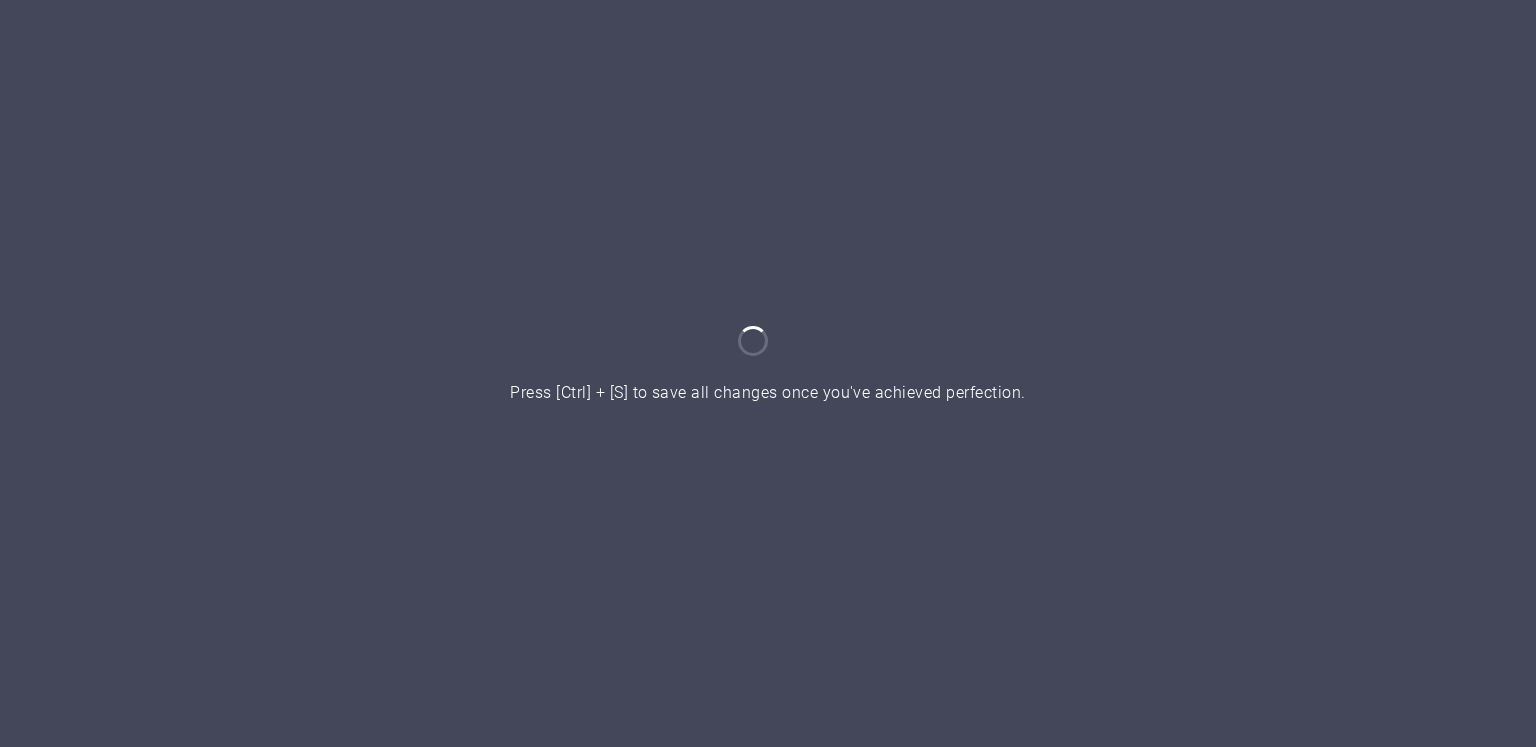 scroll, scrollTop: 0, scrollLeft: 0, axis: both 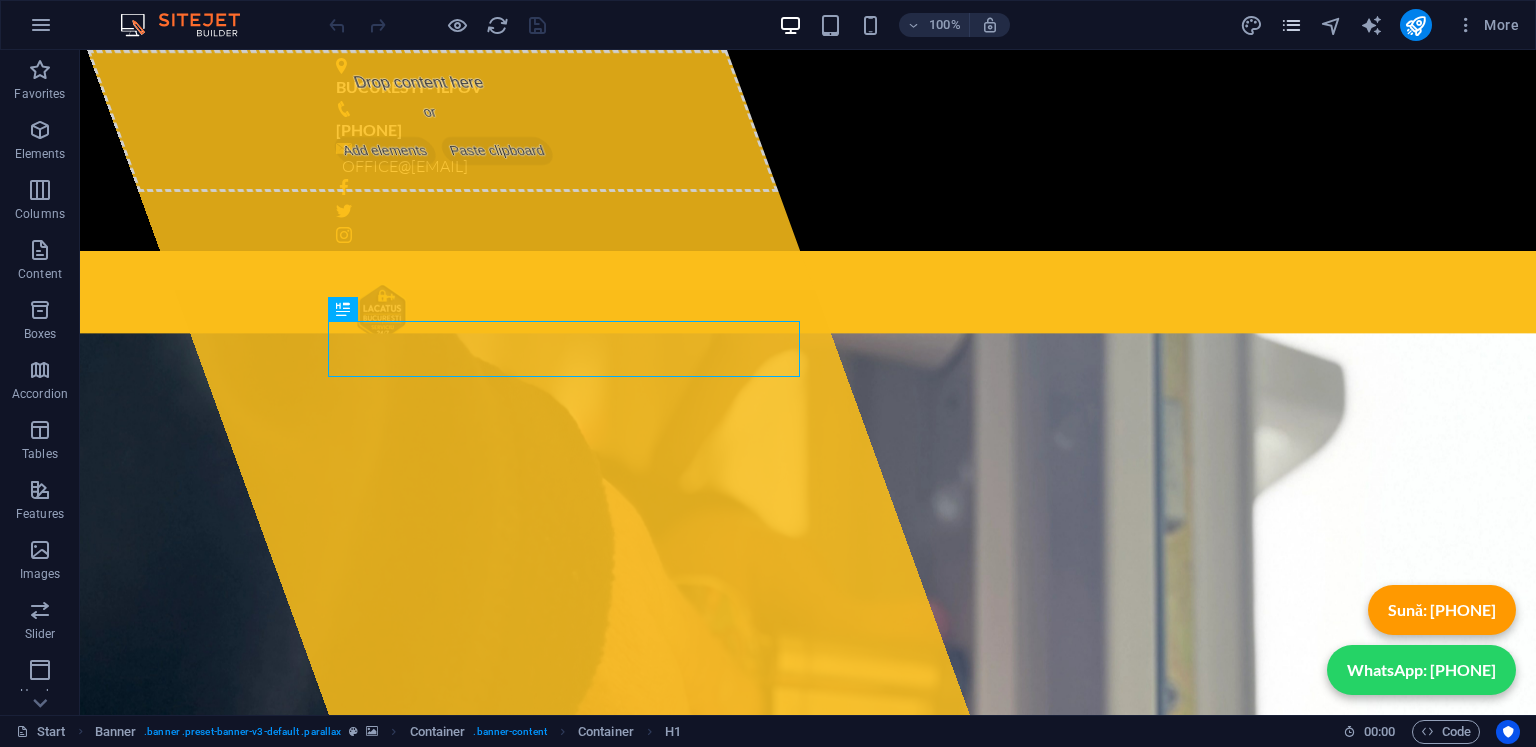 click at bounding box center (1291, 25) 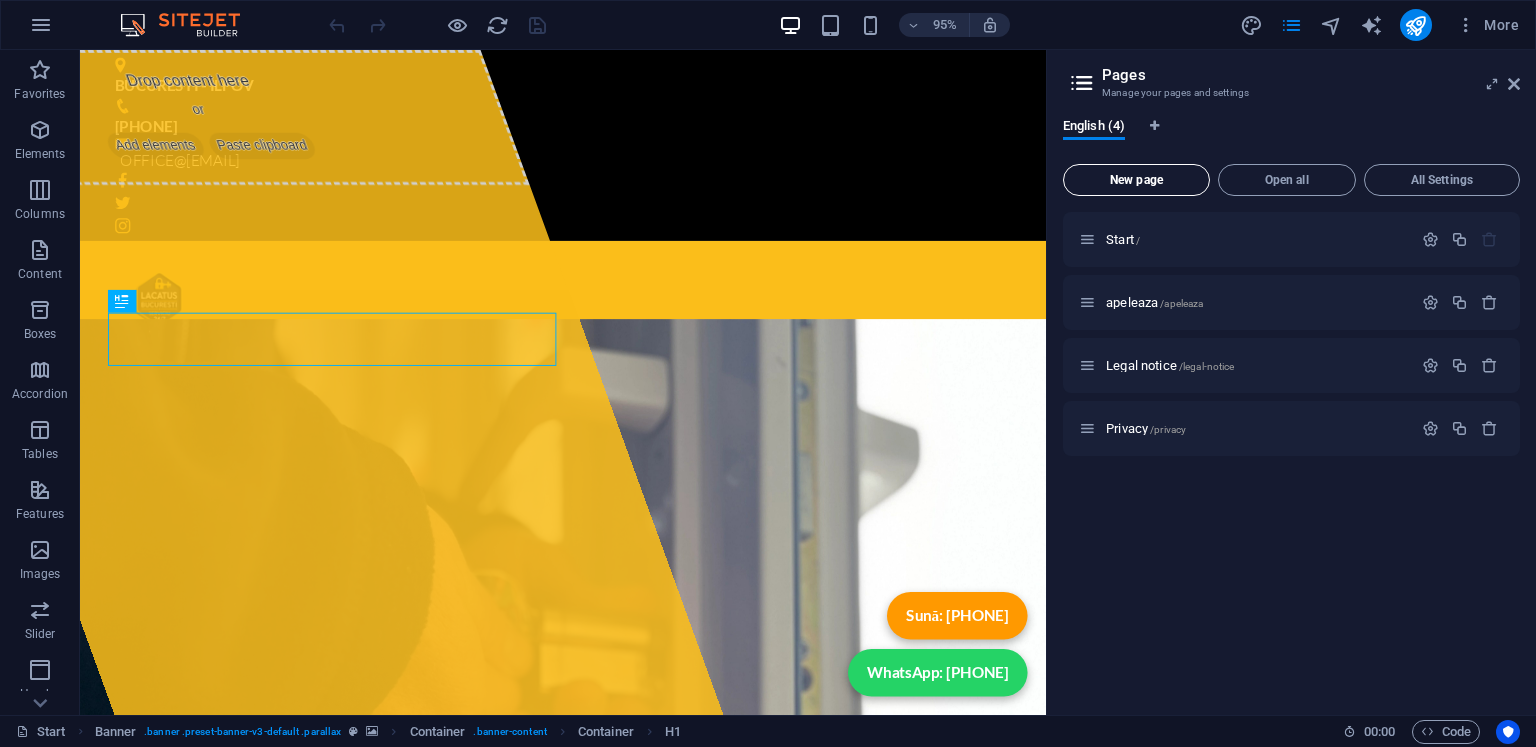 click on "New page" at bounding box center (1136, 180) 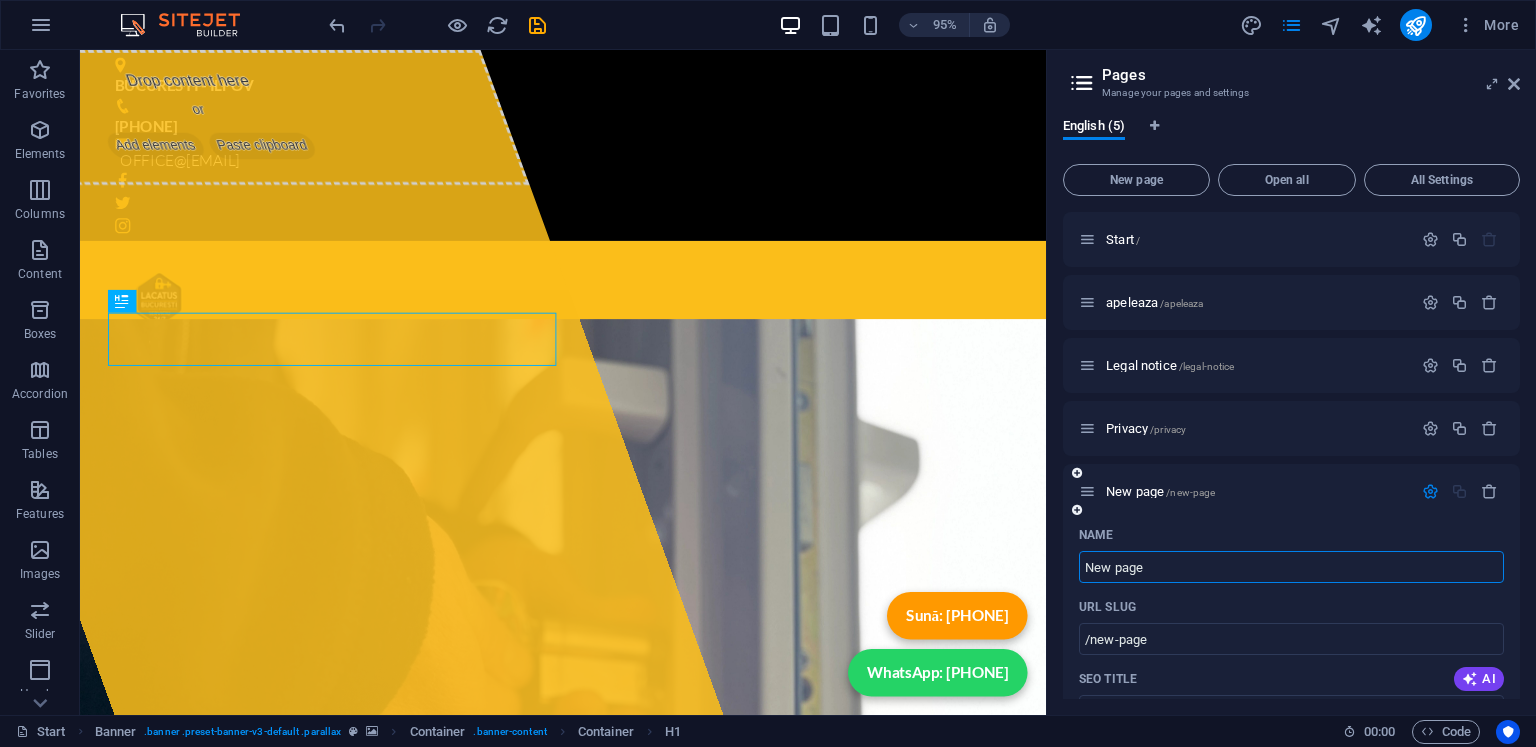 click on "New page" at bounding box center (1291, 567) 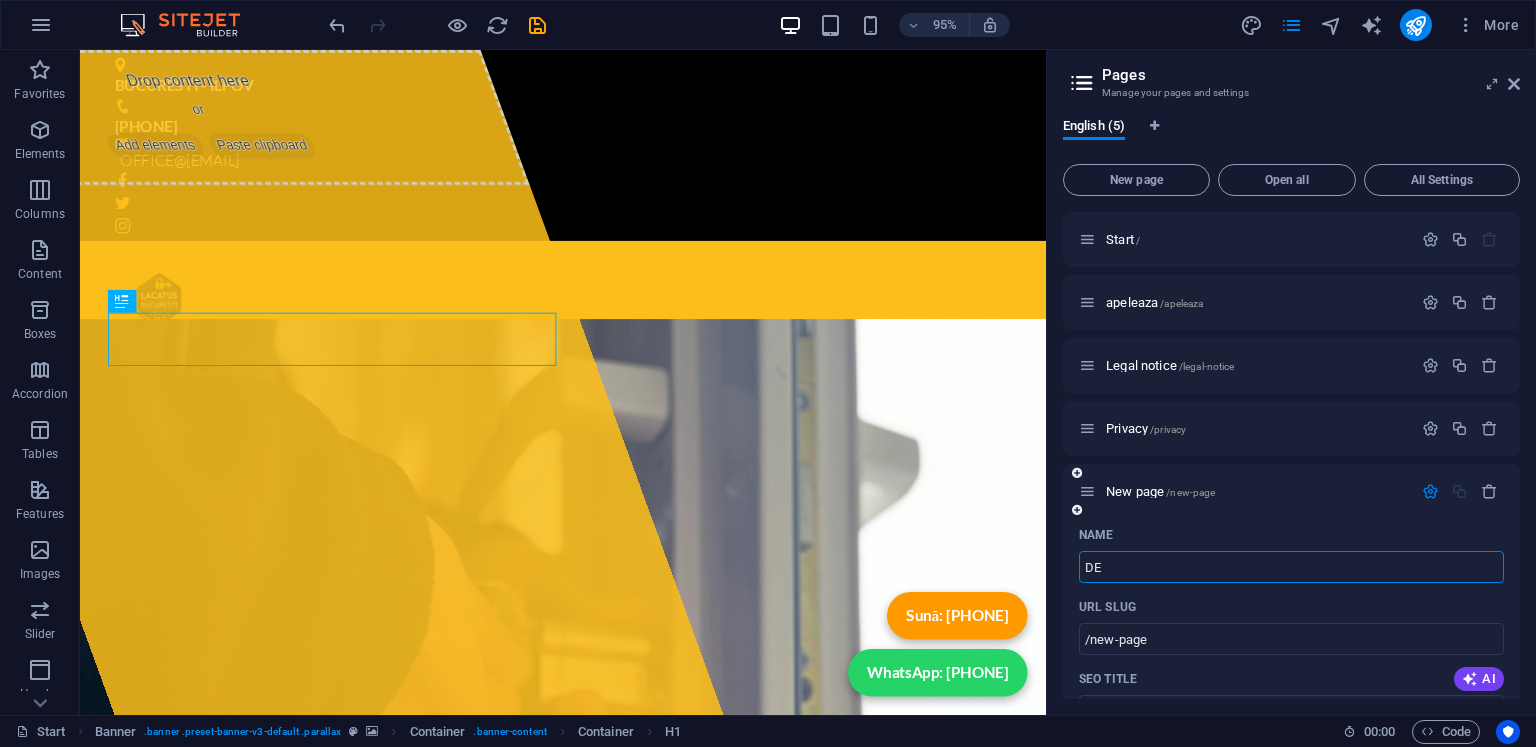 type on "DE" 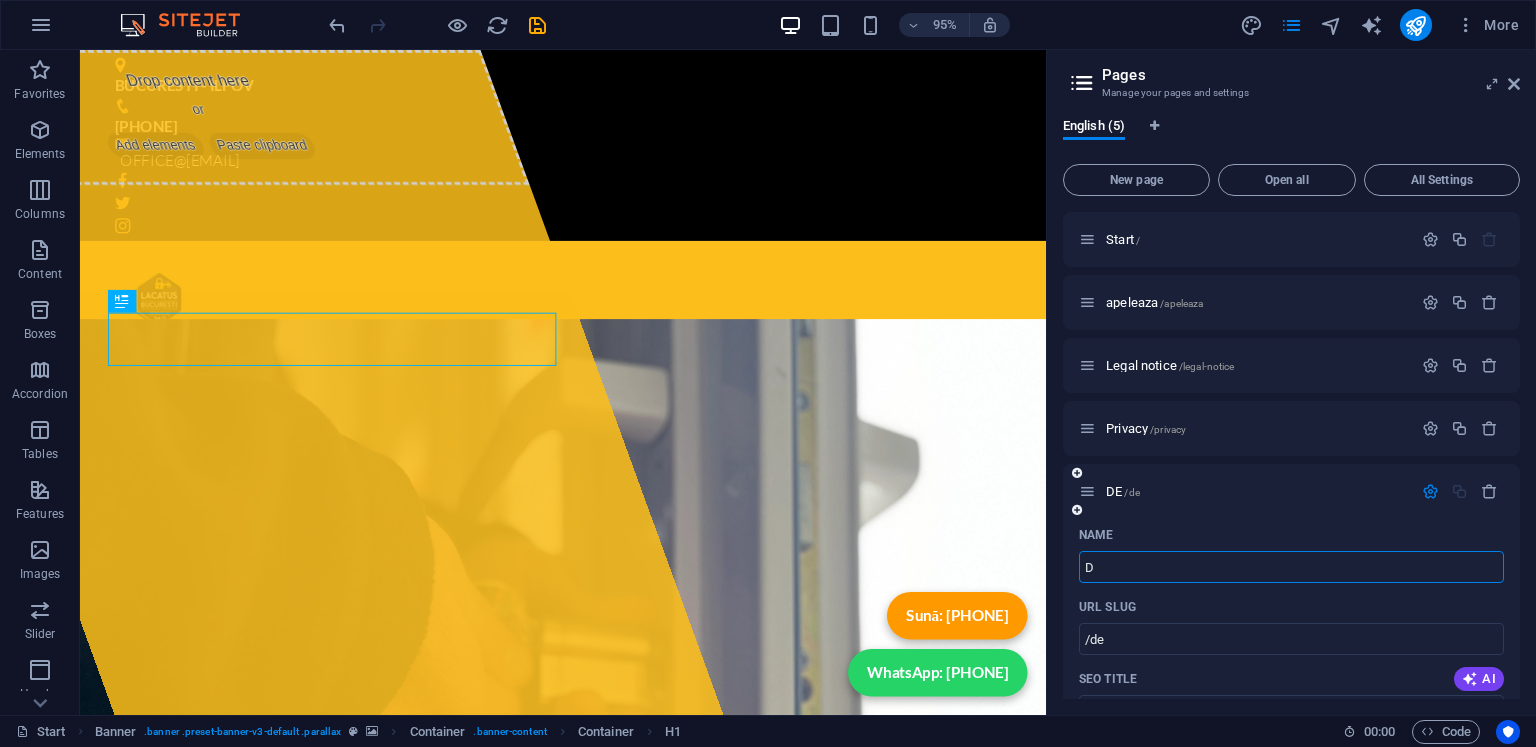 type on "D" 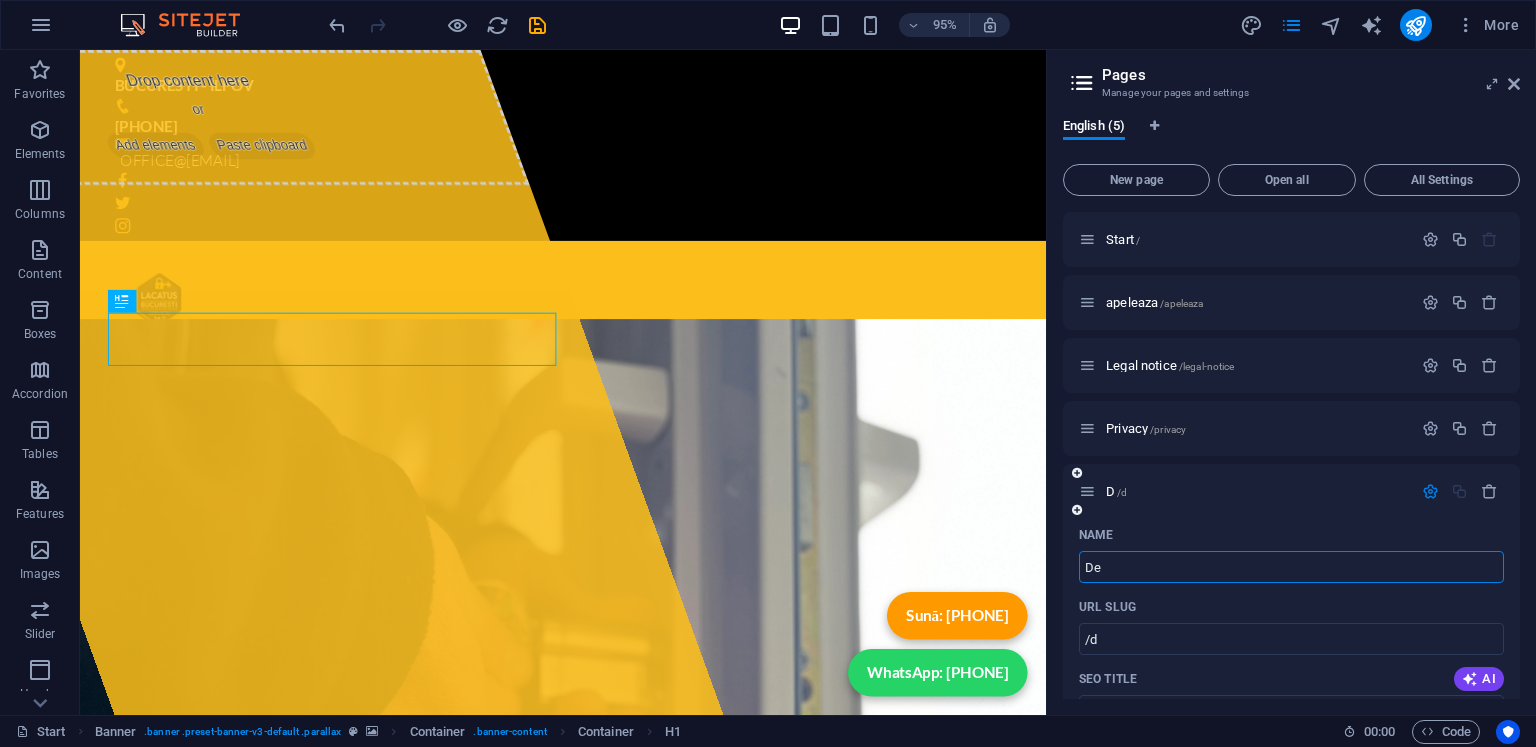 type on "De" 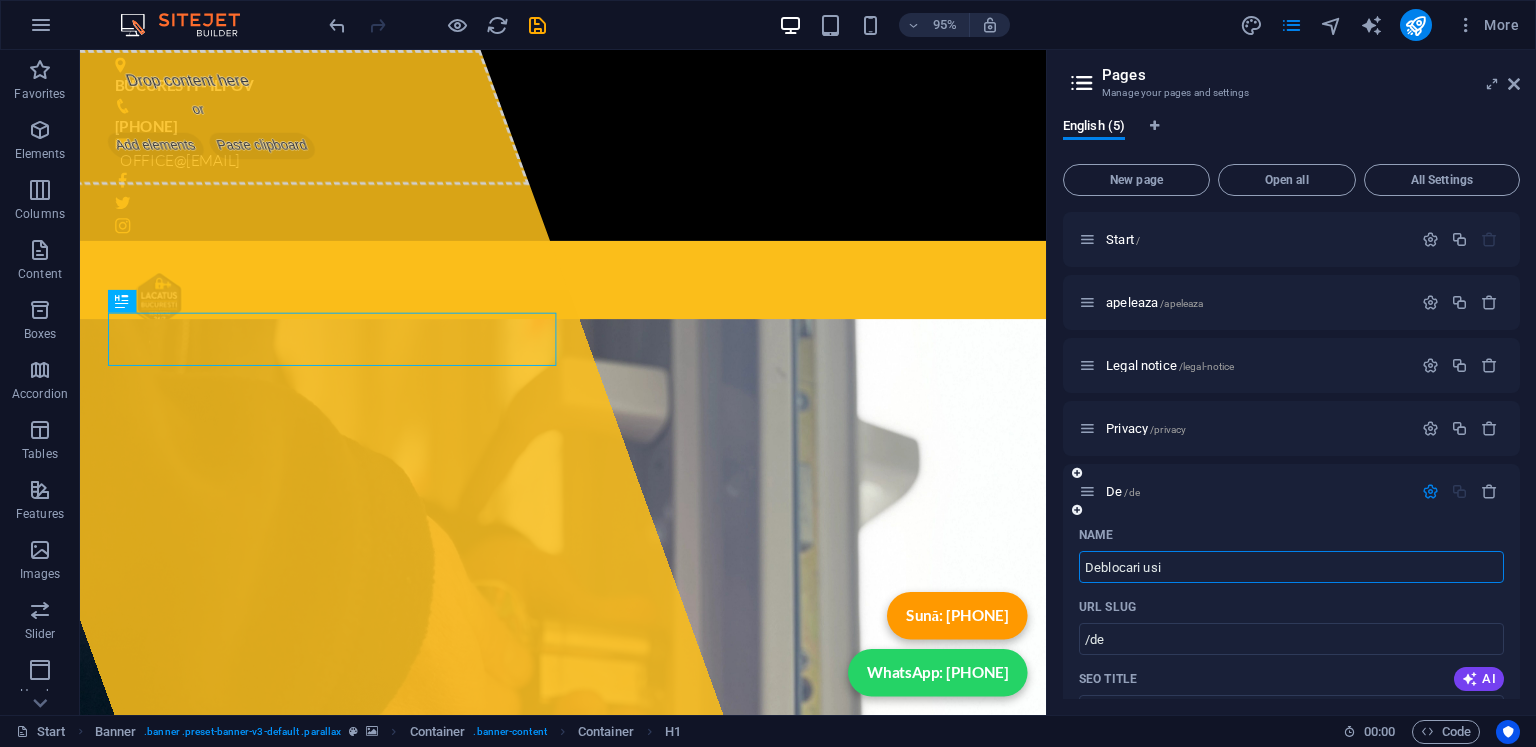 type on "Deblocari usi" 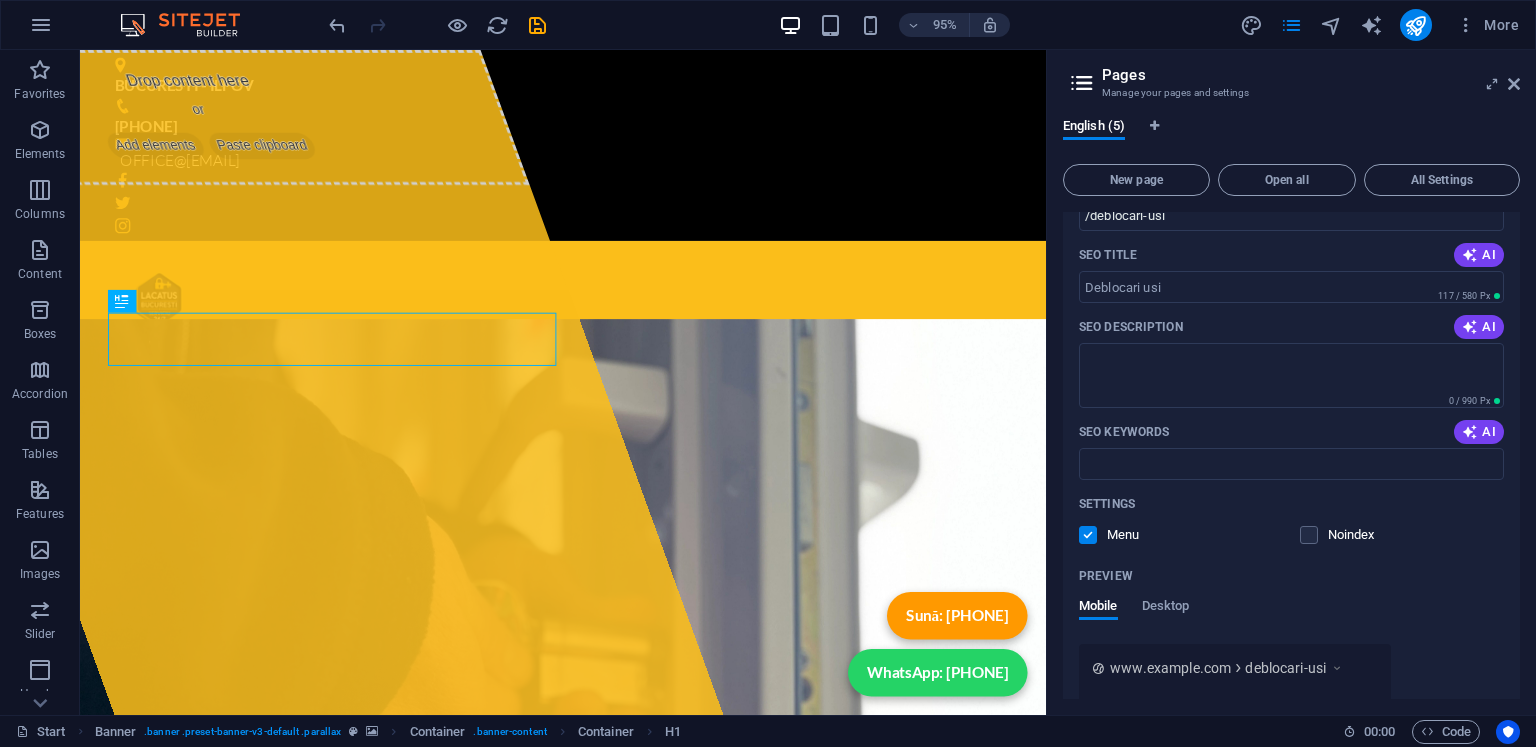 scroll, scrollTop: 524, scrollLeft: 0, axis: vertical 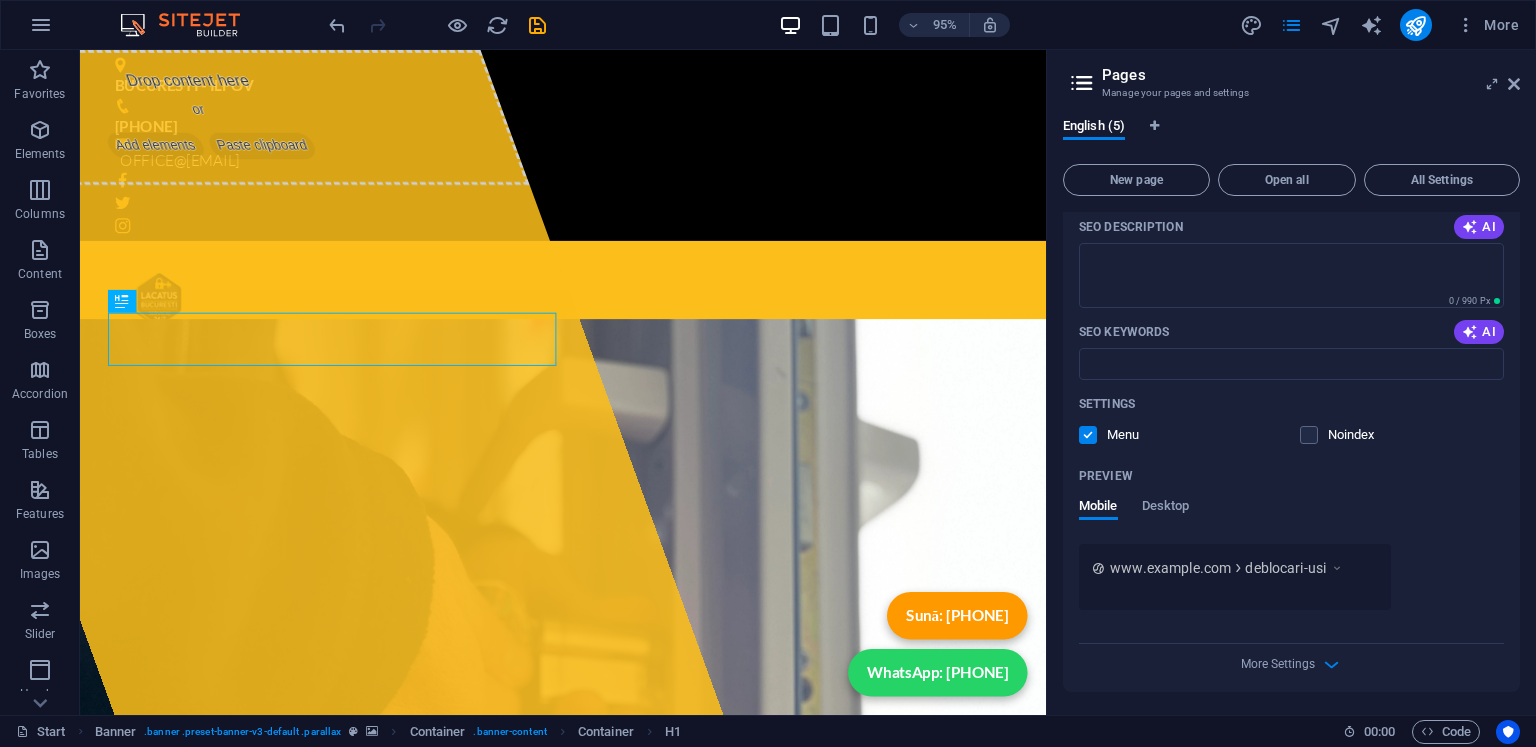type on "Deblocari usi" 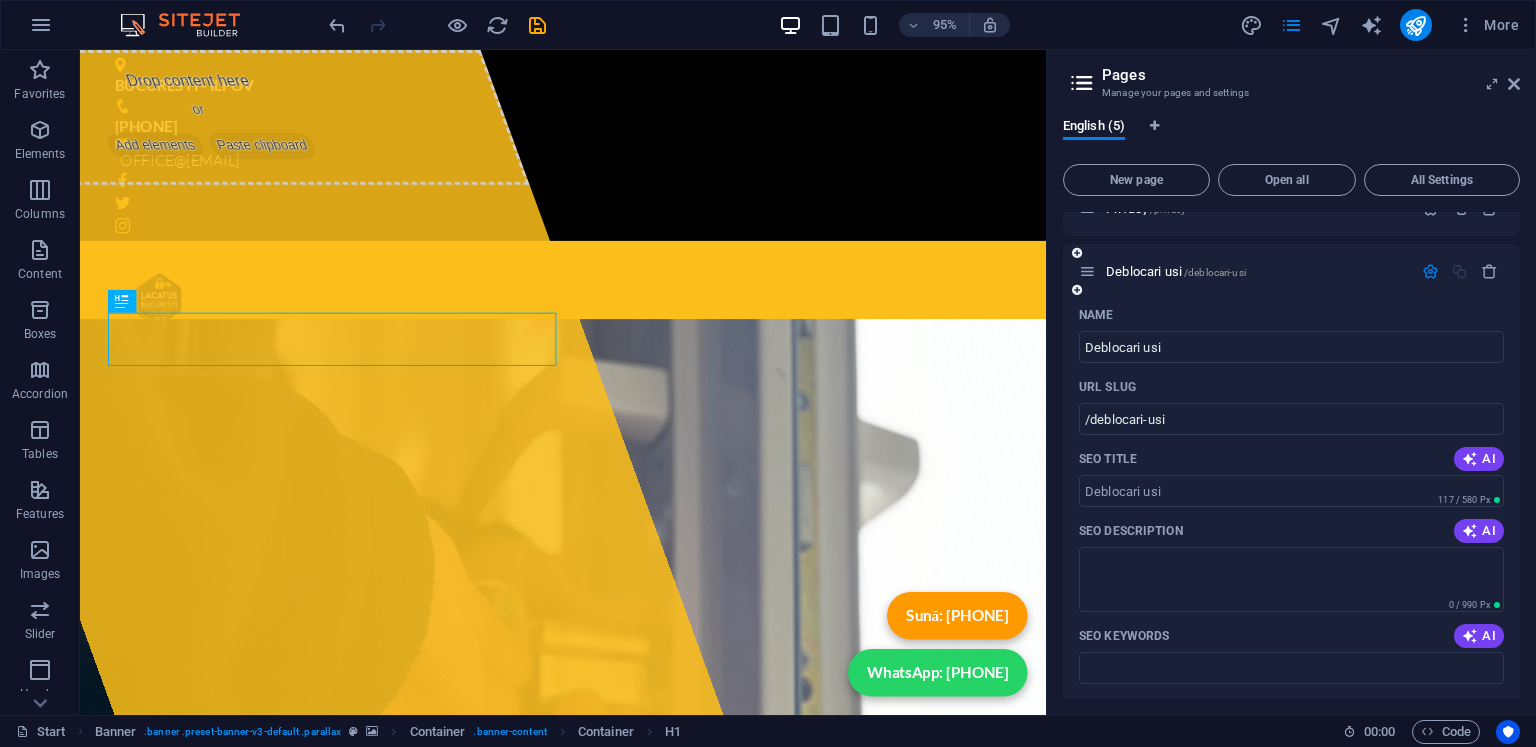 scroll, scrollTop: 0, scrollLeft: 0, axis: both 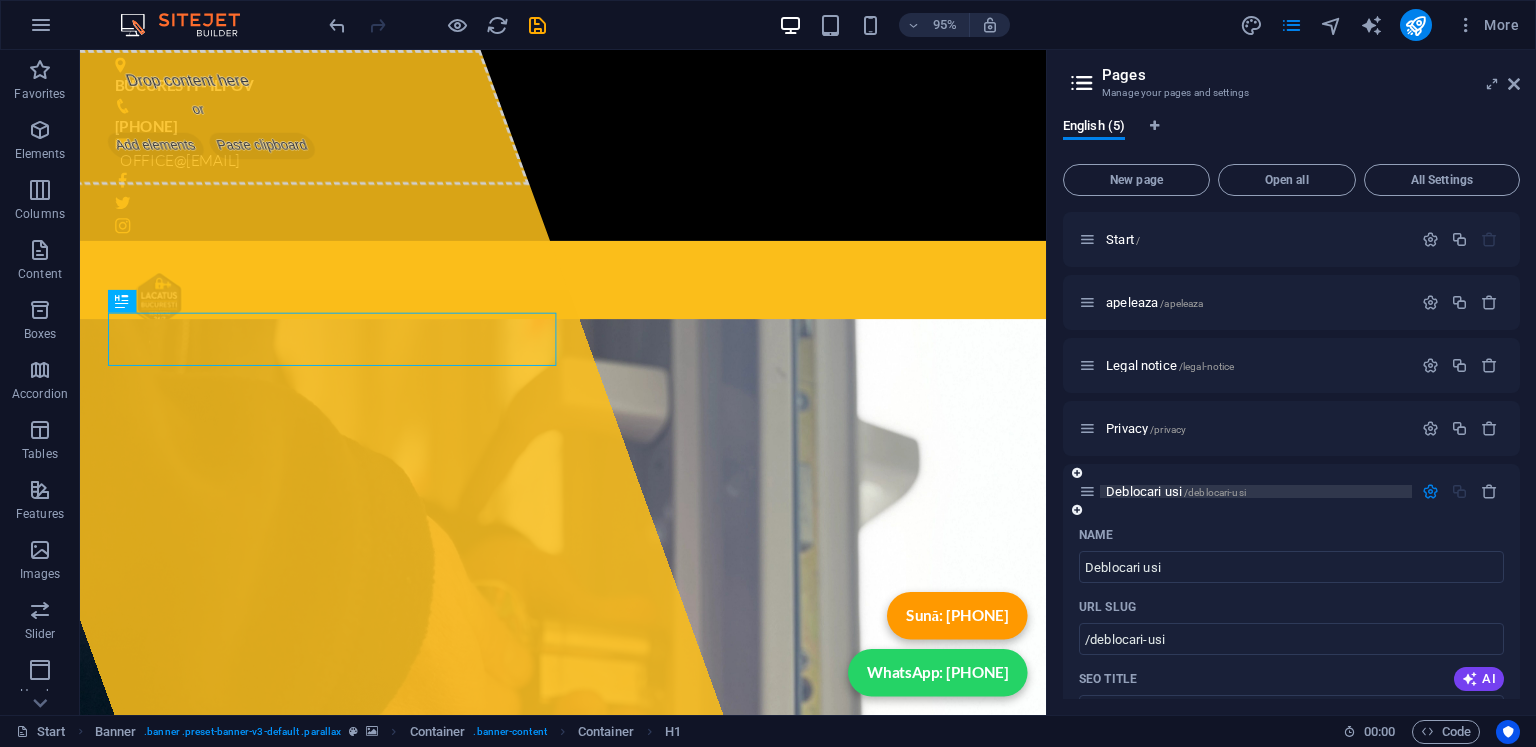 click on "Deblocari usi /deblocari-usi" at bounding box center [1256, 491] 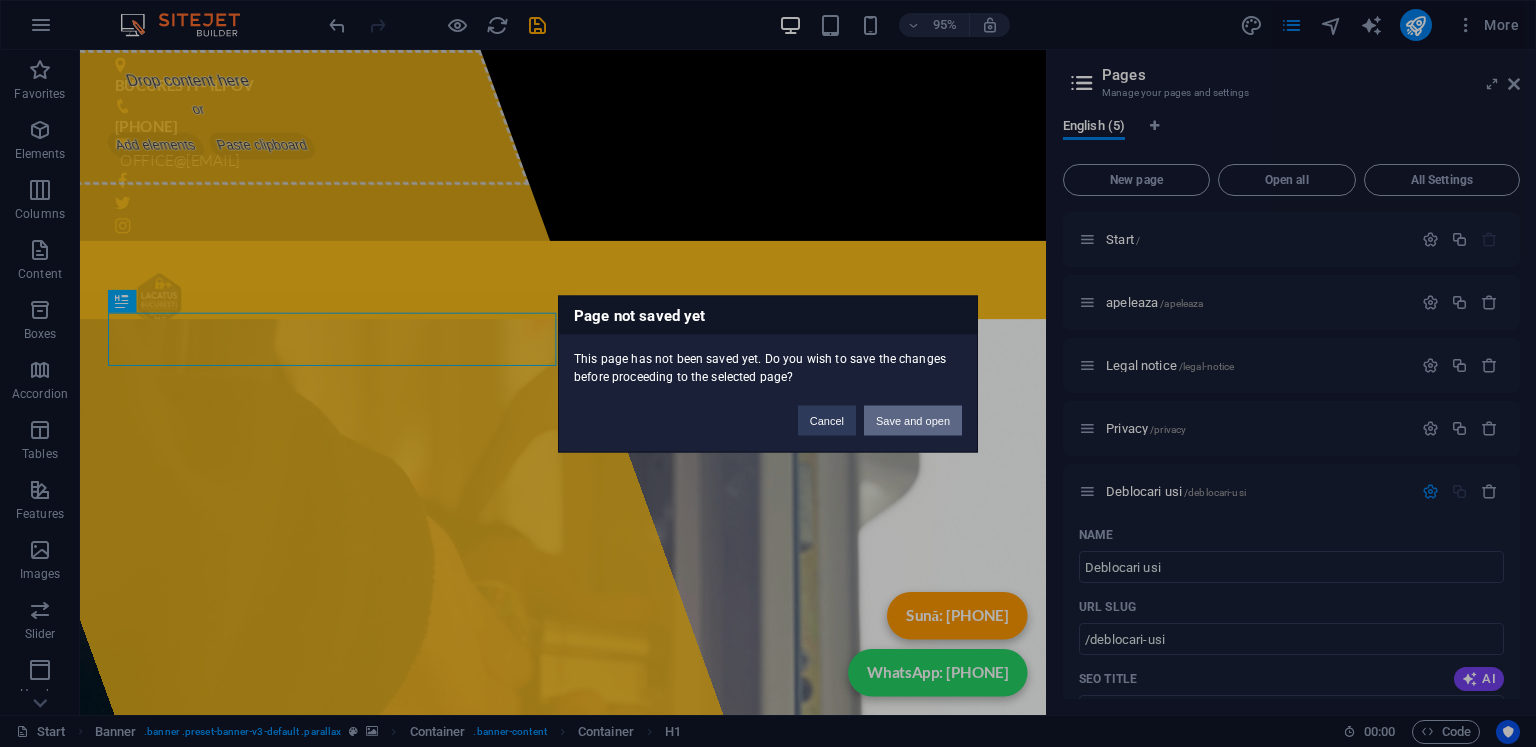 click on "Save and open" at bounding box center [913, 420] 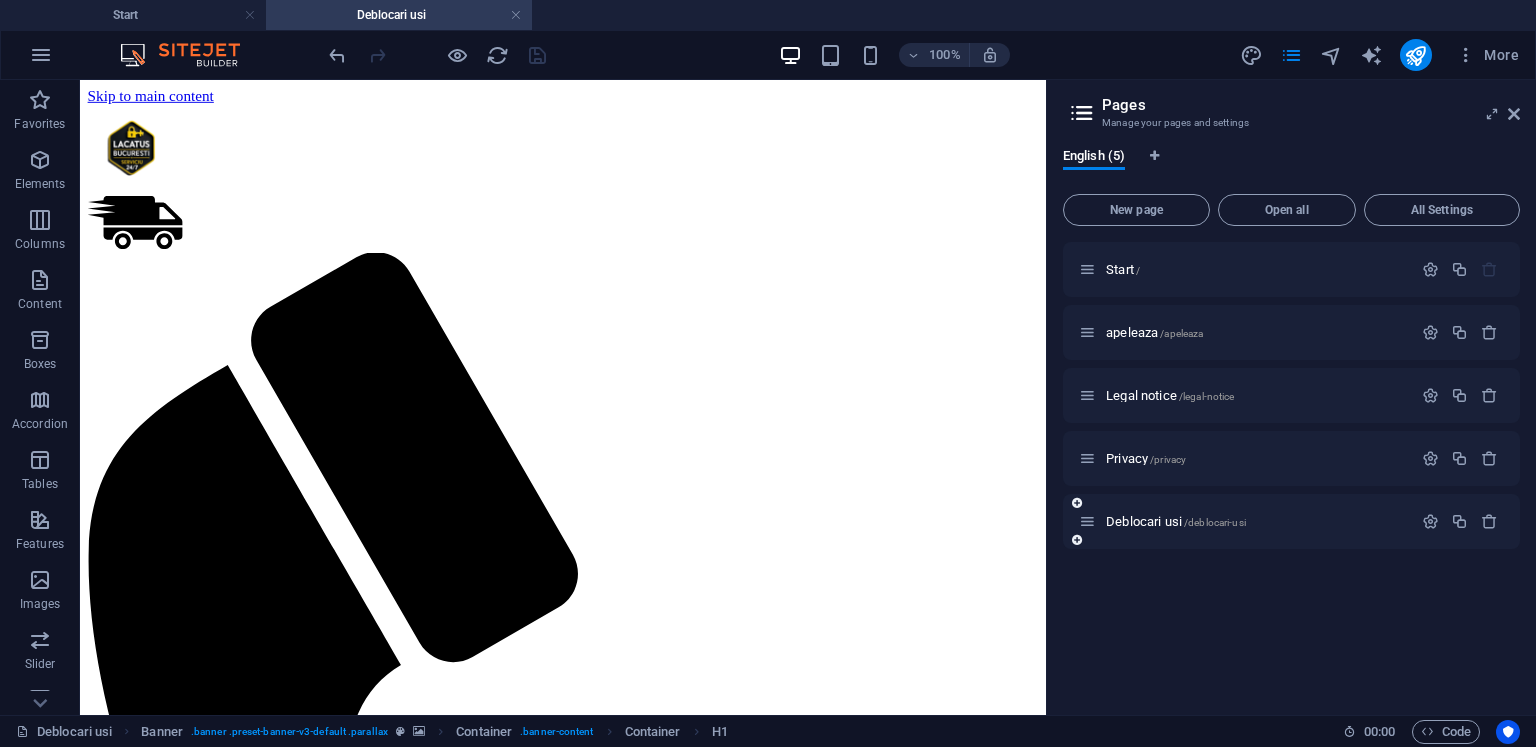 scroll, scrollTop: 0, scrollLeft: 0, axis: both 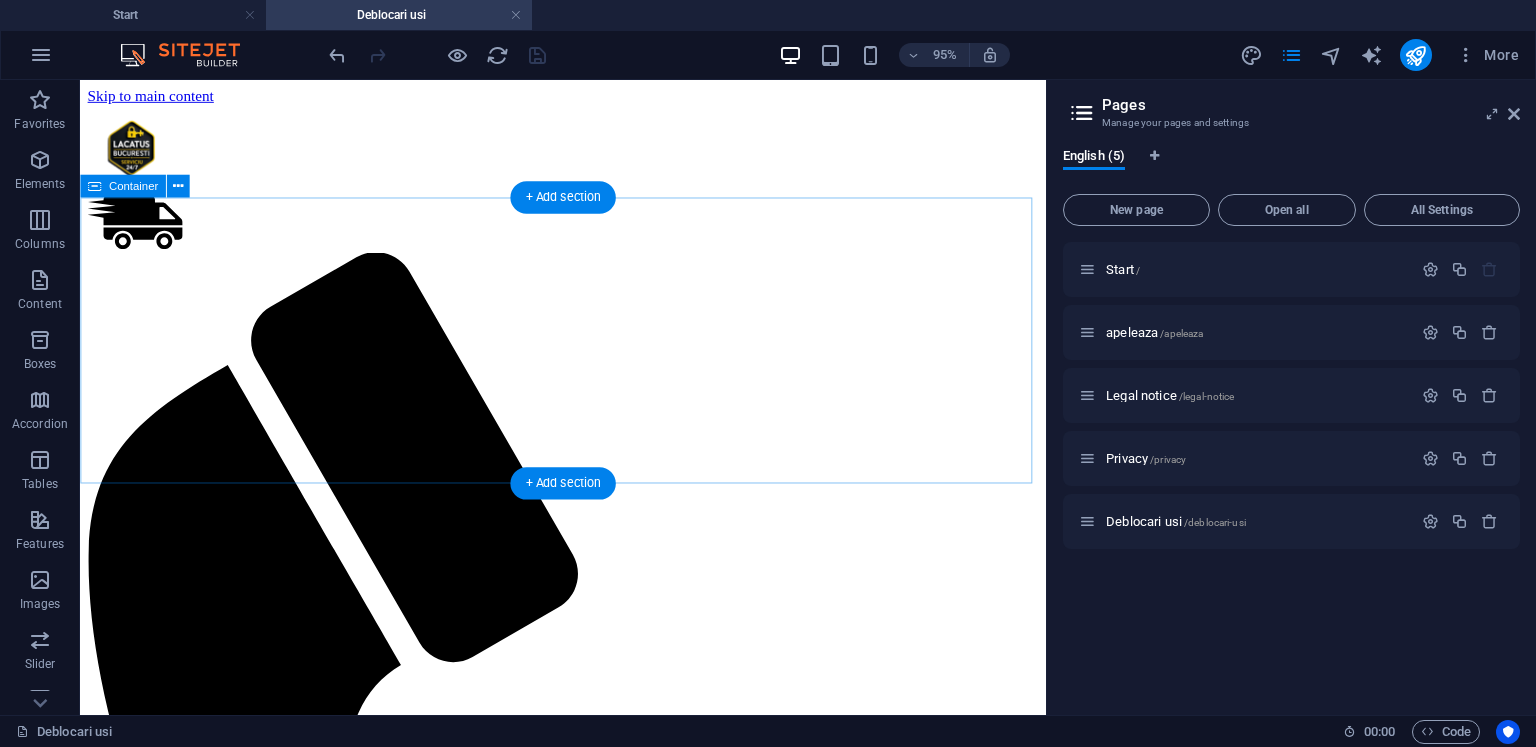 click on "Add elements" at bounding box center (529, 1933) 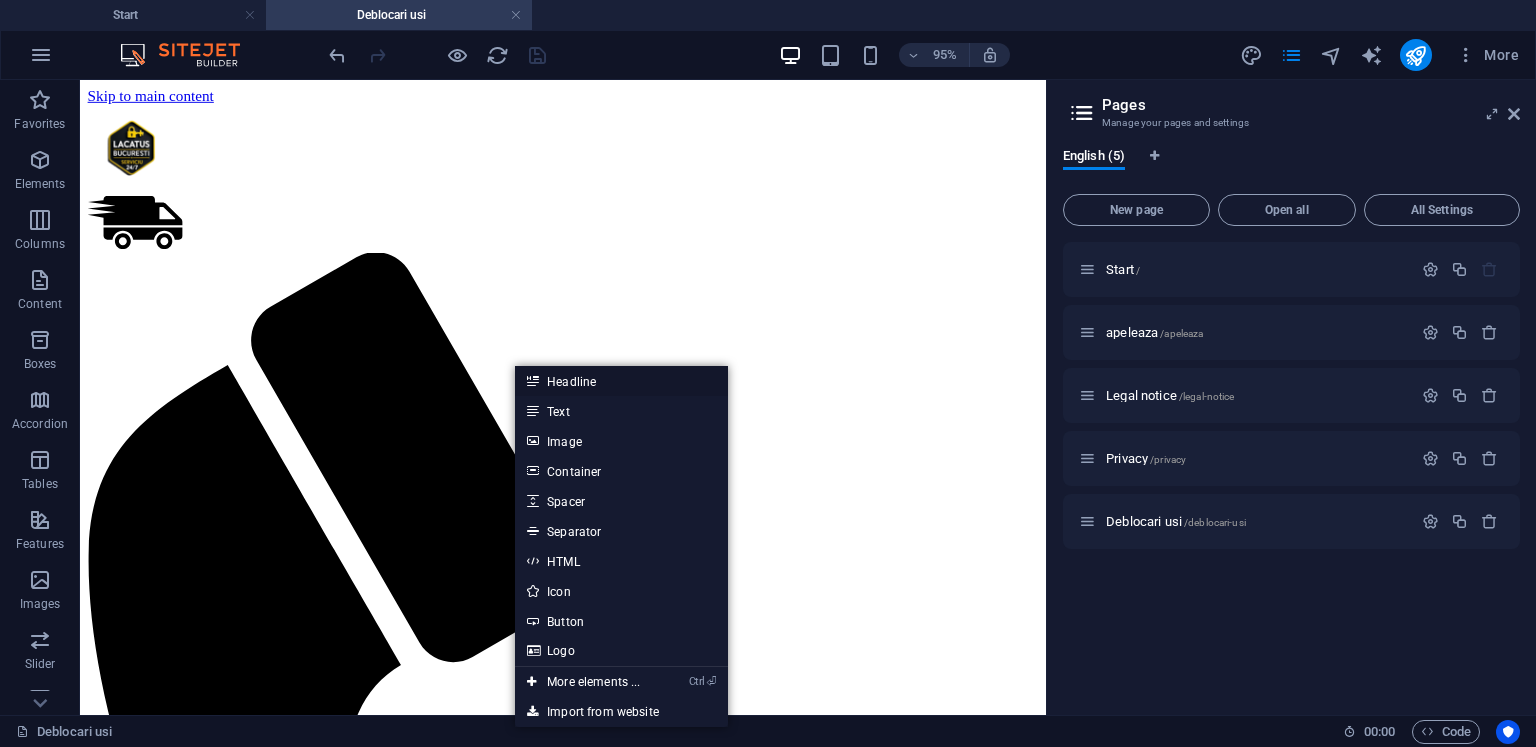 click on "Headline" at bounding box center (621, 381) 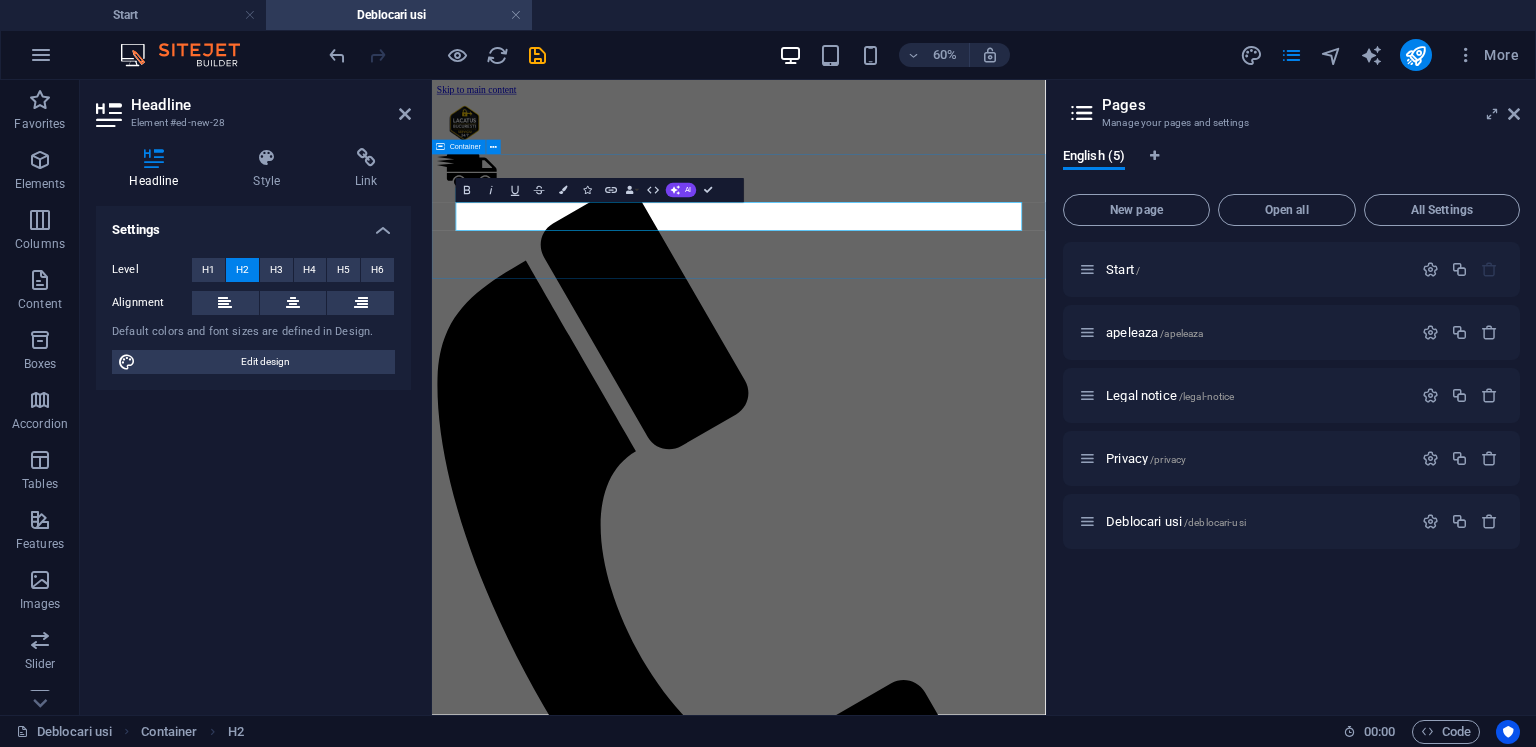 type 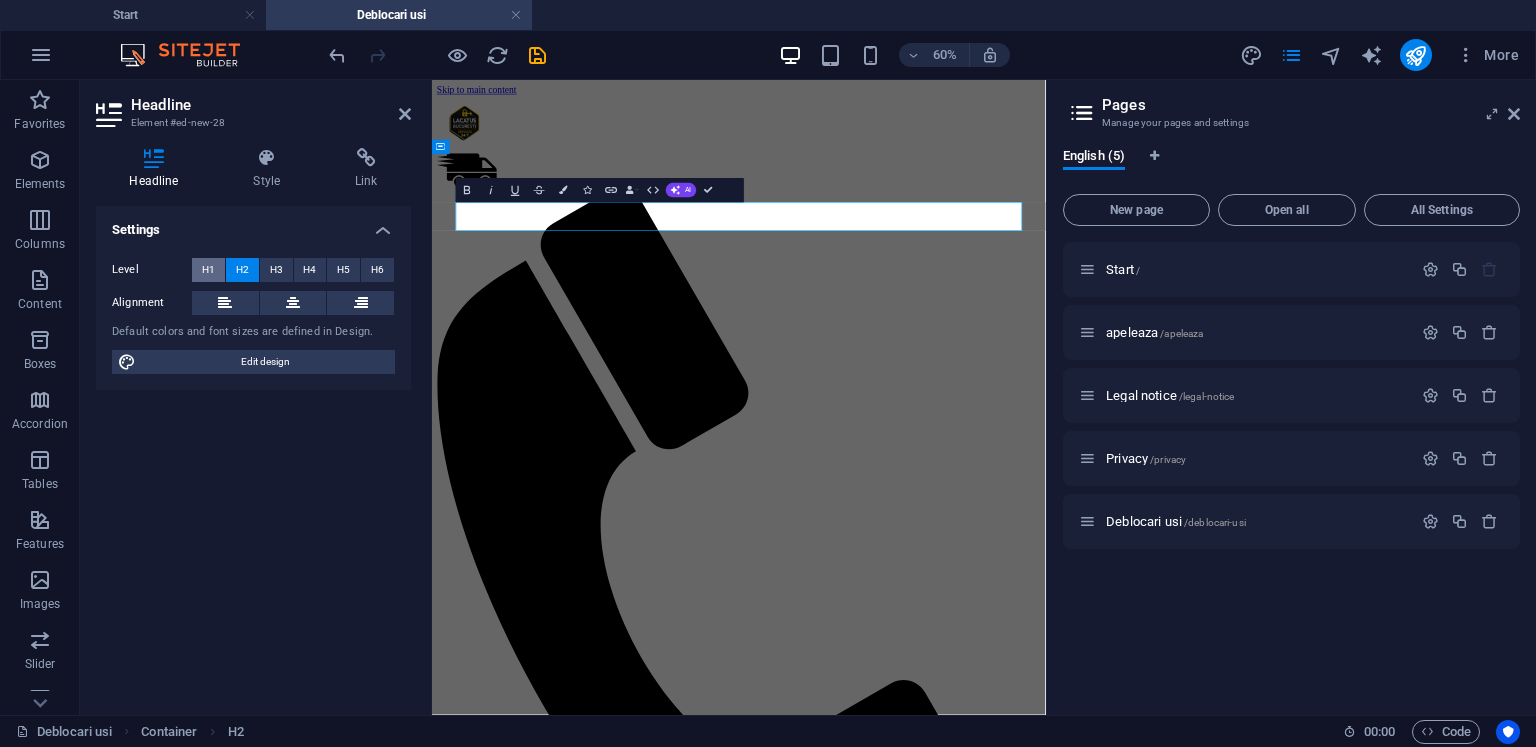 click on "H1" at bounding box center (208, 270) 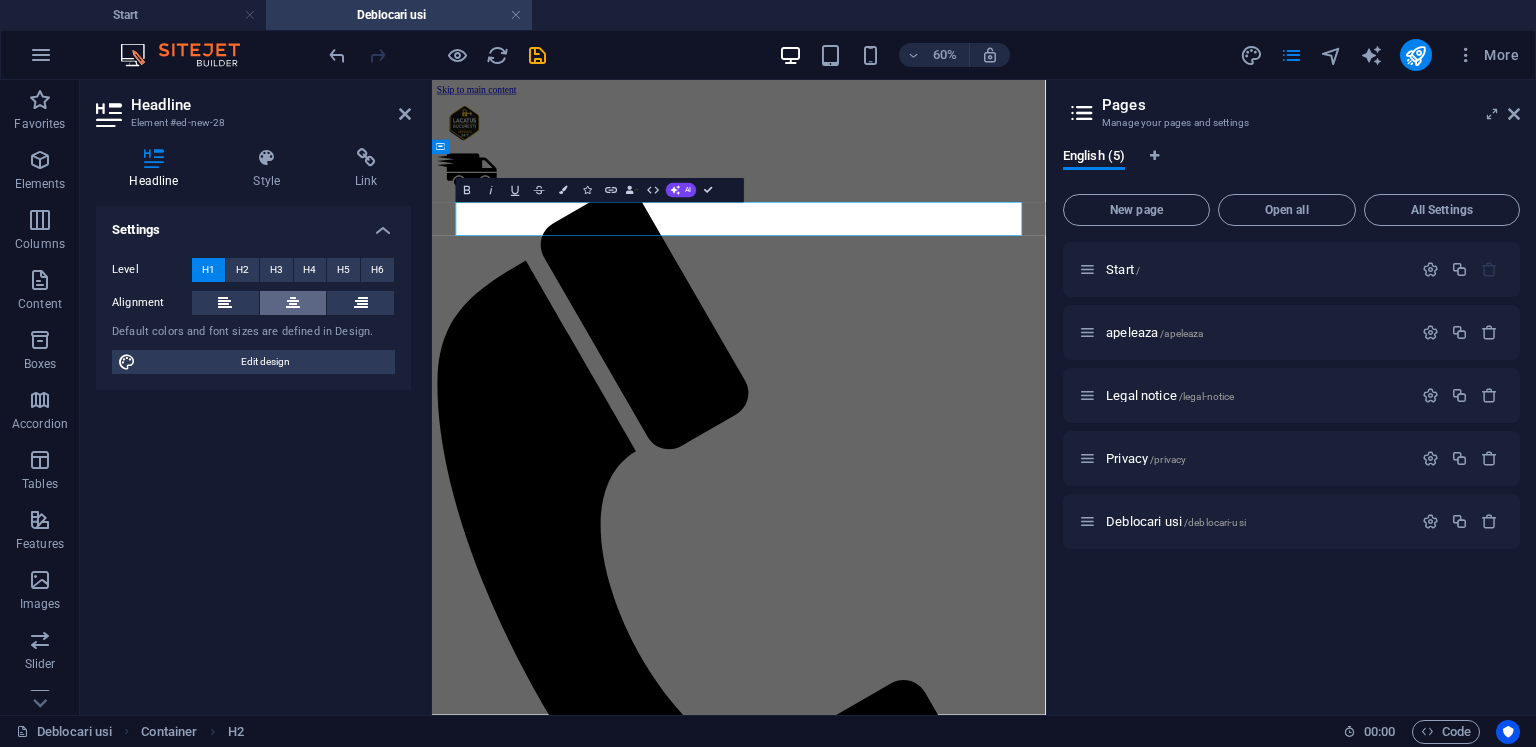click at bounding box center [293, 303] 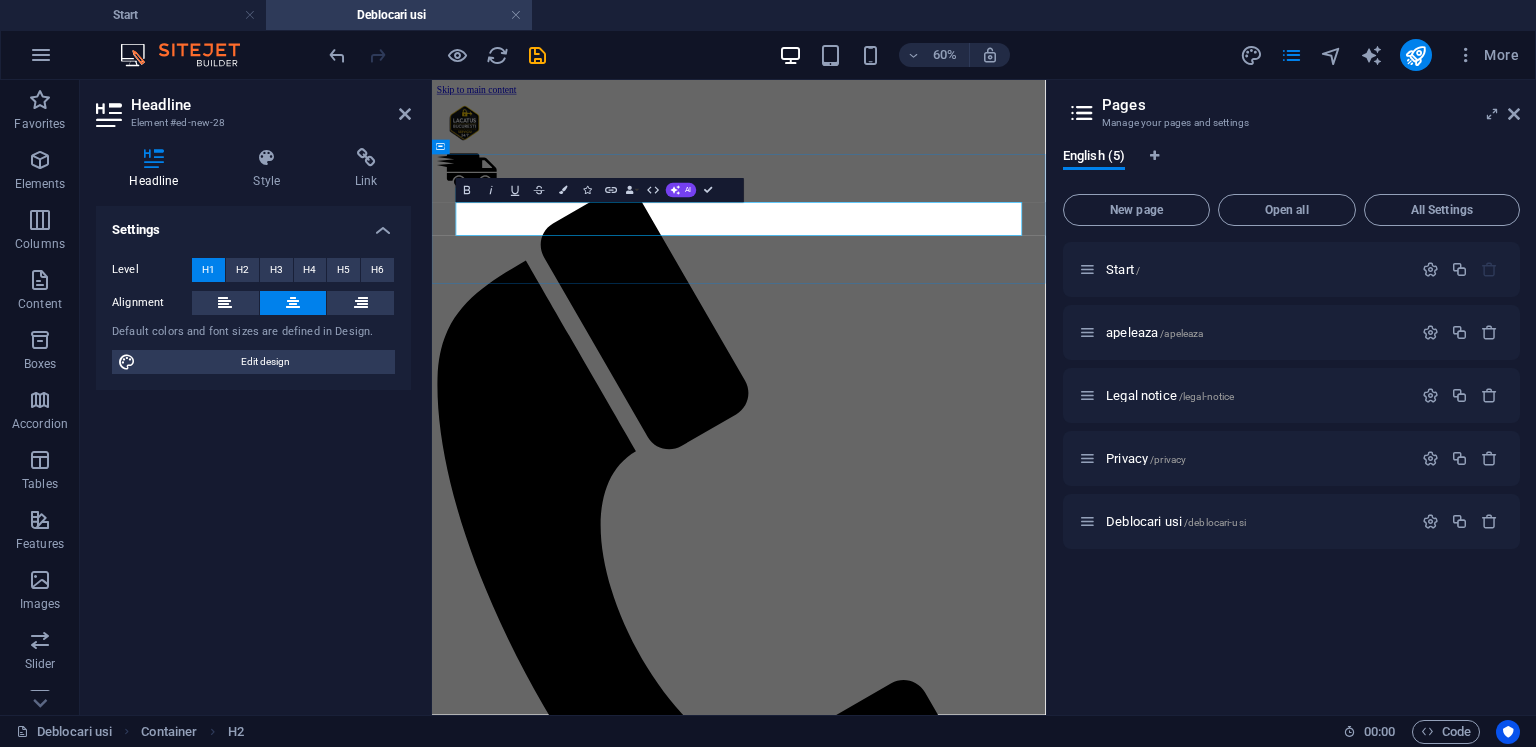 click on "DEBLOCARI USI BUCURESTI" at bounding box center [943, 1879] 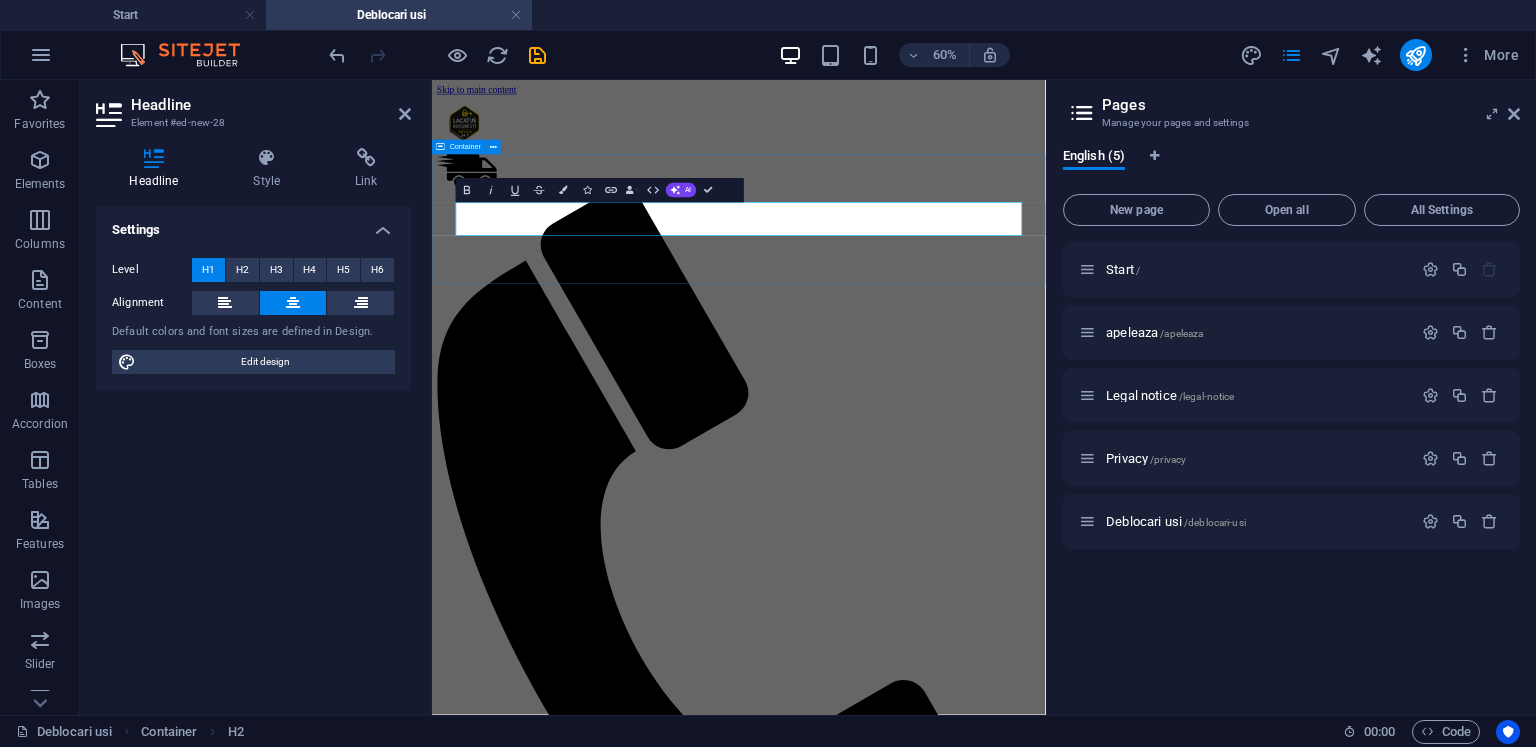 click on "DEBLOCARI USI BUCURESTI" at bounding box center [943, 1879] 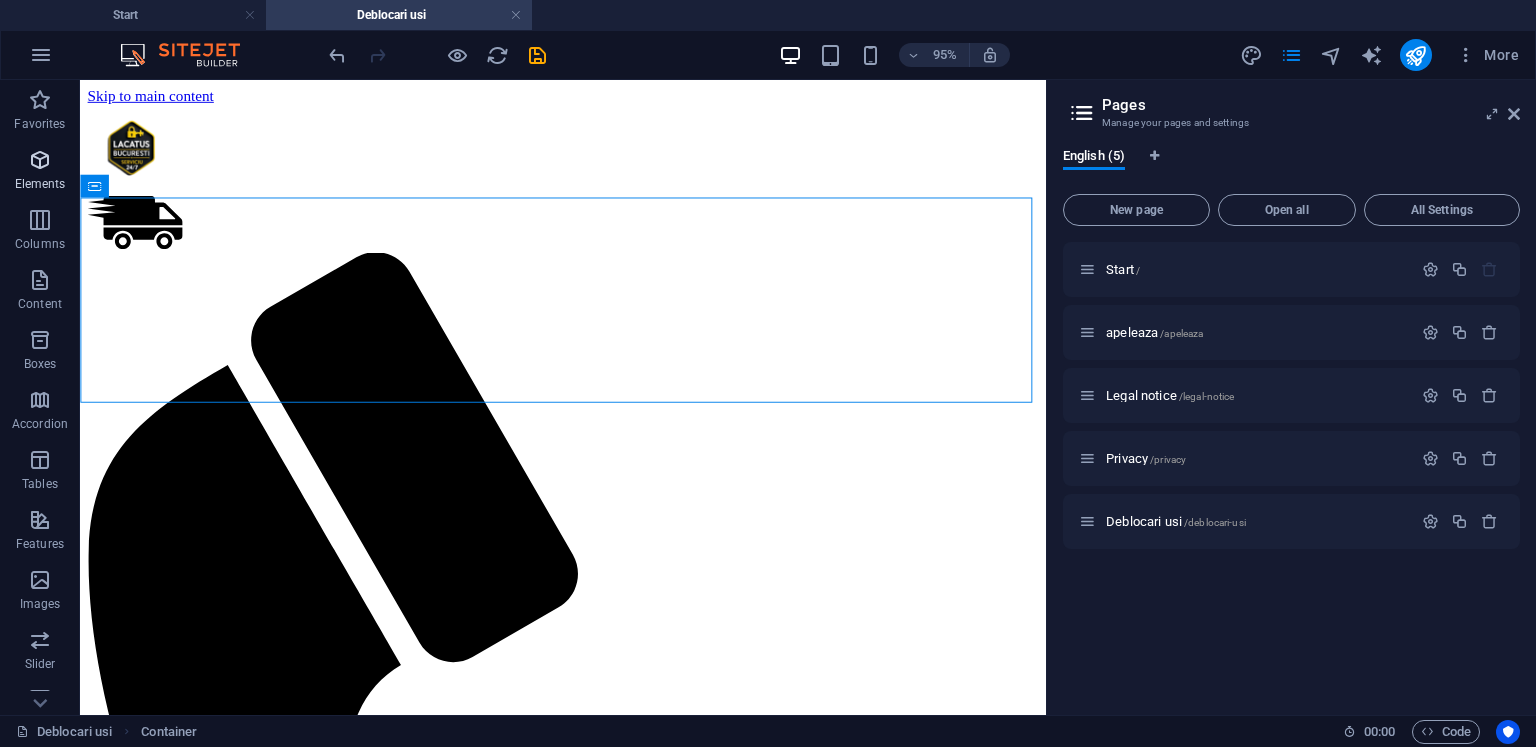 click on "Elements" at bounding box center (40, 184) 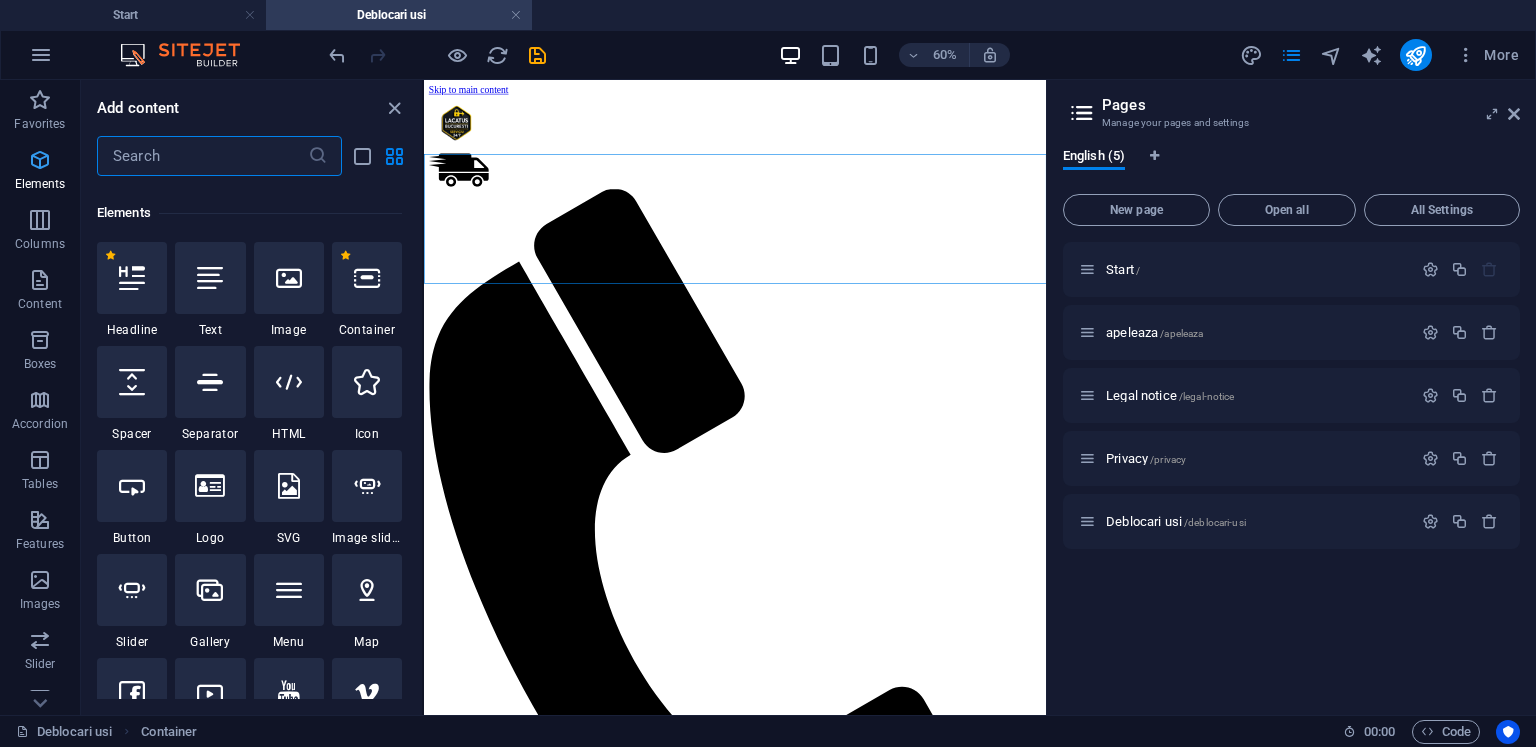 scroll, scrollTop: 212, scrollLeft: 0, axis: vertical 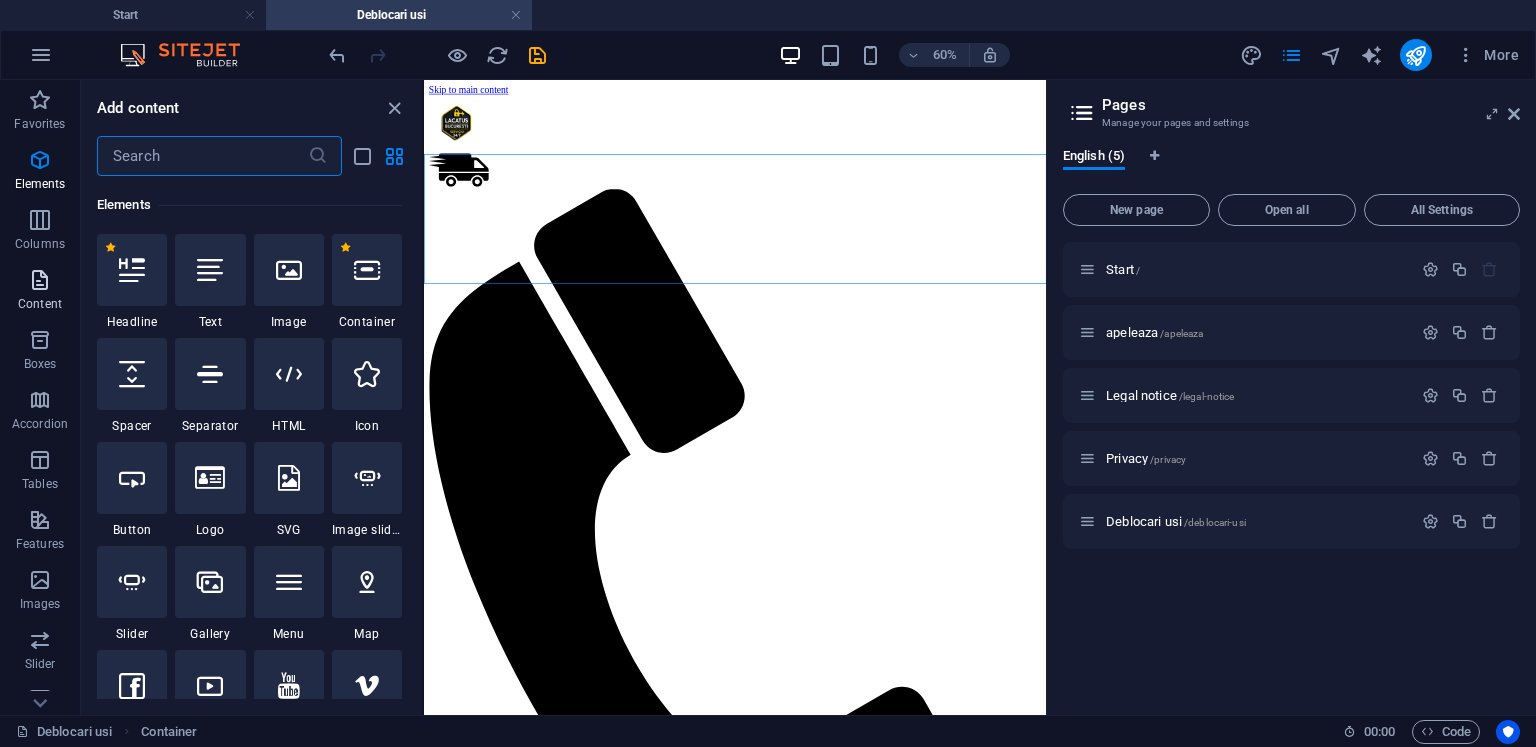 click on "Content" at bounding box center (40, 292) 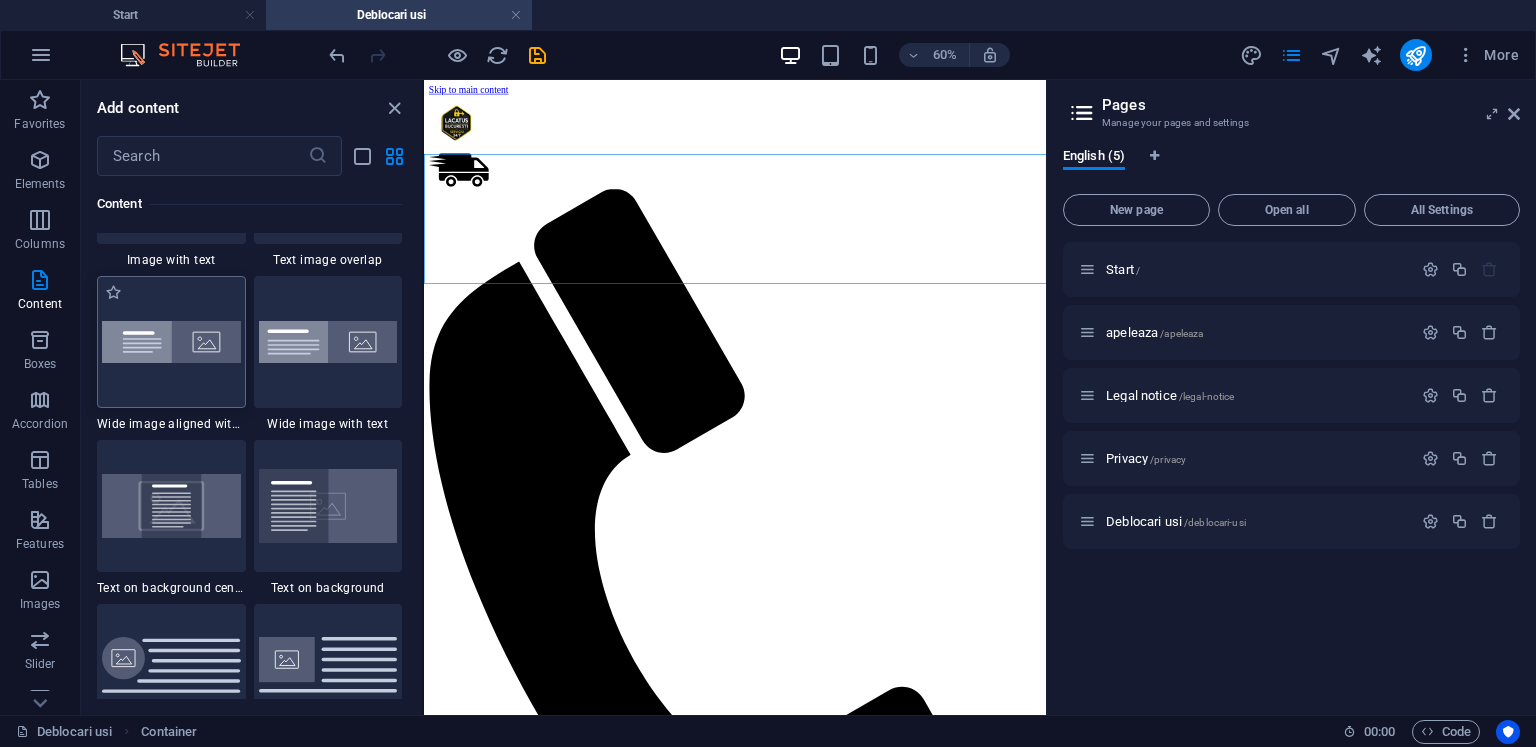 scroll, scrollTop: 3999, scrollLeft: 0, axis: vertical 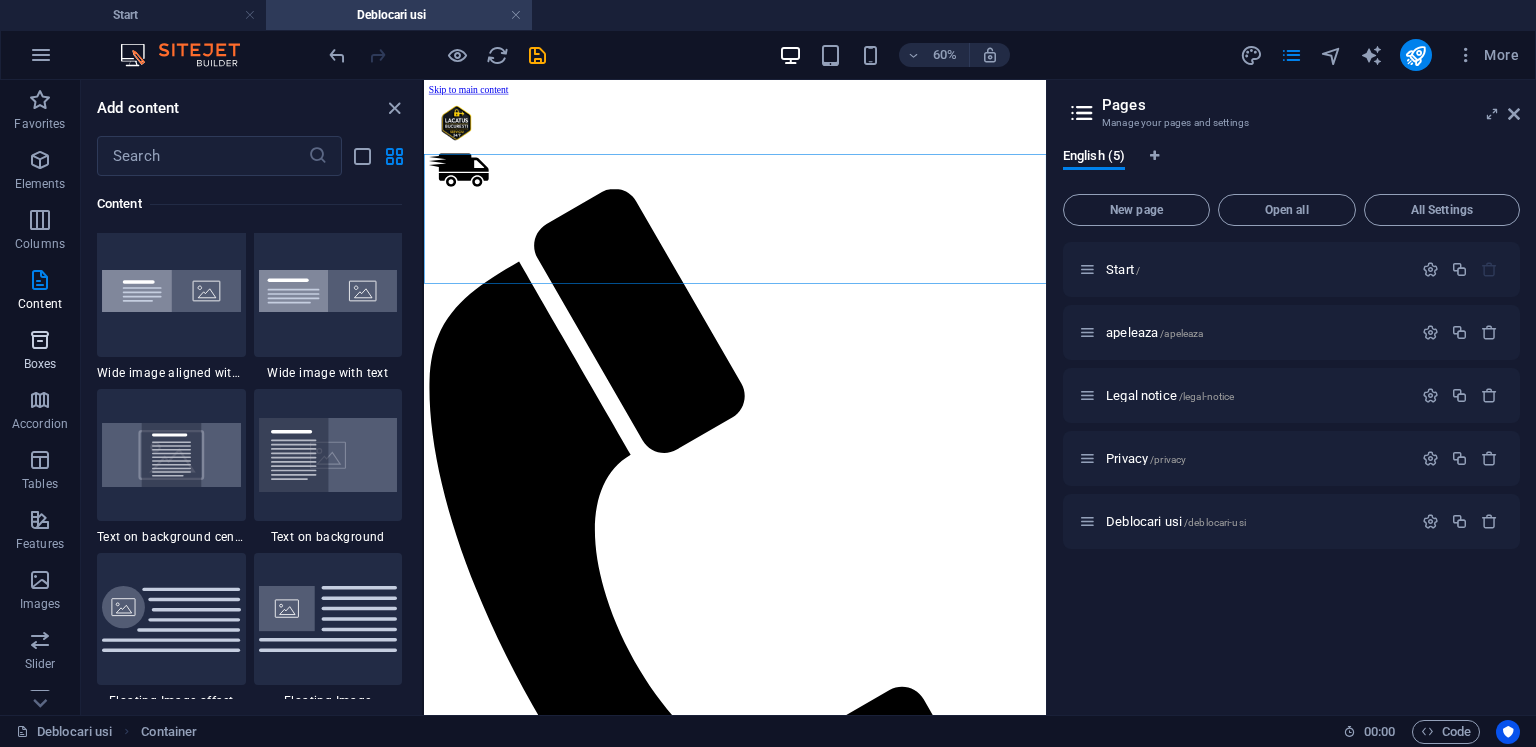 click at bounding box center (40, 340) 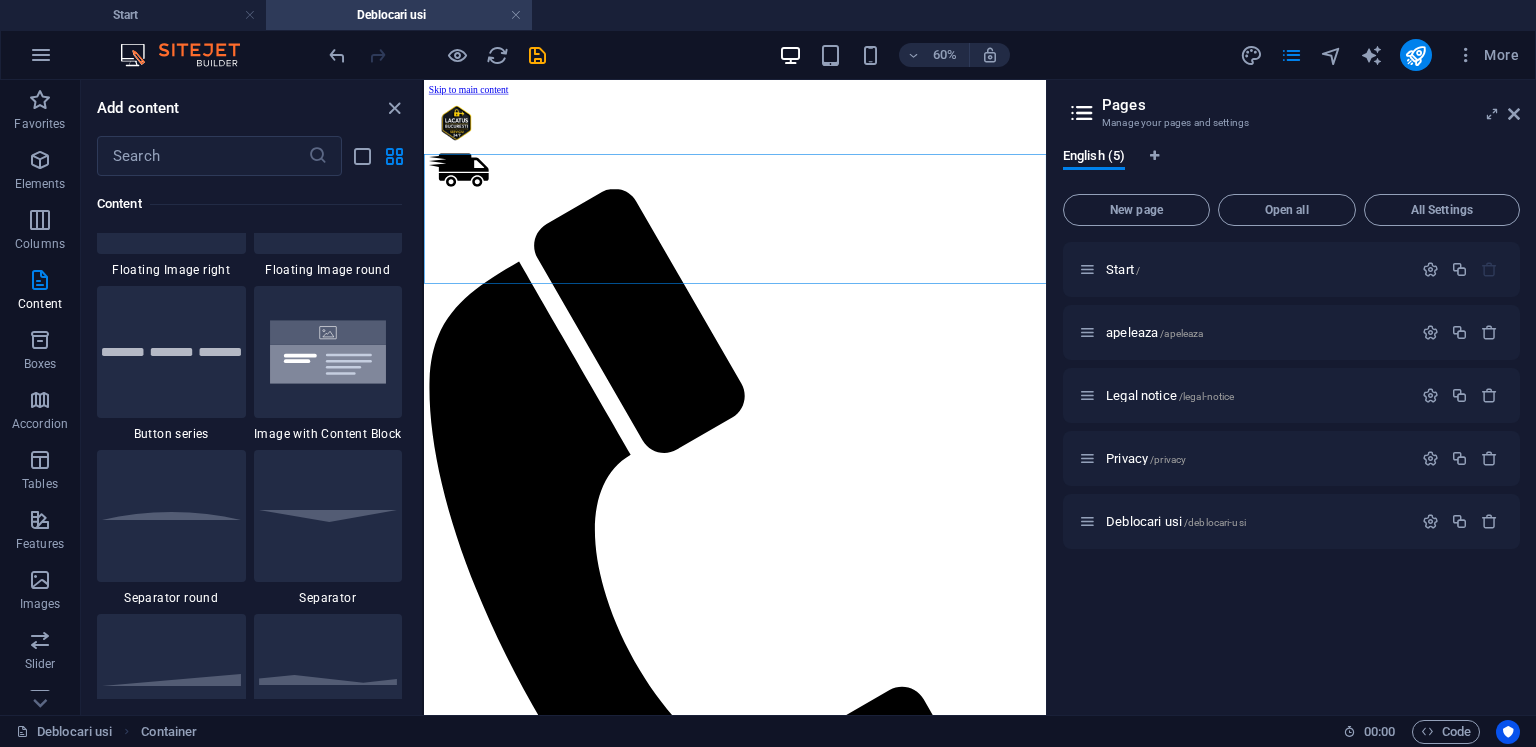 scroll, scrollTop: 4616, scrollLeft: 0, axis: vertical 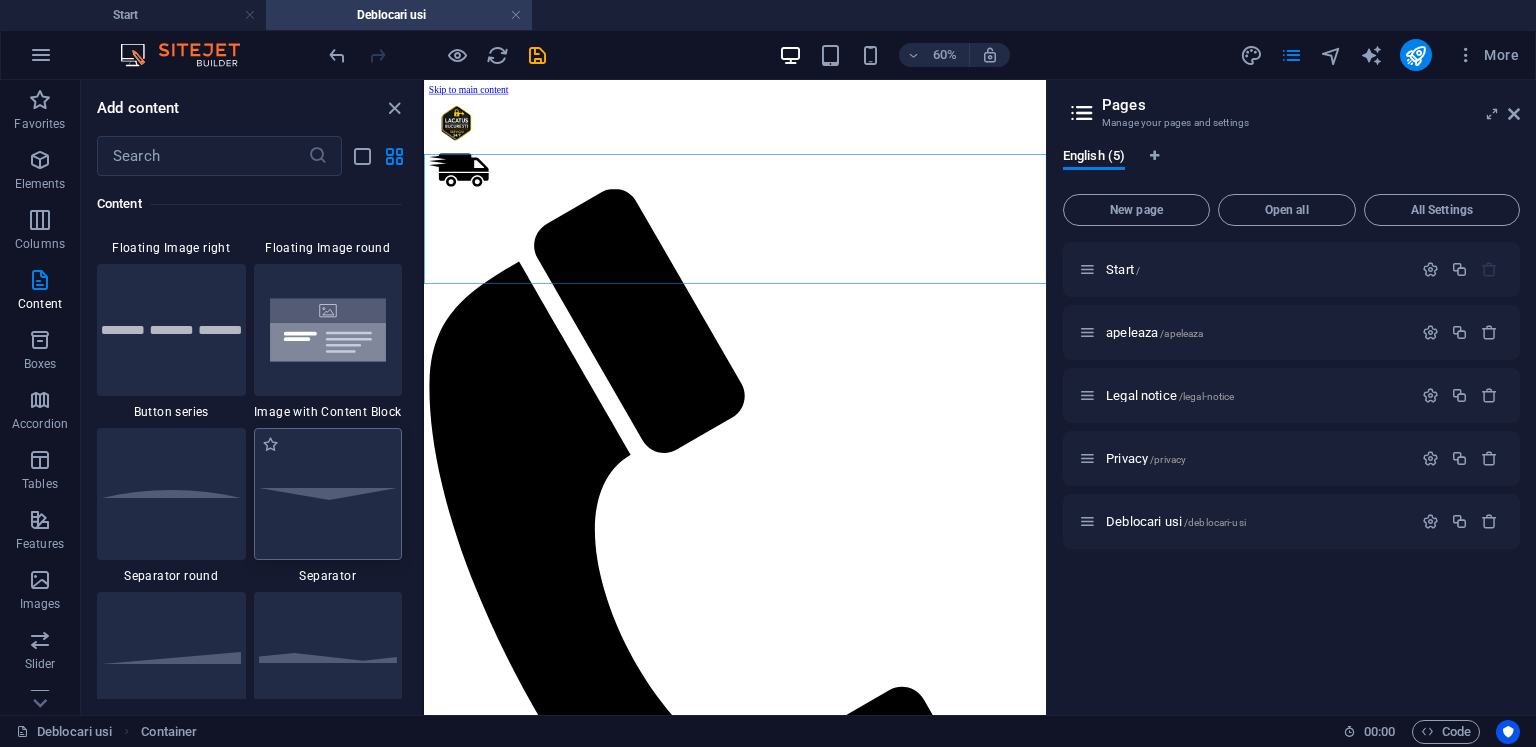 click at bounding box center (328, 493) 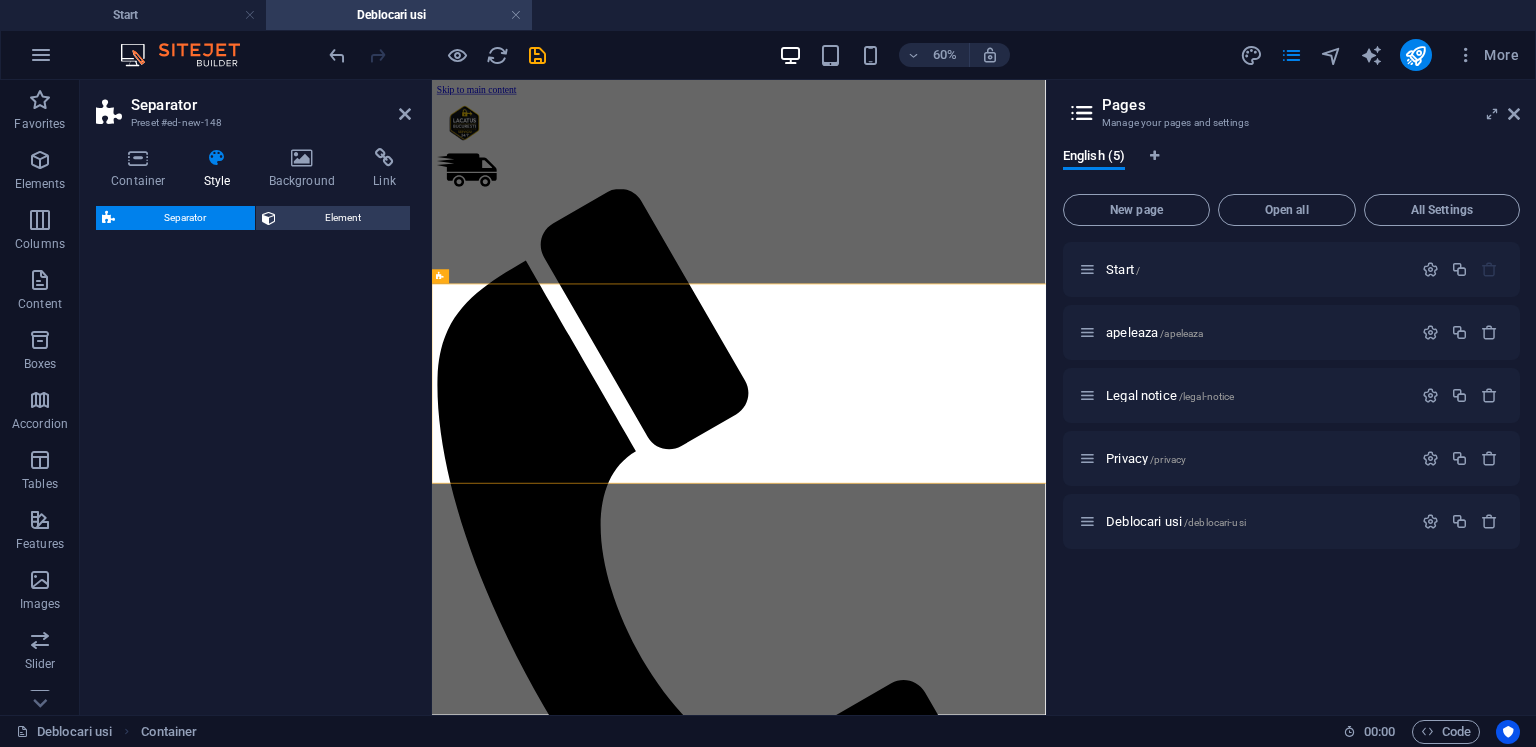 select on "rem" 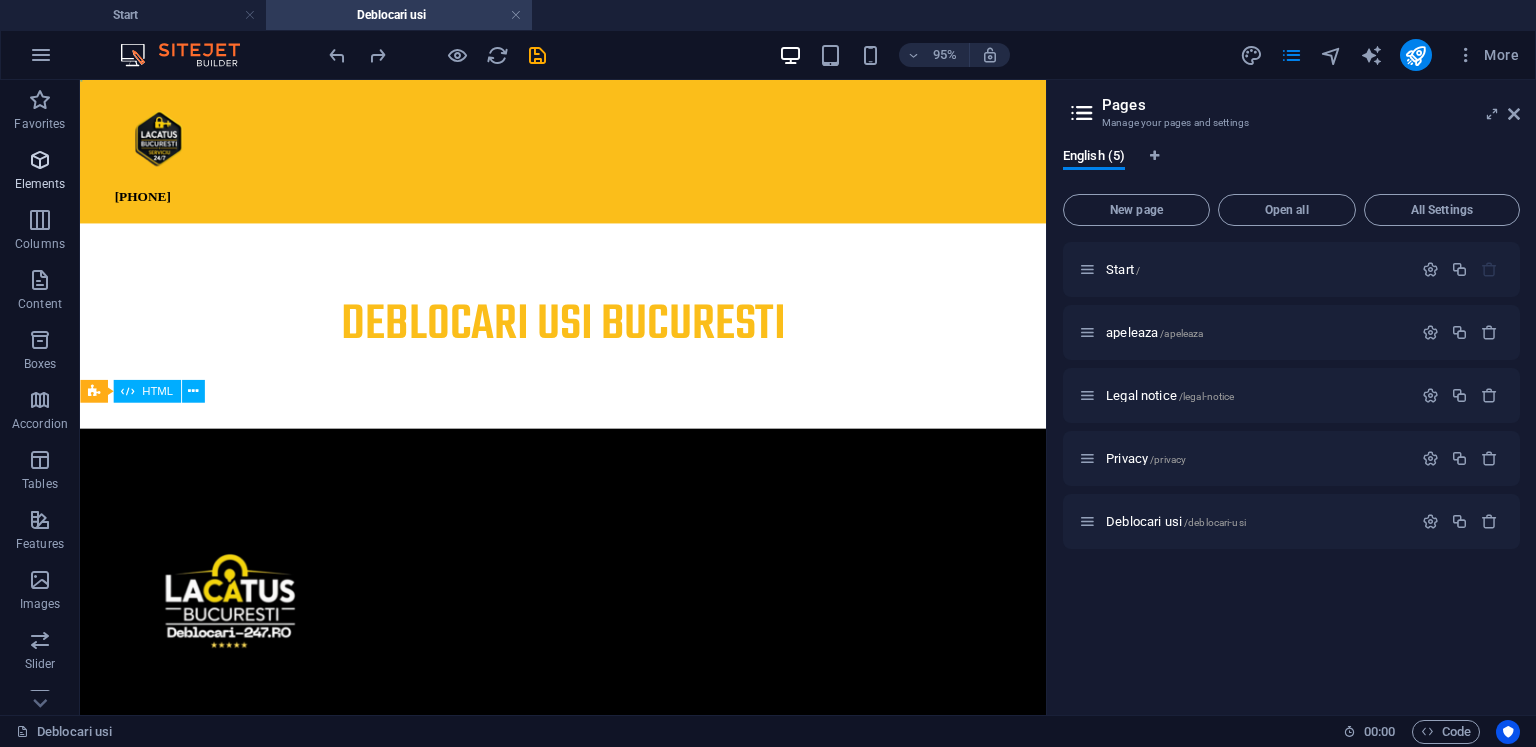 click on "Elements" at bounding box center [40, 172] 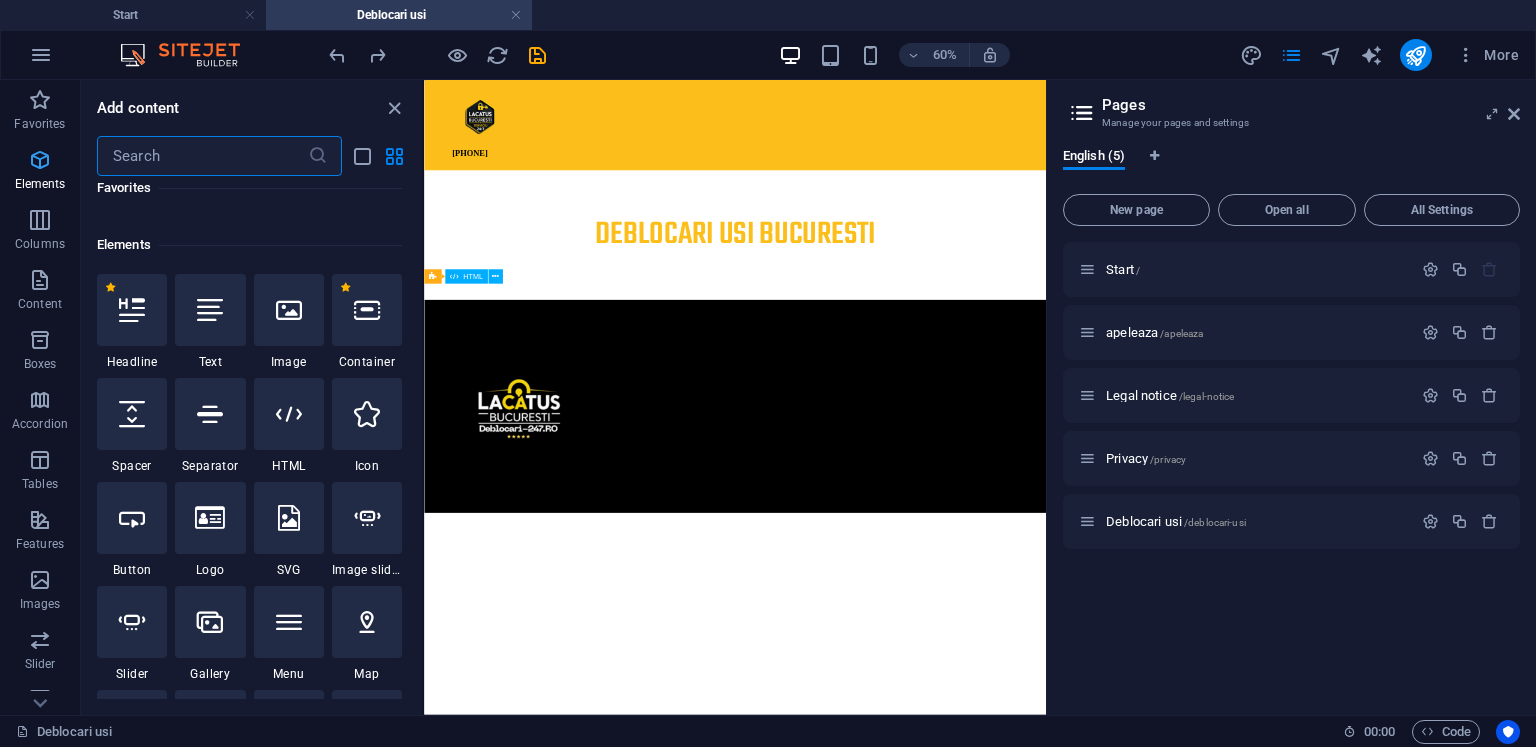 scroll, scrollTop: 212, scrollLeft: 0, axis: vertical 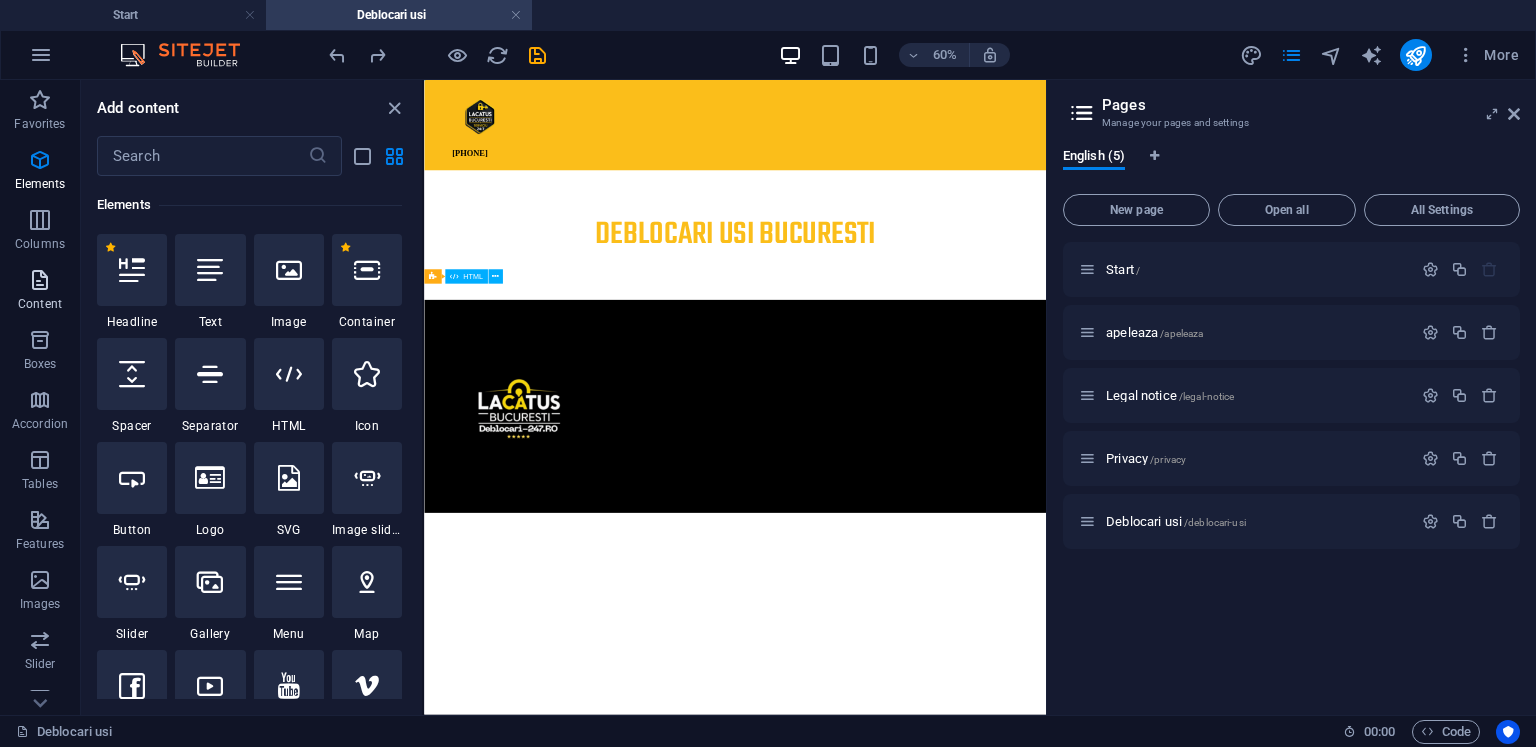 click at bounding box center (40, 280) 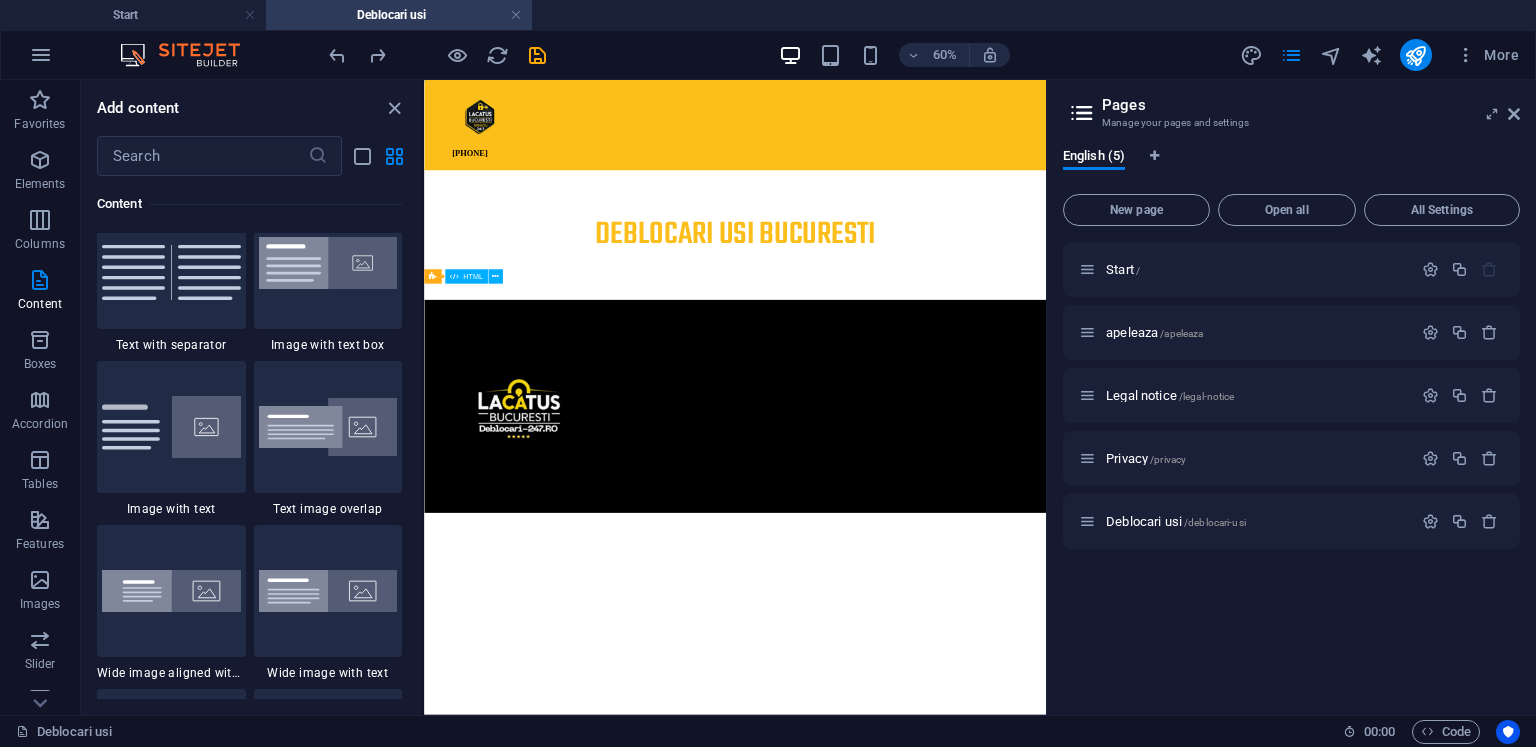 scroll, scrollTop: 3599, scrollLeft: 0, axis: vertical 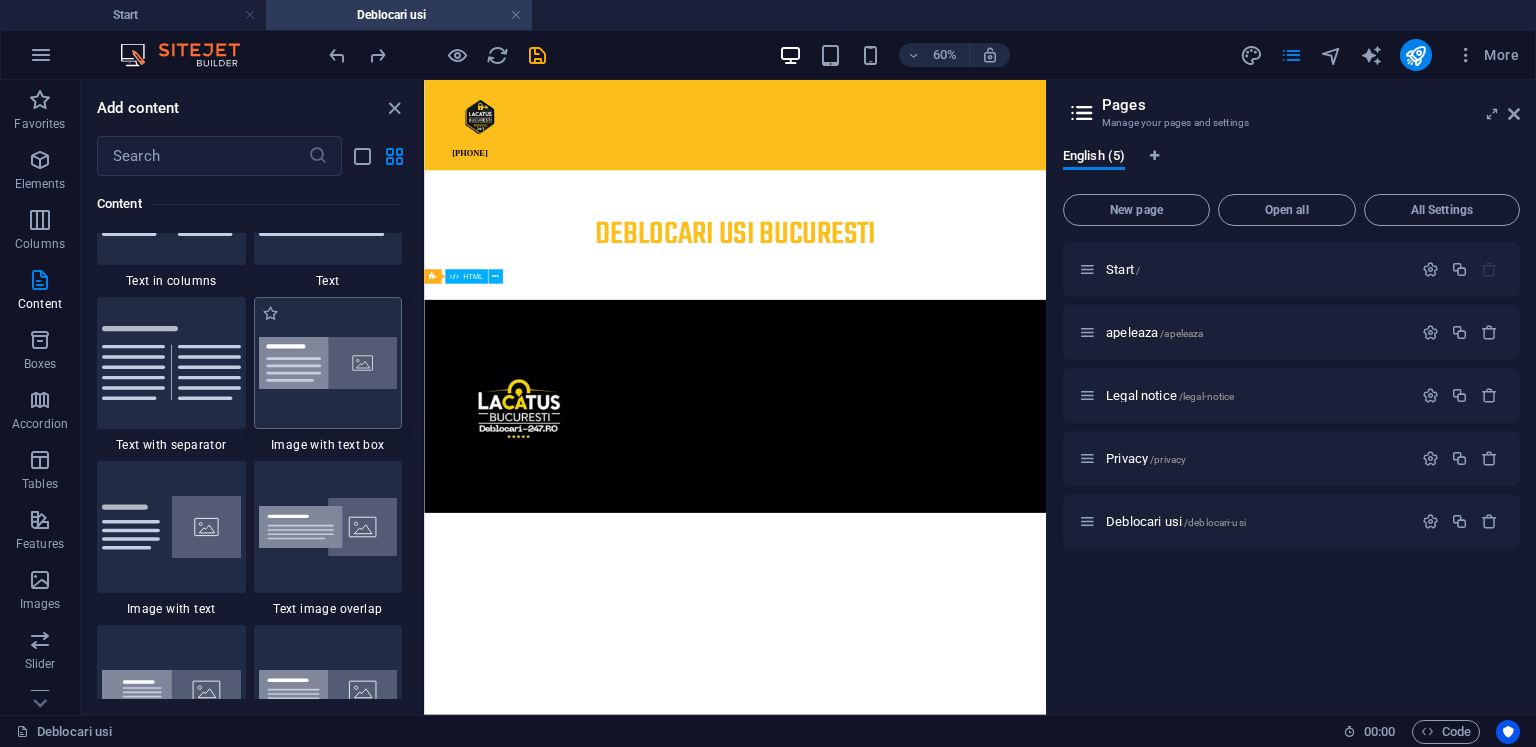 click at bounding box center (328, 363) 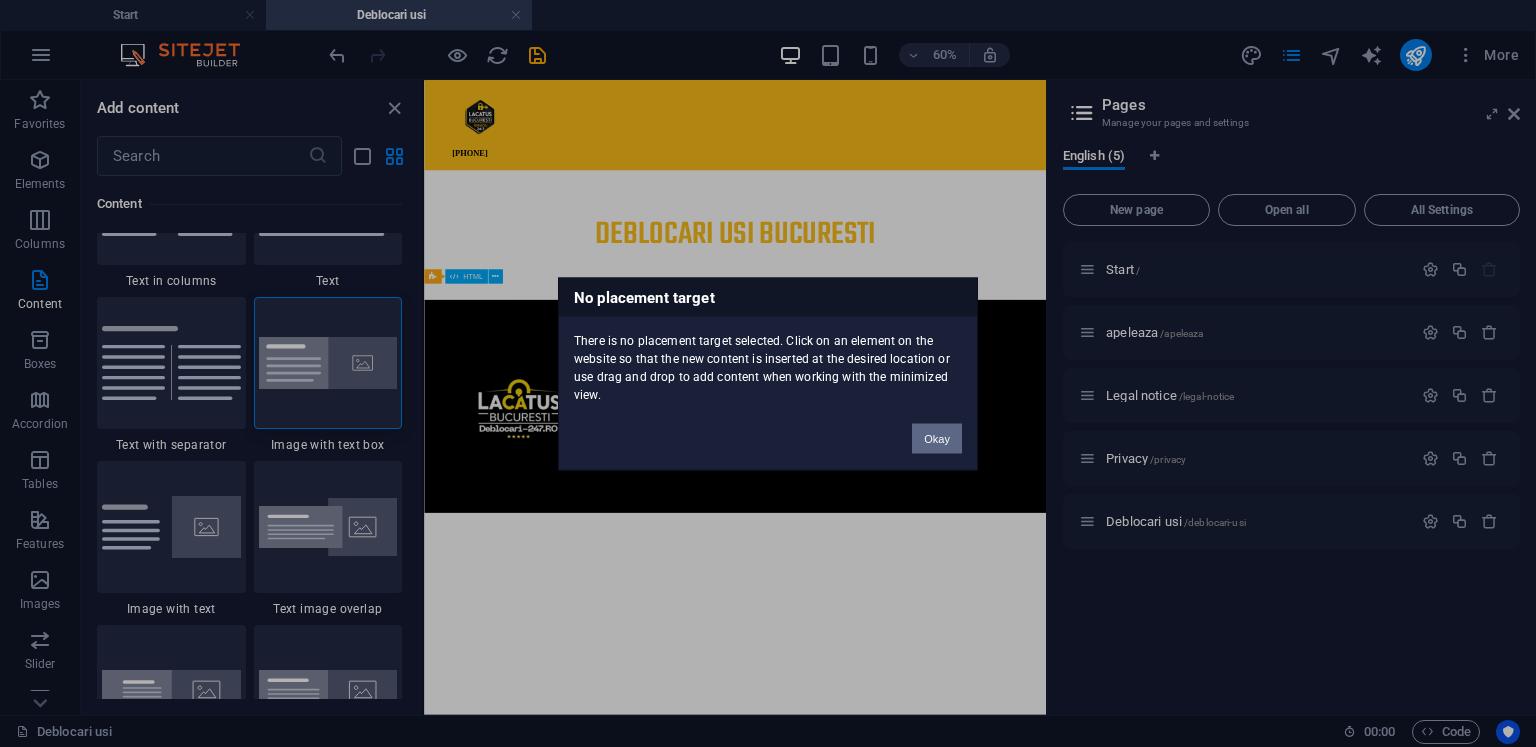 drag, startPoint x: 952, startPoint y: 444, endPoint x: 874, endPoint y: 604, distance: 178 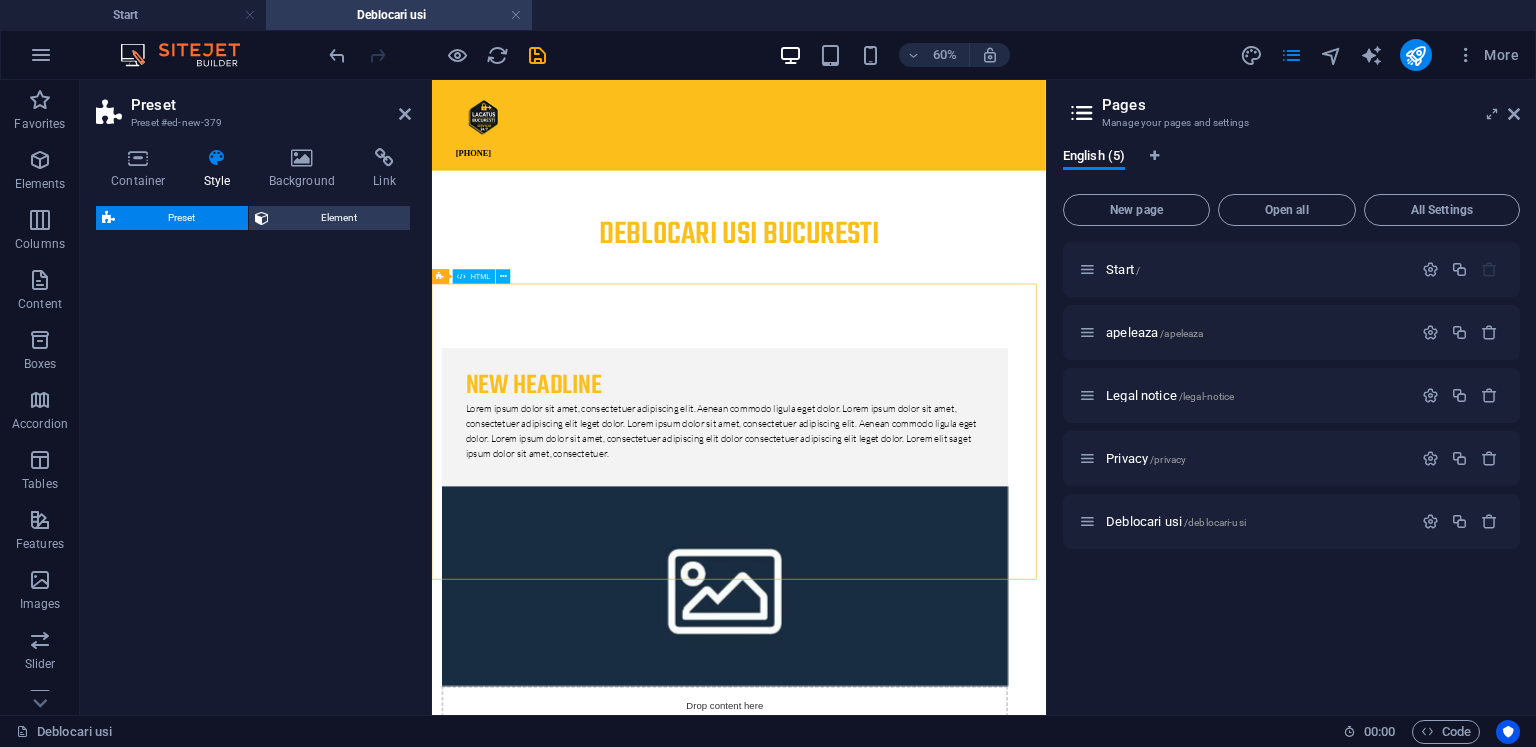 select on "rem" 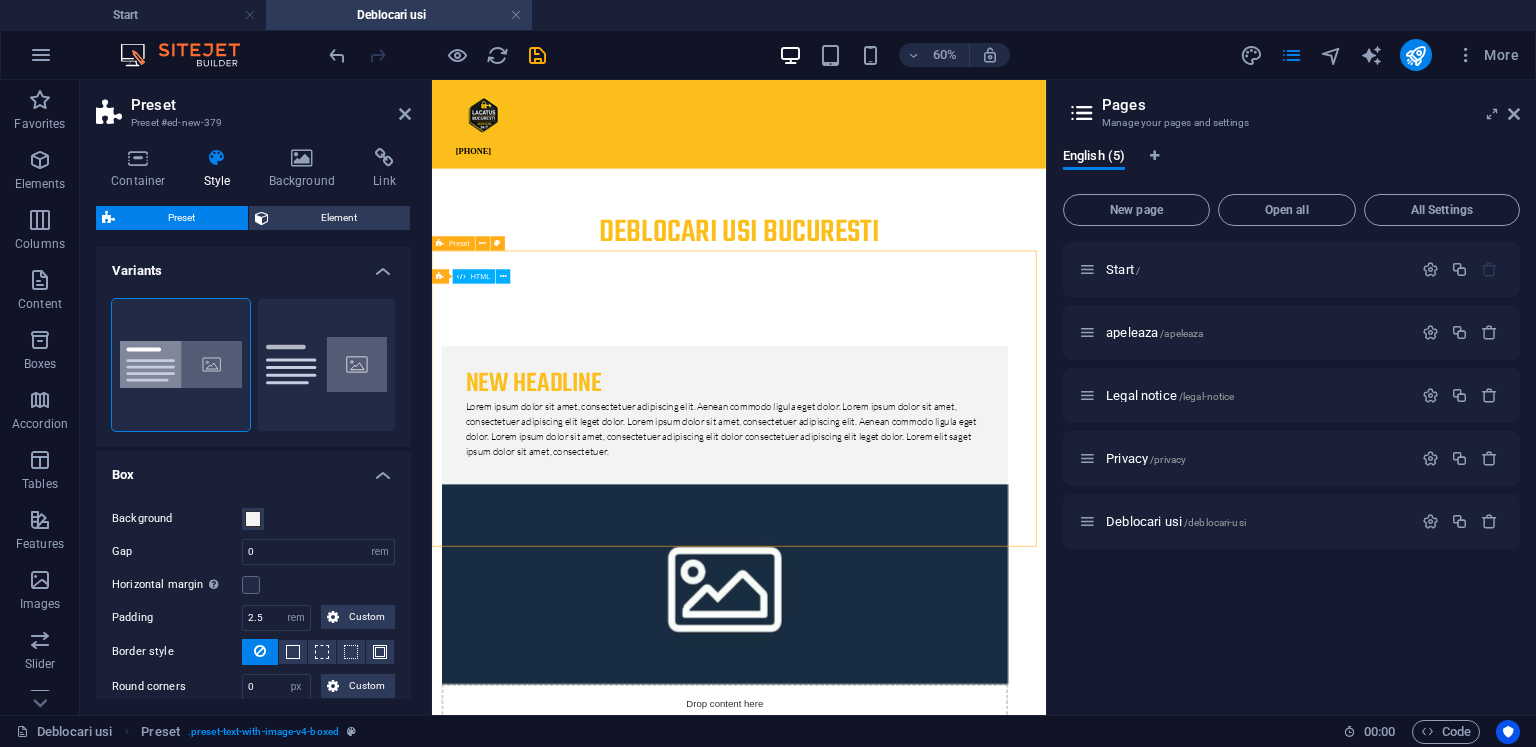scroll, scrollTop: 0, scrollLeft: 0, axis: both 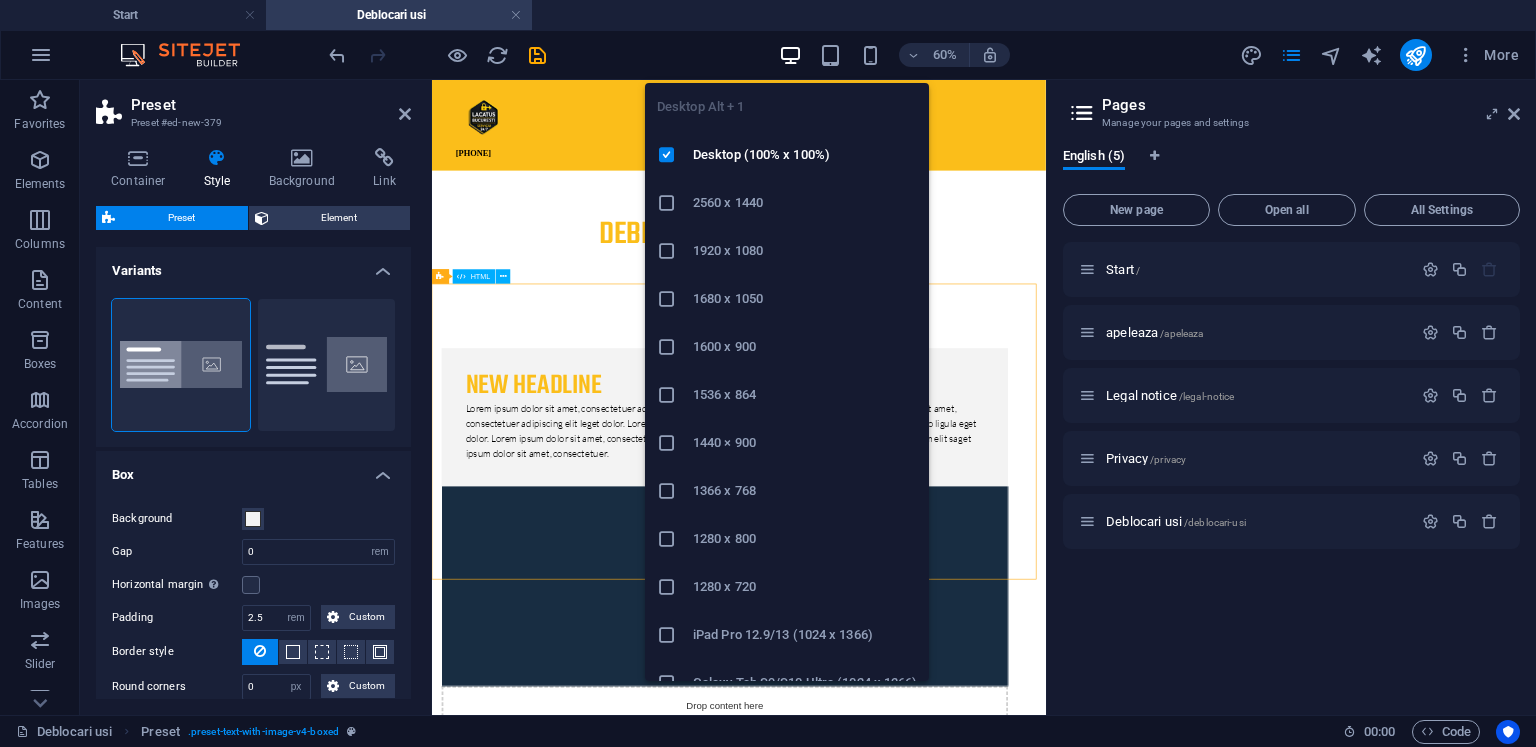 click at bounding box center [790, 55] 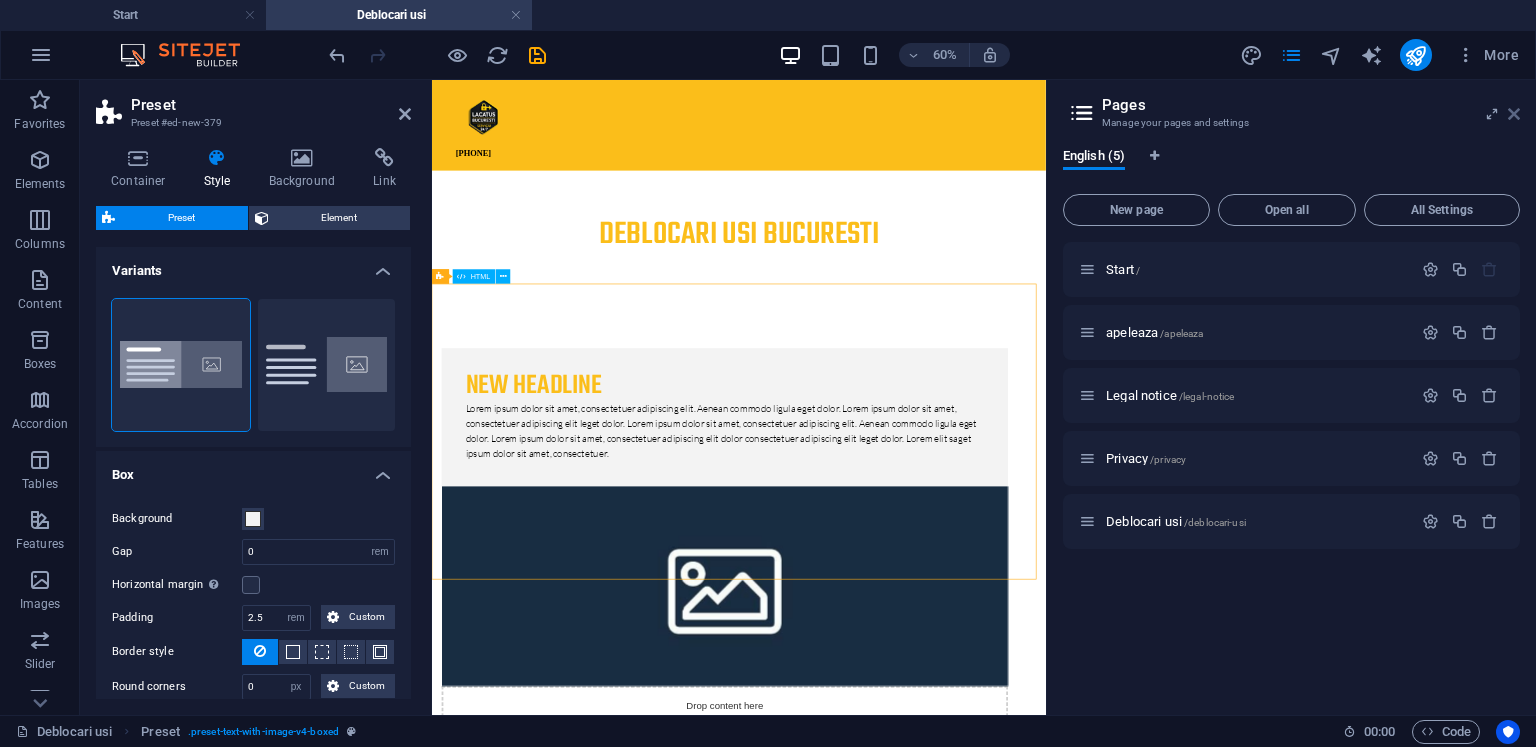 click at bounding box center (1514, 114) 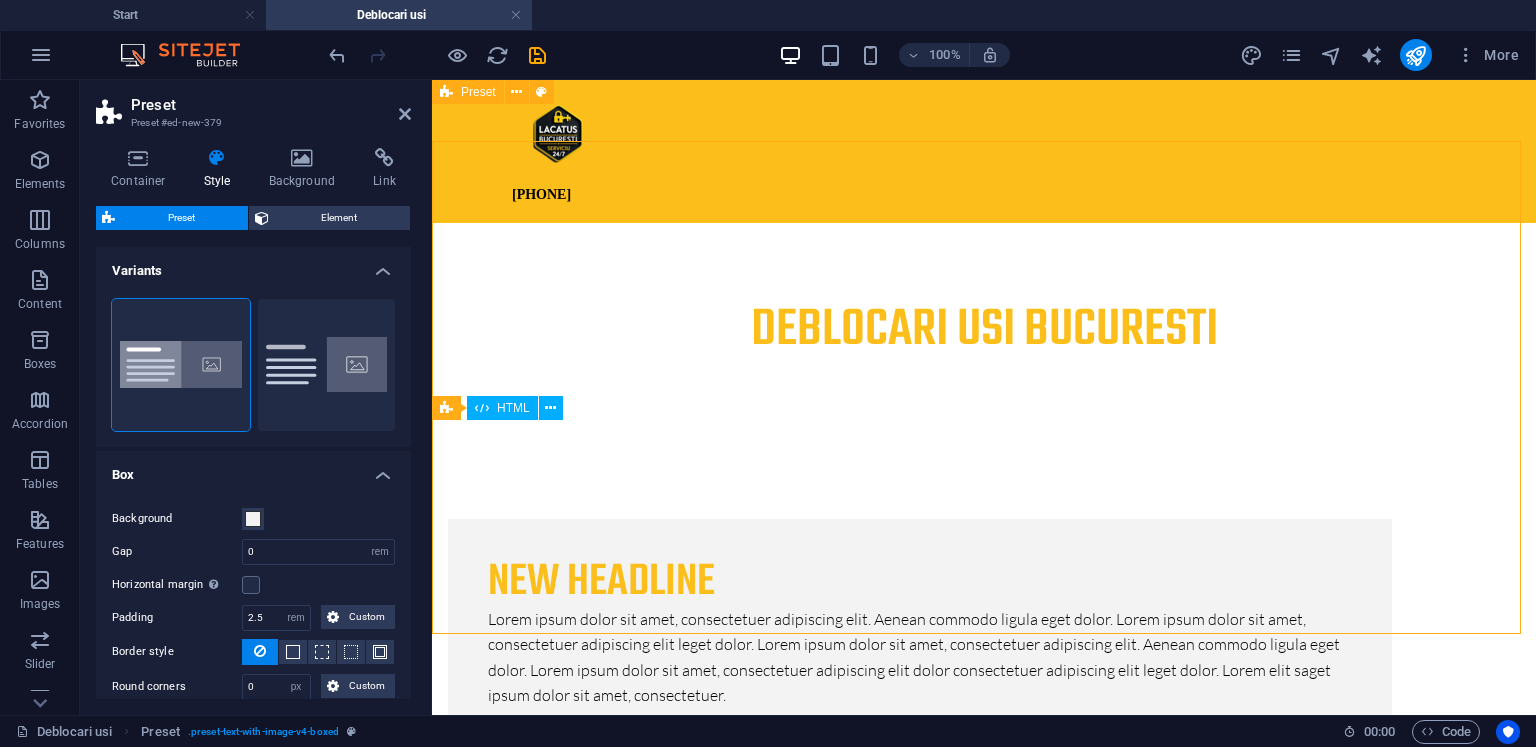 scroll, scrollTop: 0, scrollLeft: 0, axis: both 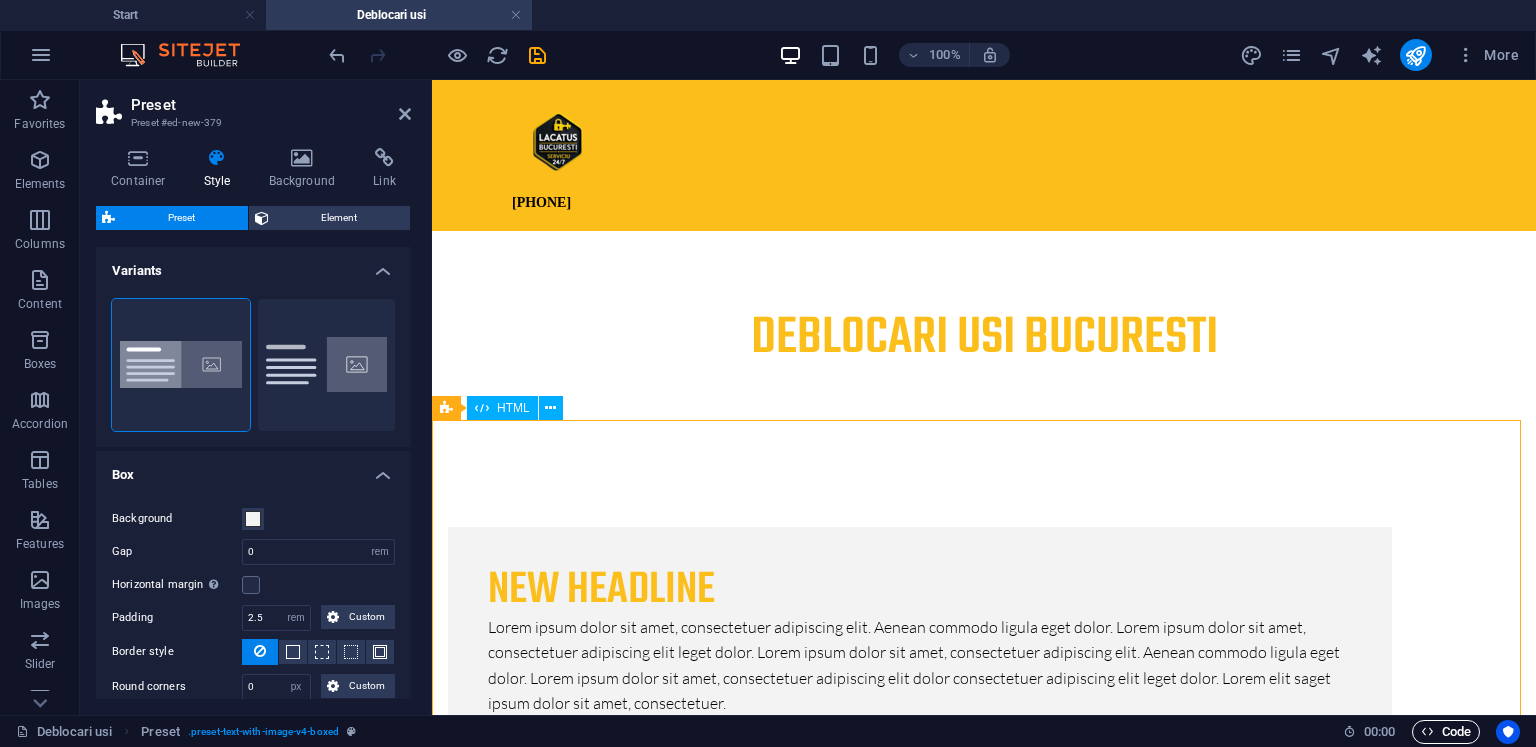 click at bounding box center (1427, 731) 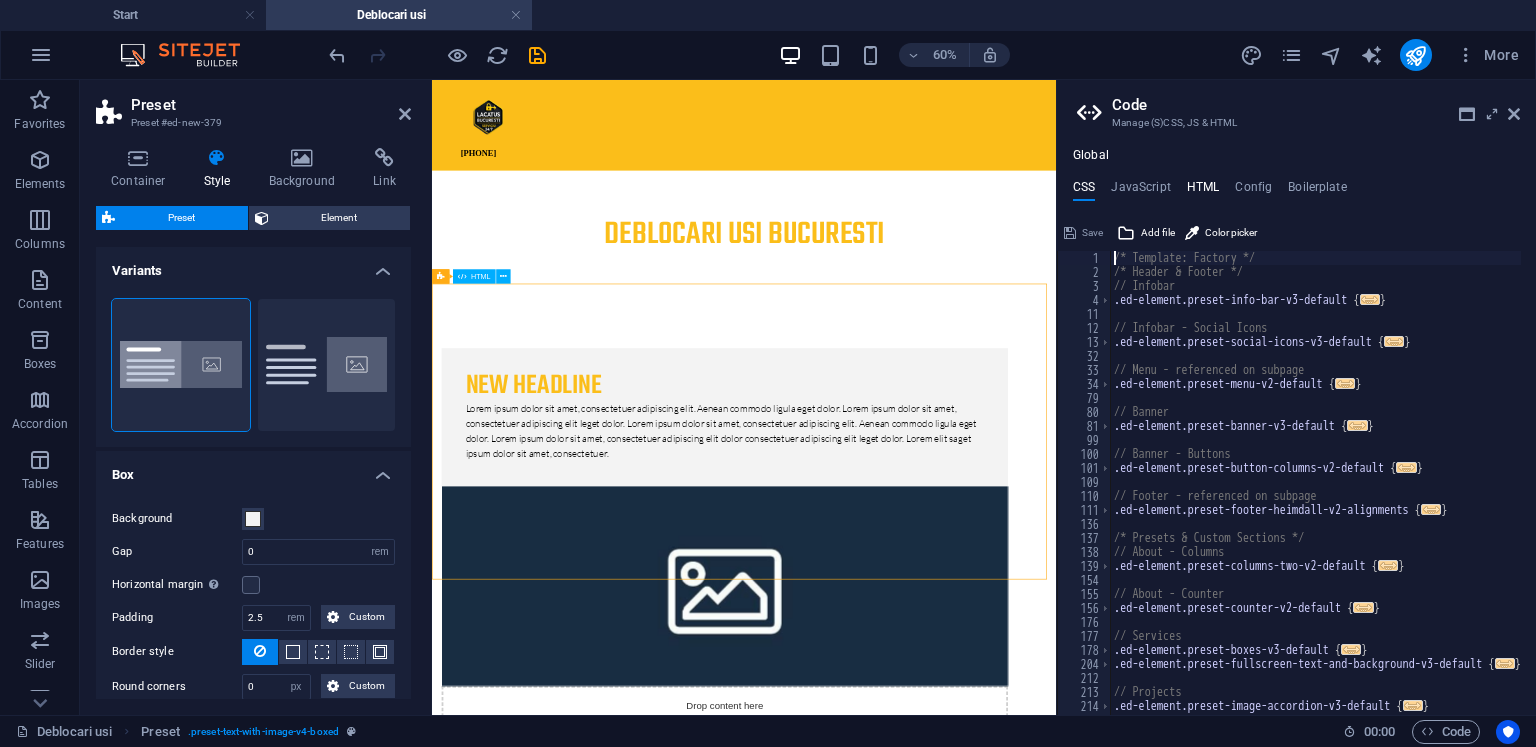 click on "HTML" at bounding box center (1203, 191) 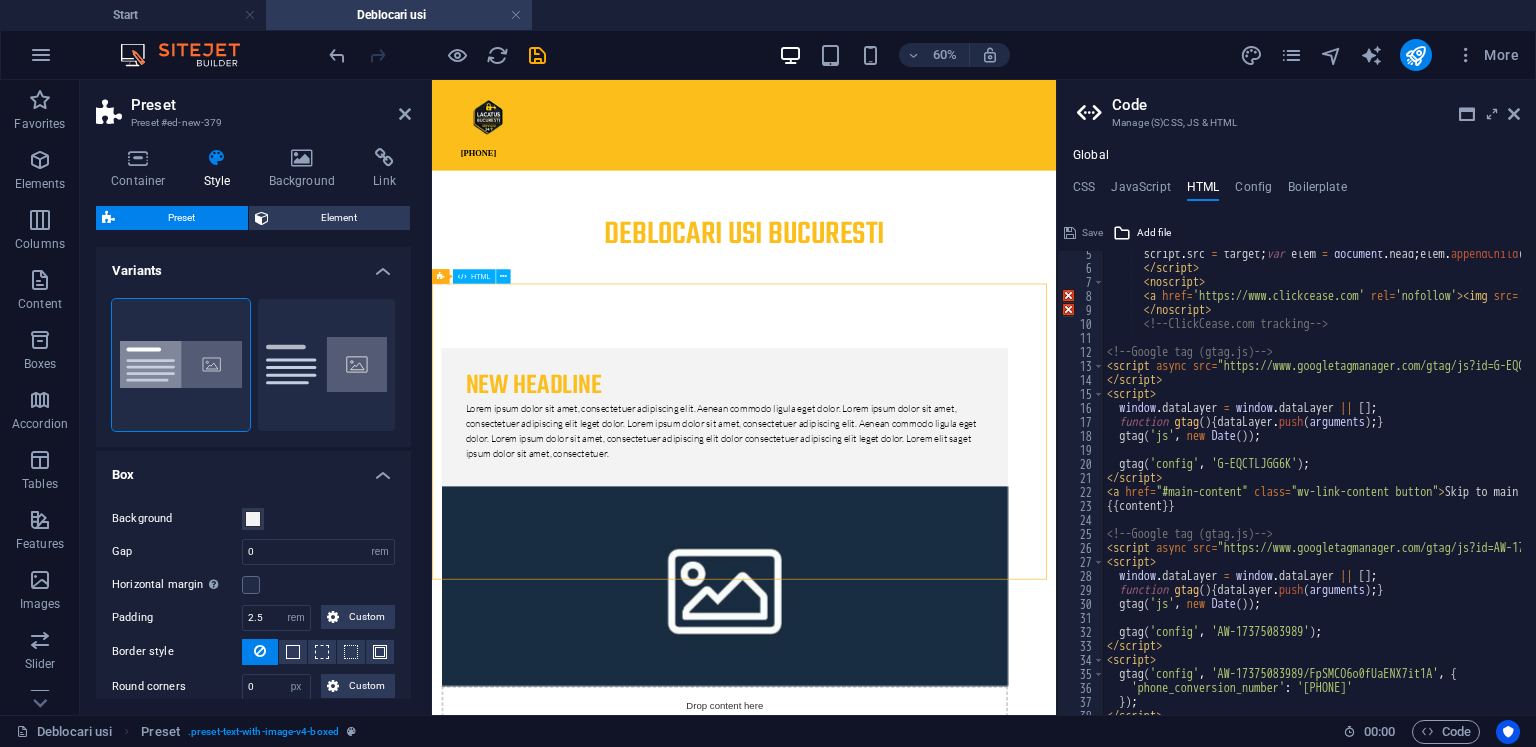 scroll, scrollTop: 320, scrollLeft: 0, axis: vertical 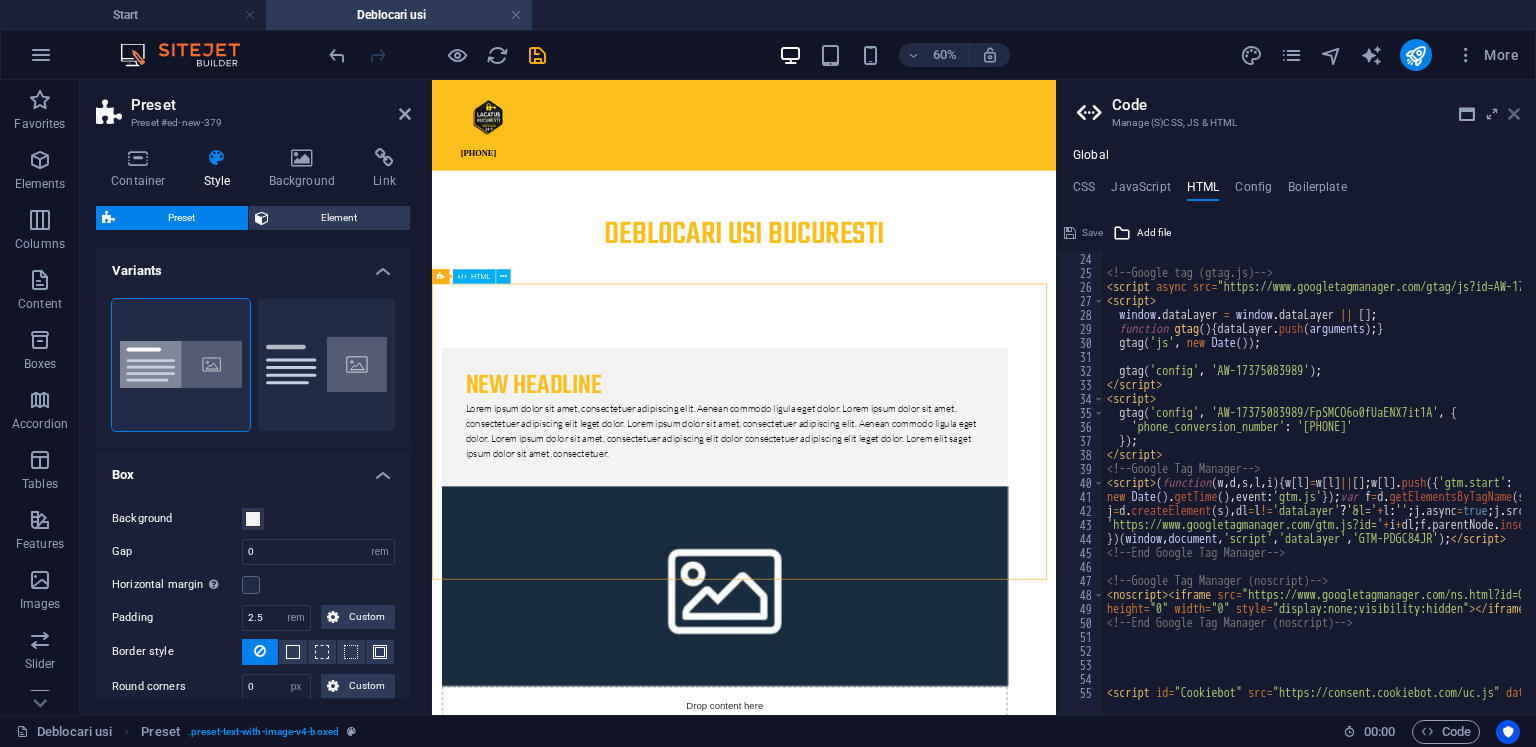 click at bounding box center (1514, 114) 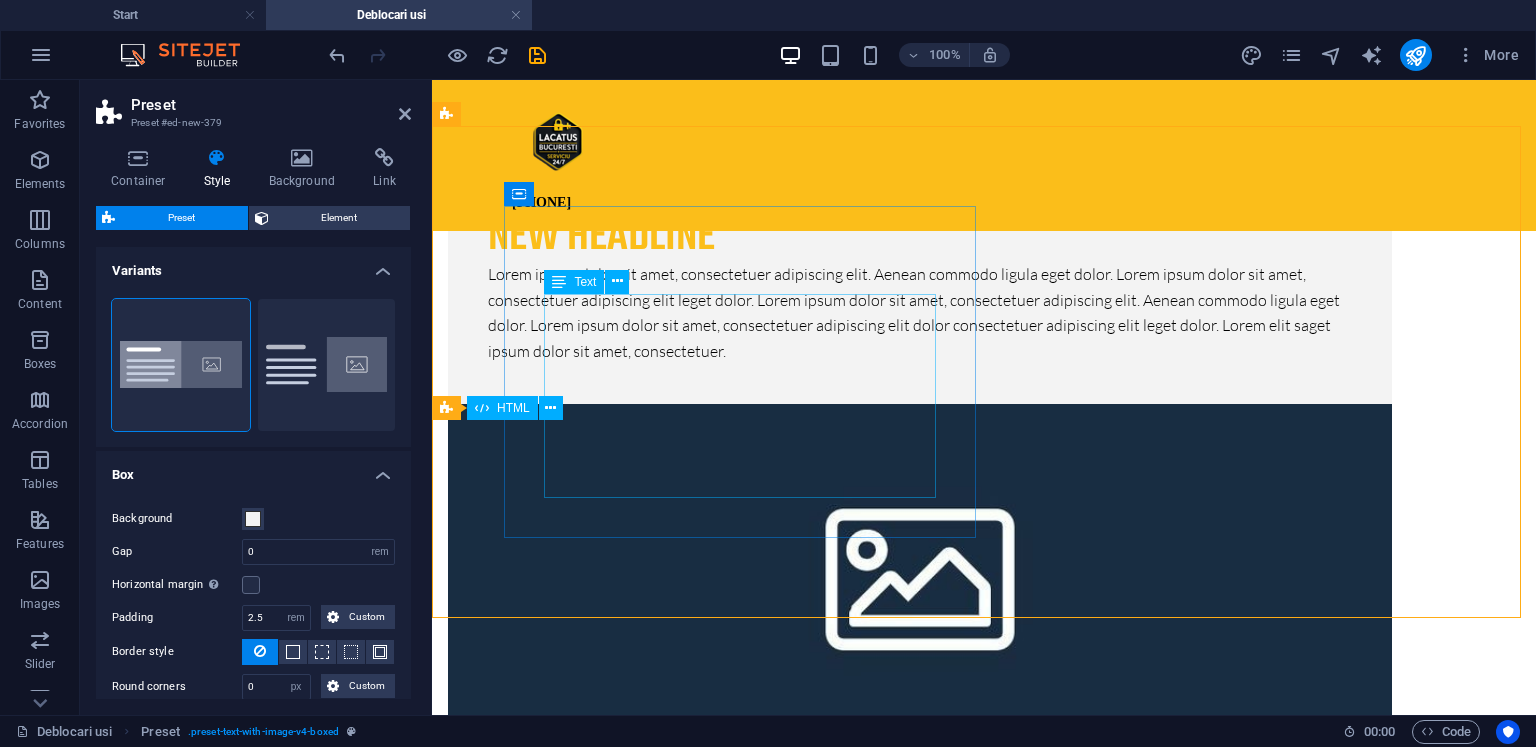 scroll, scrollTop: 400, scrollLeft: 0, axis: vertical 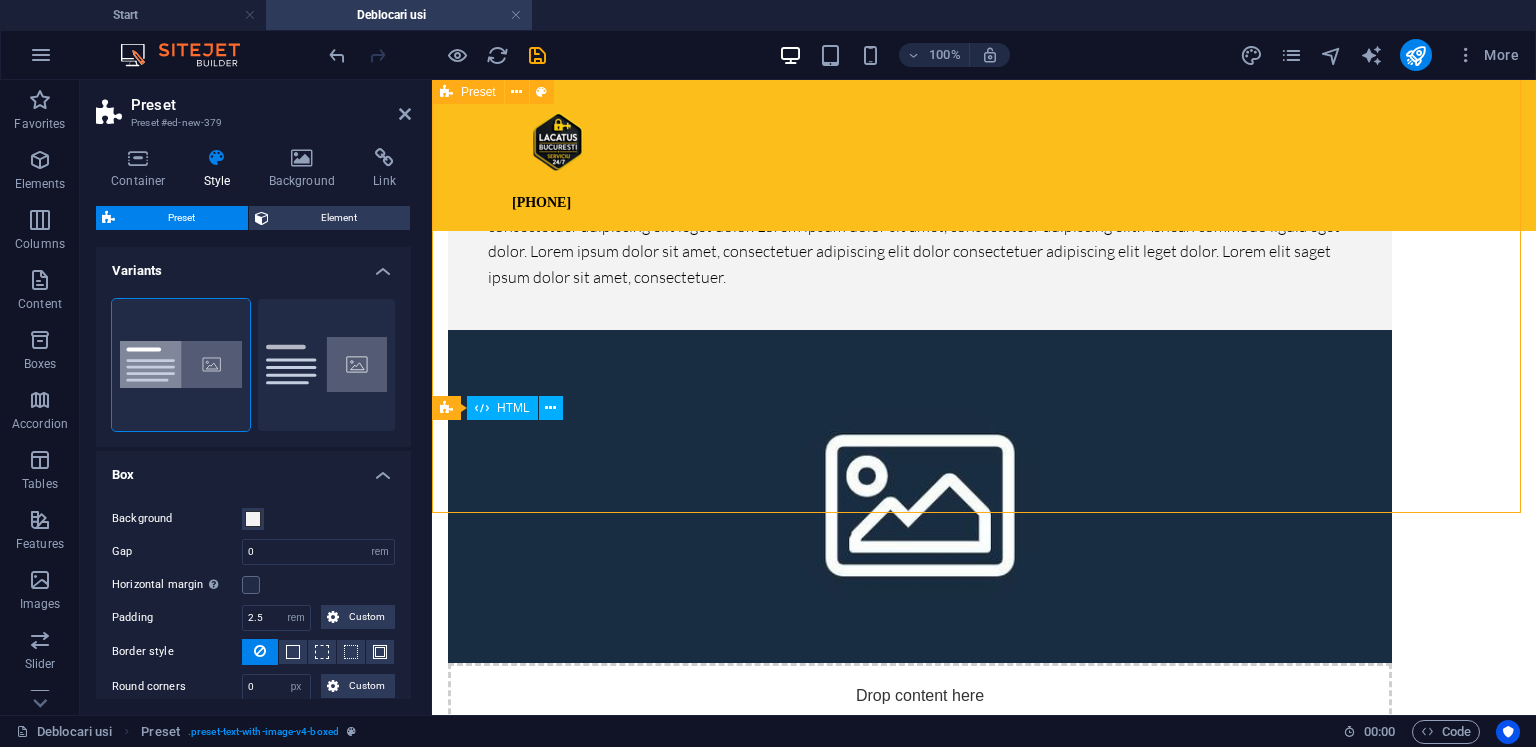 click on "New headline Lorem ipsum dolor sit amet, consectetuer adipiscing elit. Aenean commodo ligula eget dolor. Lorem ipsum dolor sit amet, consectetuer adipiscing elit leget dolor. Lorem ipsum dolor sit amet, consectetuer adipiscing elit. Aenean commodo ligula eget dolor. Lorem ipsum dolor sit amet, consectetuer adipiscing elit dolor consectetuer adipiscing elit leget dolor. Lorem elit saget ipsum dolor sit amet, consectetuer. Drop content here or  Add elements  Paste clipboard" at bounding box center (984, 452) 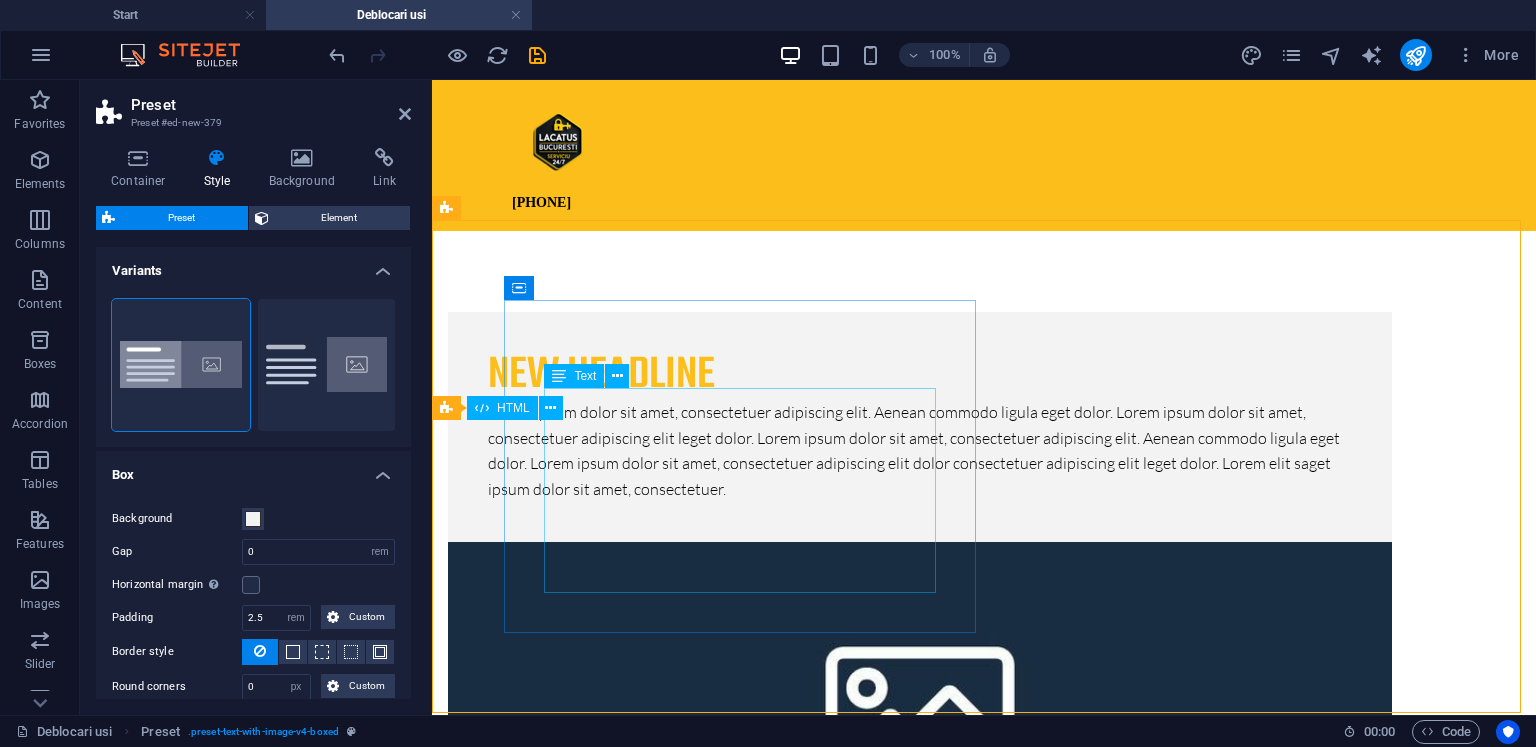 scroll, scrollTop: 100, scrollLeft: 0, axis: vertical 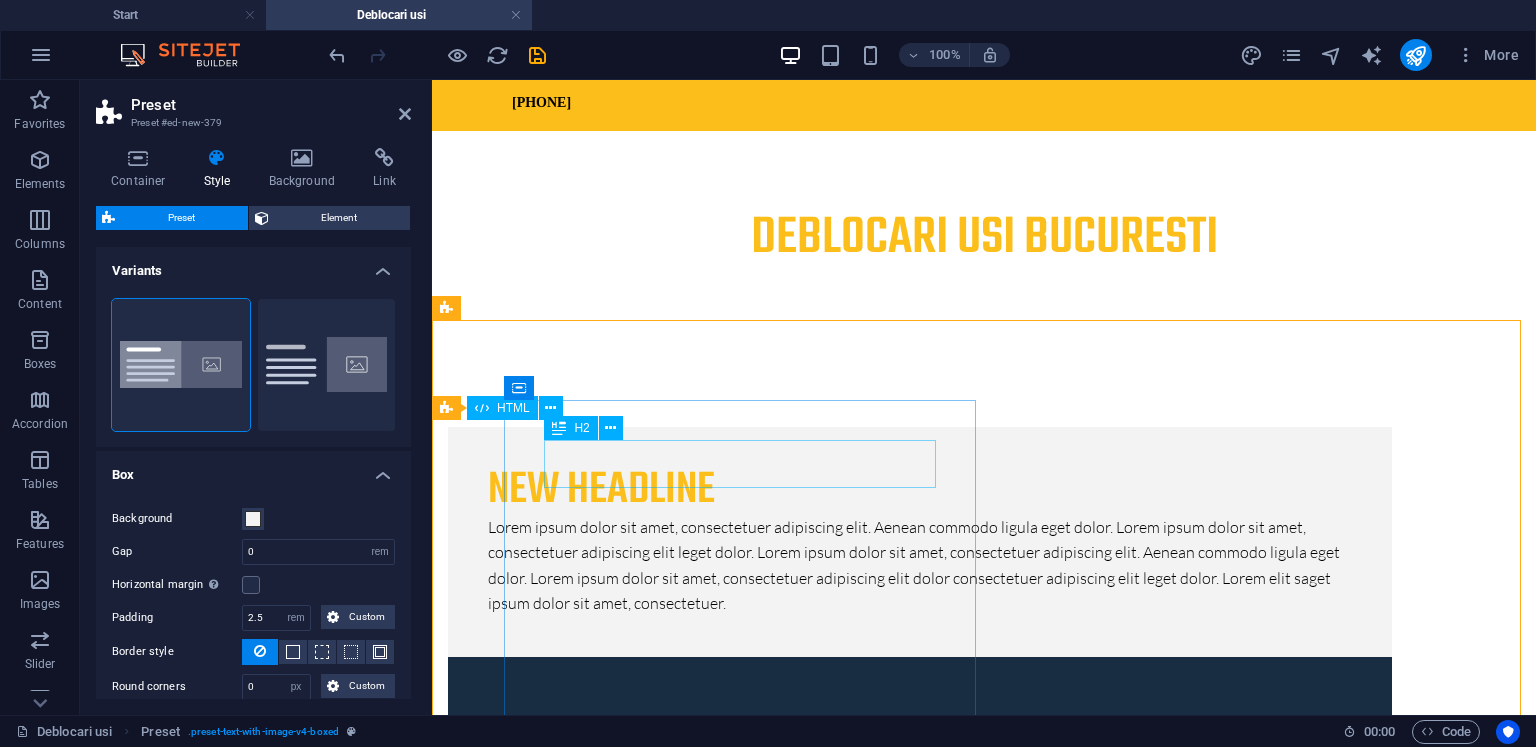 click on "New headline" at bounding box center (920, 491) 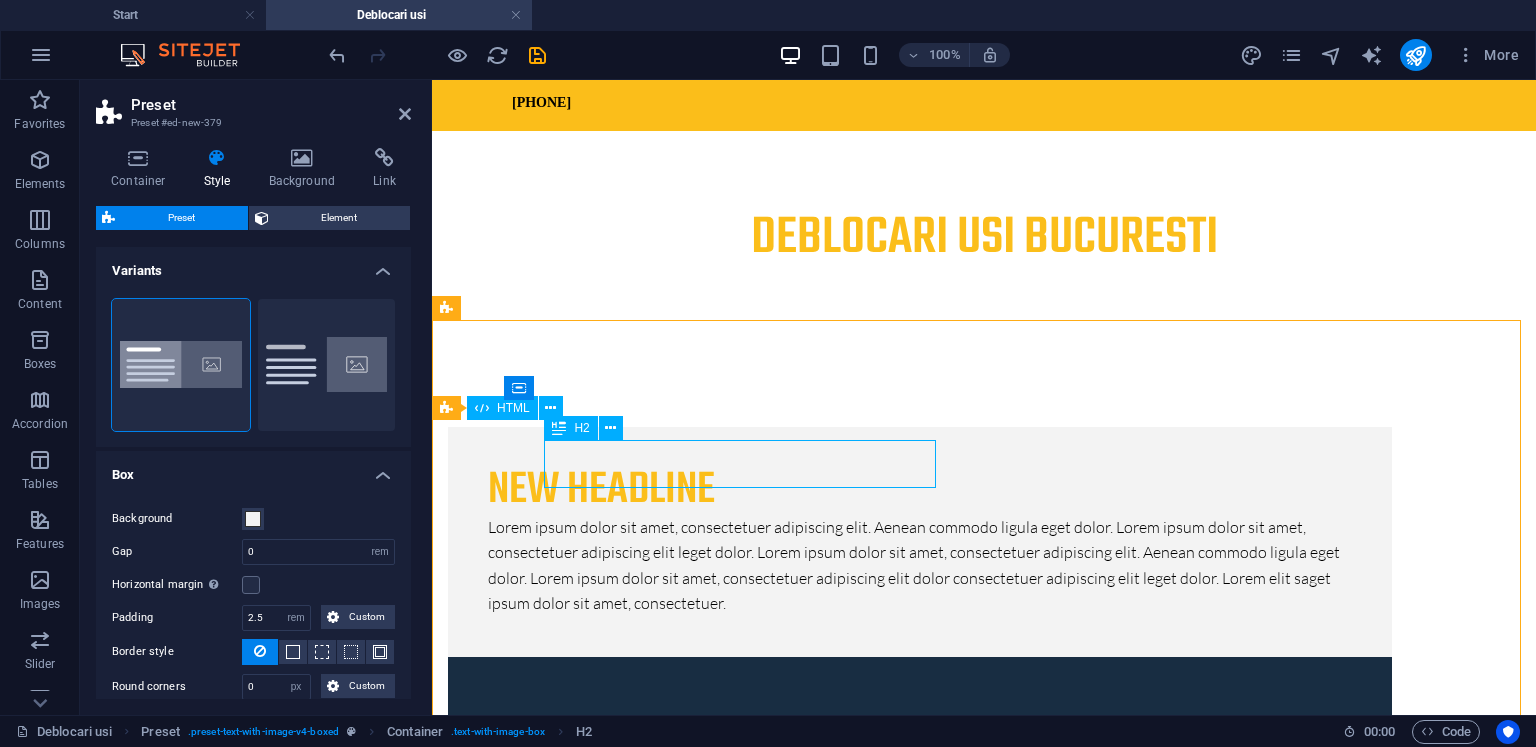 click on "New headline" at bounding box center [920, 491] 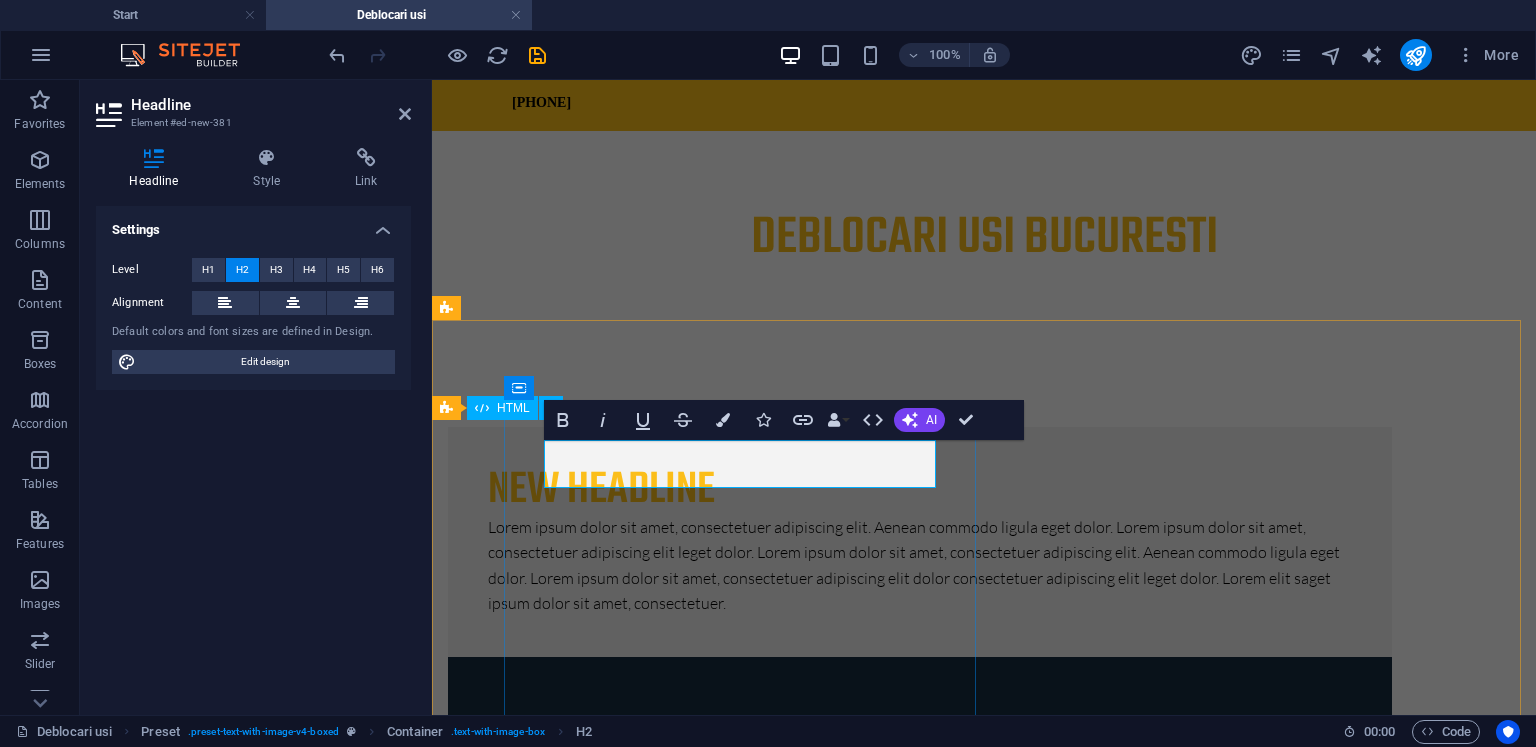 type 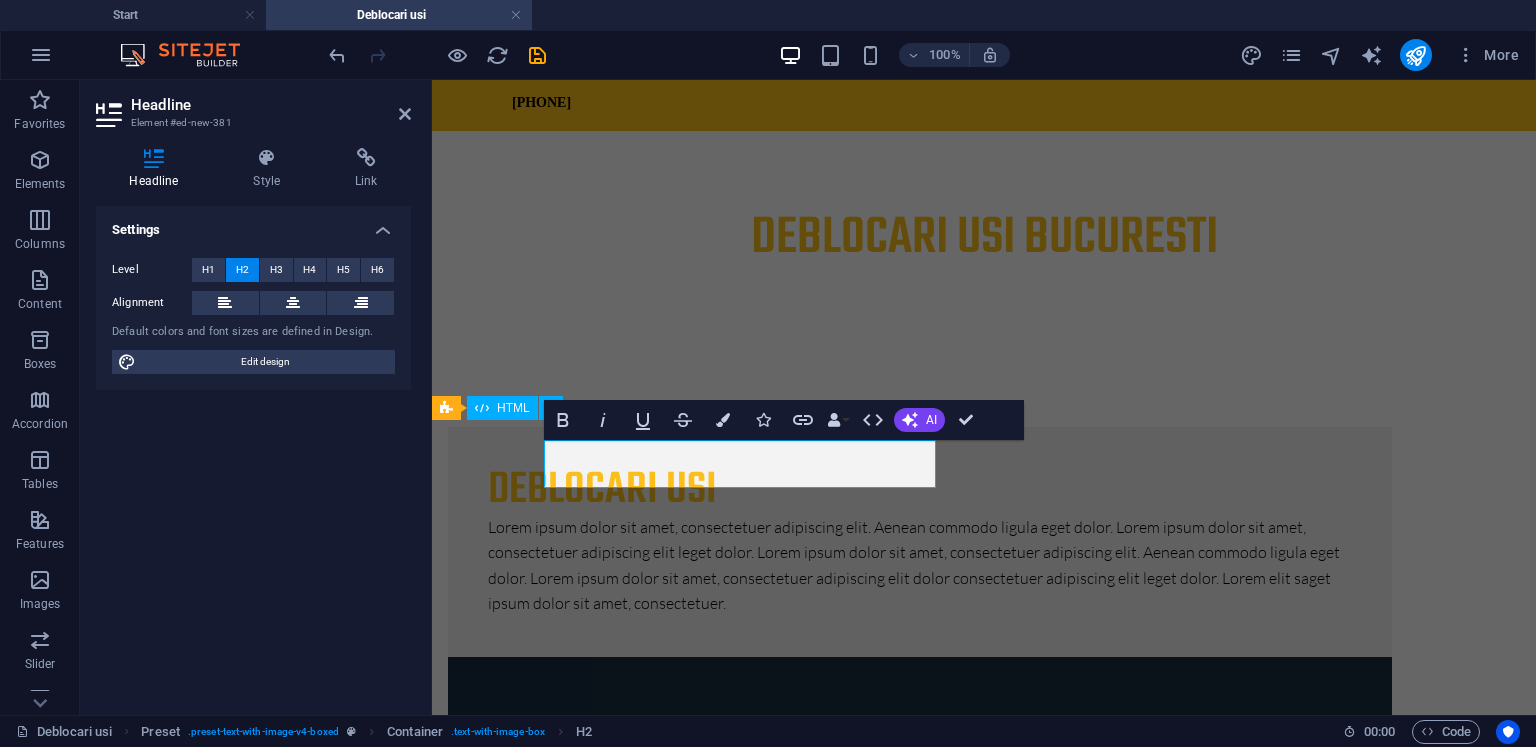 click on "Settings Level H1 H2 H3 H4 H5 H6 Alignment Default colors and font sizes are defined in Design. Edit design" at bounding box center [253, 452] 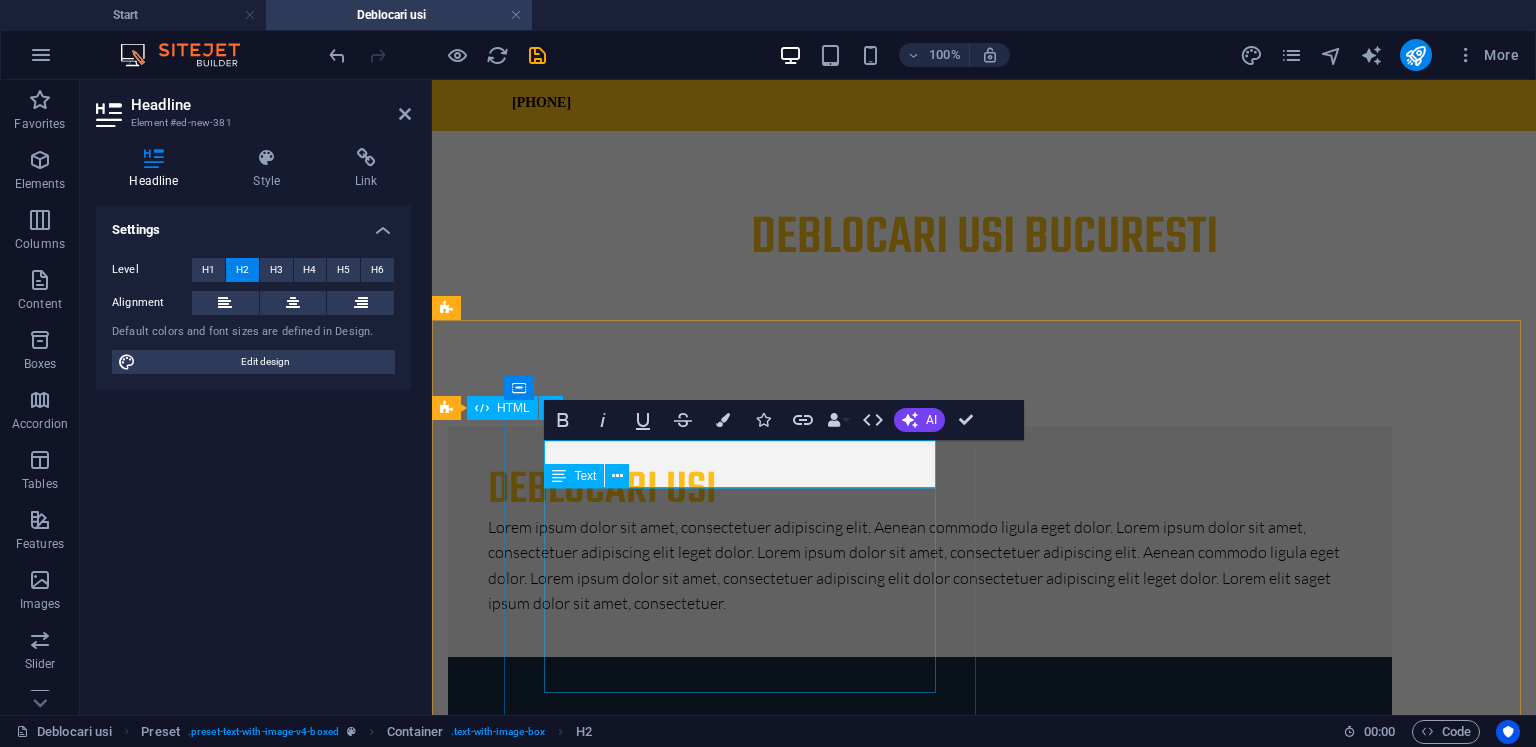 click on "Lorem ipsum dolor sit amet, consectetuer adipiscing elit. Aenean commodo ligula eget dolor. Lorem ipsum dolor sit amet, consectetuer adipiscing elit leget dolor. Lorem ipsum dolor sit amet, consectetuer adipiscing elit. Aenean commodo ligula eget dolor. Lorem ipsum dolor sit amet, consectetuer adipiscing elit dolor consectetuer adipiscing elit leget dolor. Lorem elit saget ipsum dolor sit amet, consectetuer." at bounding box center [920, 566] 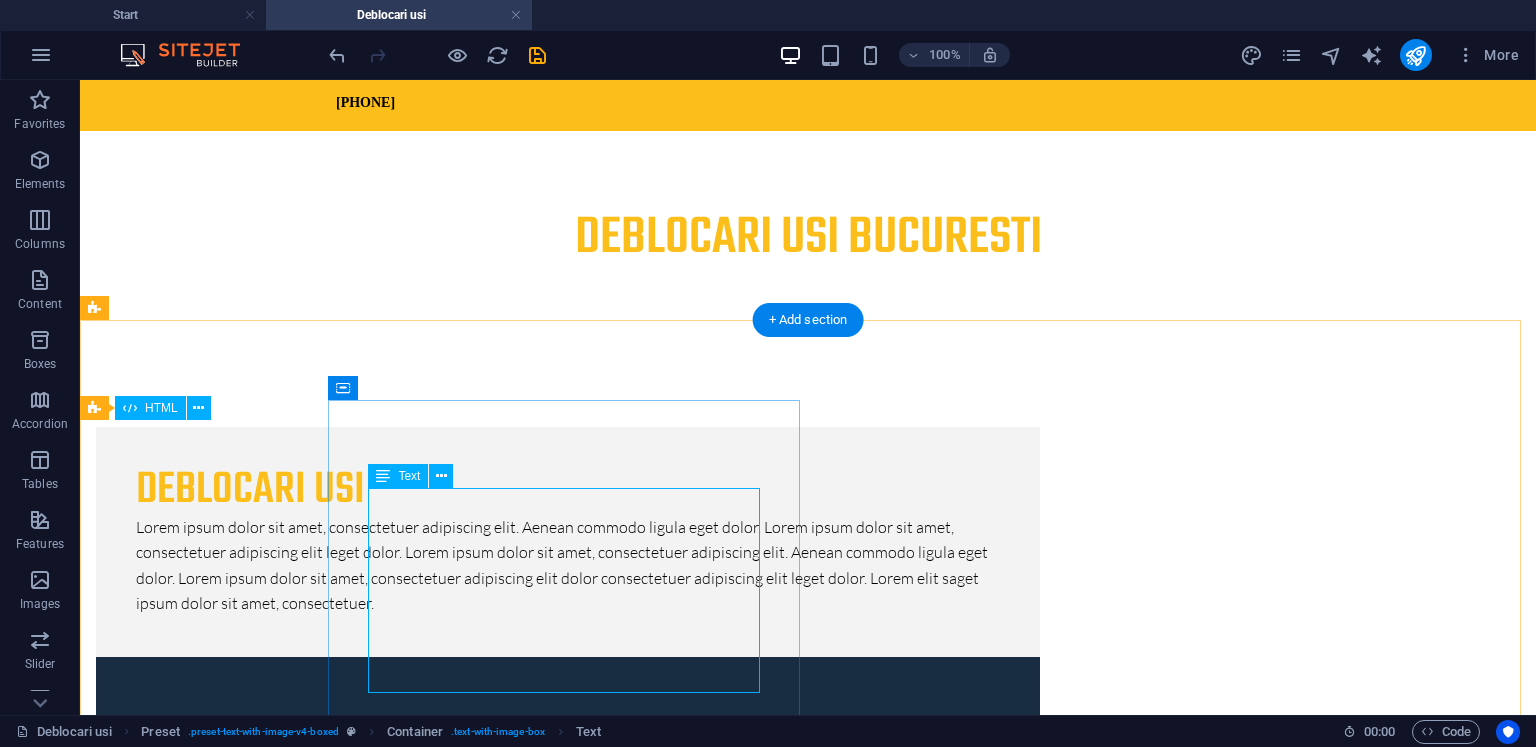 click on "Lorem ipsum dolor sit amet, consectetuer adipiscing elit. Aenean commodo ligula eget dolor. Lorem ipsum dolor sit amet, consectetuer adipiscing elit leget dolor. Lorem ipsum dolor sit amet, consectetuer adipiscing elit. Aenean commodo ligula eget dolor. Lorem ipsum dolor sit amet, consectetuer adipiscing elit dolor consectetuer adipiscing elit leget dolor. Lorem elit saget ipsum dolor sit amet, consectetuer." at bounding box center [568, 566] 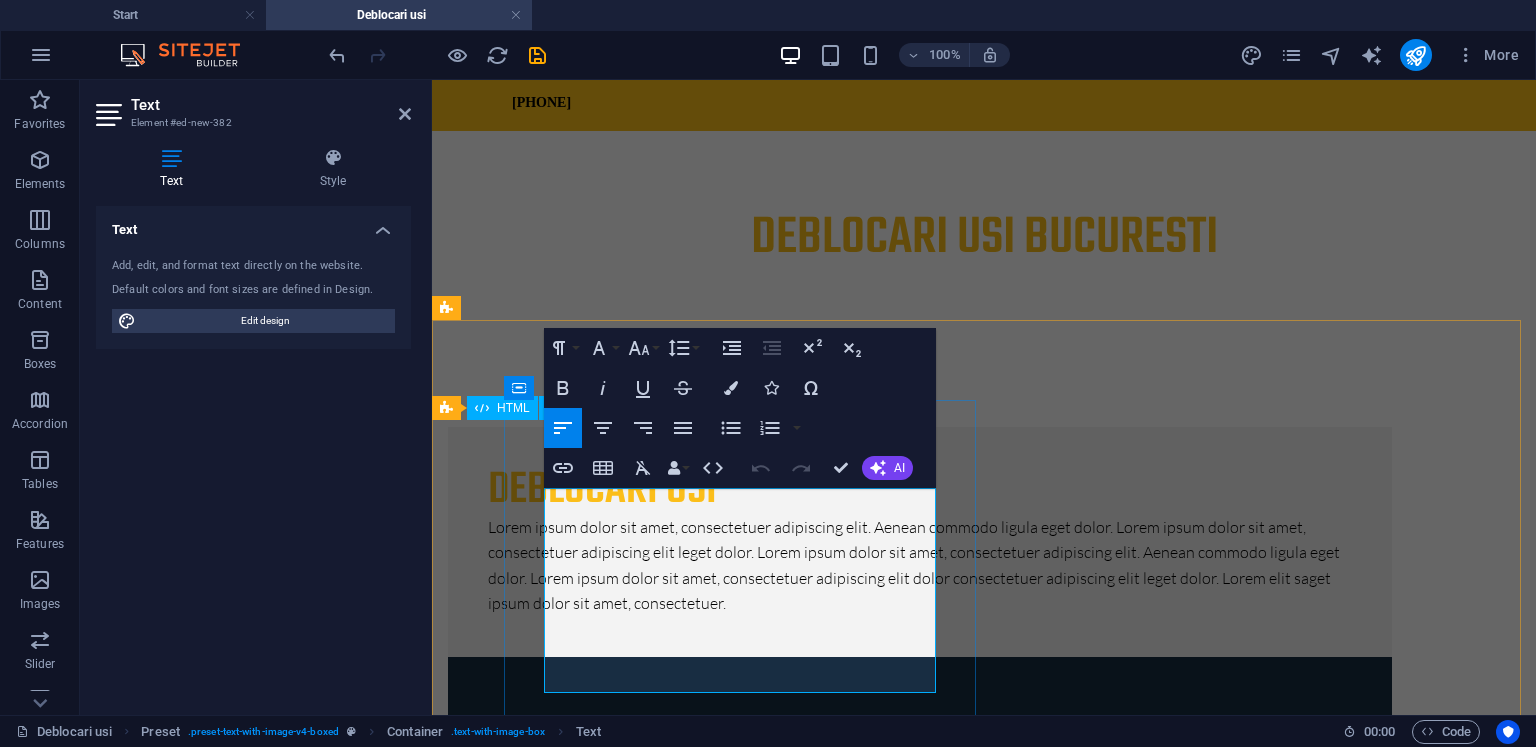 click on "Lorem ipsum dolor sit amet, consectetuer adipiscing elit. Aenean commodo ligula eget dolor. Lorem ipsum dolor sit amet, consectetuer adipiscing elit leget dolor. Lorem ipsum dolor sit amet, consectetuer adipiscing elit. Aenean commodo ligula eget dolor. Lorem ipsum dolor sit amet, consectetuer adipiscing elit dolor consectetuer adipiscing elit leget dolor. Lorem elit saget ipsum dolor sit amet, consectetuer." at bounding box center (920, 566) 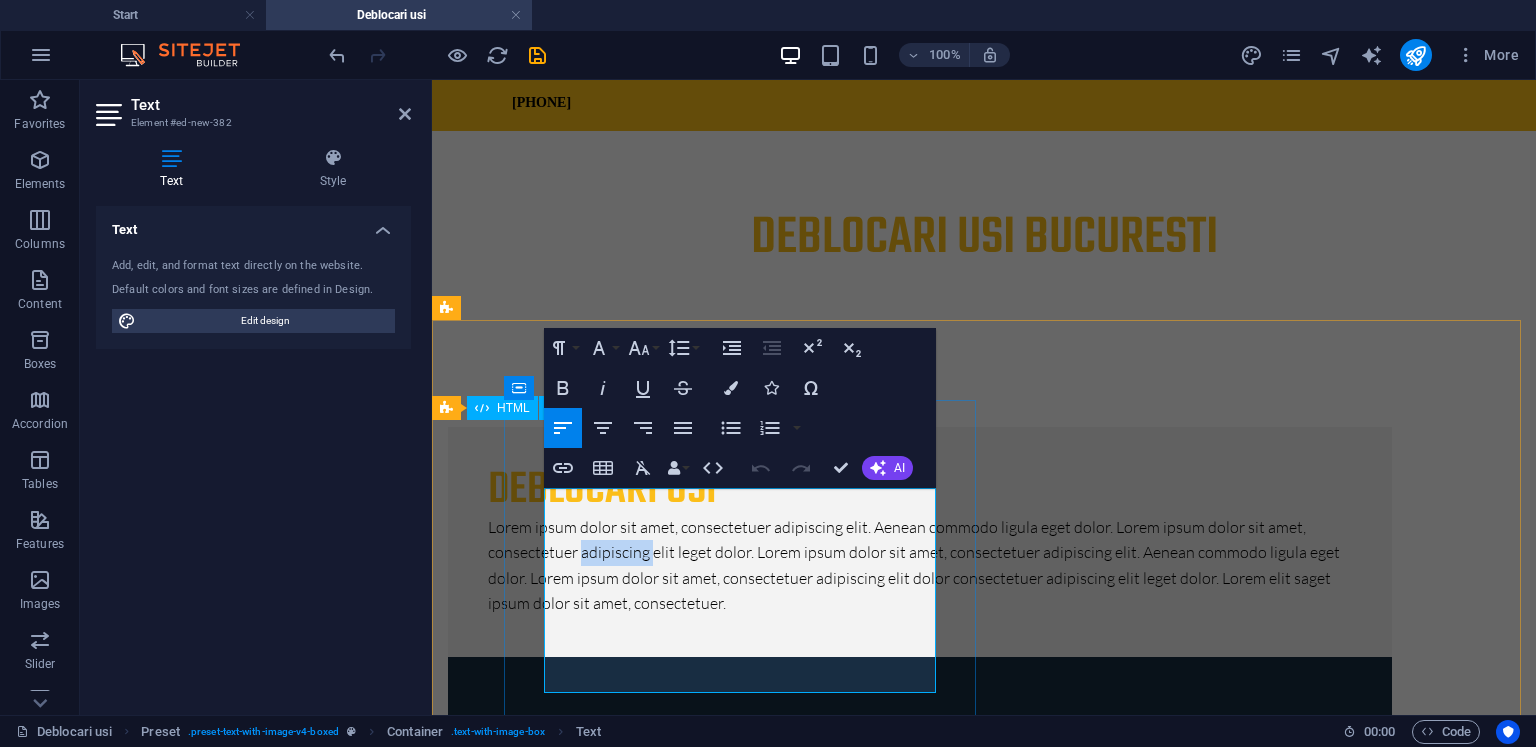 click on "Lorem ipsum dolor sit amet, consectetuer adipiscing elit. Aenean commodo ligula eget dolor. Lorem ipsum dolor sit amet, consectetuer adipiscing elit leget dolor. Lorem ipsum dolor sit amet, consectetuer adipiscing elit. Aenean commodo ligula eget dolor. Lorem ipsum dolor sit amet, consectetuer adipiscing elit dolor consectetuer adipiscing elit leget dolor. Lorem elit saget ipsum dolor sit amet, consectetuer." at bounding box center (920, 566) 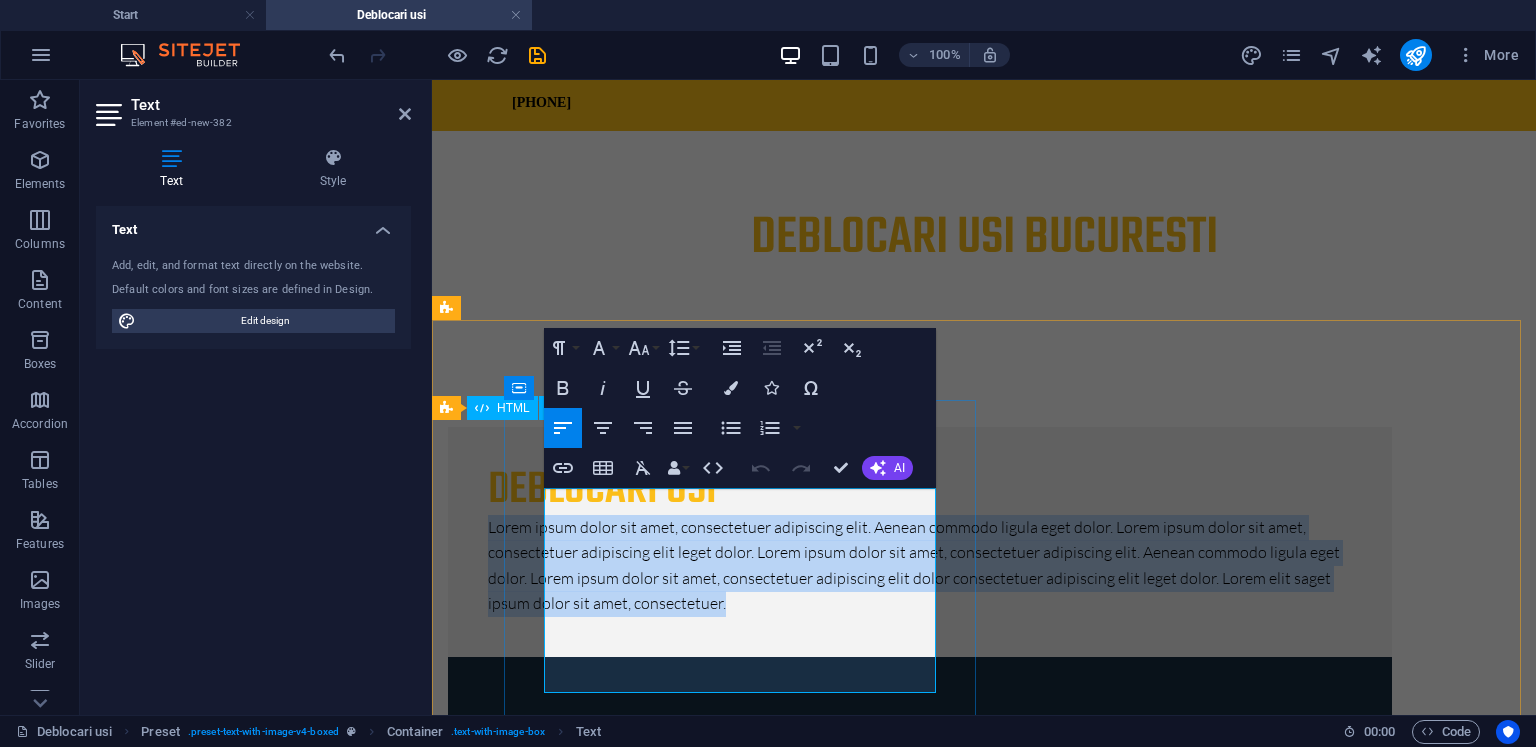 click on "Lorem ipsum dolor sit amet, consectetuer adipiscing elit. Aenean commodo ligula eget dolor. Lorem ipsum dolor sit amet, consectetuer adipiscing elit leget dolor. Lorem ipsum dolor sit amet, consectetuer adipiscing elit. Aenean commodo ligula eget dolor. Lorem ipsum dolor sit amet, consectetuer adipiscing elit dolor consectetuer adipiscing elit leget dolor. Lorem elit saget ipsum dolor sit amet, consectetuer." at bounding box center [920, 566] 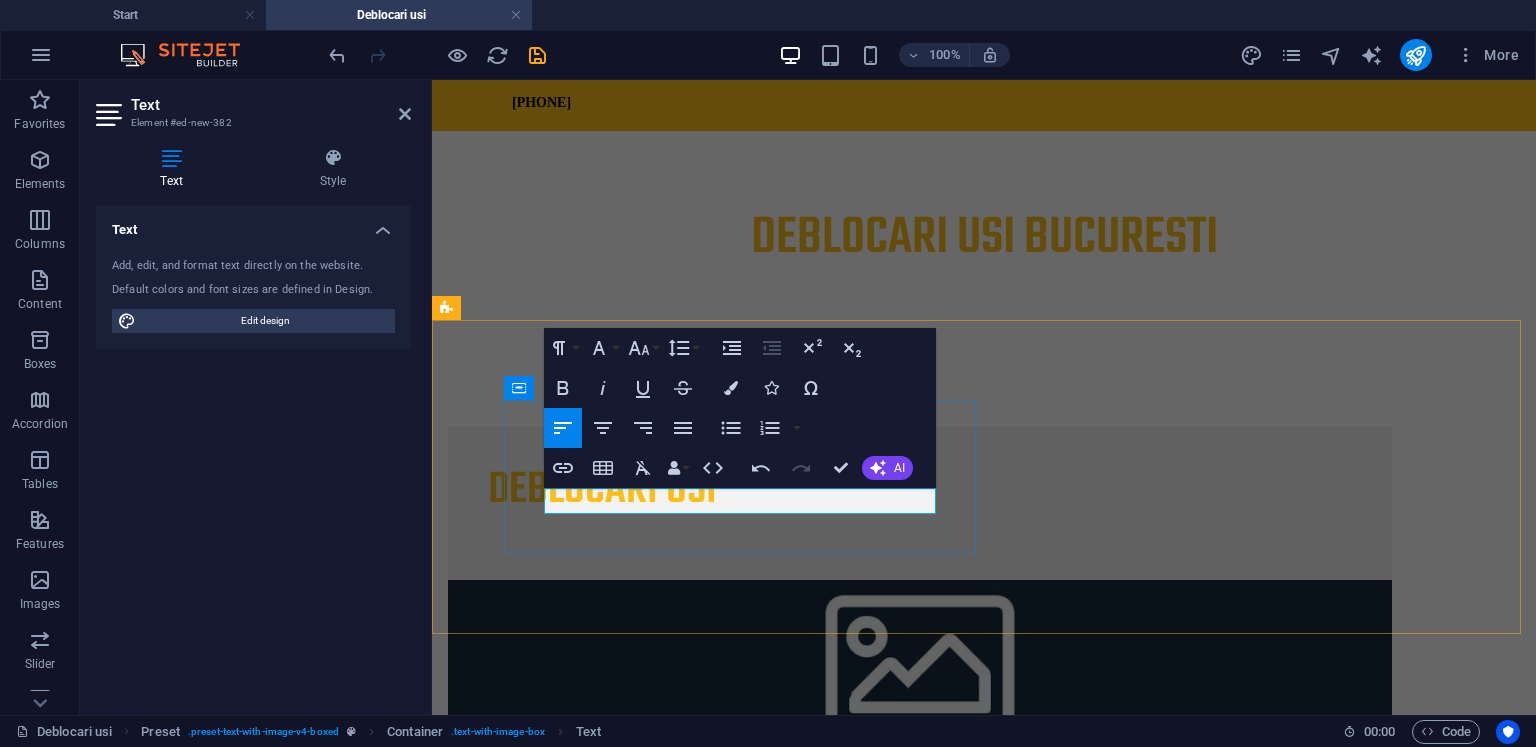 click on "​" at bounding box center [920, 528] 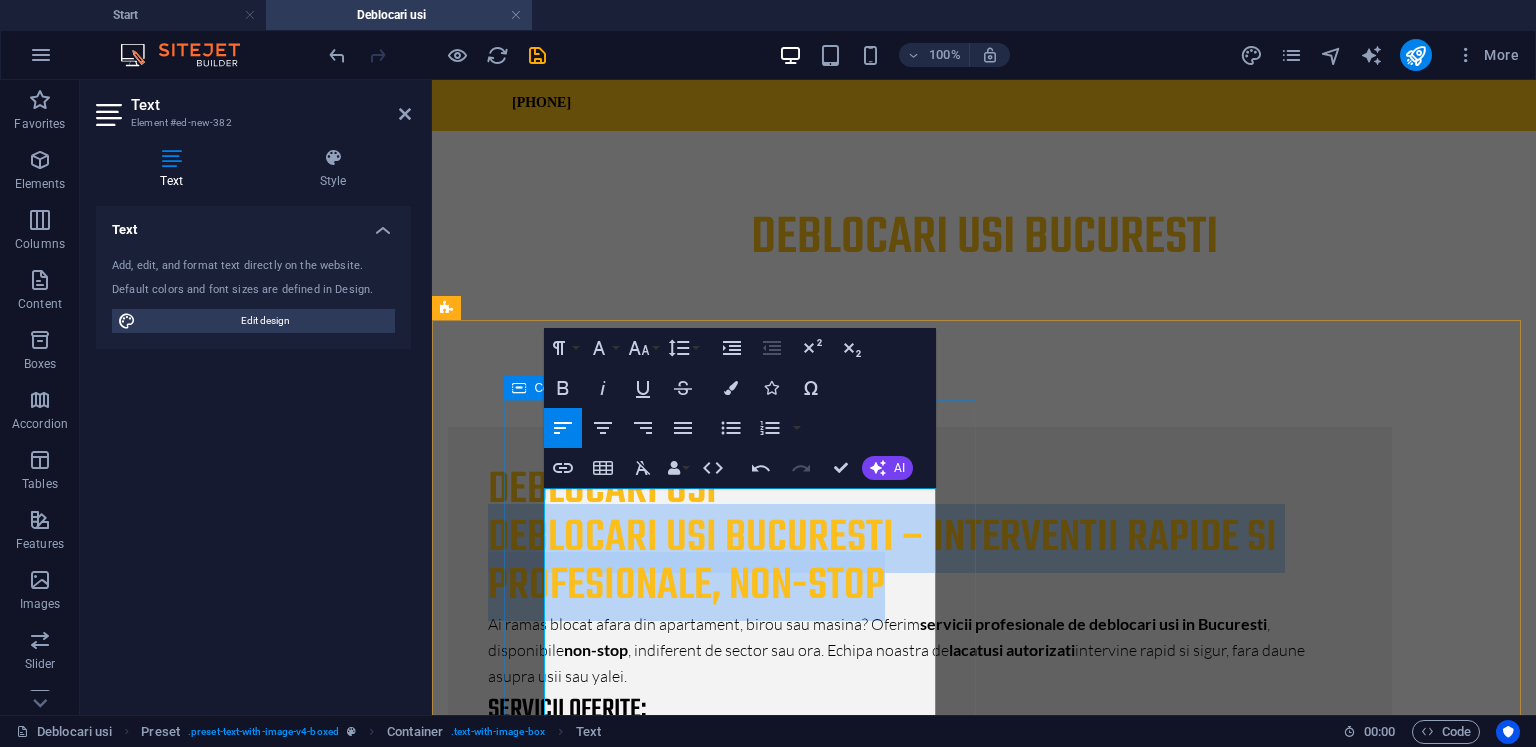 drag, startPoint x: 732, startPoint y: 649, endPoint x: 506, endPoint y: 469, distance: 288.92215 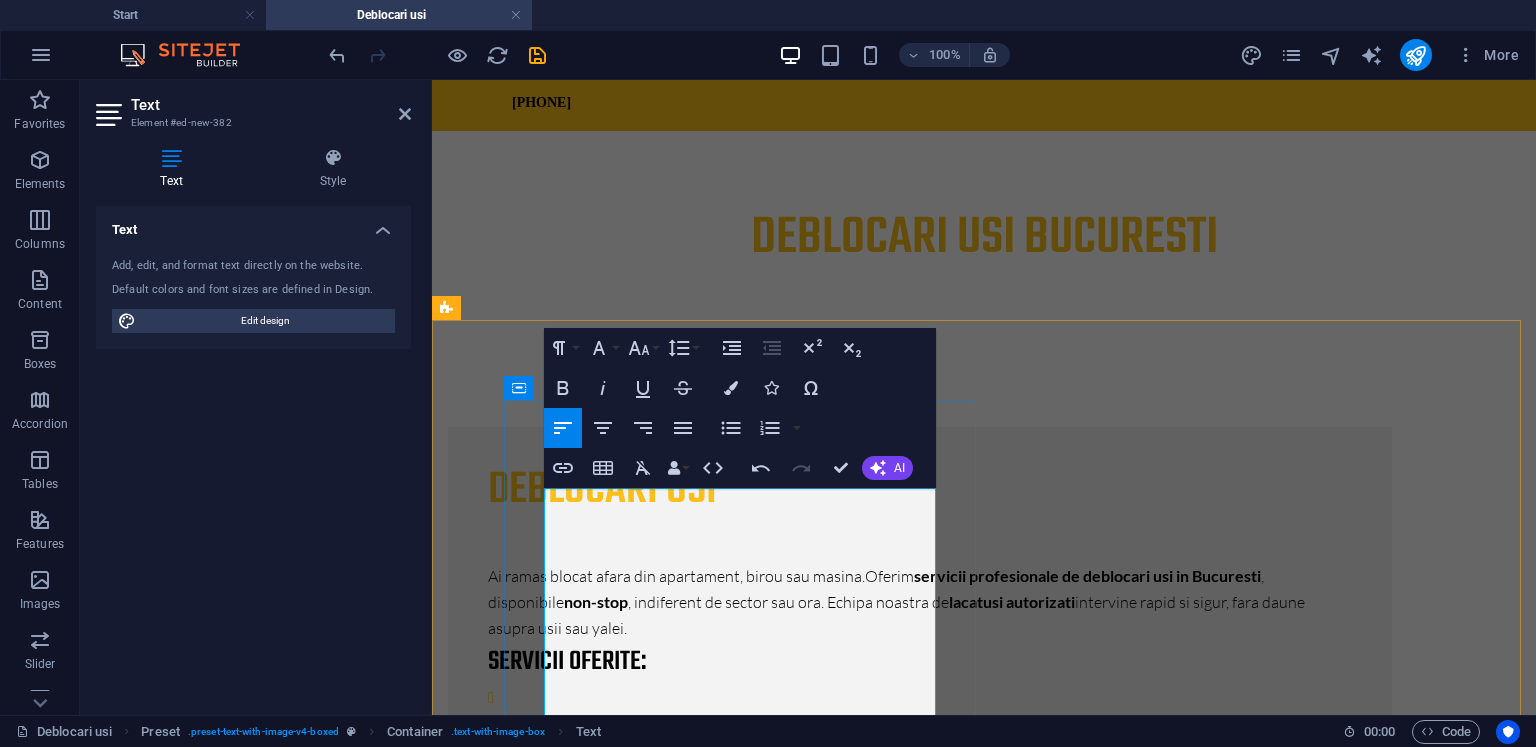 click on "Ai ramas blocat afara din apartament, birou sau masina.  Oferim  servicii profesionale de deblocari usi in Bucuresti , disponibile  non-stop , indiferent de sector sau ora. Echipa noastra de  lacatusi autorizati  intervine rapid si sigur, fara daune asupra usii sau yalei." at bounding box center (920, 602) 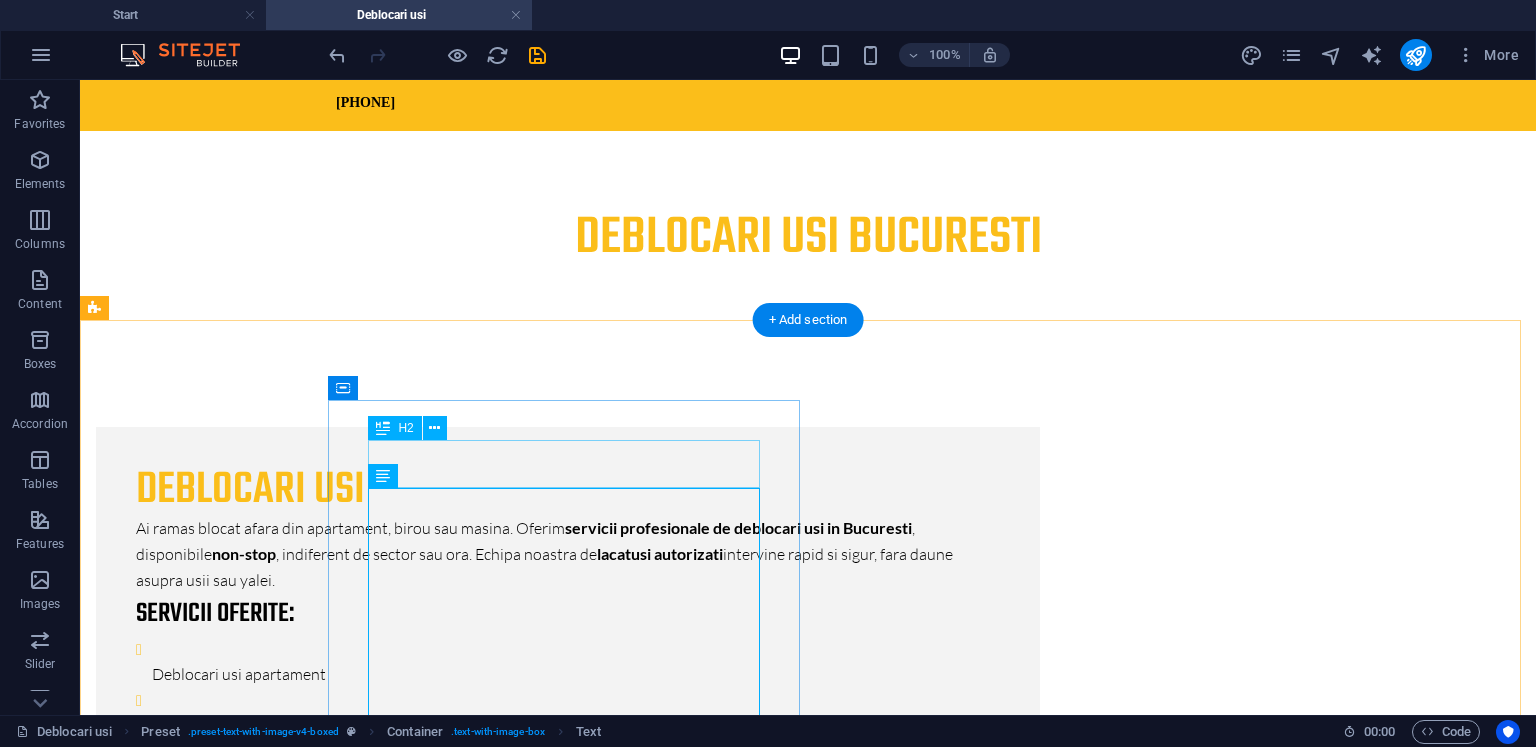 click on "dEBLOCARI USI" at bounding box center [568, 491] 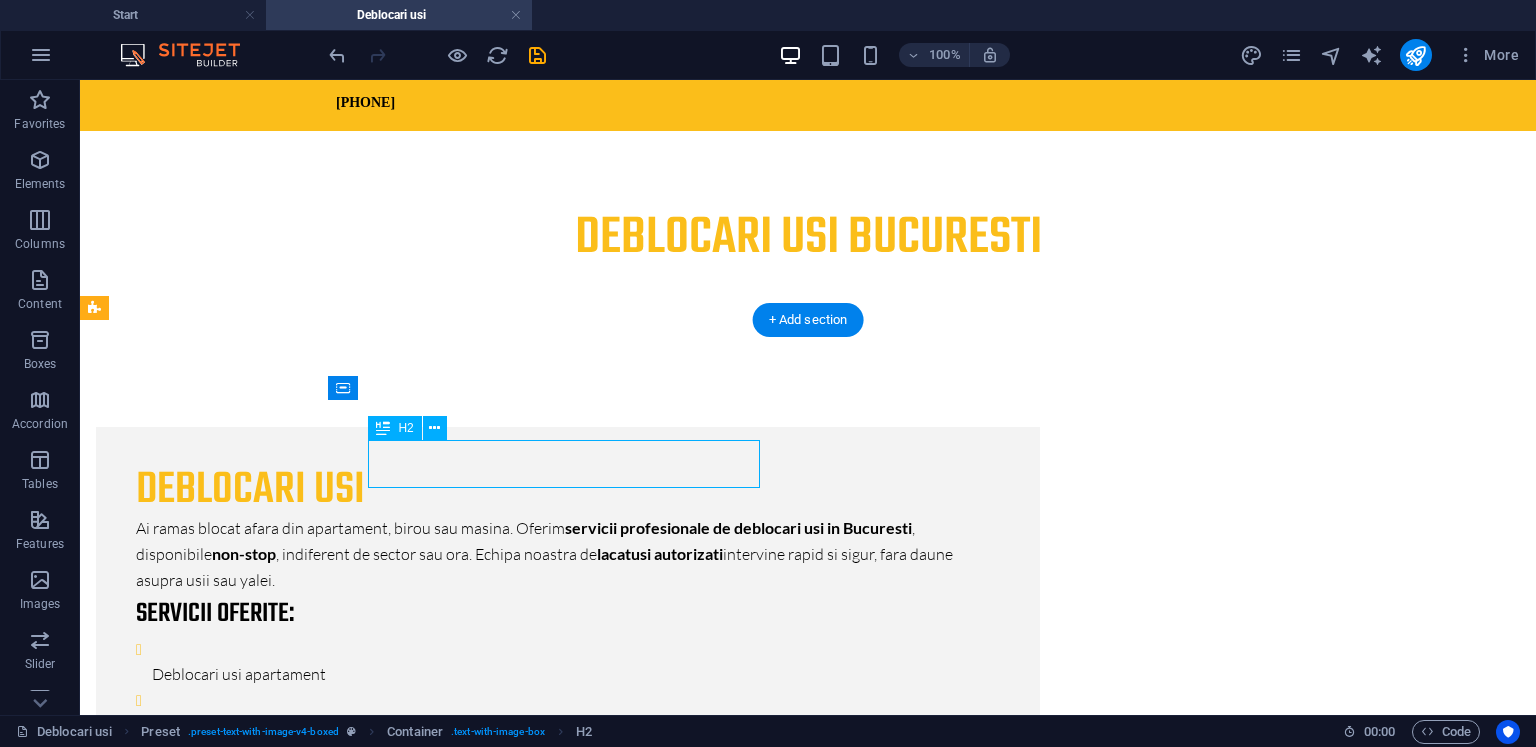 click on "dEBLOCARI USI" at bounding box center [568, 491] 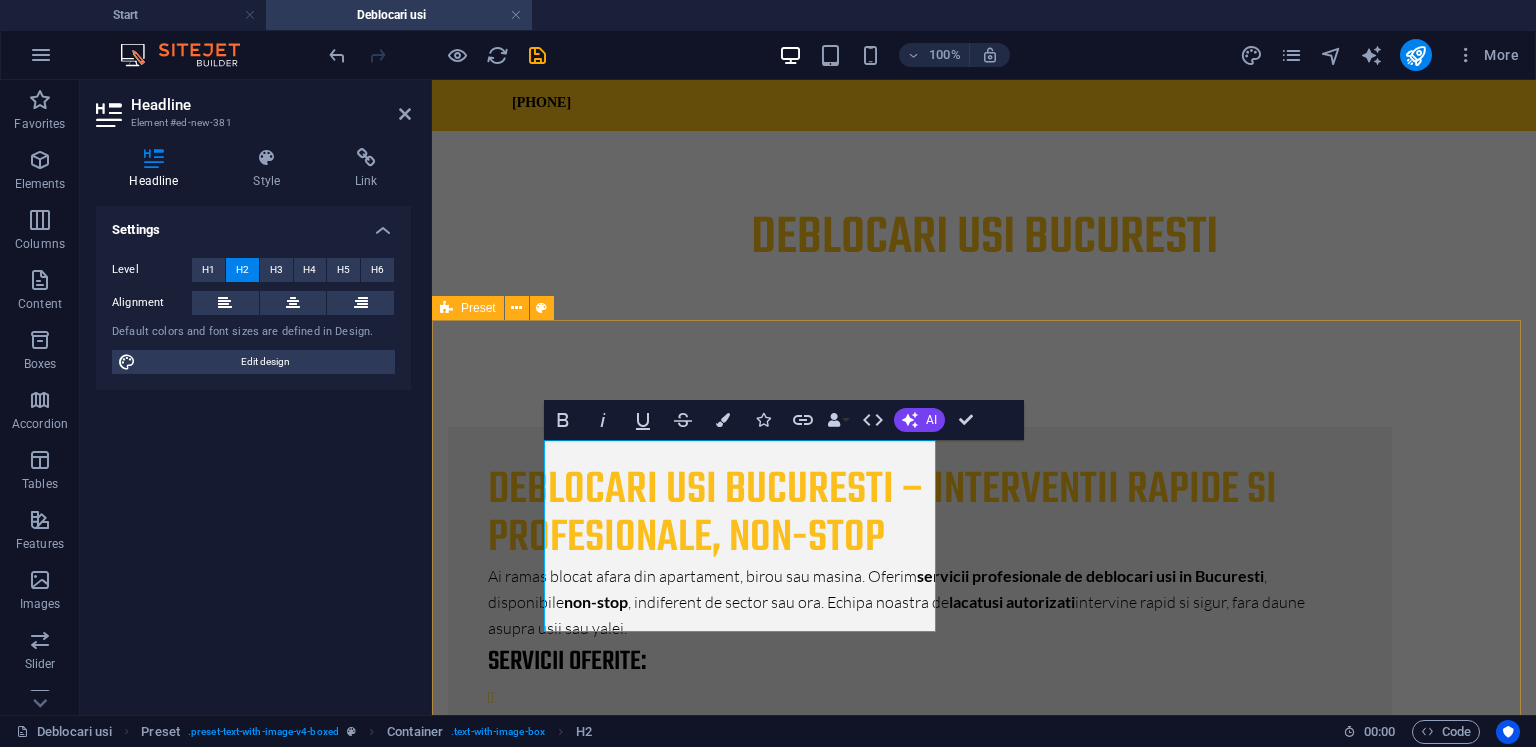 click on "Deblocari usi Bucuresti – Interventii rapide si profesionale, non-stop Ai ramas blocat afara din apartament, birou sau masina. Oferim  servicii profesionale de deblocari usi in [CITY] , disponibile  non-stop , indiferent de sector sau ora. Echipa noastra de  lacatusi autorizati  intervine rapid si sigur, fara daune asupra usii sau yalei. Servicii oferite: Deblocari usi apartament Deblocari usi metalice si termopan Deblocari yale blocate Schimbare butuc sau incuietoare Deschidere usi fara cheie Deblocari usi auto De ce sa alegi serviciile noastre? ✔️ Interventie rapida, in maxim 30 de minute ✔️ Lacatus profesionist, cu experienta ✔️ Servicii disponibile 24/7 in toate sectoarele [CITY]ului ✔️ Fara daune – folosim tehnici profesionale de deblocare ✔️ Preturi transparente, comunicate inainte de interventie Preturi accesibile – Fara taxe ascunse Preturile pentru deblocari usi pornesc de la  150 lei  Suntem disponibili oricand 📞 Apeleaza acum la  0760 247 247 , dar si in [STATE]. or" at bounding box center [984, 1651] 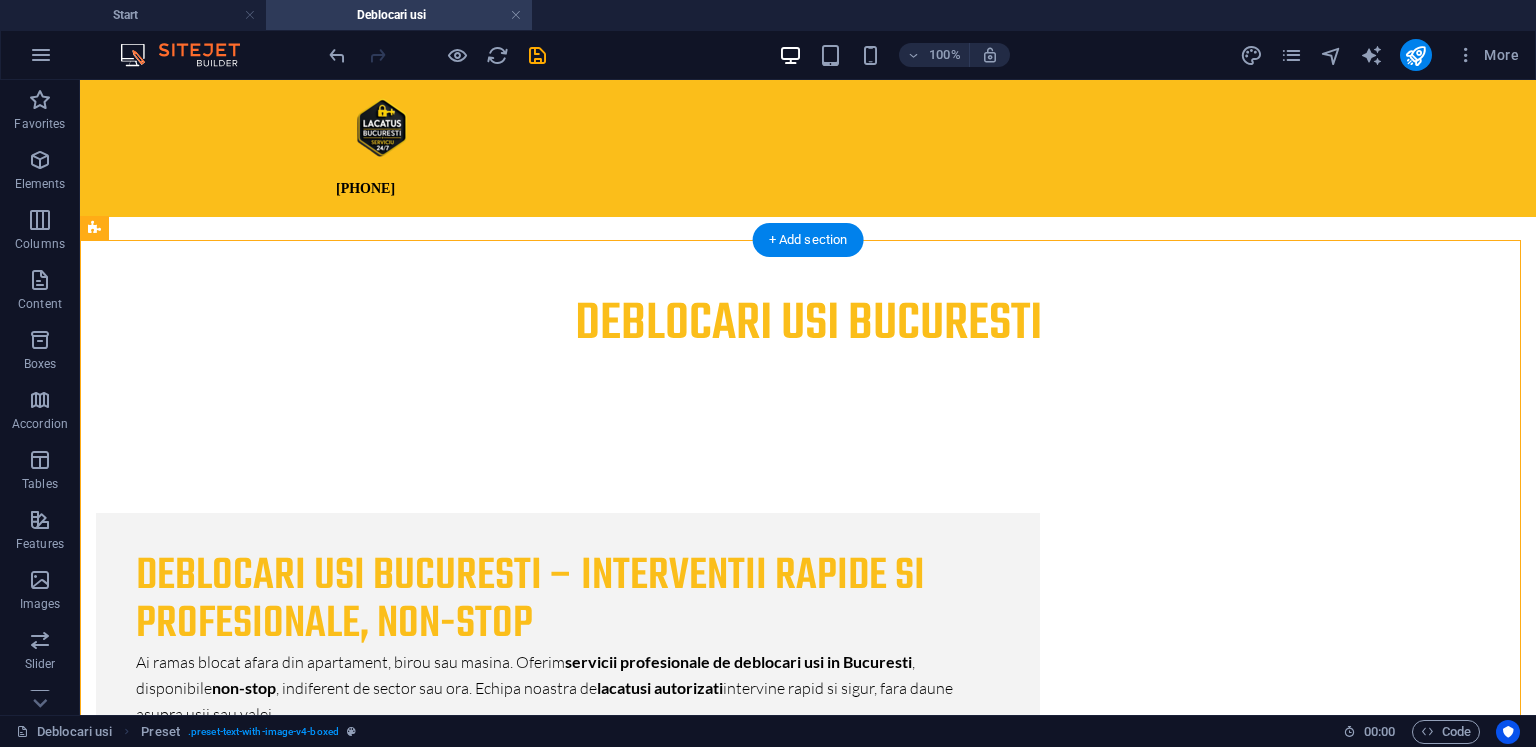 scroll, scrollTop: 0, scrollLeft: 0, axis: both 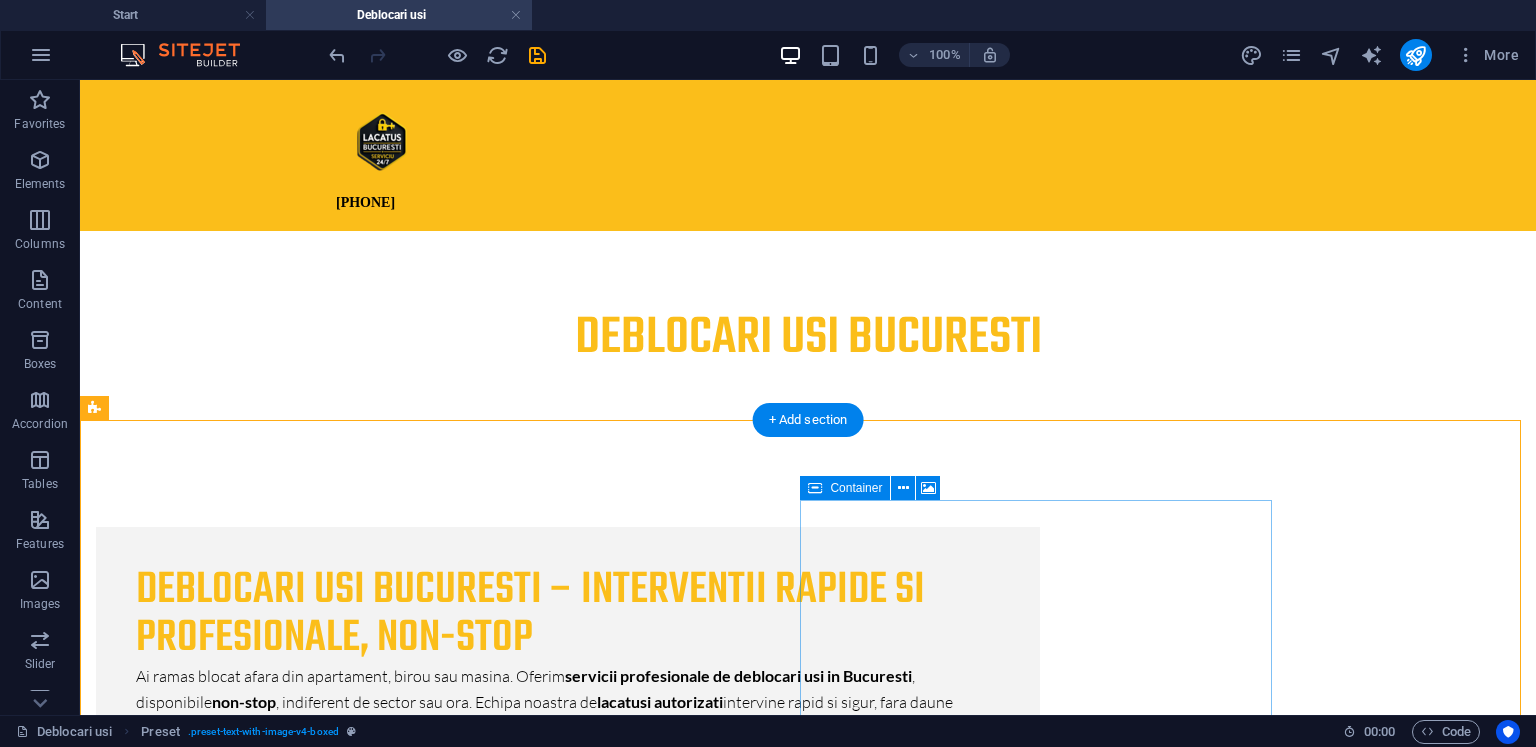 click on "Drop content here or  Add elements  Paste clipboard" at bounding box center [568, 2904] 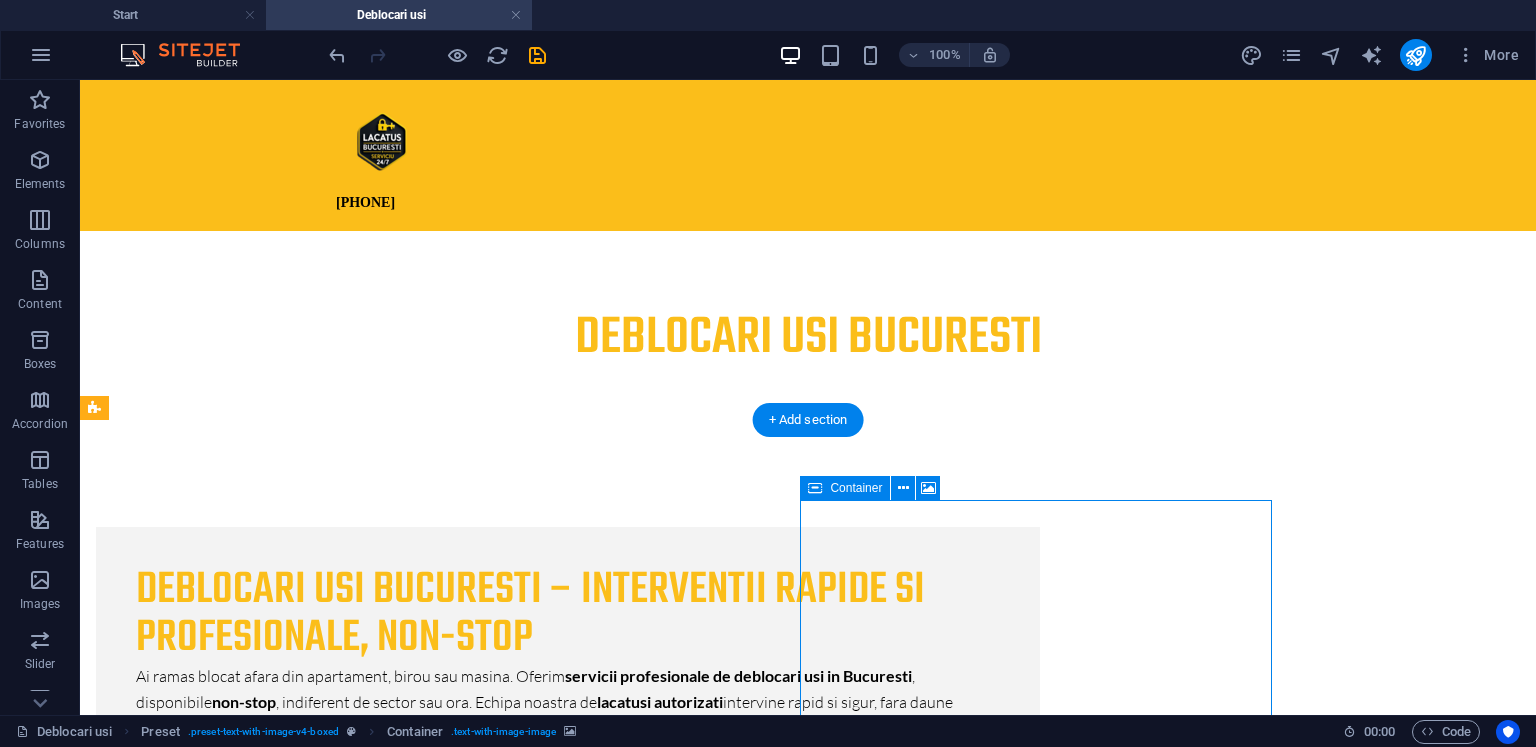 click on "Add elements" at bounding box center (509, 2934) 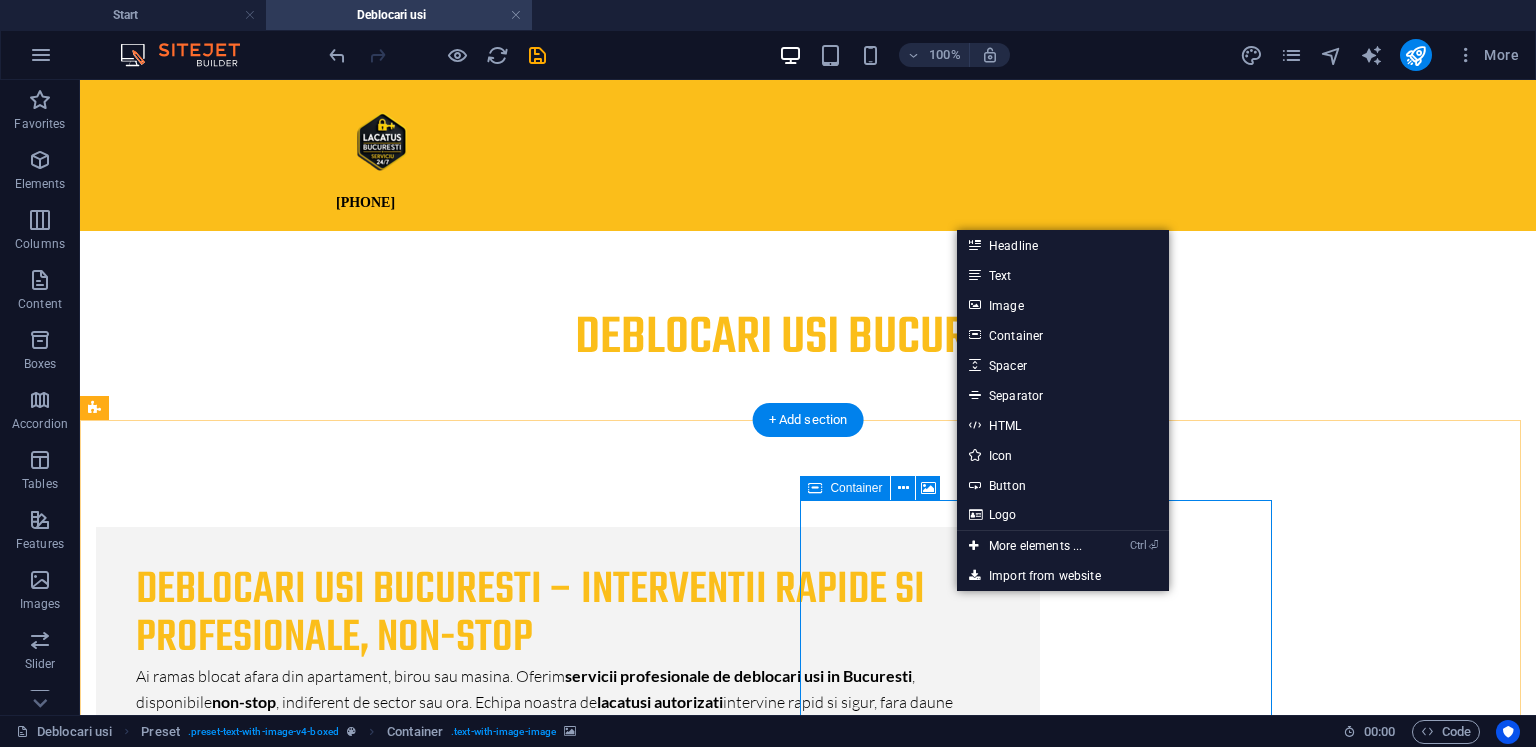 click on "Drop content here or  Add elements  Paste clipboard" at bounding box center (568, 2904) 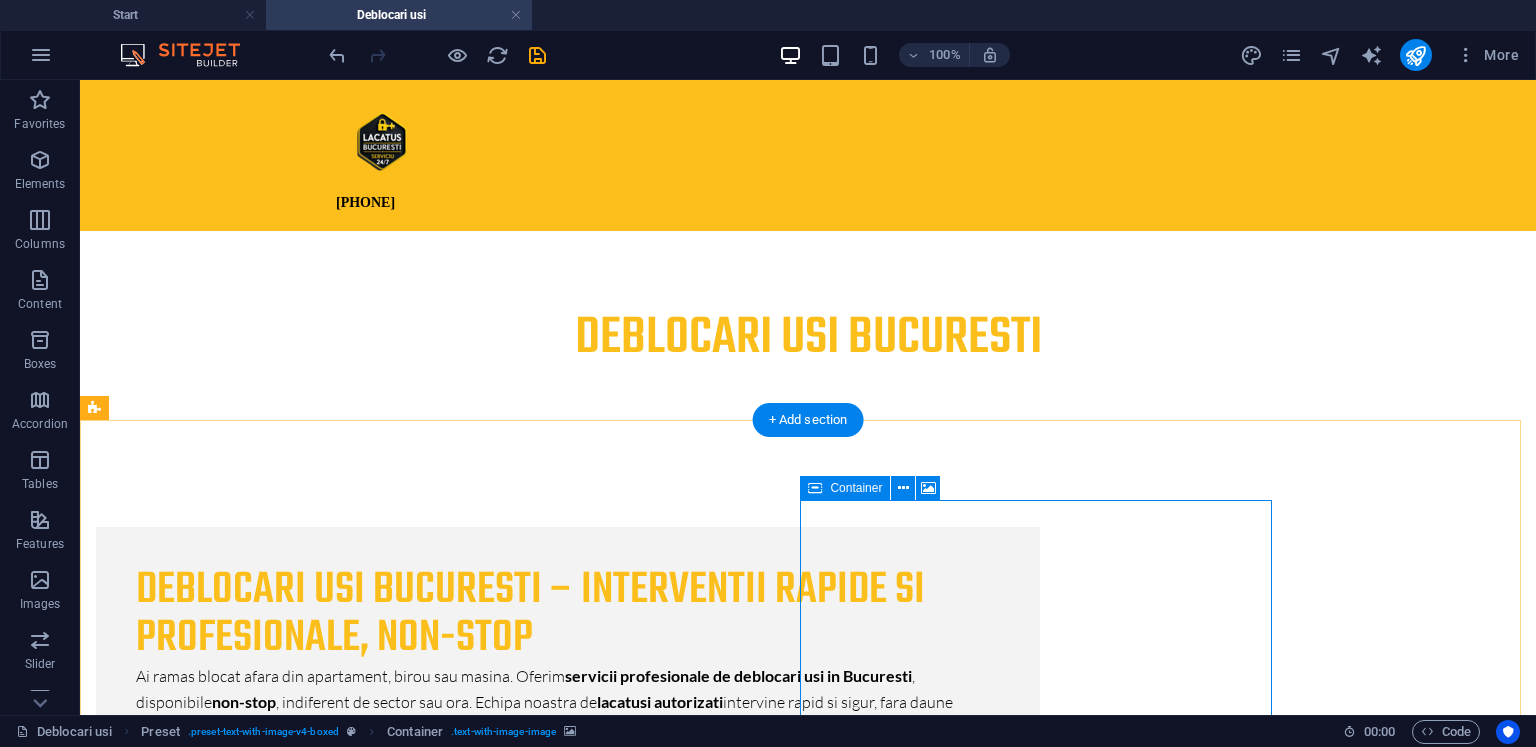 click on "Drop content here or  Add elements  Paste clipboard" at bounding box center [568, 2904] 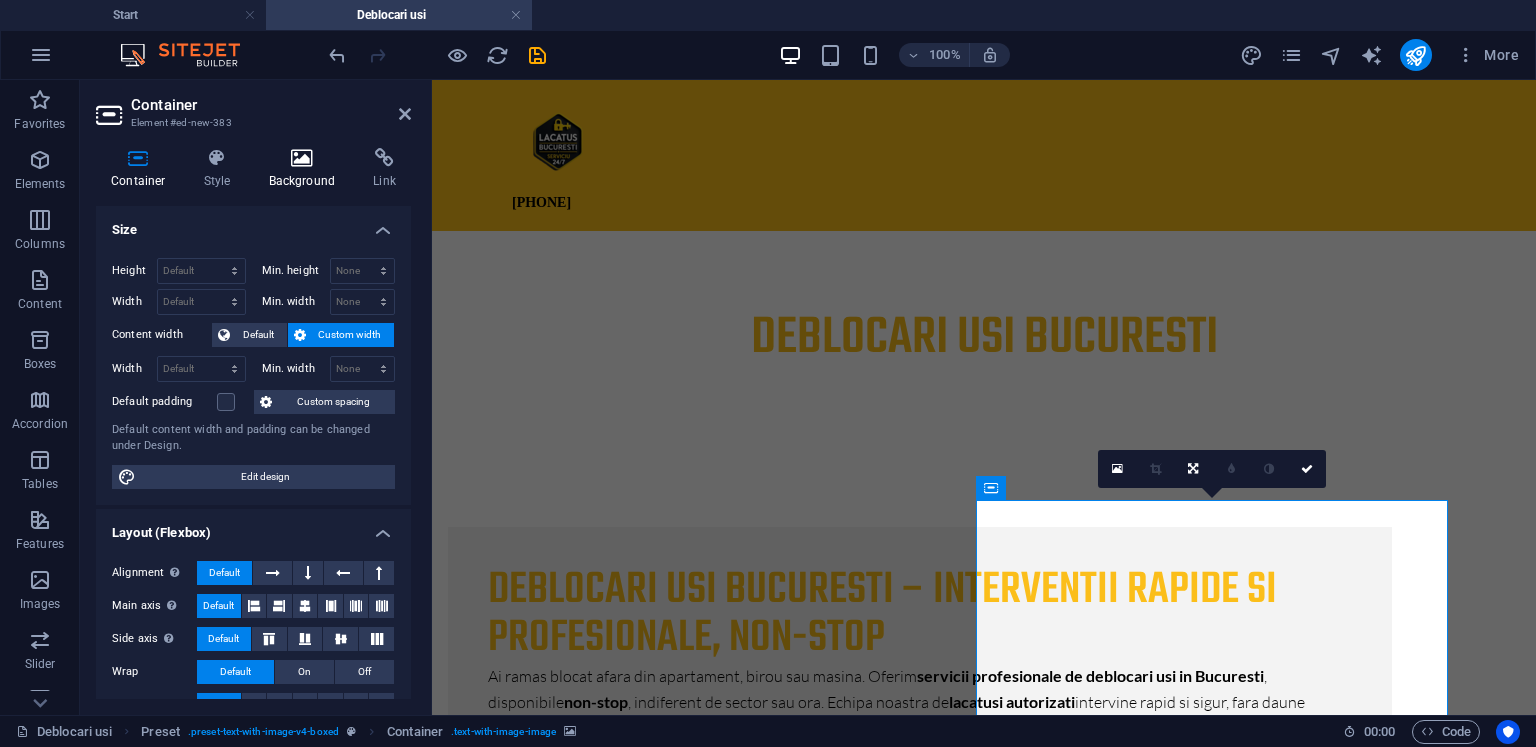 click at bounding box center [302, 158] 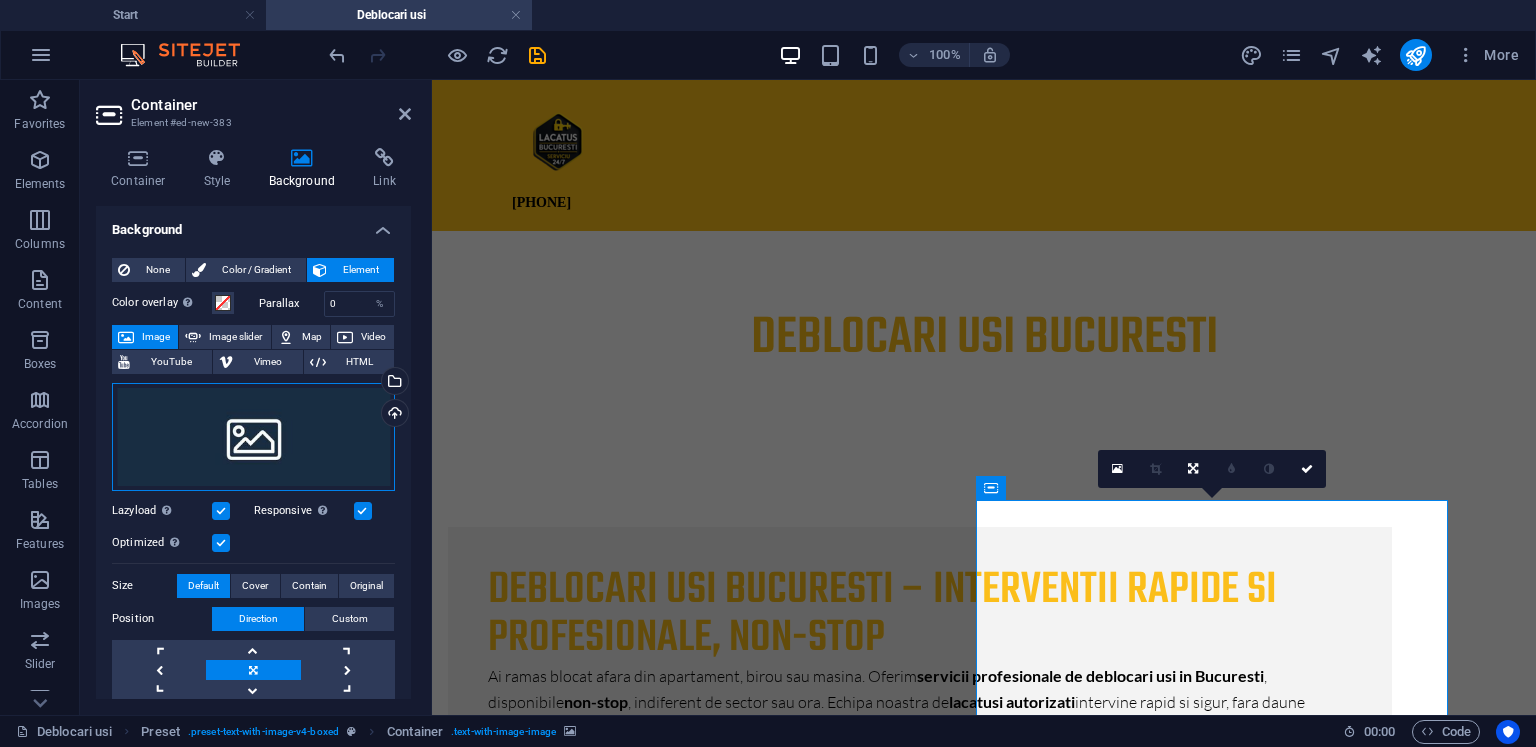 click on "Drag files here, click to choose files or select files from Files or our free stock photos & videos" at bounding box center (253, 437) 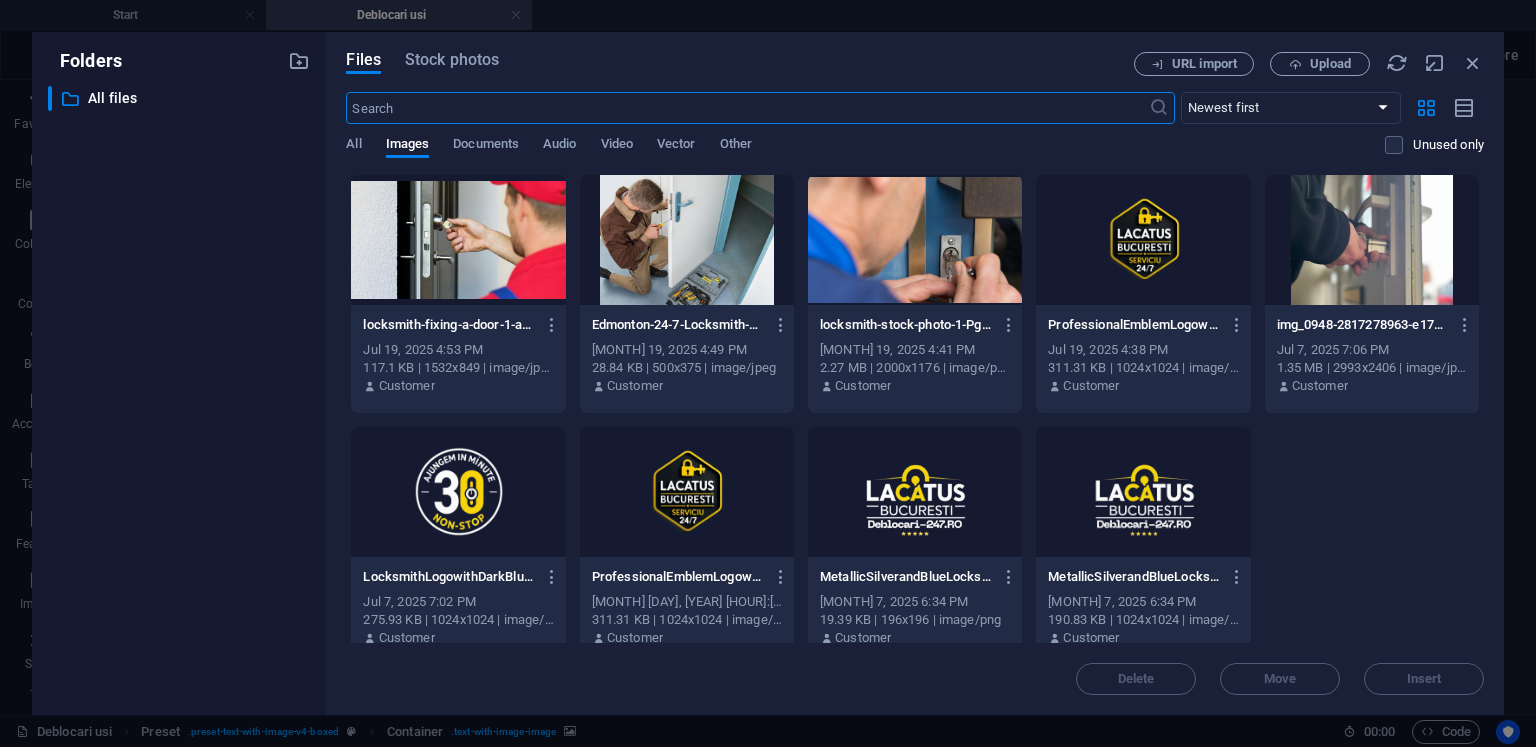 click at bounding box center (915, 240) 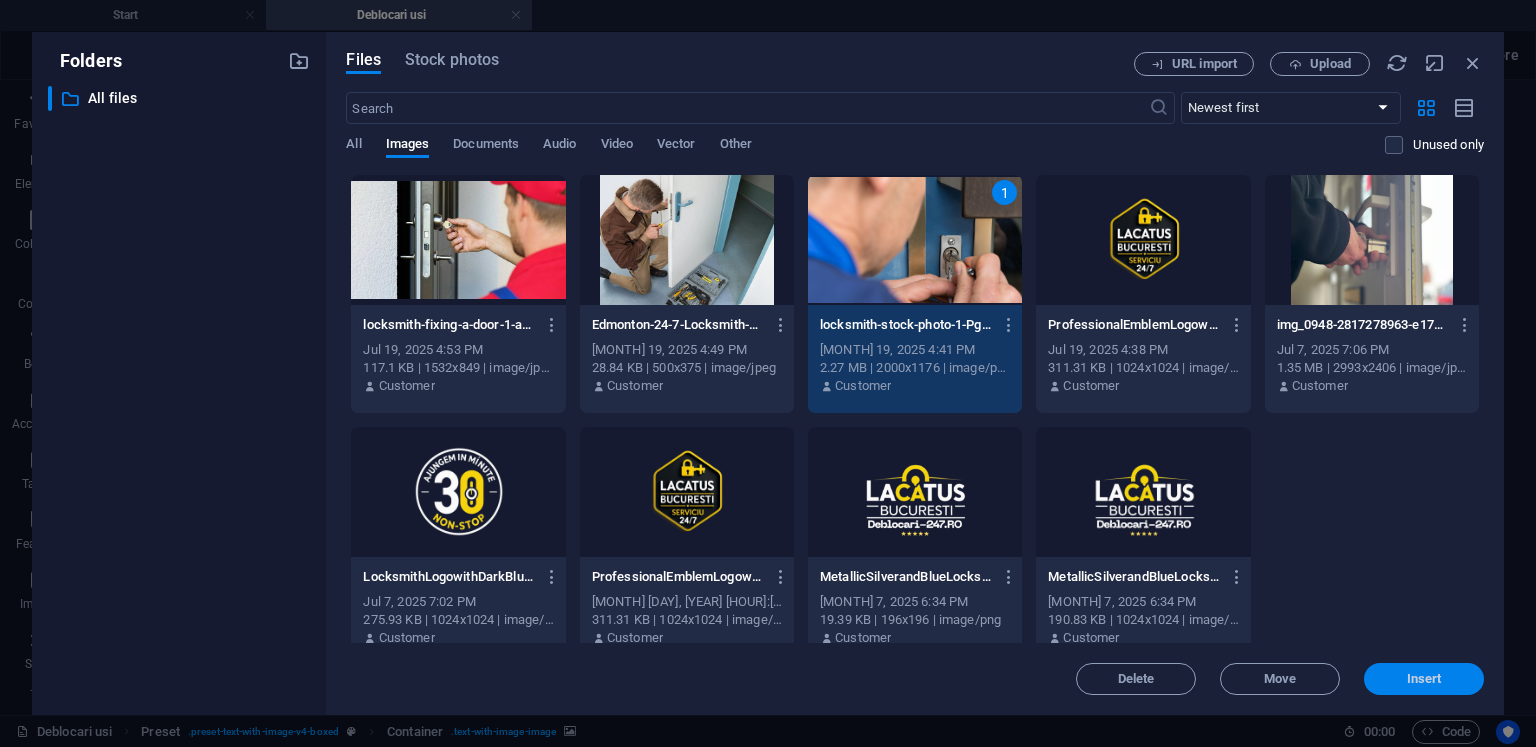 click on "Insert" at bounding box center (1424, 679) 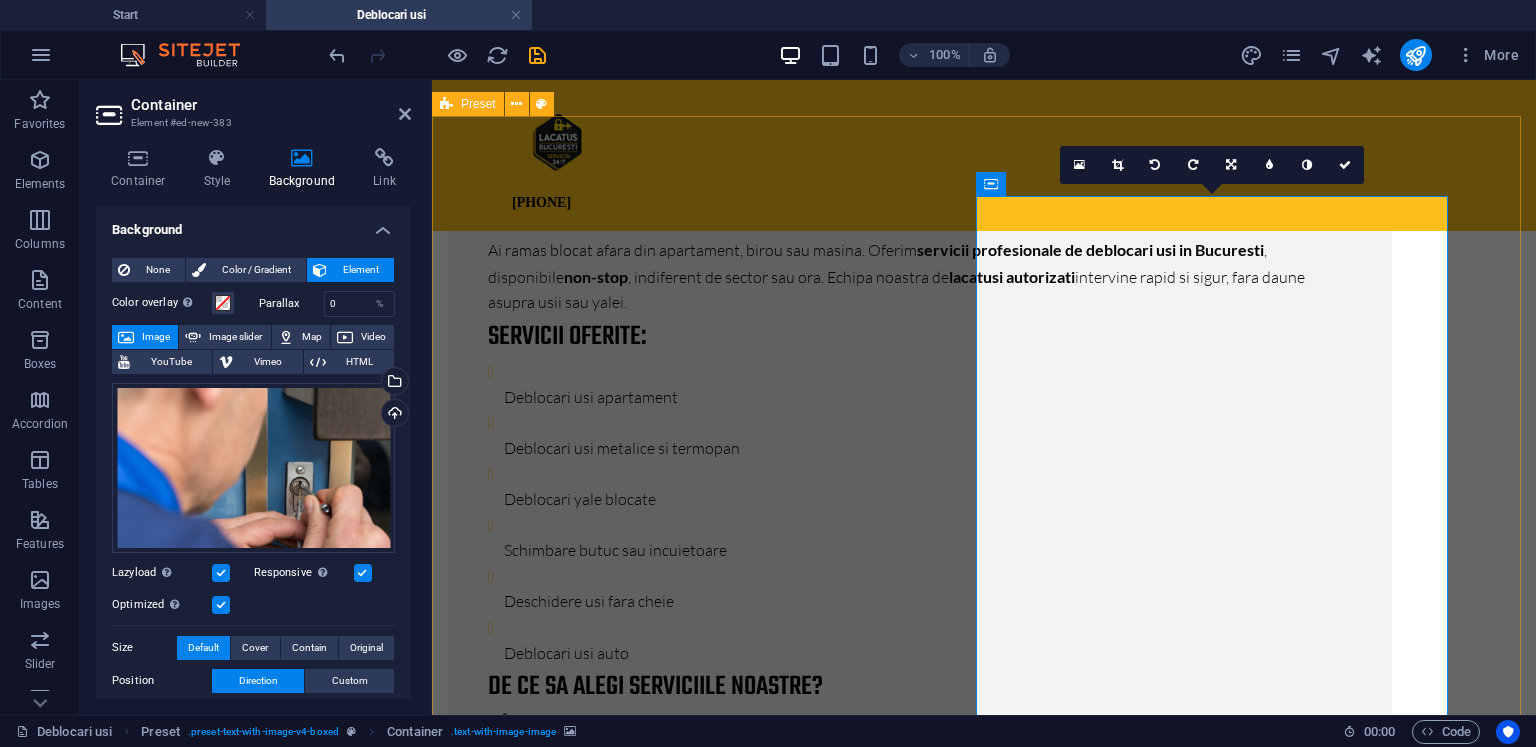 scroll, scrollTop: 400, scrollLeft: 0, axis: vertical 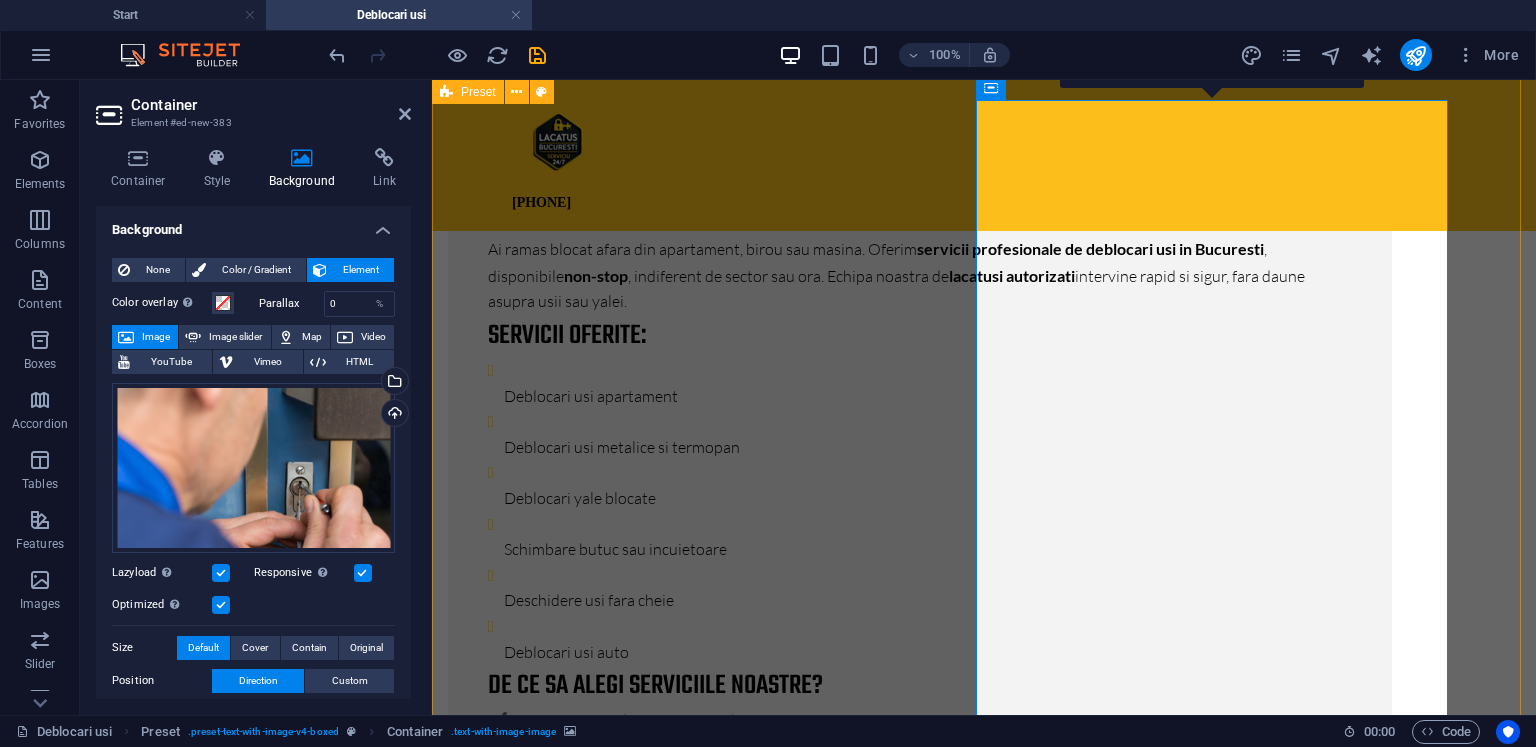 click on "Deblocari usi Bucuresti – Interventii rapide si profesionale, non-stop Ai ramas blocat afara din apartament, birou sau masina. Oferim  servicii profesionale de deblocari usi in [CITY] , disponibile  non-stop , indiferent de sector sau ora. Echipa noastra de  lacatusi autorizati  intervine rapid si sigur, fara daune asupra usii sau yalei. Servicii oferite: Deblocari usi apartament Deblocari usi metalice si termopan Deblocari yale blocate Schimbare butuc sau incuietoare Deschidere usi fara cheie Deblocari usi auto De ce sa alegi serviciile noastre? ✔️ Interventie rapida, in maxim 30 de minute ✔️ Lacatus profesionist, cu experienta ✔️ Servicii disponibile 24/7 in toate sectoarele [CITY]ului ✔️ Fara daune – folosim tehnici profesionale de deblocare ✔️ Preturi transparente, comunicate inainte de interventie Preturi accesibile – Fara taxe ascunse Preturile pentru deblocari usi pornesc de la  150 lei  Suntem disponibili oricand 📞 Apeleaza acum la  0760 247 247 , dar si in [STATE]. or" at bounding box center [984, 1324] 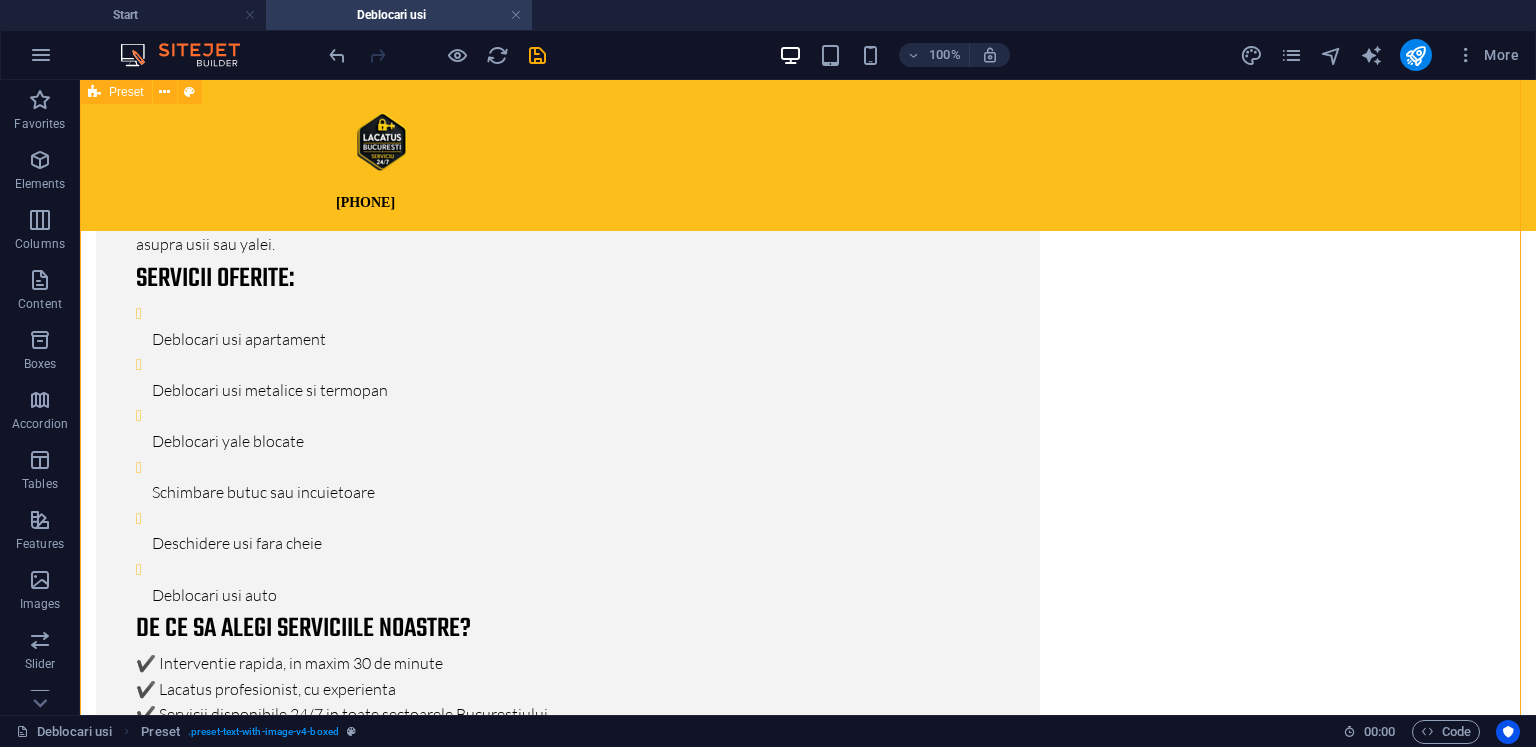 scroll, scrollTop: 57, scrollLeft: 0, axis: vertical 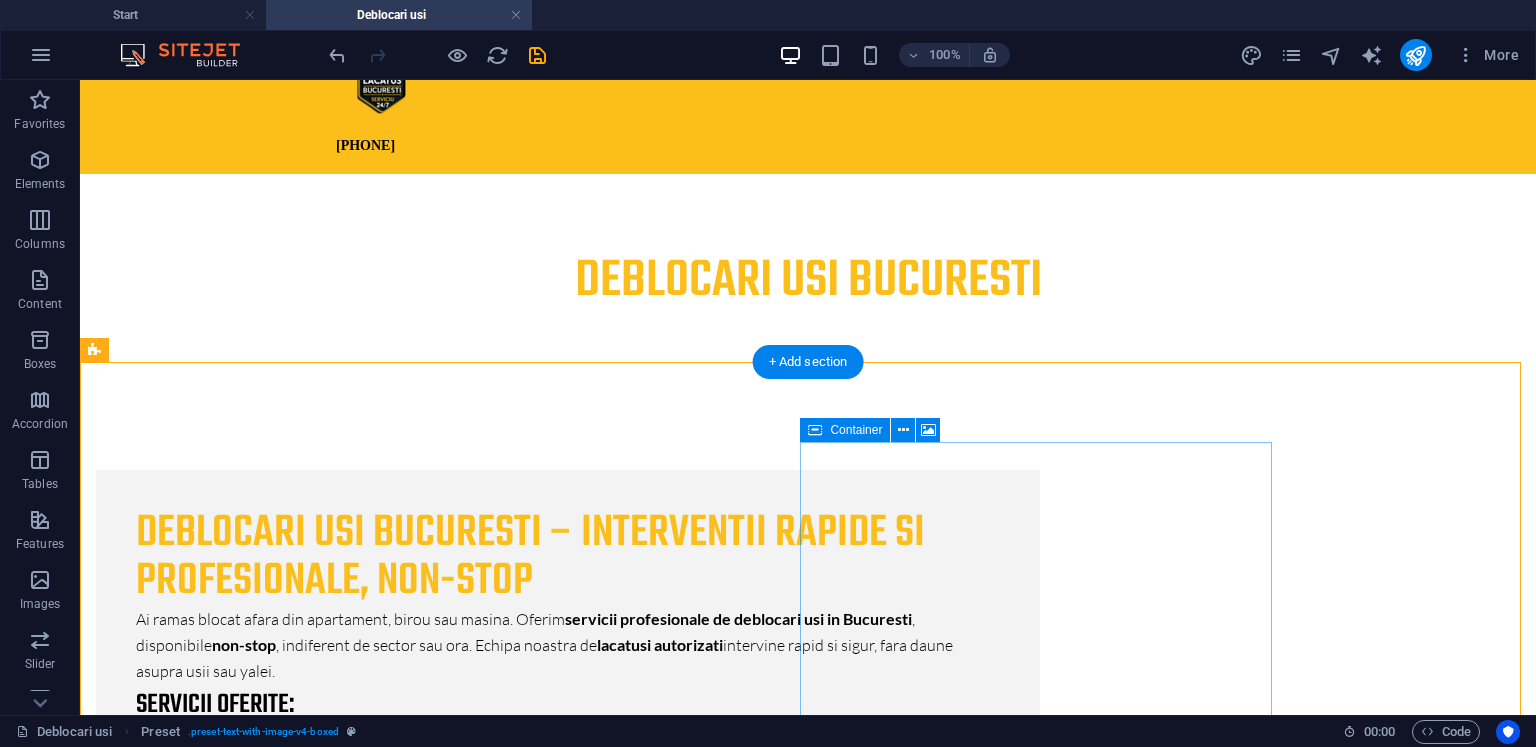 click on "Drop content here or  Add elements  Paste clipboard" at bounding box center [568, 2847] 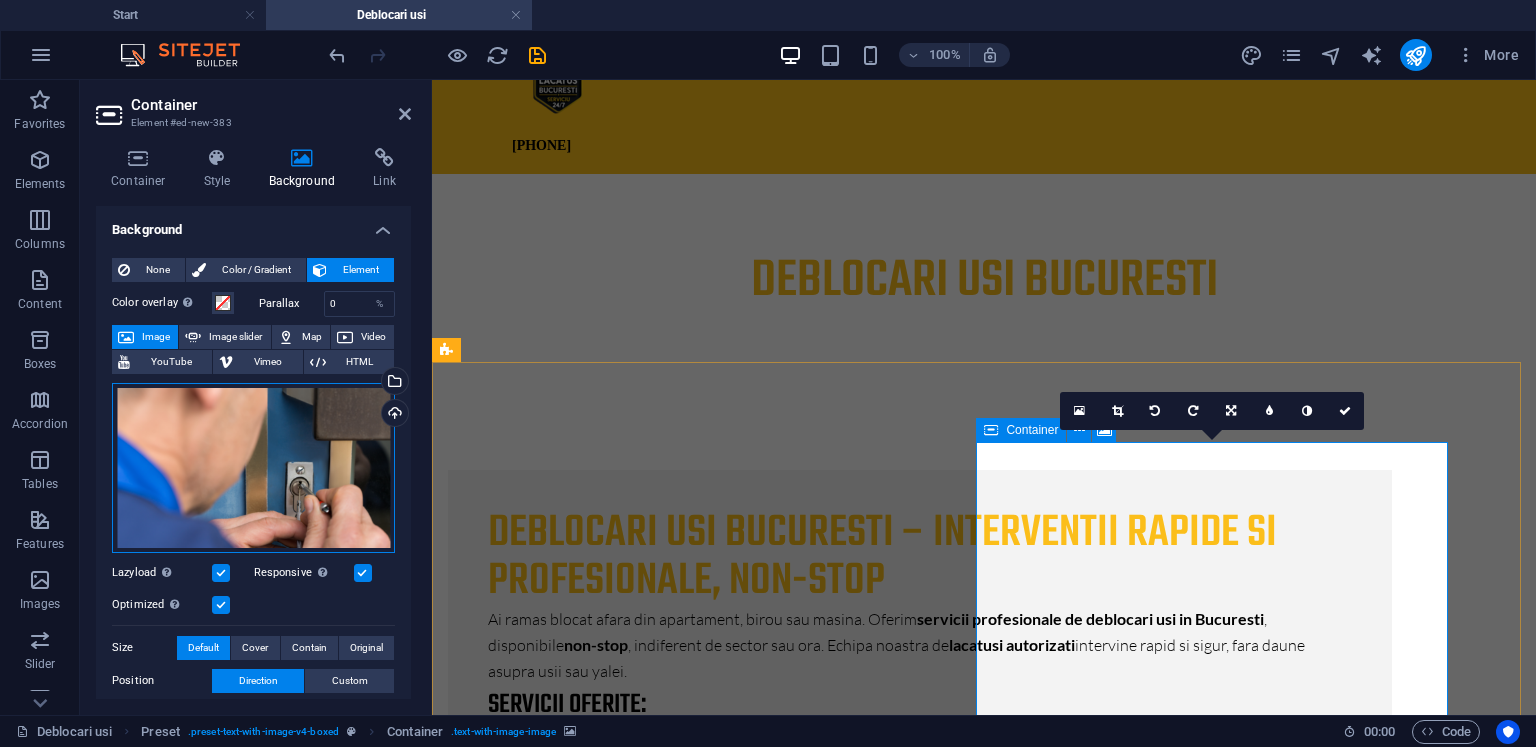 drag, startPoint x: 663, startPoint y: 530, endPoint x: 1228, endPoint y: 503, distance: 565.6448 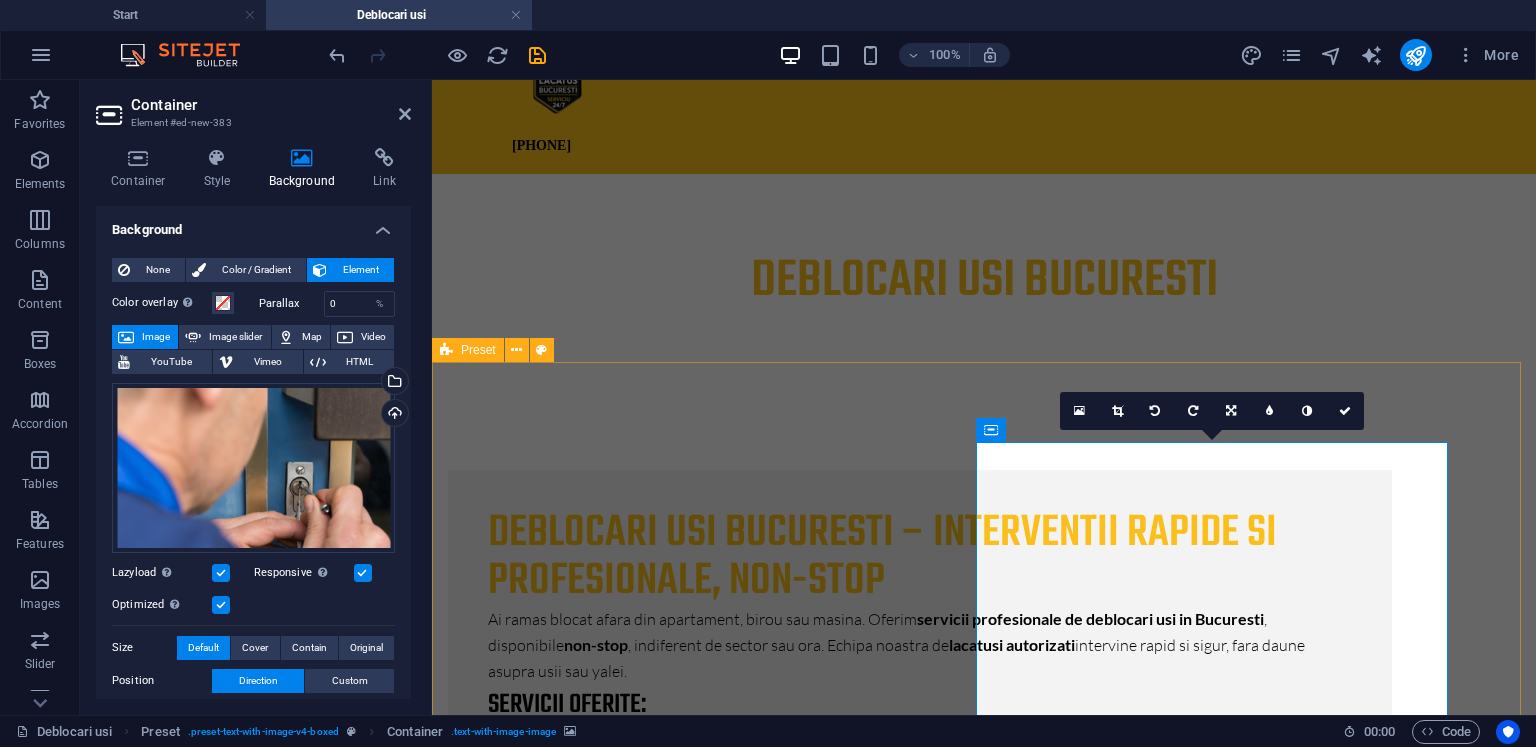 click on "Deblocari usi Bucuresti – Interventii rapide si profesionale, non-stop Ai ramas blocat afara din apartament, birou sau masina. Oferim  servicii profesionale de deblocari usi in [CITY] , disponibile  non-stop , indiferent de sector sau ora. Echipa noastra de  lacatusi autorizati  intervine rapid si sigur, fara daune asupra usii sau yalei. Servicii oferite: Deblocari usi apartament Deblocari usi metalice si termopan Deblocari yale blocate Schimbare butuc sau incuietoare Deschidere usi fara cheie Deblocari usi auto De ce sa alegi serviciile noastre? ✔️ Interventie rapida, in maxim 30 de minute ✔️ Lacatus profesionist, cu experienta ✔️ Servicii disponibile 24/7 in toate sectoarele [CITY]ului ✔️ Fara daune – folosim tehnici profesionale de deblocare ✔️ Preturi transparente, comunicate inainte de interventie Preturi accesibile – Fara taxe ascunse Preturile pentru deblocari usi pornesc de la  150 lei  Suntem disponibili oricand 📞 Apeleaza acum la  0760 247 247 , dar si in [STATE]. or" at bounding box center [984, 1694] 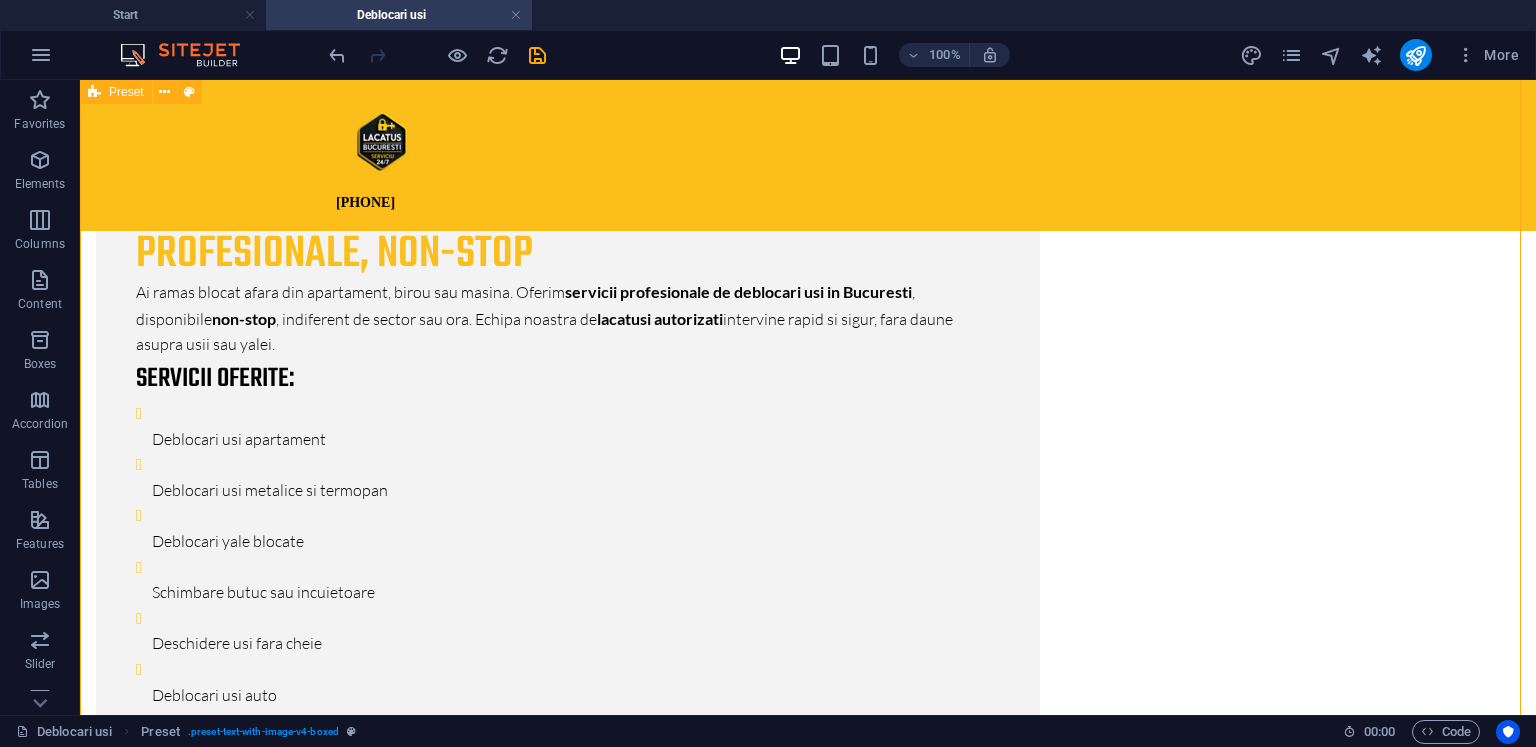 click at bounding box center (568, 1780) 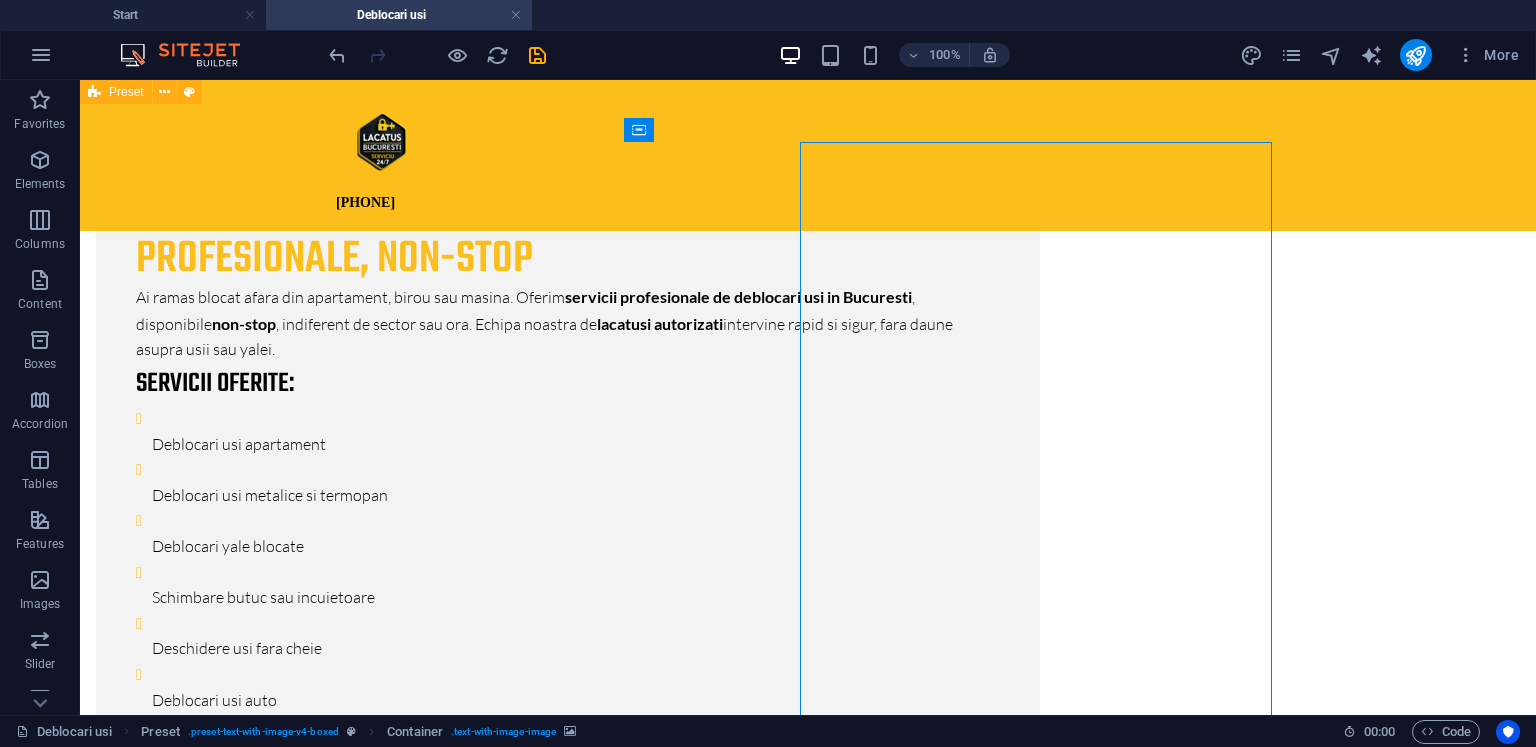 scroll, scrollTop: 57, scrollLeft: 0, axis: vertical 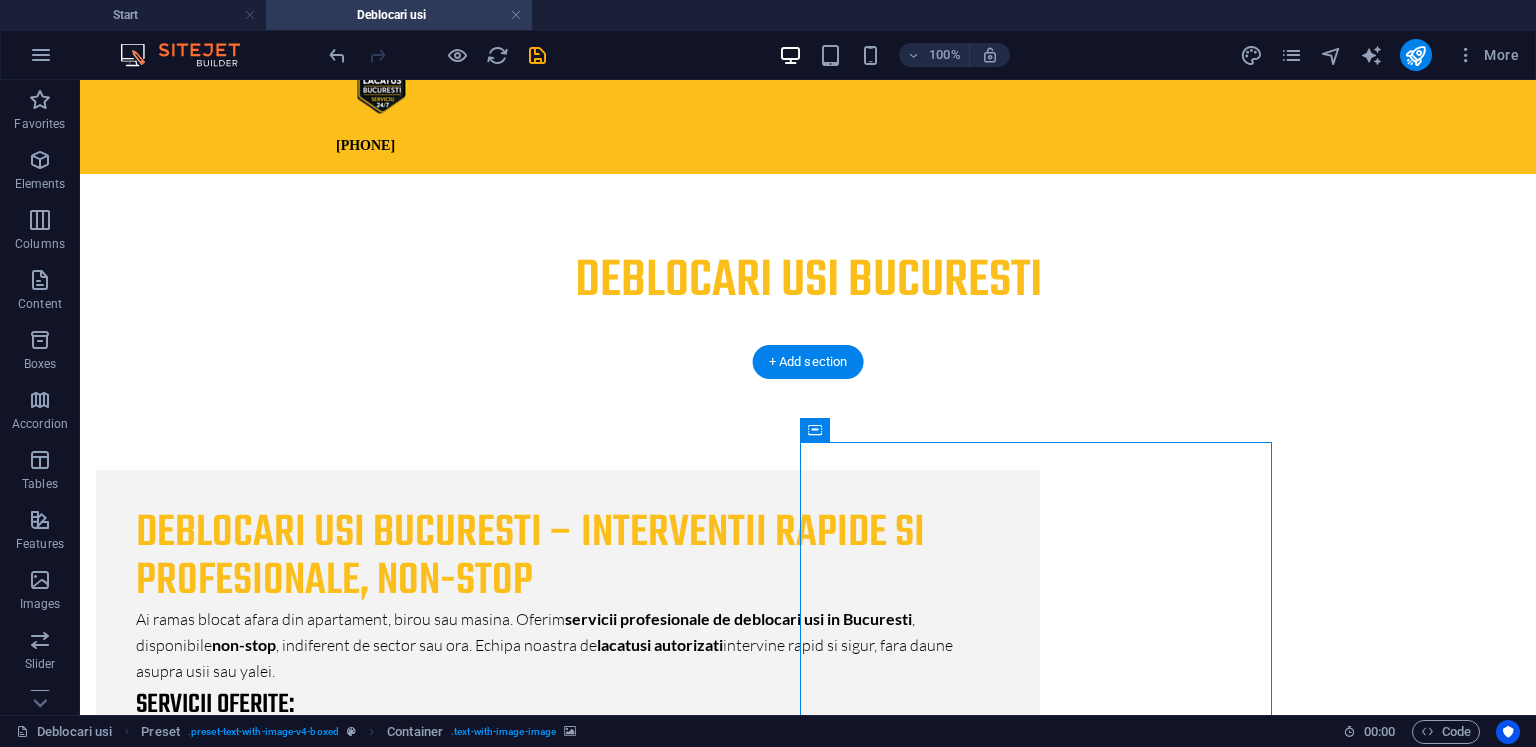 click at bounding box center [568, 2107] 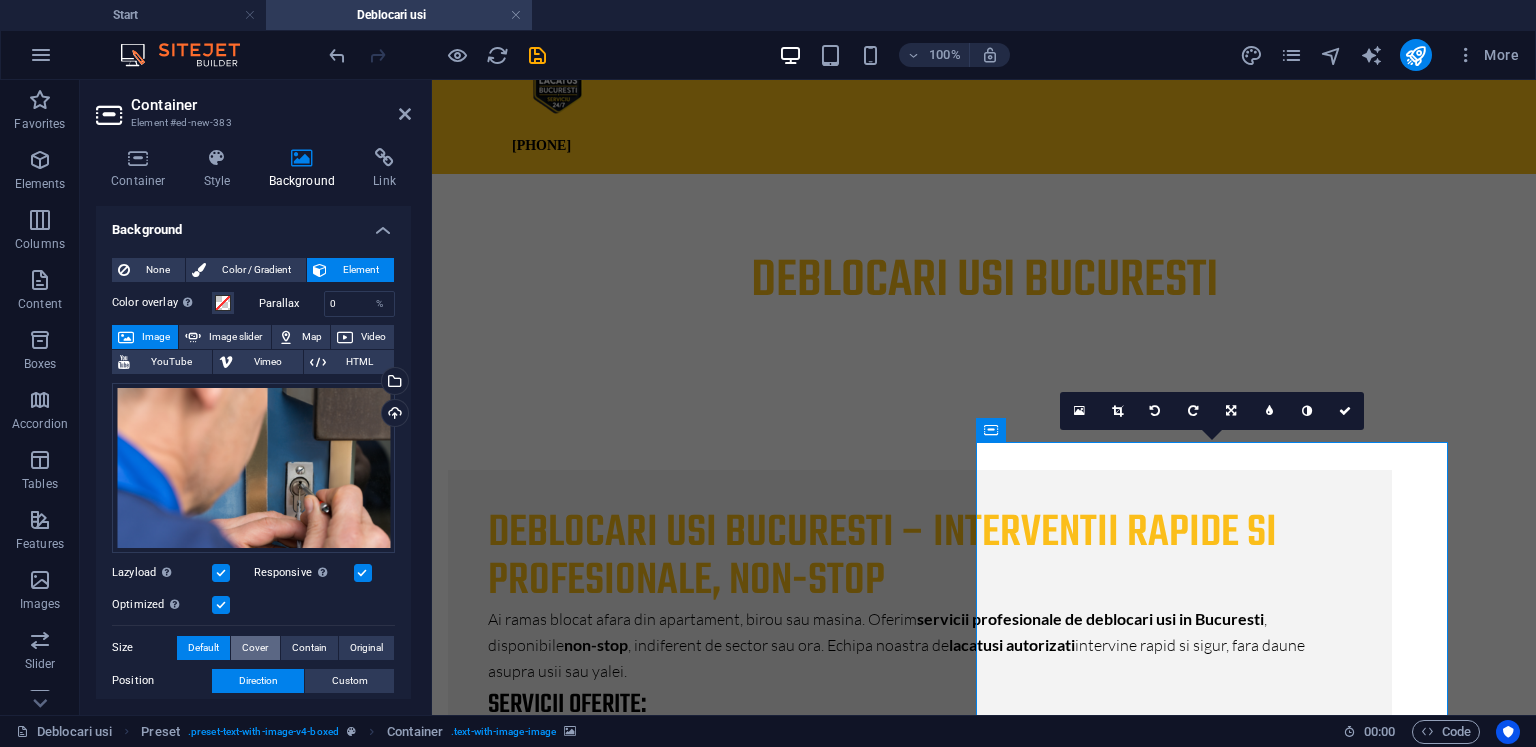 click on "Cover" at bounding box center (255, 648) 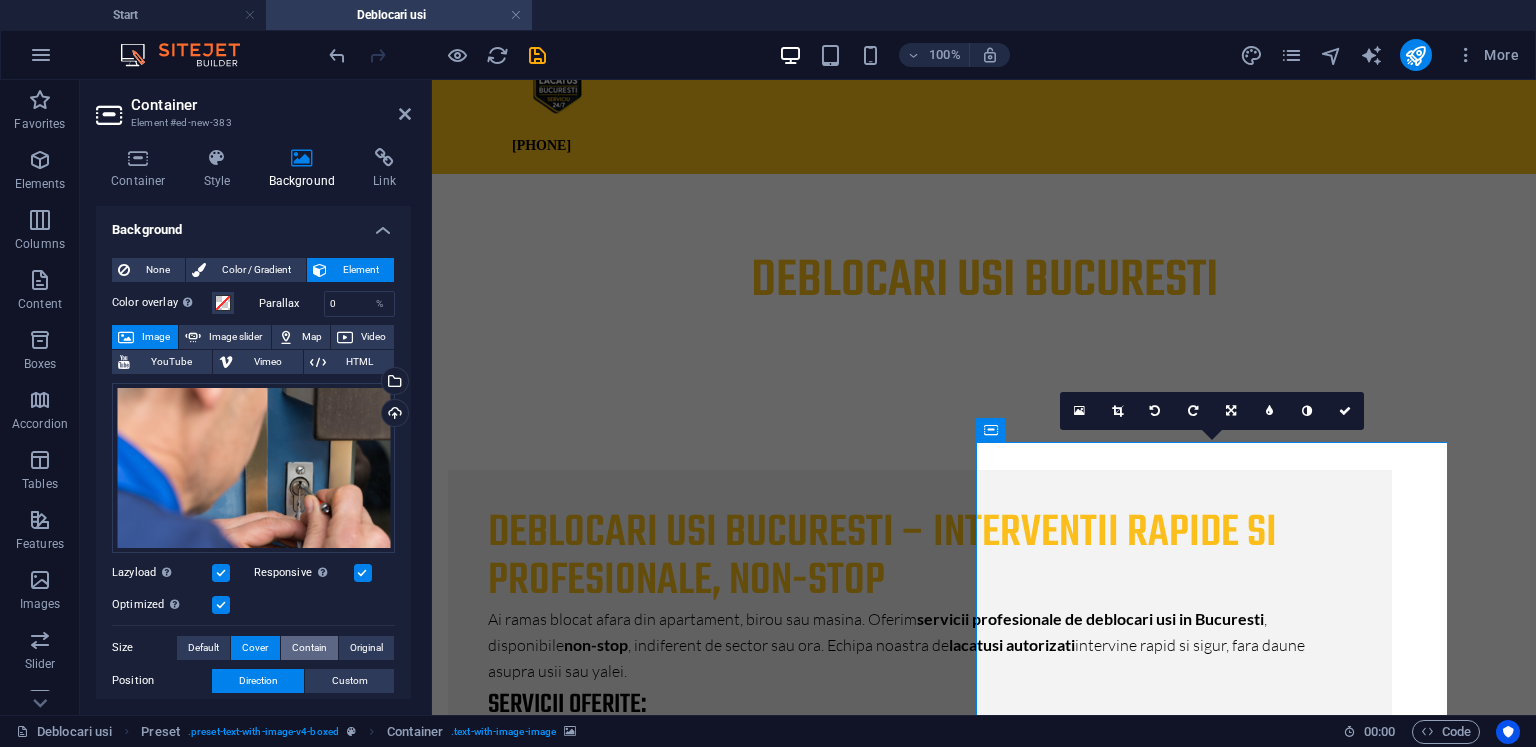 click on "Contain" at bounding box center (309, 648) 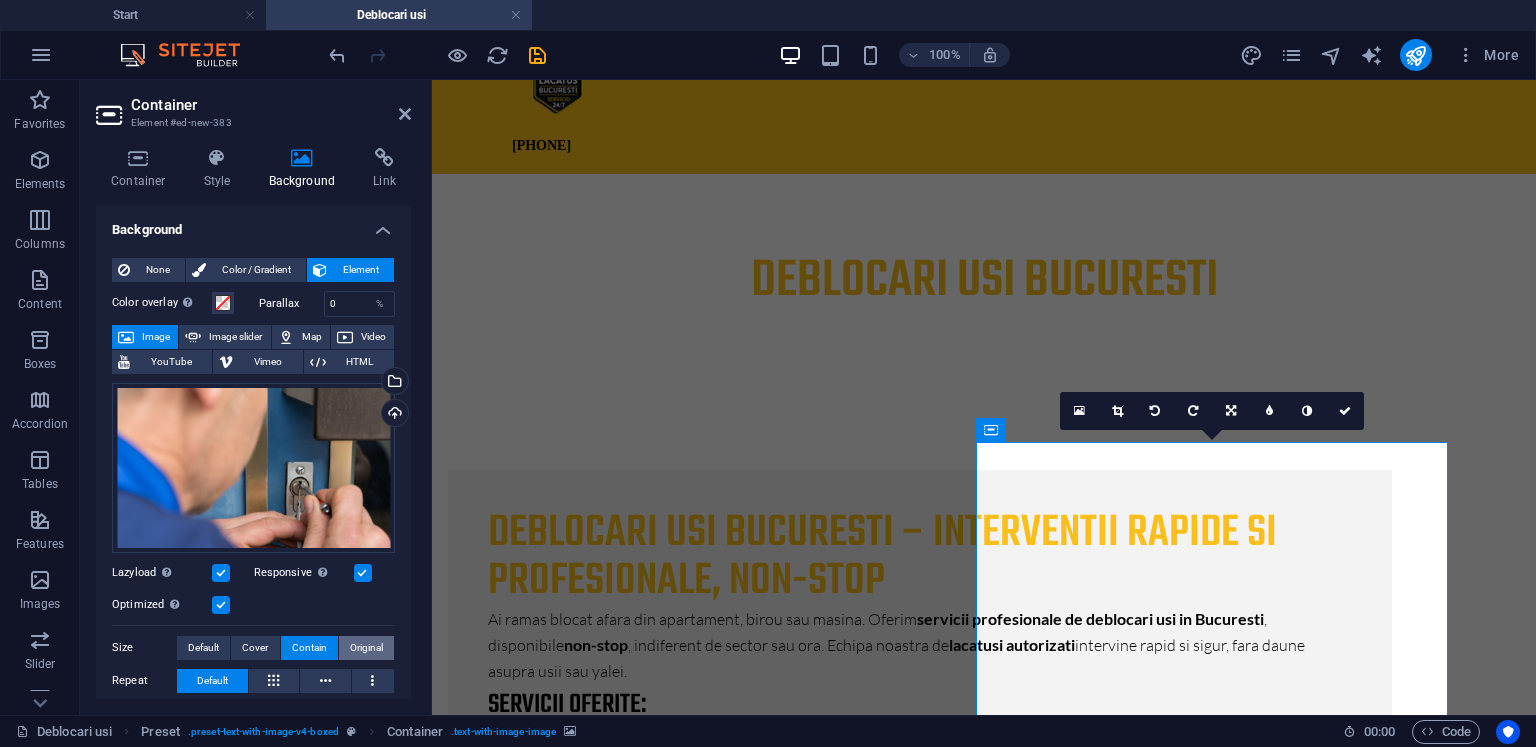click on "Original" at bounding box center (366, 648) 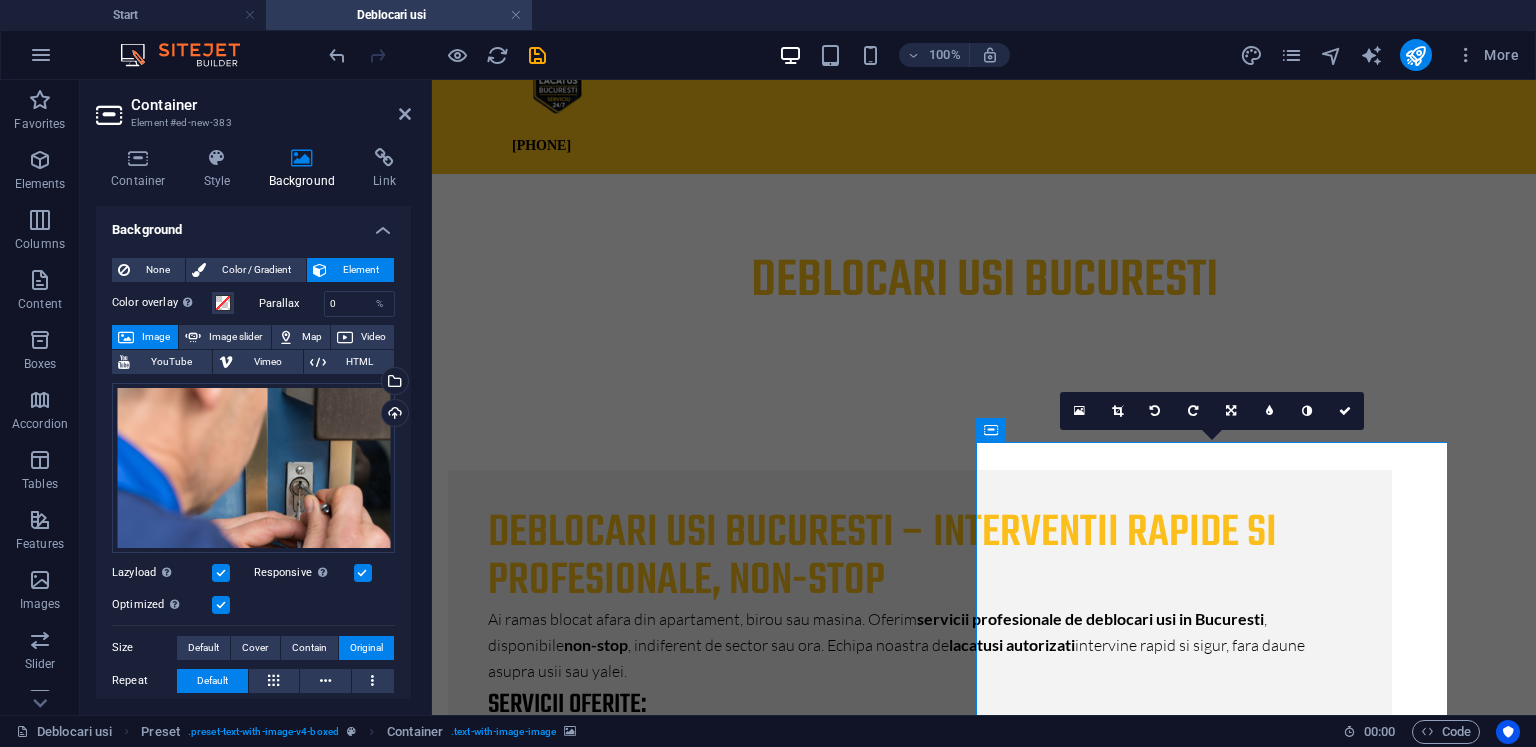 click on "Original" at bounding box center [366, 648] 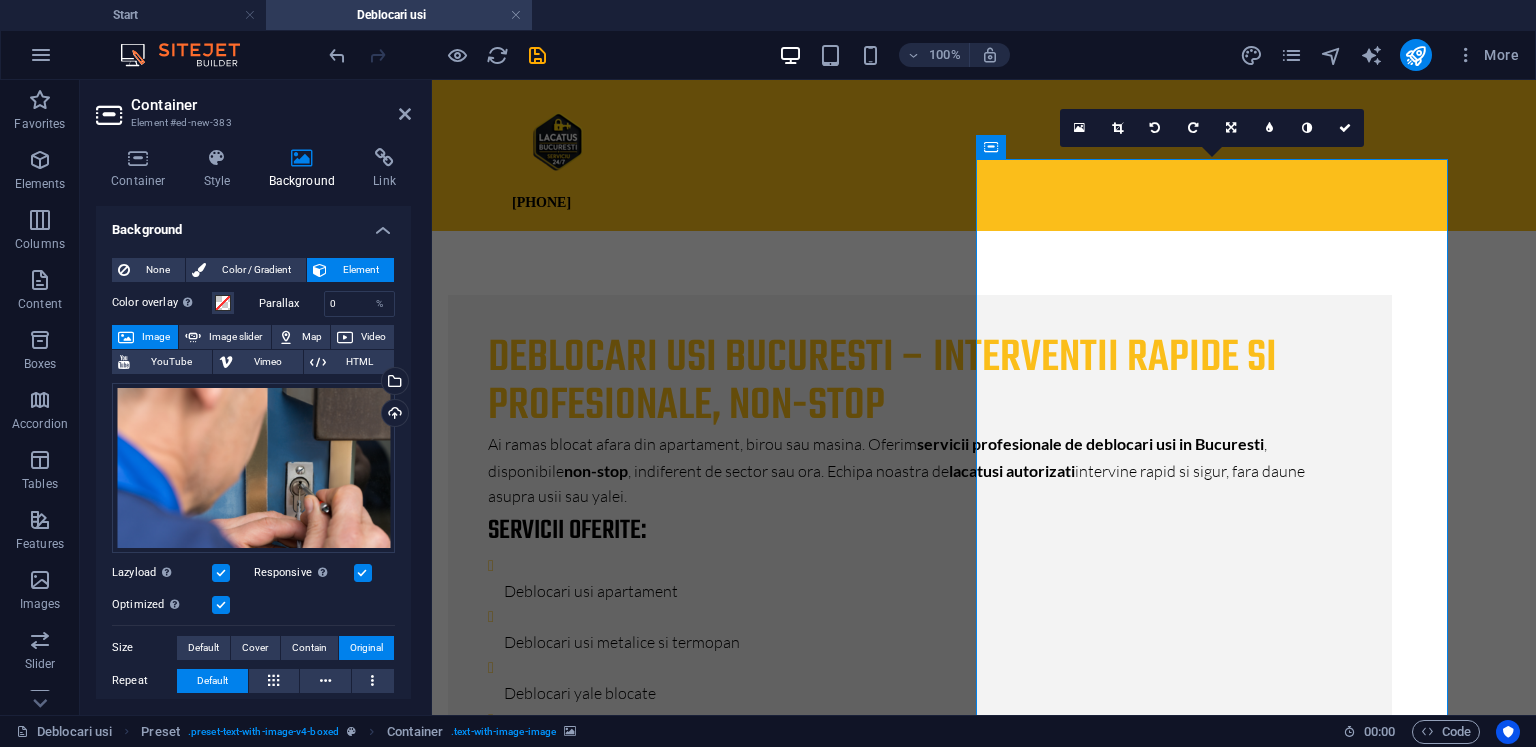 scroll, scrollTop: 157, scrollLeft: 0, axis: vertical 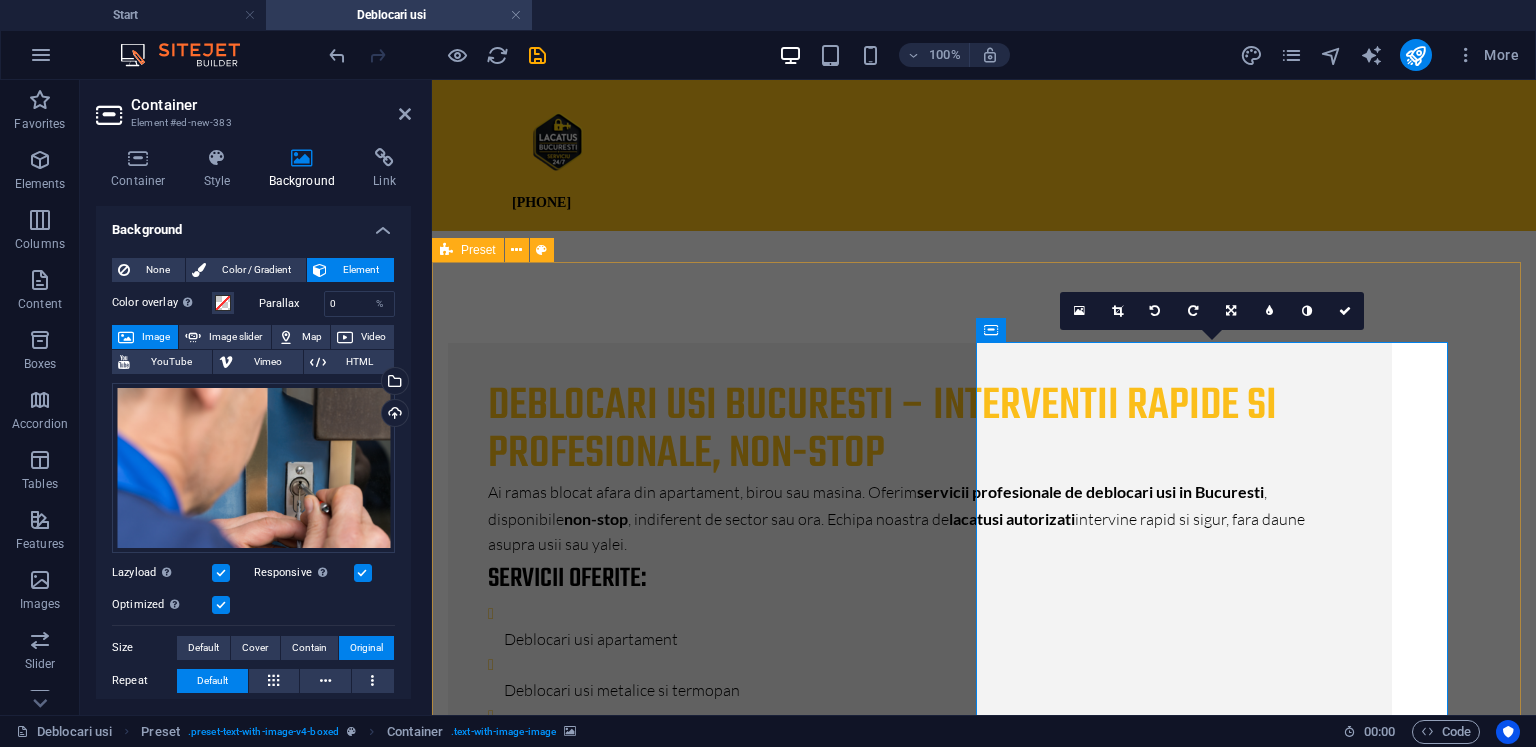 click on "Deblocari usi Bucuresti – Interventii rapide si profesionale, non-stop Ai ramas blocat afara din apartament, birou sau masina. Oferim  servicii profesionale de deblocari usi in [CITY] , disponibile  non-stop , indiferent de sector sau ora. Echipa noastra de  lacatusi autorizati  intervine rapid si sigur, fara daune asupra usii sau yalei. Servicii oferite: Deblocari usi apartament Deblocari usi metalice si termopan Deblocari yale blocate Schimbare butuc sau incuietoare Deschidere usi fara cheie Deblocari usi auto De ce sa alegi serviciile noastre? ✔️ Interventie rapida, in maxim 30 de minute ✔️ Lacatus profesionist, cu experienta ✔️ Servicii disponibile 24/7 in toate sectoarele [CITY]ului ✔️ Fara daune – folosim tehnici profesionale de deblocare ✔️ Preturi transparente, comunicate inainte de interventie Preturi accesibile – Fara taxe ascunse Preturile pentru deblocari usi pornesc de la  150 lei  Suntem disponibili oricand 📞 Apeleaza acum la  0760 247 247 , dar si in [STATE]. or" at bounding box center [984, 1567] 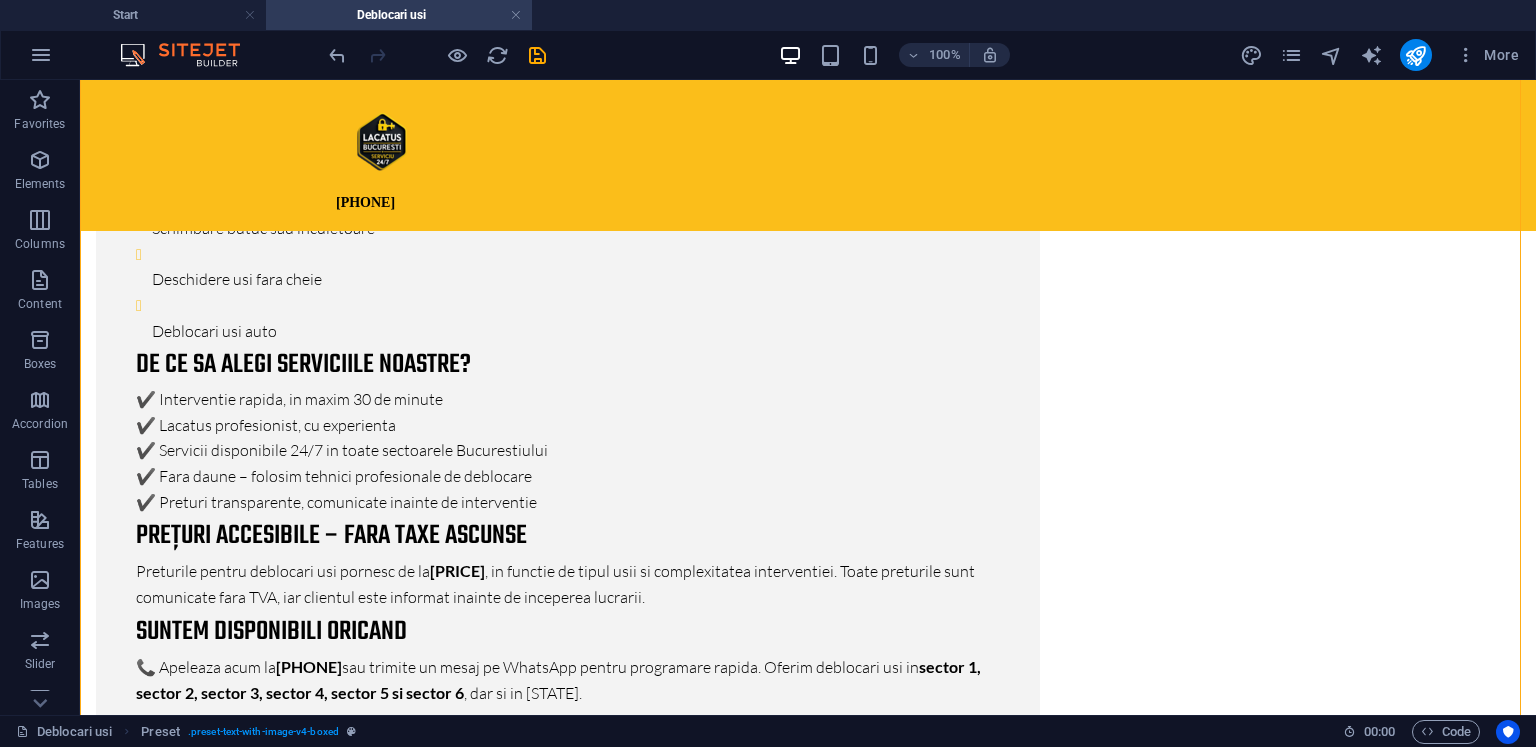 scroll, scrollTop: 757, scrollLeft: 0, axis: vertical 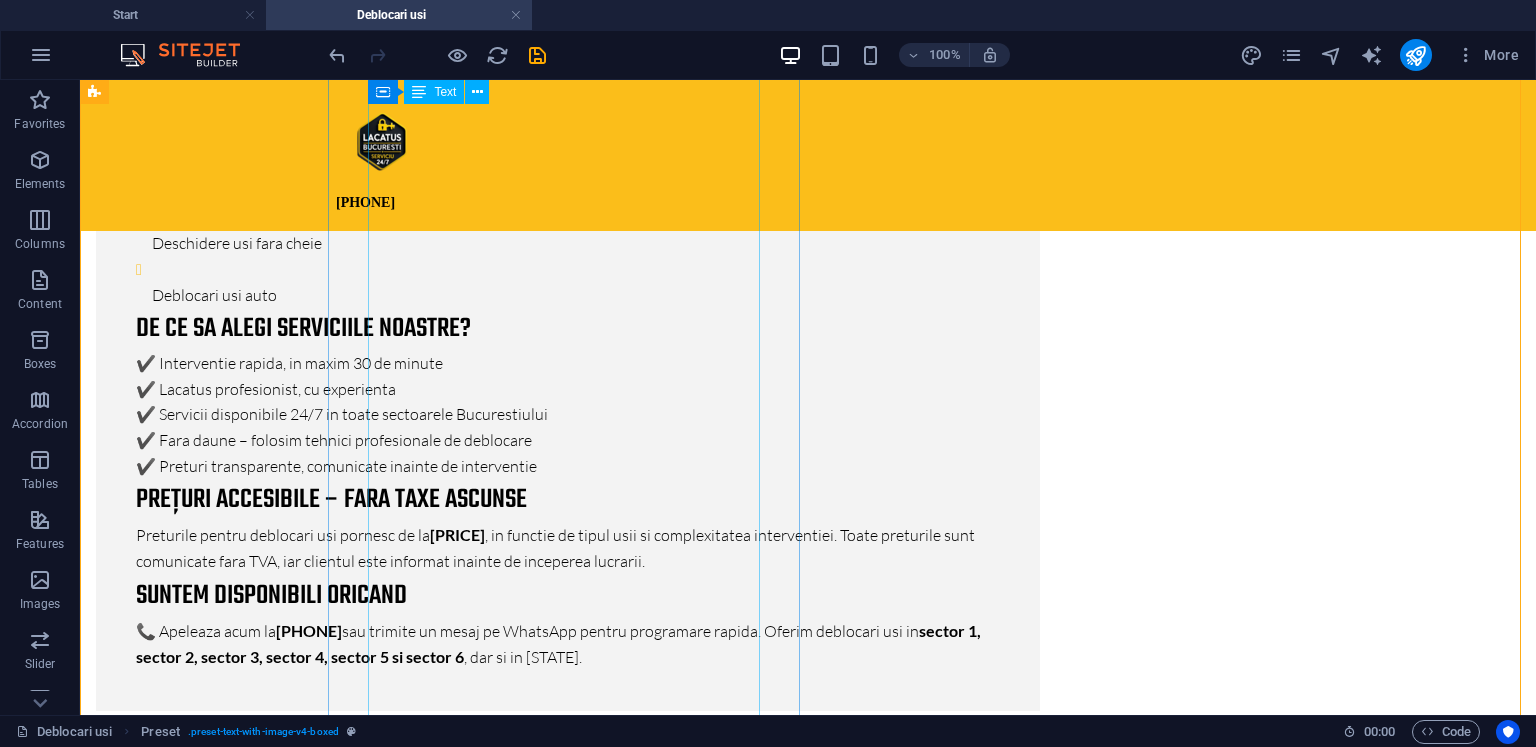 click on "Ai ramas blocat afara din apartament, birou sau masina. Oferim  servicii profesionale de deblocari usi in Bucuresti , disponibile  non-stop , indiferent de sector sau ora. Echipa noastra de  lacatusi autorizati  intervine rapid si sigur, fara daune asupra usii sau yalei. Servicii oferite: Deblocari usi apartament Deblocari usi metalice si termopan Deblocari yale blocate Schimbare butuc sau incuietoare Deschidere usi fara cheie Deblocari usi auto De ce sa alegi serviciile noastre? ✔️ Interventie rapida, in maxim 30 de minute ✔️ Lacatus profesionist, cu experienta ✔️ Servicii disponibile 24/7 in toate sectoarele Bucurestiului ✔️ Fara daune – folosim tehnici profesionale de deblocare ✔️ Preturi transparente, comunicate inainte de interventie Preturi accesibile – Fara taxe ascunse Preturile pentru deblocari usi pornesc de la  150 lei , in functie de tipul usii si complexitatea interventiei. Toate preturile sunt comunicate fara TVA, iar clientul este informat inainte de inceperea lucrarii." at bounding box center [568, 275] 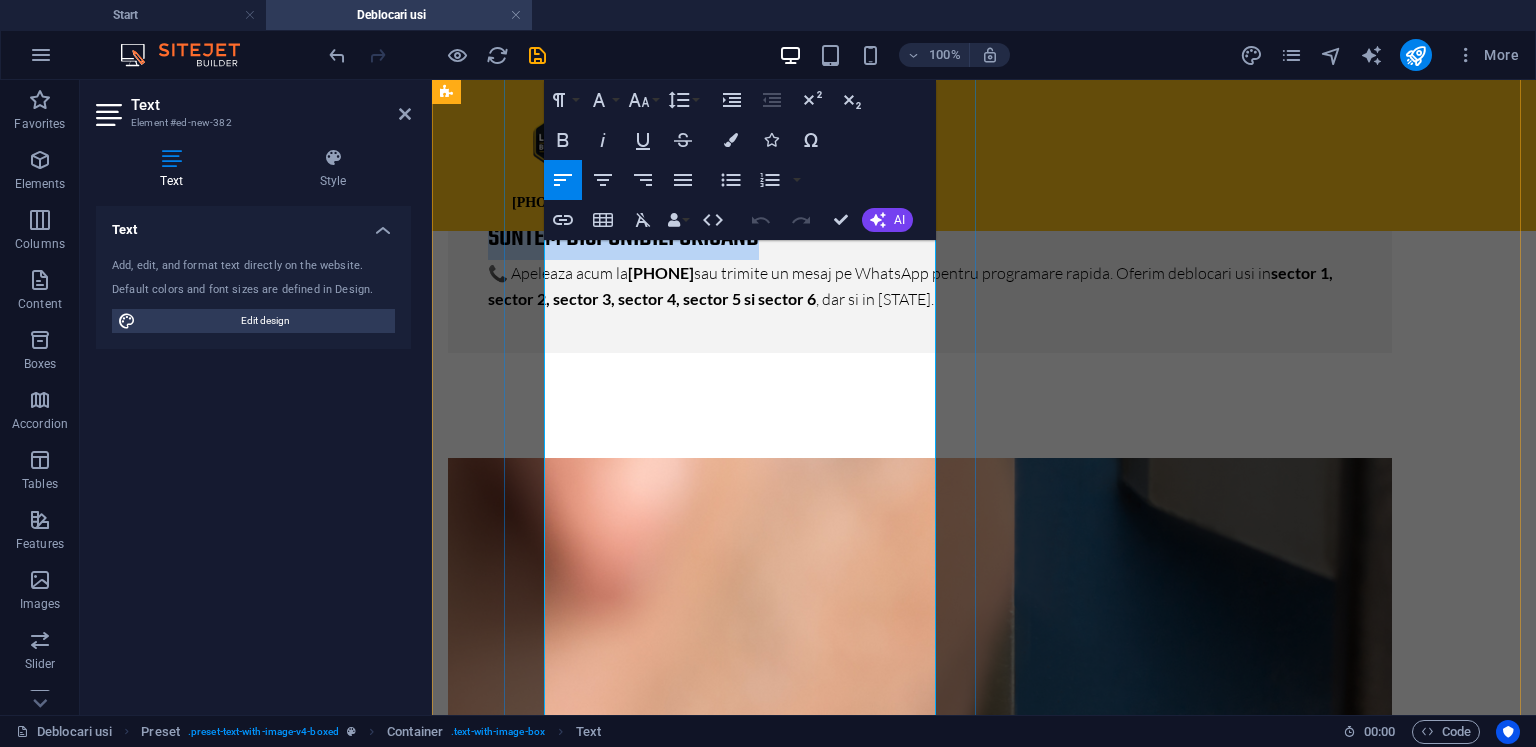 scroll, scrollTop: 1247, scrollLeft: 0, axis: vertical 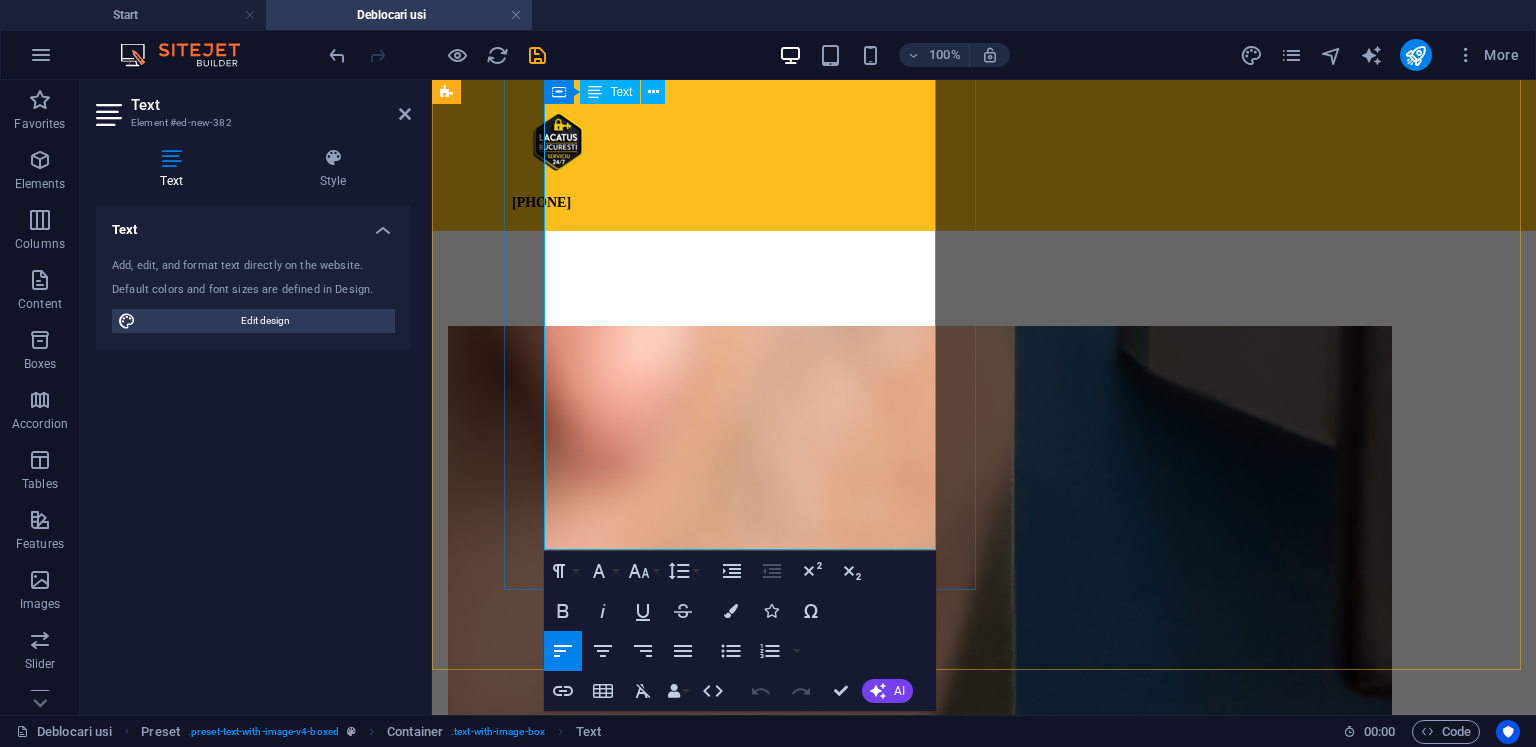 drag, startPoint x: 548, startPoint y: 484, endPoint x: 912, endPoint y: 547, distance: 369.41168 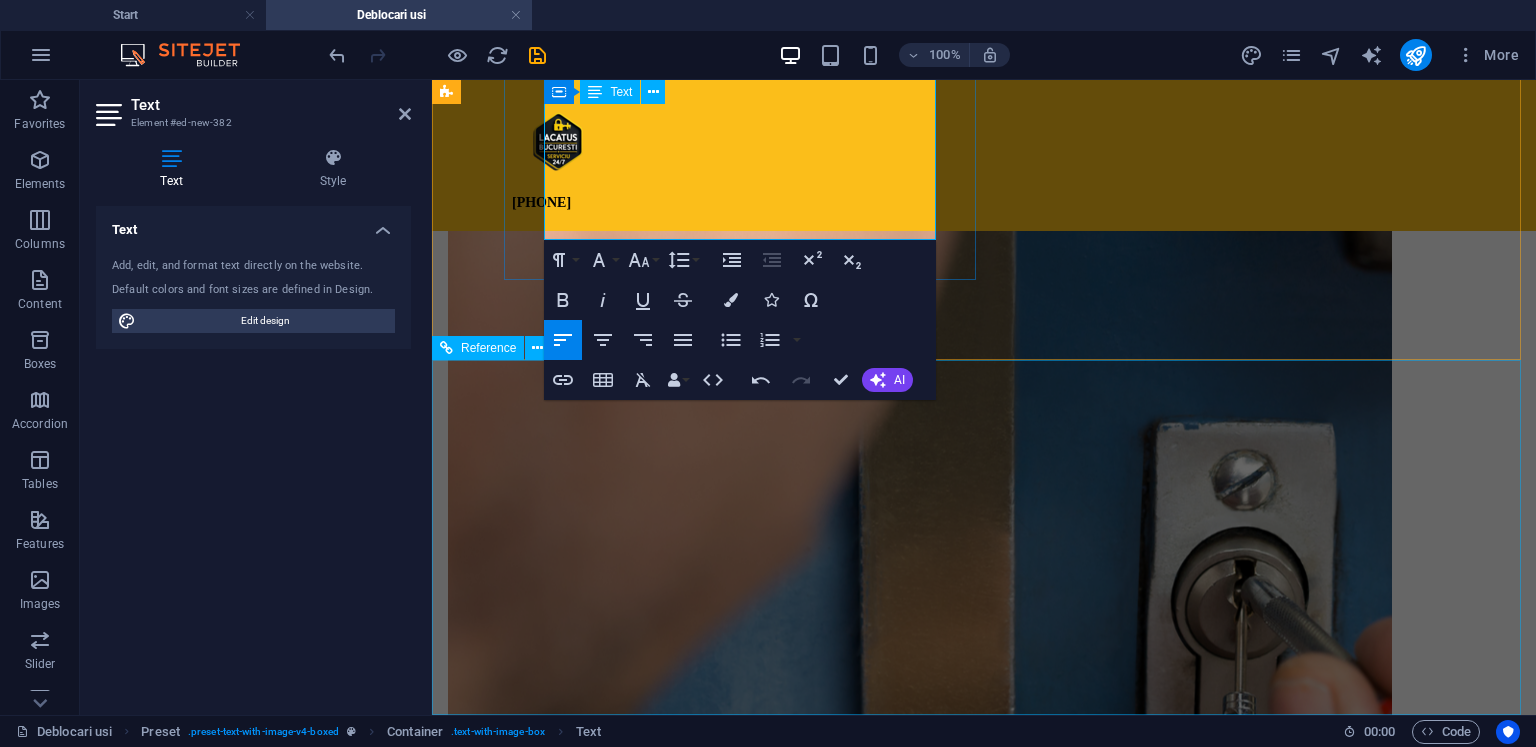 scroll, scrollTop: 975, scrollLeft: 0, axis: vertical 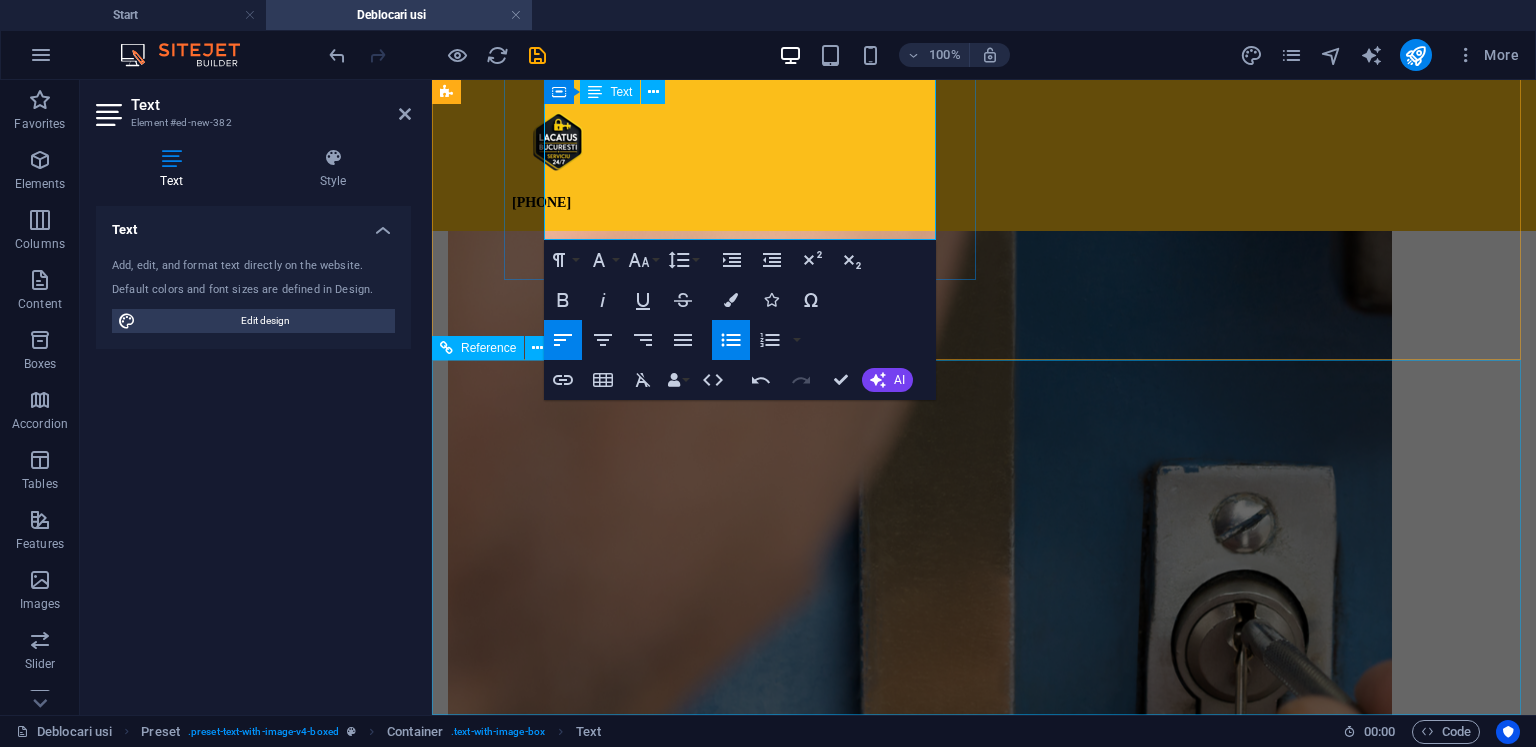 click at bounding box center (984, 1285) 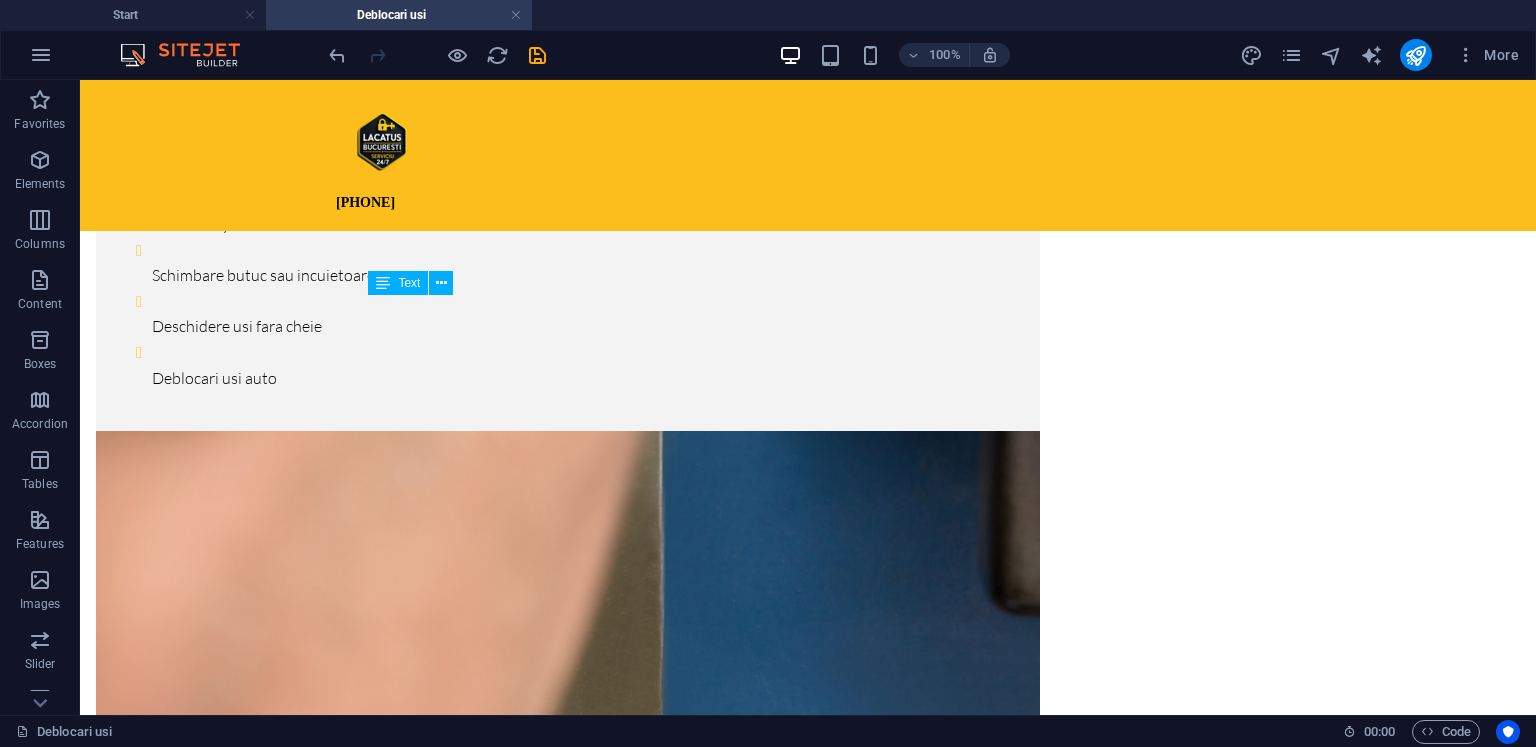 scroll, scrollTop: 675, scrollLeft: 0, axis: vertical 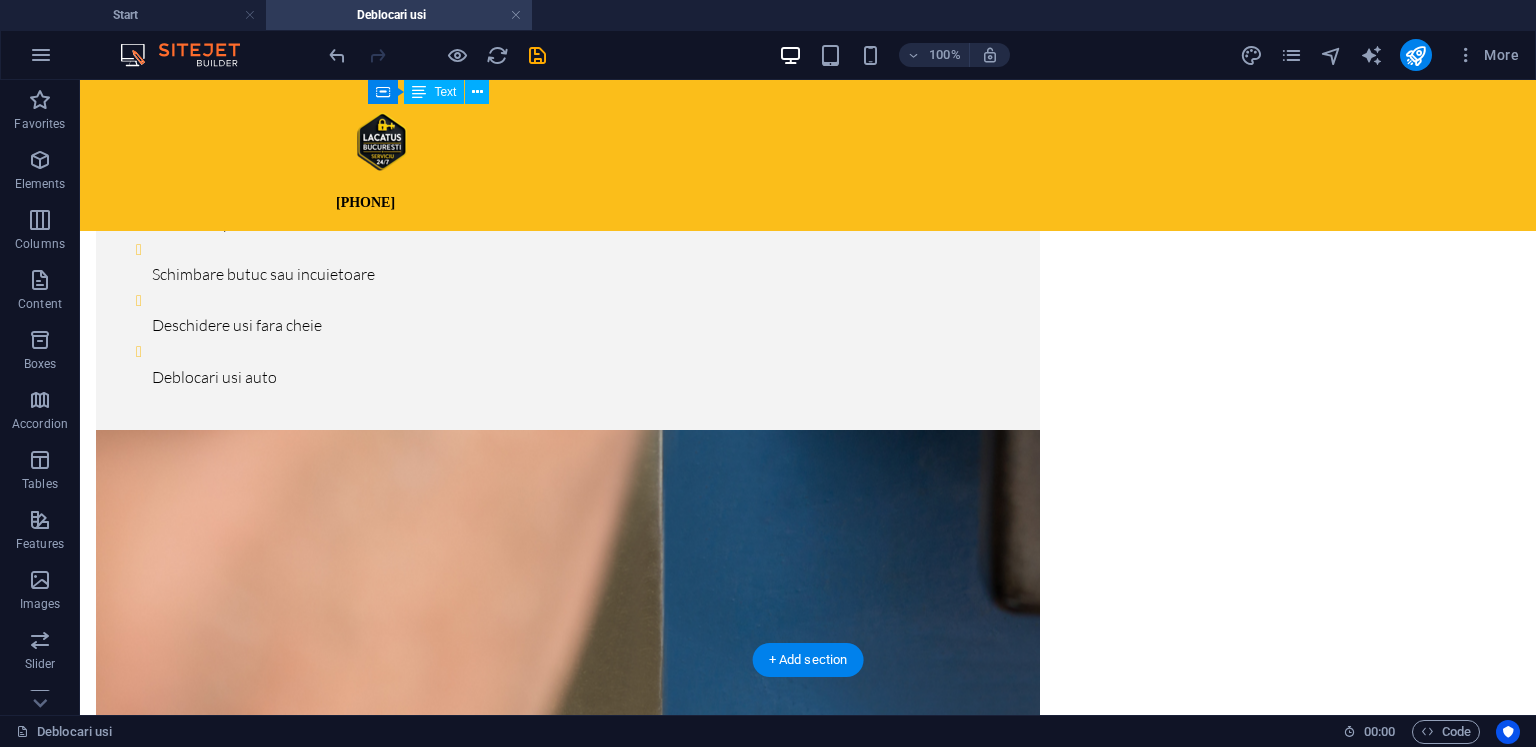 click at bounding box center [568, 808] 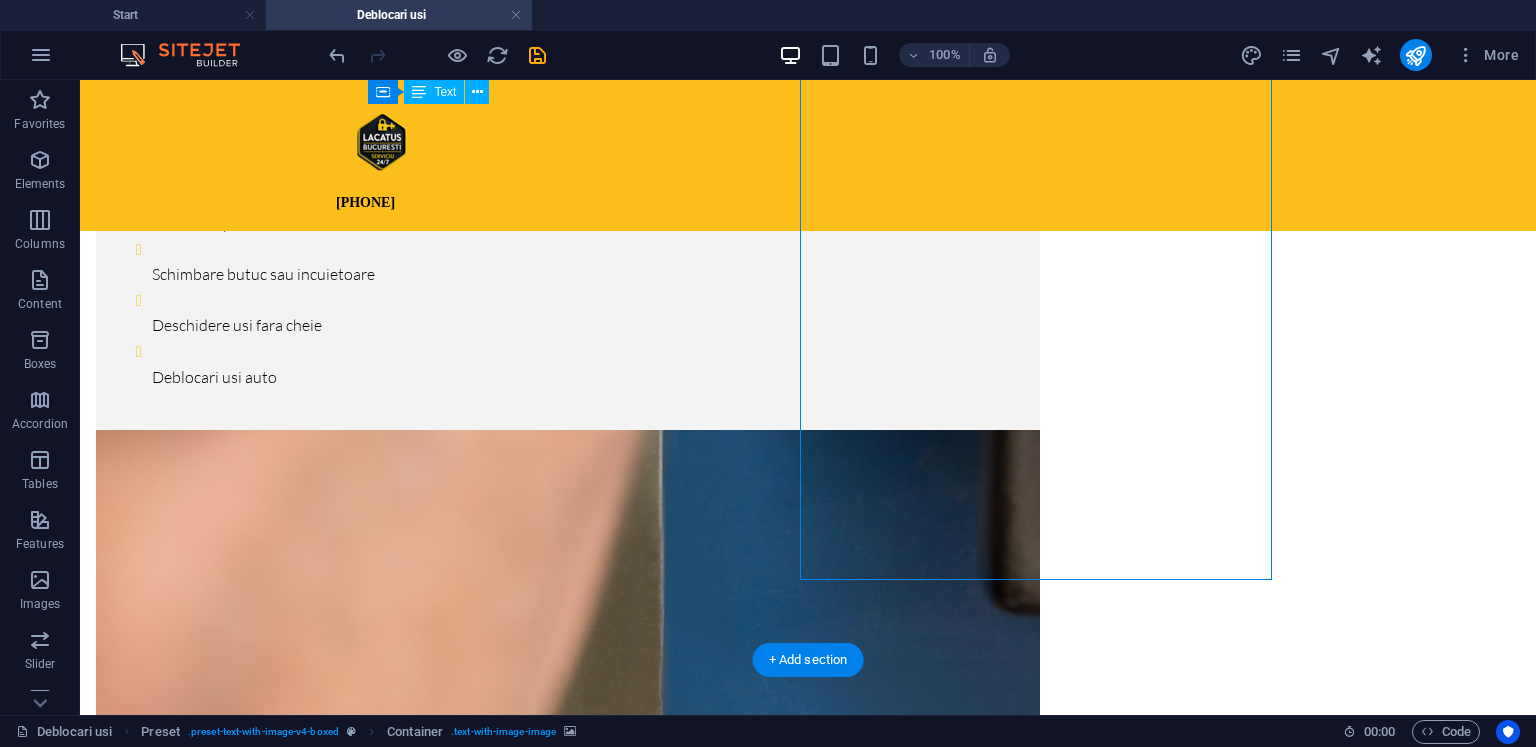 click at bounding box center (568, 808) 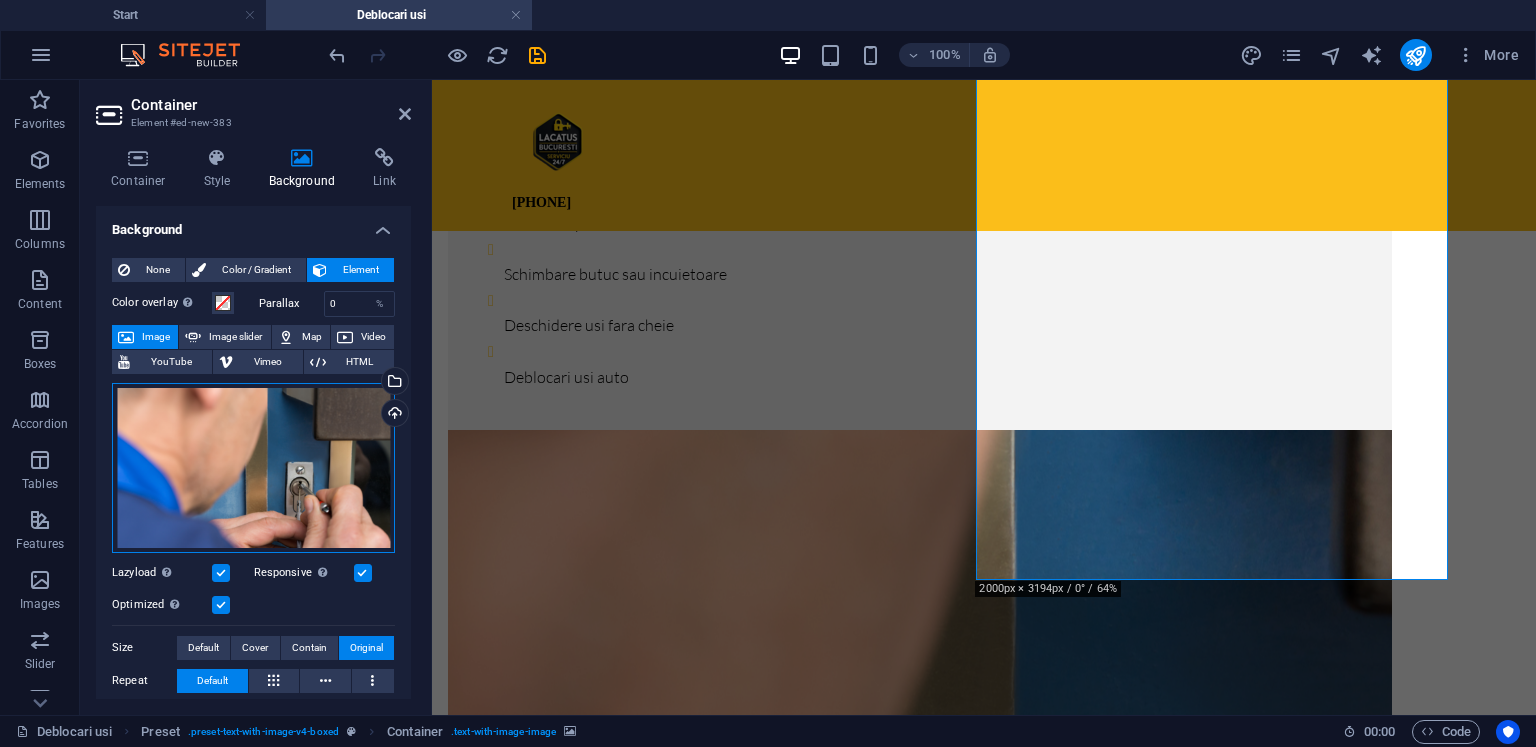 click on "Drag files here, click to choose files or select files from Files or our free stock photos & videos" at bounding box center [253, 468] 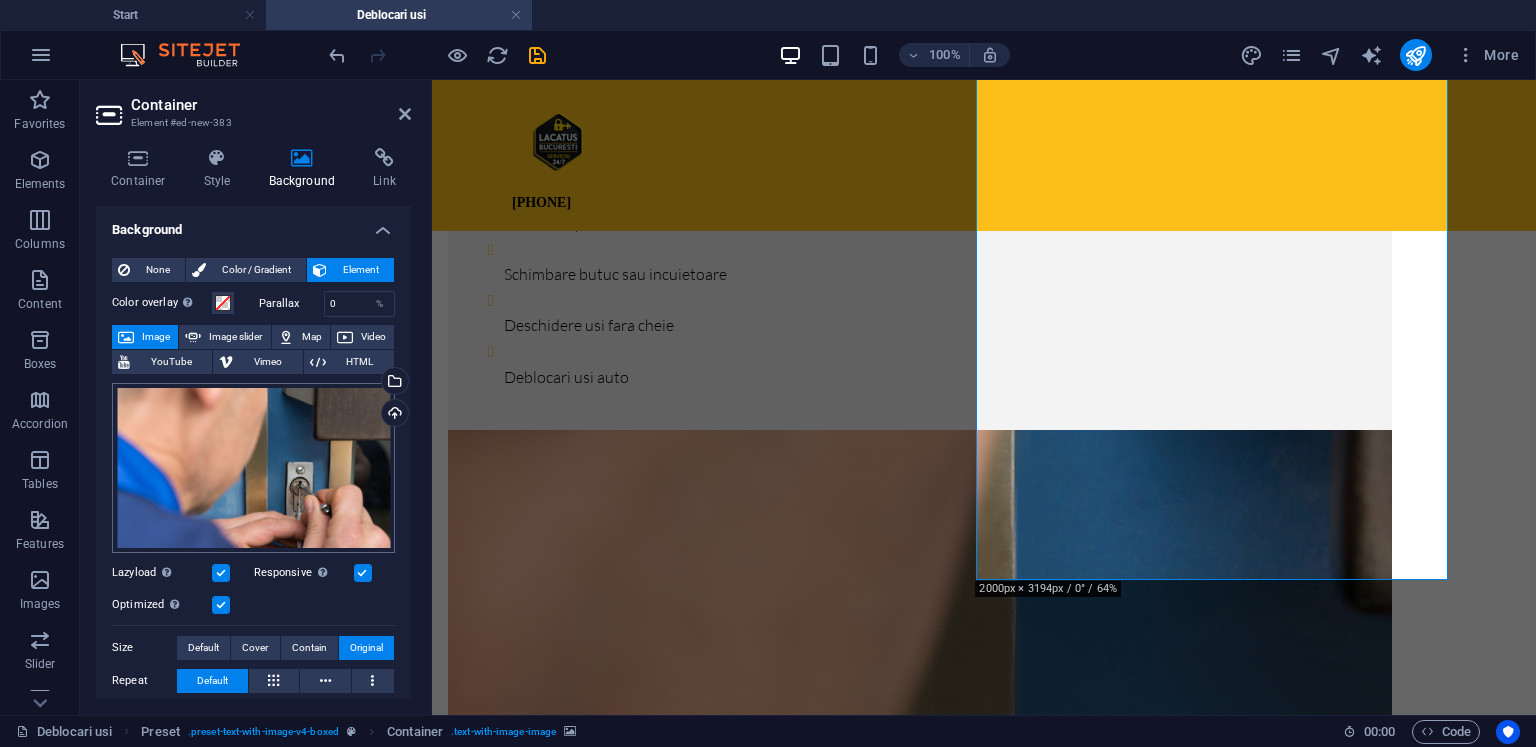scroll, scrollTop: 552, scrollLeft: 0, axis: vertical 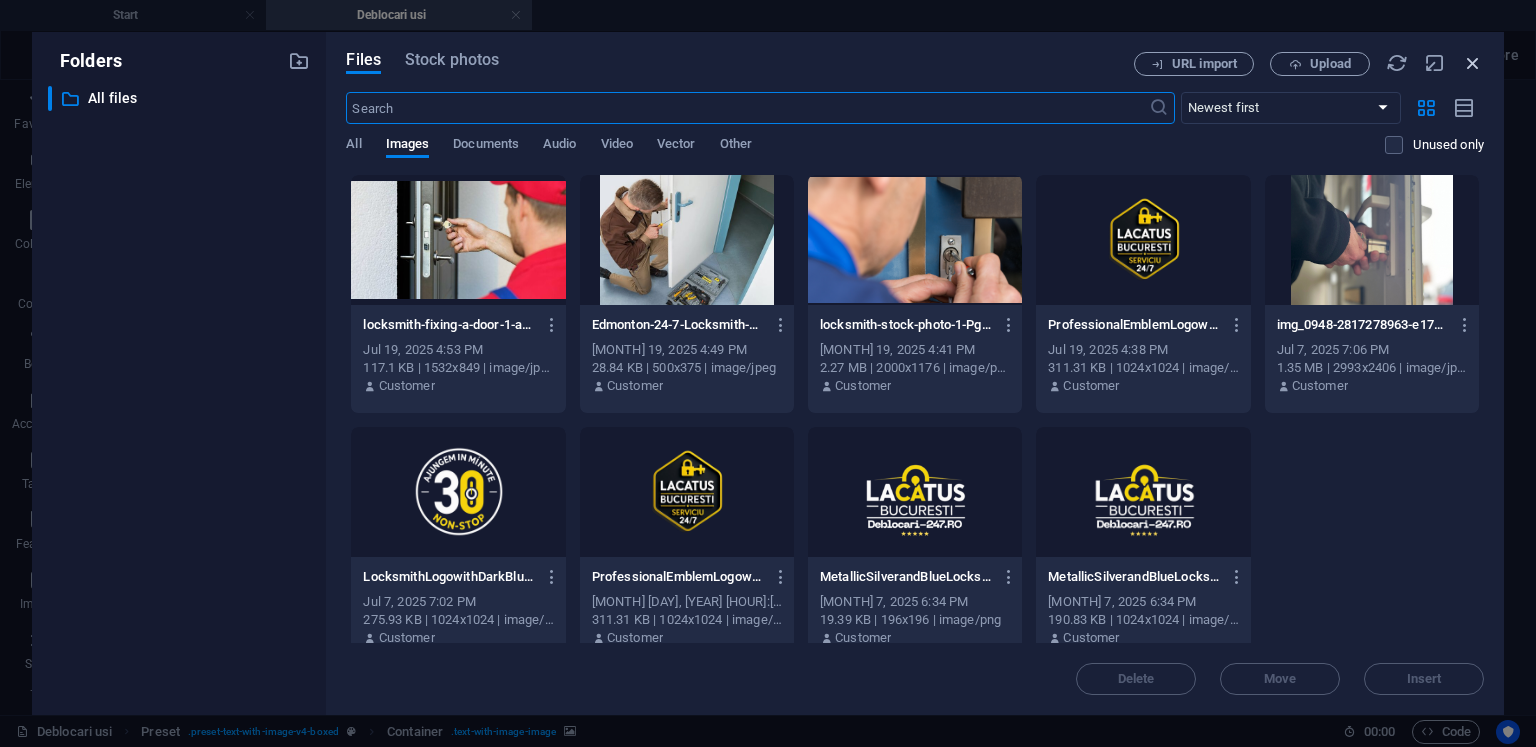 click at bounding box center [1473, 63] 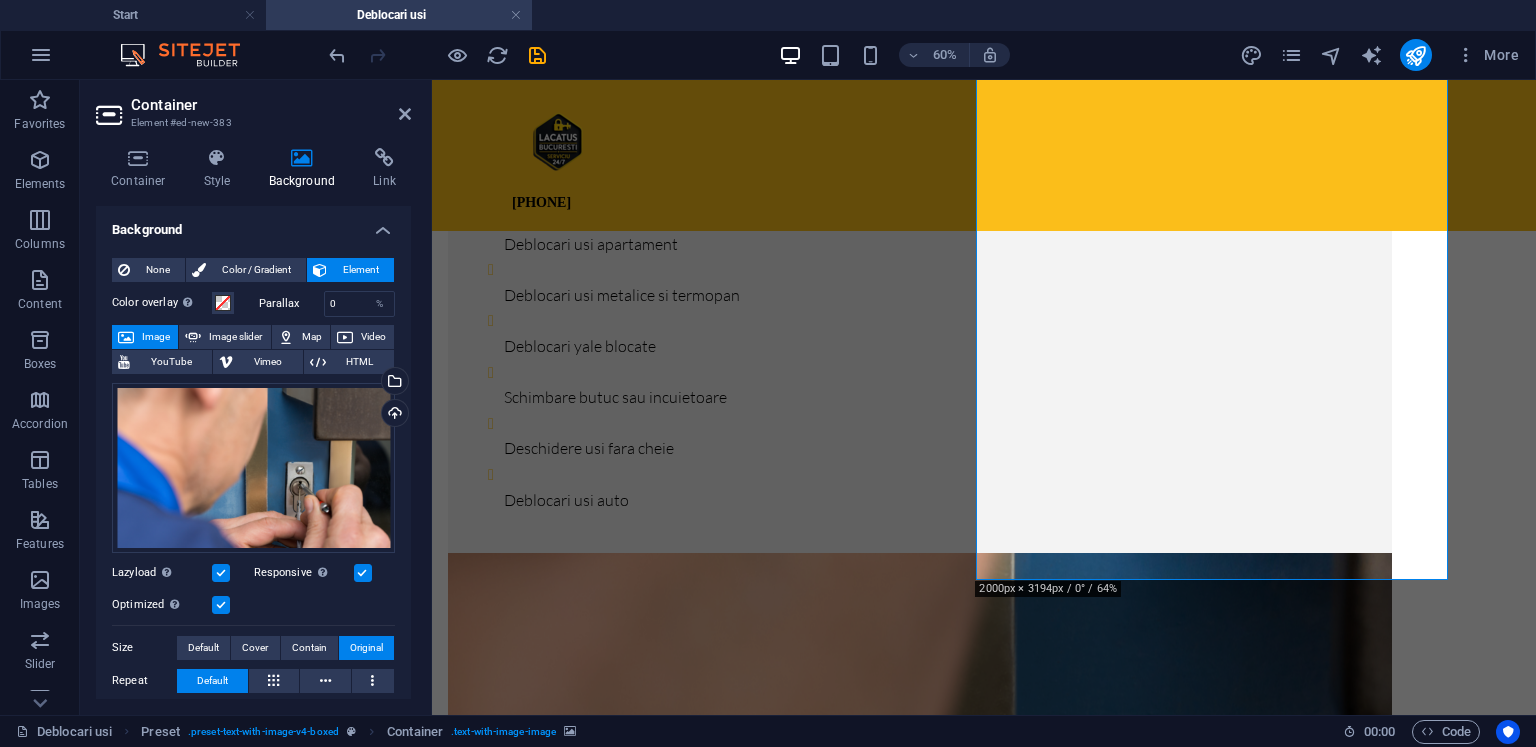 scroll, scrollTop: 675, scrollLeft: 0, axis: vertical 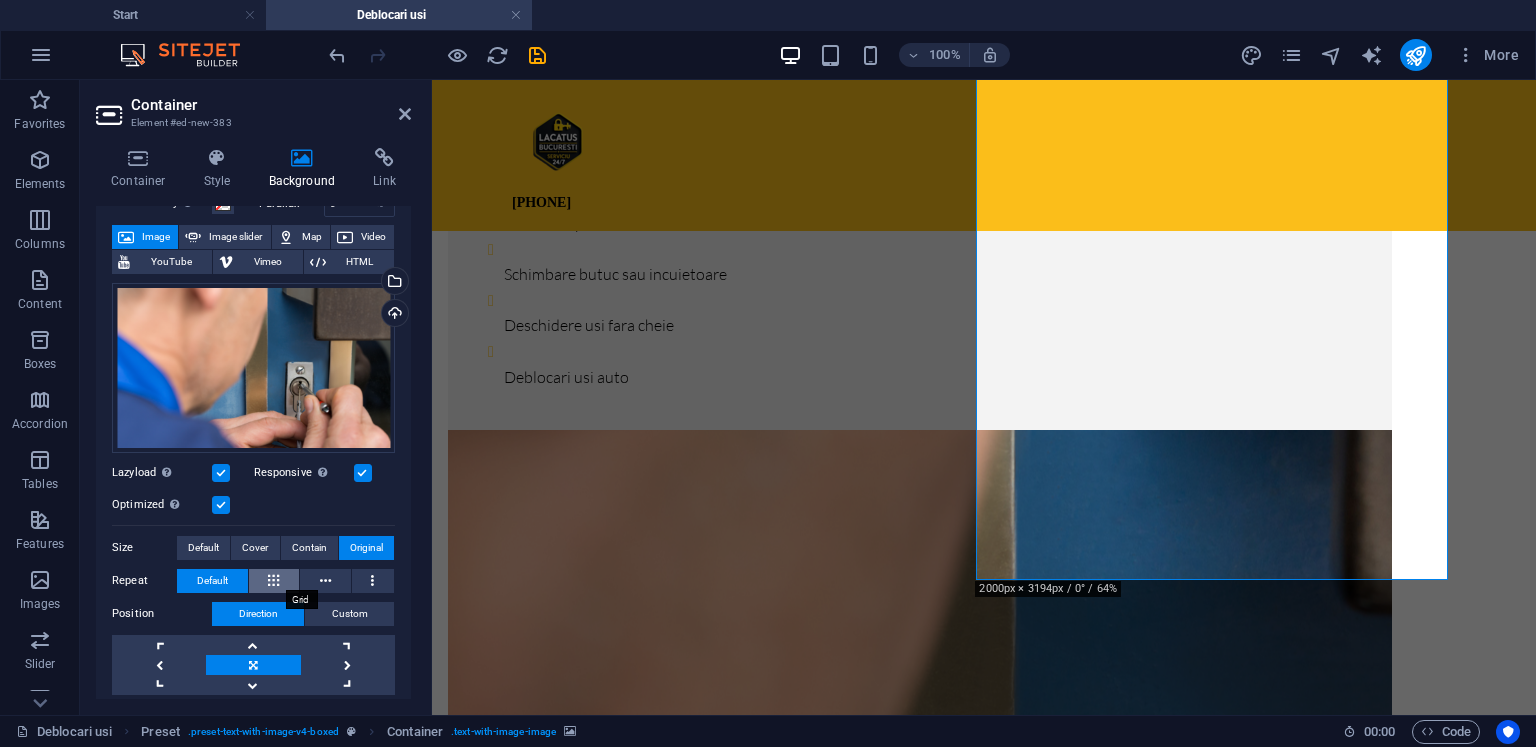 click at bounding box center (273, 581) 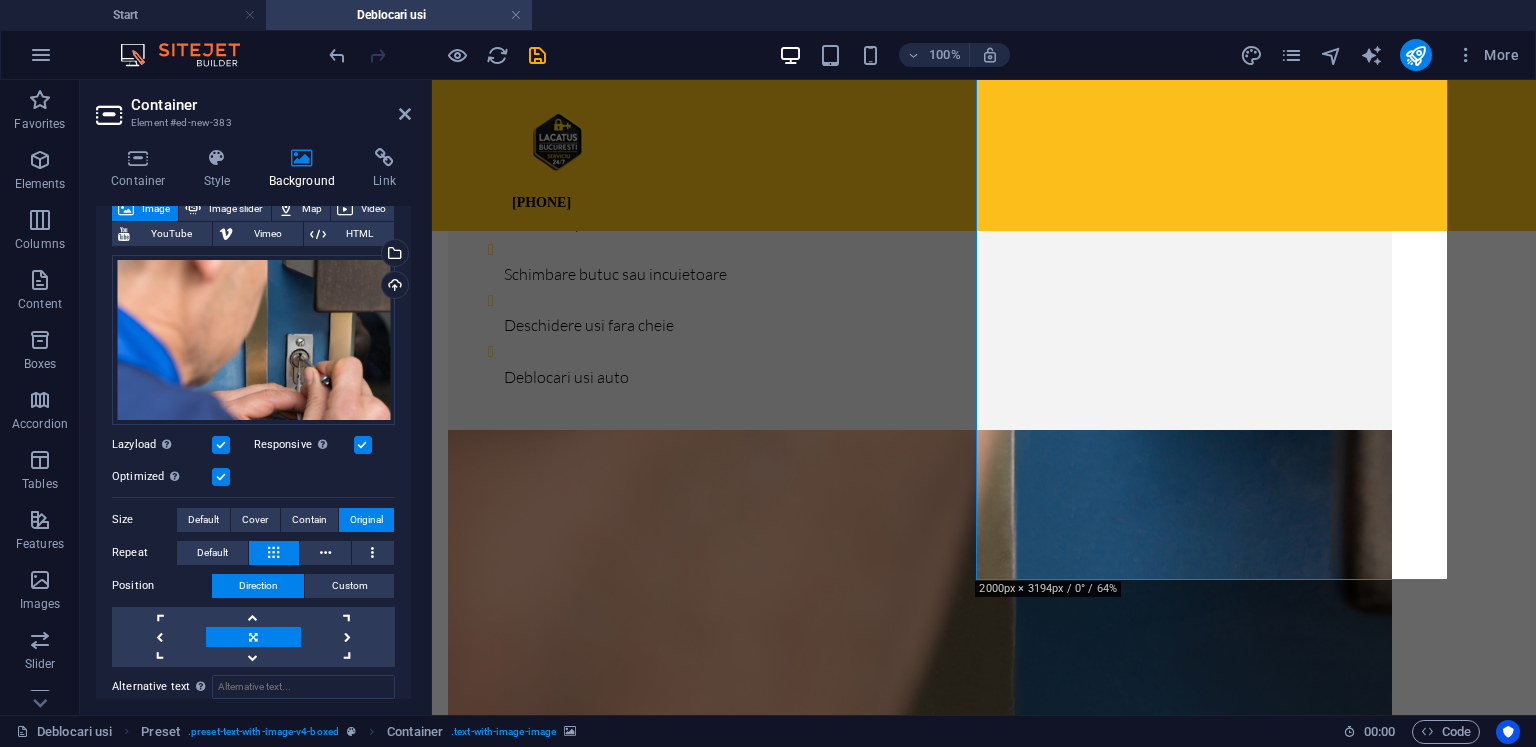 scroll, scrollTop: 200, scrollLeft: 0, axis: vertical 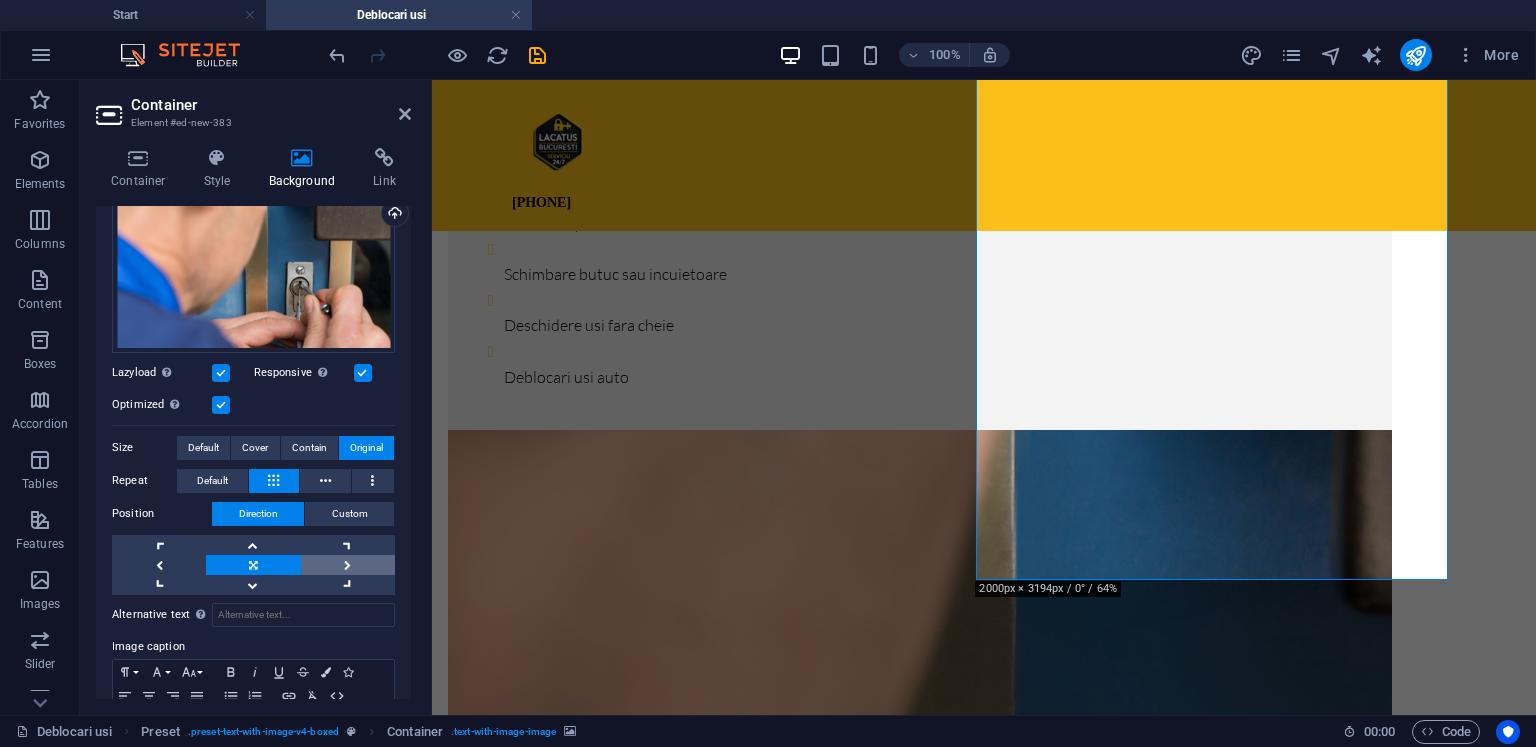 click at bounding box center [348, 565] 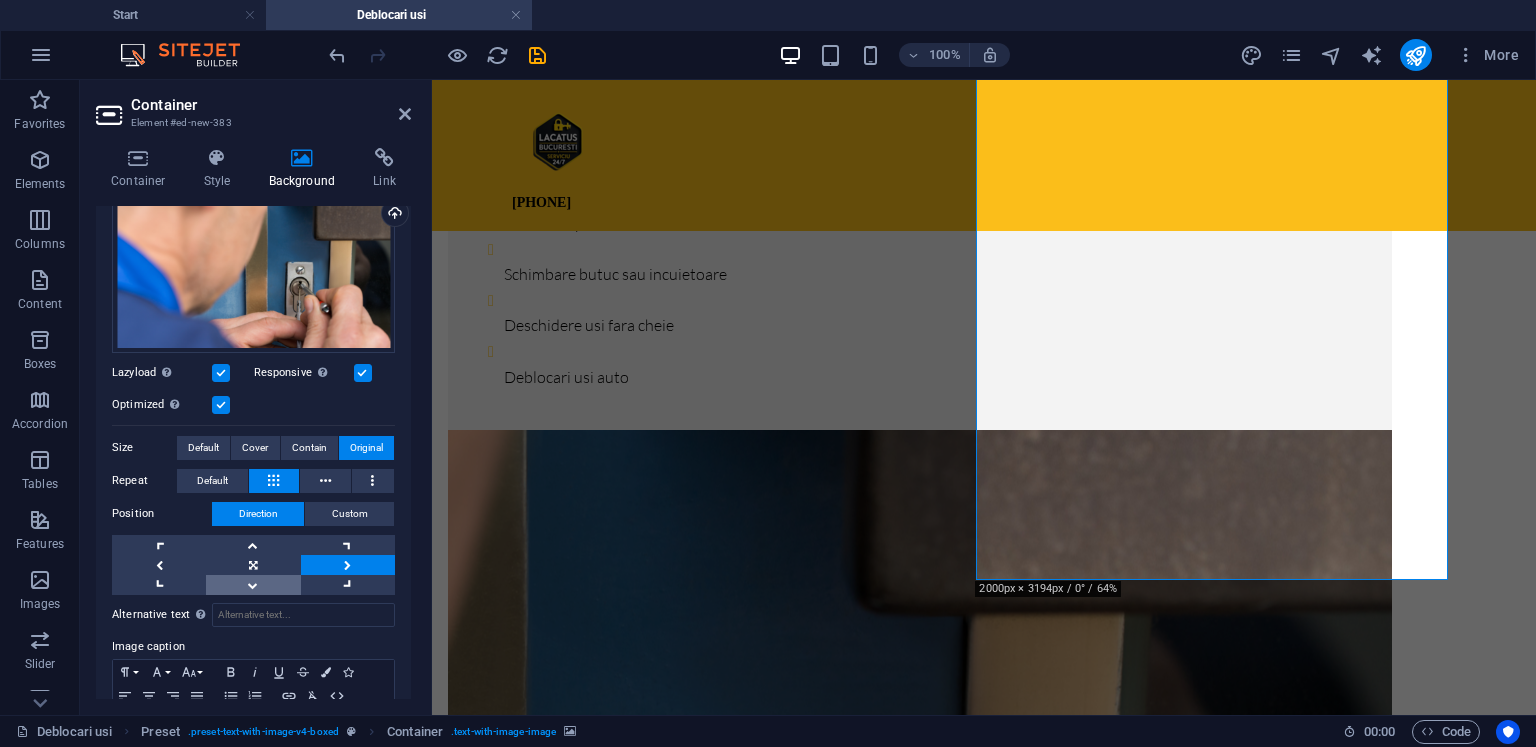 click at bounding box center [253, 585] 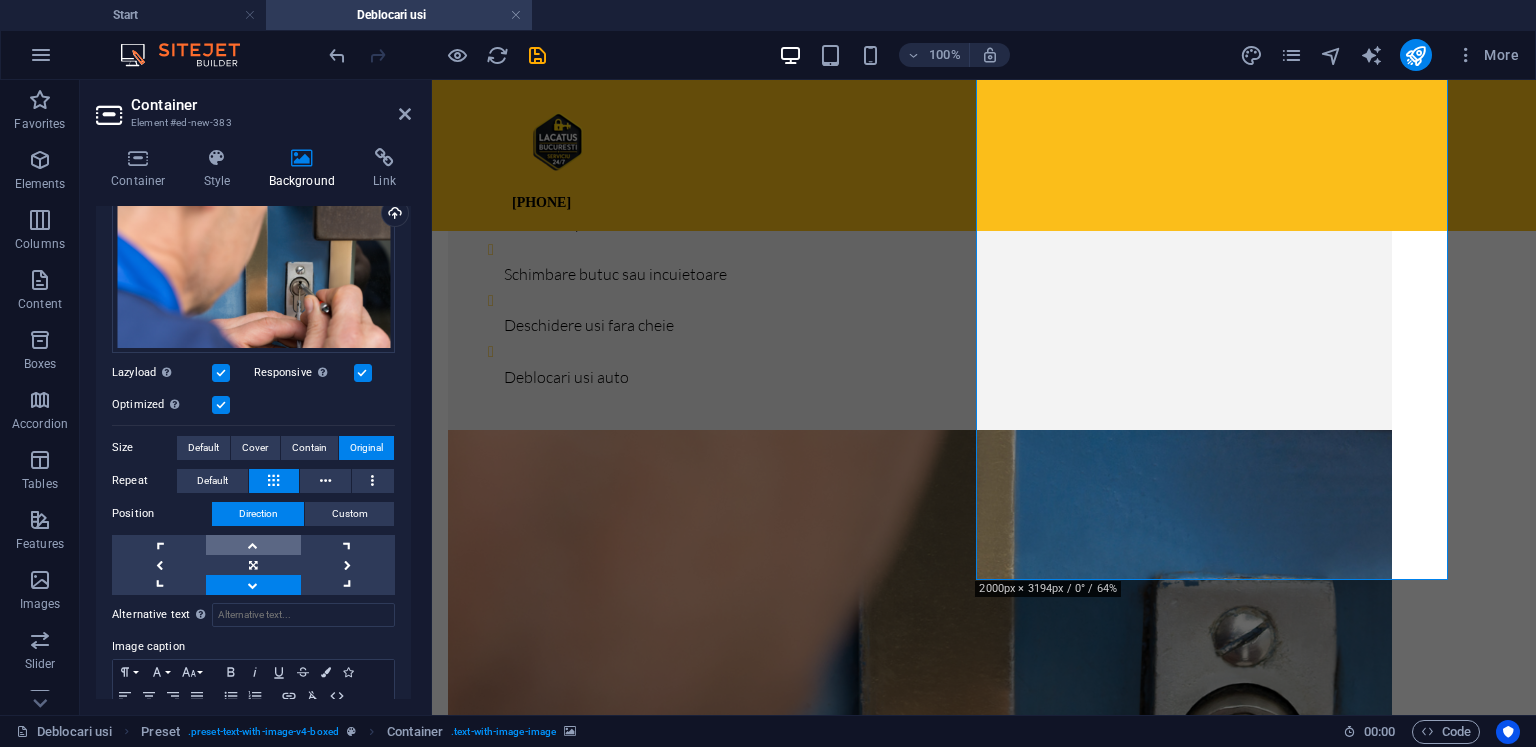 click at bounding box center (253, 545) 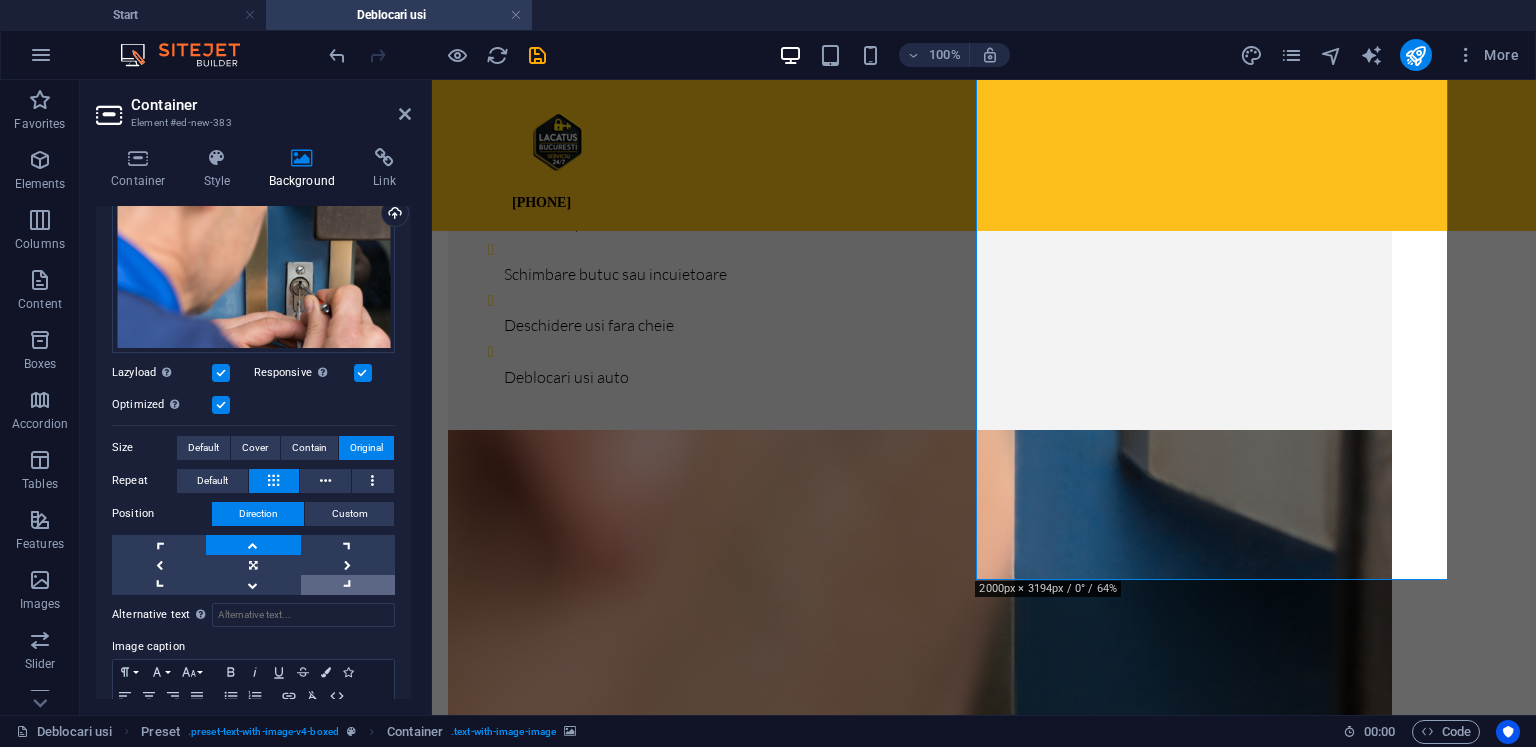 click at bounding box center (348, 585) 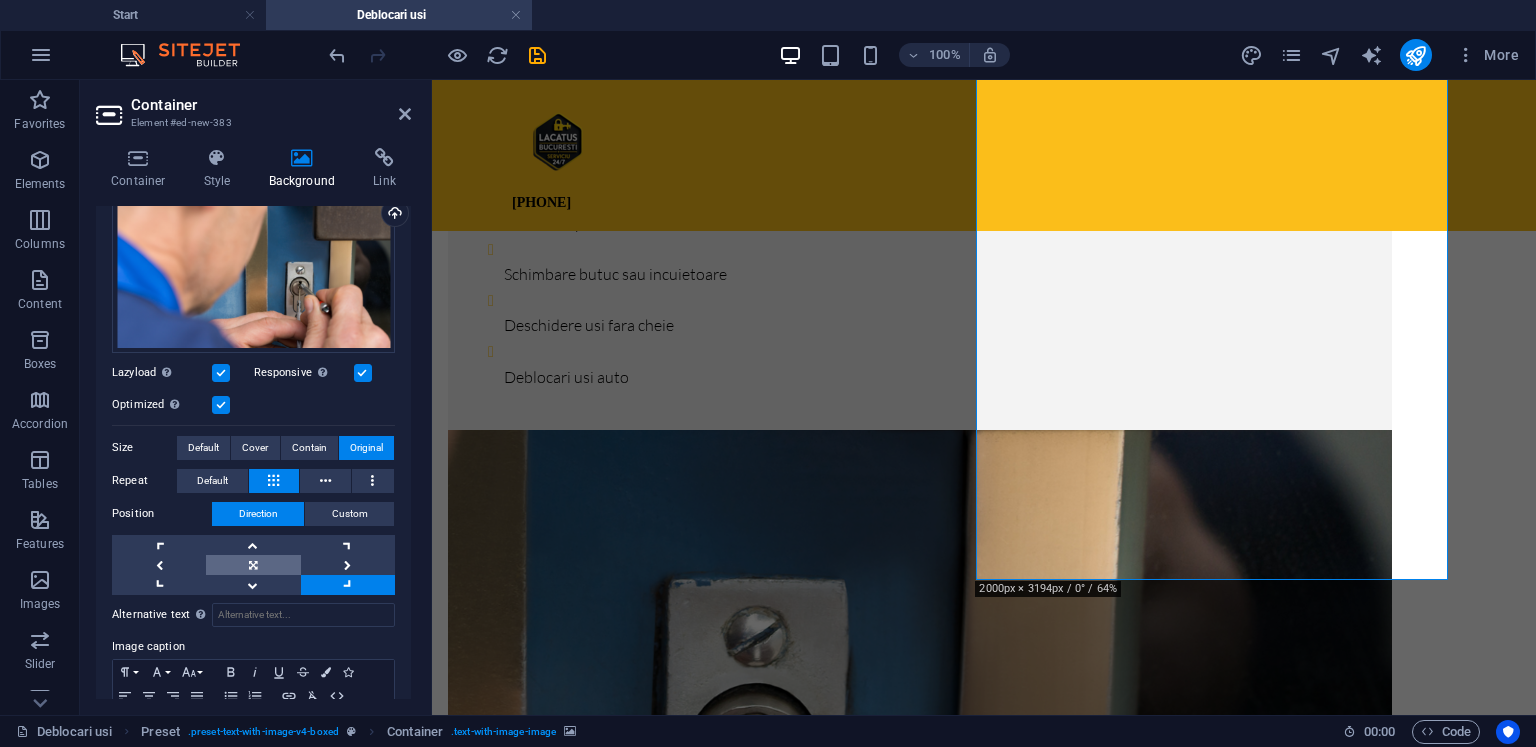 click at bounding box center [253, 565] 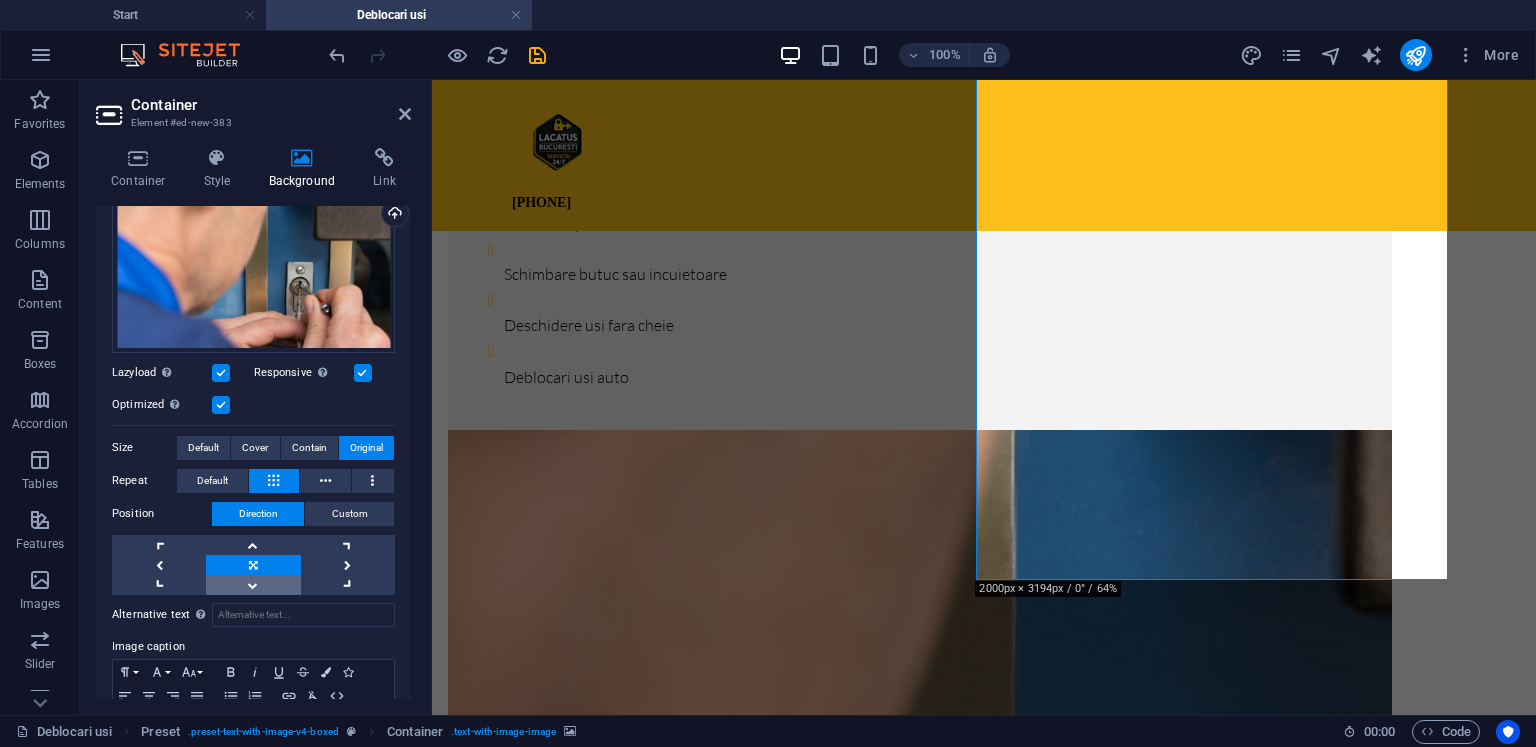click at bounding box center [253, 585] 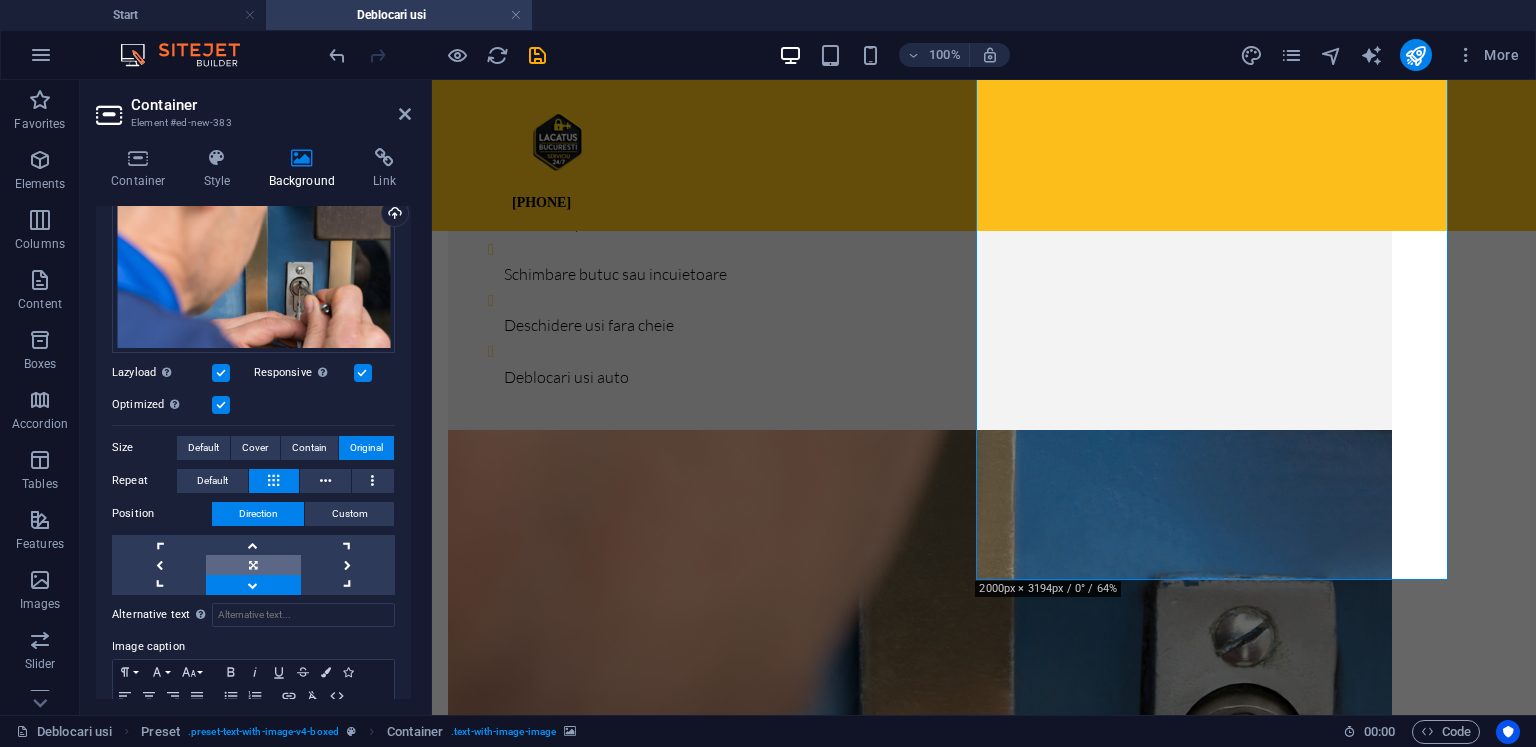 click at bounding box center (253, 565) 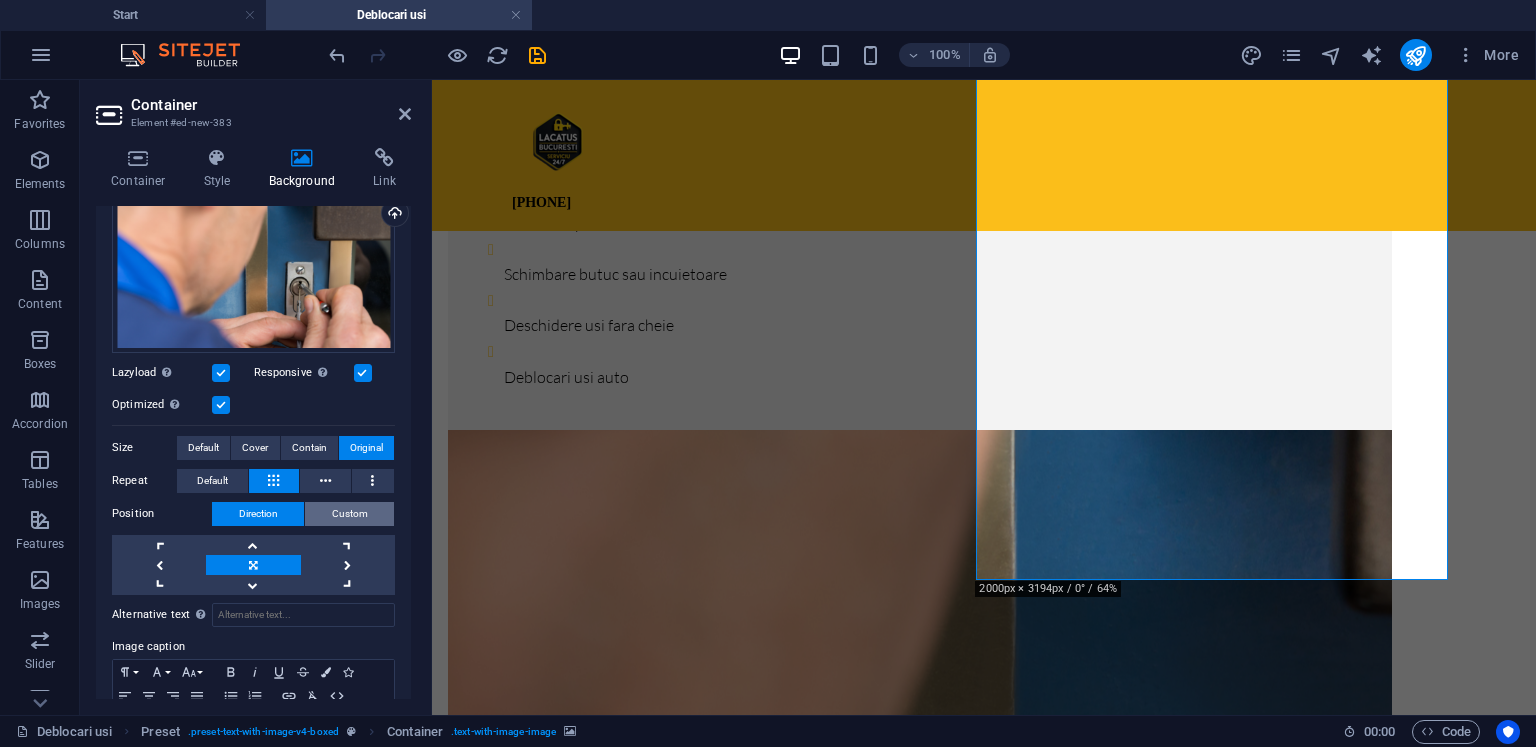 click on "Custom" at bounding box center (350, 514) 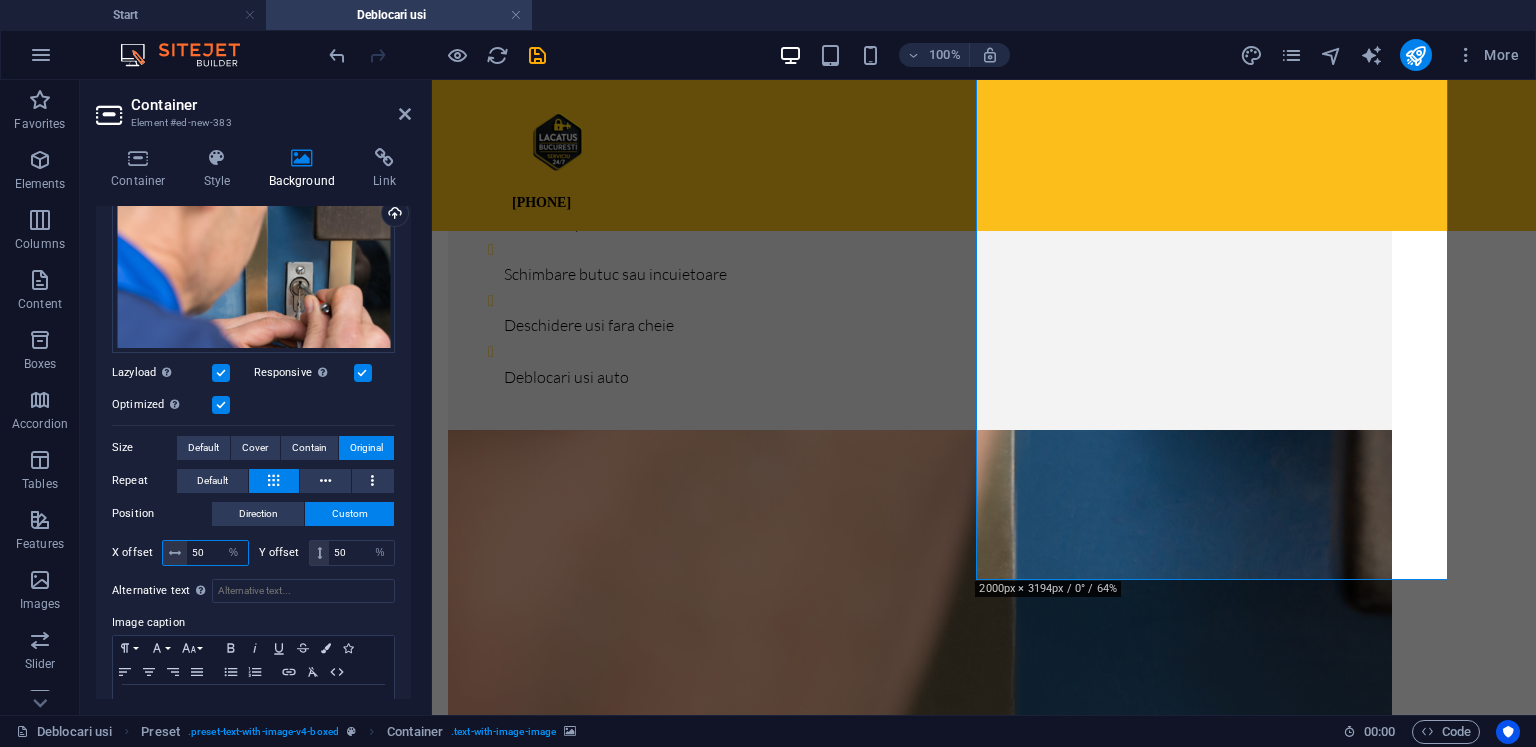 click on "50" at bounding box center [217, 553] 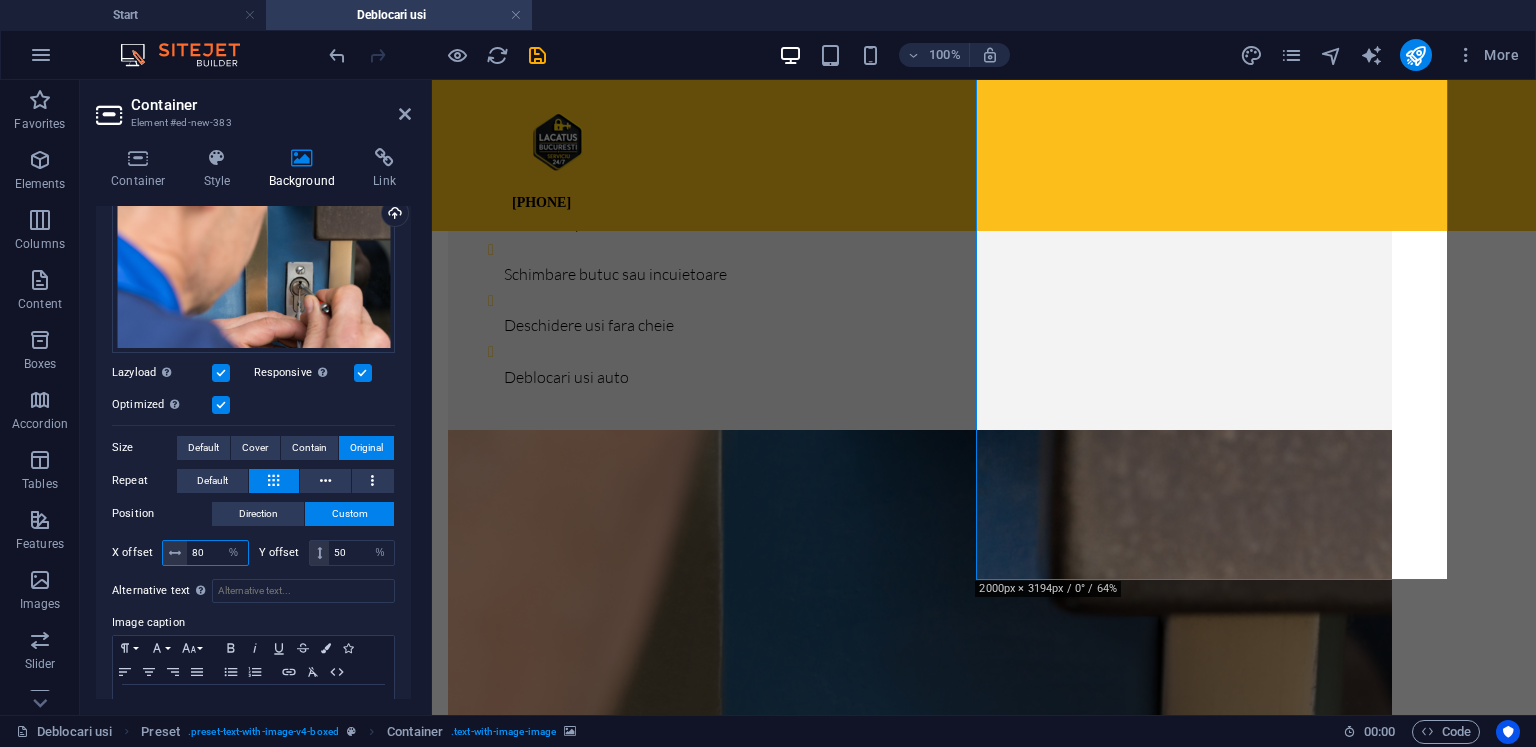 type on "80" 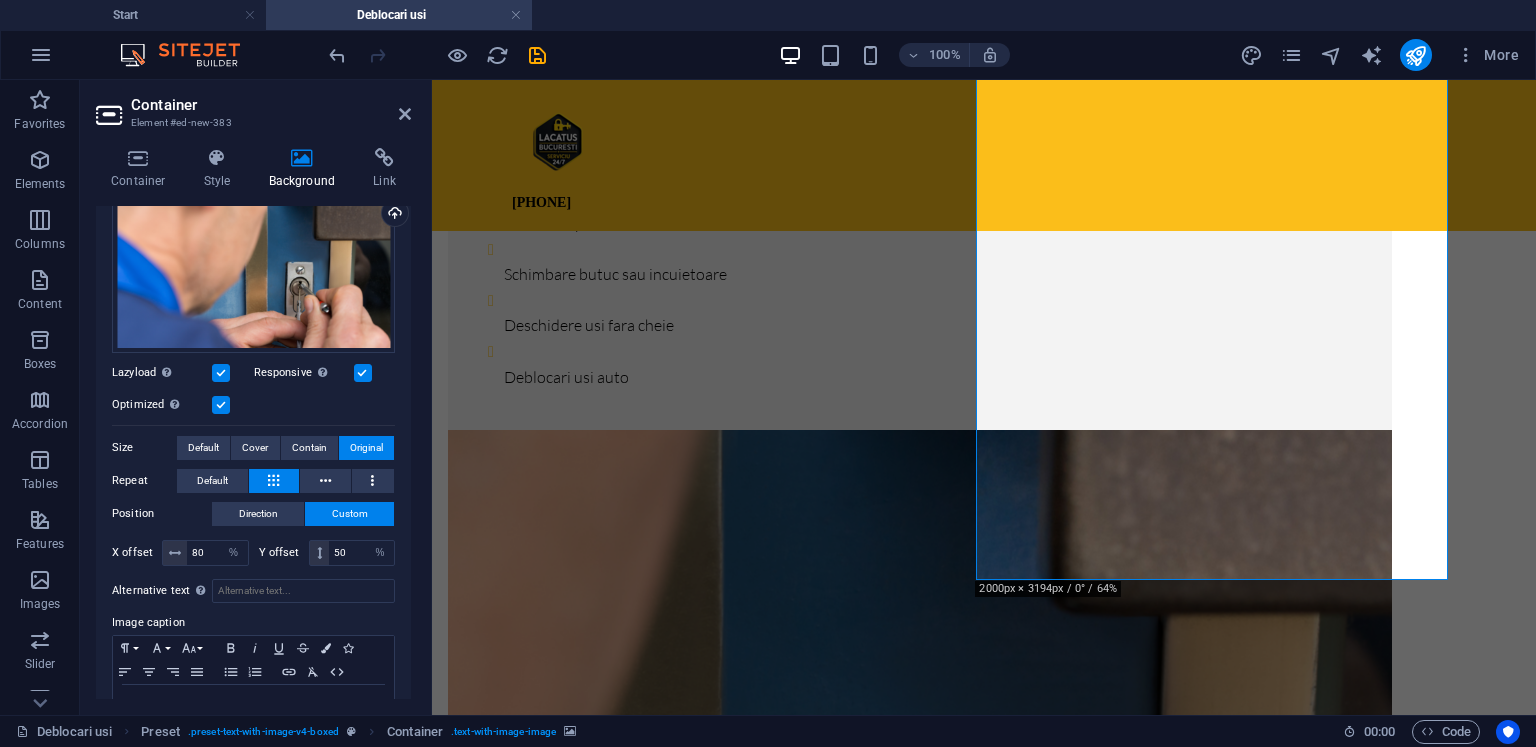 click on "Alternative text The alternative text is used by devices that cannot display images (e.g. image search engines) and should be added to every image to improve website accessibility. Image caption Paragraph Format Normal Heading 1 Heading 2 Heading 3 Heading 4 Heading 5 Heading 6 Code Font Family Arial Georgia Impact Tahoma Times New Roman Verdana Lato Teko Font Size 8 9 10 11 12 14 18 24 30 36 48 60 72 96 Bold Italic Underline Strikethrough Colors Icons Align Left Align Center Align Right Align Justify Unordered List Ordered List Insert Link Clear Formatting HTML" at bounding box center (253, 659) 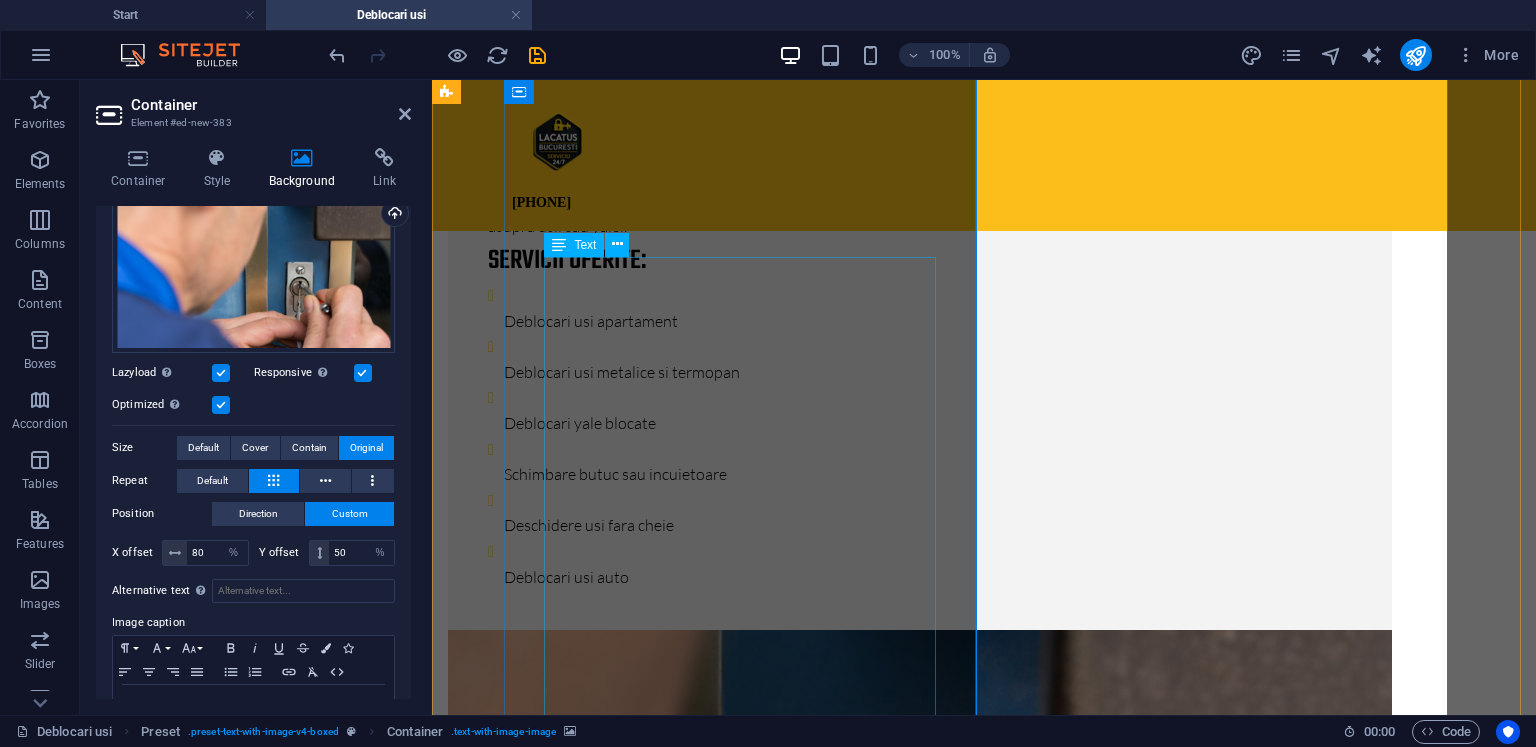 scroll, scrollTop: 775, scrollLeft: 0, axis: vertical 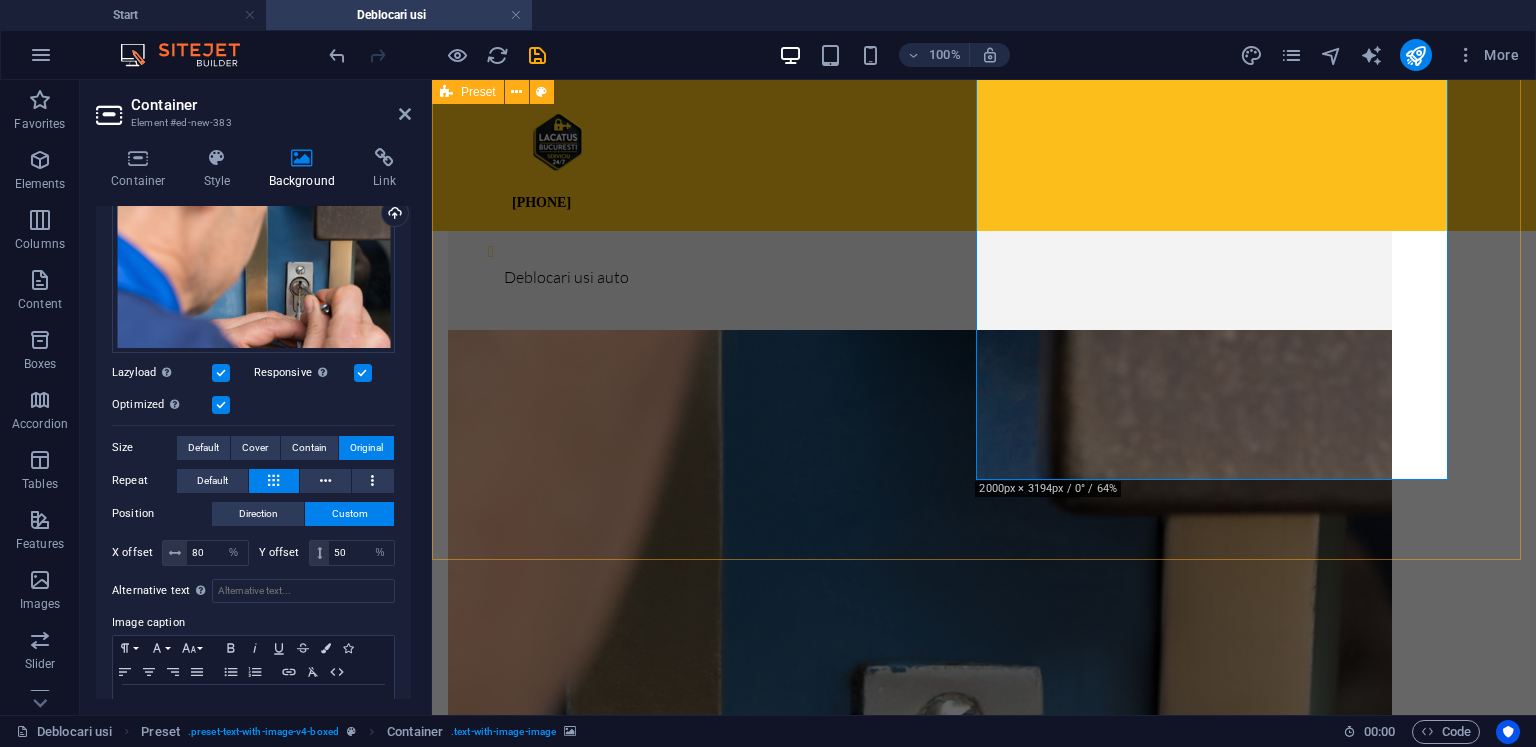 click on "Deblocari usi [CITY] – Interventii rapide si profesionale, non-stop Ai ramas blocat afara din apartament, birou sau masina. Oferim servicii profesionale de deblocari usi in [CITY] , disponibile non-stop , indiferent de sector sau ora. Echipa noastra de lacatusi autorizati intervine rapid si sigur, fara daune asupra usii sau yalei. Servicii oferite: Deblocari usi apartament Deblocari usi metalice si termopan Deblocari yale blocate Schimbare butuc sau incuietoare Deschidere usi fara cheie Deblocari usi auto Drop content here or Add elements Paste clipboard" at bounding box center [984, 476] 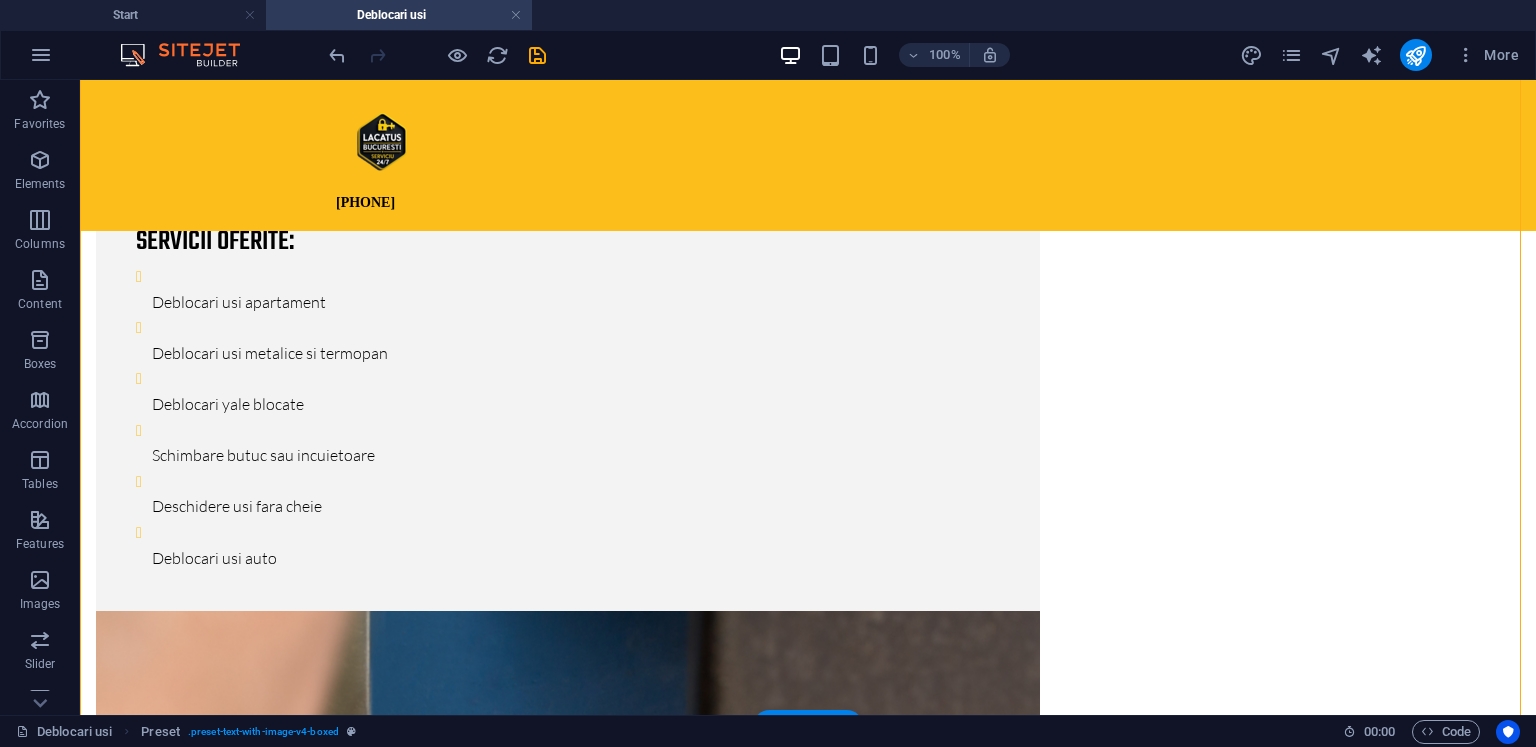scroll, scrollTop: 675, scrollLeft: 0, axis: vertical 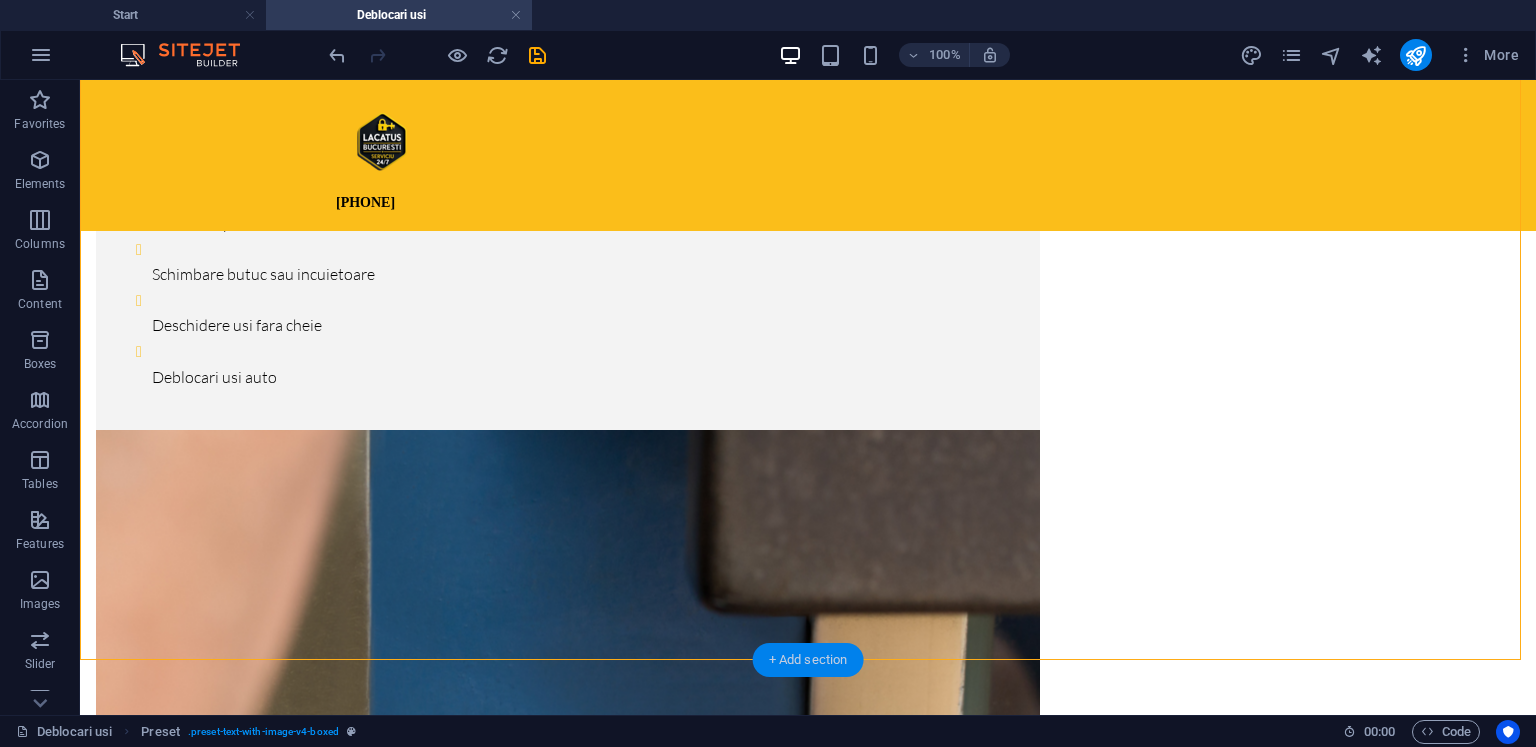 click on "+ Add section" at bounding box center (808, 660) 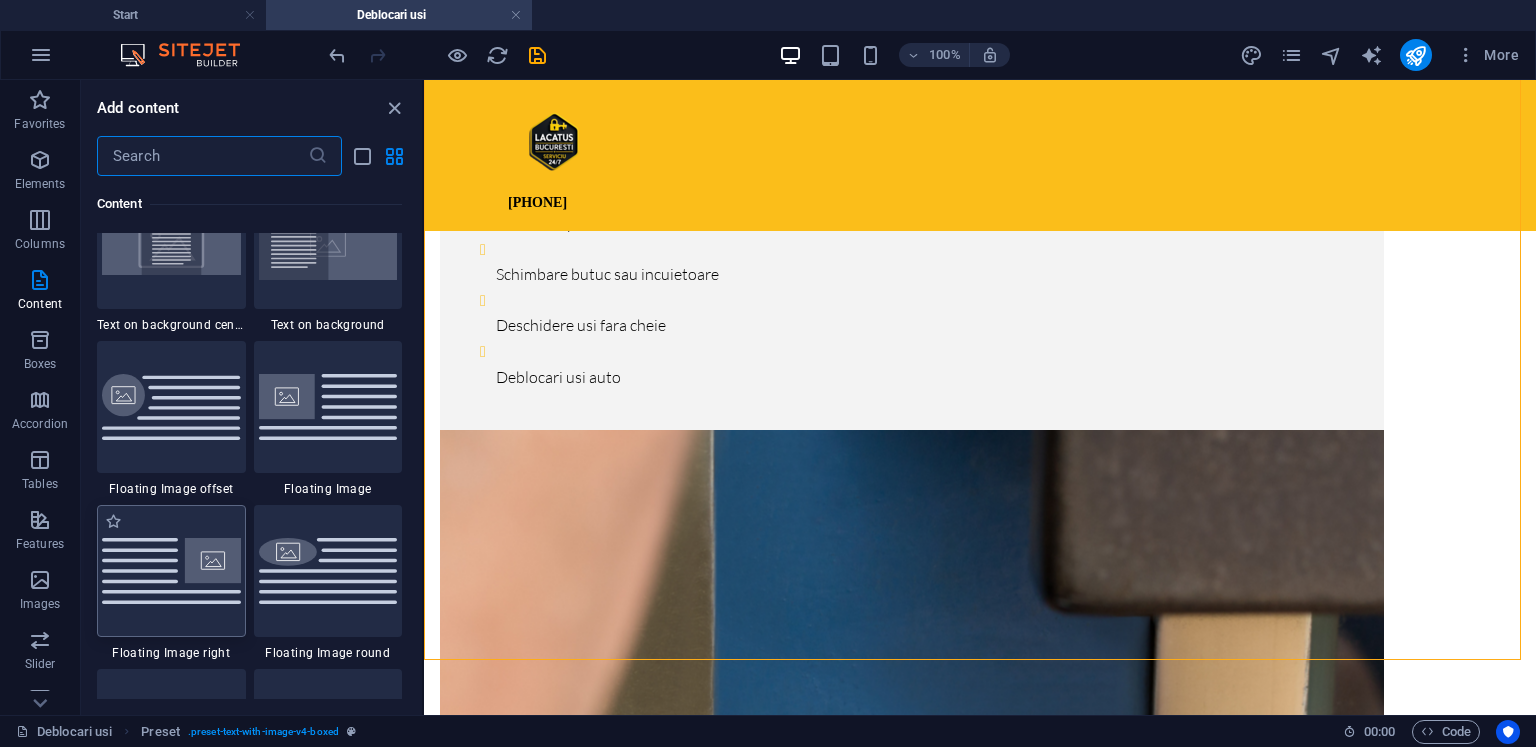 scroll, scrollTop: 4199, scrollLeft: 0, axis: vertical 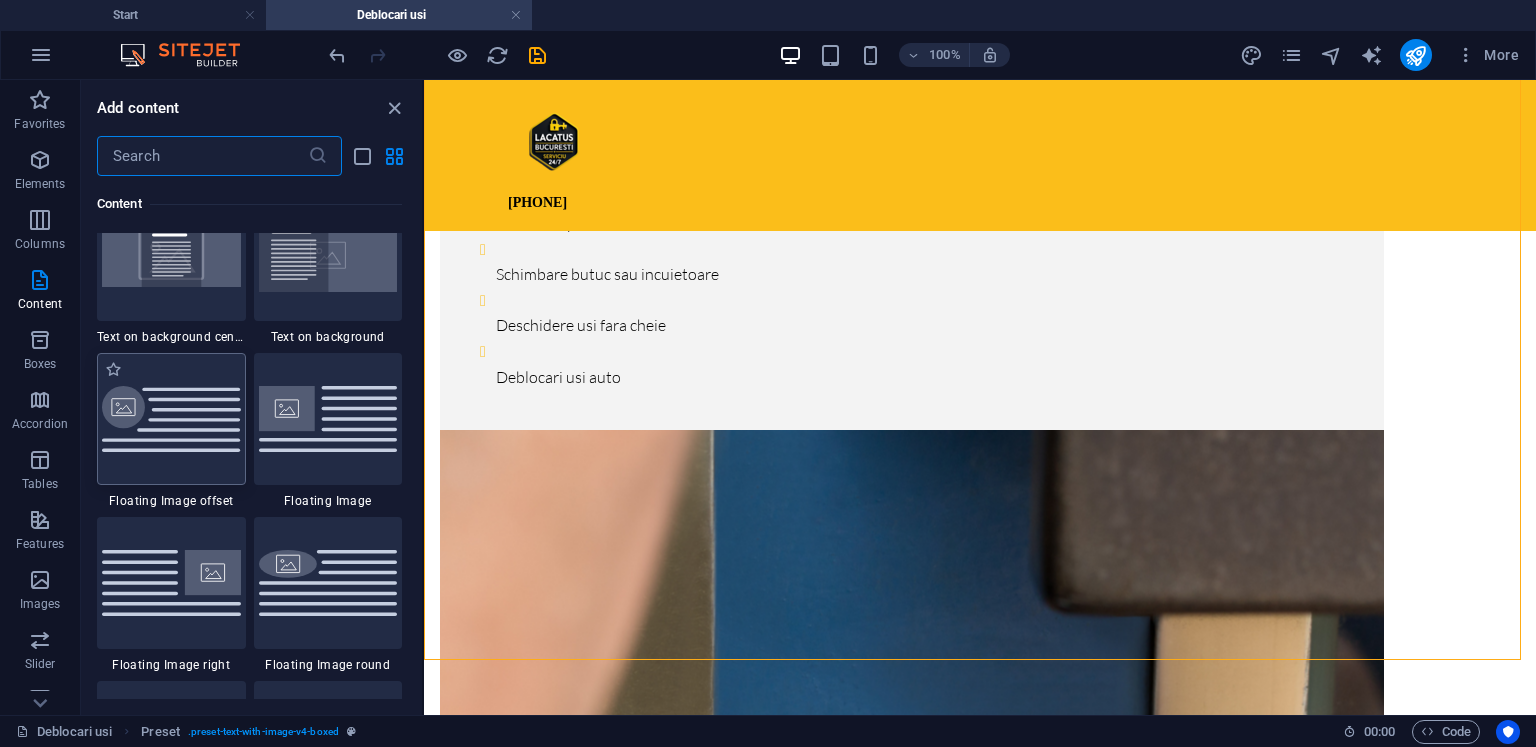 click at bounding box center [171, 419] 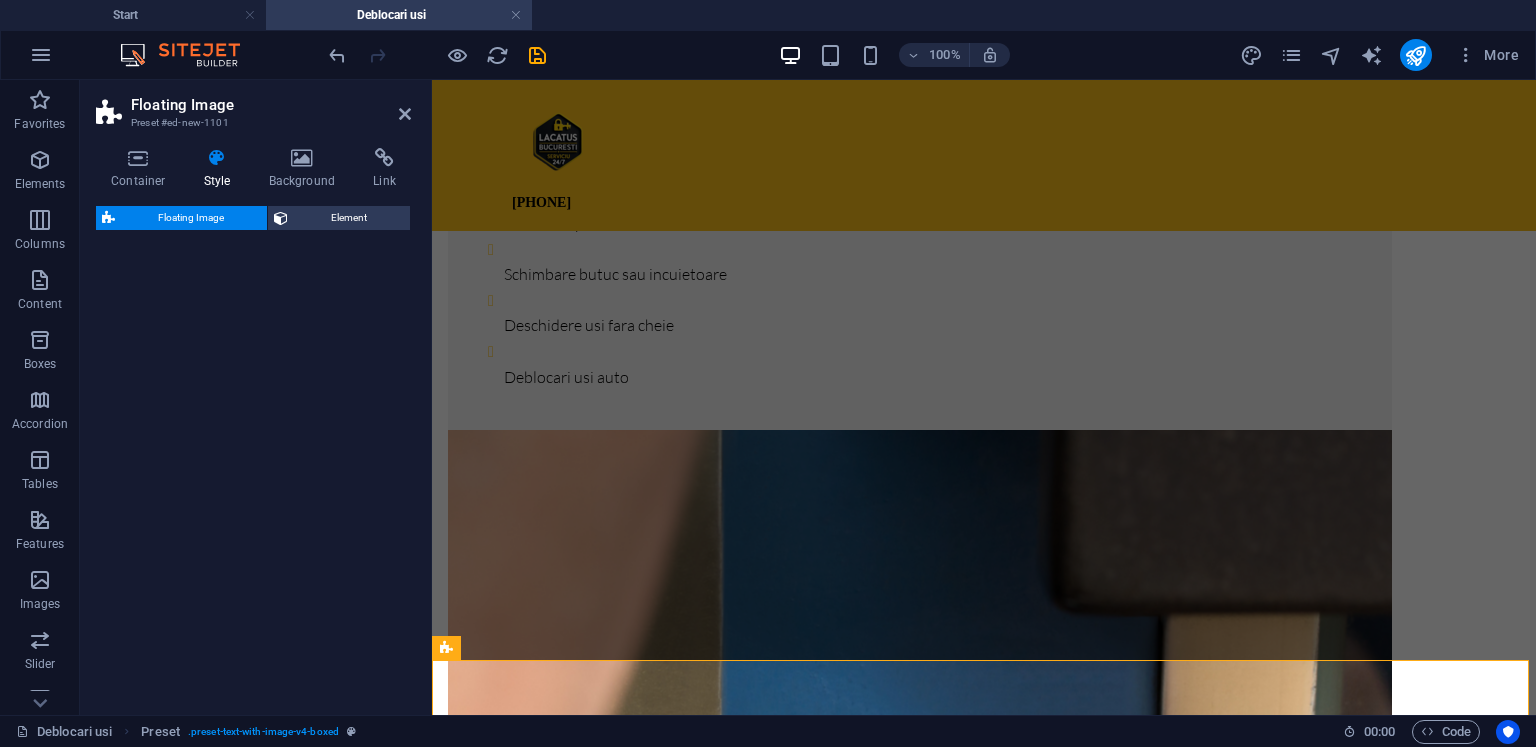 select on "%" 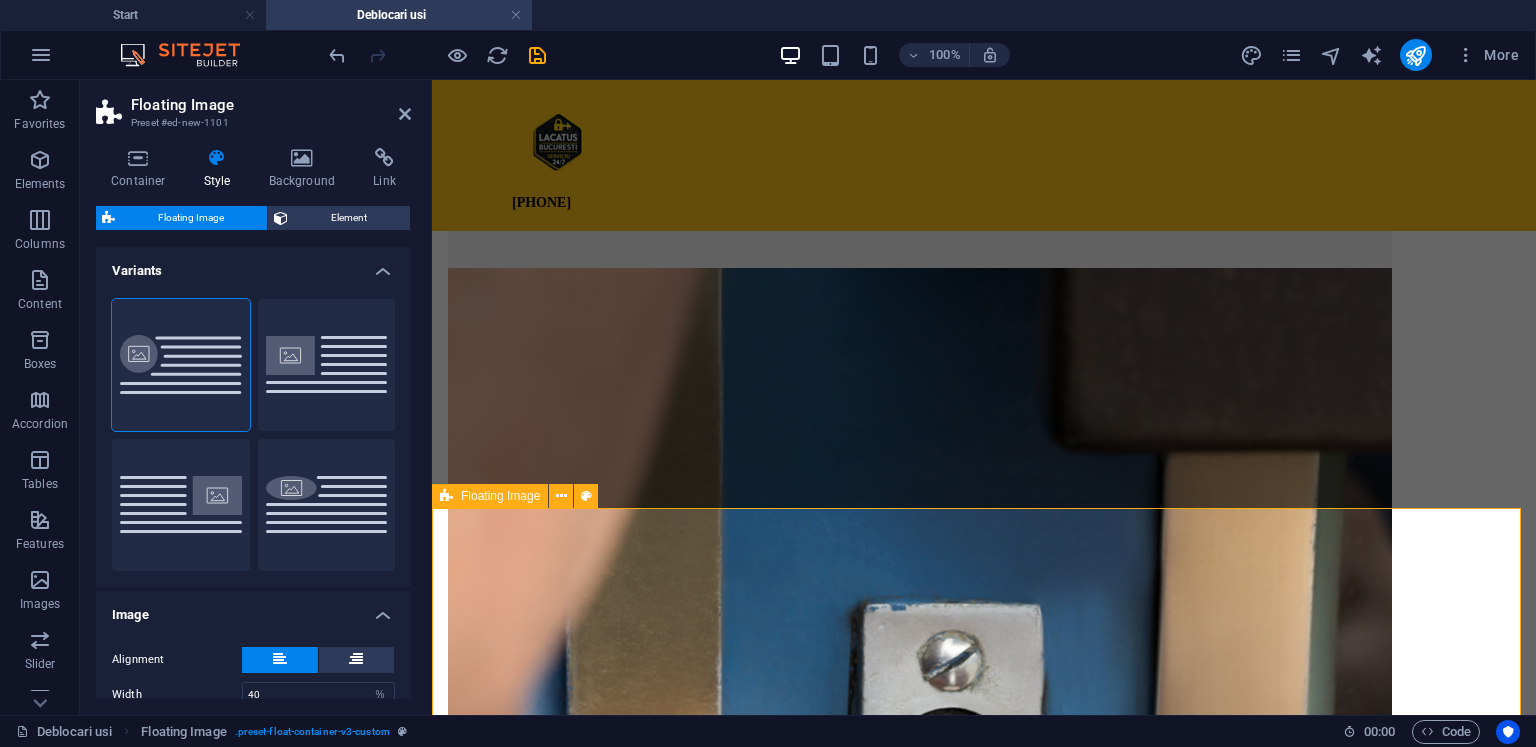 scroll, scrollTop: 875, scrollLeft: 0, axis: vertical 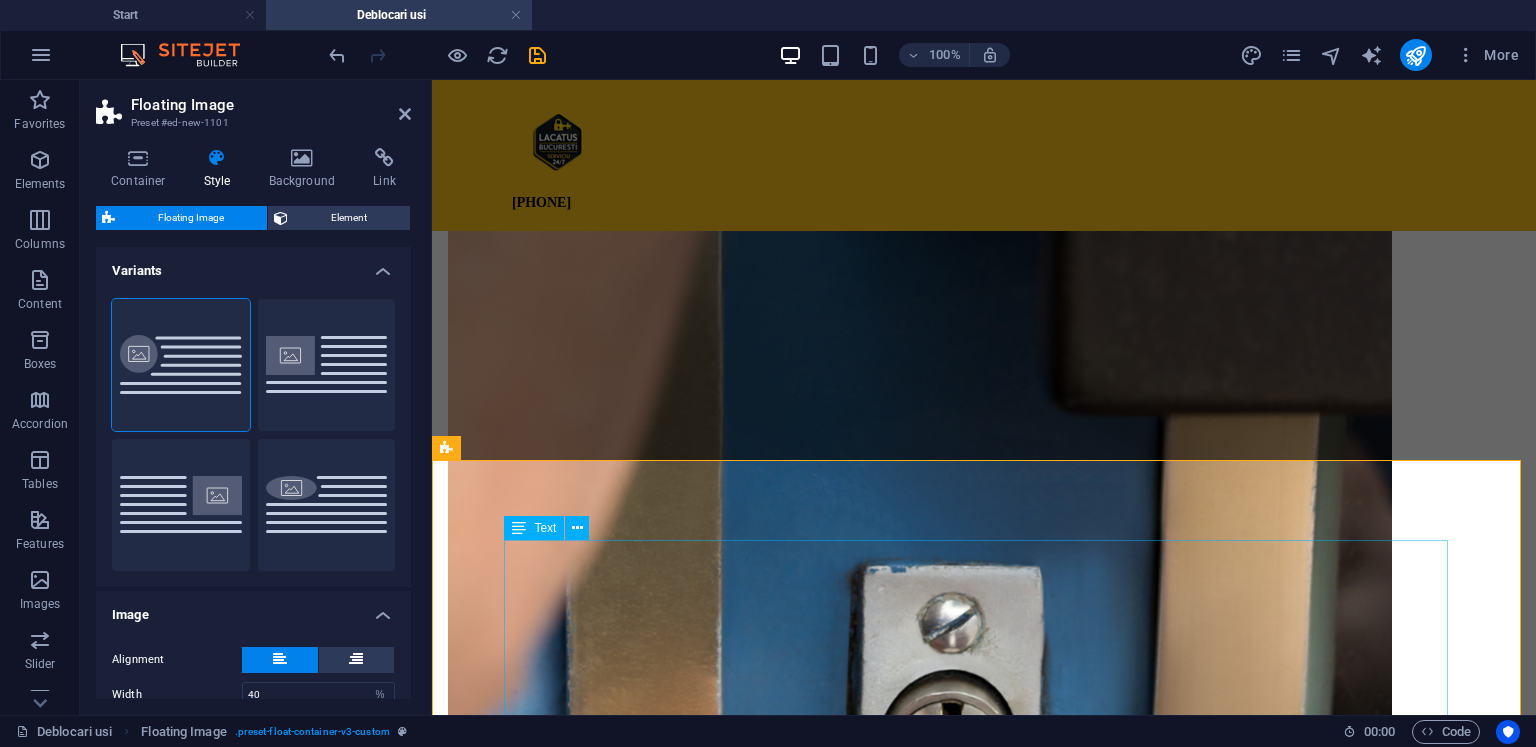 click at bounding box center [984, 1467] 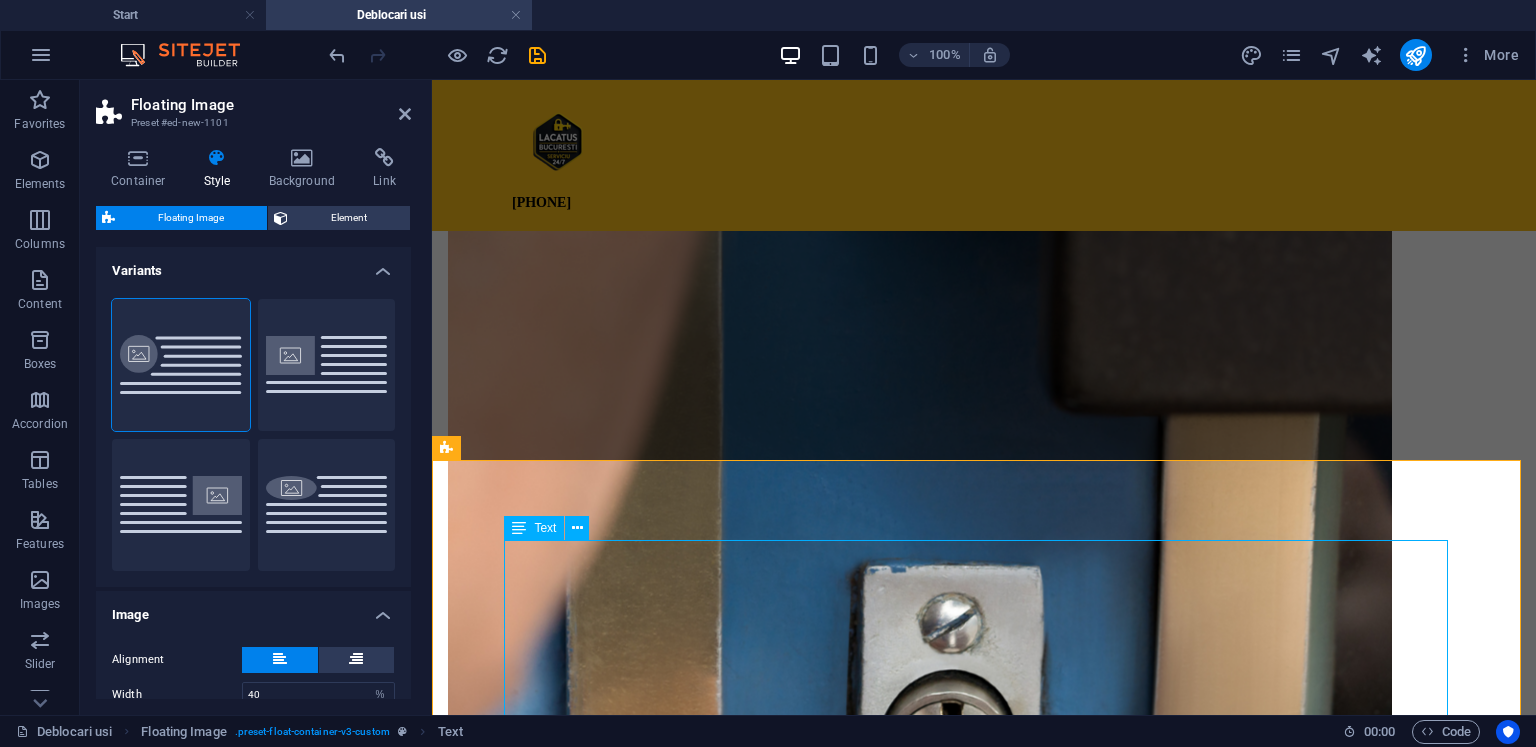 click at bounding box center (984, 1467) 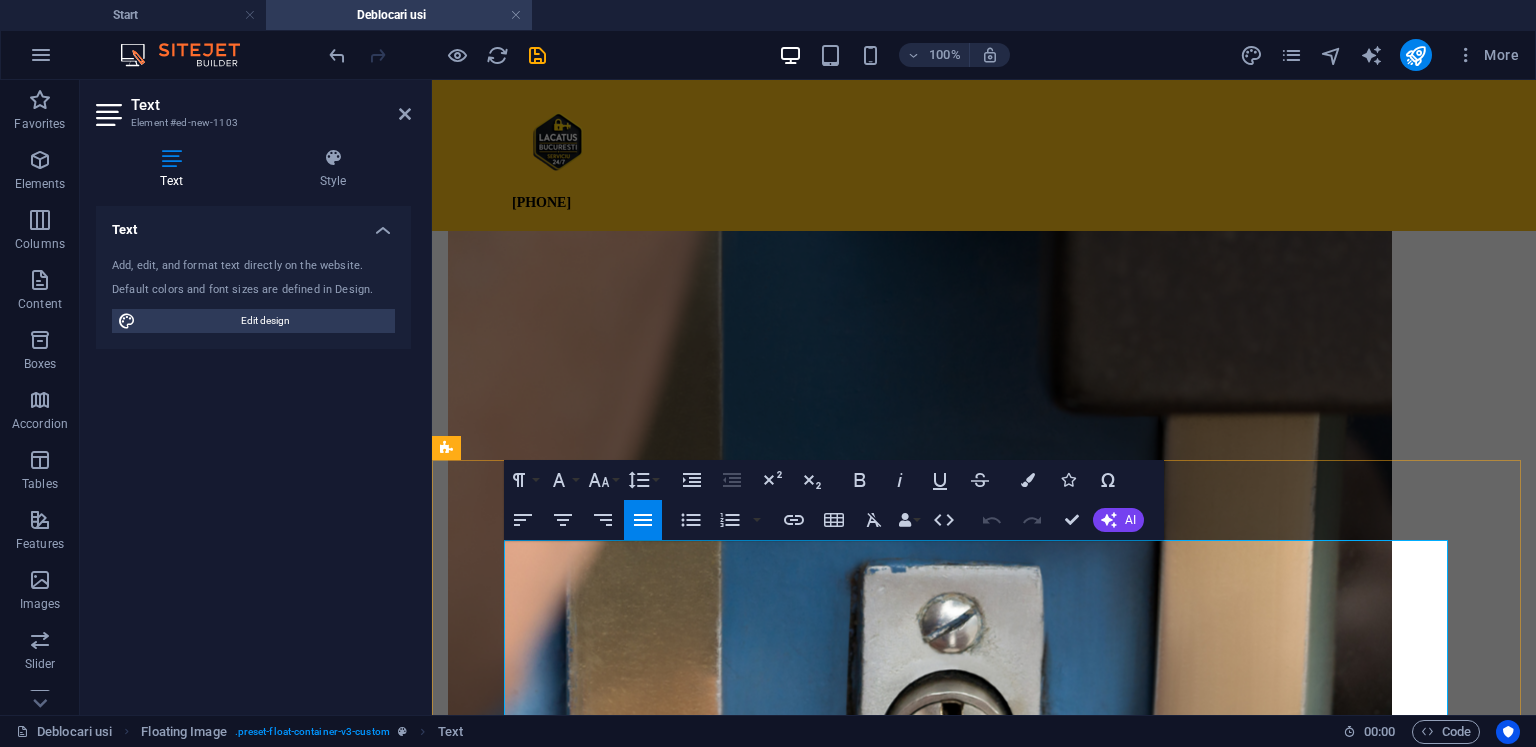 click at bounding box center (984, 1467) 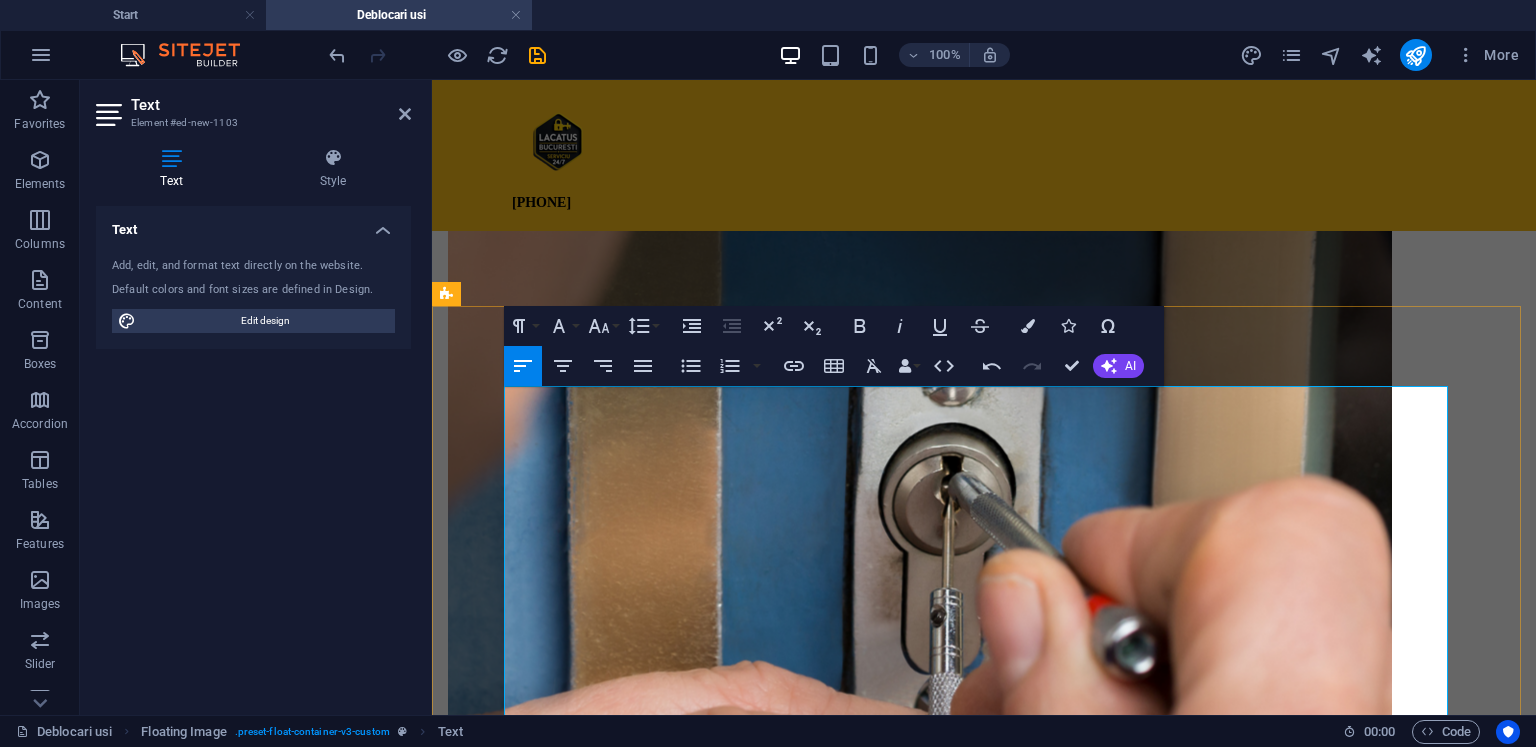 scroll, scrollTop: 1175, scrollLeft: 0, axis: vertical 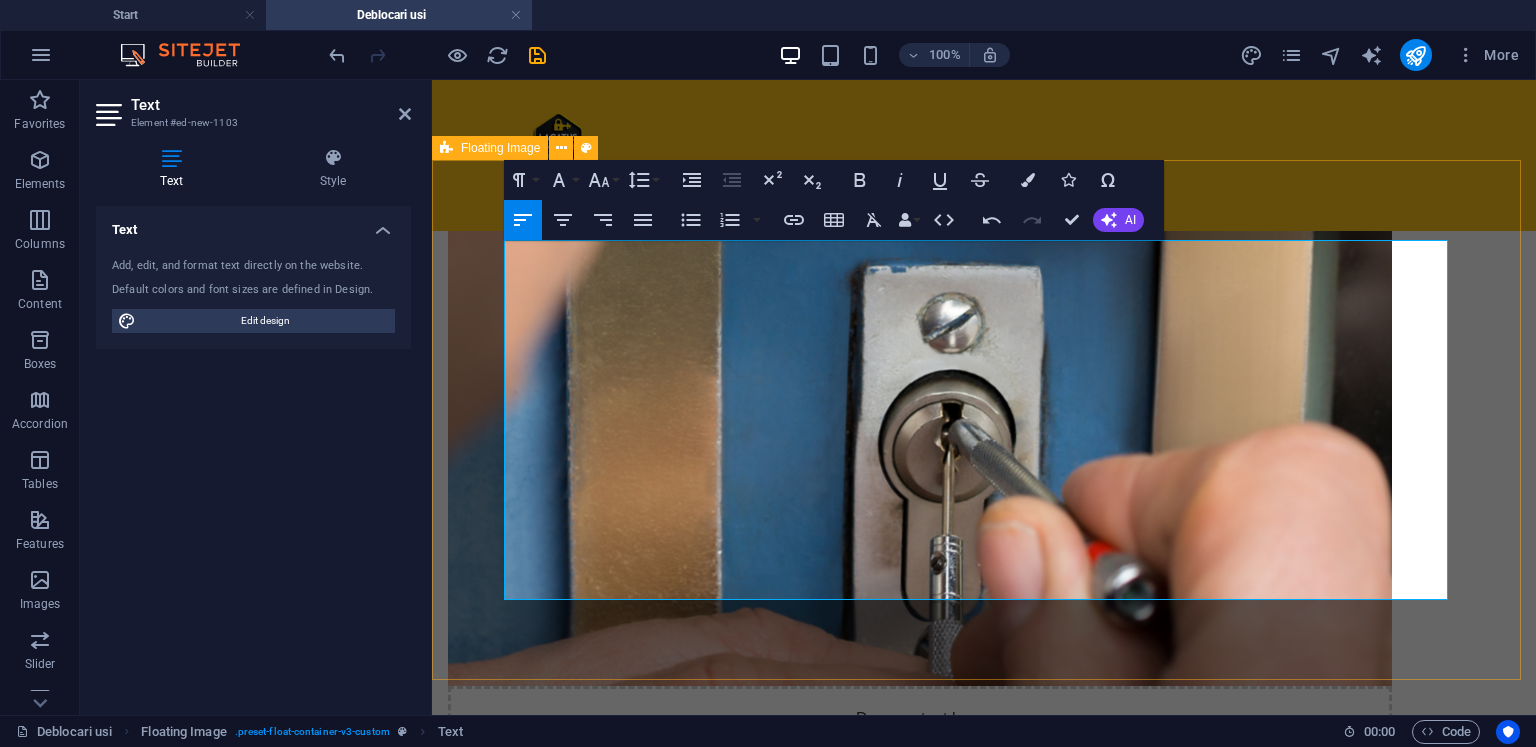 click on "De ce sa alegi serviciile noastre? ✔️ Interventie rapida, in maxim 30 de minute ✔️ Lacatus profesionist, cu experienta ✔️ Servicii disponibile 24/7 in toate sectoarele [CITY]ului ✔️ Fara daune – folosim tehnici profesionale de deblocare ✔️ Preturi transparente, comunicate inainte de interventie Preturi accesibile – Fara taxe ascunse Preturile pentru deblocari usi pornesc de la  150 lei , in functie de tipul usii si complexitatea interventiei. Toate preturile sunt comunicate fara TVA, iar clientul este informat inainte de inceperea lucrarii. Suntem disponibili oricand 📞 Apeleaza acum la  0760 247 247  sau trimite un mesaj pe WhatsApp pentru programare rapida. Oferim deblocari usi in  sector 1, sector 2, sector 3, sector 4, sector 5 si sector 6 , dar si in [STATE]." at bounding box center [984, 1169] 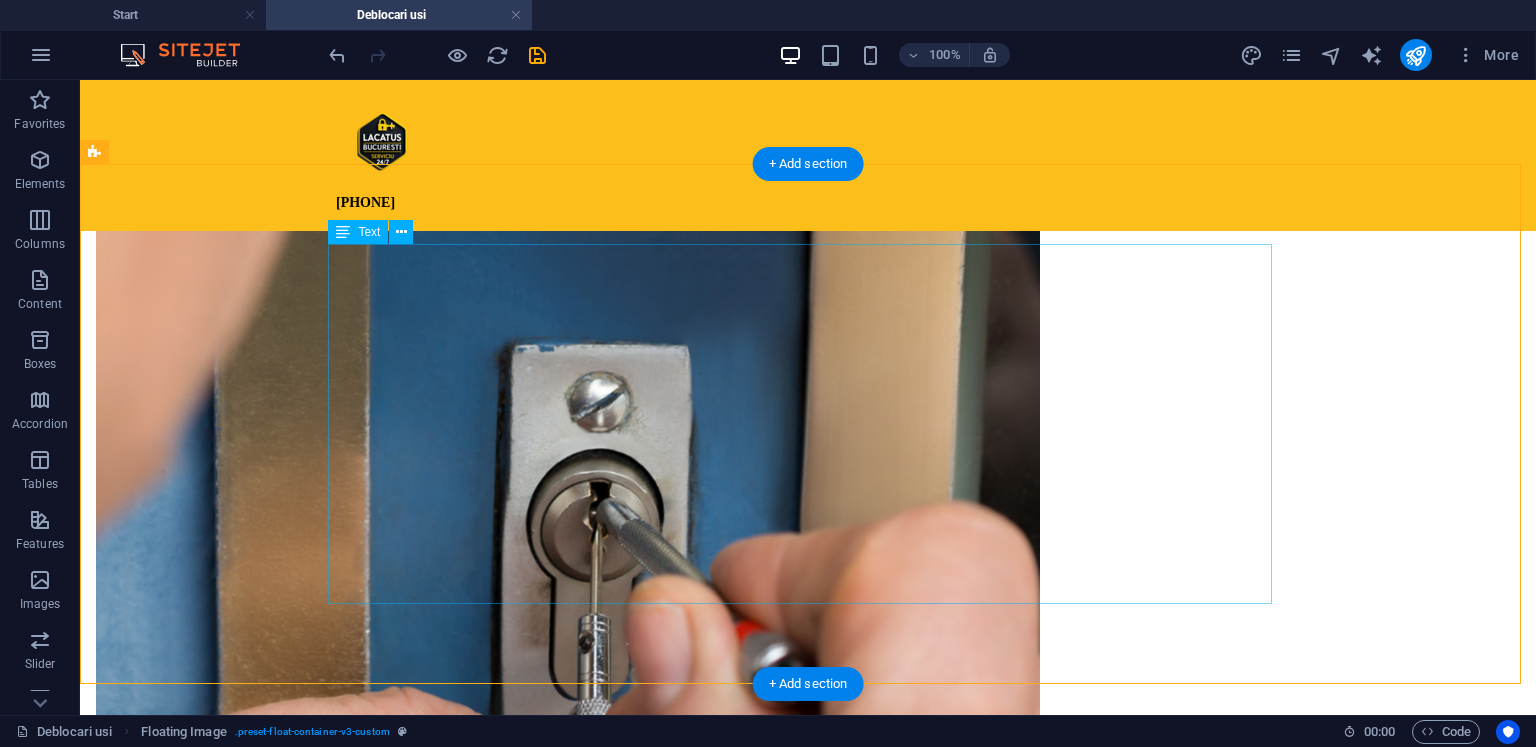 scroll, scrollTop: 1075, scrollLeft: 0, axis: vertical 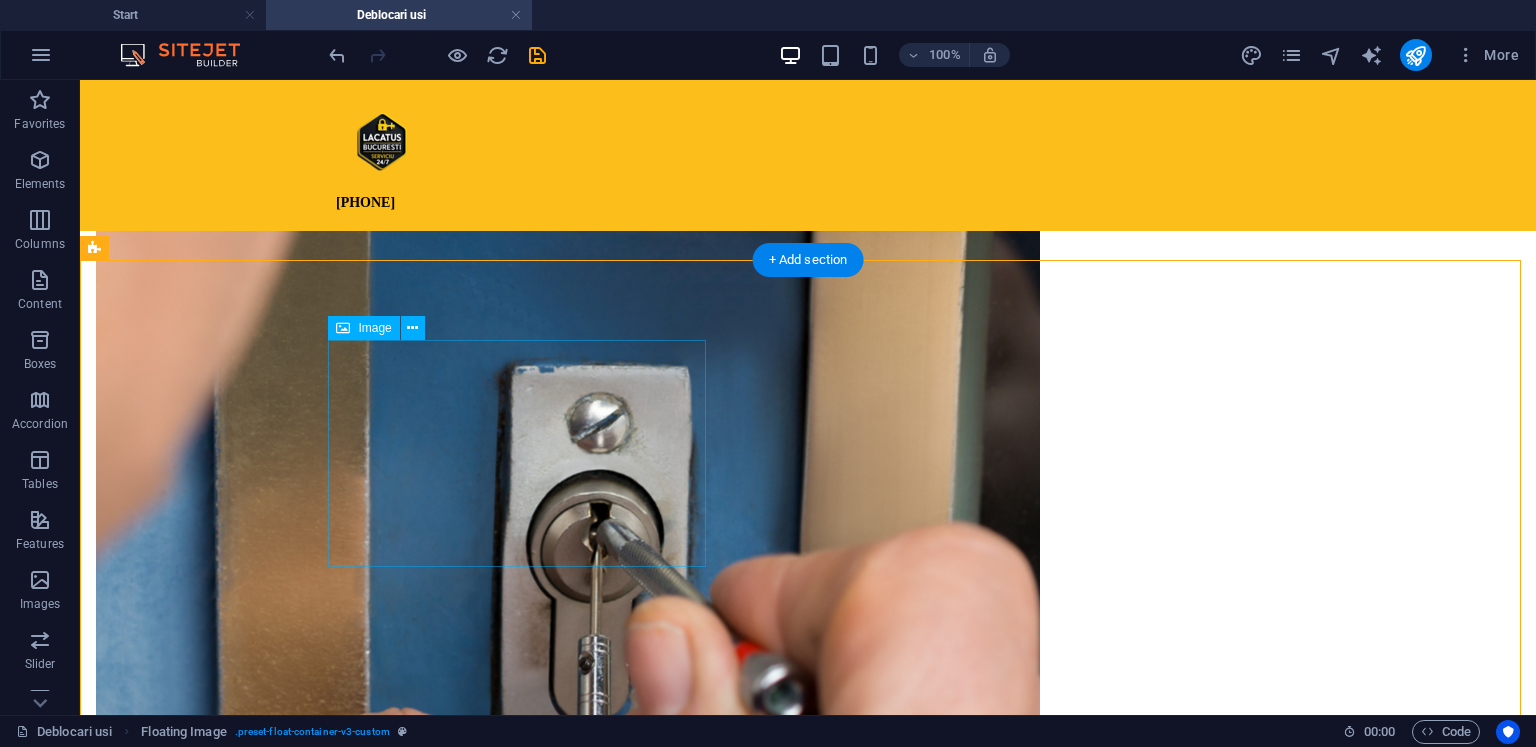 click at bounding box center (525, 1201) 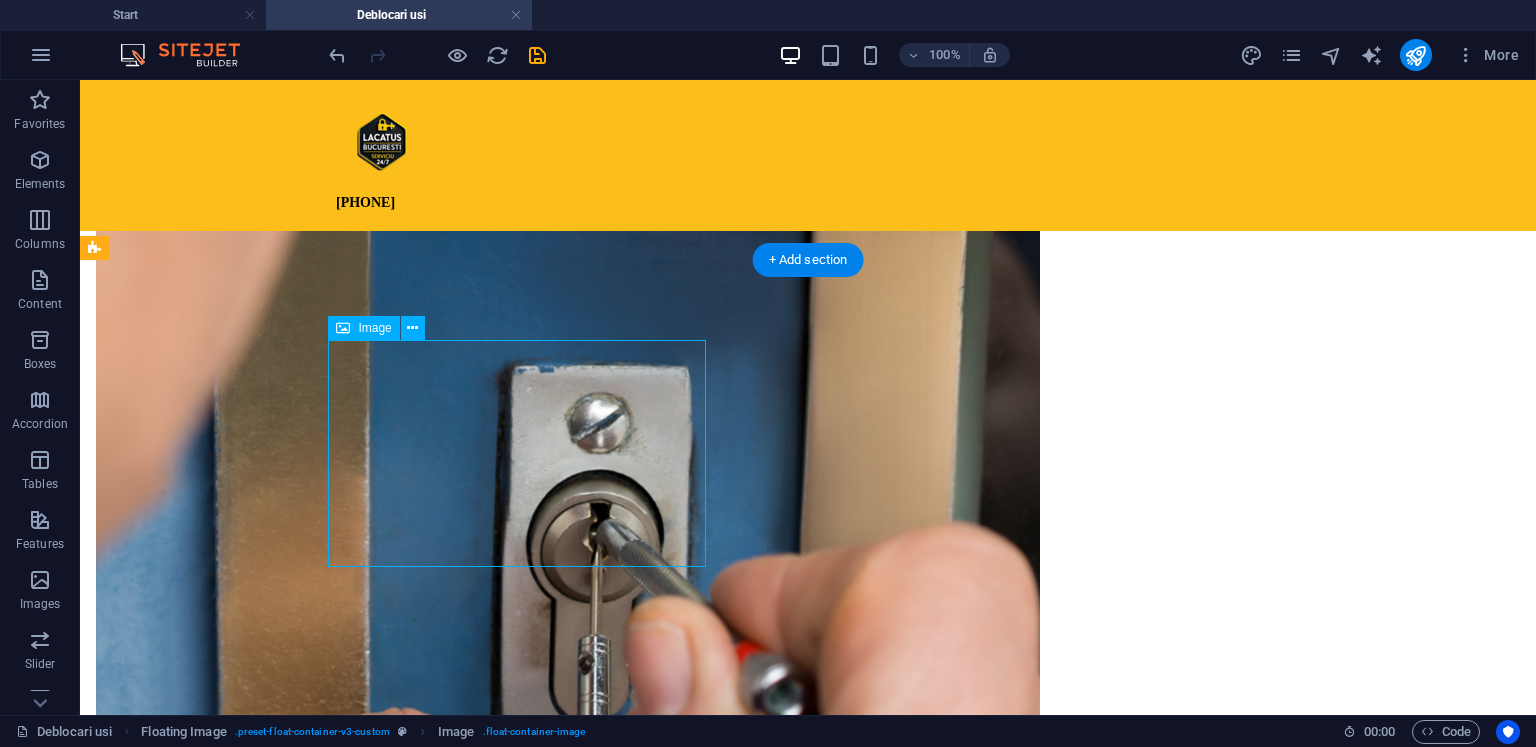 click at bounding box center (525, 1201) 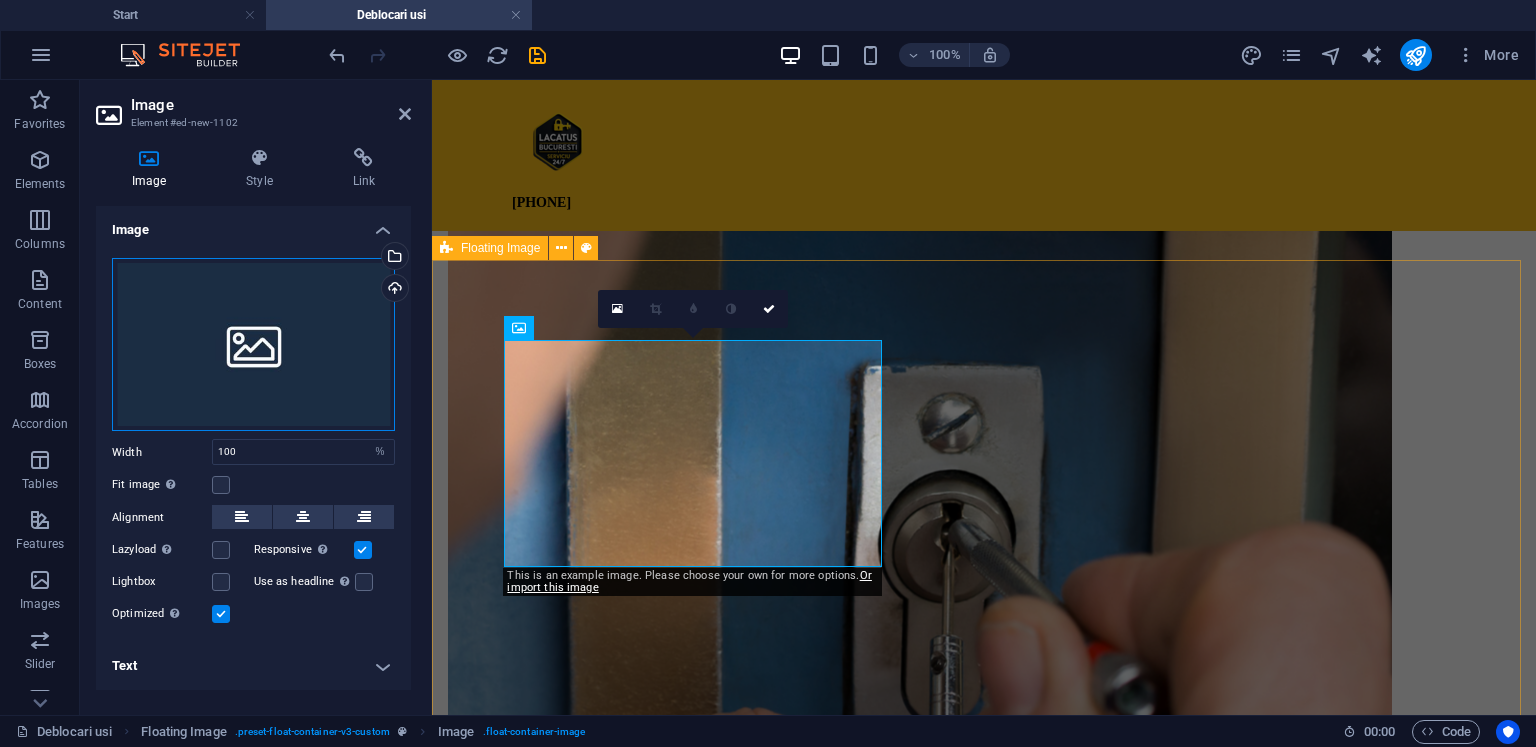 click on "Drag files here, click to choose files or select files from Files or our free stock photos & videos" at bounding box center [253, 345] 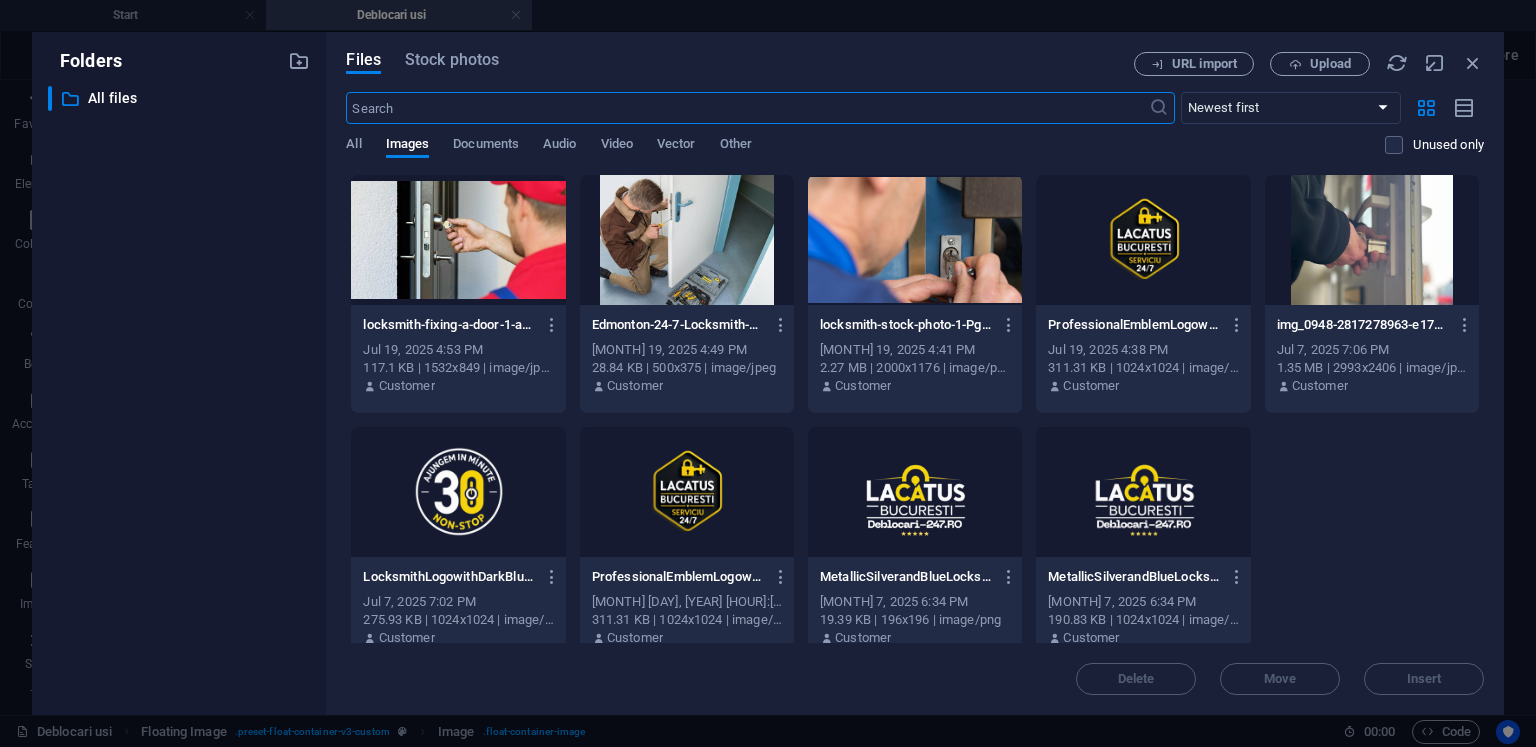 scroll, scrollTop: 1072, scrollLeft: 0, axis: vertical 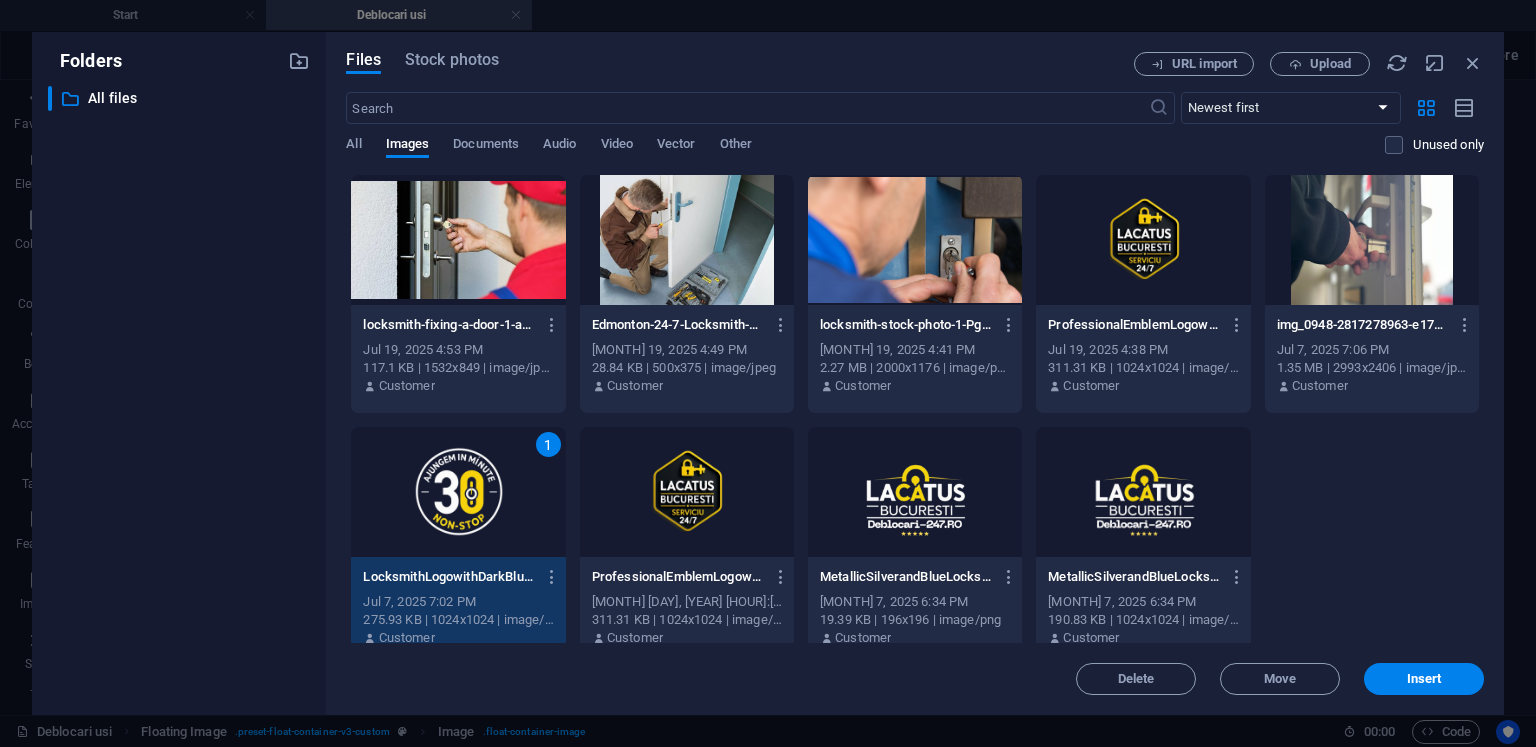 click at bounding box center (915, 492) 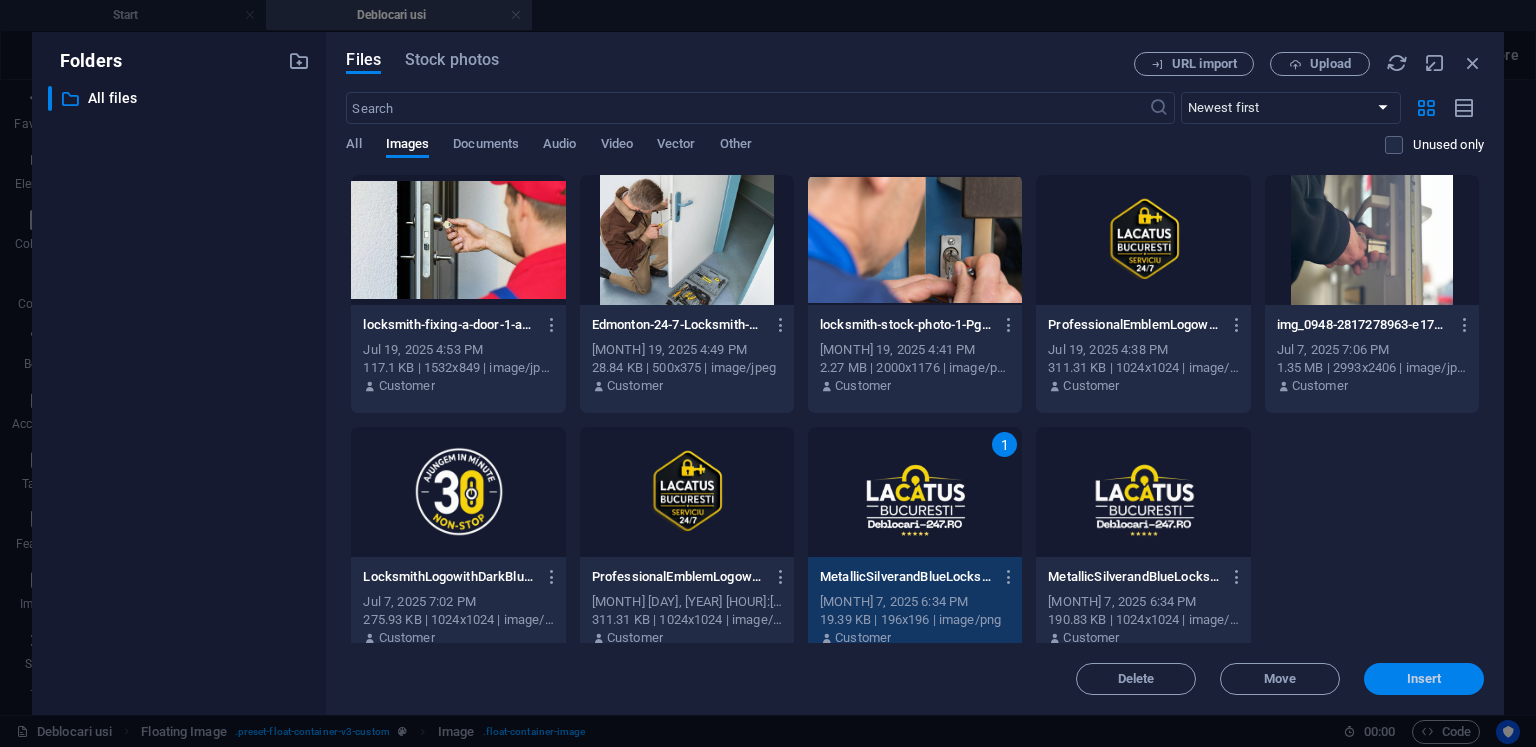 click on "Insert" at bounding box center (1424, 679) 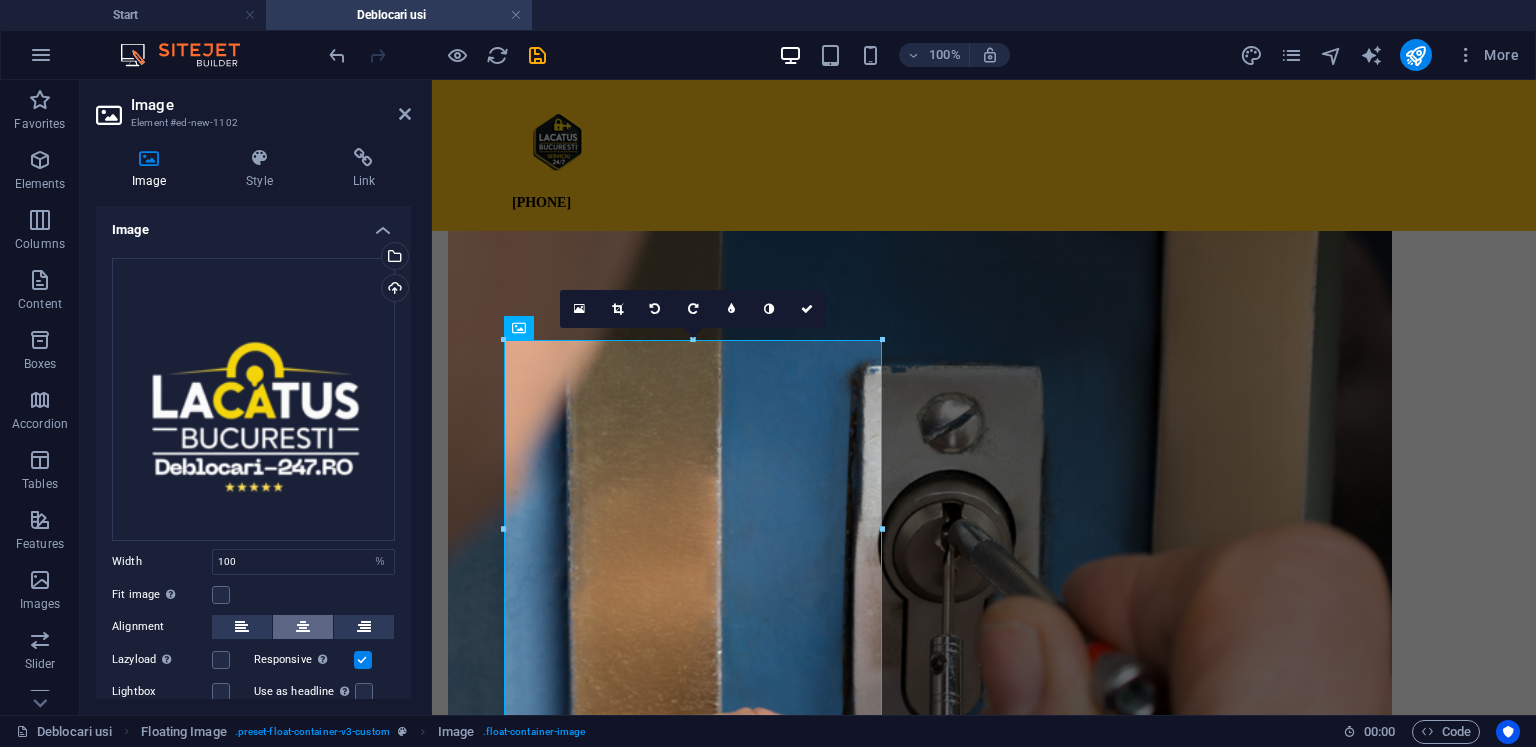 click at bounding box center [303, 627] 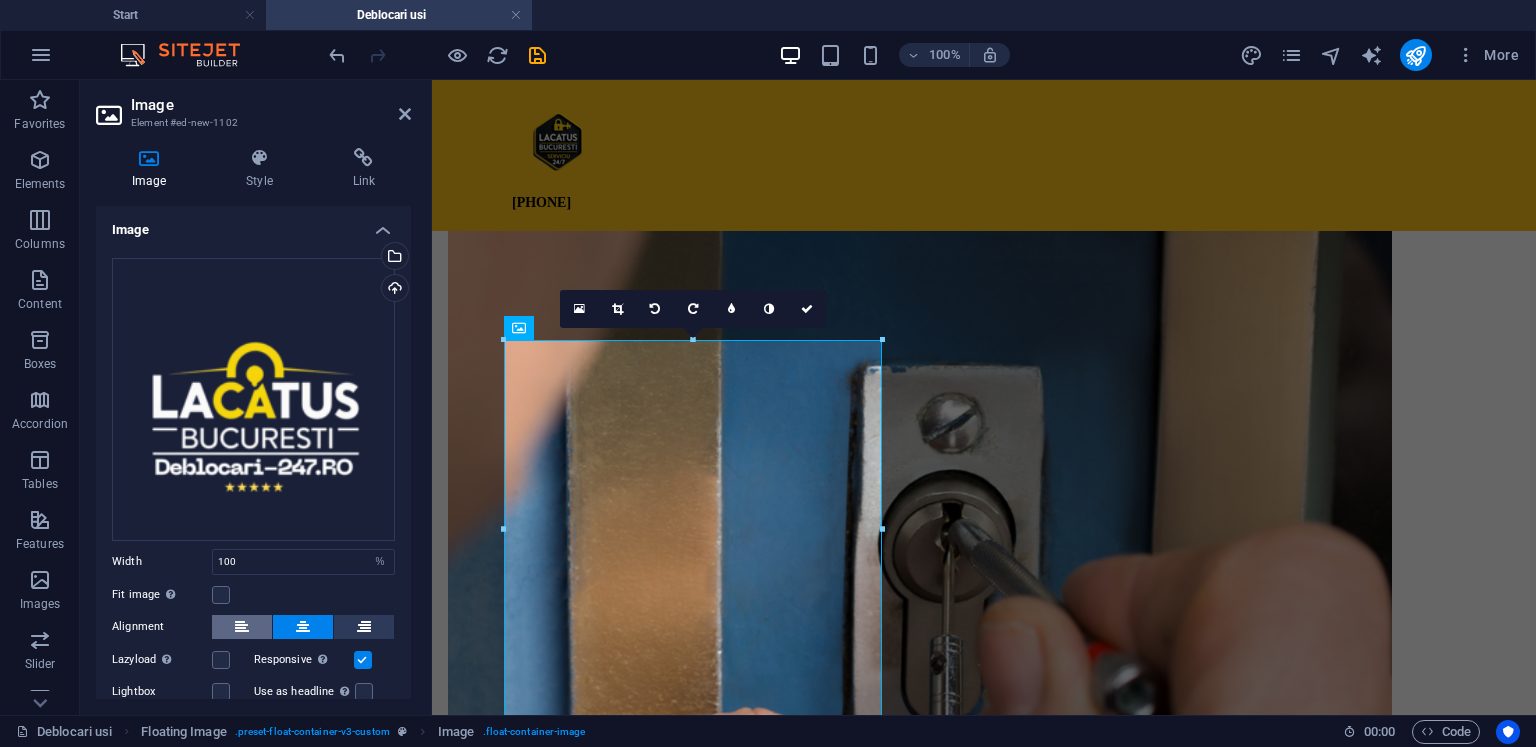click at bounding box center (242, 627) 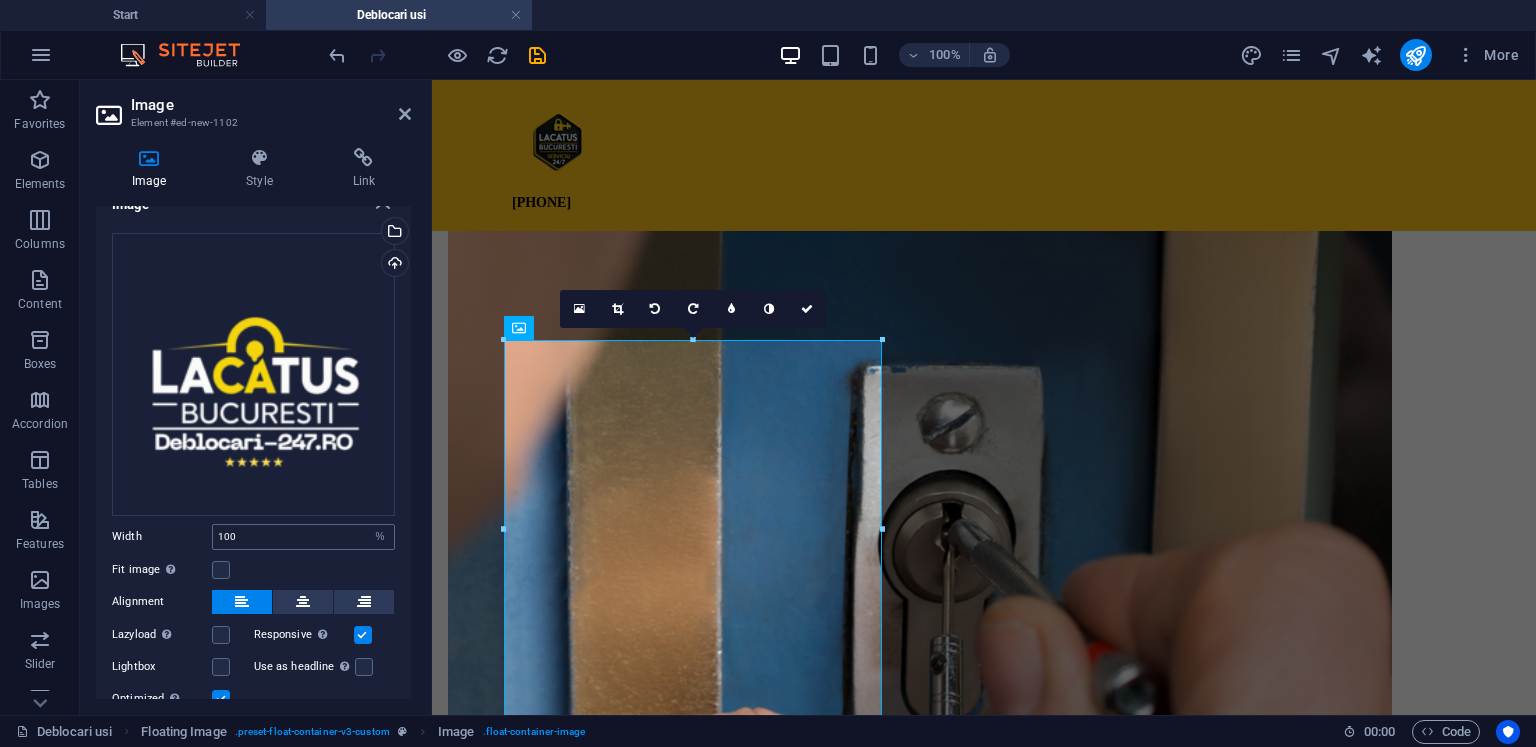 scroll, scrollTop: 96, scrollLeft: 0, axis: vertical 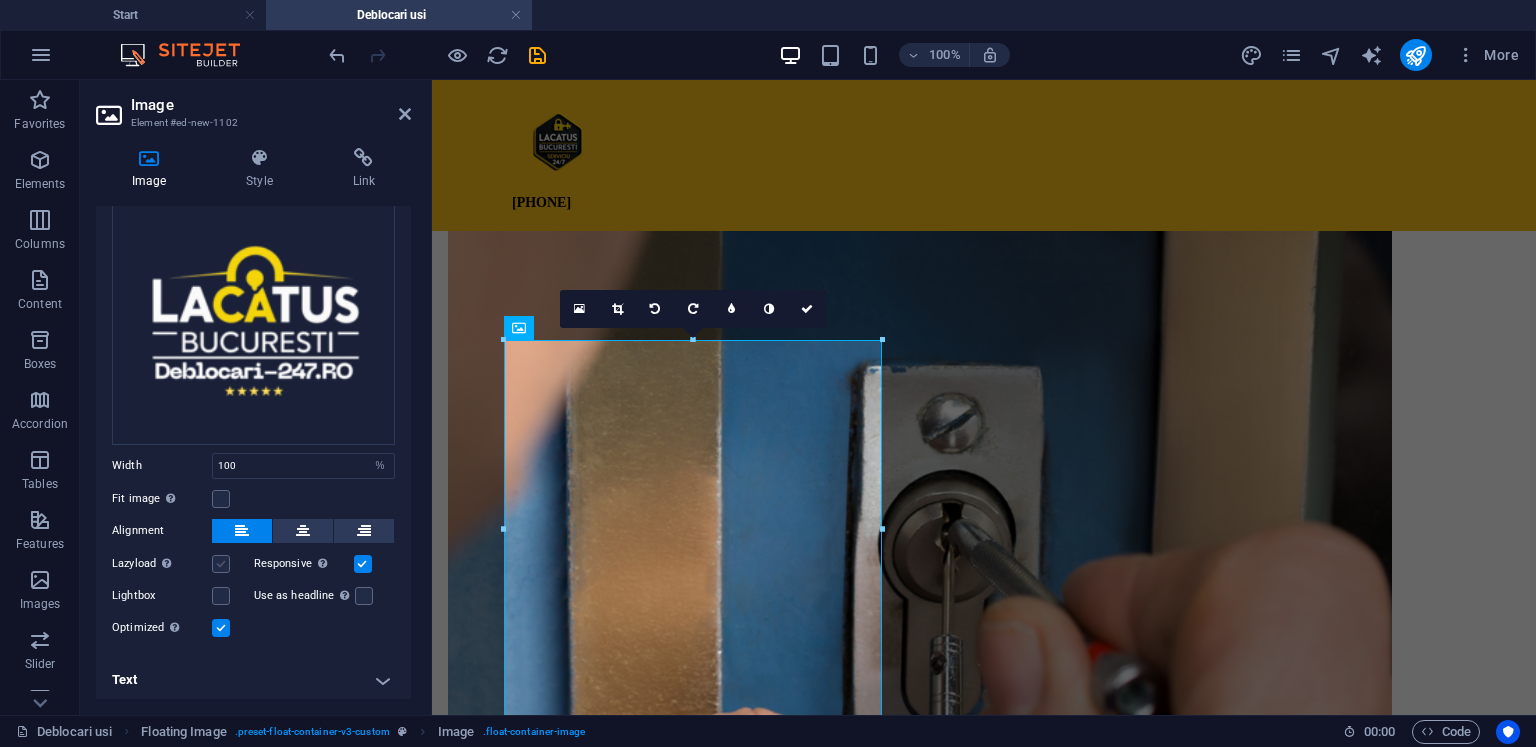 click at bounding box center (221, 564) 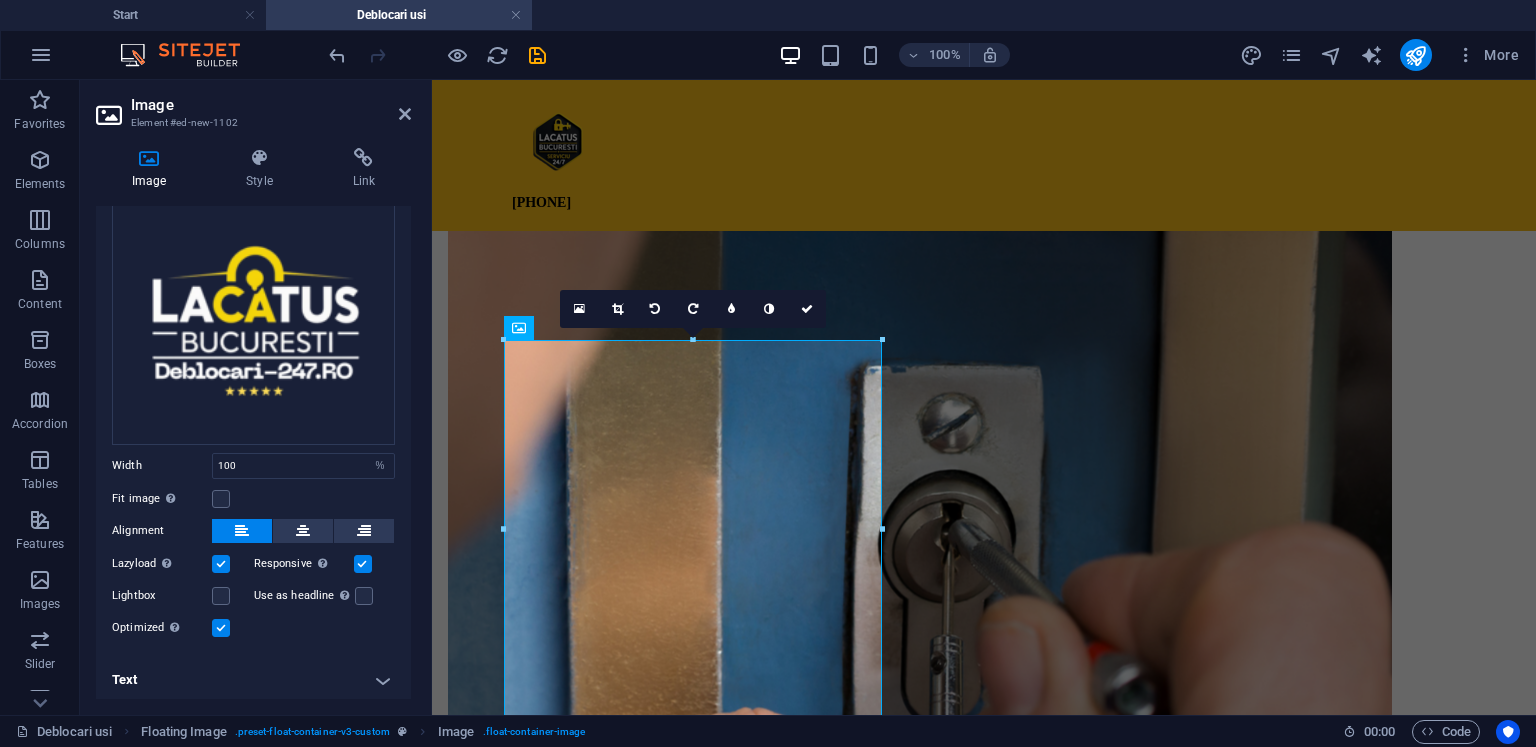 click at bounding box center [221, 596] 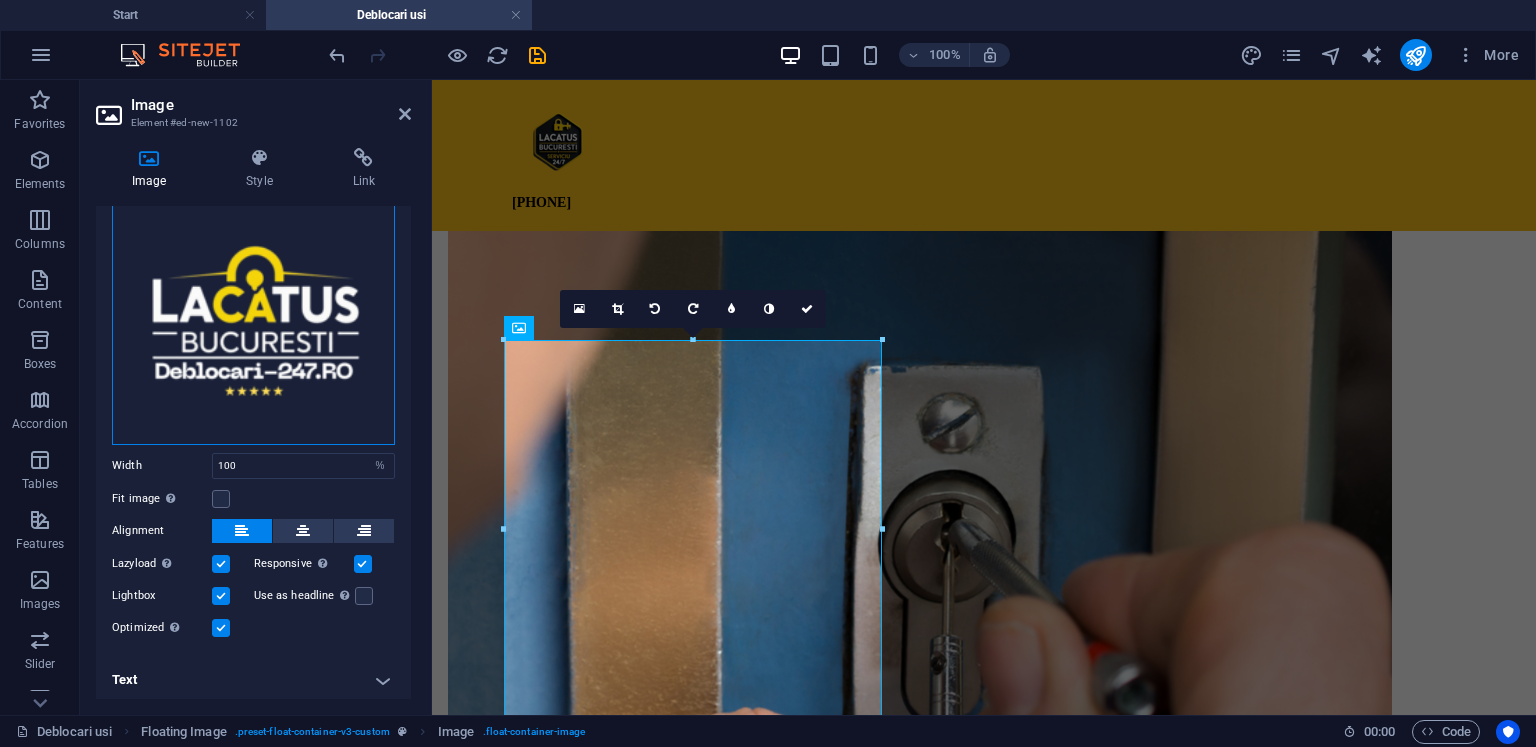 click on "Drag files here, click to choose files or select files from Files or our free stock photos & videos" at bounding box center (253, 303) 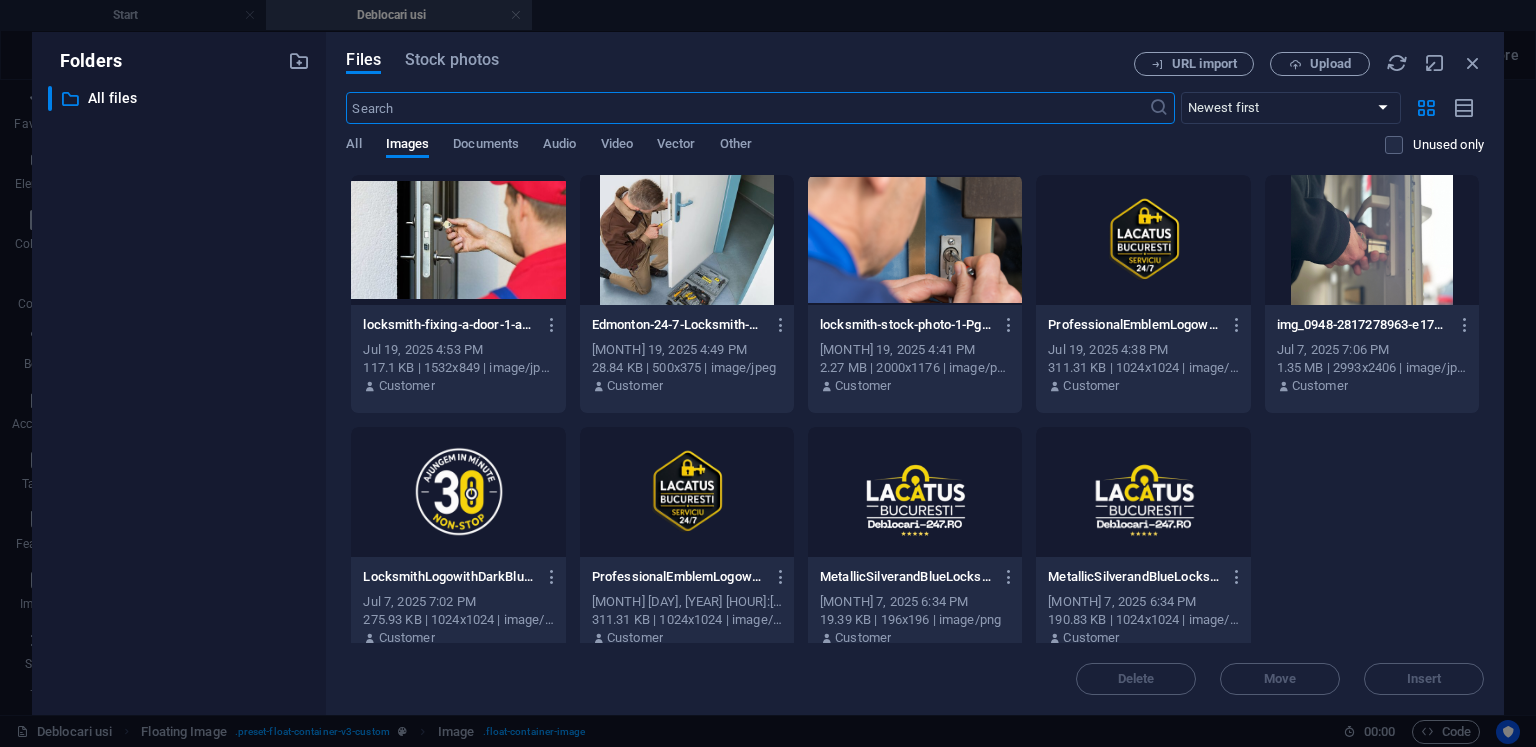 click at bounding box center (458, 492) 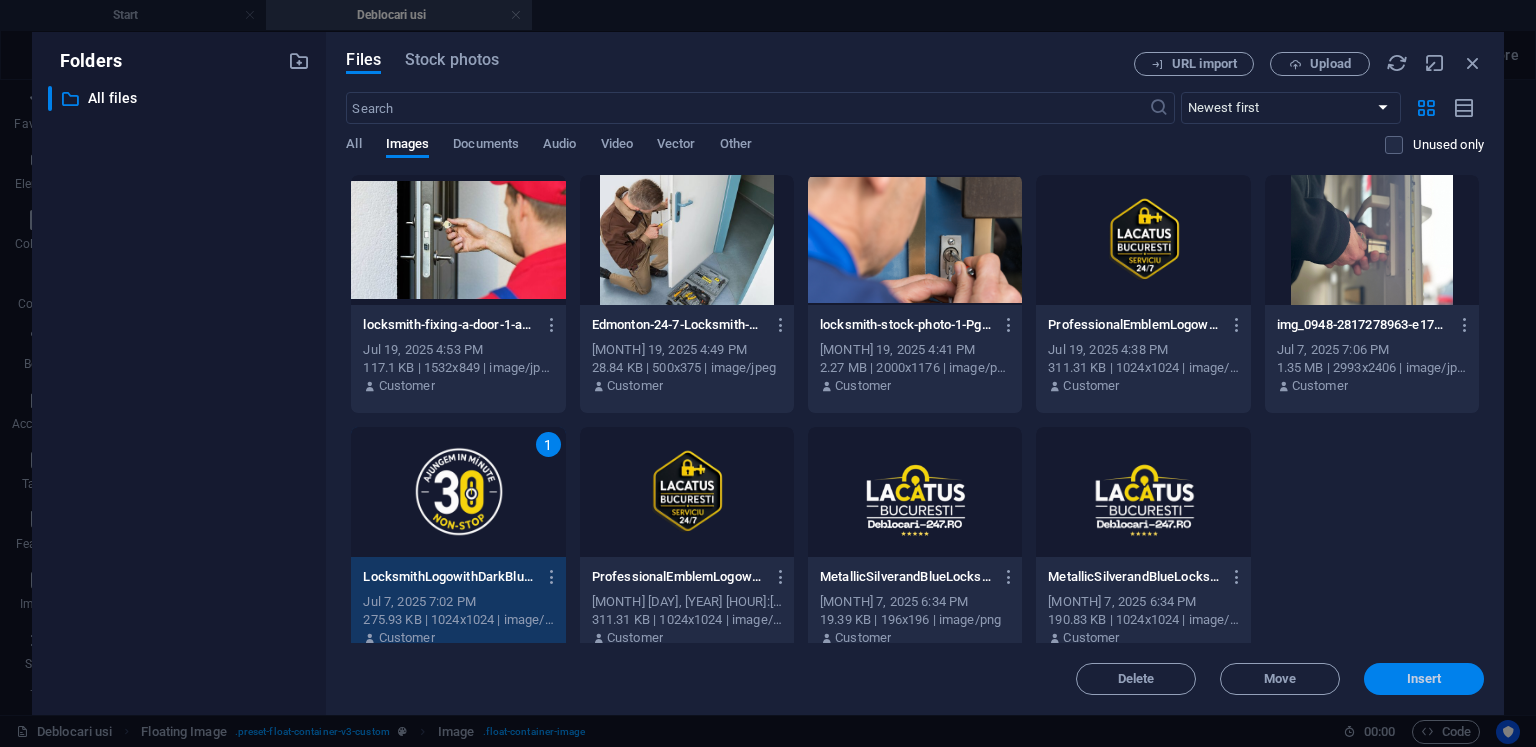 click on "Insert" at bounding box center (1424, 679) 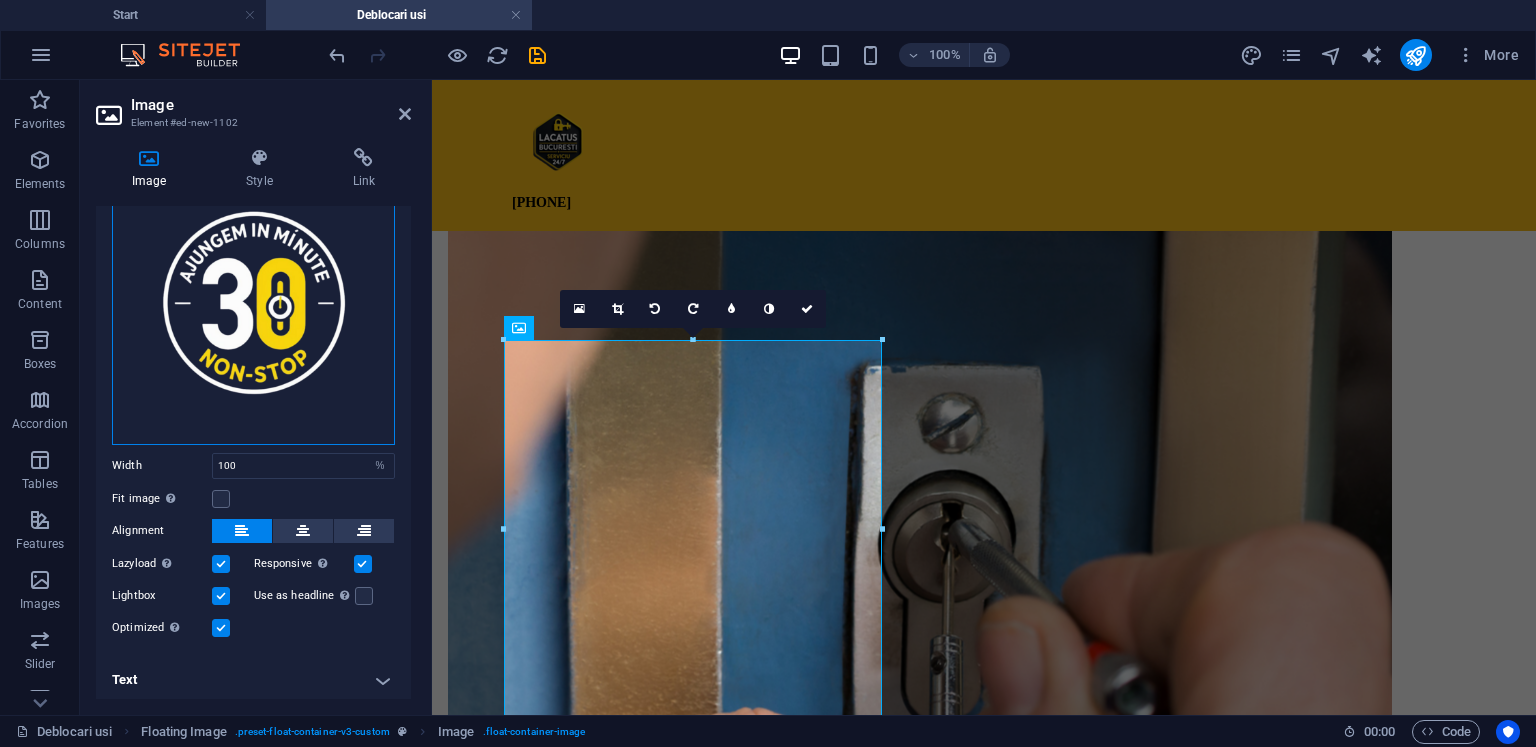 click on "Drag files here, click to choose files or select files from Files or our free stock photos & videos" at bounding box center (253, 303) 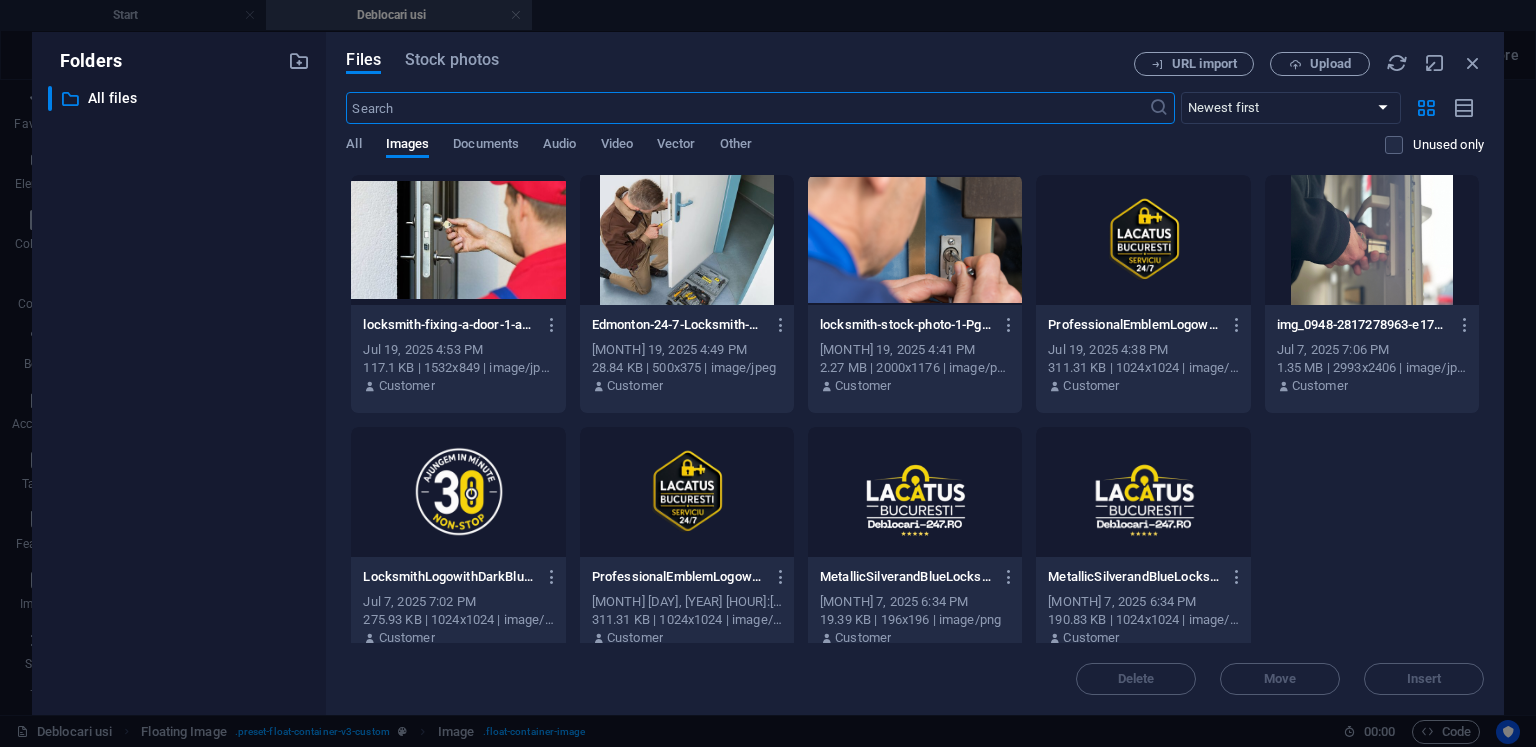 click at bounding box center [458, 240] 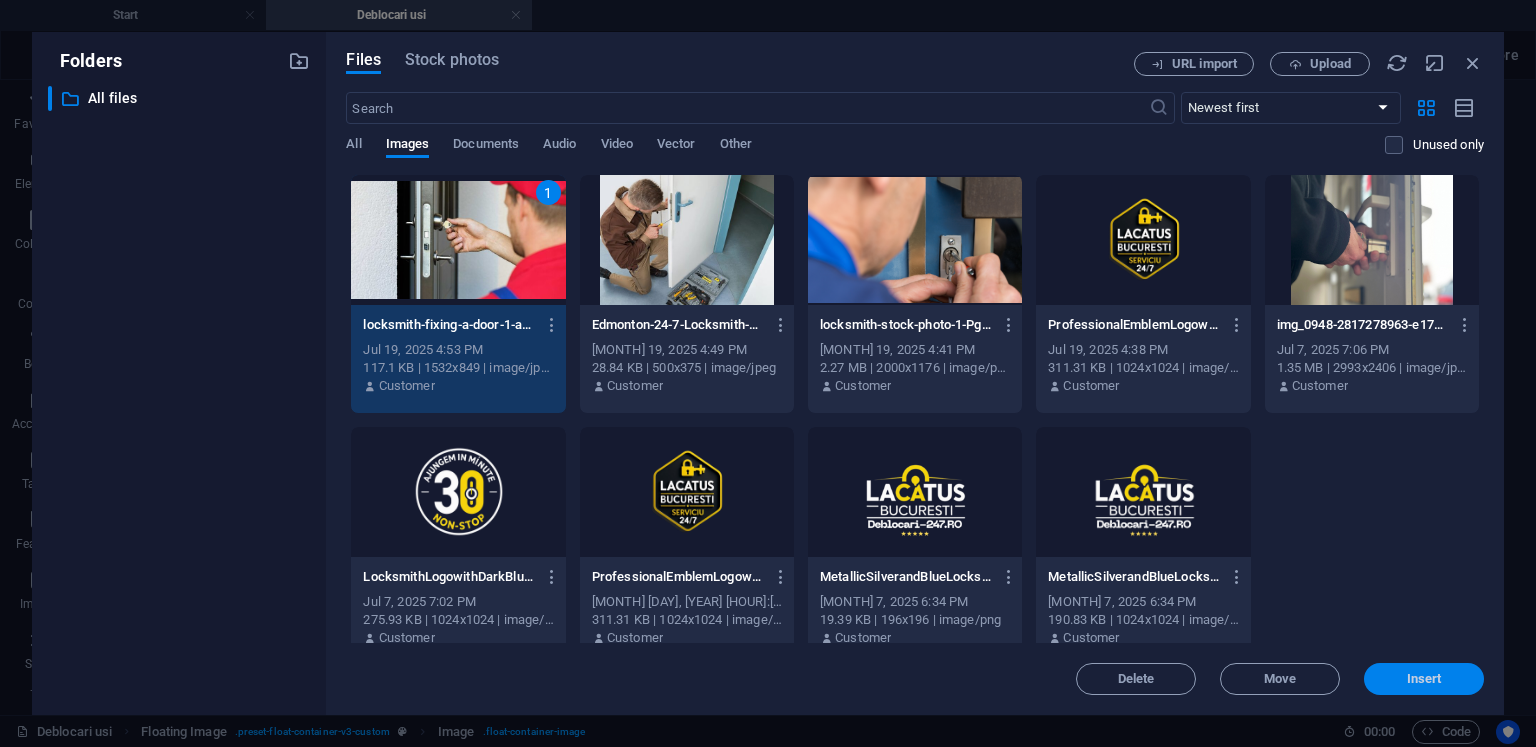 click on "Insert" at bounding box center [1424, 679] 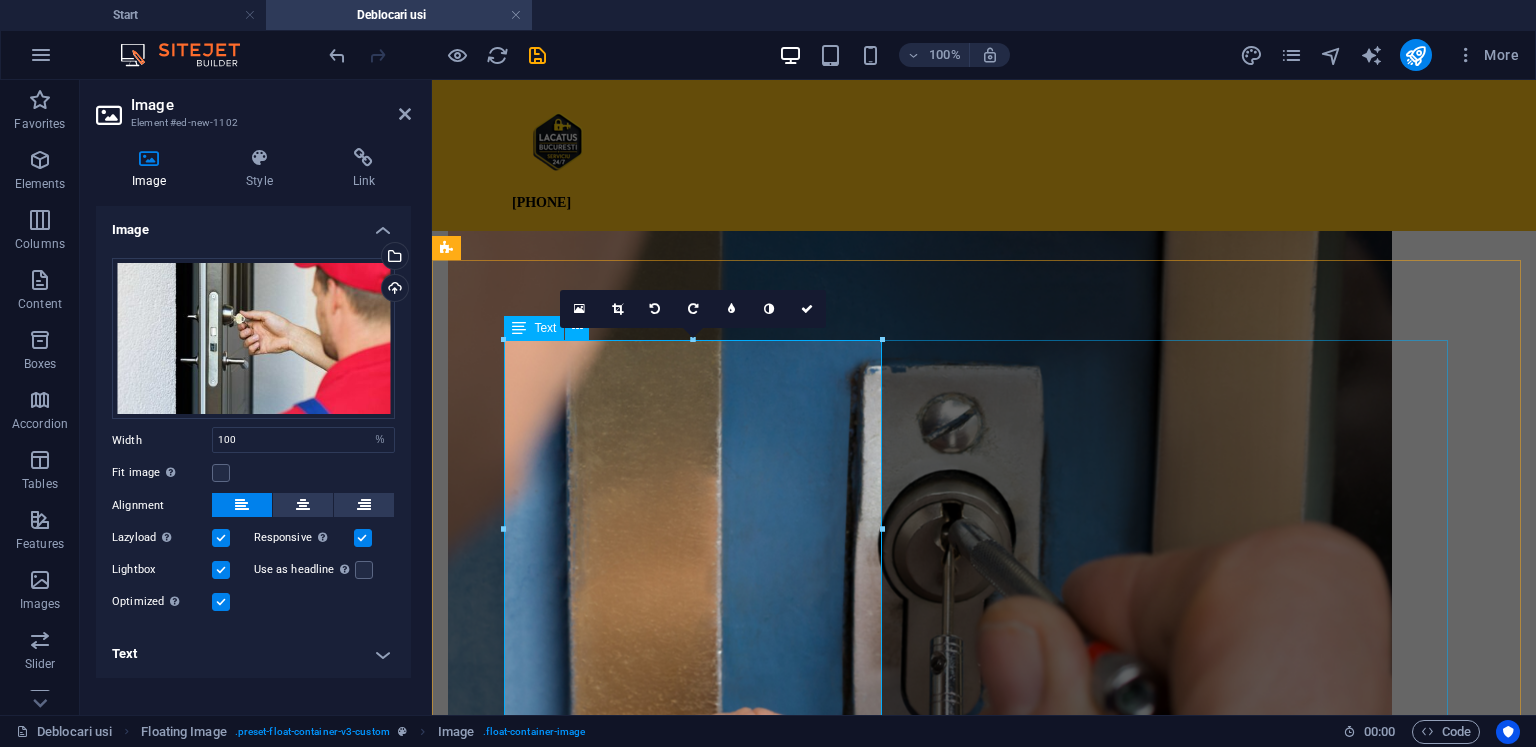 scroll, scrollTop: 0, scrollLeft: 0, axis: both 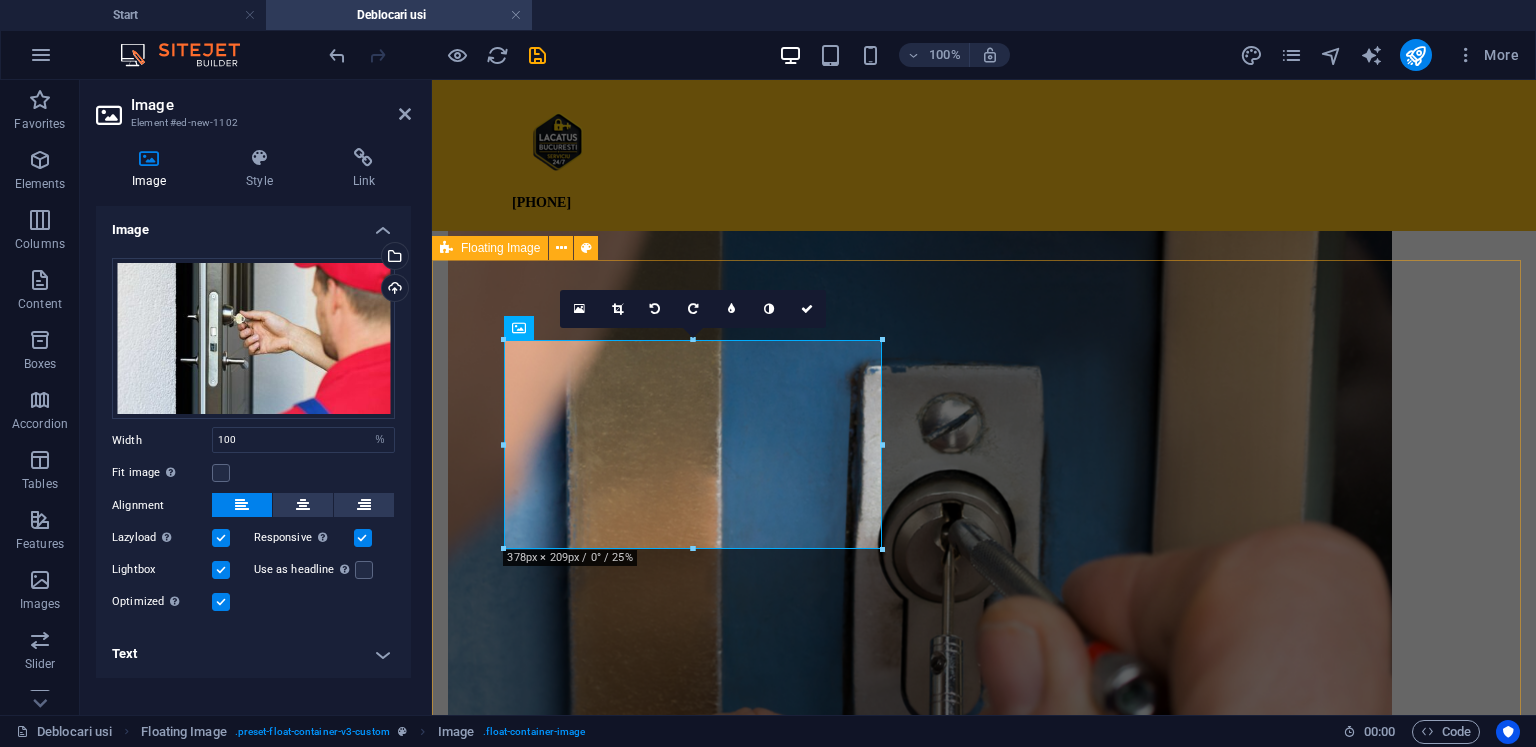 click on "De ce sa alegi serviciile noastre? ✔️ Interventie rapida, in maxim 30 de minute ✔️ Lacatus profesionist, cu experienta ✔️ Servicii disponibile 24/7 in toate sectoarele [CITY]ului ✔️ Fara daune – folosim tehnici profesionale de deblocare ✔️ Preturi transparente, comunicate inainte de interventie Preturi accesibile – Fara taxe ascunse Preturile pentru deblocari usi pornesc de la  150 lei , in functie de tipul usii si complexitatea interventiei. Toate preturile sunt comunicate fara TVA, iar clientul este informat inainte de inceperea lucrarii. Suntem disponibili oricand 📞 Apeleaza acum la  0760 247 247  sau trimite un mesaj pe WhatsApp pentru programare rapida. Oferim deblocari usi in  sector 1, sector 2, sector 3, sector 4, sector 5 si sector 6 , dar si in [STATE]." at bounding box center (984, 1269) 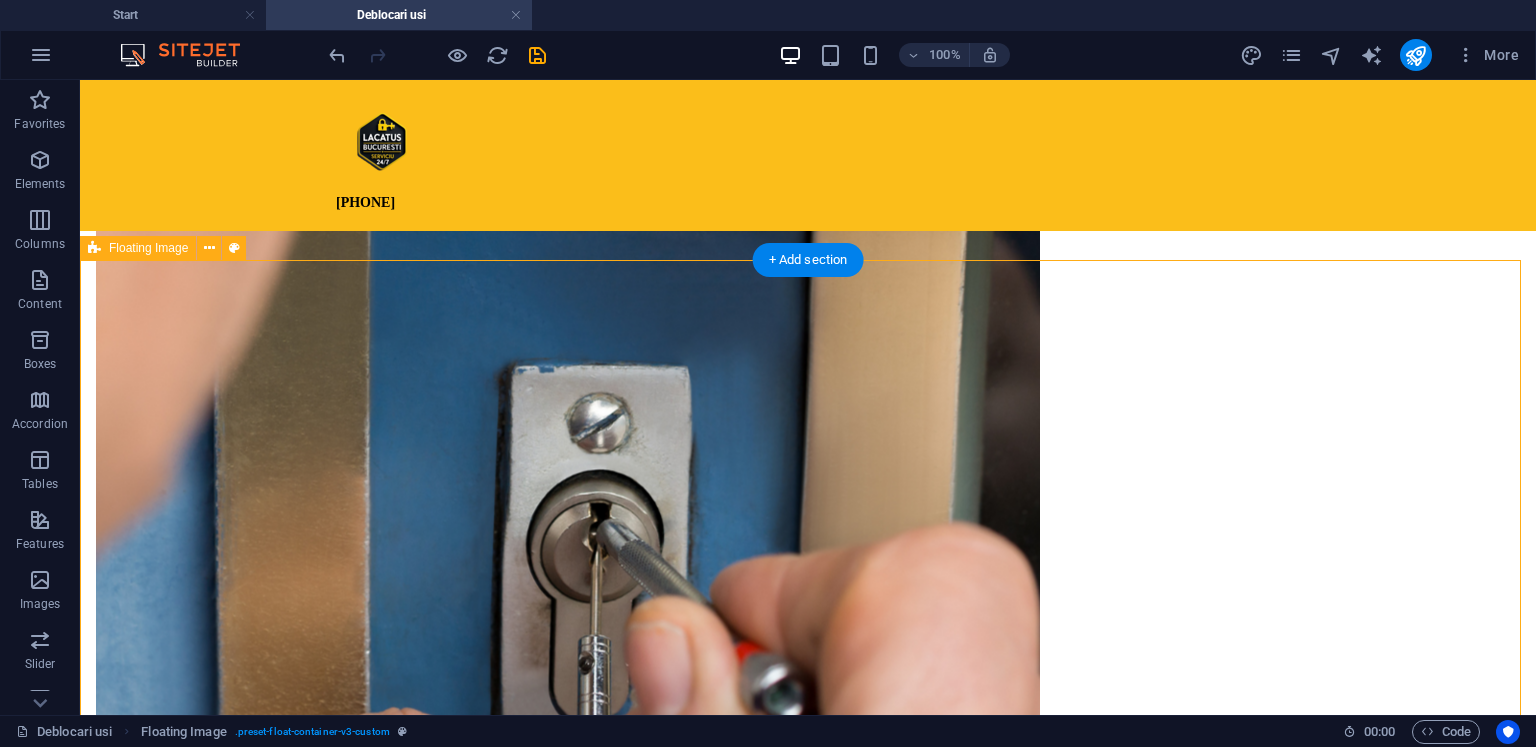 click on "De ce sa alegi serviciile noastre? ✔️ Interventie rapida, in maxim 30 de minute ✔️ Lacatus profesionist, cu experienta ✔️ Servicii disponibile 24/7 in toate sectoarele [CITY]ului ✔️ Fara daune – folosim tehnici profesionale de deblocare ✔️ Preturi transparente, comunicate inainte de interventie Preturi accesibile – Fara taxe ascunse Preturile pentru deblocari usi pornesc de la  150 lei , in functie de tipul usii si complexitatea interventiei. Toate preturile sunt comunicate fara TVA, iar clientul este informat inainte de inceperea lucrarii. Suntem disponibili oricand 📞 Apeleaza acum la  0760 247 247  sau trimite un mesaj pe WhatsApp pentru programare rapida. Oferim deblocari usi in  sector 1, sector 2, sector 3, sector 4, sector 5 si sector 6 , dar si in [STATE]." at bounding box center [808, 1269] 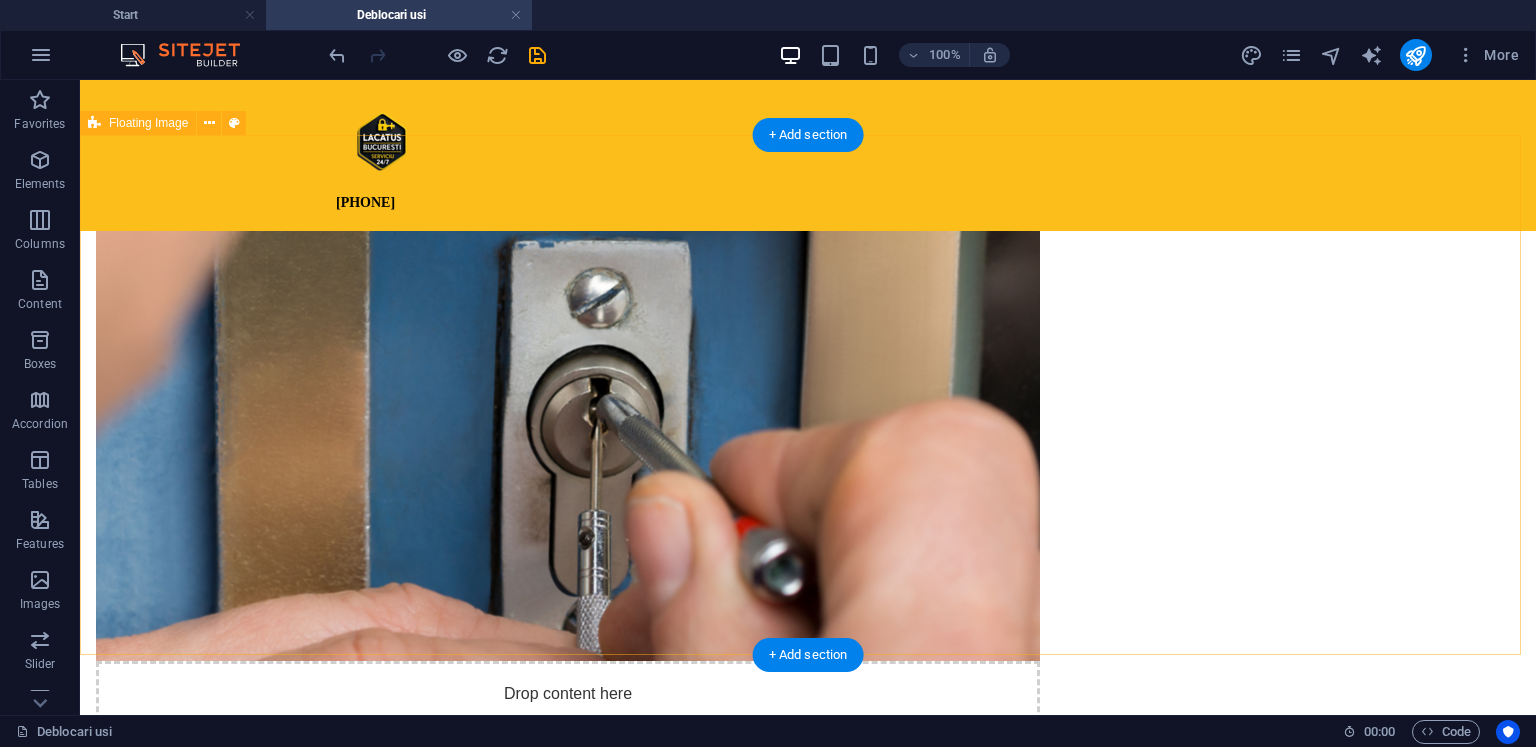 scroll, scrollTop: 1495, scrollLeft: 0, axis: vertical 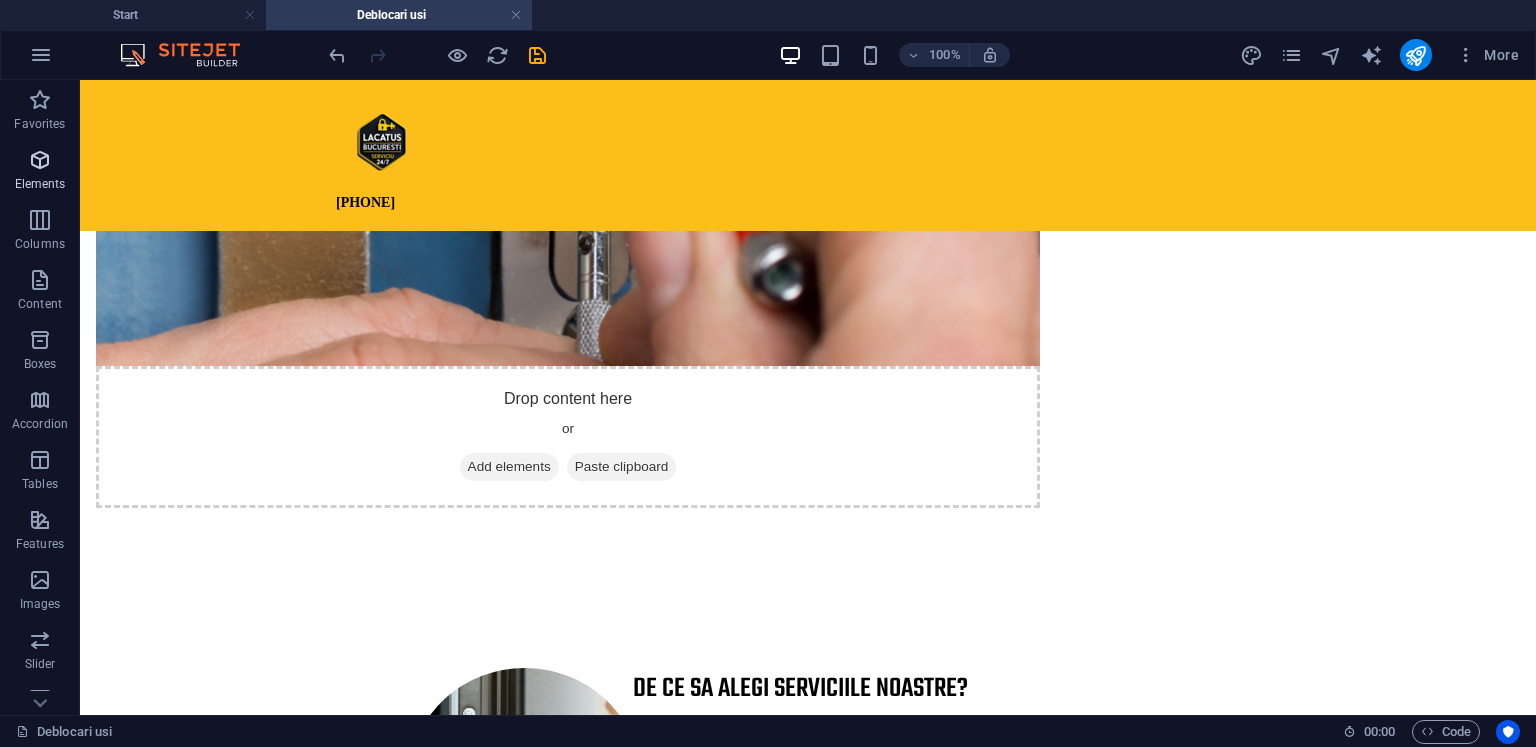 click at bounding box center [40, 160] 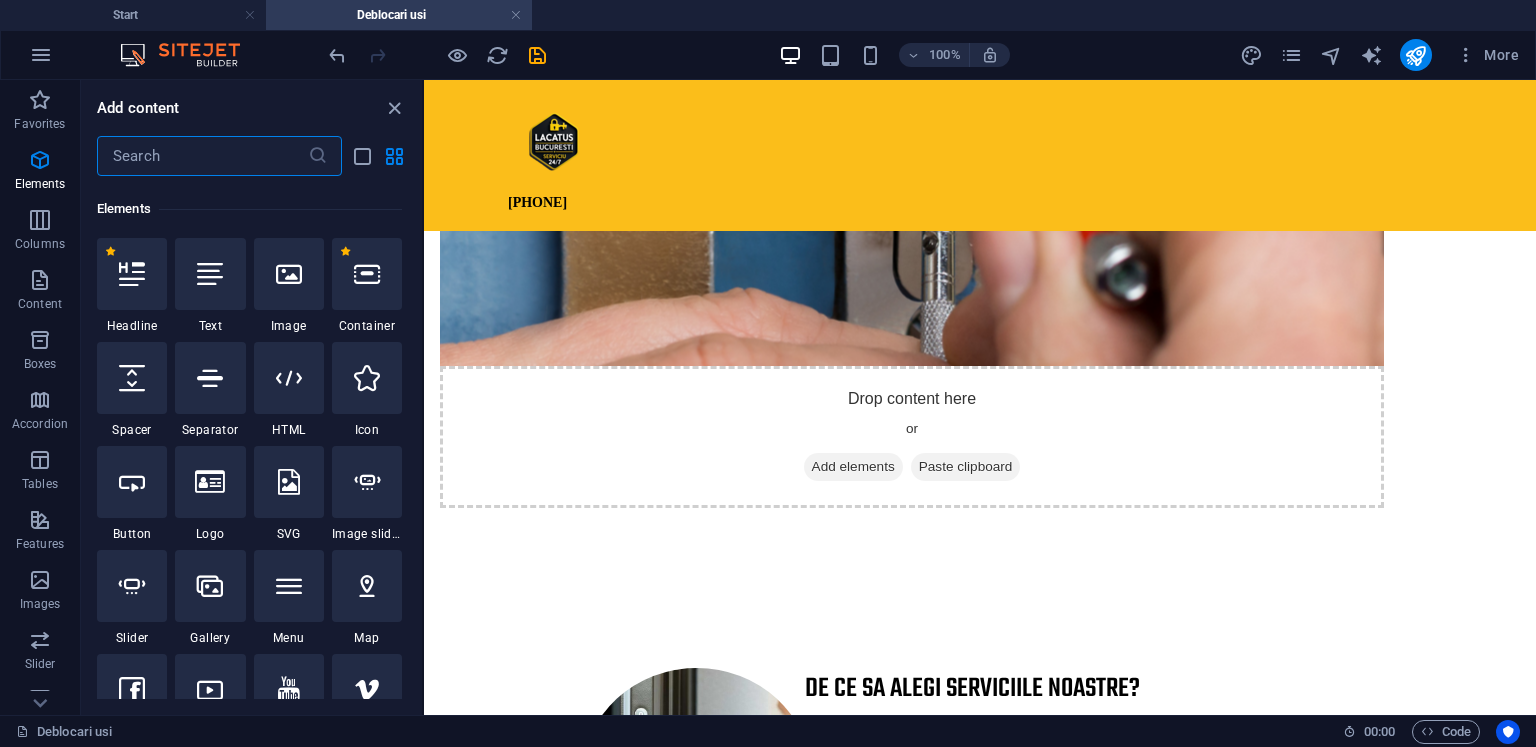 scroll, scrollTop: 212, scrollLeft: 0, axis: vertical 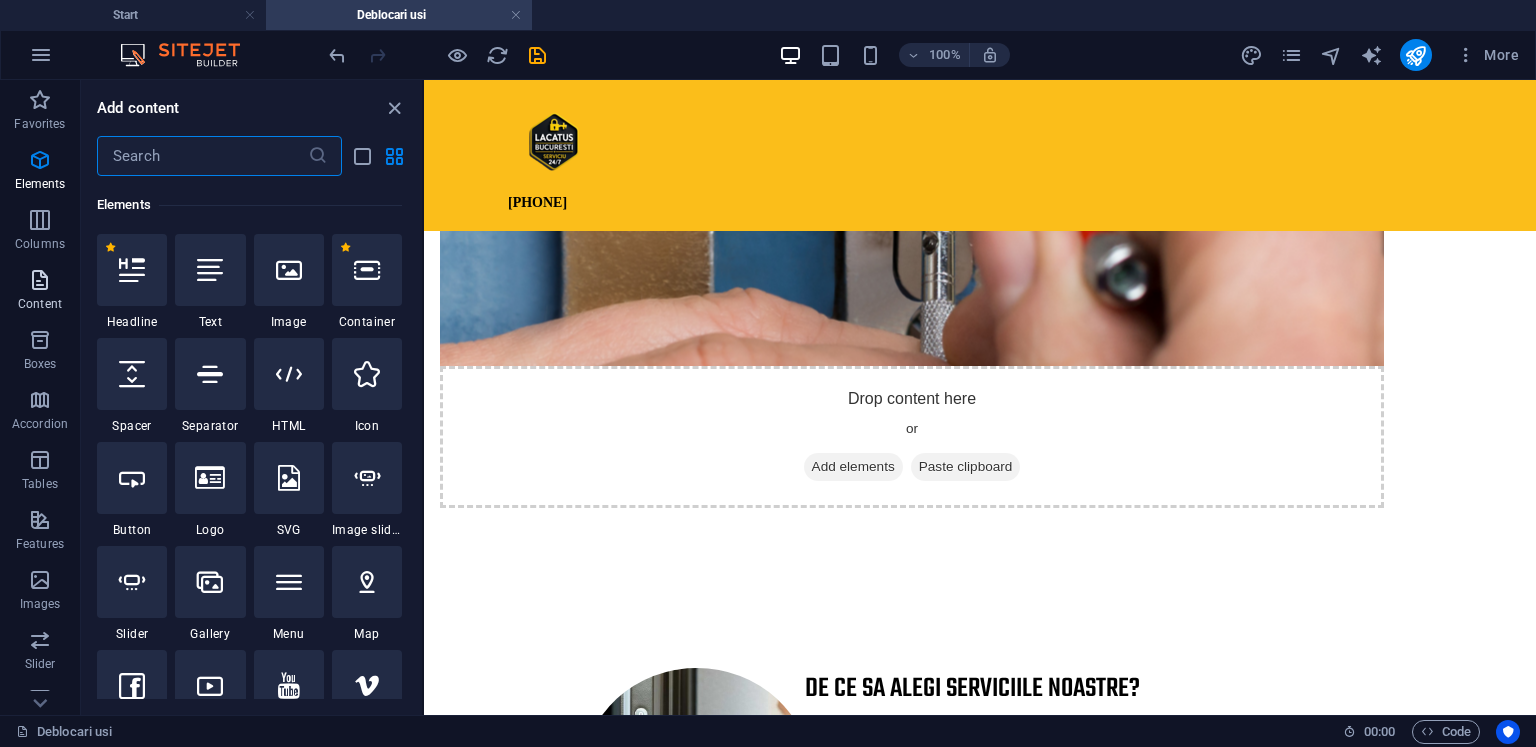 click on "Content" at bounding box center (40, 292) 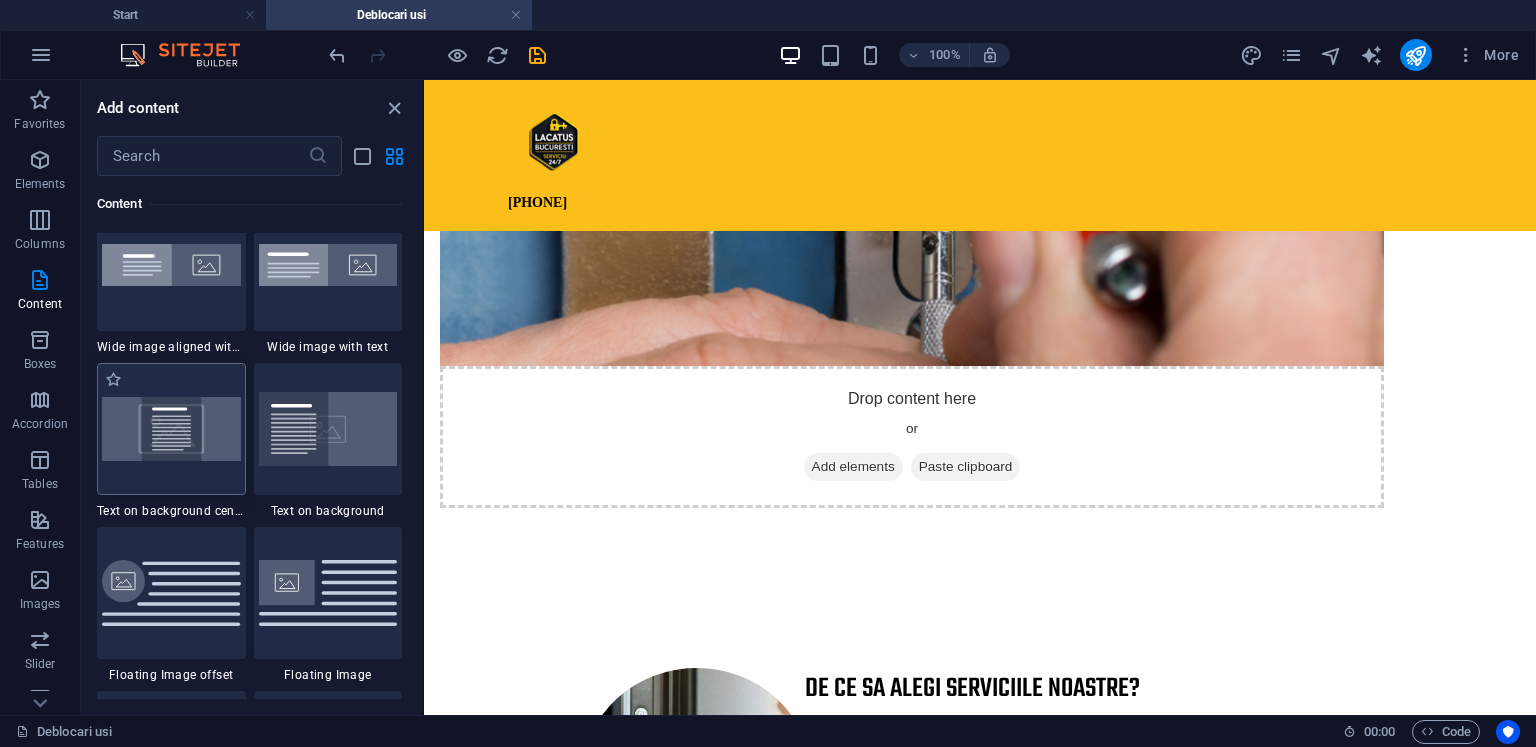scroll, scrollTop: 4099, scrollLeft: 0, axis: vertical 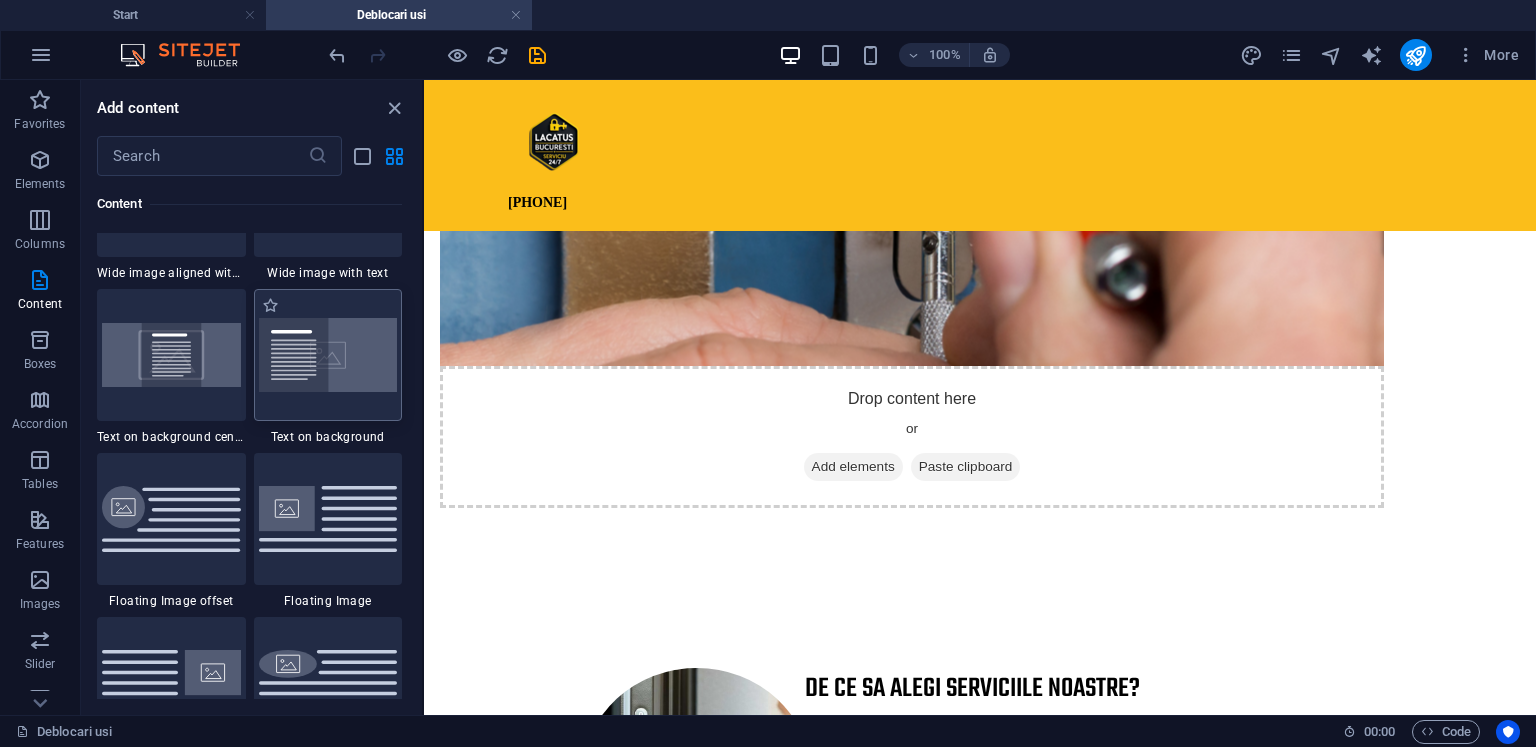 click at bounding box center (328, 355) 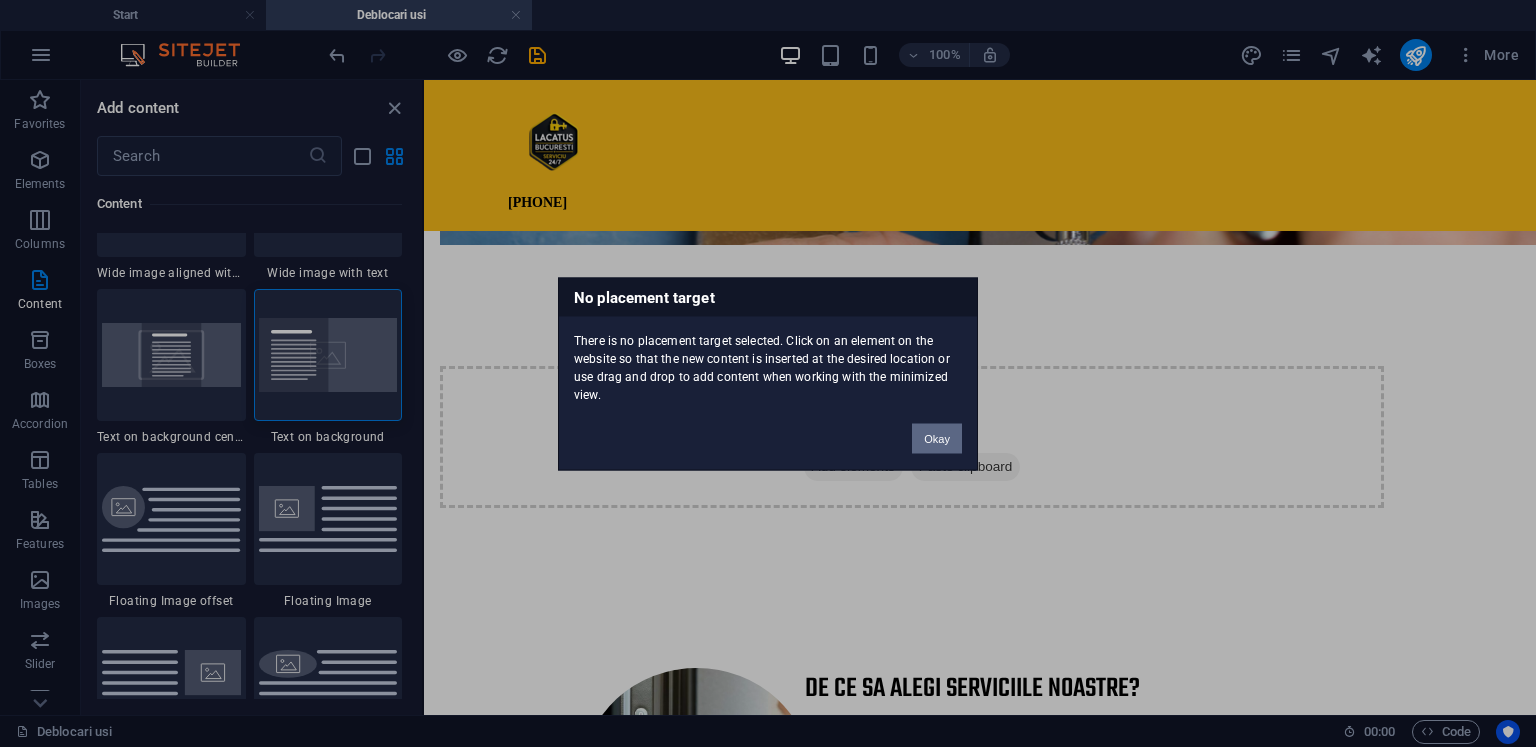 click on "Okay" at bounding box center (937, 438) 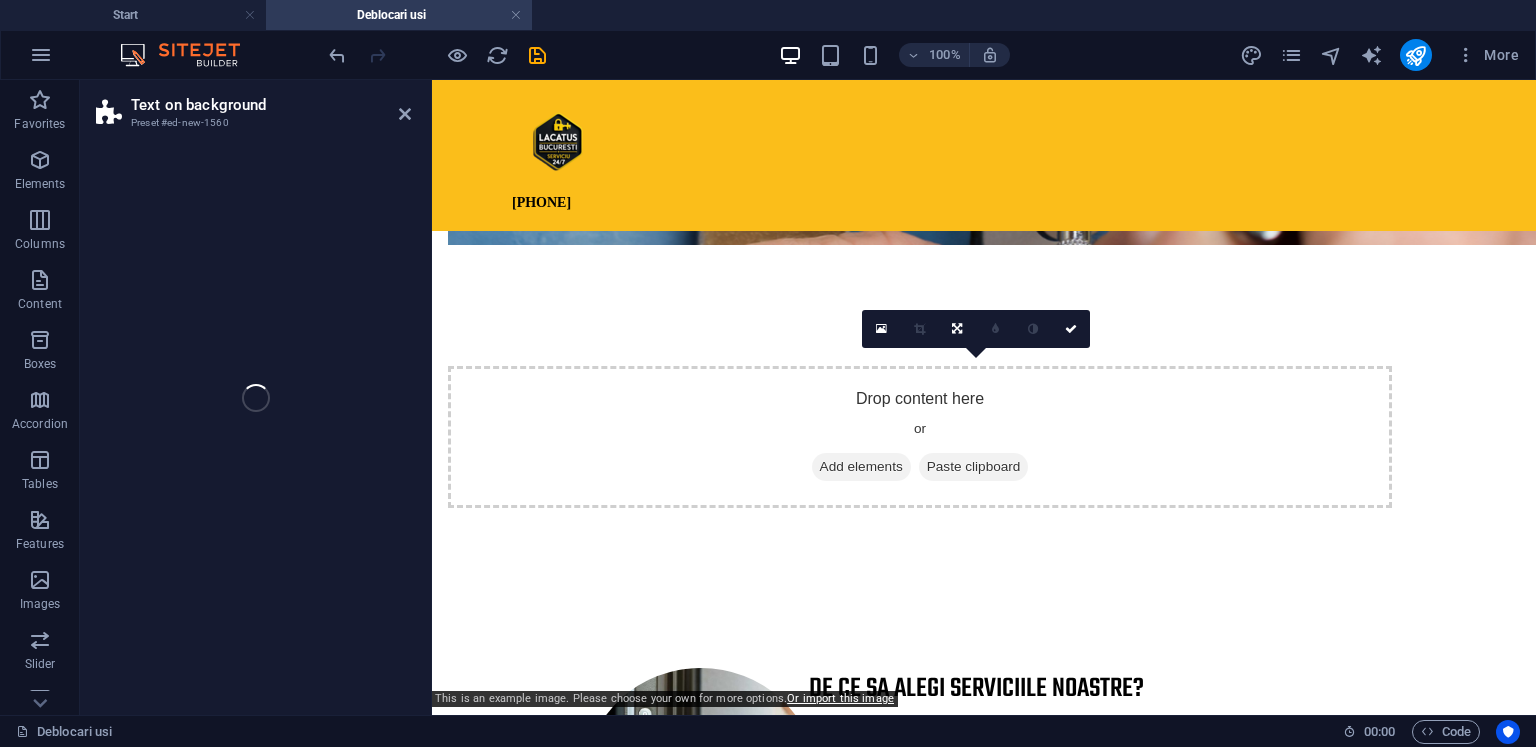 select on "%" 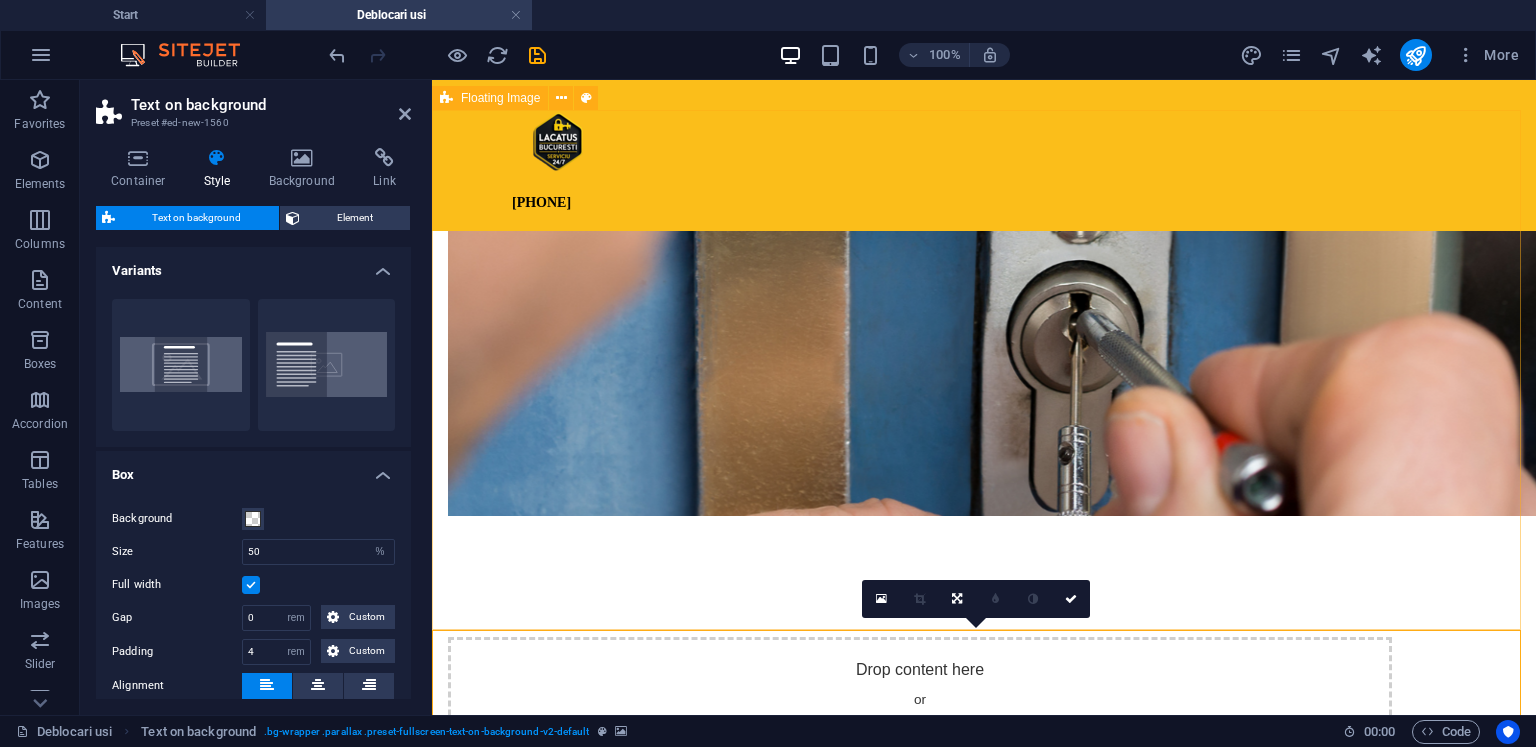 click on "De ce sa alegi serviciile noastre? ✔️ Interventie rapida, in maxim 30 de minute ✔️ Lacatus profesionist, cu experienta ✔️ Servicii disponibile 24/7 in toate sectoarele [CITY]ului ✔️ Fara daune – folosim tehnici profesionale de deblocare ✔️ Preturi transparente, comunicate inainte de interventie Preturi accesibile – Fara taxe ascunse Preturile pentru deblocari usi pornesc de la  150 lei , in functie de tipul usii si complexitatea interventiei. Toate preturile sunt comunicate fara TVA, iar clientul este informat inainte de inceperea lucrarii. Suntem disponibili oricand 📞 Apeleaza acum la  0760 247 247  sau trimite un mesaj pe WhatsApp pentru programare rapida. Oferim deblocari usi in  sector 1, sector 2, sector 3, sector 4, sector 5 si sector 6 , dar si in [STATE]." at bounding box center (984, 1120) 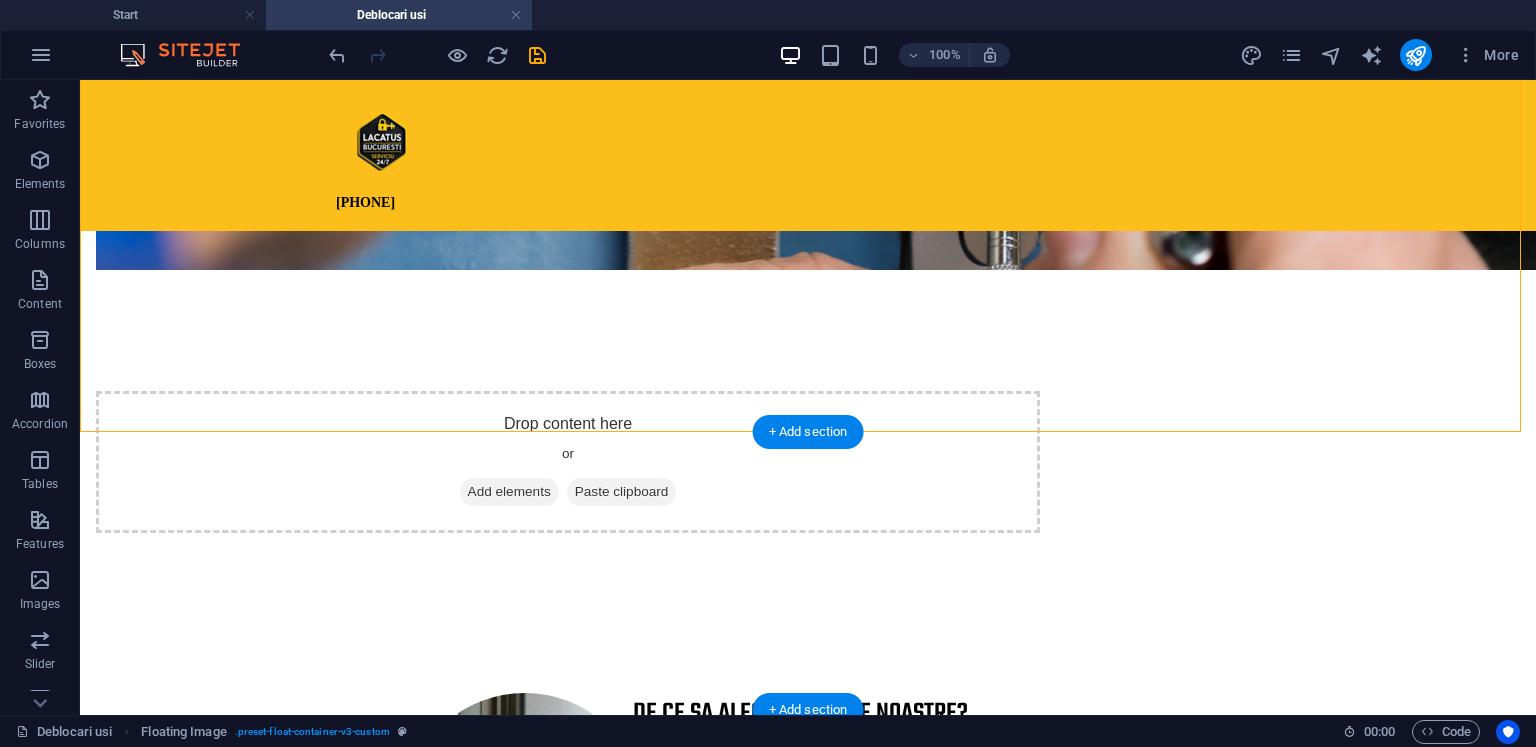 scroll, scrollTop: 1524, scrollLeft: 0, axis: vertical 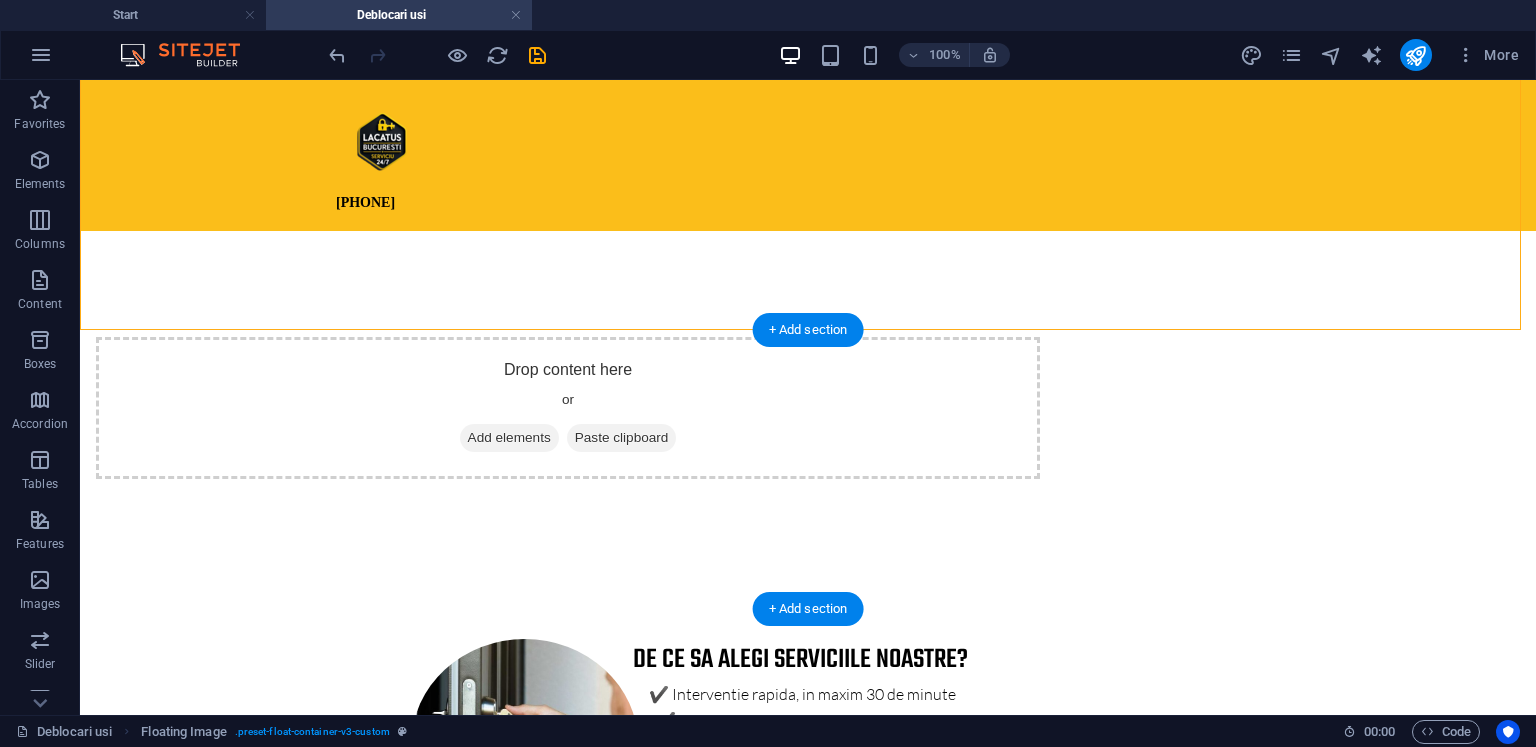 click at bounding box center (808, 1198) 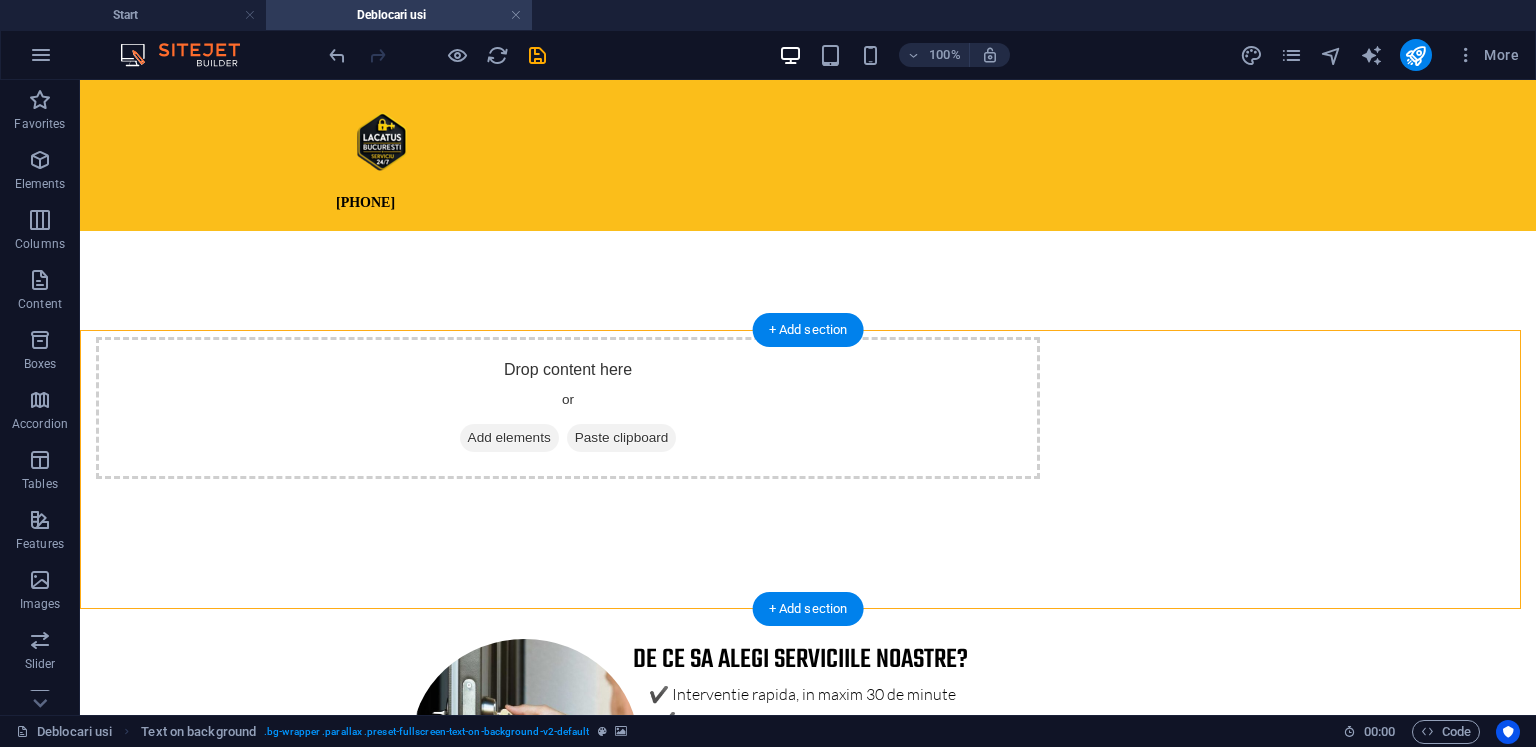 click at bounding box center [808, 1198] 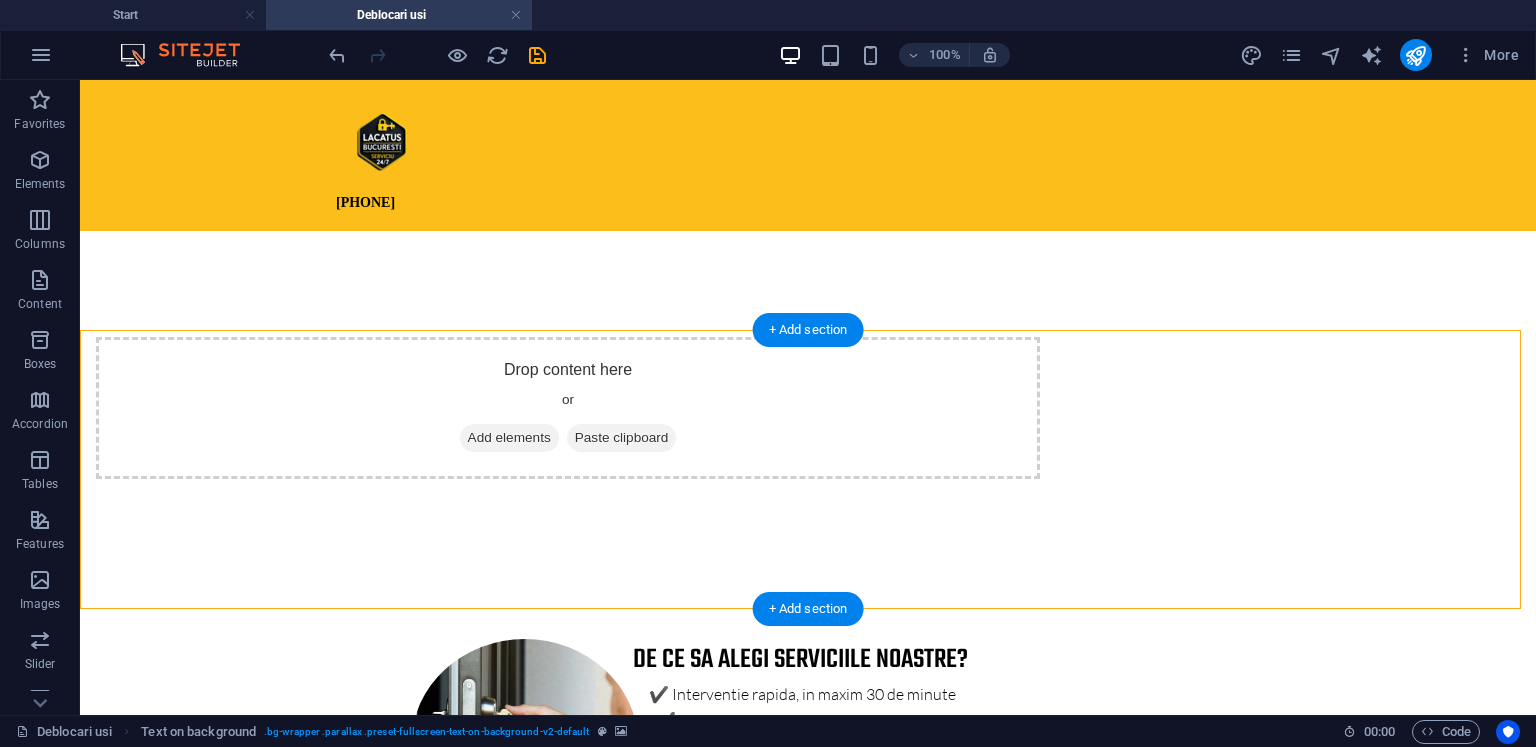 select on "%" 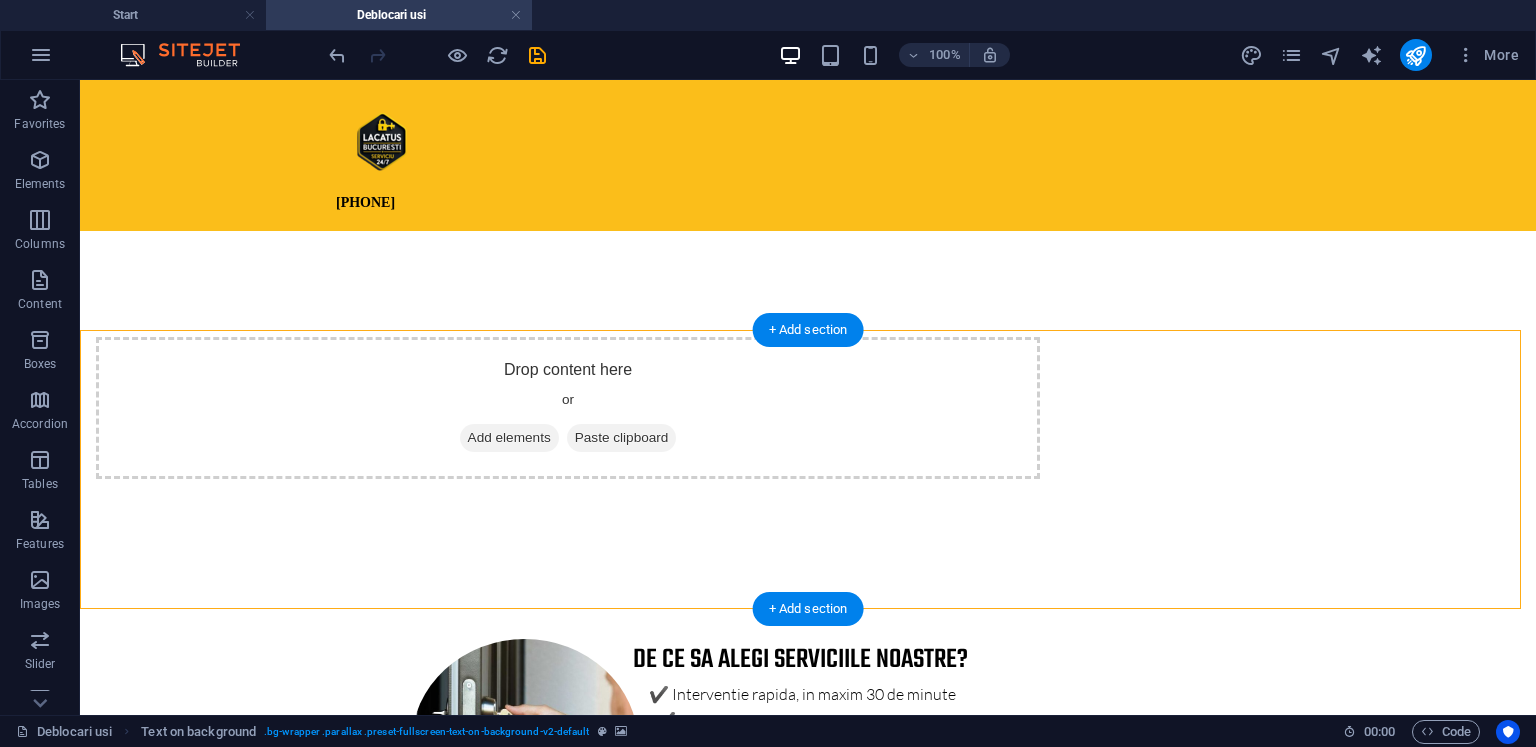 select on "rem" 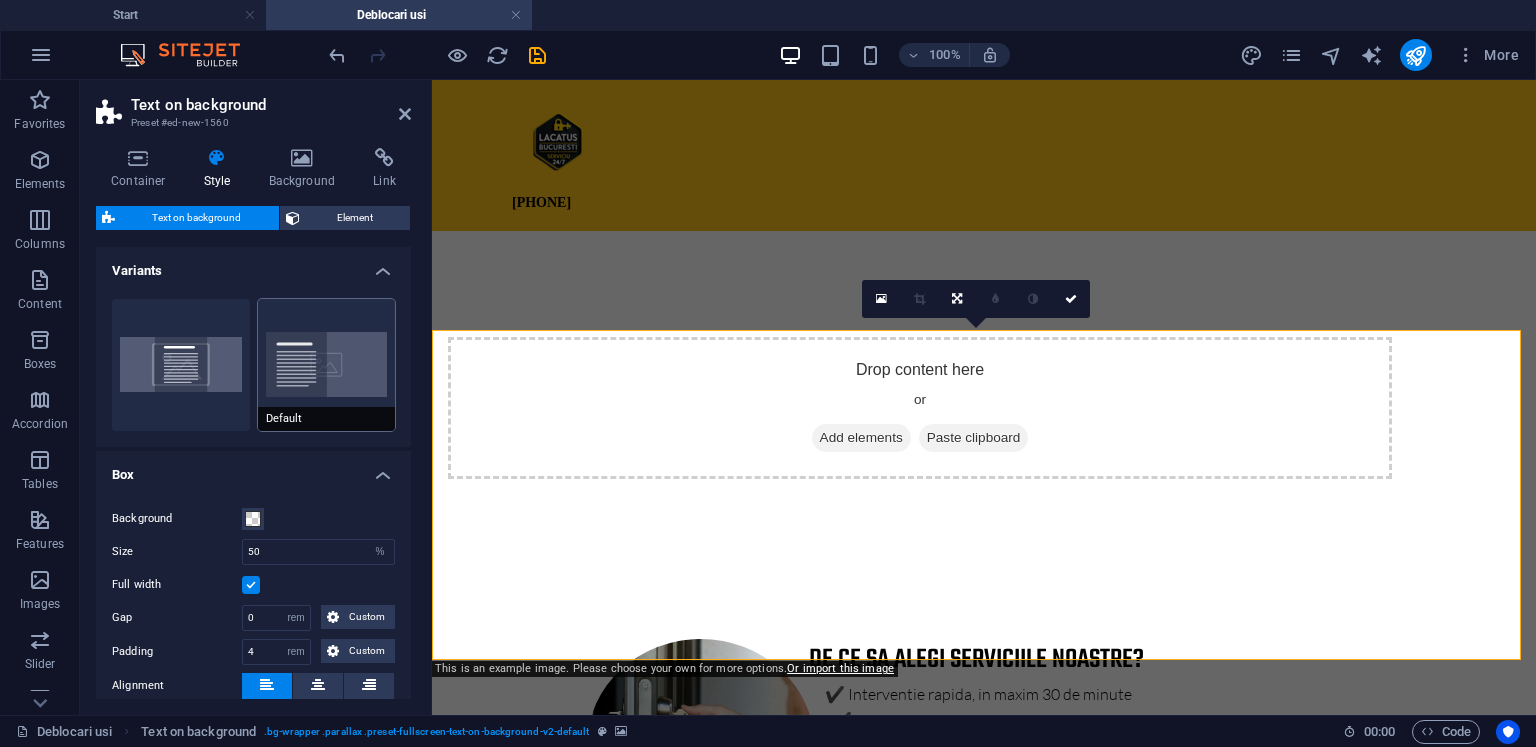 click on "Default" at bounding box center (327, 365) 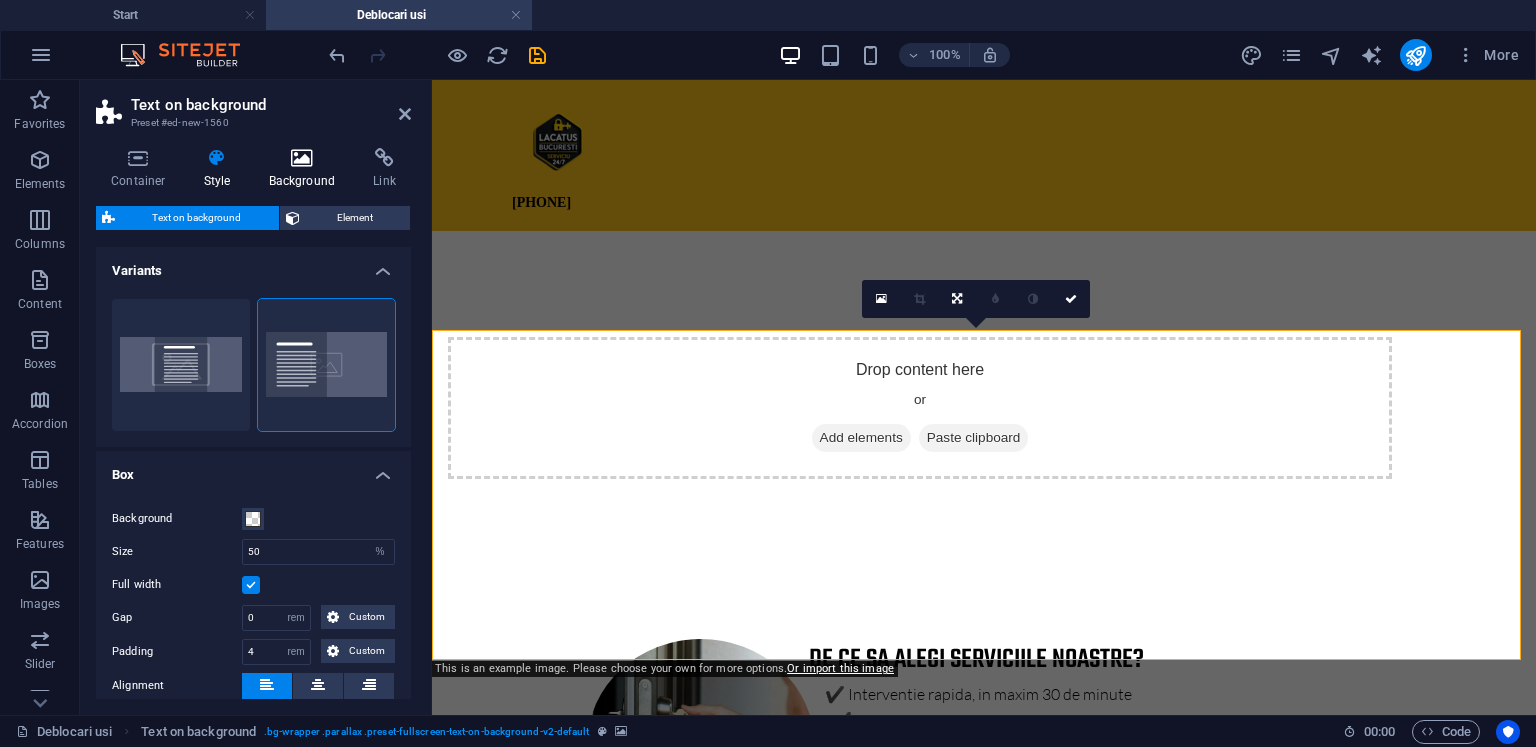 click on "Background" at bounding box center [306, 169] 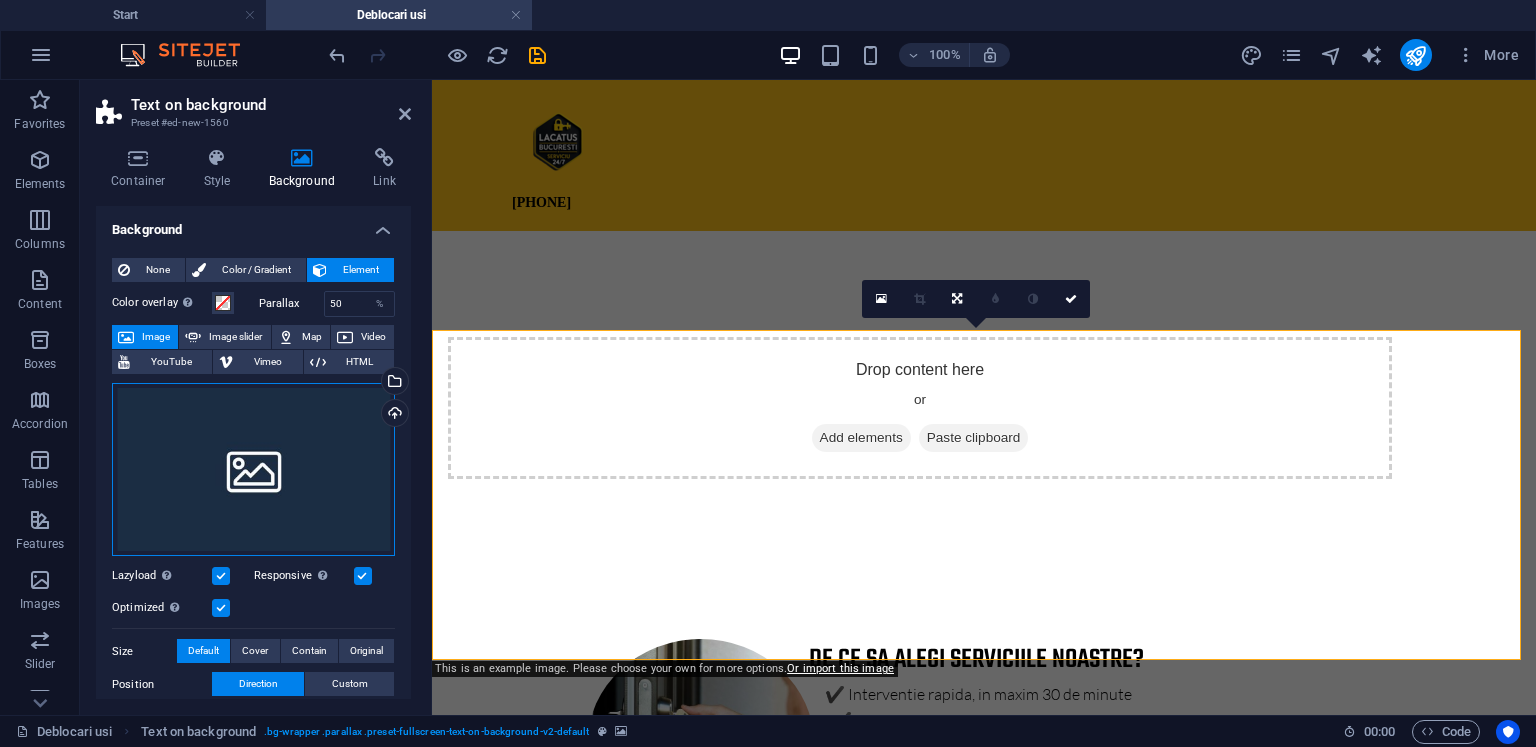 click on "Drag files here, click to choose files or select files from Files or our free stock photos & videos" at bounding box center [253, 470] 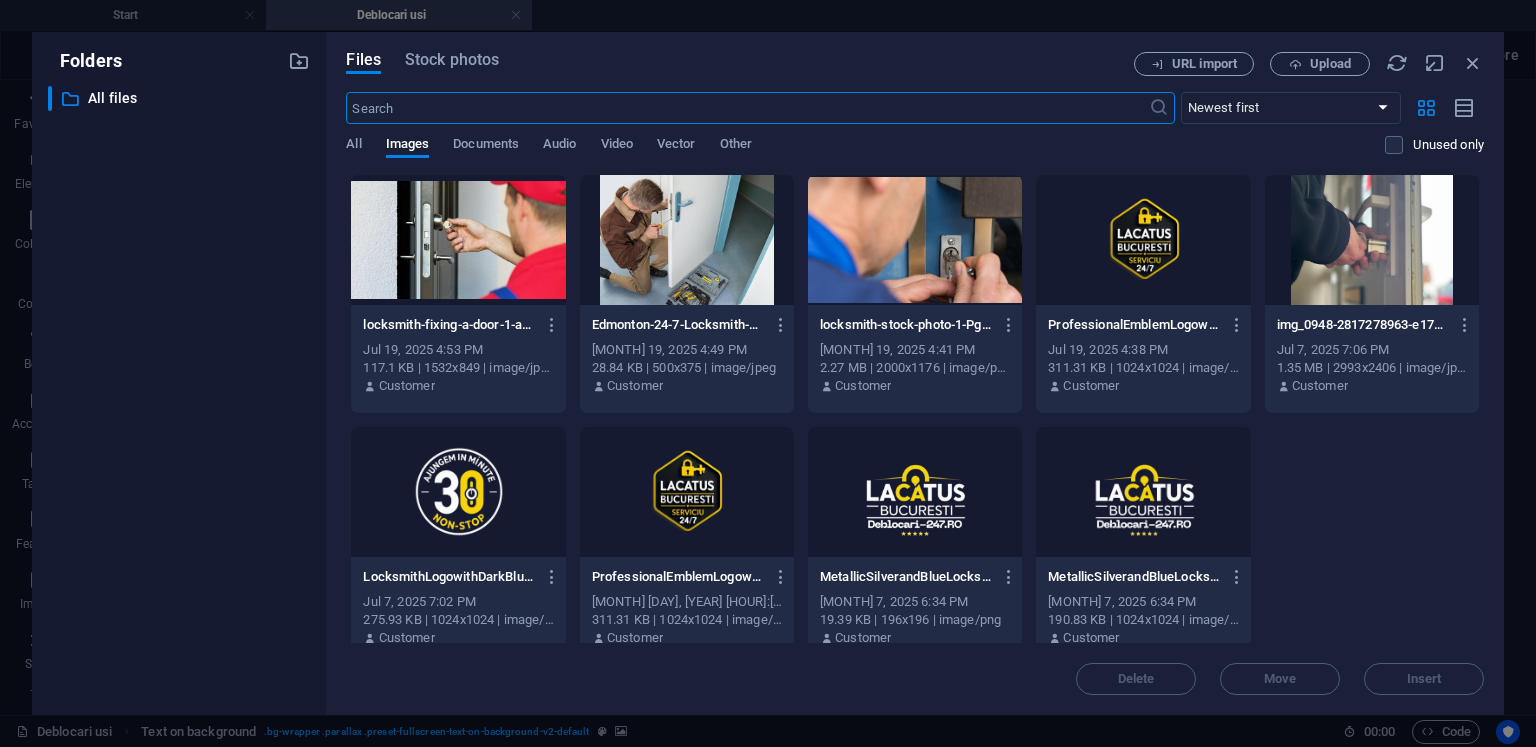 click at bounding box center (687, 240) 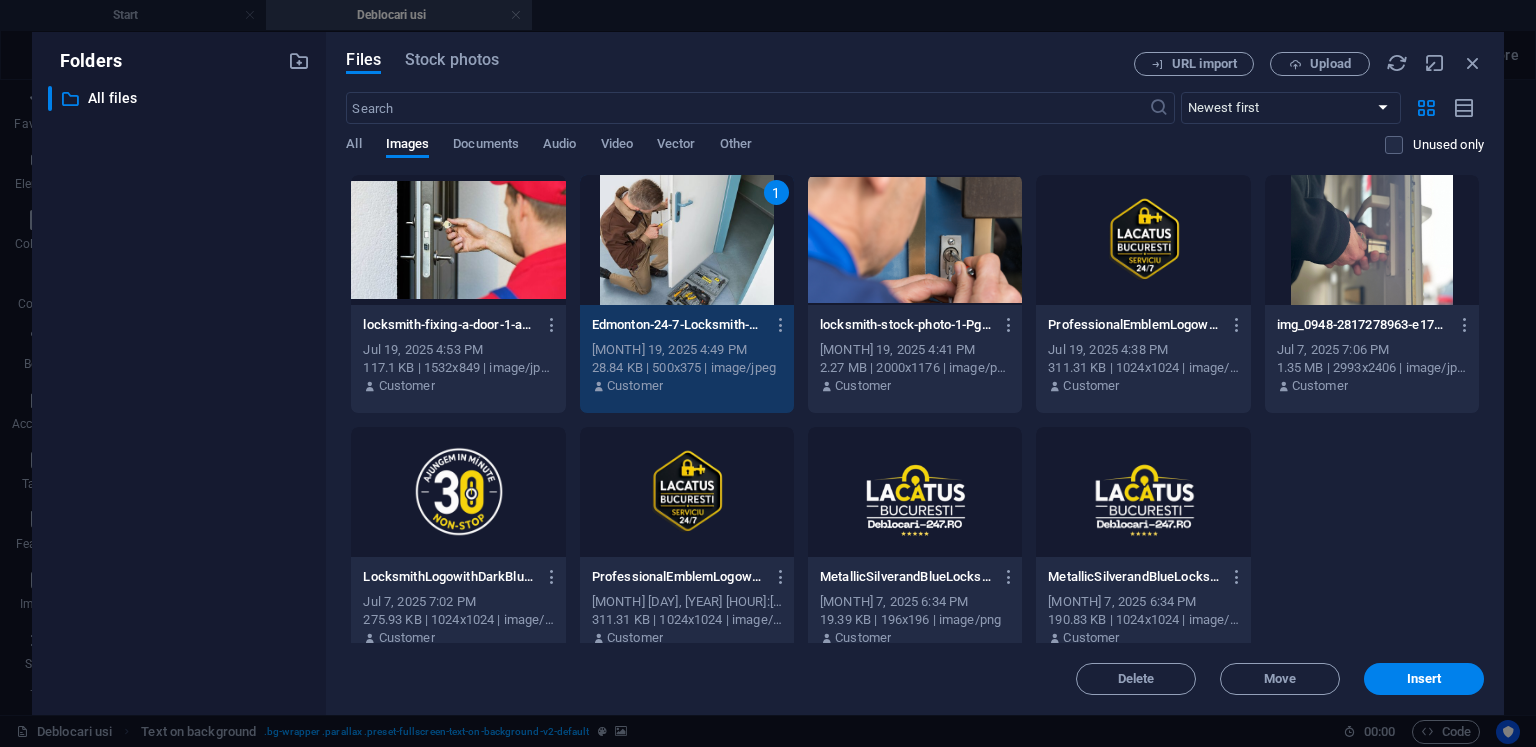 click on "1" at bounding box center (687, 240) 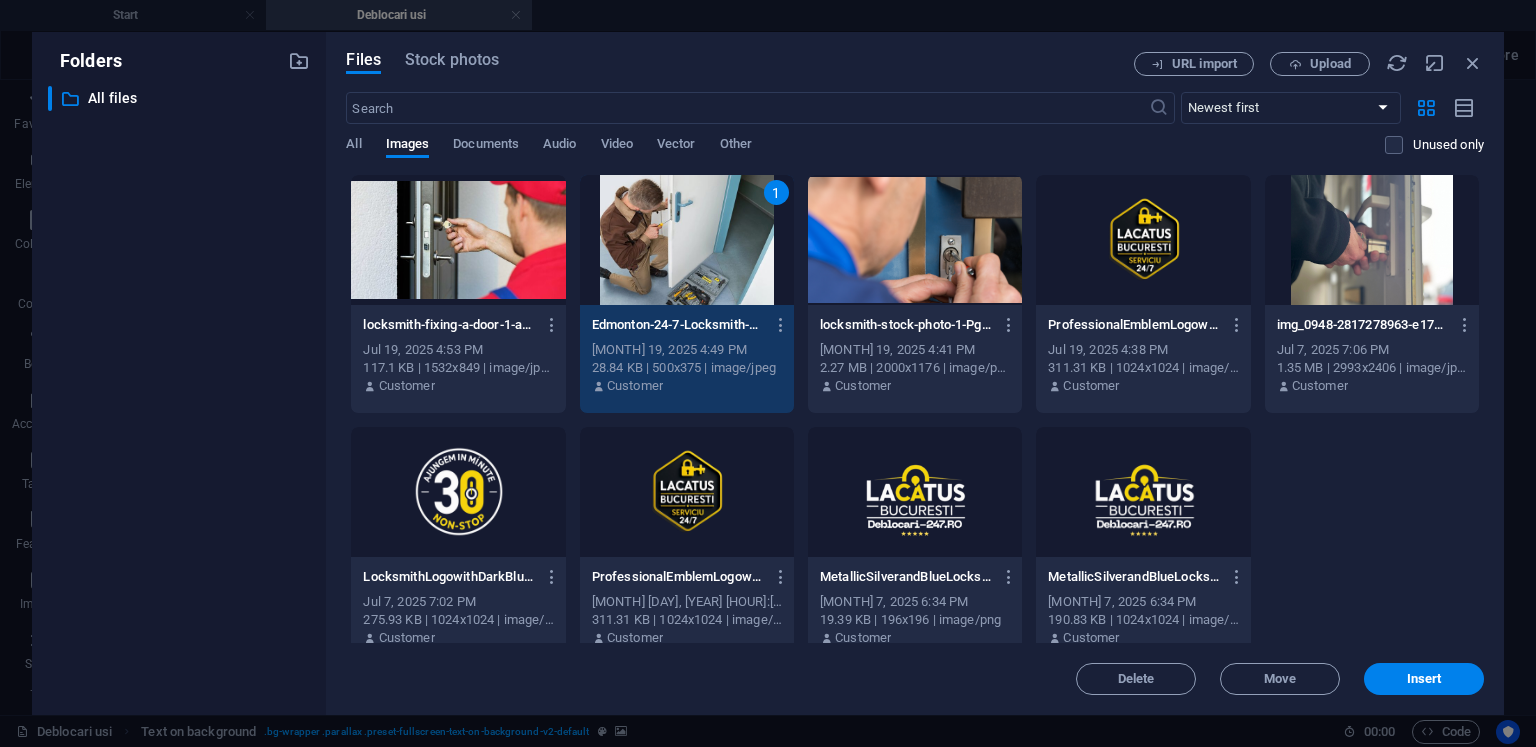scroll, scrollTop: 1524, scrollLeft: 0, axis: vertical 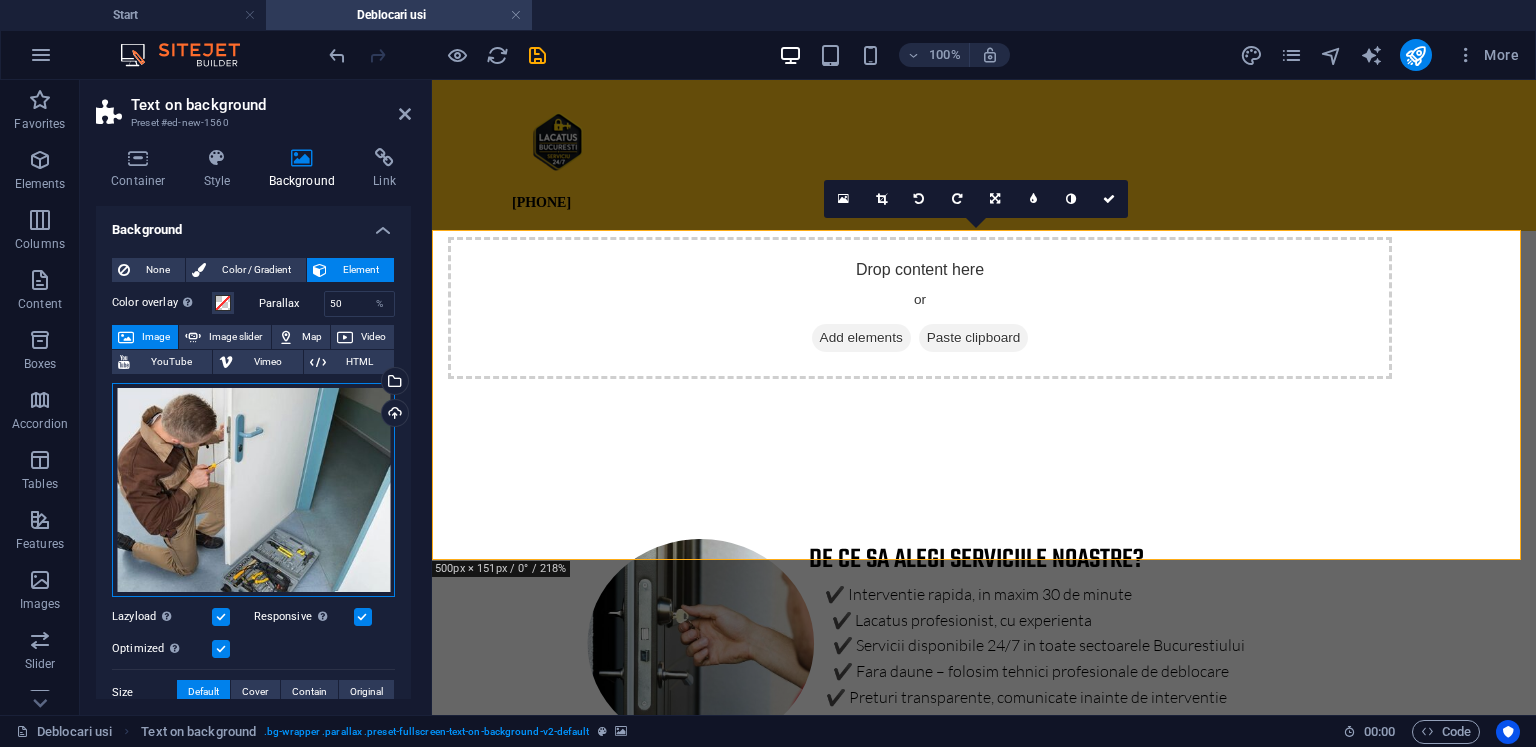 click on "Drag files here, click to choose files or select files from Files or our free stock photos & videos" at bounding box center [253, 490] 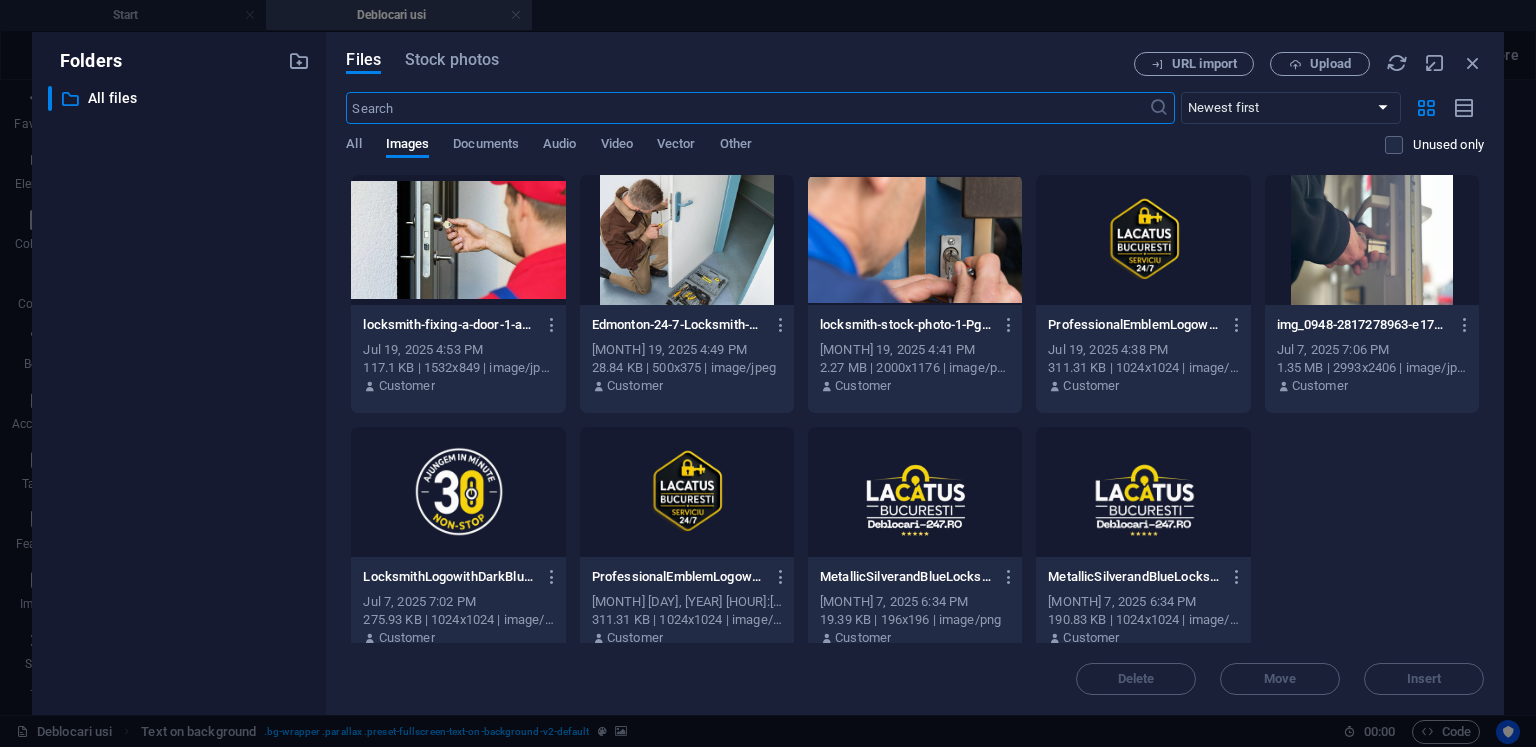 click at bounding box center [458, 240] 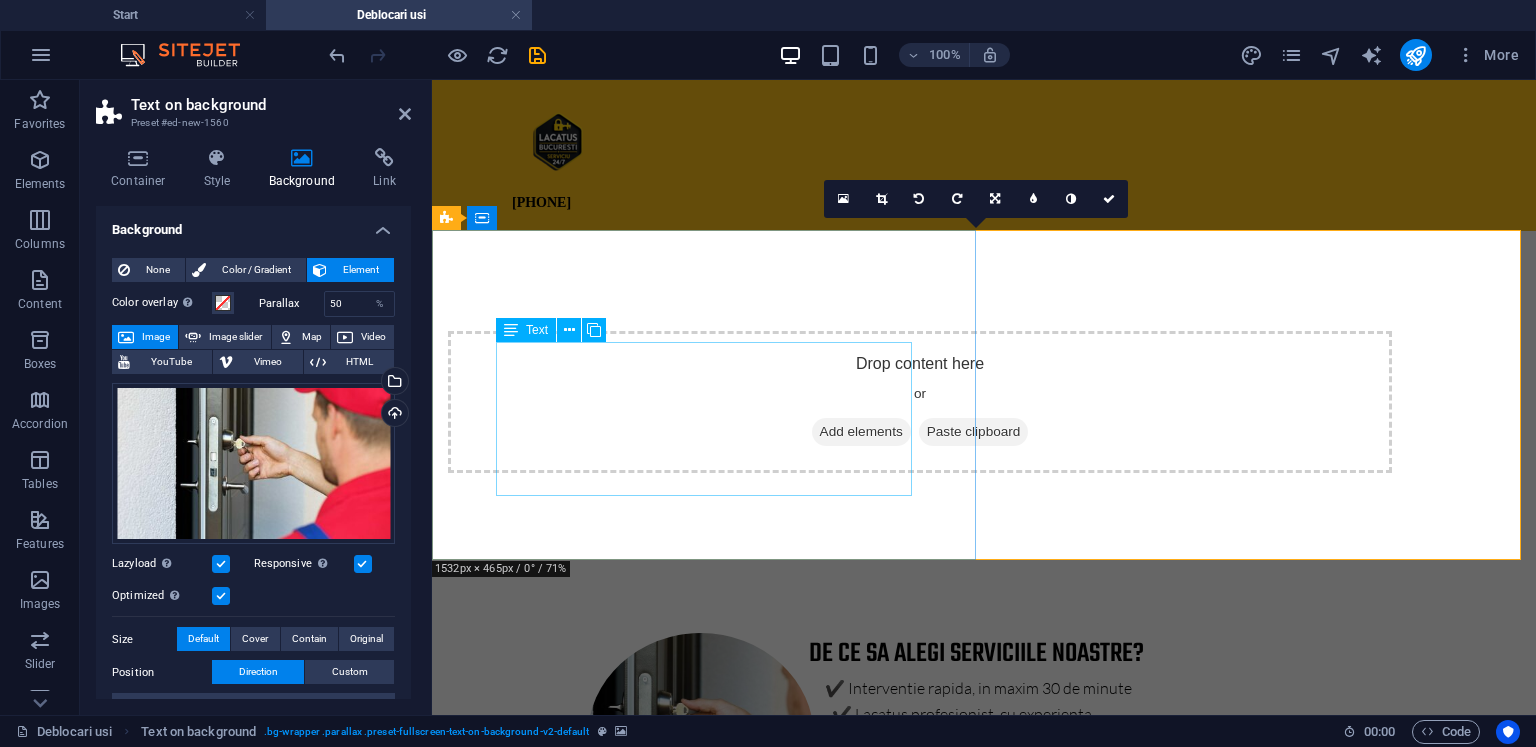 scroll, scrollTop: 1524, scrollLeft: 0, axis: vertical 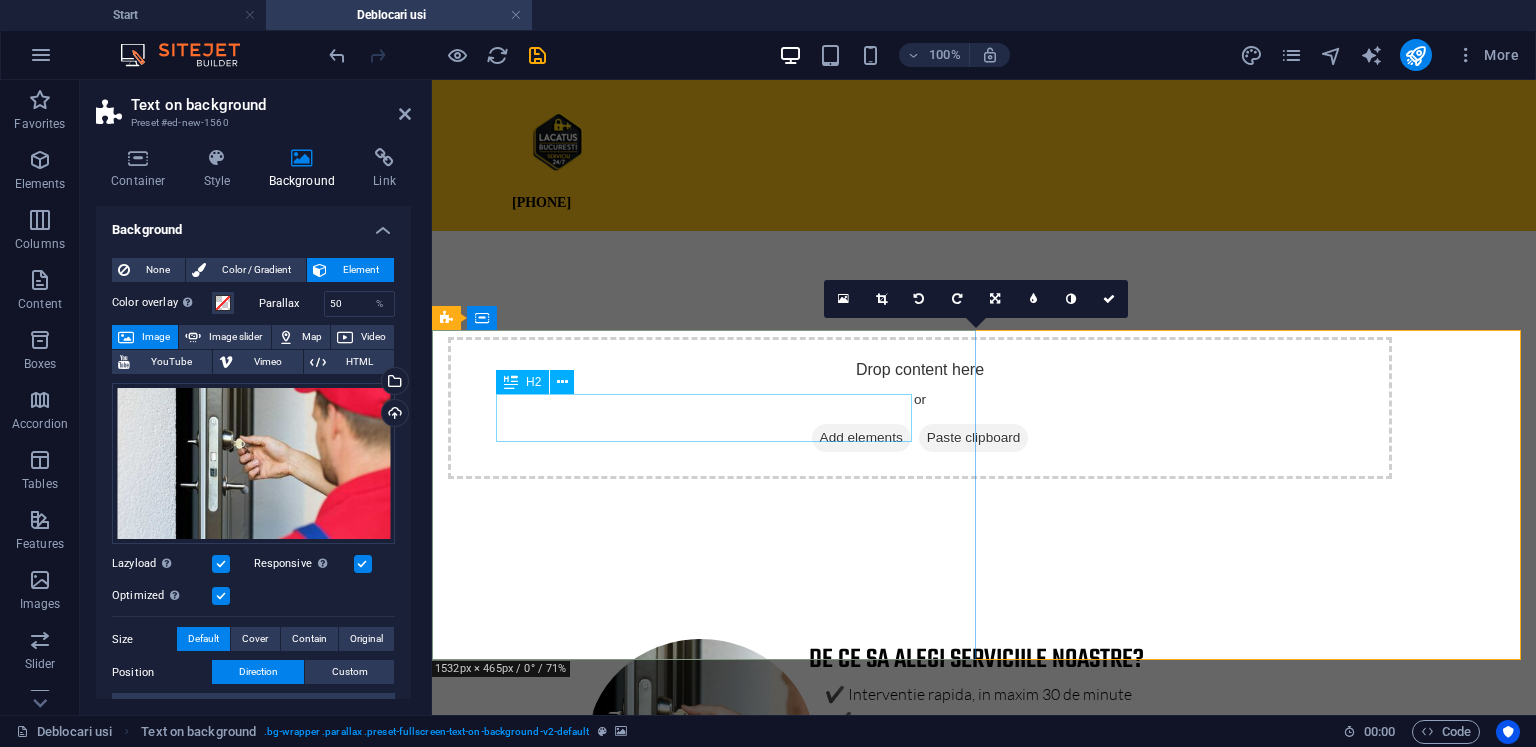 click on "Headline" at bounding box center (984, 1653) 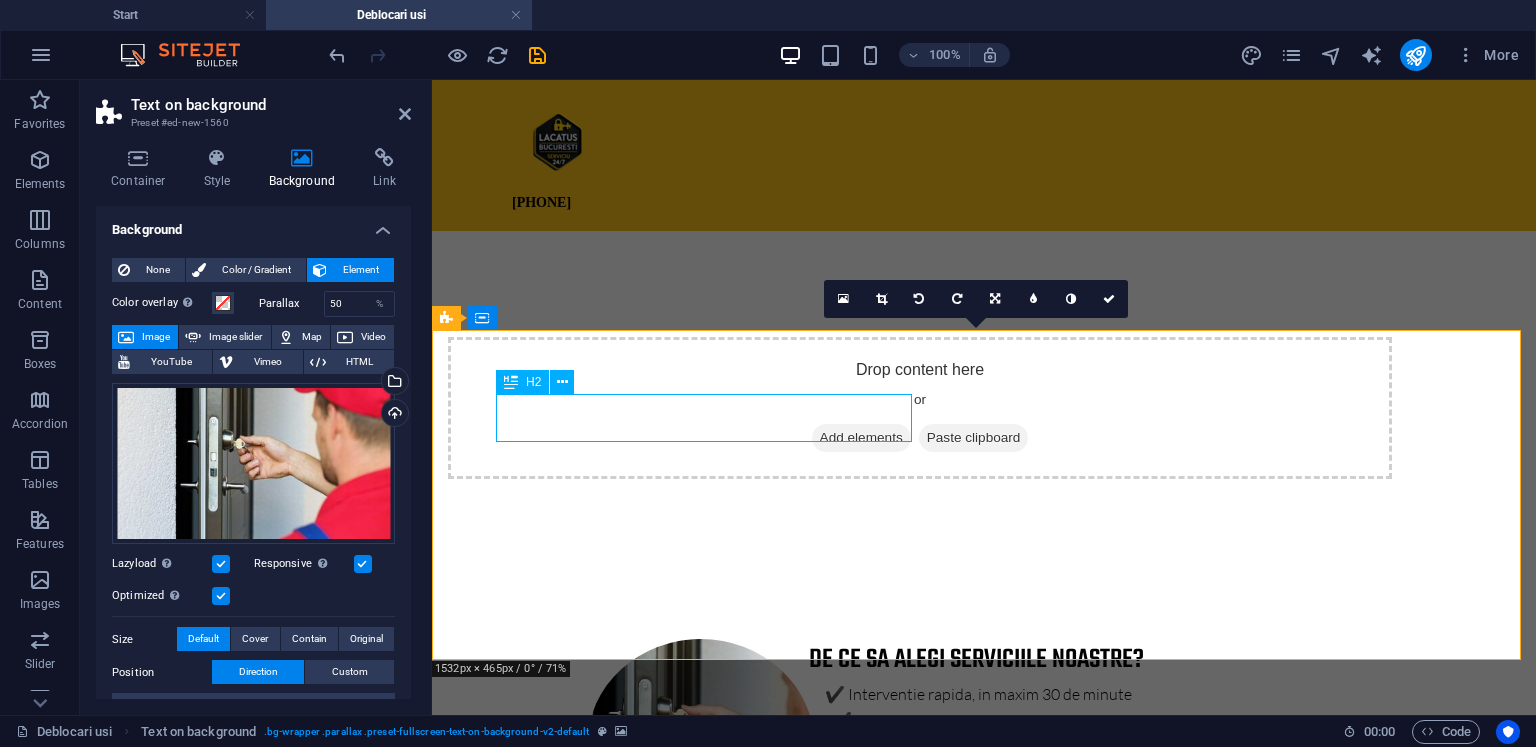 click on "Headline" at bounding box center (984, 1653) 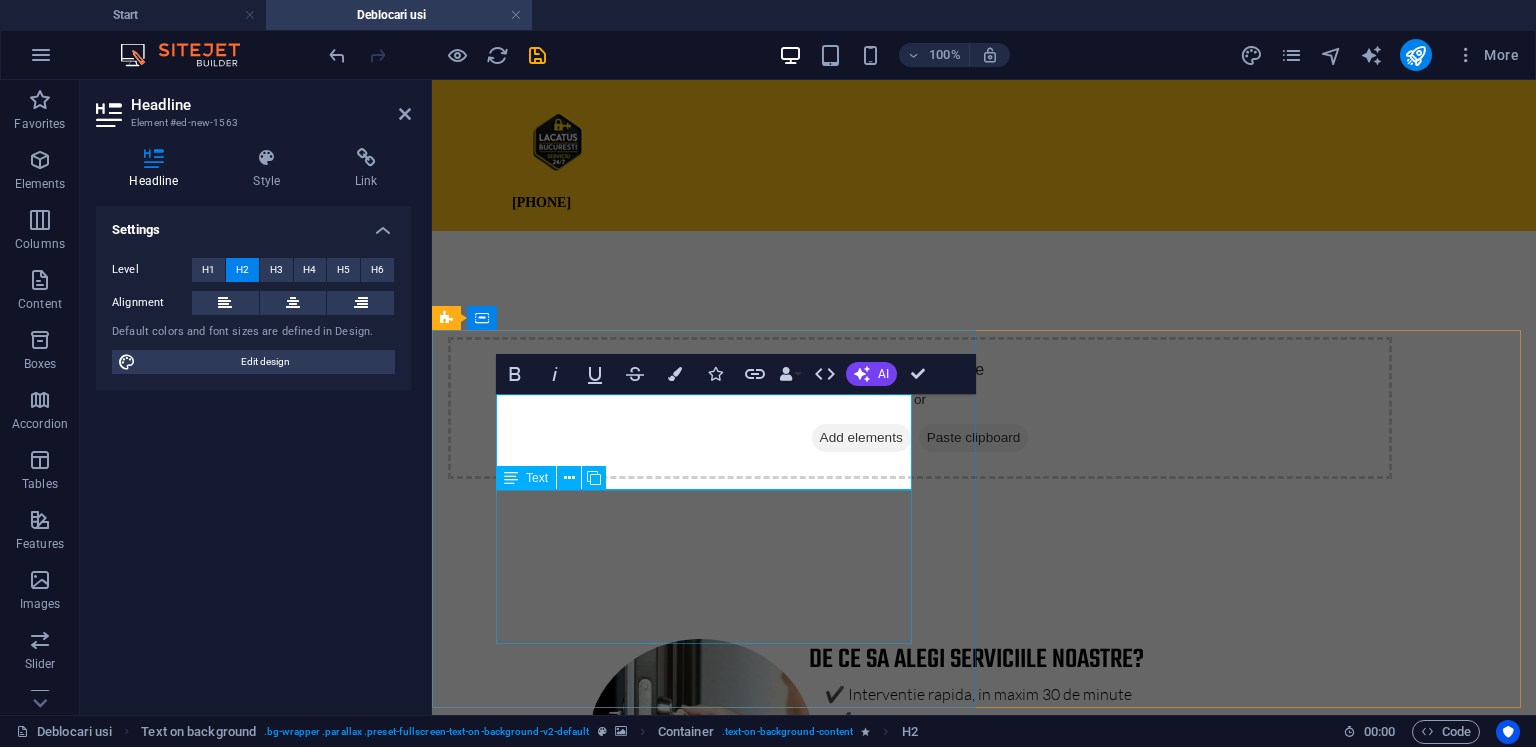 click on "Lorem ipsum dolor sit amet, consectetuer adipiscing elit. Aenean commodo ligula eget dolor. Lorem ipsum dolor sit amet, consectetuer adipiscing elit leget dolor. Lorem ipsum dolor sit amet, consectetuer adipiscing elit. Aenean commodo ligula eget dolor. Lorem ipsum dolor sit amet, consectetuer adipiscing elit dolor." at bounding box center (984, 1739) 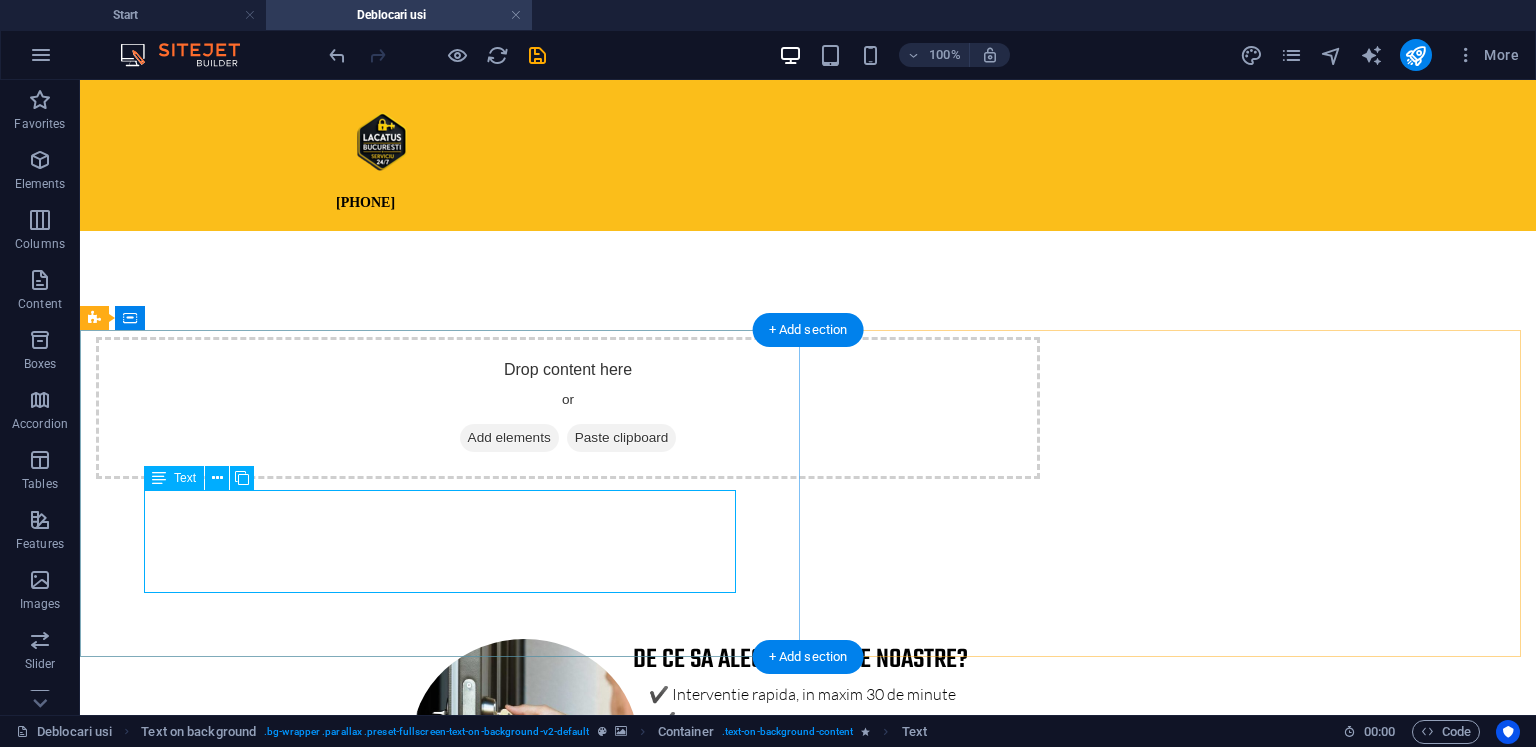 click on "Lorem ipsum dolor sit amet, consectetuer adipiscing elit. Aenean commodo ligula eget dolor. Lorem ipsum dolor sit amet, consectetuer adipiscing elit leget dolor. Lorem ipsum dolor sit amet, consectetuer adipiscing elit. Aenean commodo ligula eget dolor. Lorem ipsum dolor sit amet, consectetuer adipiscing elit dolor." at bounding box center (808, 1700) 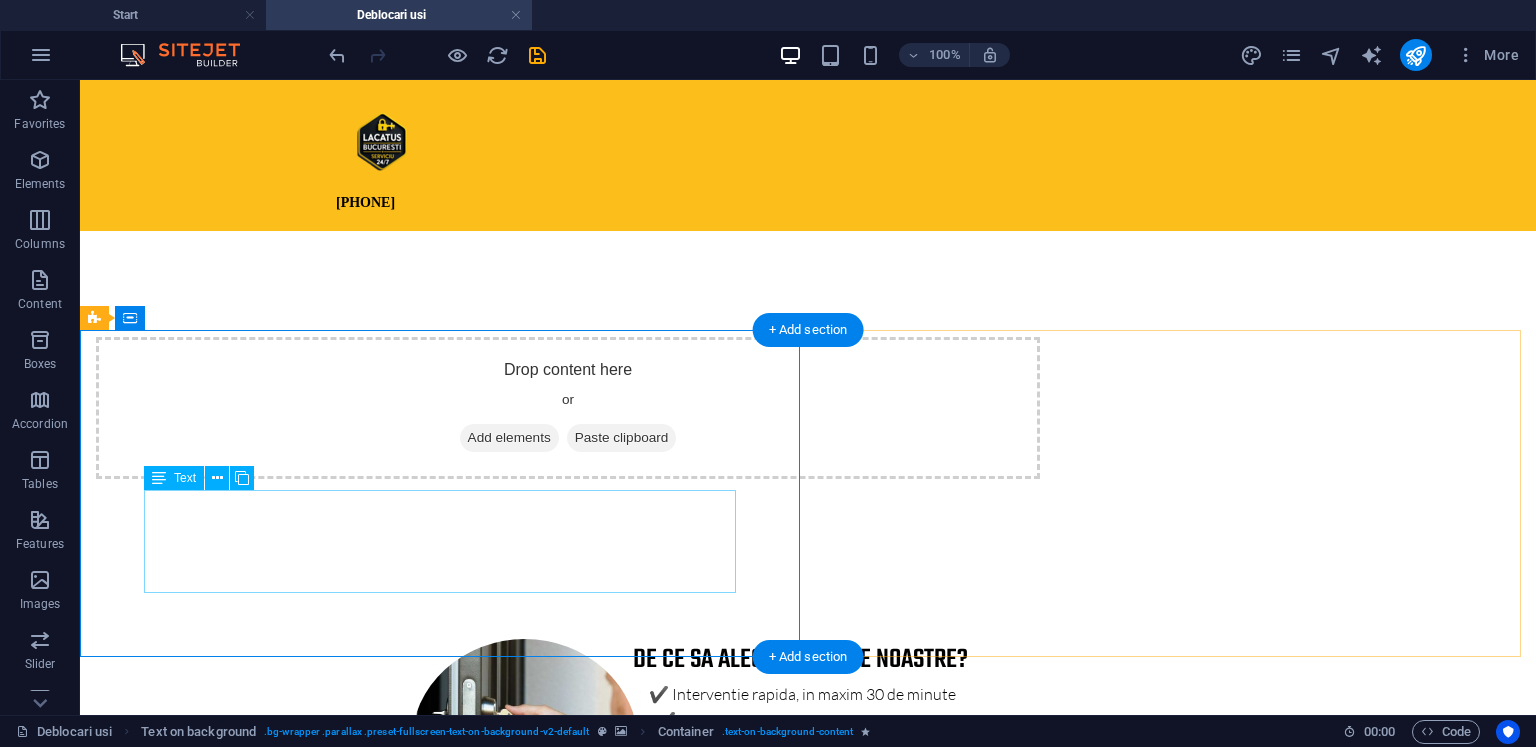 click on "Lorem ipsum dolor sit amet, consectetuer adipiscing elit. Aenean commodo ligula eget dolor. Lorem ipsum dolor sit amet, consectetuer adipiscing elit leget dolor. Lorem ipsum dolor sit amet, consectetuer adipiscing elit. Aenean commodo ligula eget dolor. Lorem ipsum dolor sit amet, consectetuer adipiscing elit dolor." at bounding box center [808, 1700] 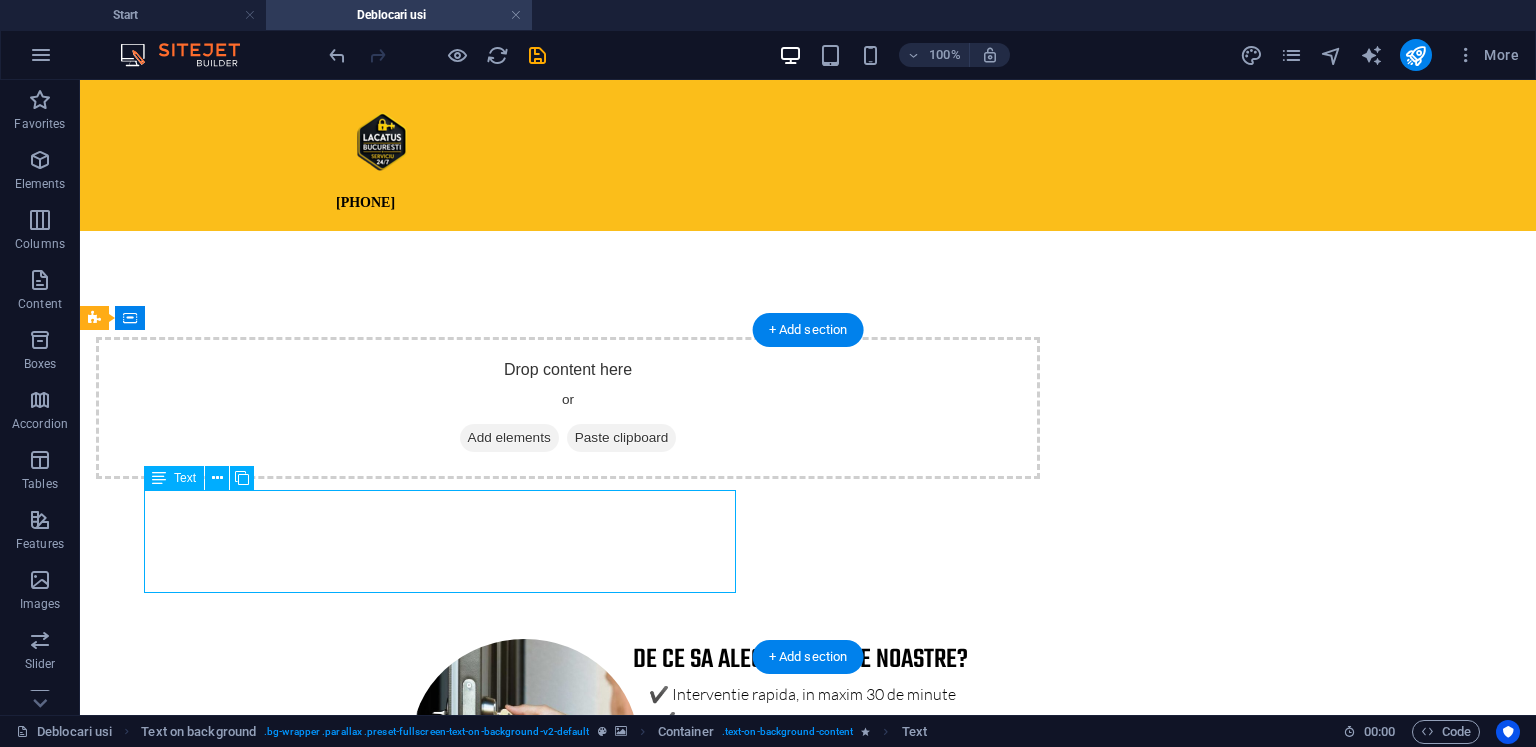click on "Lorem ipsum dolor sit amet, consectetuer adipiscing elit. Aenean commodo ligula eget dolor. Lorem ipsum dolor sit amet, consectetuer adipiscing elit leget dolor. Lorem ipsum dolor sit amet, consectetuer adipiscing elit. Aenean commodo ligula eget dolor. Lorem ipsum dolor sit amet, consectetuer adipiscing elit dolor." at bounding box center [808, 1700] 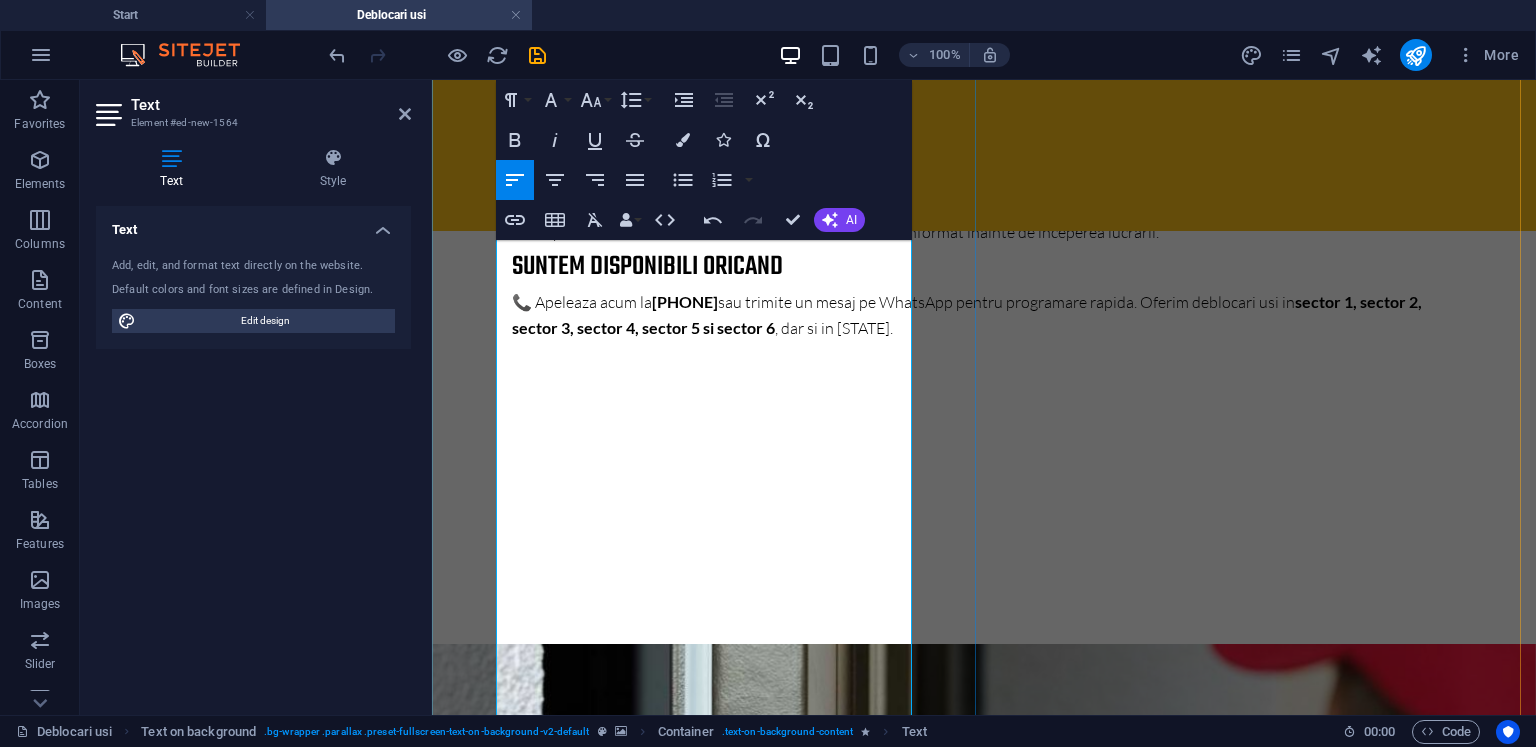 scroll, scrollTop: 2224, scrollLeft: 0, axis: vertical 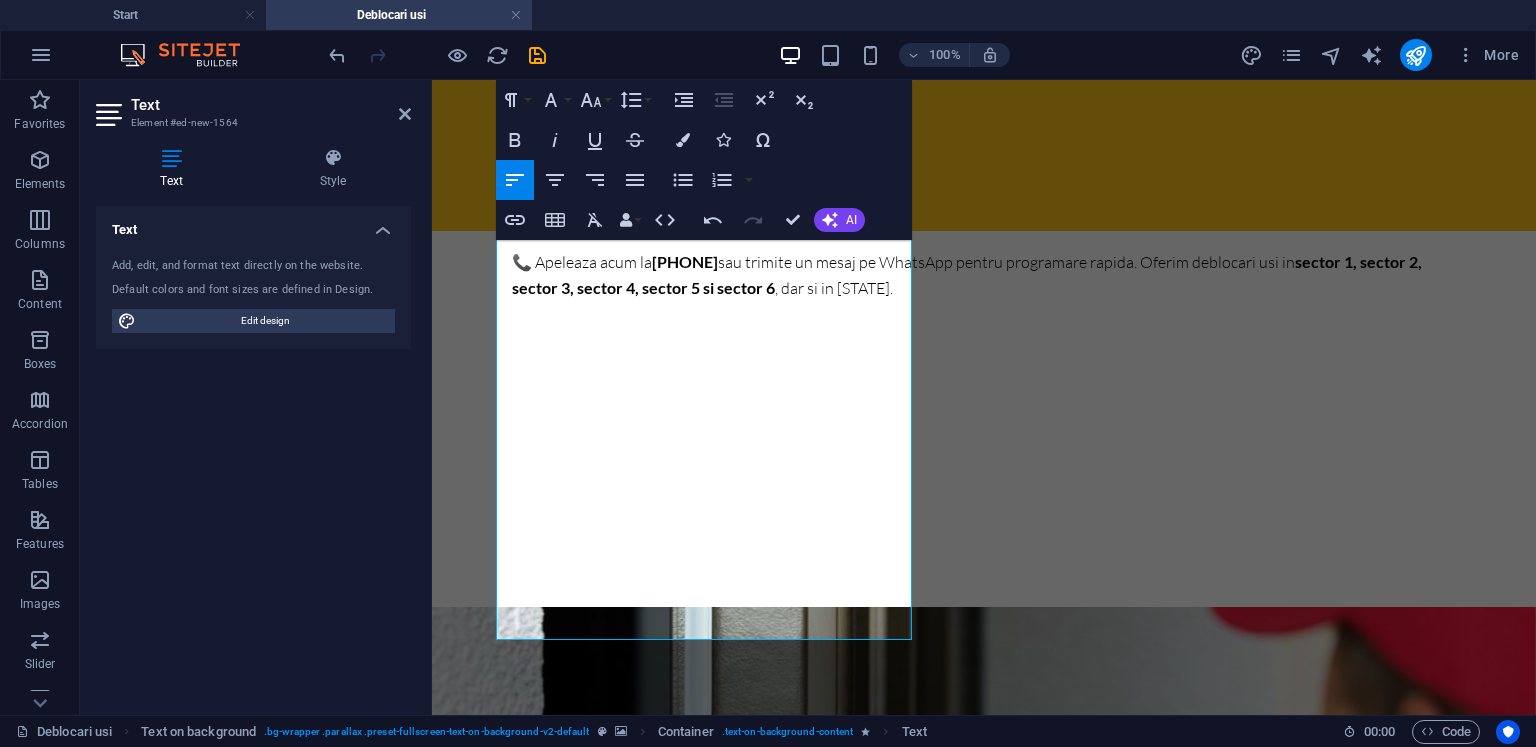 click at bounding box center (984, 1034) 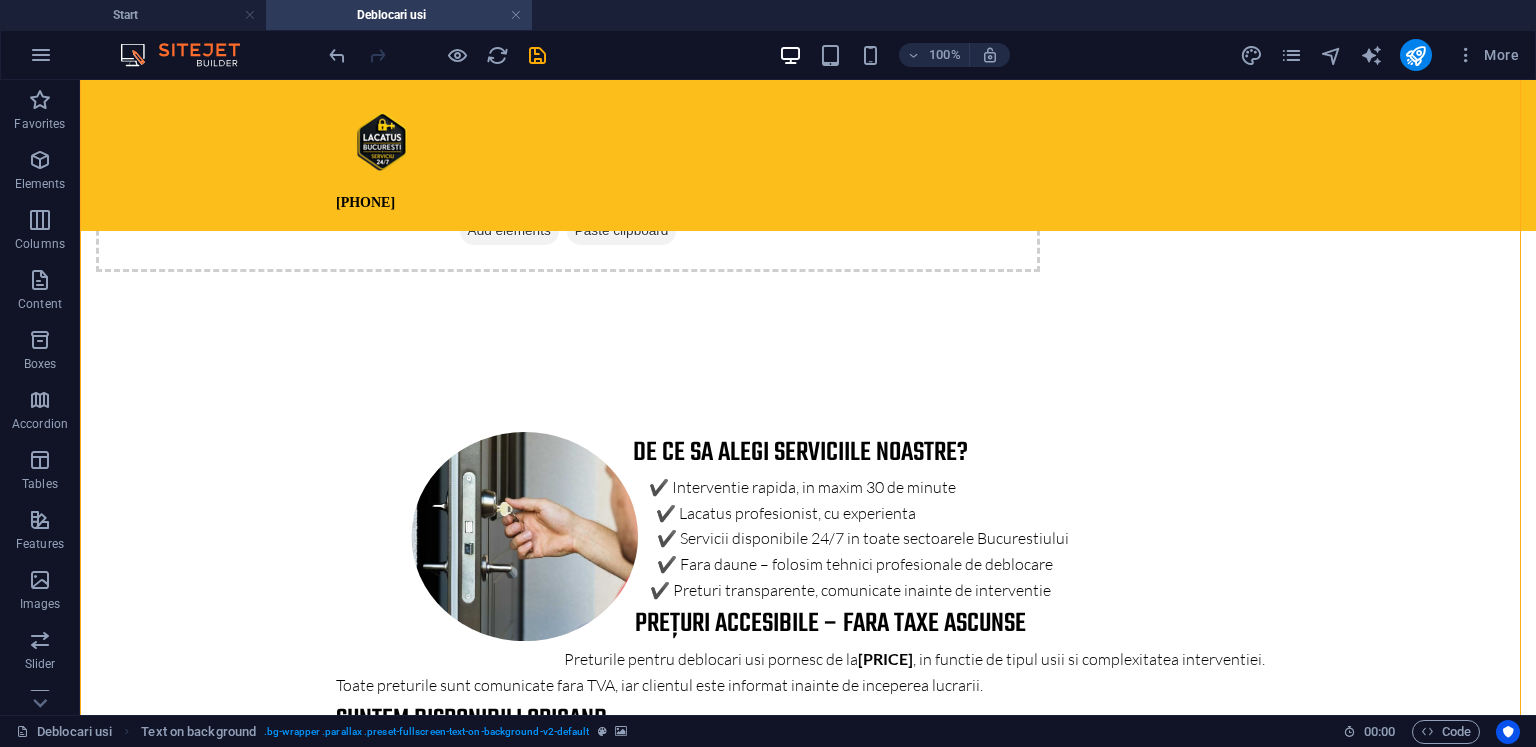 scroll, scrollTop: 1724, scrollLeft: 0, axis: vertical 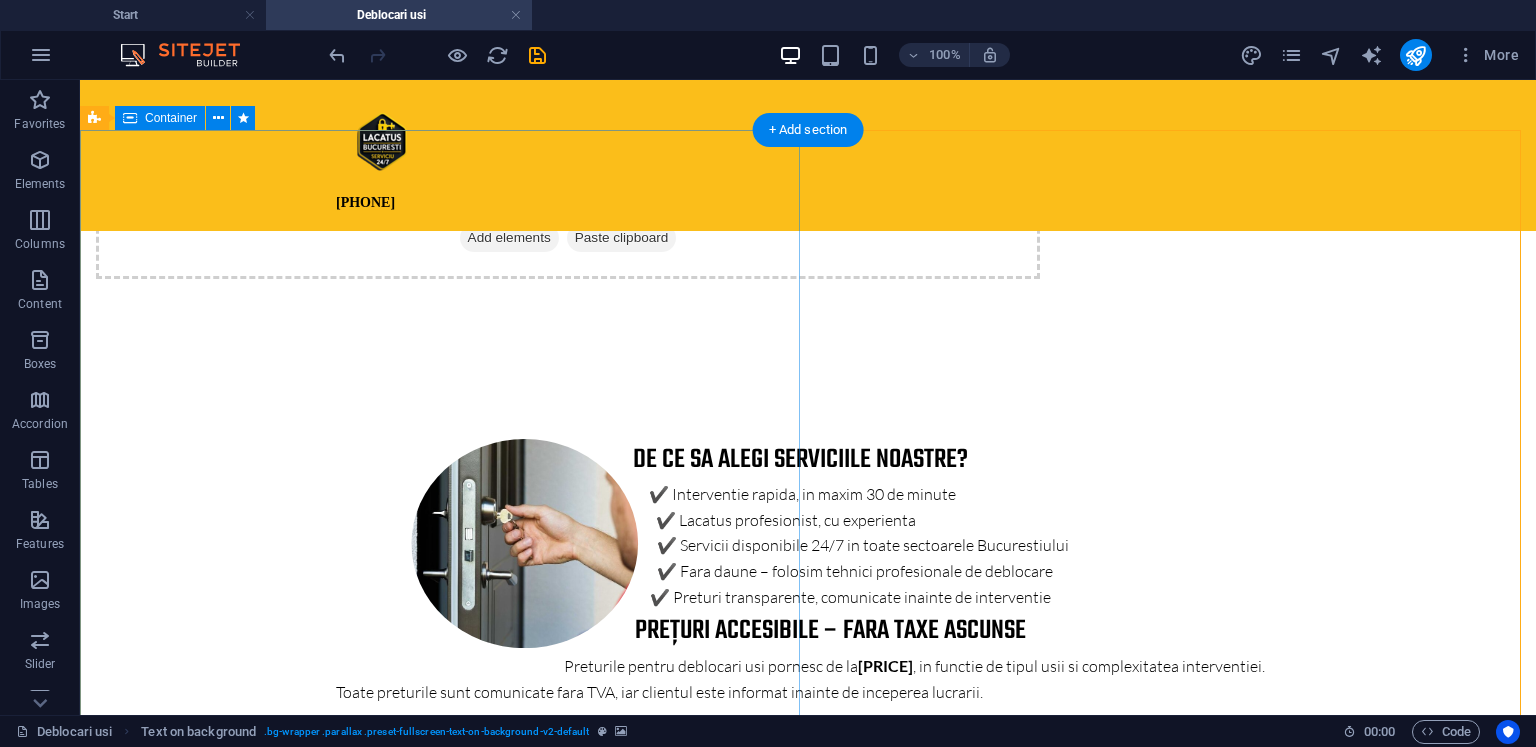click on "Ce tipuri de usi si incuietori deblocam? Intervenim rapid si eficient pentru o gama larga de usi si sisteme de inchidere, indiferent de complexitate: 🔑 Tipuri de usi: Usi metalice de apartament Usi din lemn masiv sau MDF Usi din PVC cu geam termopan Usi de interior sau exterior Usi de garaj (cu yala blocata) Usi auto (fara cheie sau cu cheia blocata inauntru) 🔐 Tipuri de incuietori: Yale simple sau duble Butuci cilindrici standard sau cu chei brevetate Broaste multipunct Sisteme Mottura, Cisa, Securemme, Potent Incuietori cu tije verticale / orizontale Incuietori electronice sau smart (cu cod, amprenta, Bluetooth) Indiferent ca este vorba de o usa blocata sau o incuietoare defecta, echipa noastra are experienta si unelte profesionale pentru a interveni  fara distrugere ." at bounding box center [808, 2168] 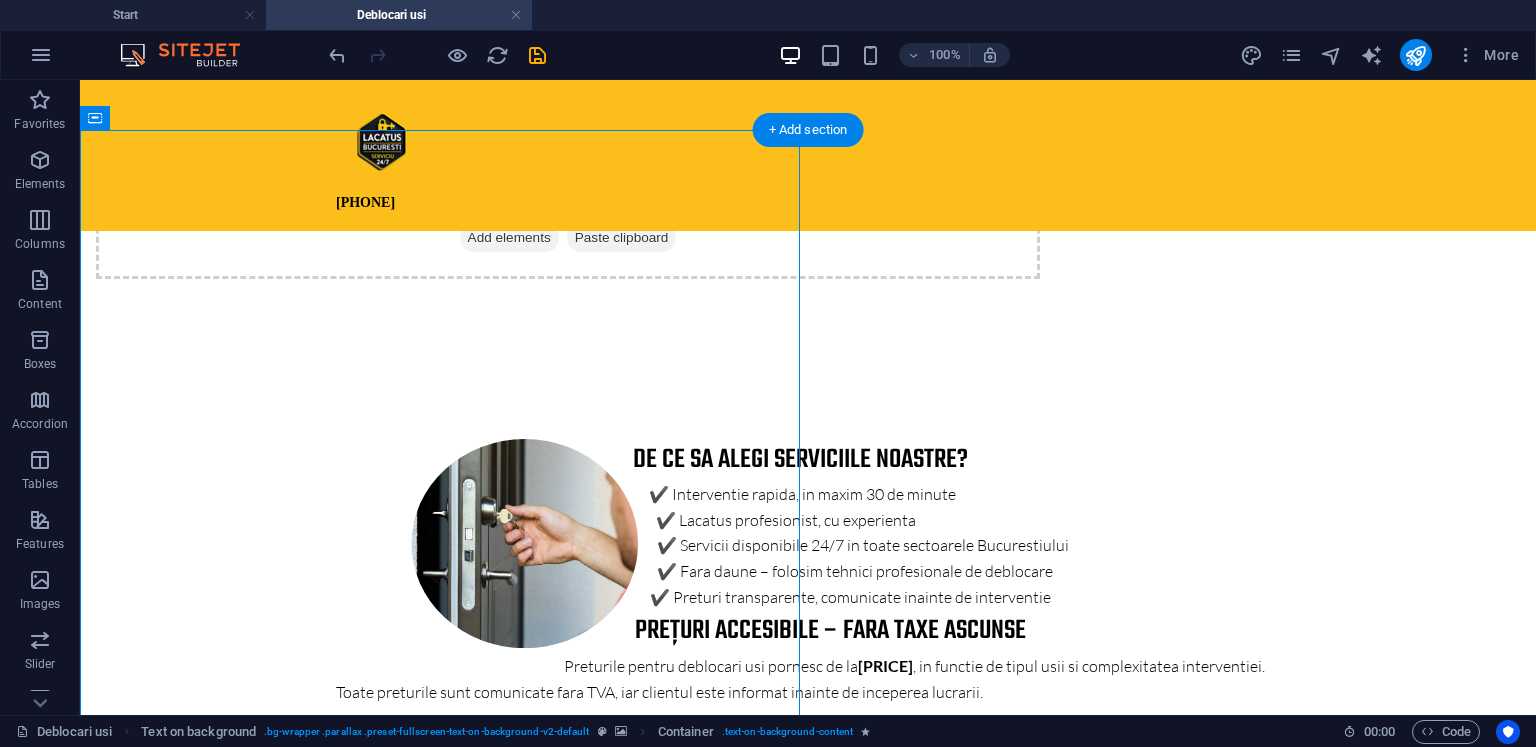 drag, startPoint x: 800, startPoint y: 425, endPoint x: 812, endPoint y: 425, distance: 12 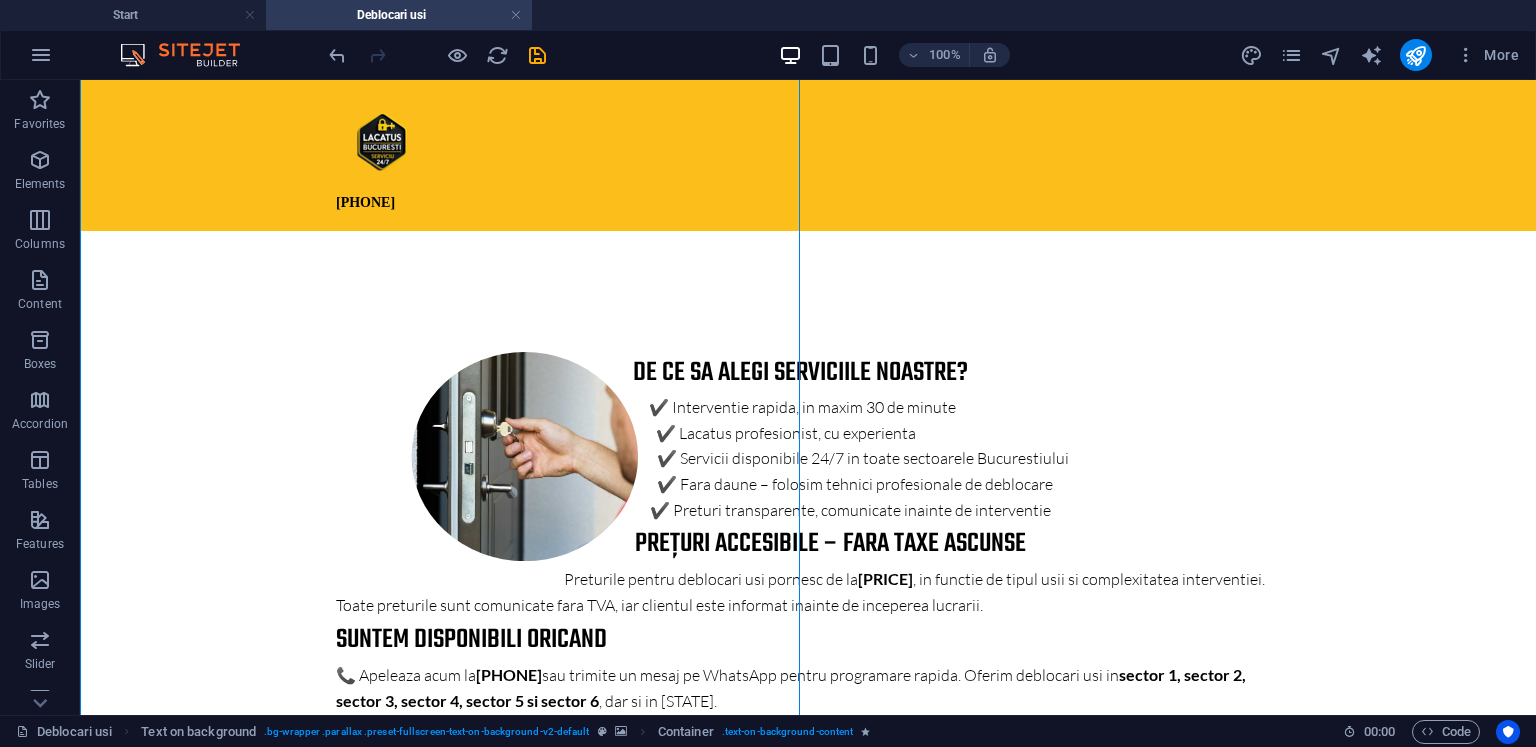 scroll, scrollTop: 1824, scrollLeft: 0, axis: vertical 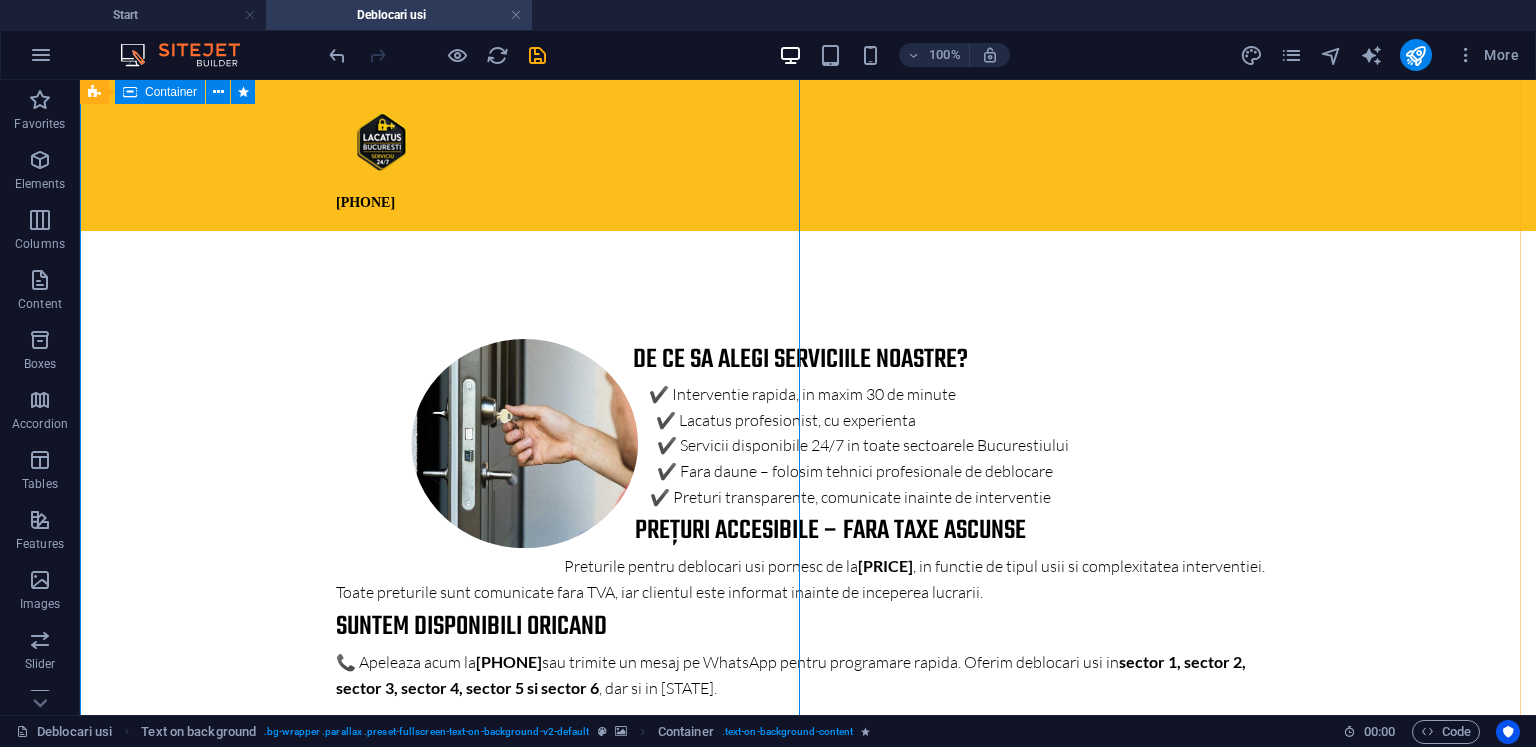 click on "Ce tipuri de usi si incuietori deblocam? Intervenim rapid si eficient pentru o gama larga de usi si sisteme de inchidere, indiferent de complexitate: 🔑 Tipuri de usi: Usi metalice de apartament Usi din lemn masiv sau MDF Usi din PVC cu geam termopan Usi de interior sau exterior Usi de garaj (cu yala blocata) Usi auto (fara cheie sau cu cheia blocata inauntru) 🔐 Tipuri de incuietori: Yale simple sau duble Butuci cilindrici standard sau cu chei brevetate Broaste multipunct Sisteme Mottura, Cisa, Securemme, Potent Incuietori cu tije verticale / orizontale Incuietori electronice sau smart (cu cod, amprenta, Bluetooth) Indiferent ca este vorba de o usa blocata sau o incuietoare defecta, echipa noastra are experienta si unelte profesionale pentru a interveni  fara distrugere ." at bounding box center (808, 2068) 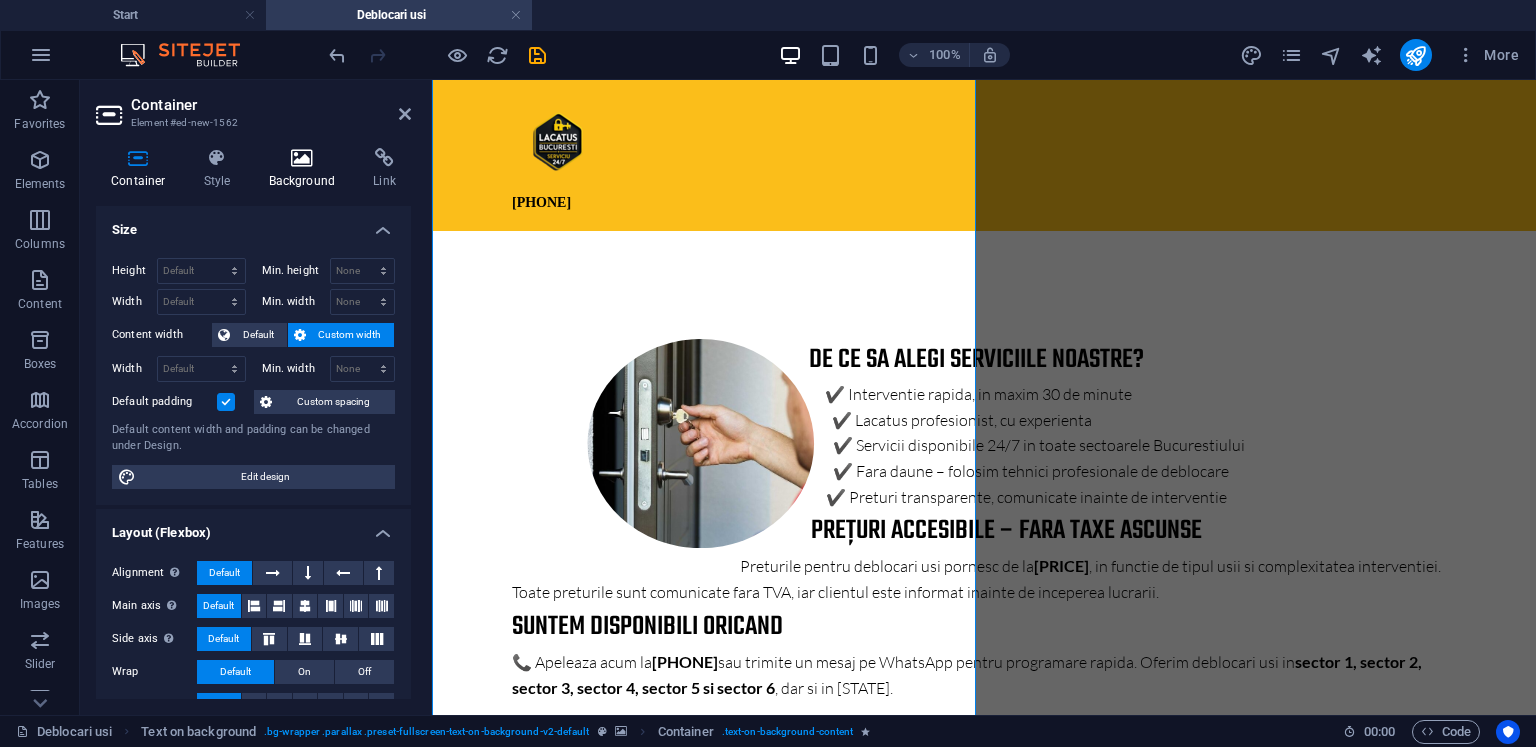 click at bounding box center (302, 158) 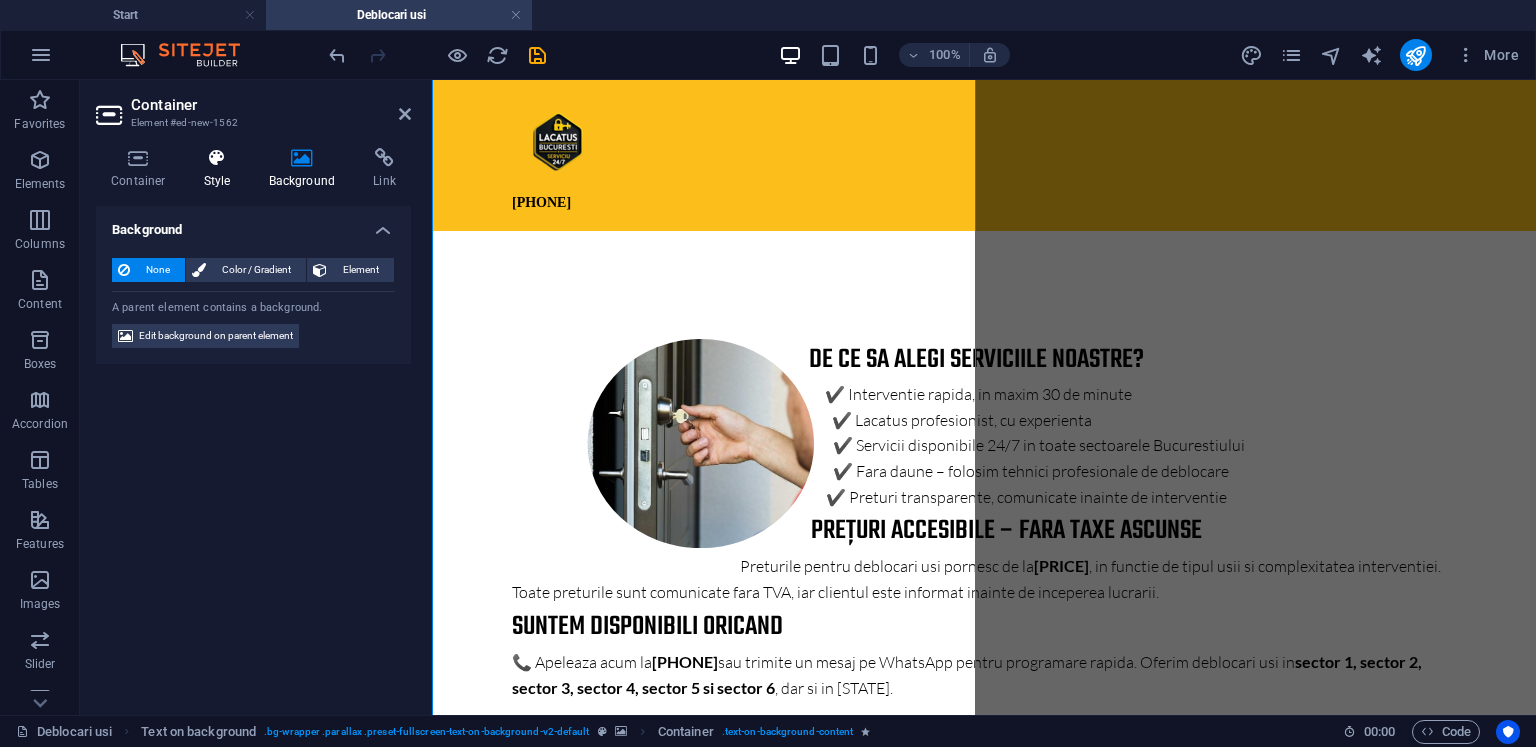 click at bounding box center (217, 158) 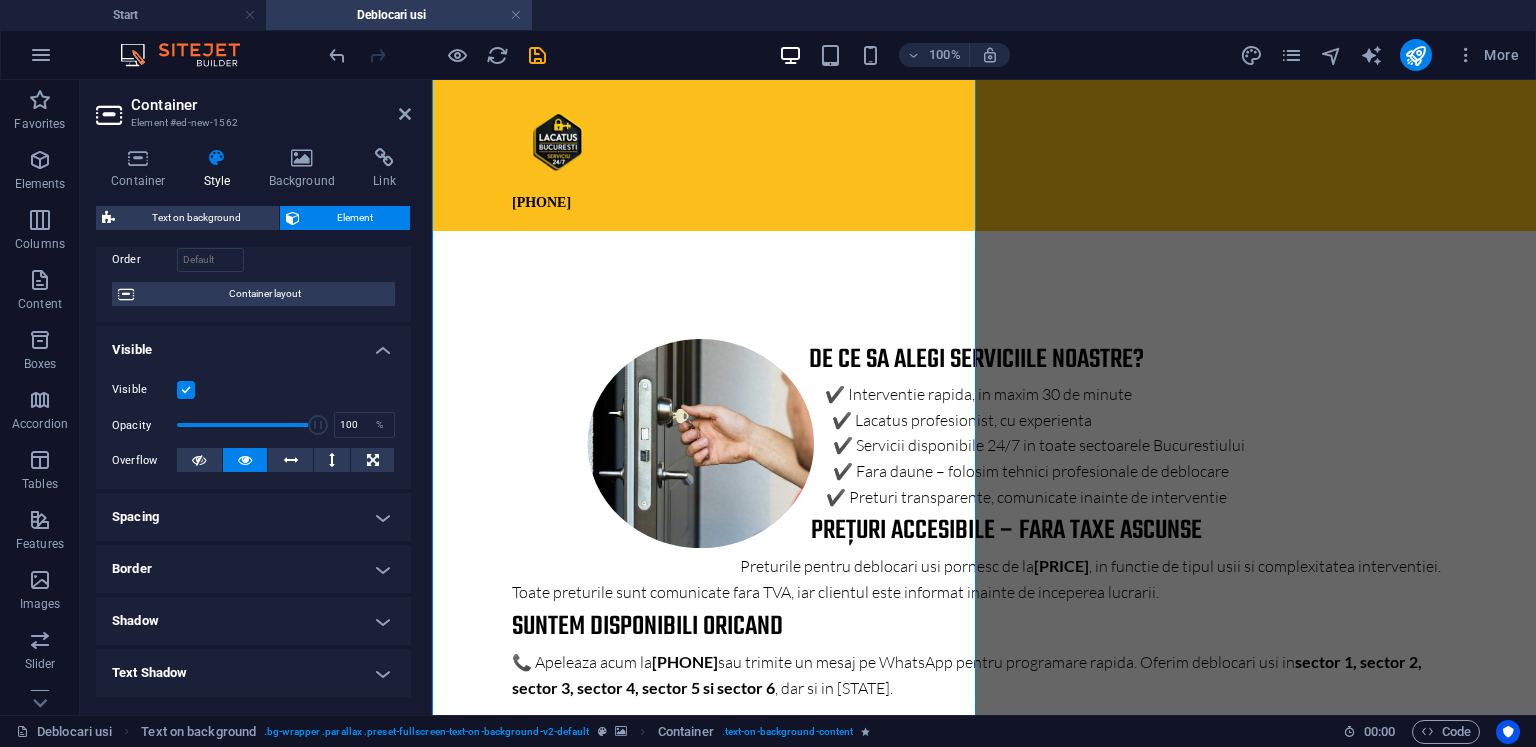 scroll, scrollTop: 0, scrollLeft: 0, axis: both 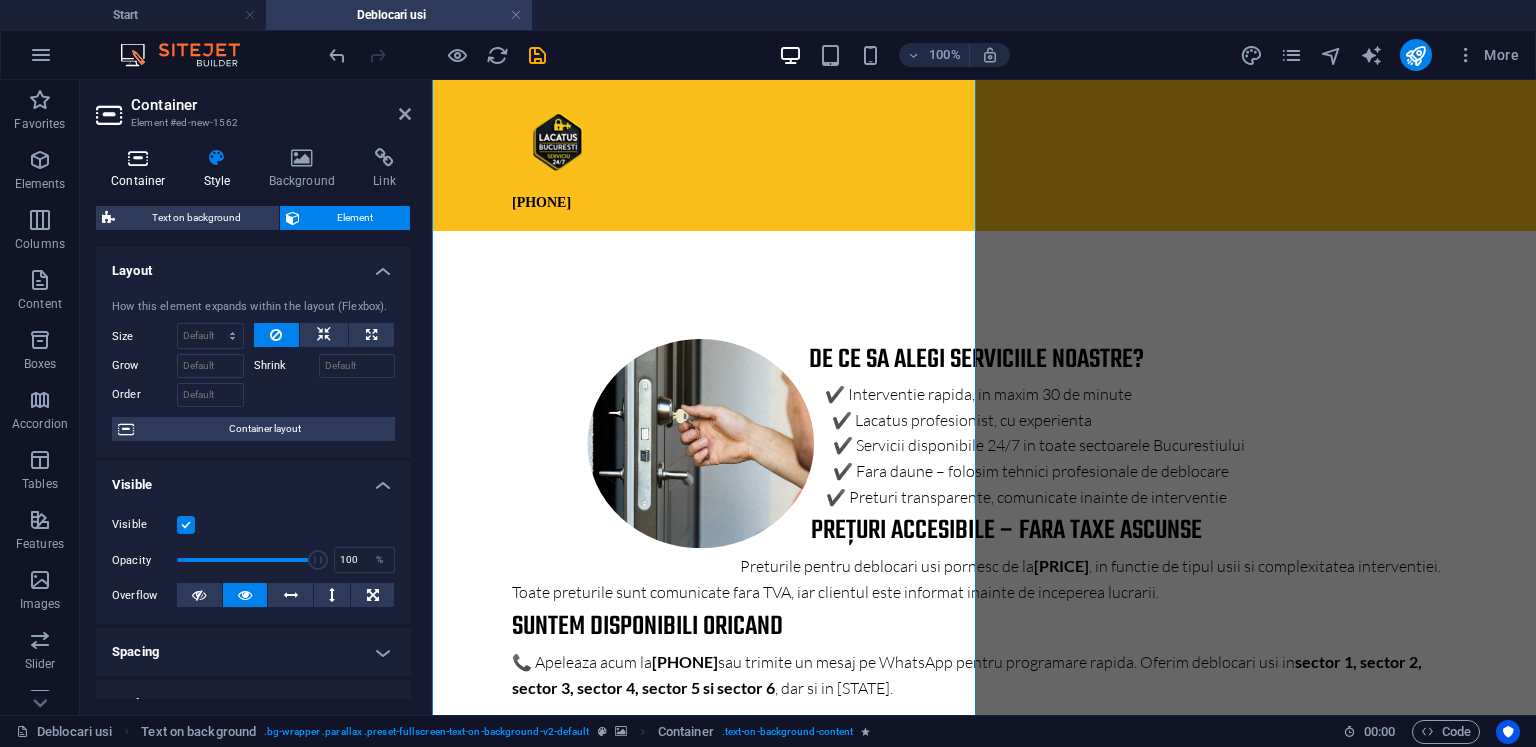 click at bounding box center (138, 158) 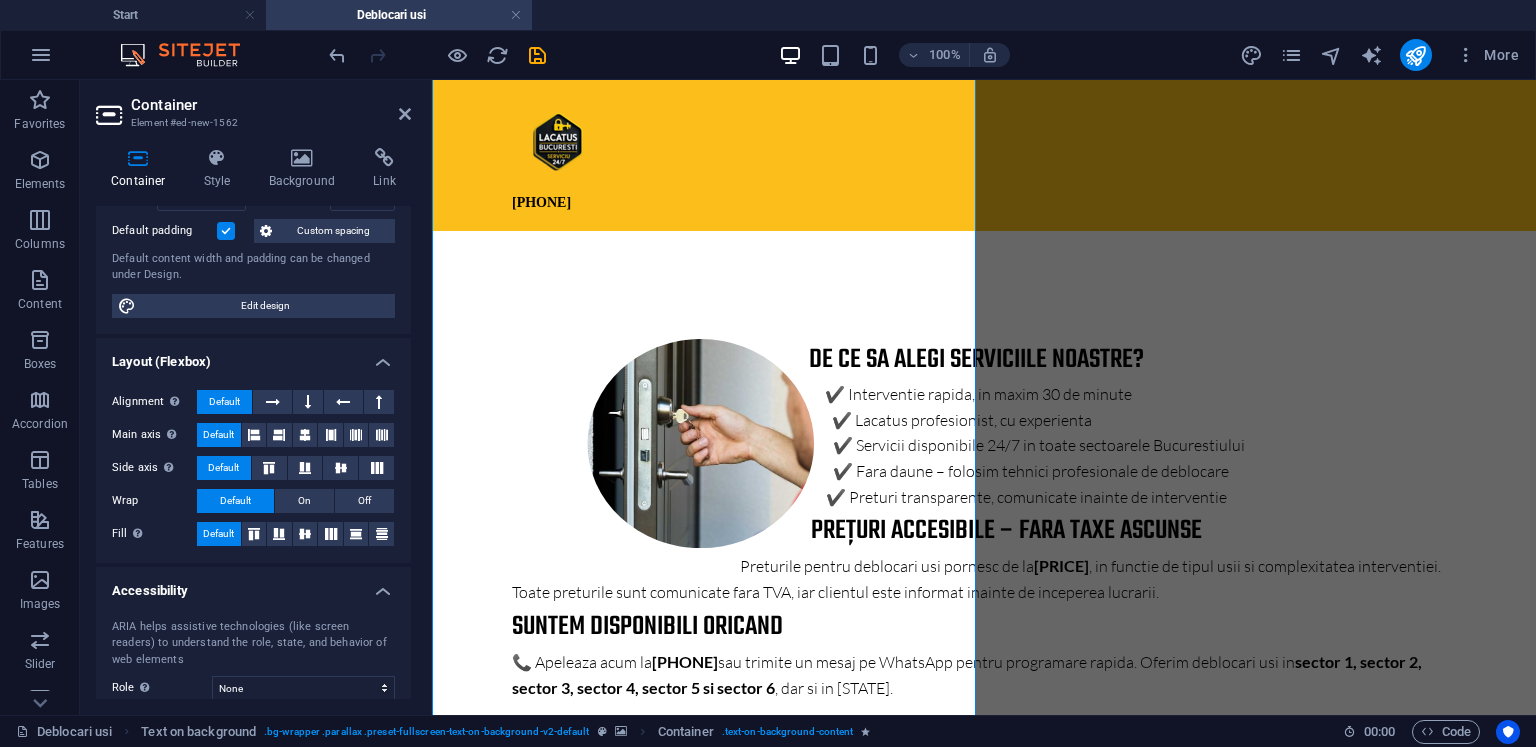 scroll, scrollTop: 200, scrollLeft: 0, axis: vertical 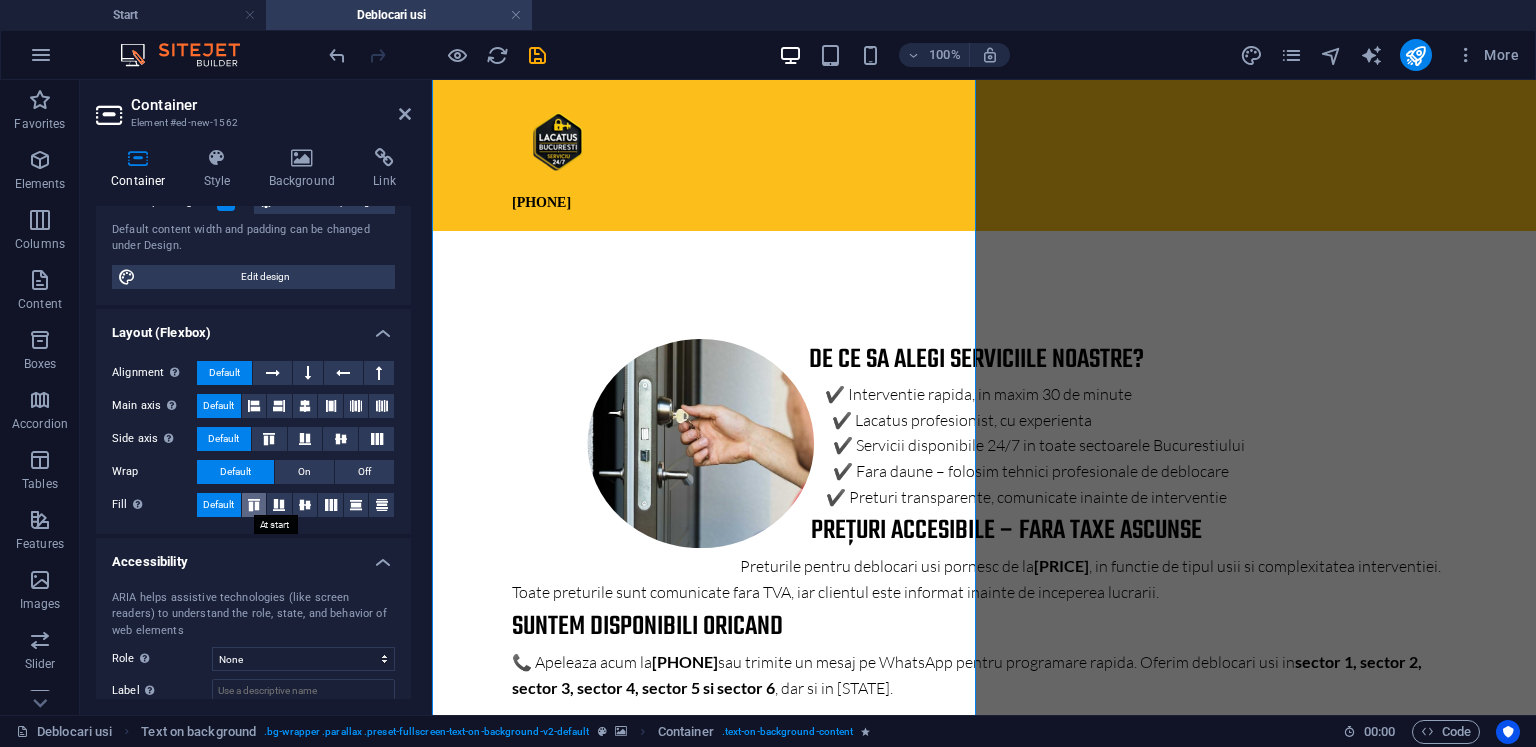 click at bounding box center (254, 505) 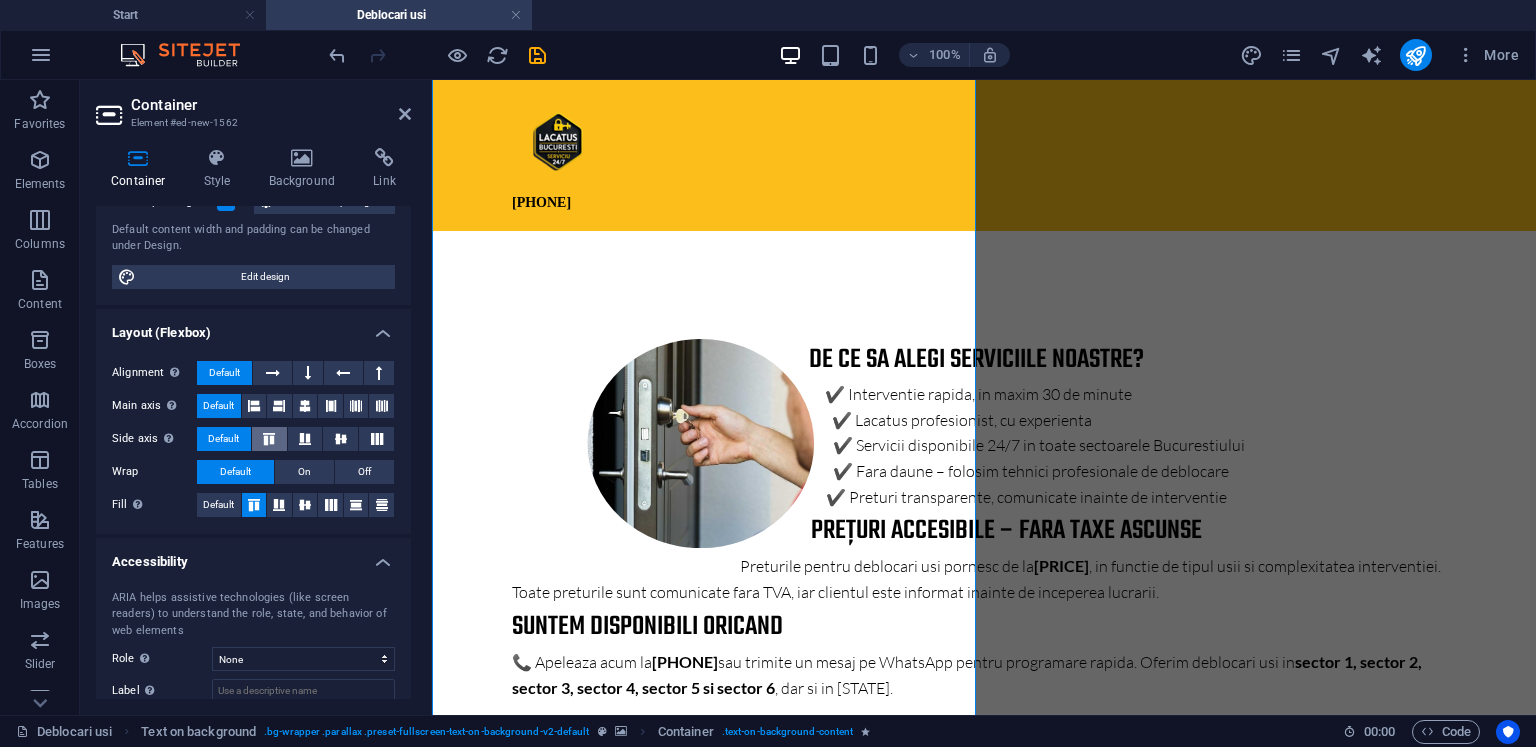 click at bounding box center [269, 439] 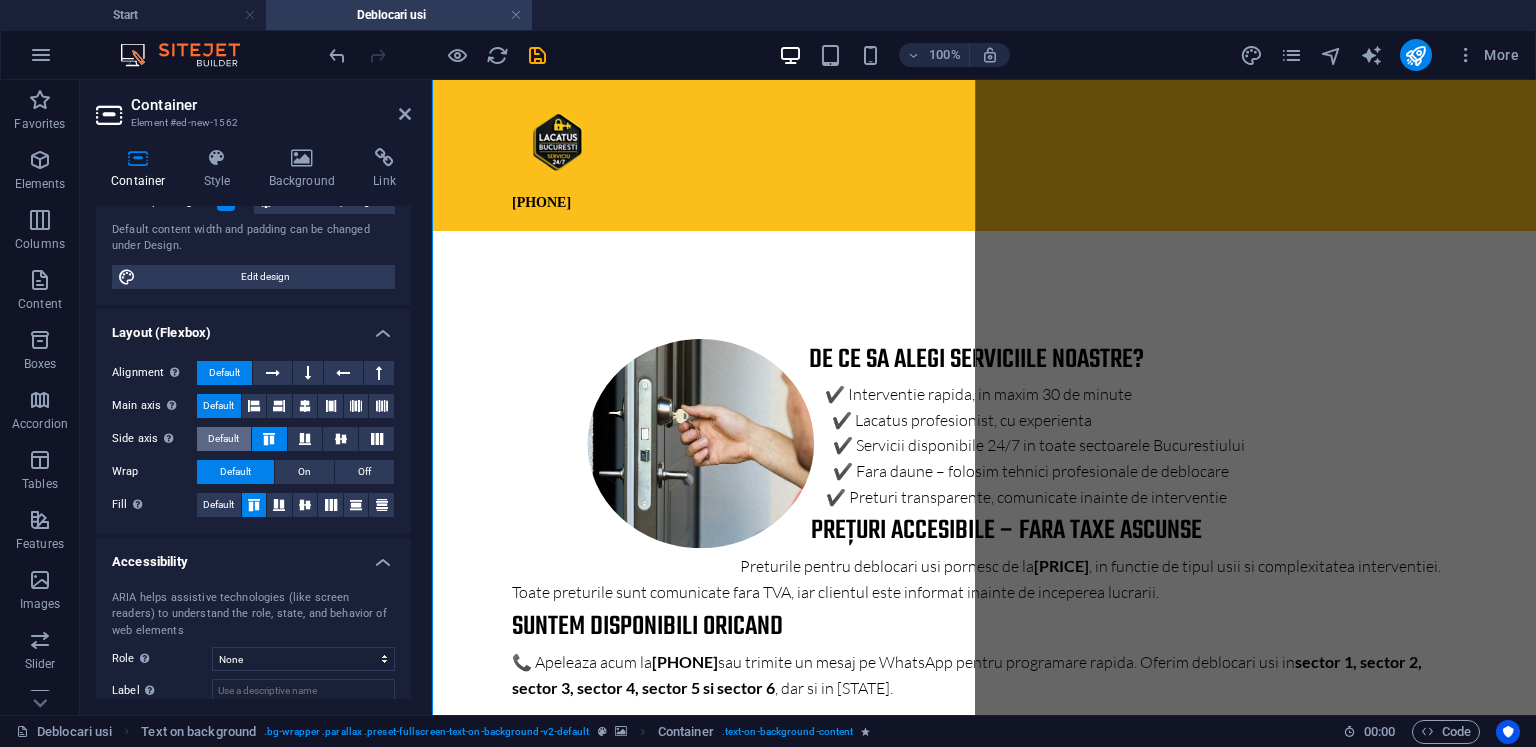 click on "Default" at bounding box center (223, 439) 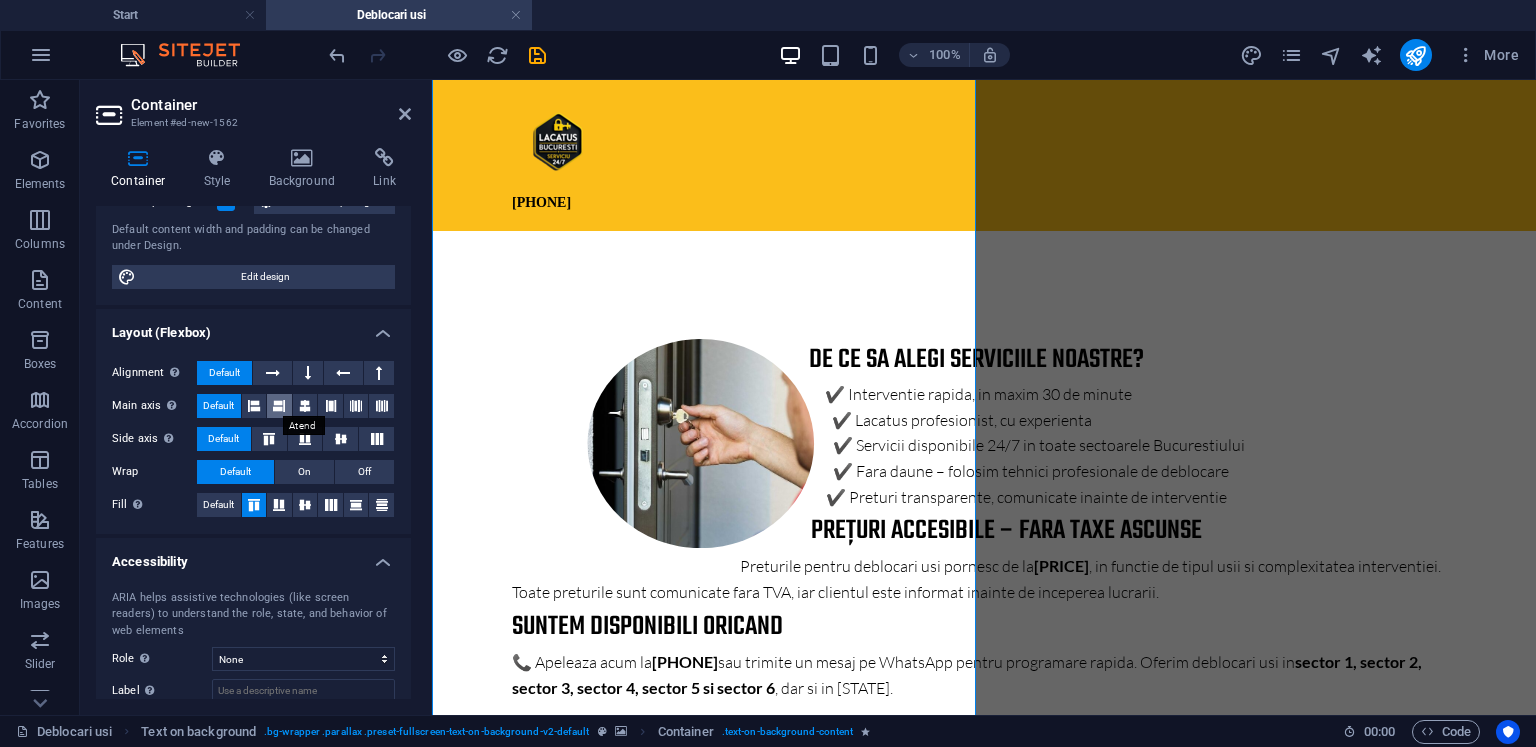 click at bounding box center (279, 406) 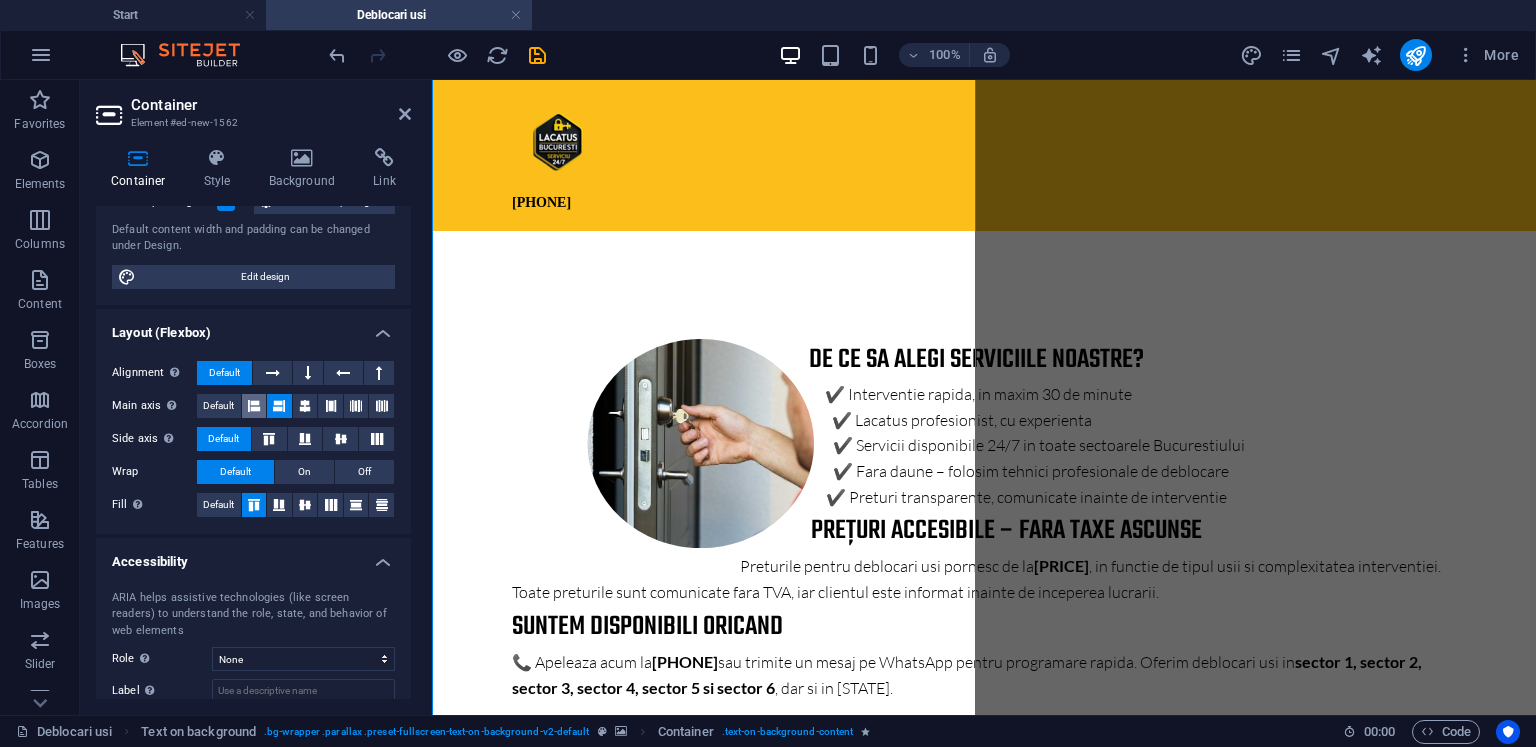 click at bounding box center [254, 406] 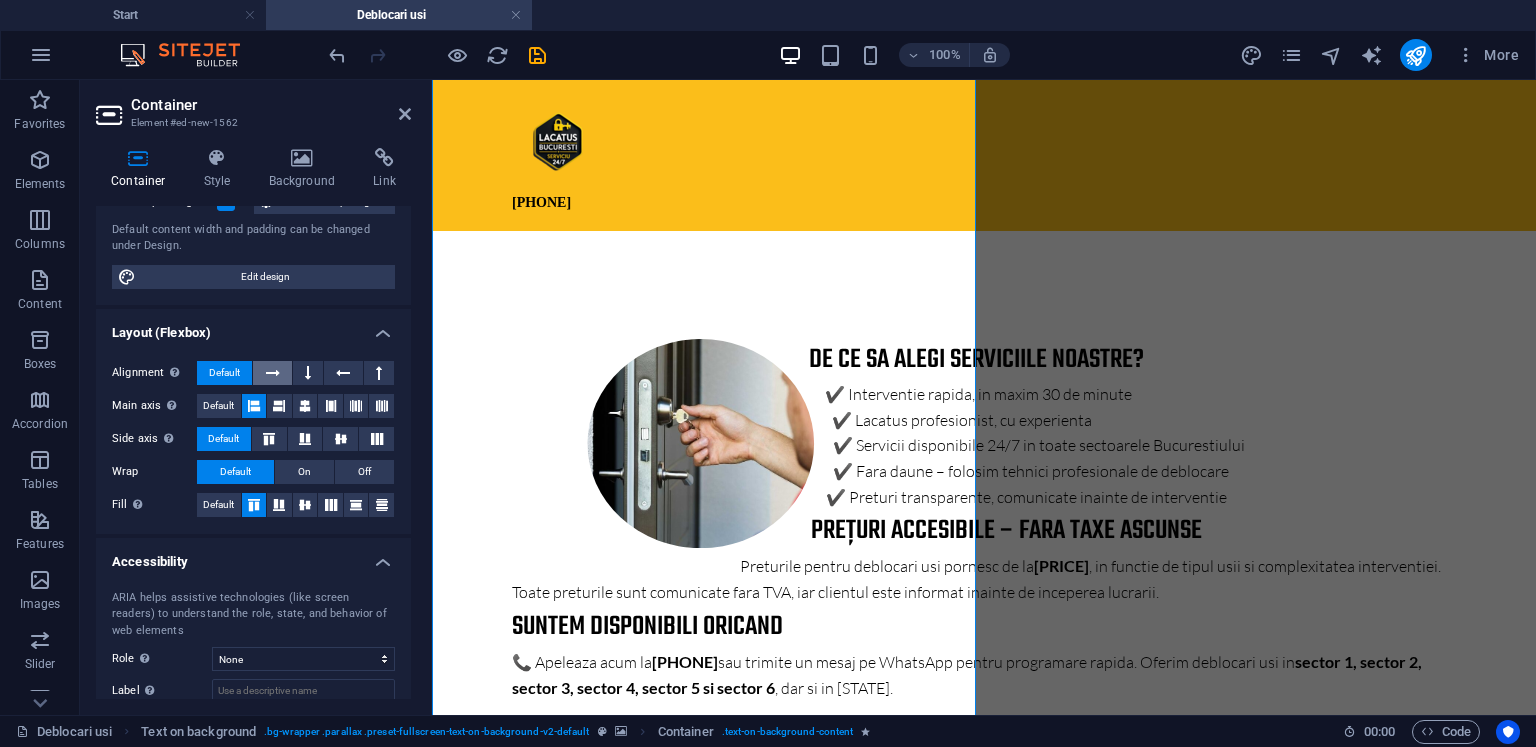 click at bounding box center [273, 373] 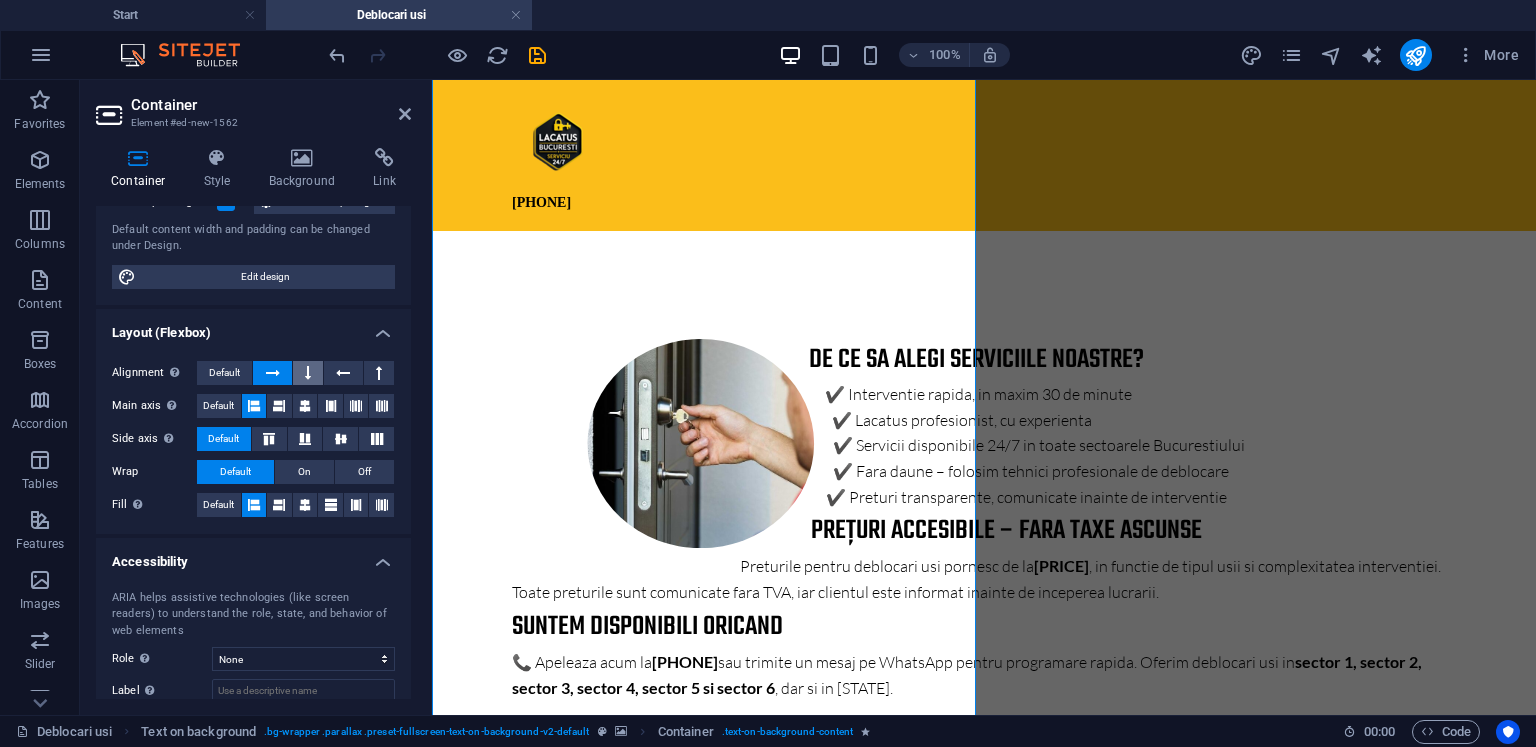 click at bounding box center [308, 373] 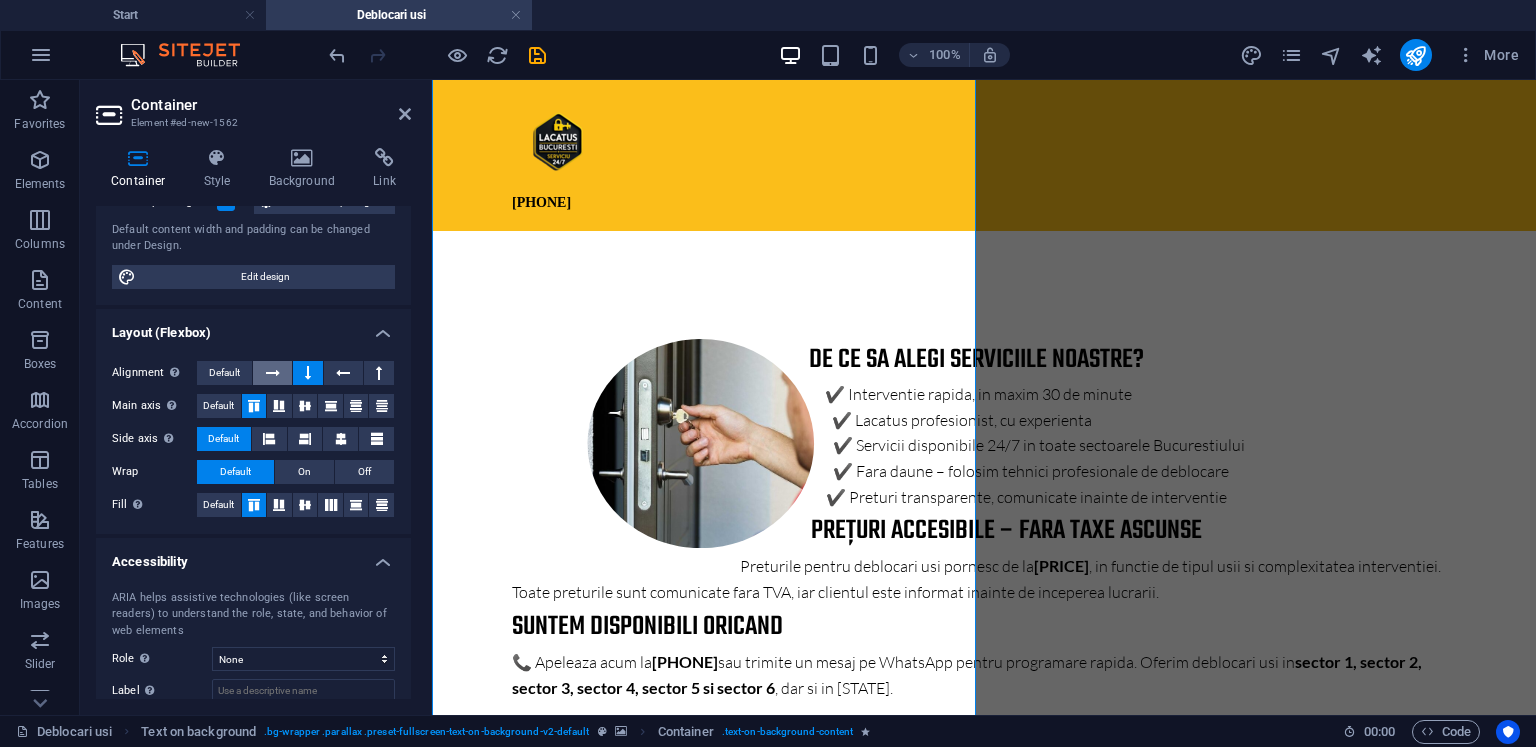 click at bounding box center [273, 373] 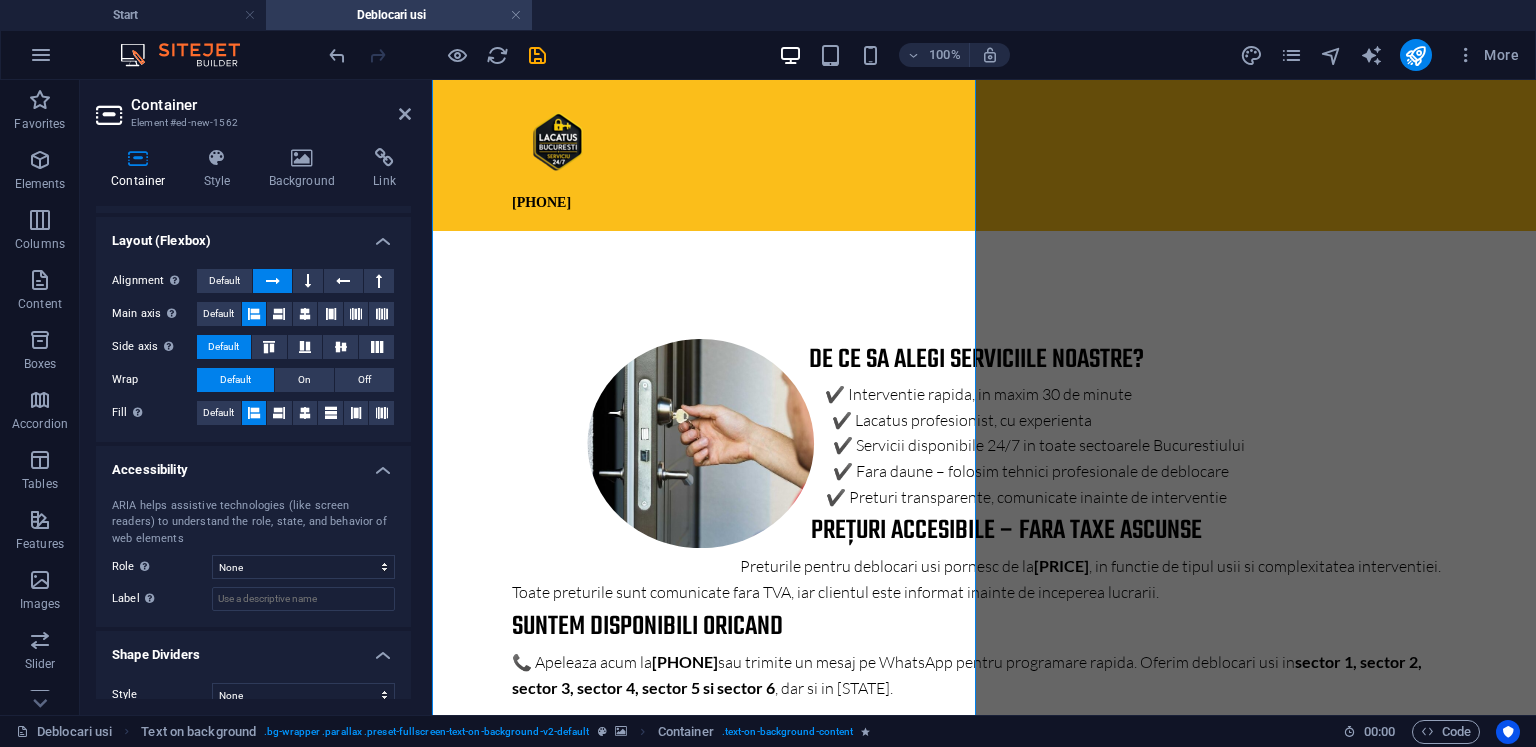 scroll, scrollTop: 314, scrollLeft: 0, axis: vertical 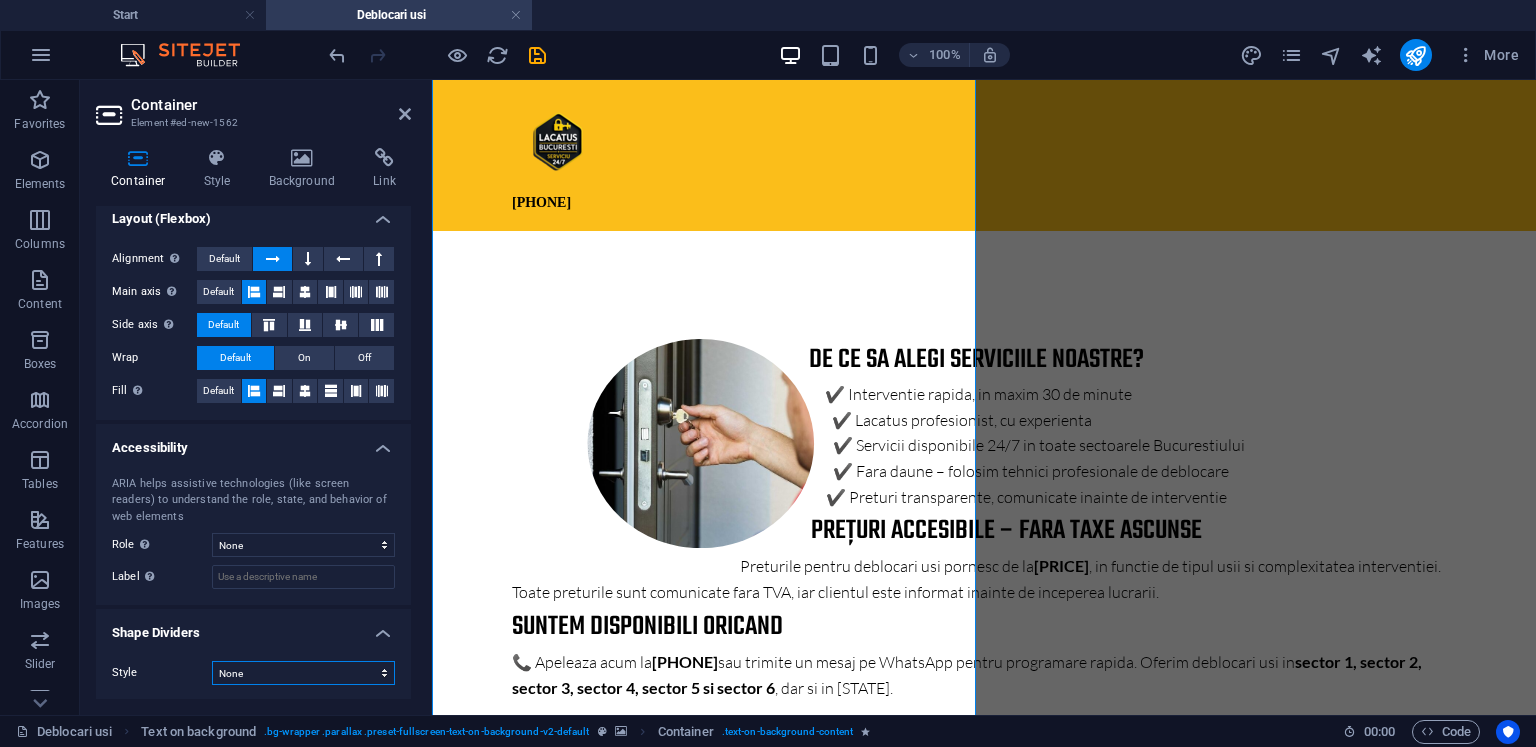 click on "None Triangle Square Diagonal Polygon 1 Polygon 2 Zigzag Multiple Zigzags Waves Multiple Waves Half Circle Circle Circle Shadow Blocks Hexagons Clouds Multiple Clouds Fan Pyramids Book Paint Drip Fire Shredded Paper Arrow" at bounding box center (303, 673) 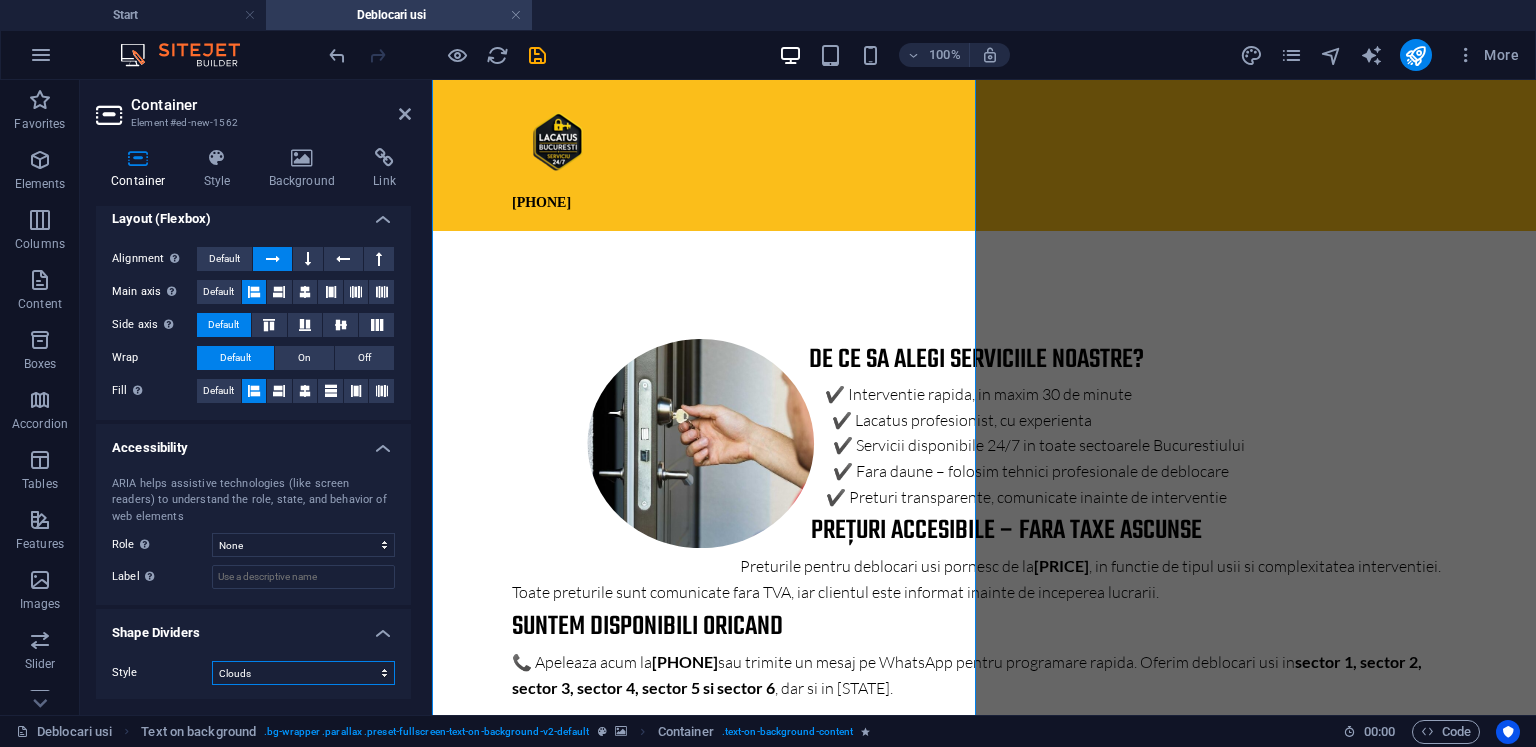 click on "None Triangle Square Diagonal Polygon 1 Polygon 2 Zigzag Multiple Zigzags Waves Multiple Waves Half Circle Circle Circle Shadow Blocks Hexagons Clouds Multiple Clouds Fan Pyramids Book Paint Drip Fire Shredded Paper Arrow" at bounding box center (303, 673) 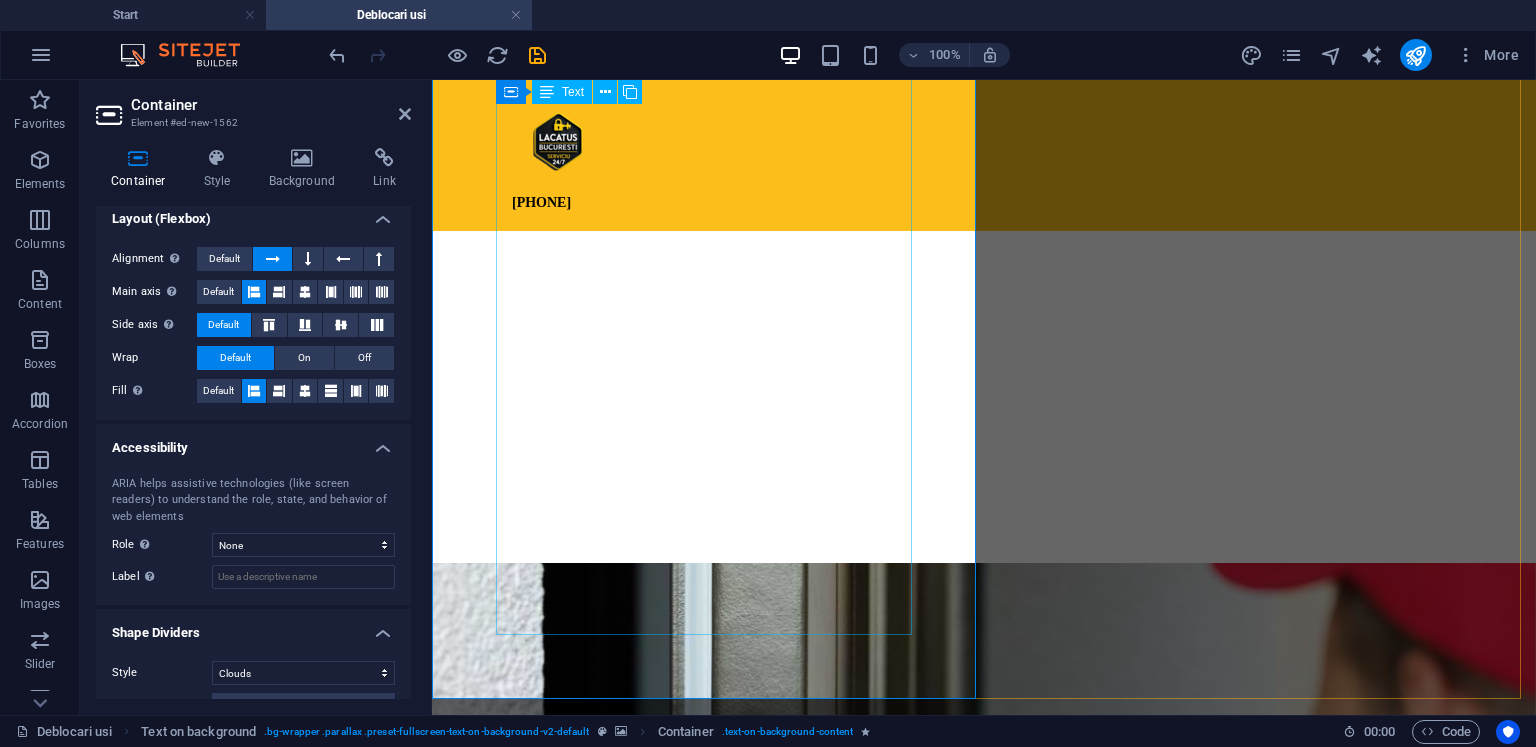scroll, scrollTop: 2324, scrollLeft: 0, axis: vertical 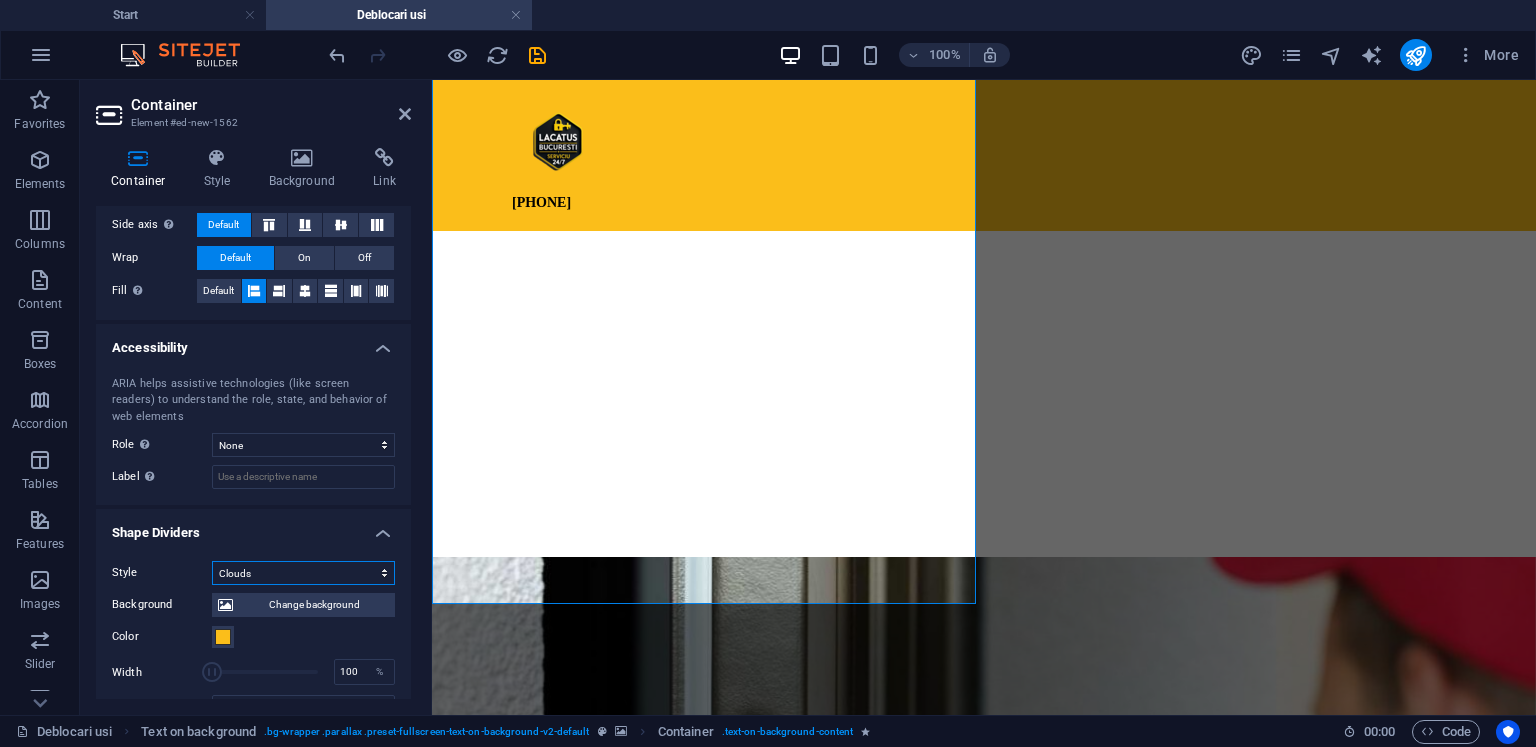 click on "None Triangle Square Diagonal Polygon 1 Polygon 2 Zigzag Multiple Zigzags Waves Multiple Waves Half Circle Circle Circle Shadow Blocks Hexagons Clouds Multiple Clouds Fan Pyramids Book Paint Drip Fire Shredded Paper Arrow" at bounding box center [303, 573] 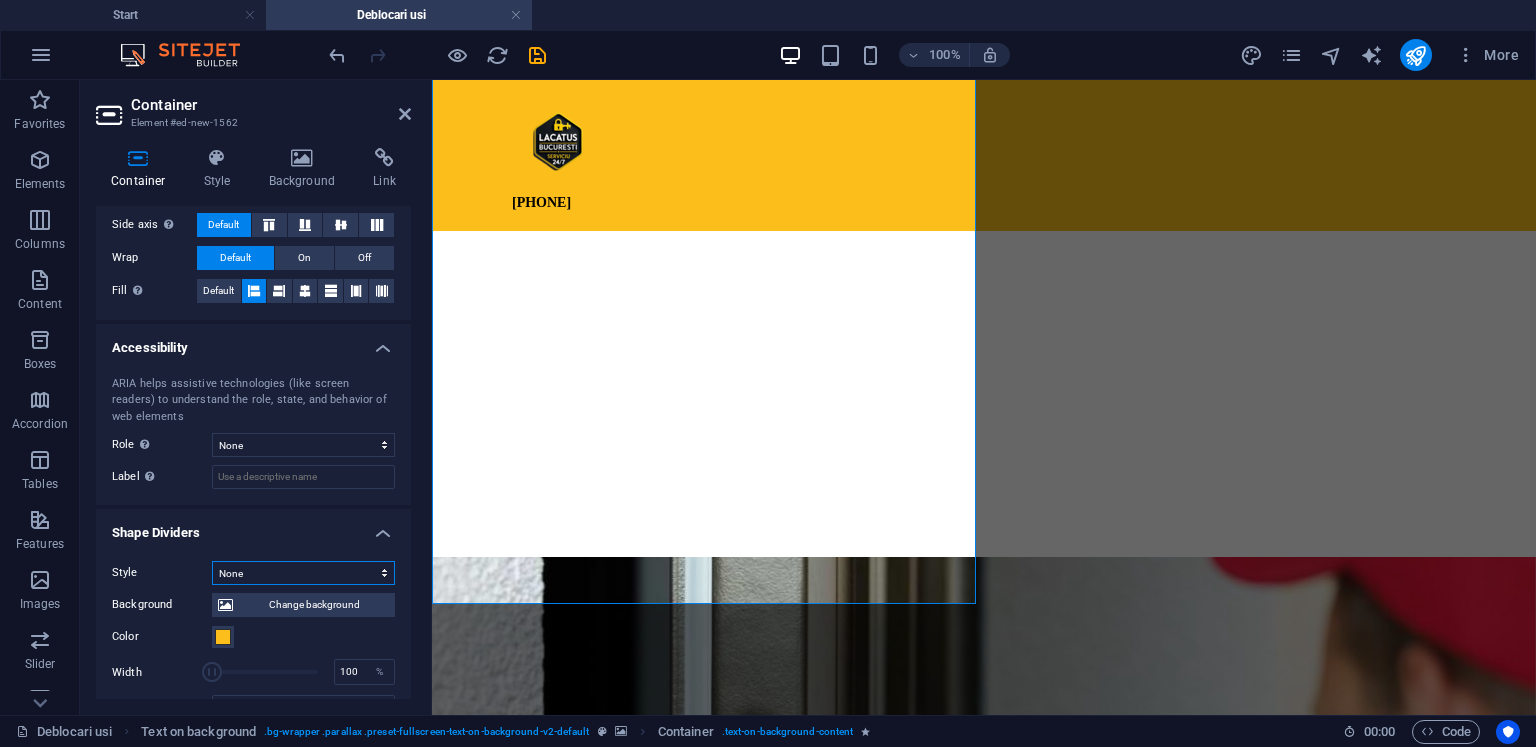click on "None Triangle Square Diagonal Polygon 1 Polygon 2 Zigzag Multiple Zigzags Waves Multiple Waves Half Circle Circle Circle Shadow Blocks Hexagons Clouds Multiple Clouds Fan Pyramids Book Paint Drip Fire Shredded Paper Arrow" at bounding box center (303, 573) 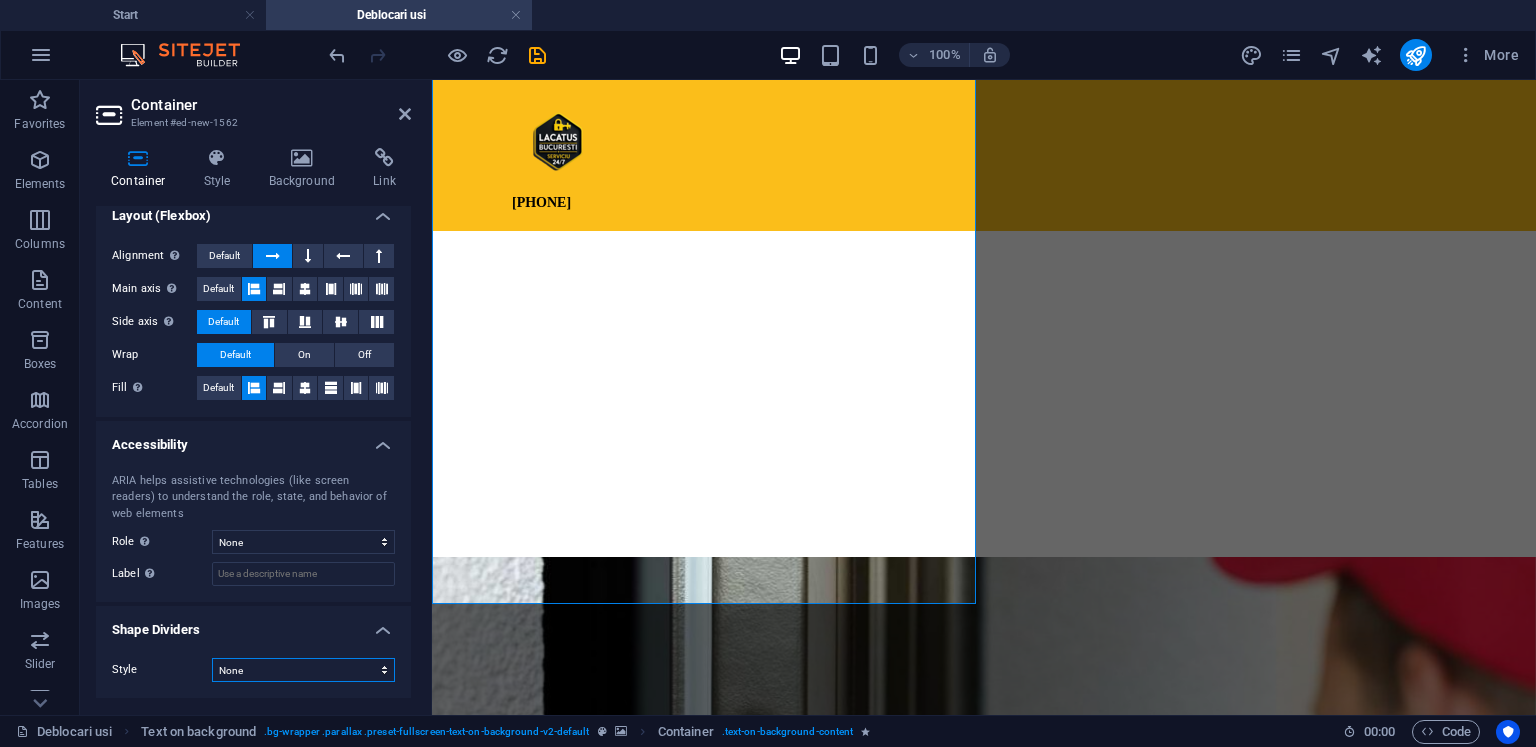 scroll, scrollTop: 314, scrollLeft: 0, axis: vertical 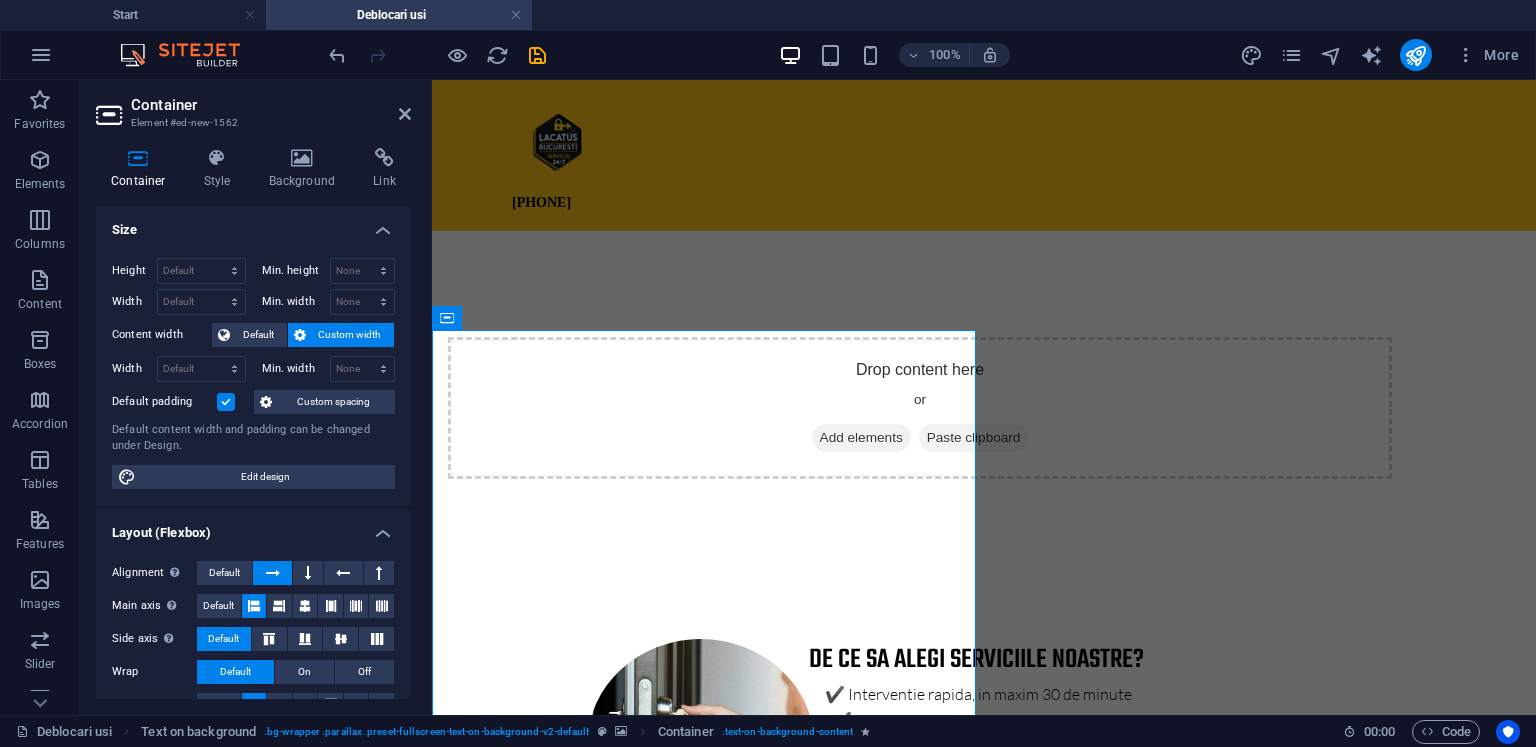 click on "Custom width" at bounding box center (350, 335) 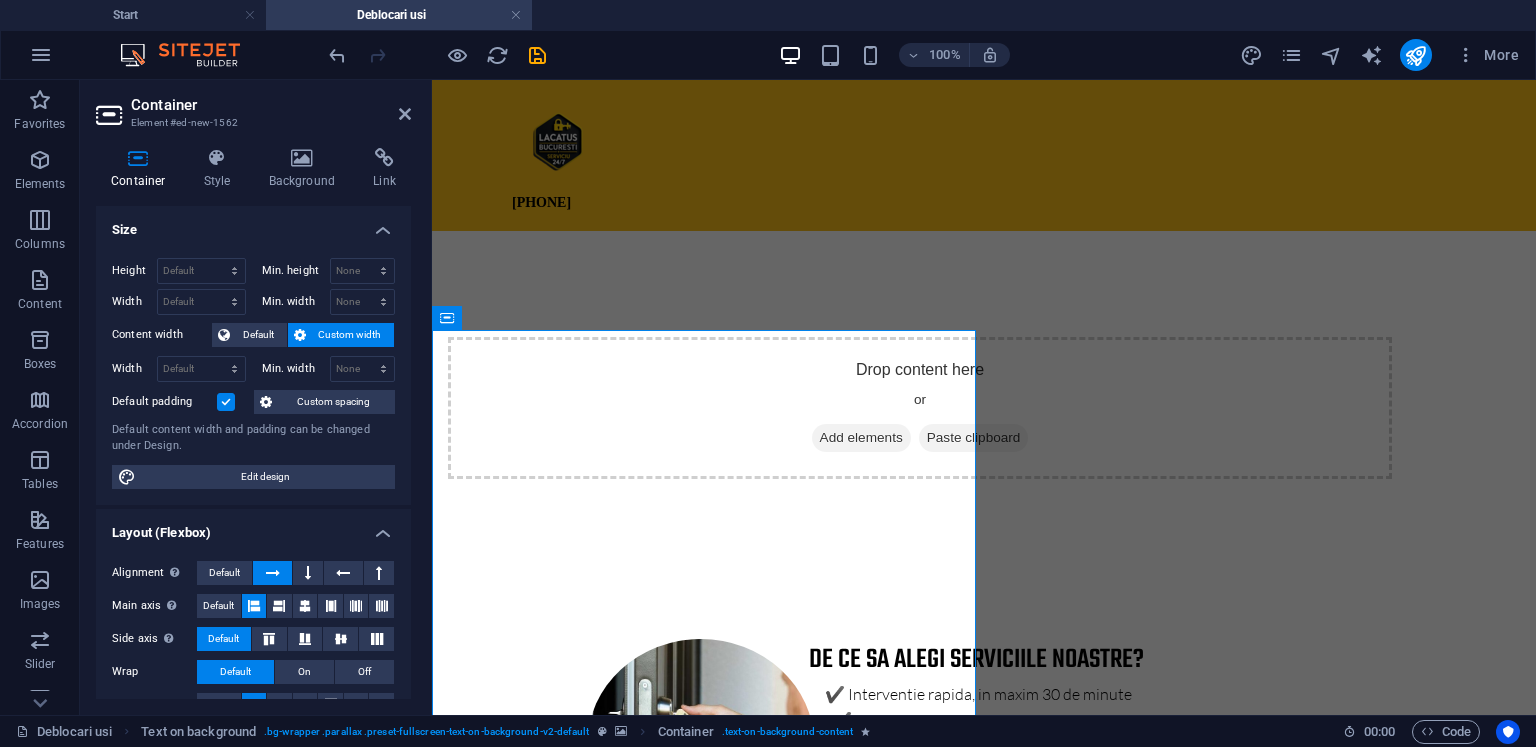 click at bounding box center [226, 402] 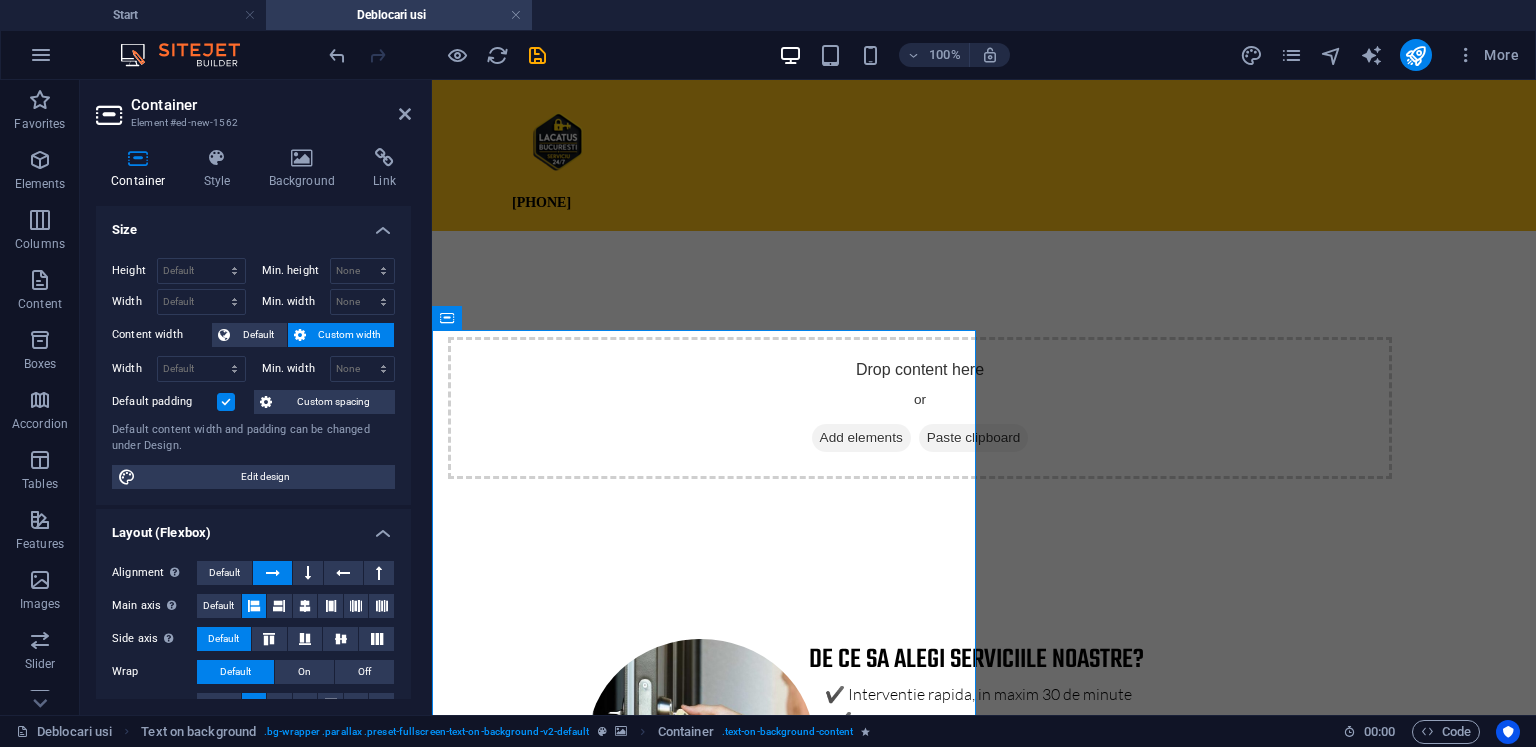 click on "Default padding" at bounding box center [0, 0] 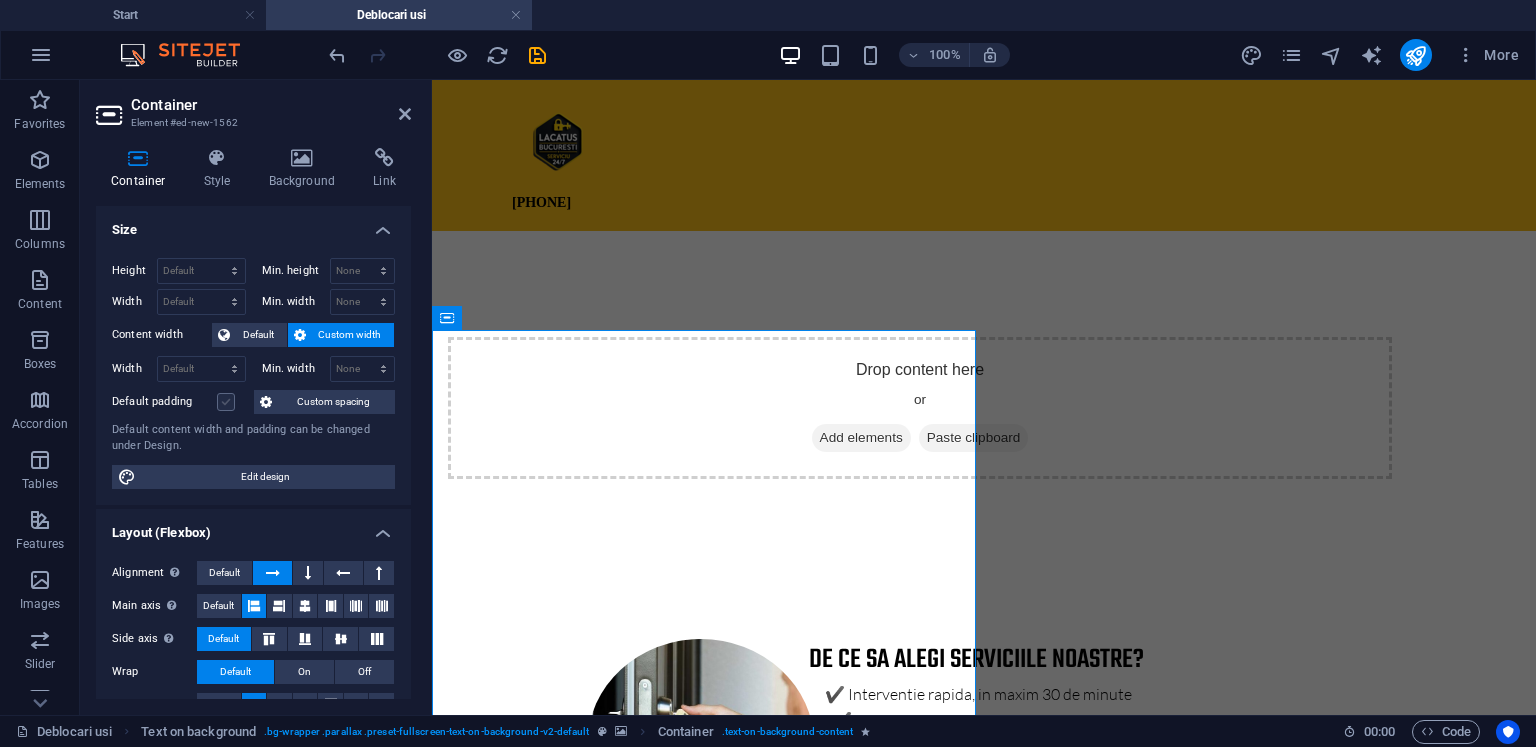 click at bounding box center [226, 402] 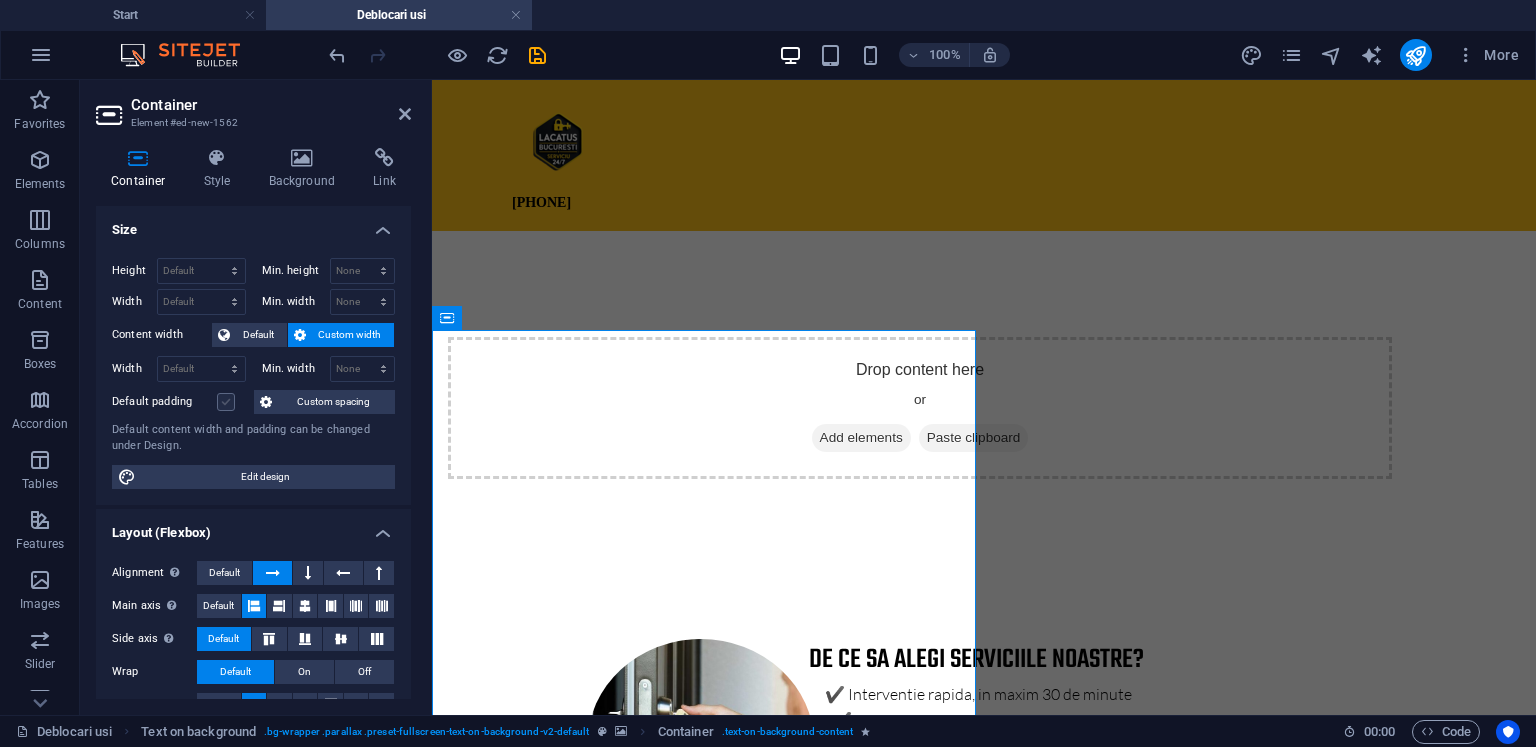 click on "Default padding" at bounding box center (0, 0) 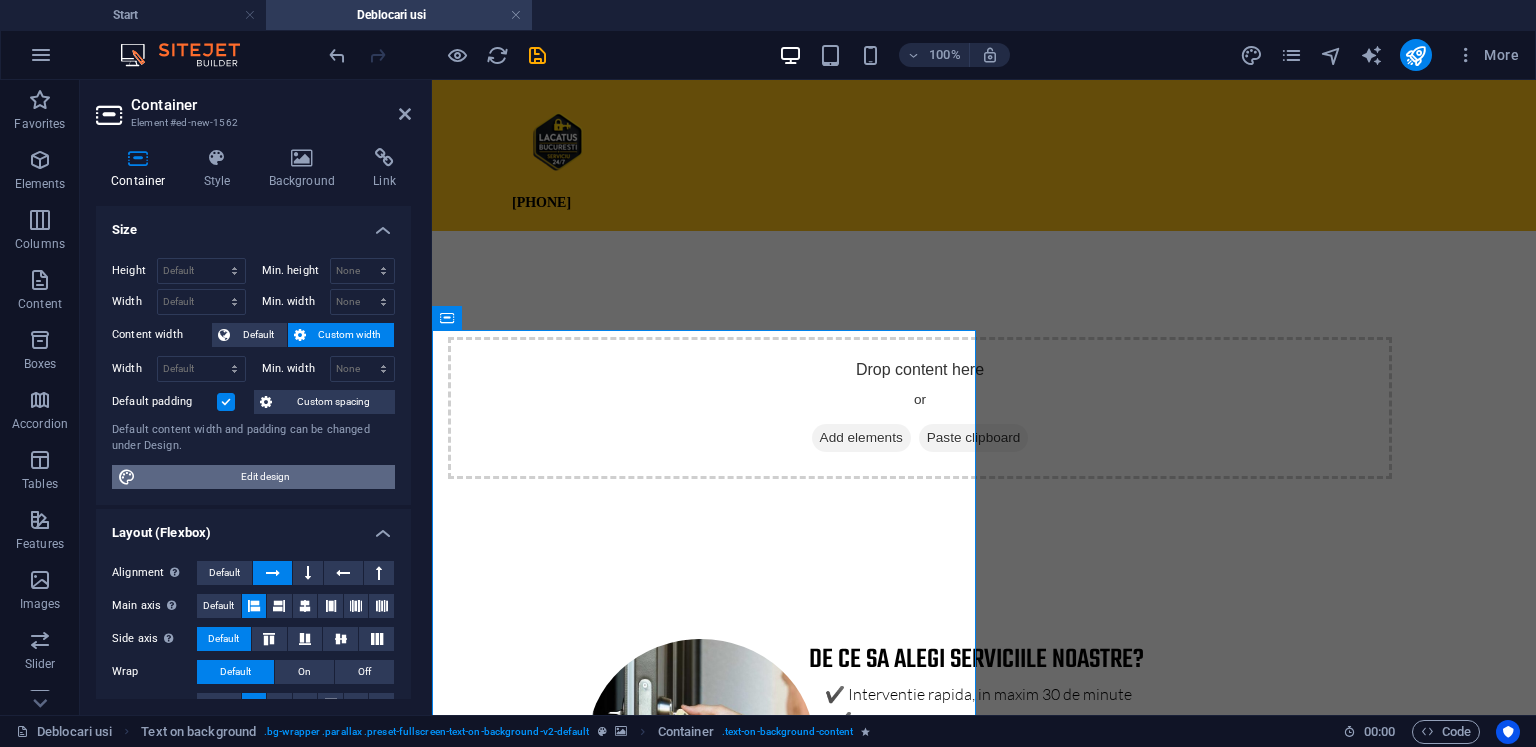 click on "Edit design" at bounding box center [265, 477] 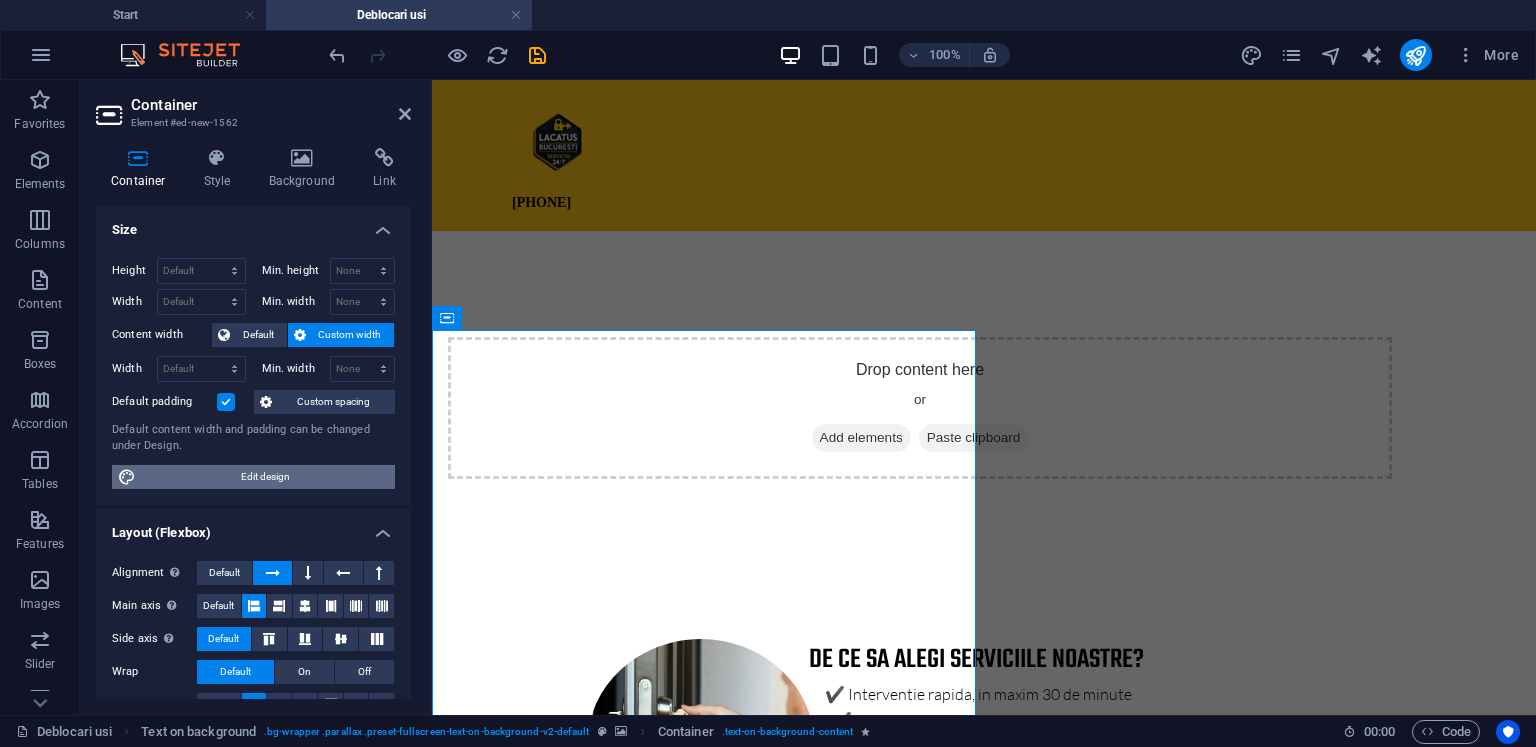 select on "px" 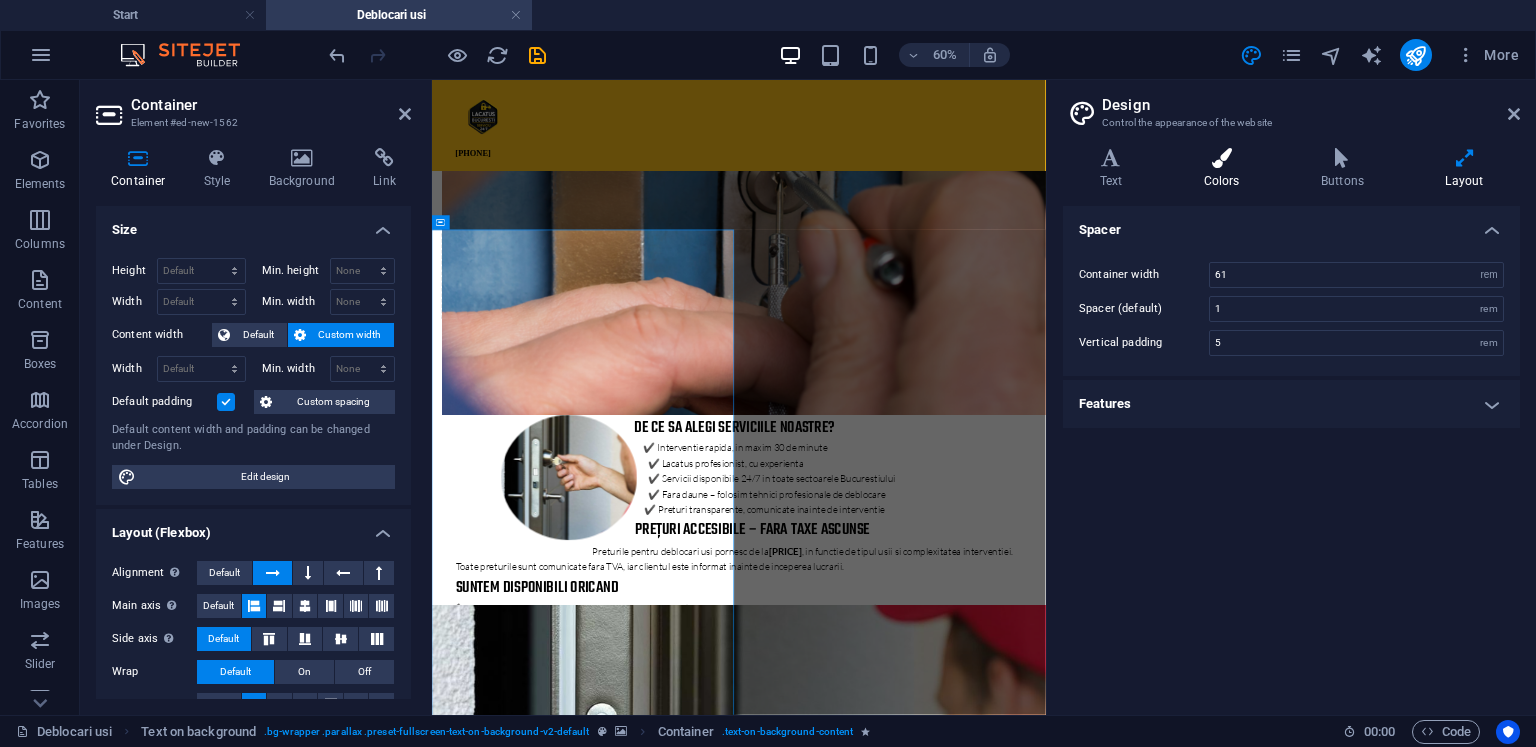 click at bounding box center (1221, 158) 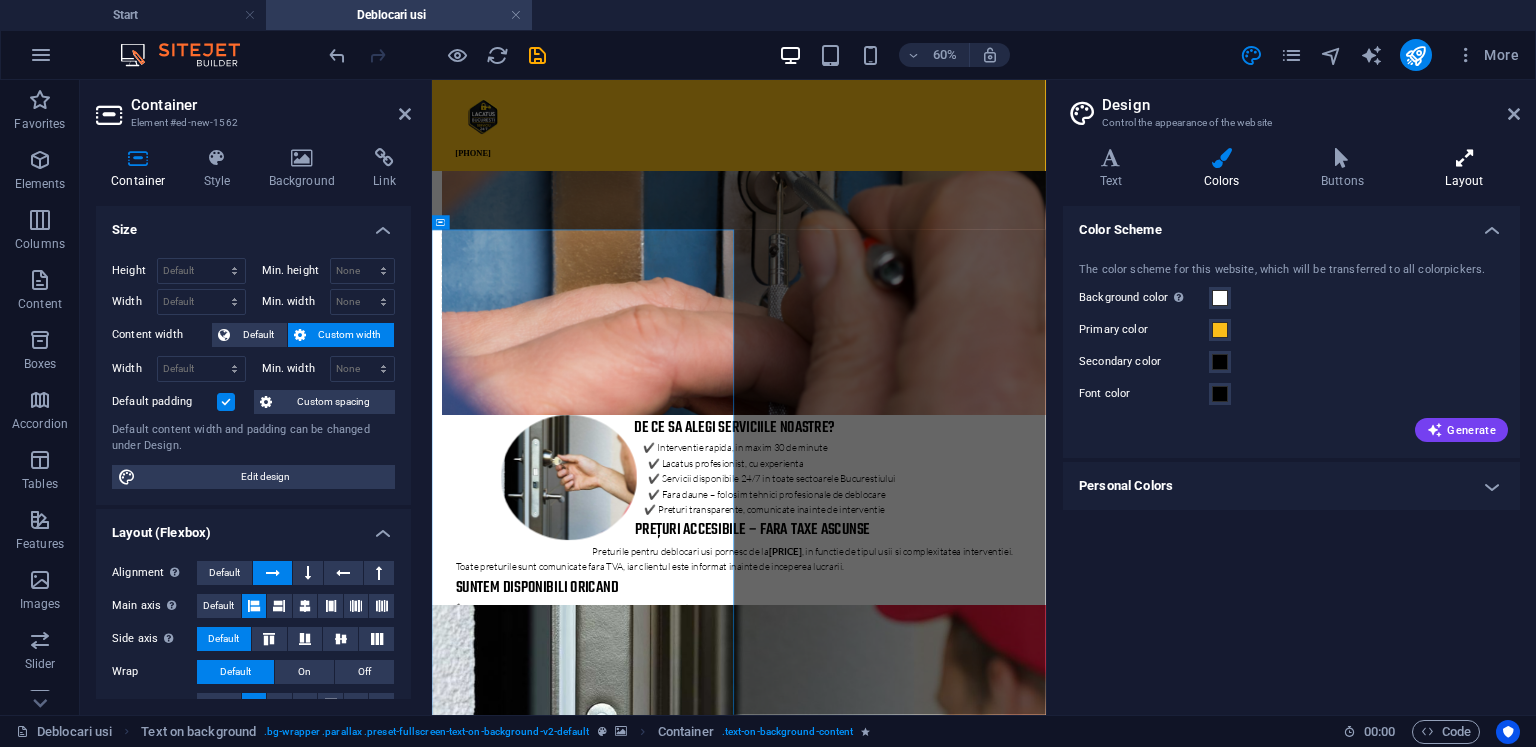 click at bounding box center (1464, 158) 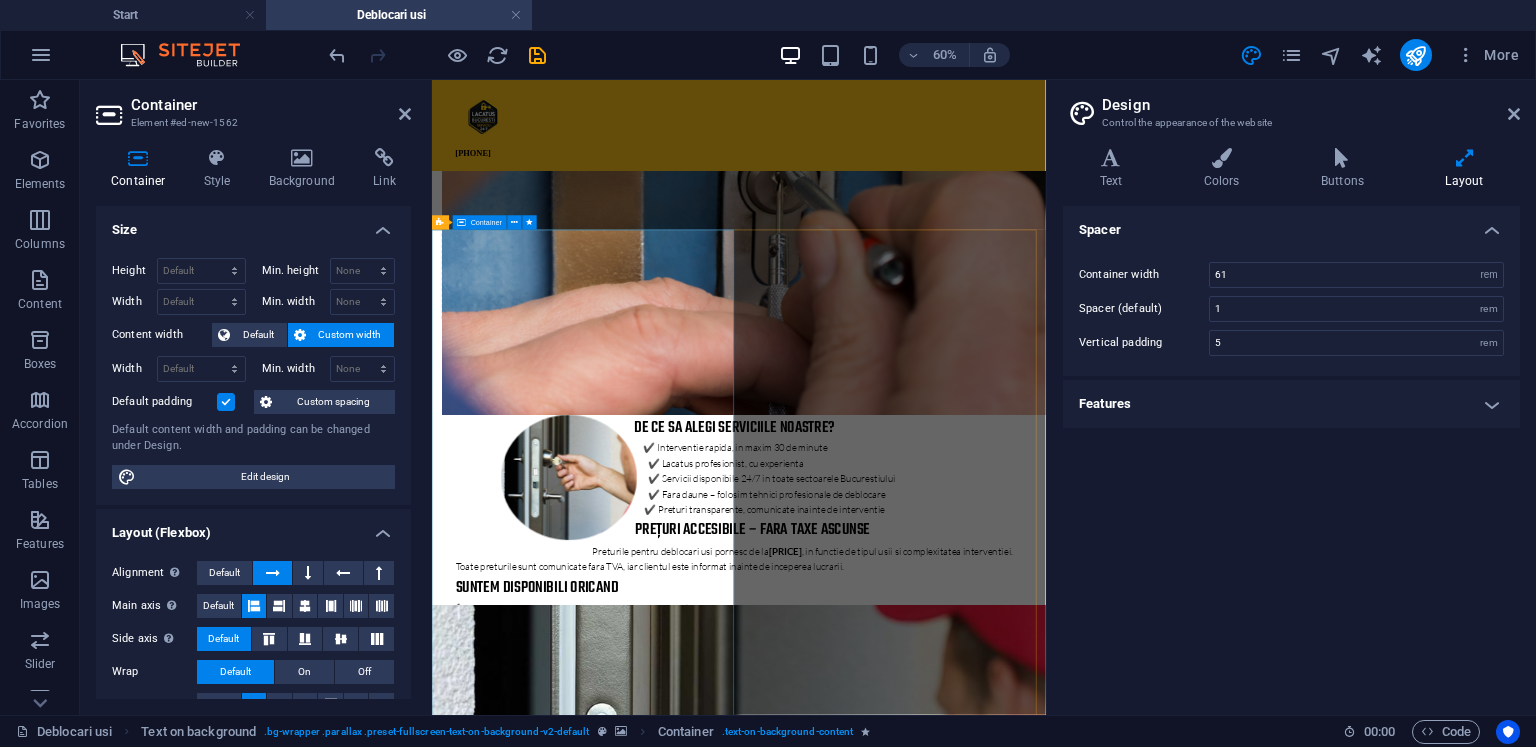 click on "Ce tipuri de usi si incuietori deblocam? Intervenim rapid si eficient pentru o gama larga de usi si sisteme de inchidere, indiferent de complexitate: 🔑 Tipuri de usi: Usi metalice de apartament Usi din lemn masiv sau MDF Usi din PVC cu geam termopan Usi de interior sau exterior Usi de garaj (cu yala blocata) Usi auto (fara cheie sau cu cheia blocata inauntru) 🔐 Tipuri de incuietori: Yale simple sau duble Butuci cilindrici standard sau cu chei brevetate Broaste multipunct Sisteme Mottura, Cisa, Securemme, Potent Incuietori cu tije verticale / orizontale Incuietori electronice sau smart (cu cod, amprenta, Bluetooth) Indiferent ca este vorba de o usa blocata sau o incuietoare defecta, echipa noastra are experienta si unelte profesionale pentru a interveni  fara distrugere ." at bounding box center (943, 2407) 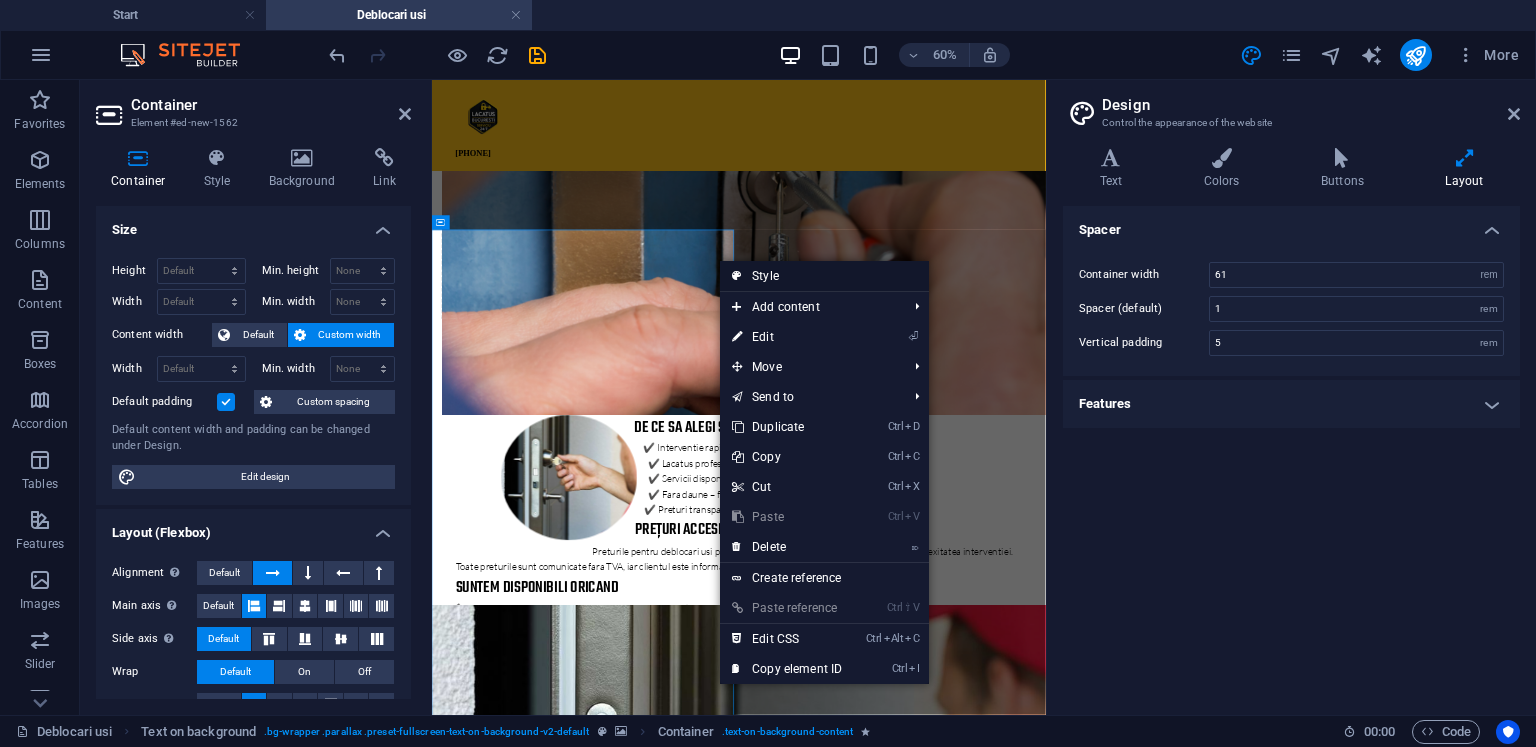 click on "Style" at bounding box center [824, 276] 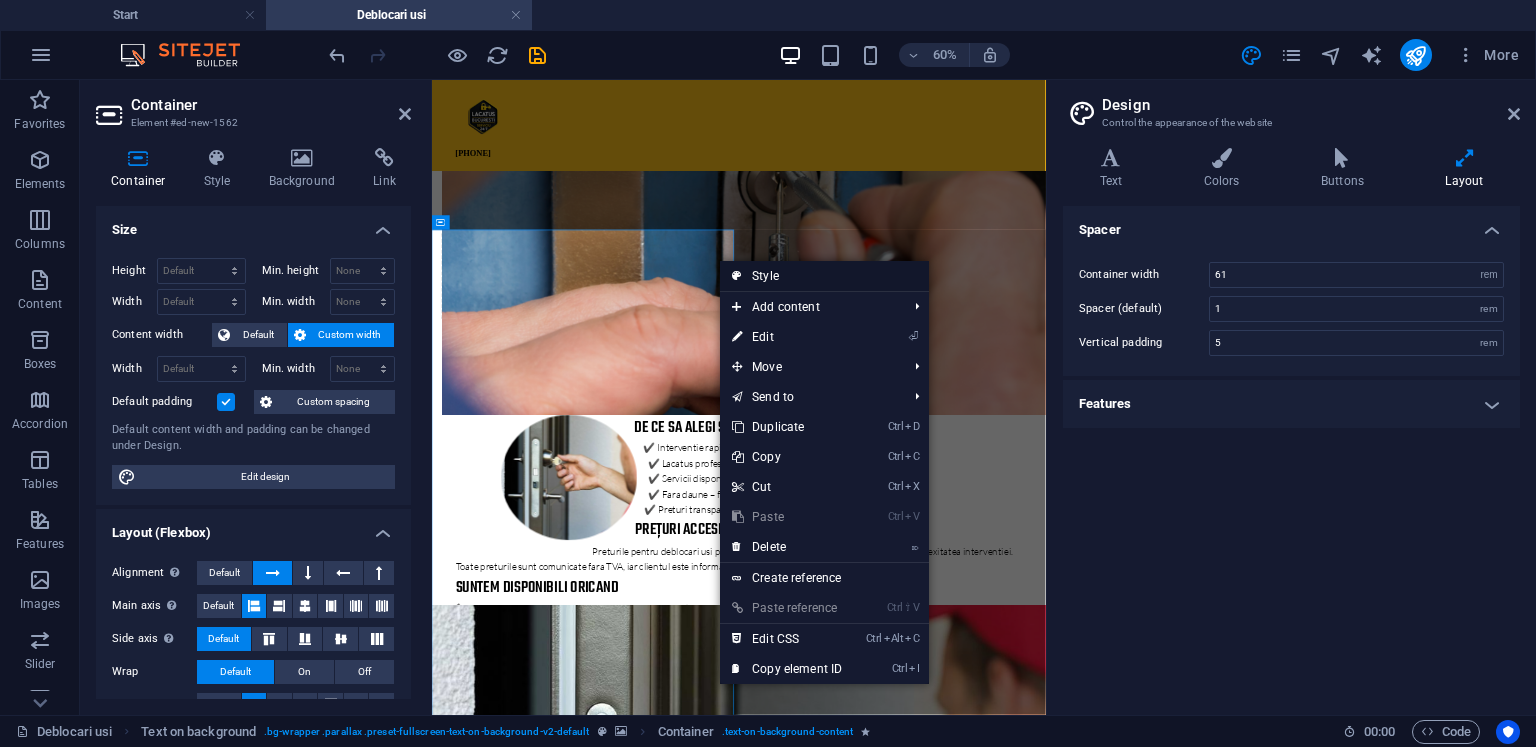 select on "rem" 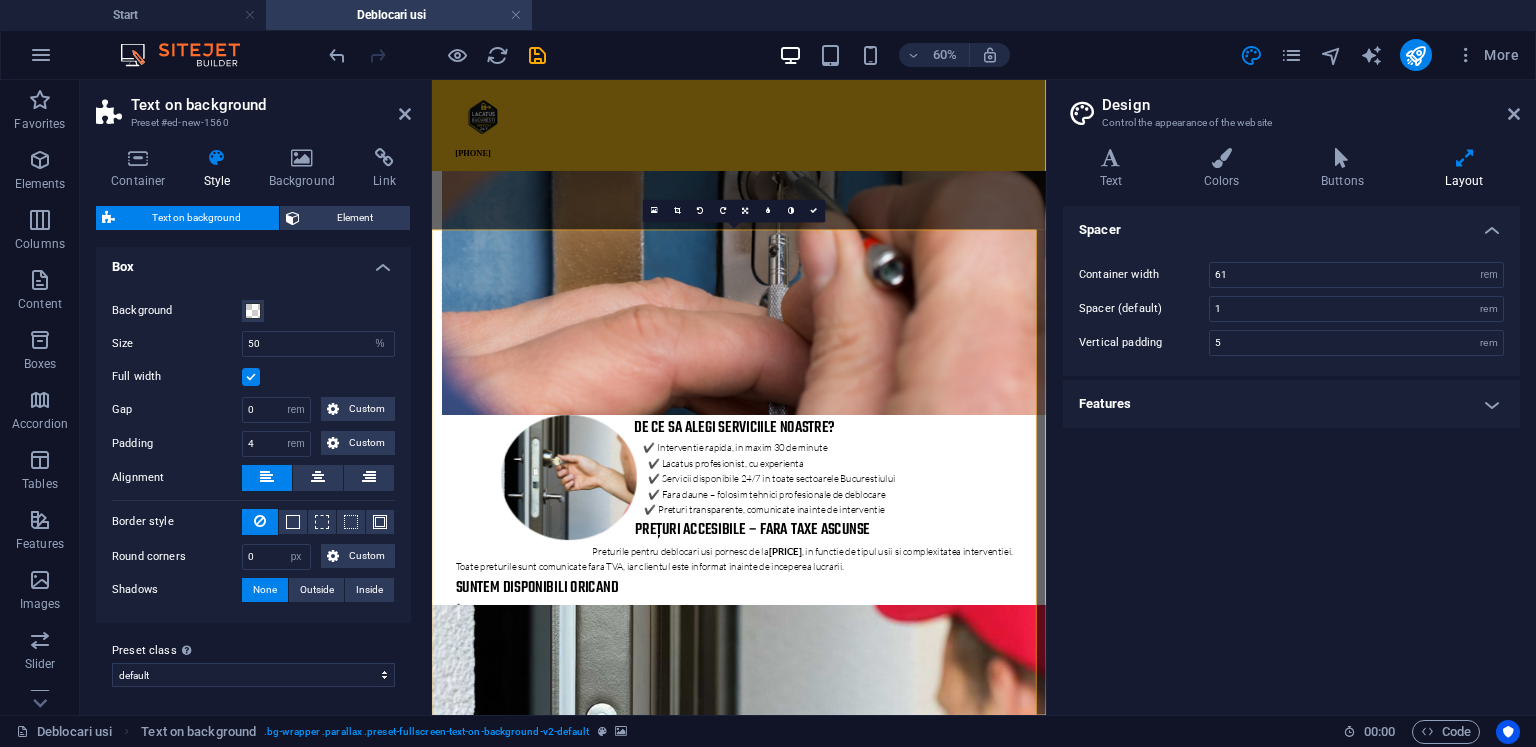 scroll, scrollTop: 208, scrollLeft: 0, axis: vertical 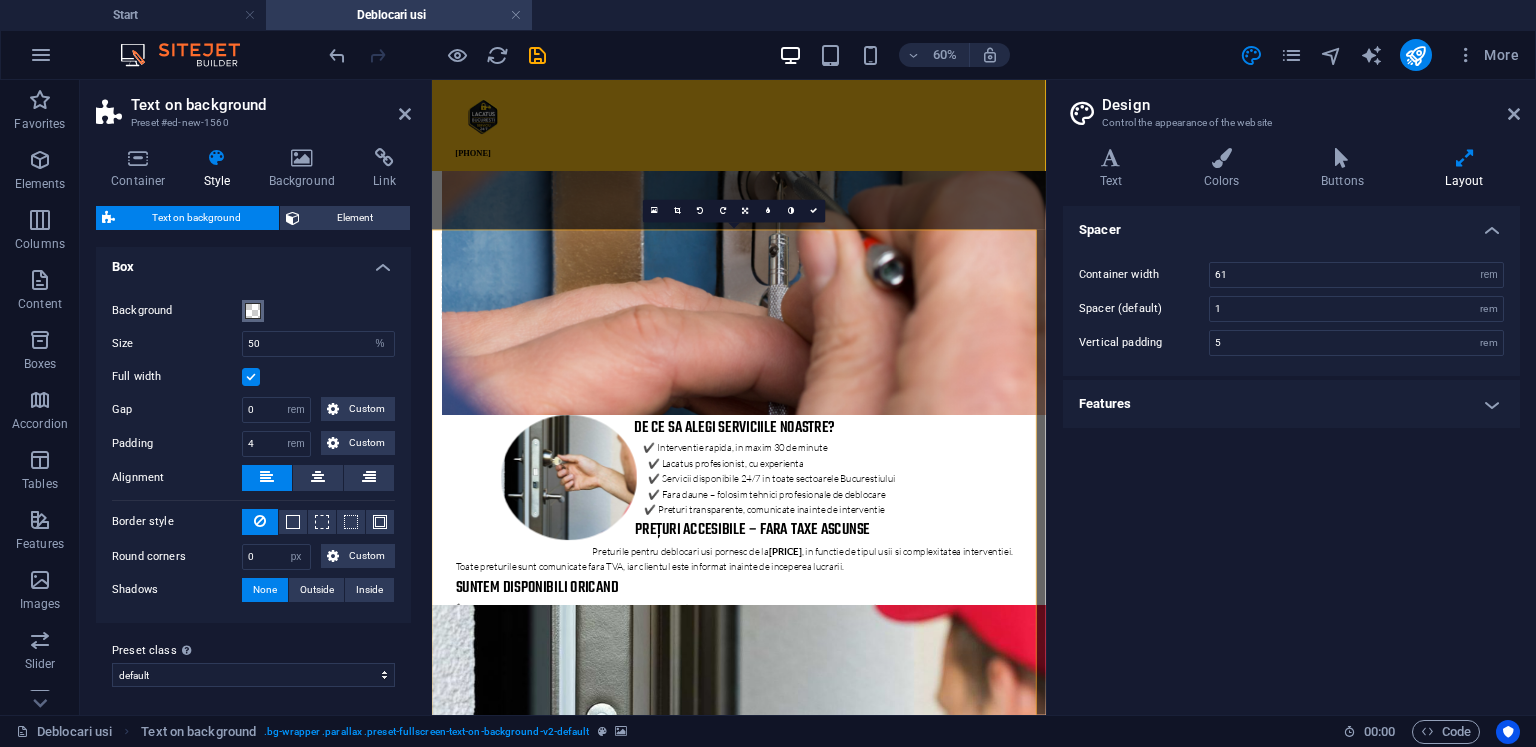 click at bounding box center [253, 311] 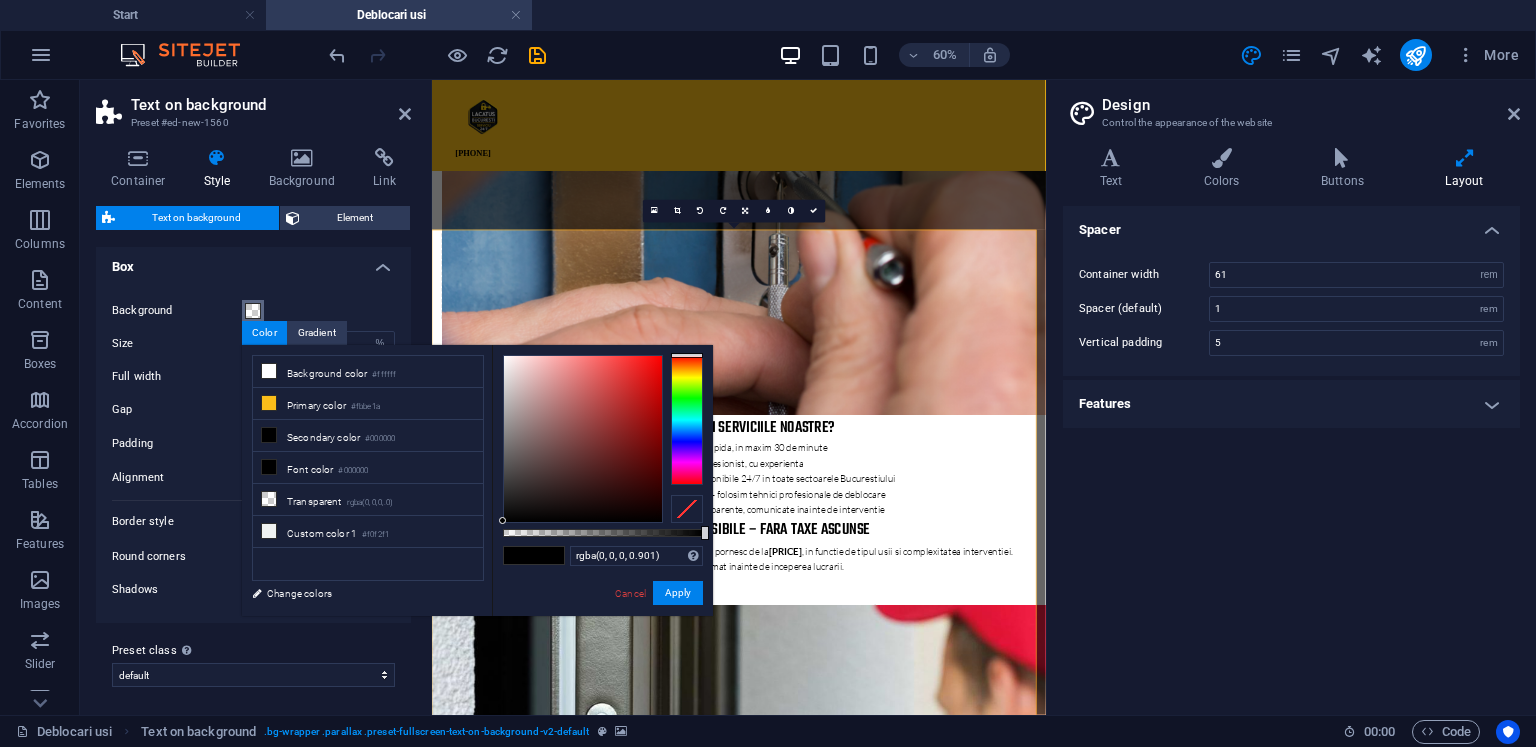 click at bounding box center (603, 533) 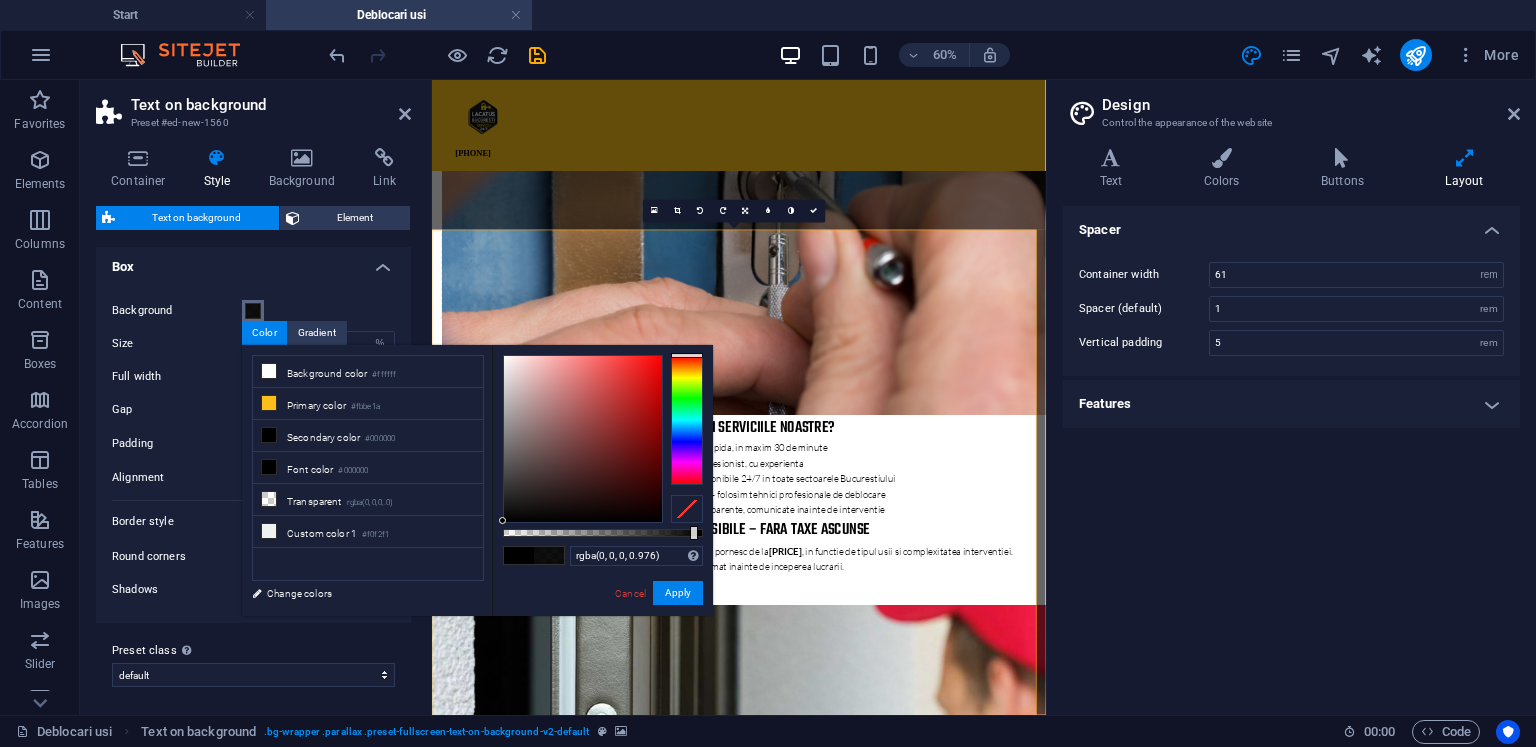 type on "rgba(0, 0, 0, 0.981)" 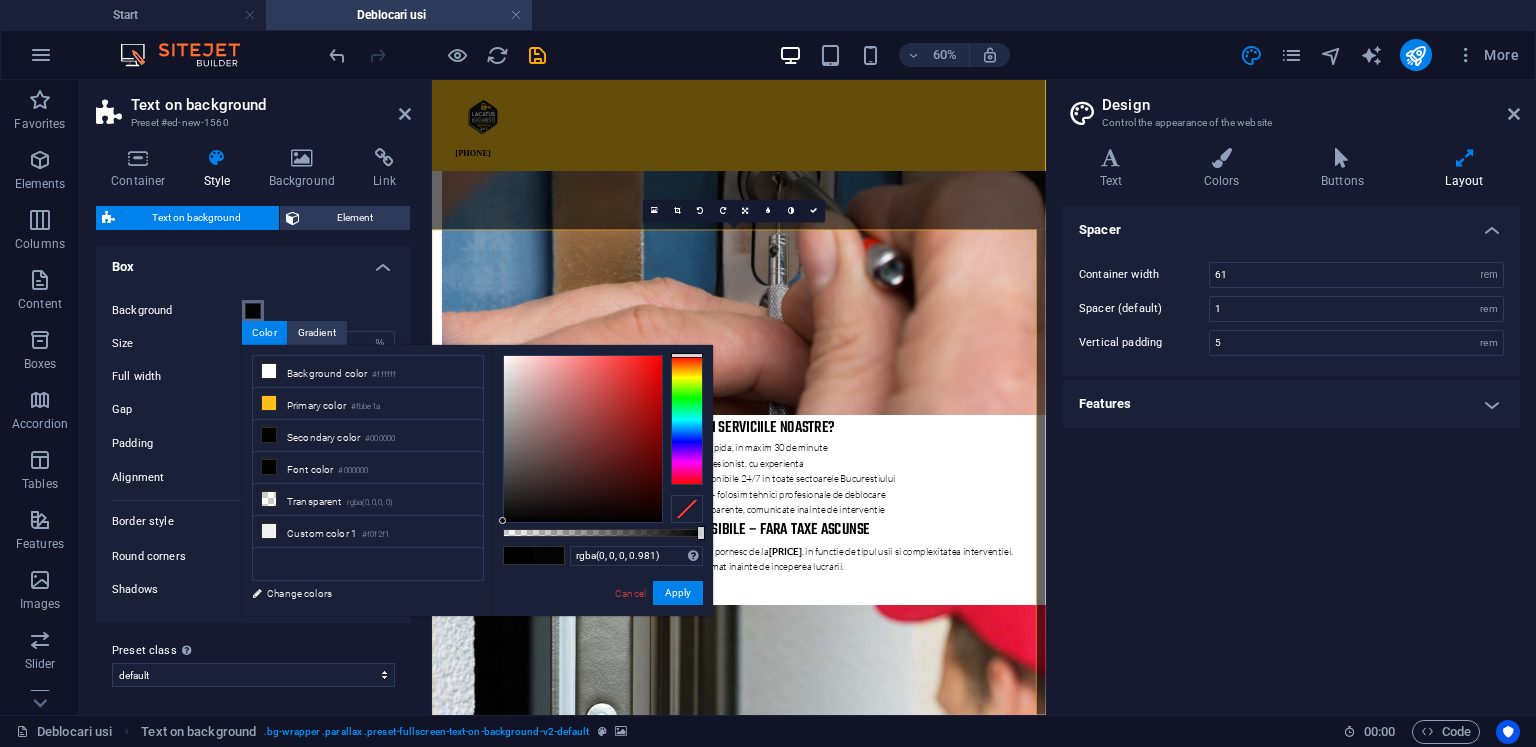 drag, startPoint x: 683, startPoint y: 533, endPoint x: 699, endPoint y: 532, distance: 16.03122 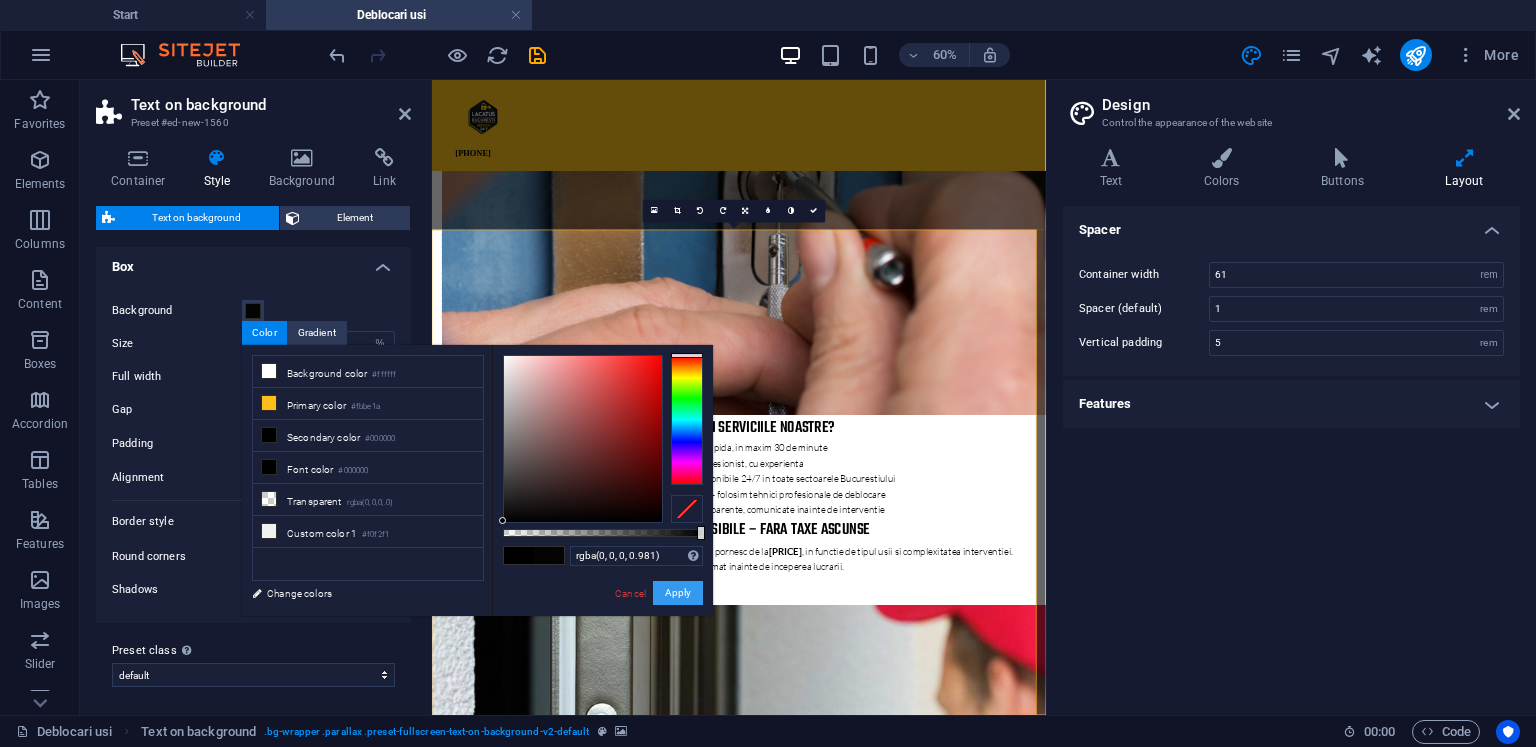 click on "Apply" at bounding box center [678, 593] 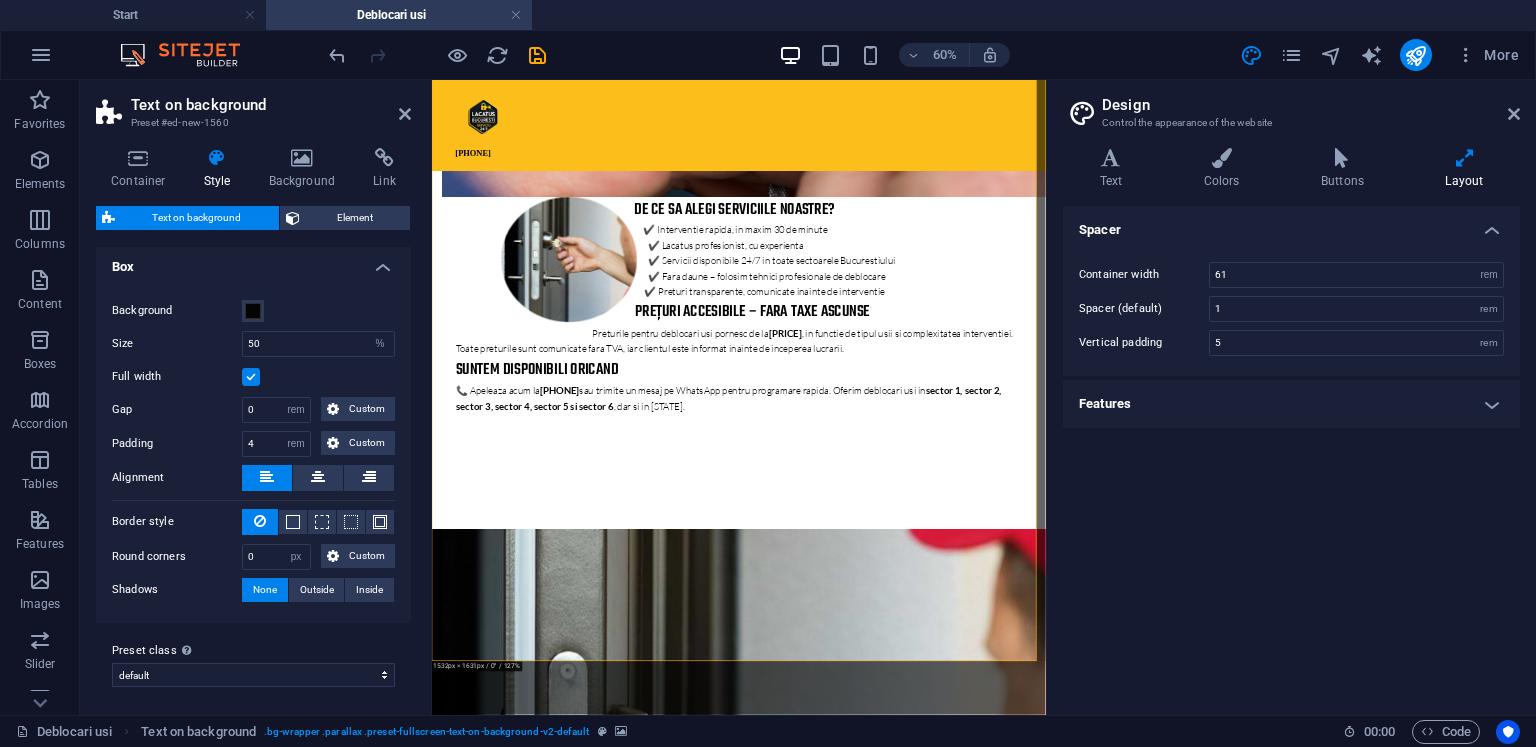 scroll, scrollTop: 1824, scrollLeft: 0, axis: vertical 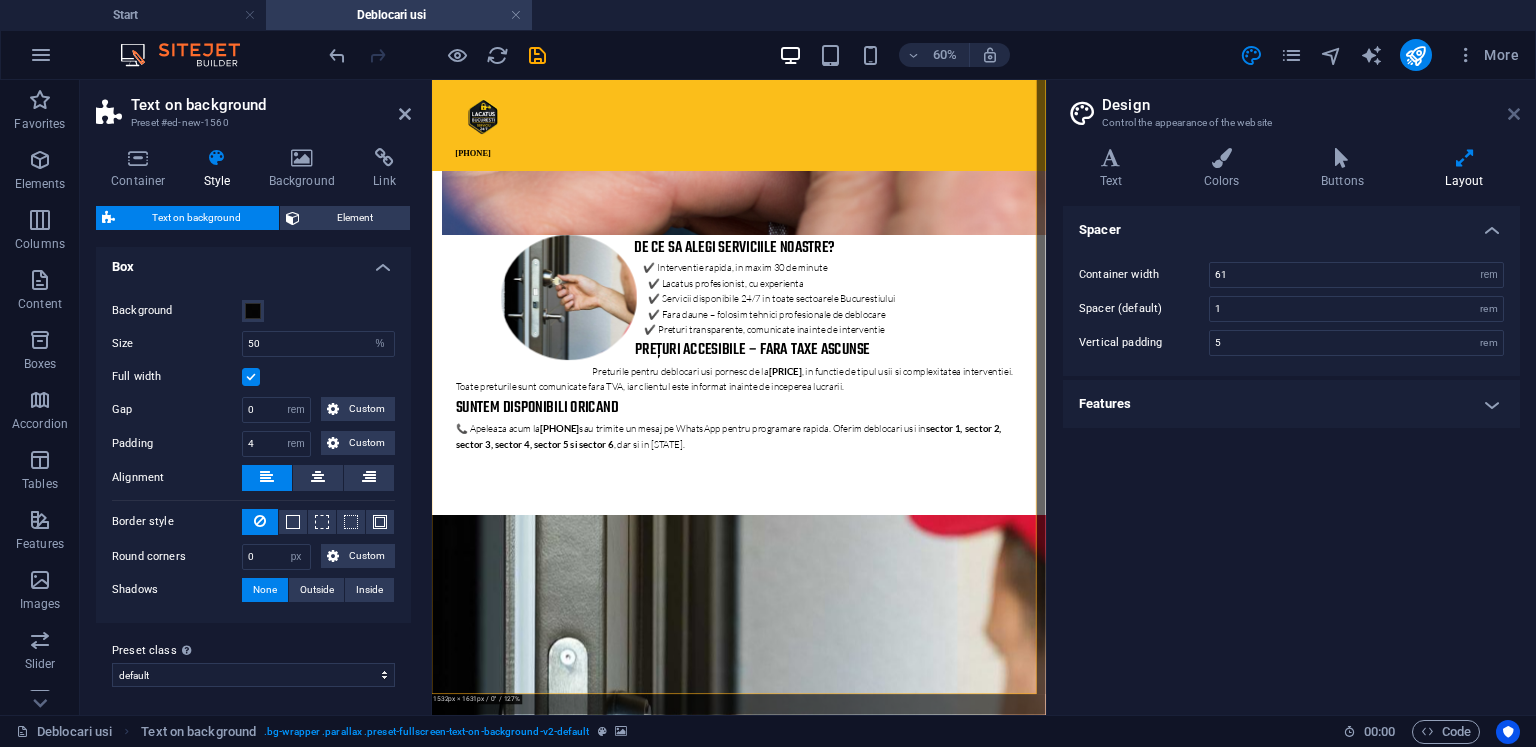click at bounding box center [1514, 114] 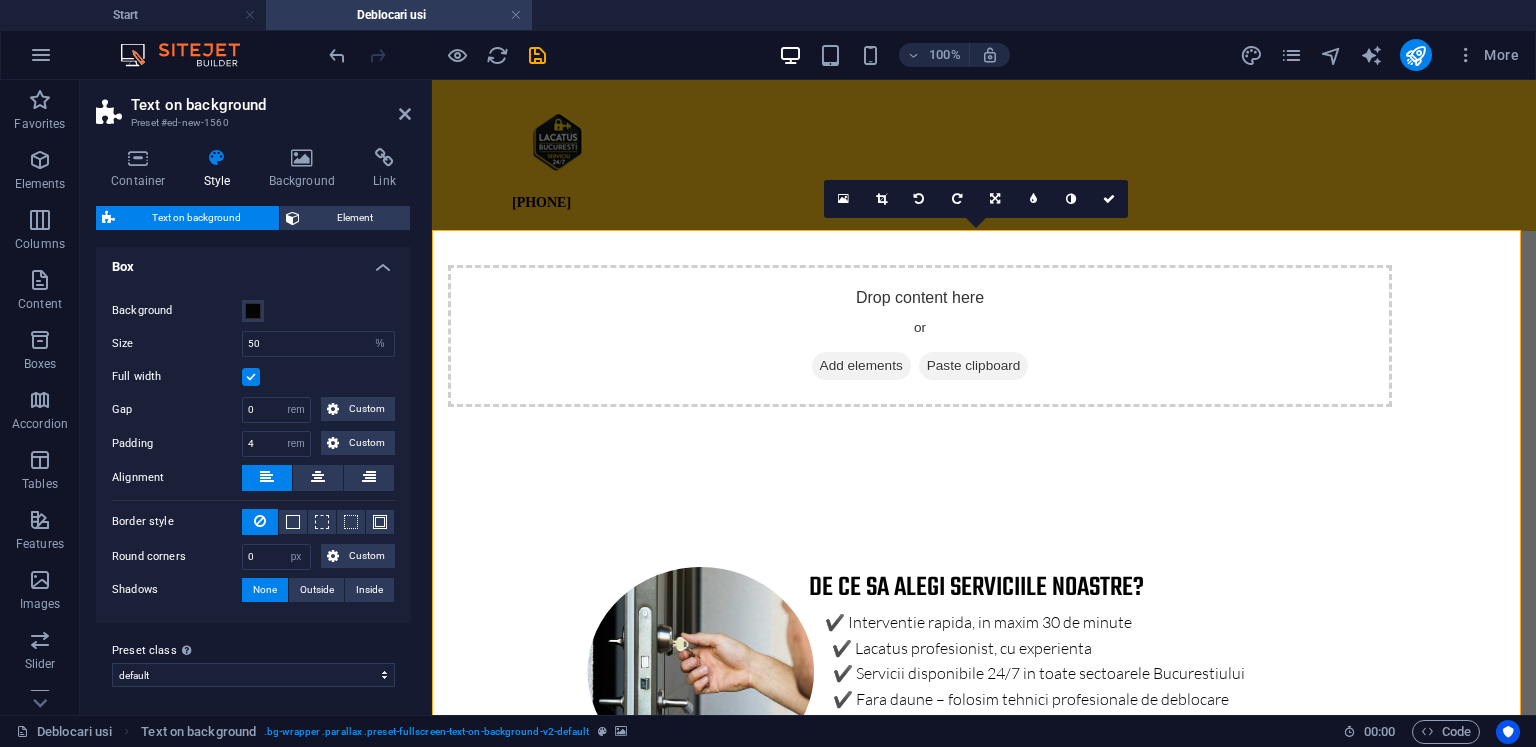 scroll, scrollTop: 1524, scrollLeft: 0, axis: vertical 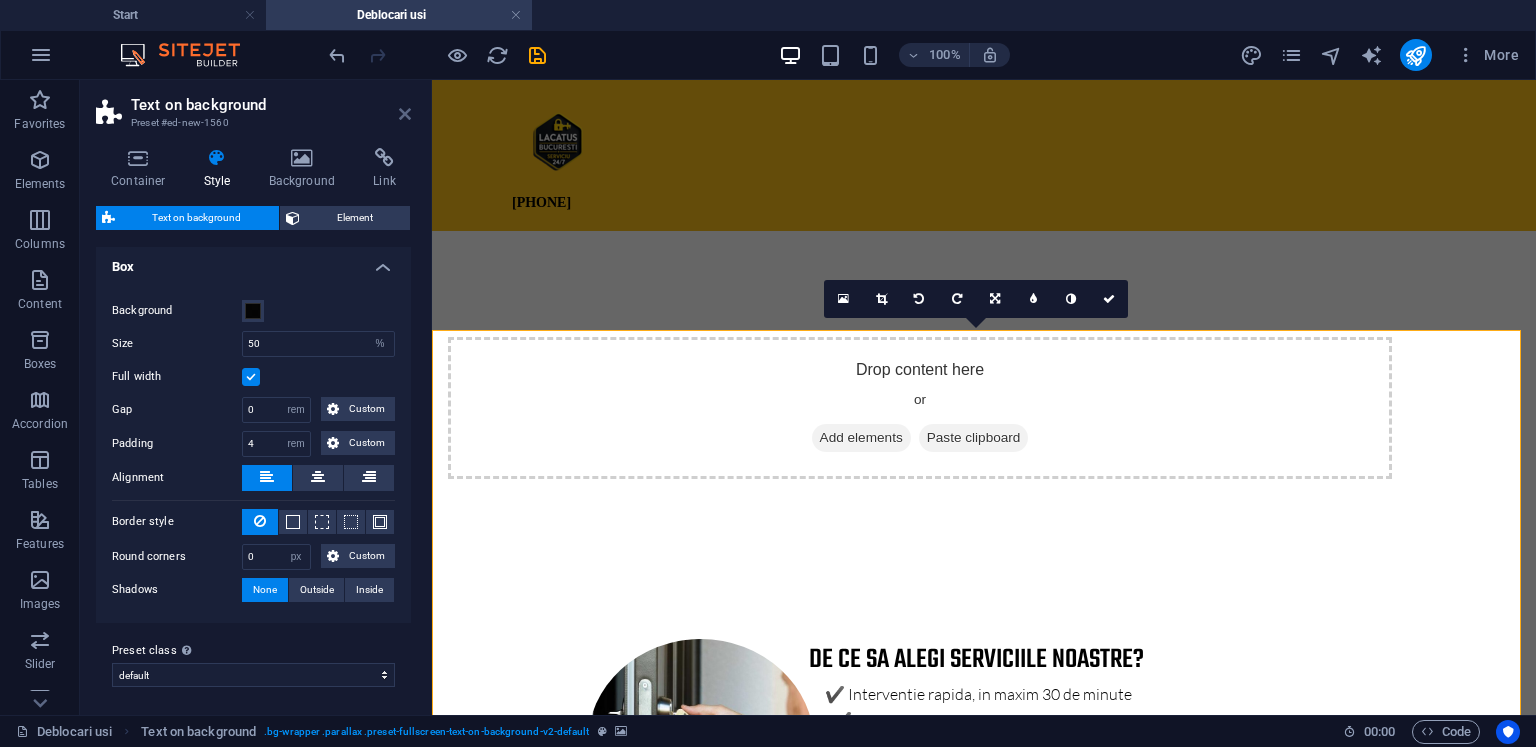 click at bounding box center [405, 114] 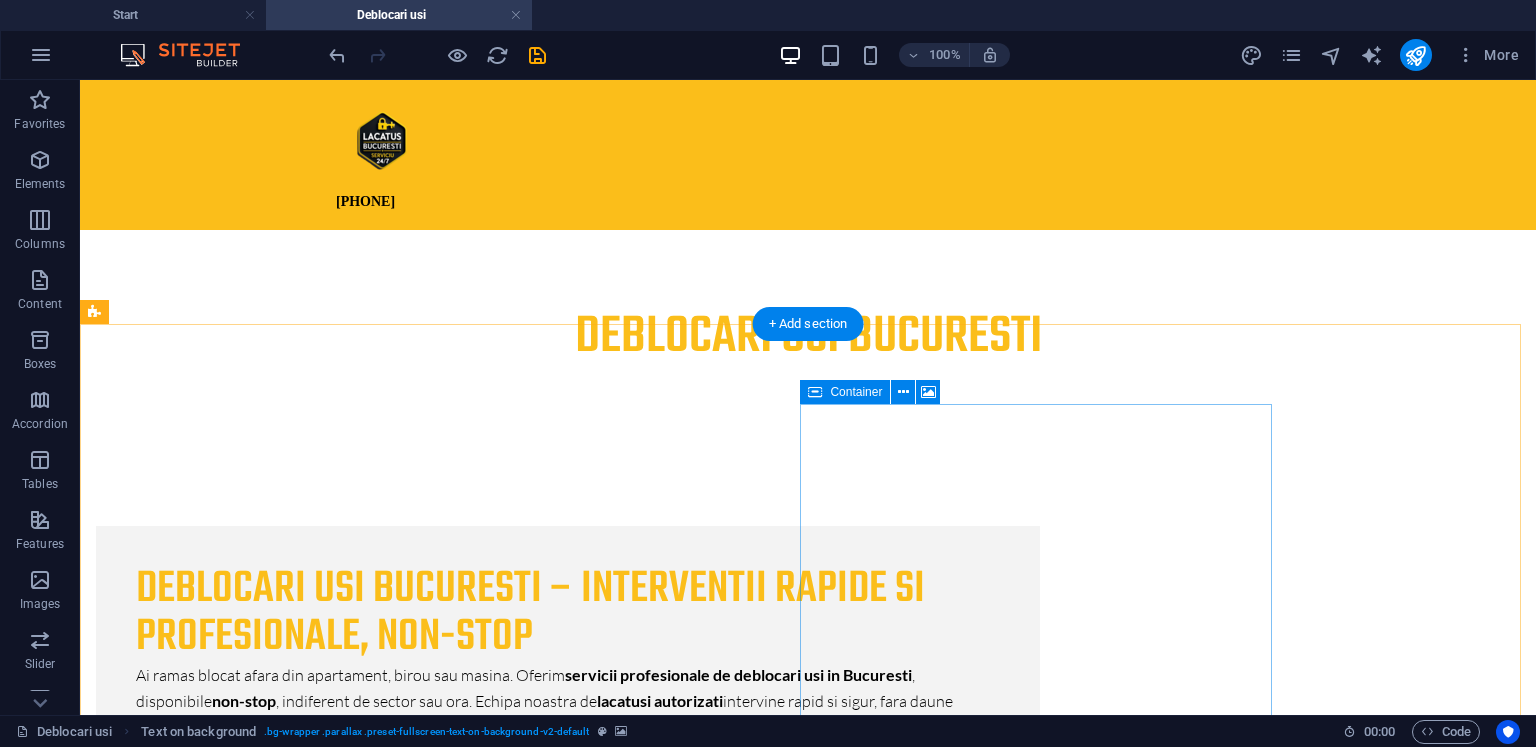 scroll, scrollTop: 0, scrollLeft: 0, axis: both 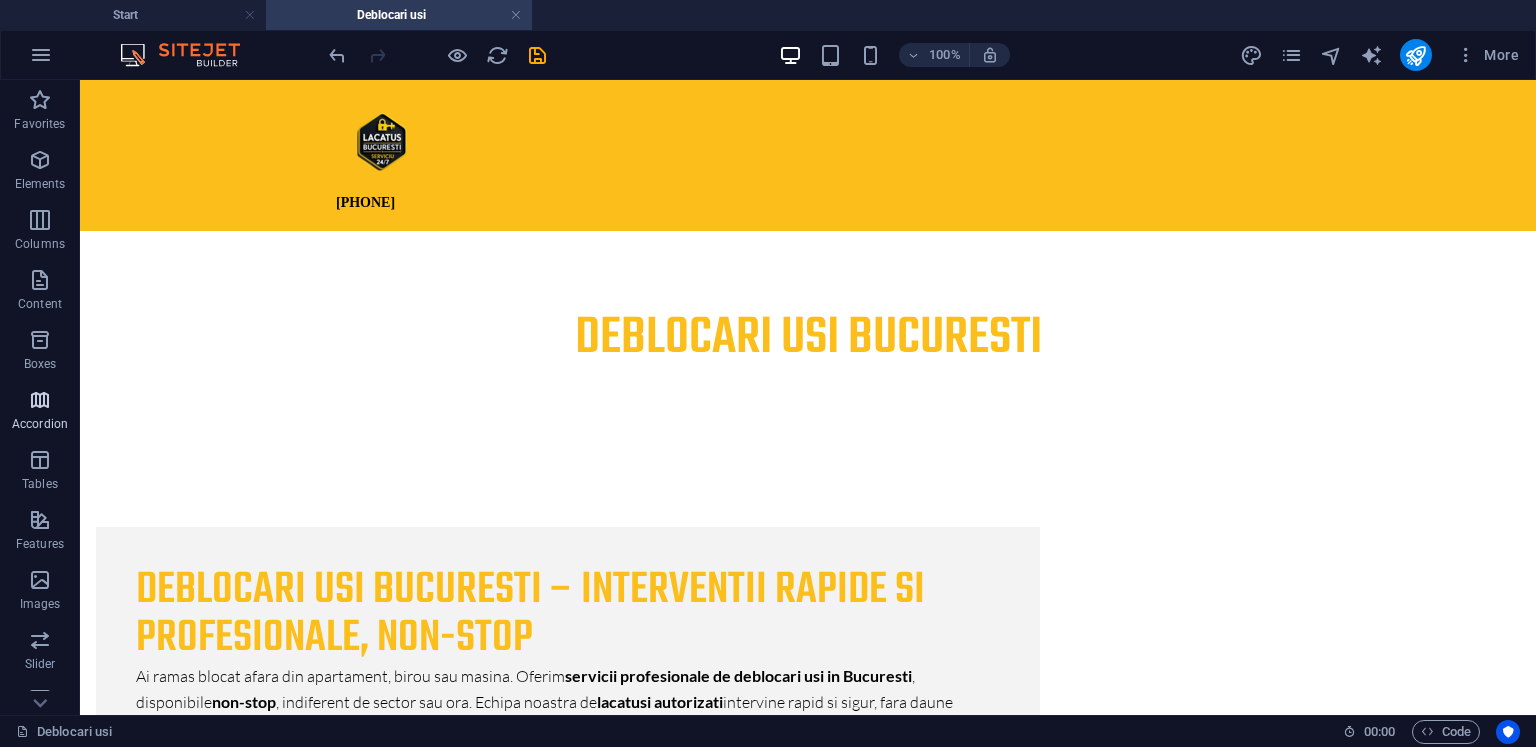 click at bounding box center [40, 400] 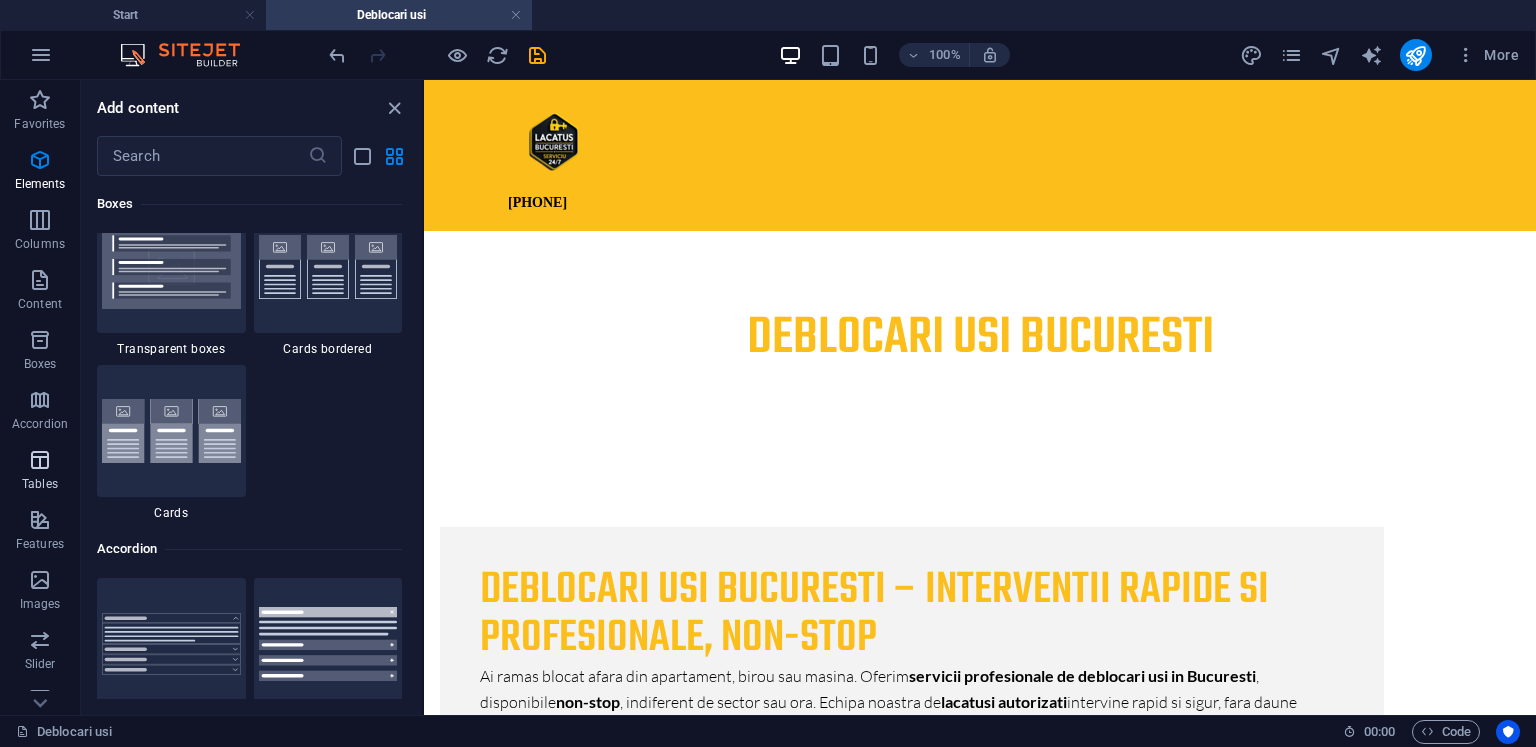 click at bounding box center [40, 460] 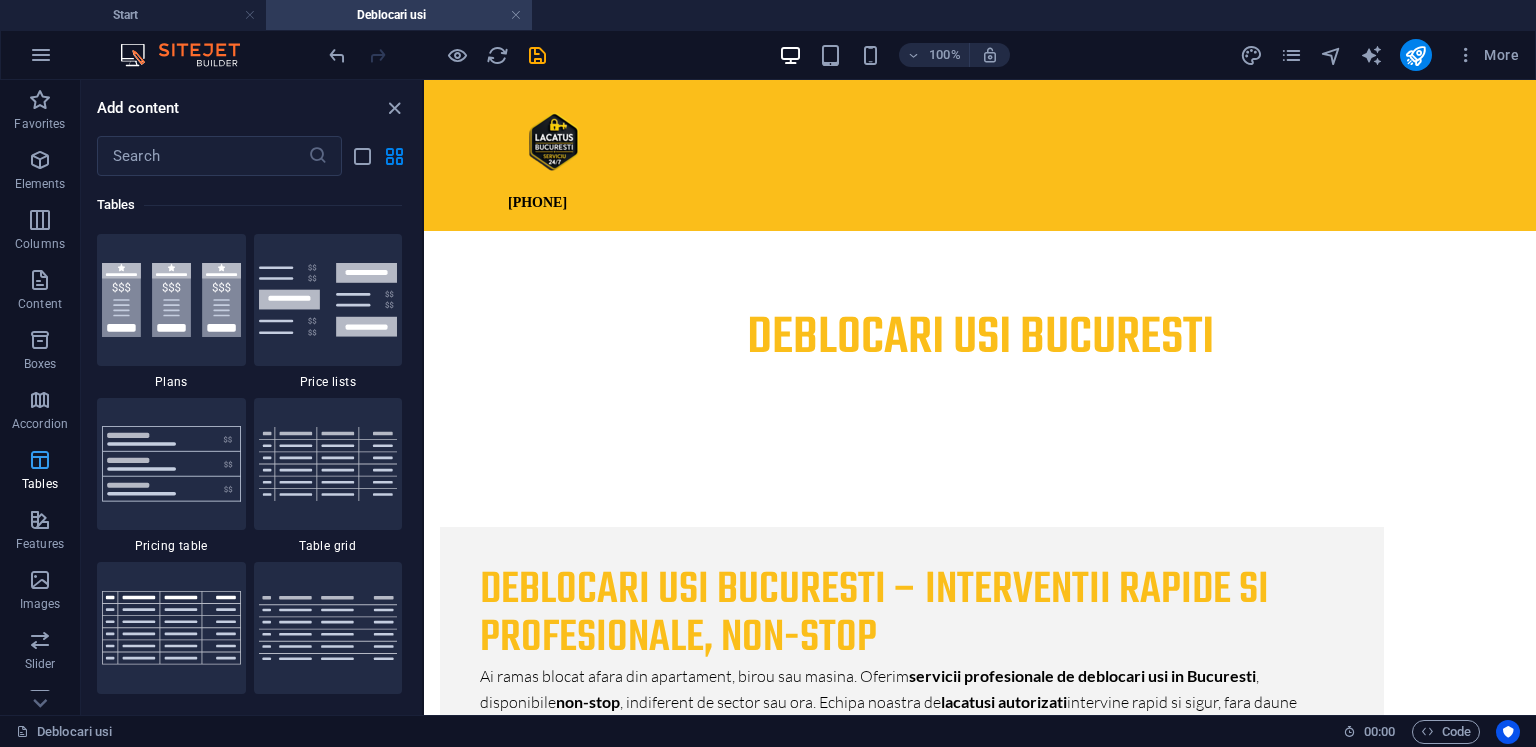 scroll, scrollTop: 6925, scrollLeft: 0, axis: vertical 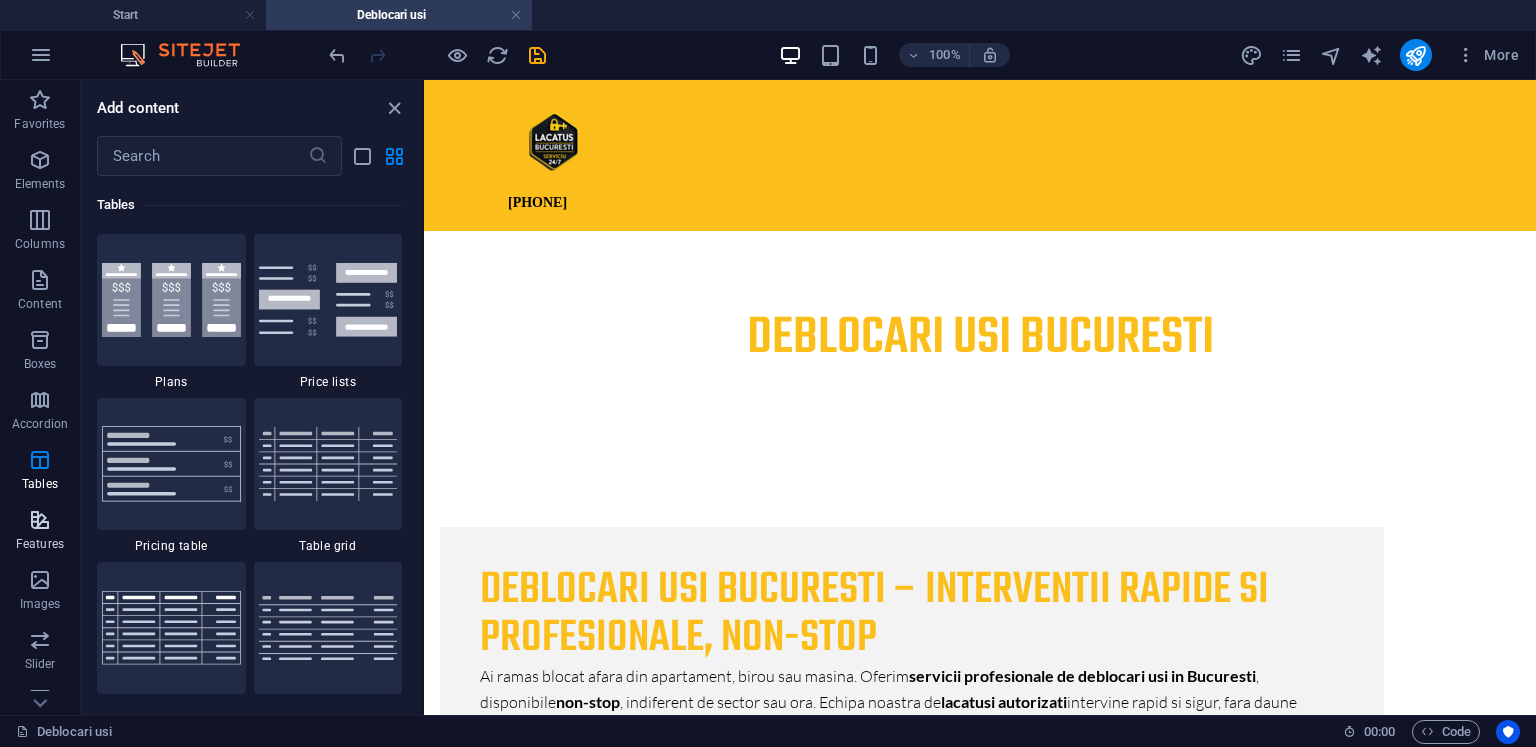 click on "Features" at bounding box center [40, 544] 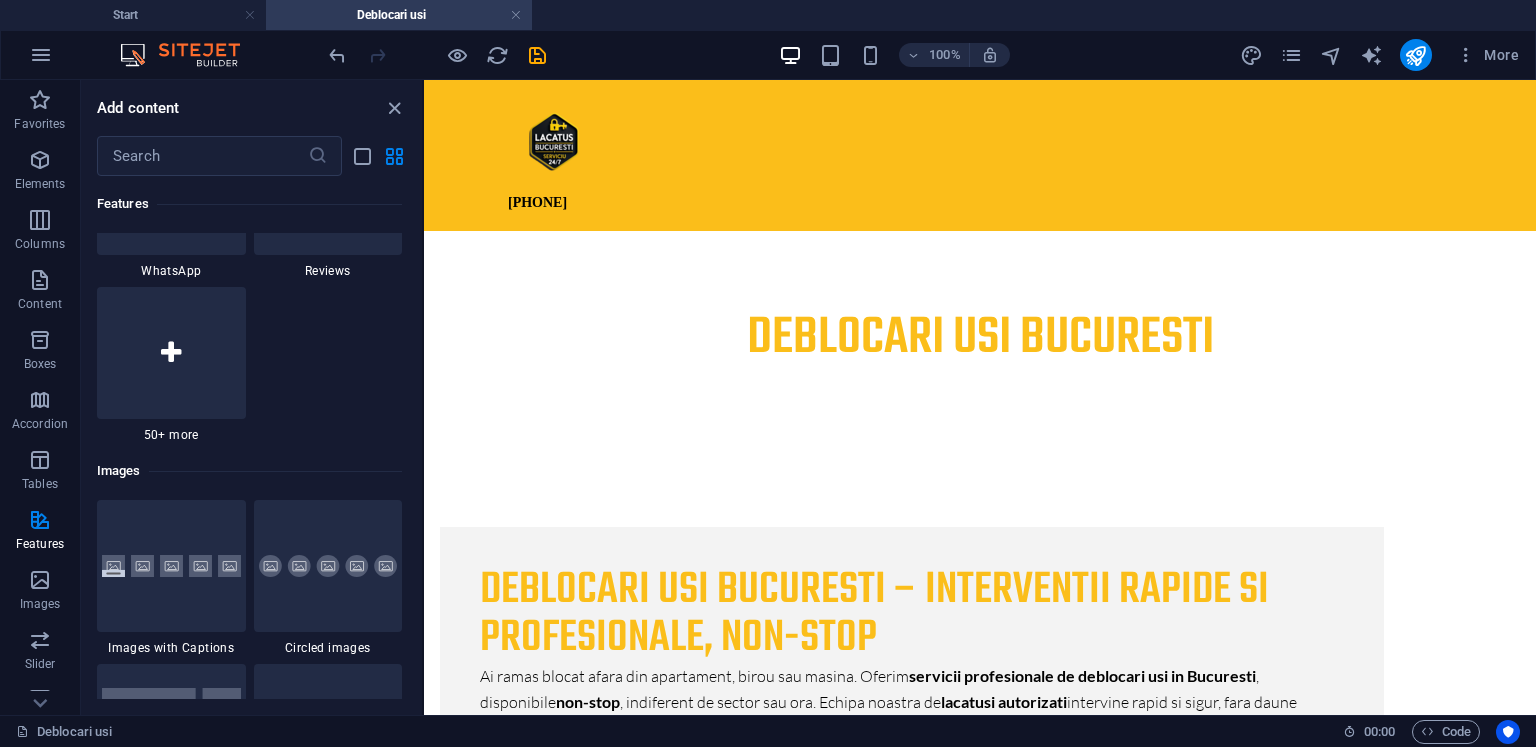 scroll, scrollTop: 9894, scrollLeft: 0, axis: vertical 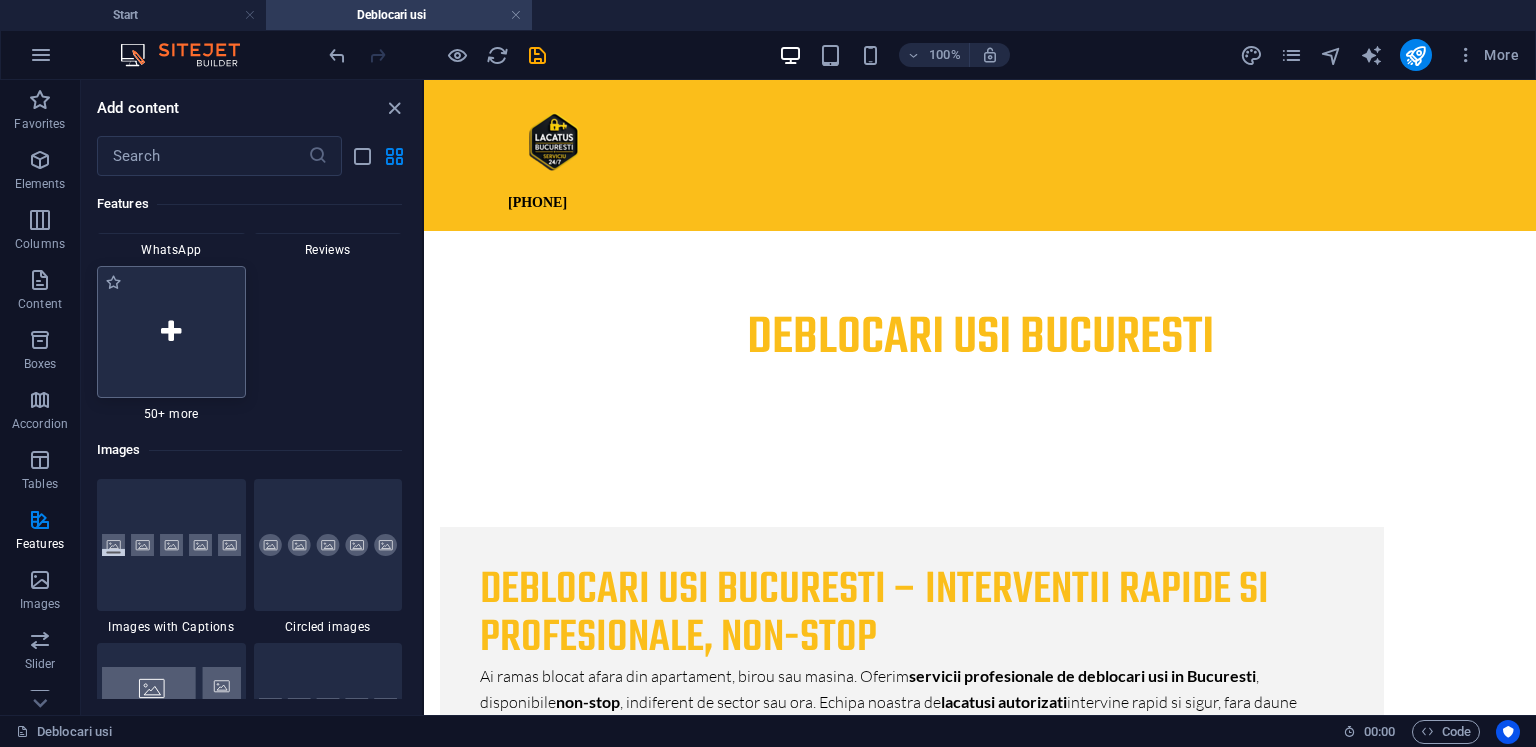 click at bounding box center [171, 332] 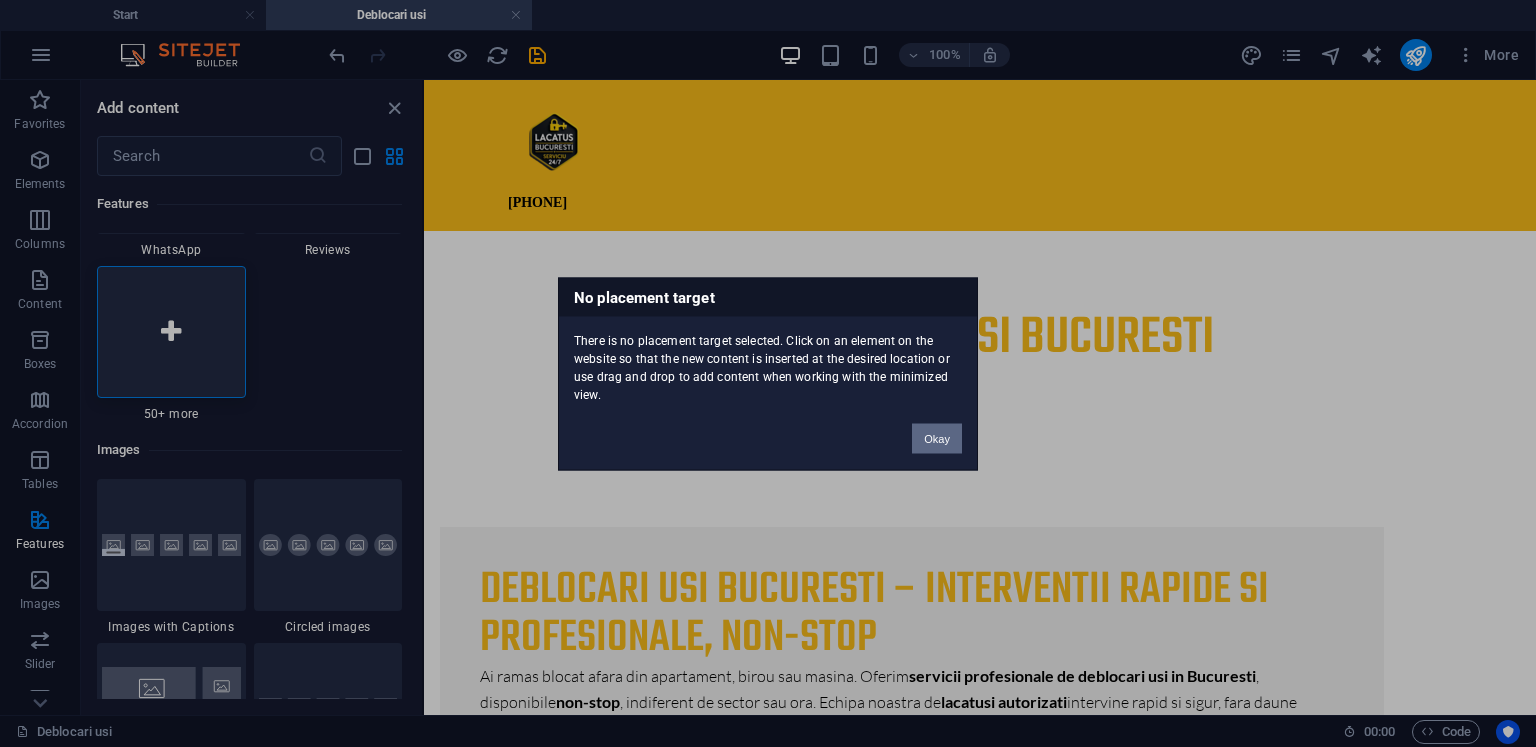 click on "Okay" at bounding box center [937, 438] 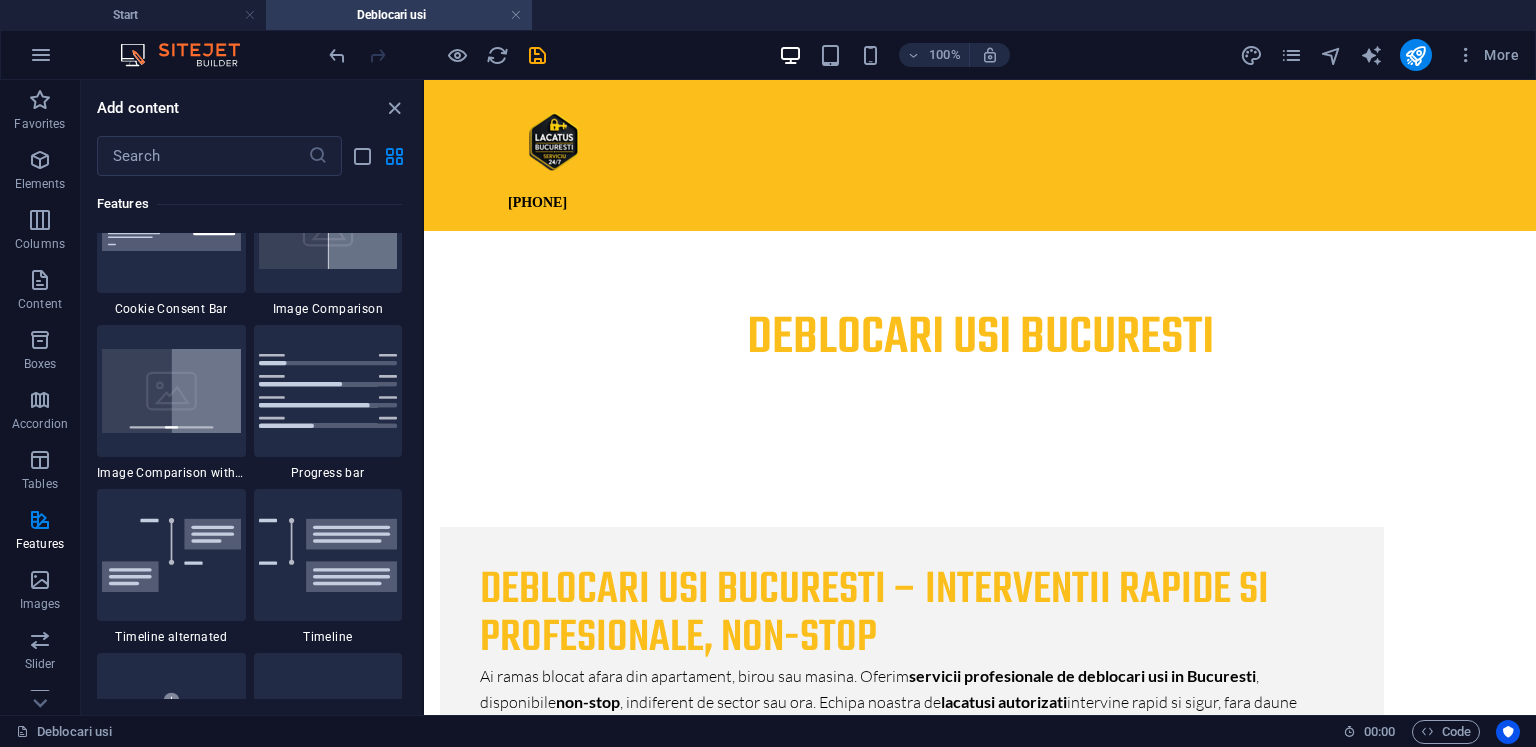 scroll, scrollTop: 8194, scrollLeft: 0, axis: vertical 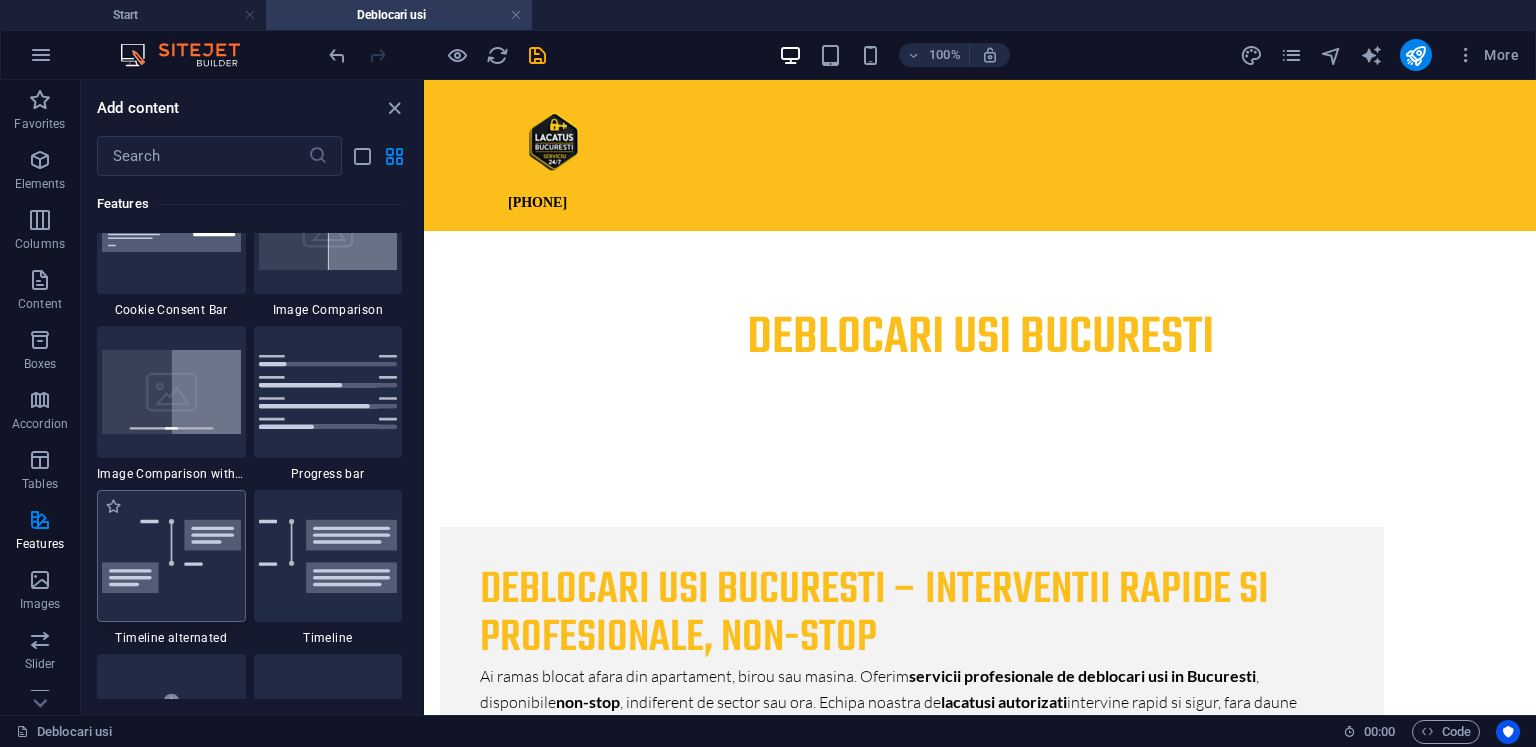 click at bounding box center (171, 556) 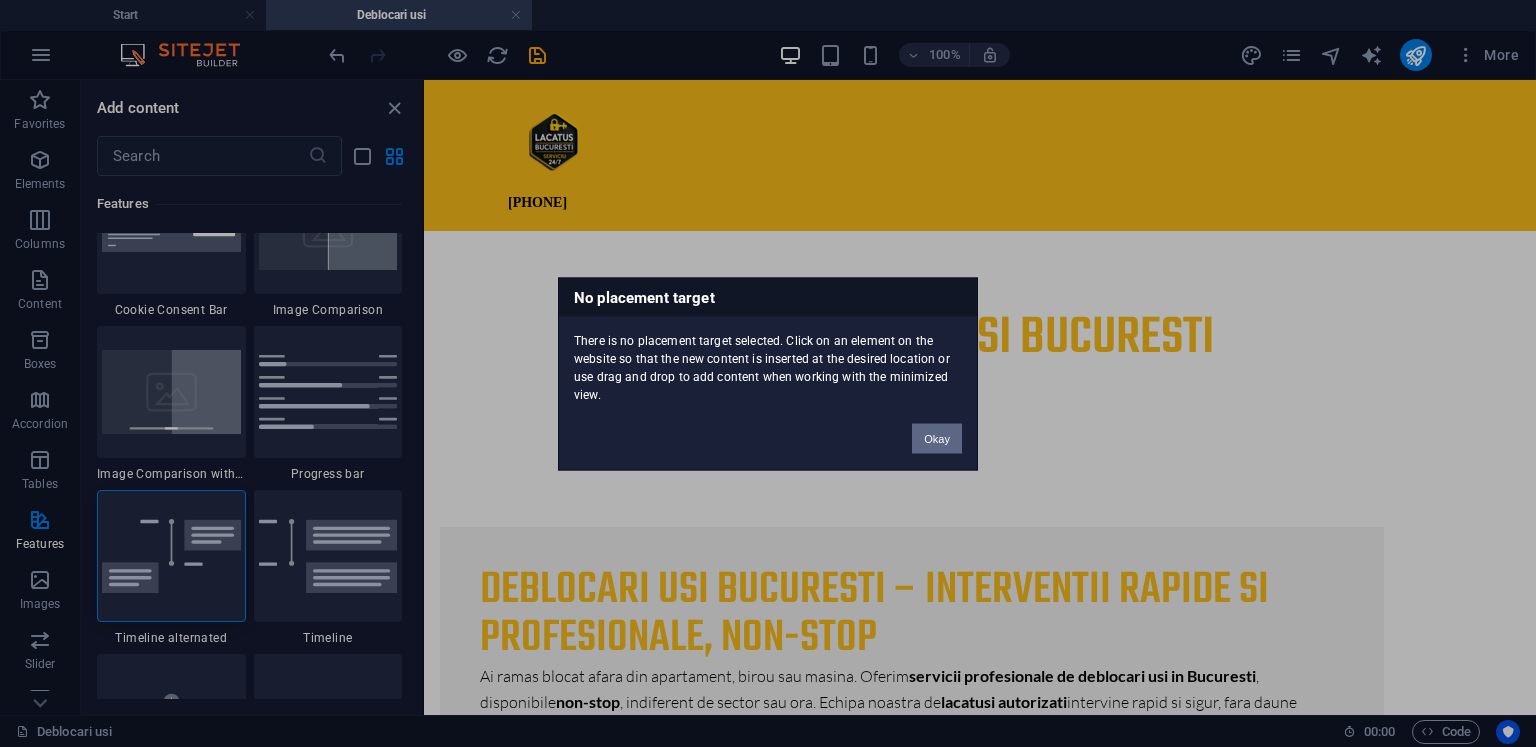 click on "Okay" at bounding box center [937, 438] 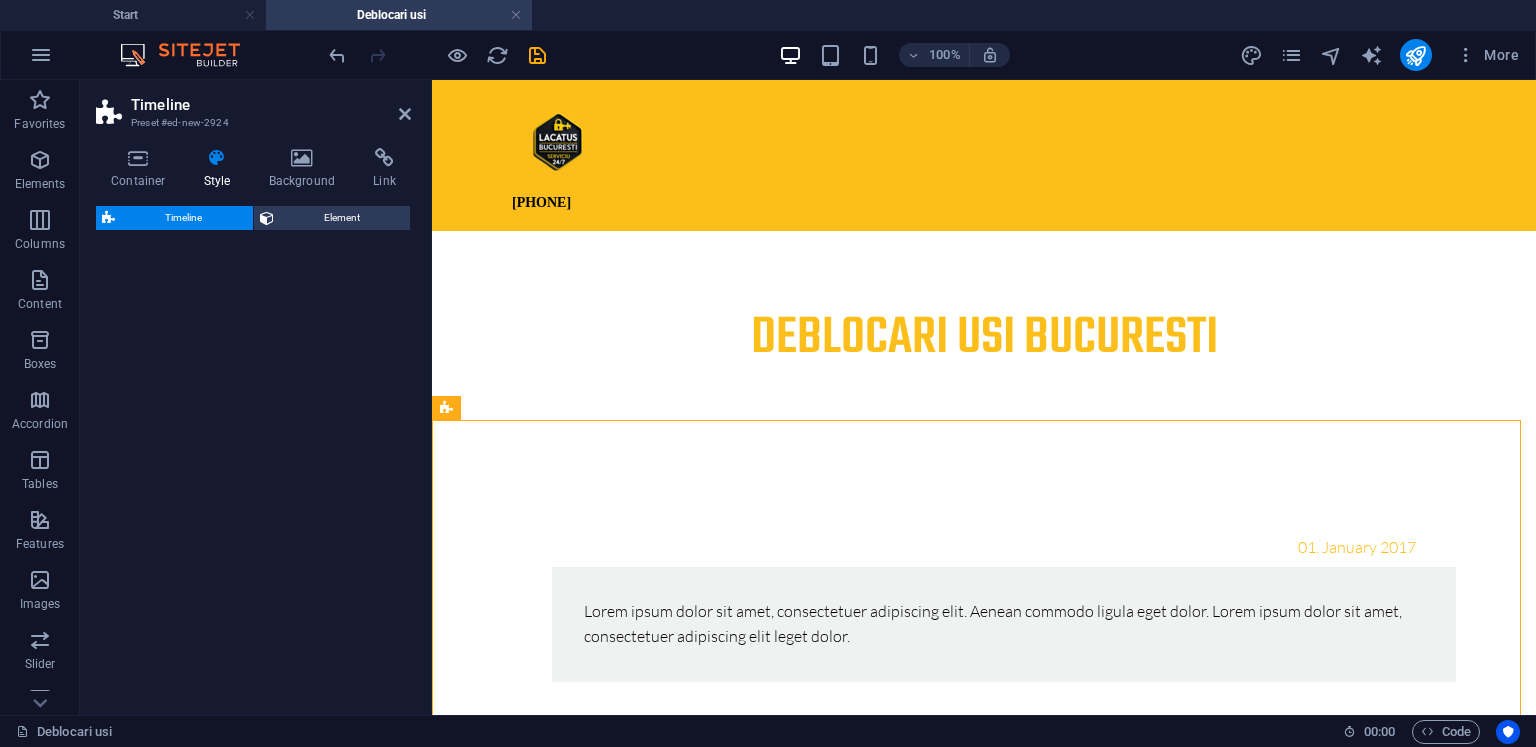 select on "rem" 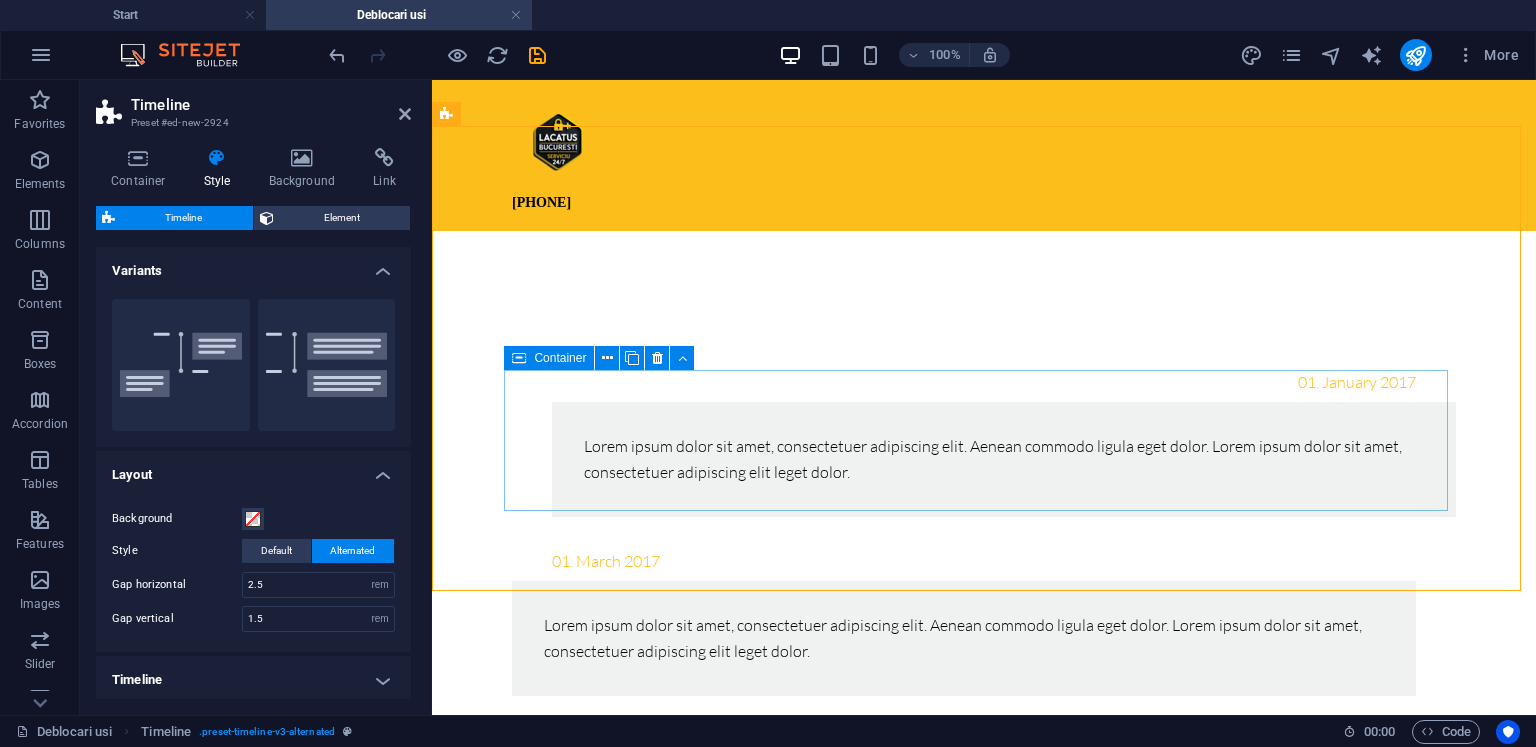 scroll, scrollTop: 100, scrollLeft: 0, axis: vertical 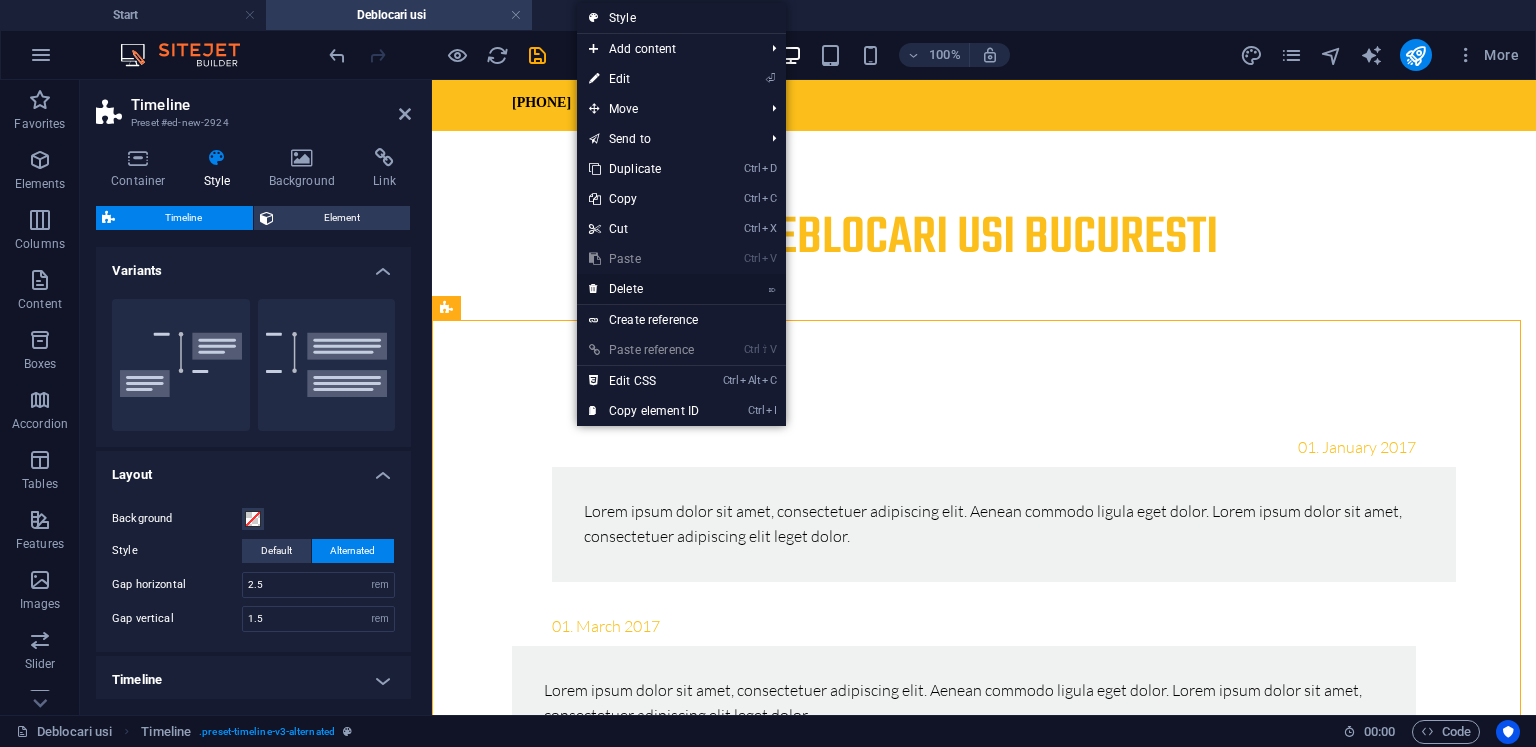 click on "⌦  Delete" at bounding box center [644, 289] 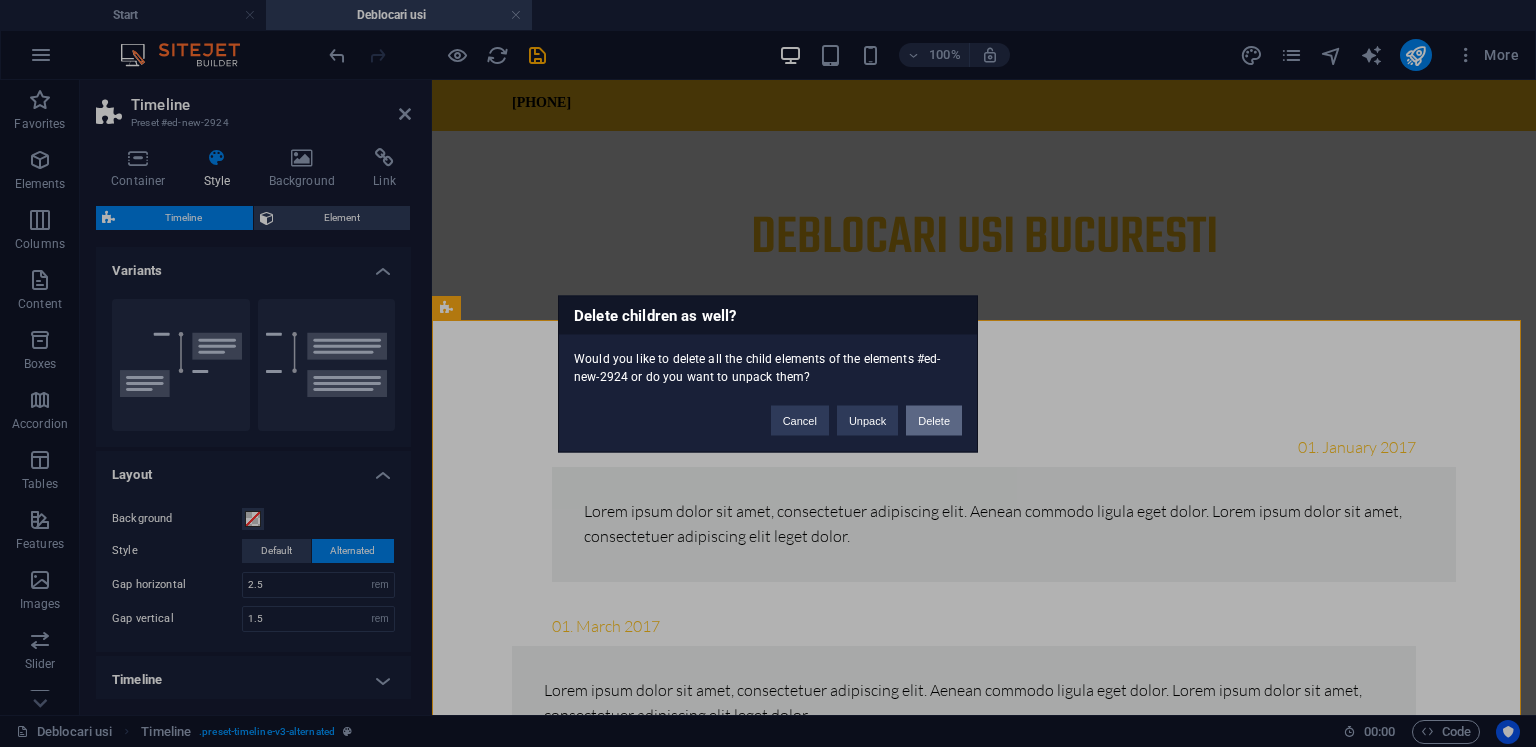 click on "Delete" at bounding box center (934, 420) 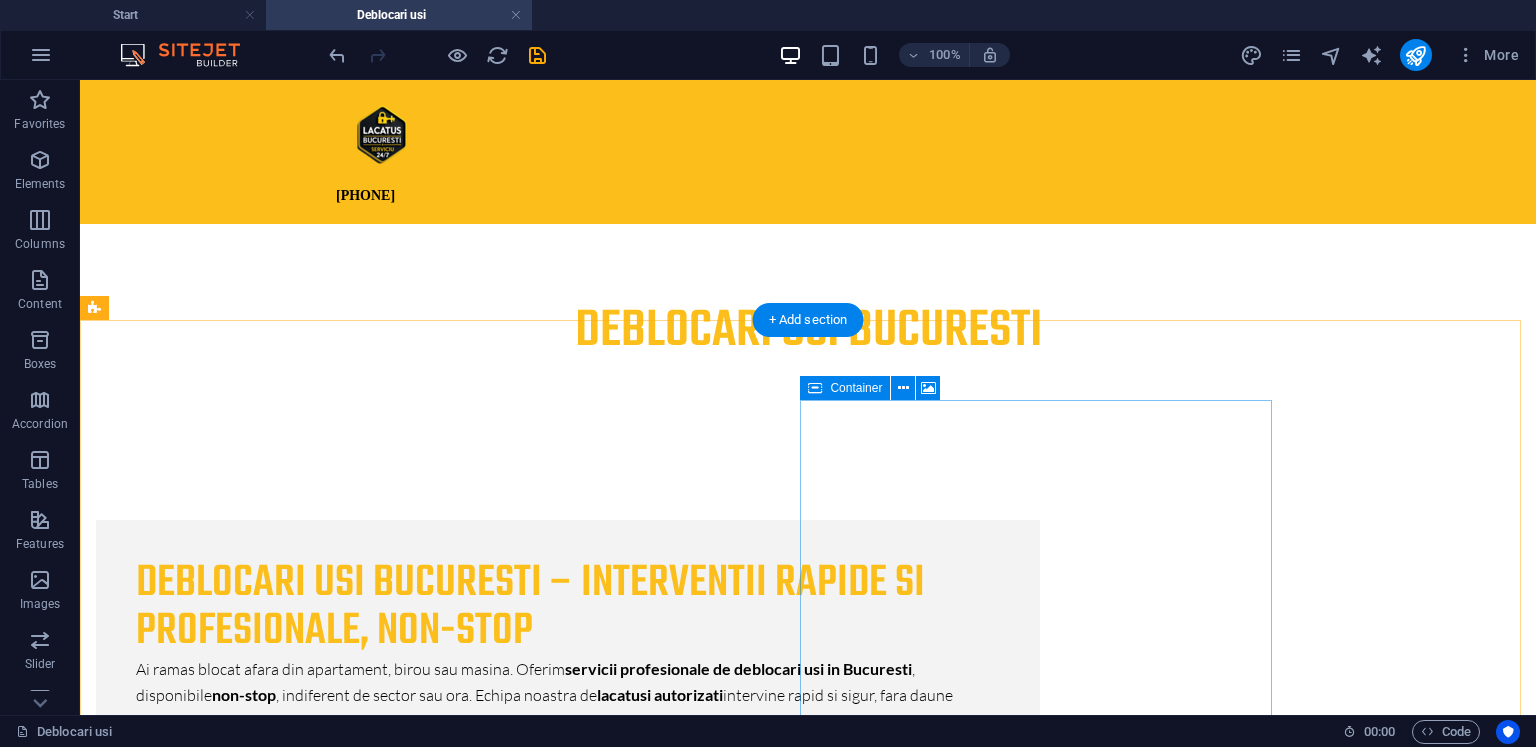 scroll, scrollTop: 0, scrollLeft: 0, axis: both 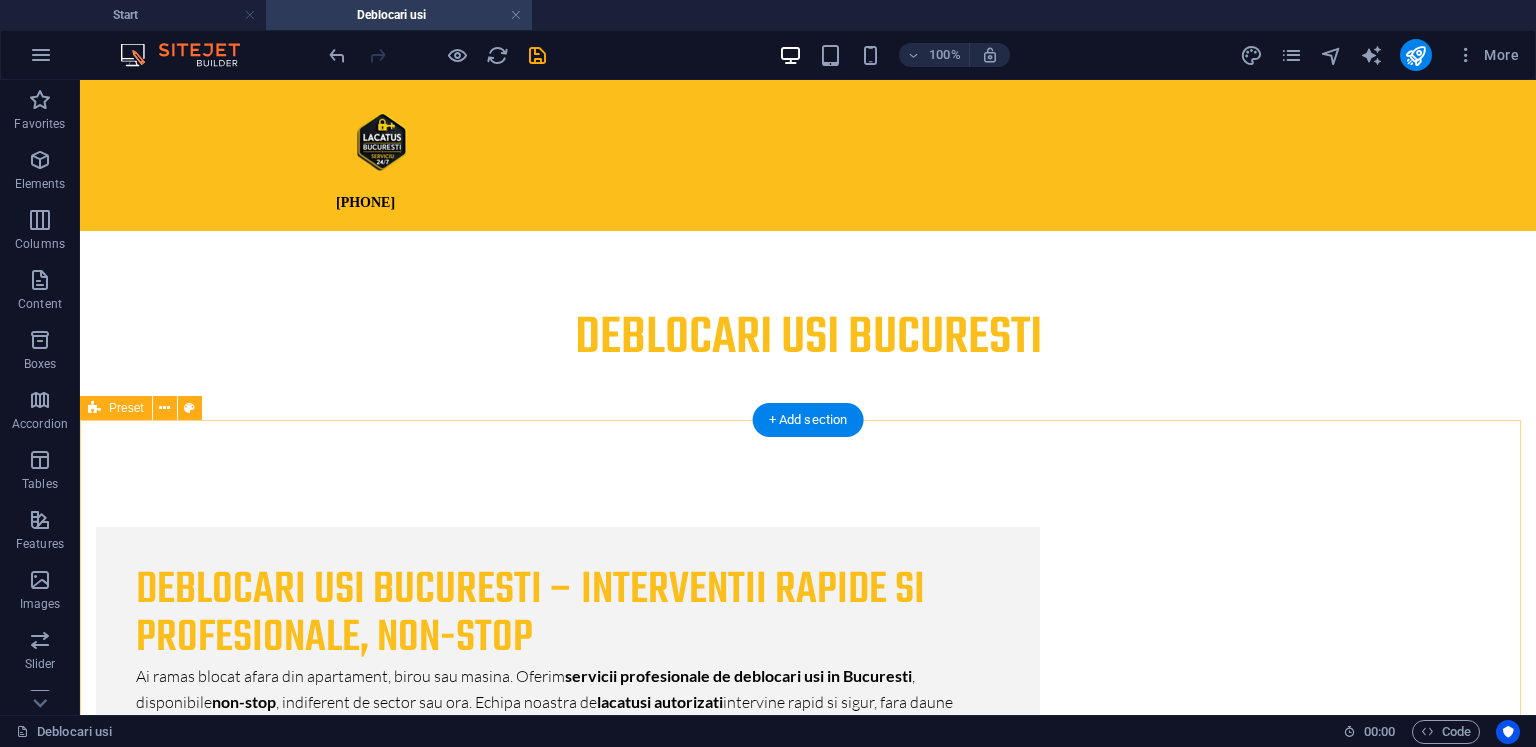 click on "Deblocari usi [CITY] – Interventii rapide si profesionale, non-stop Ai ramas blocat afara din apartament, birou sau masina. Oferim servicii profesionale de deblocari usi in [CITY] , disponibile non-stop , indiferent de sector sau ora. Echipa noastra de lacatusi autorizati intervine rapid si sigur, fara daune asupra usii sau yalei. Servicii oferite: Deblocari usi apartament Deblocari usi metalice si termopan Deblocari yale blocate Schimbare butuc sau incuietoare Deschidere usi fara cheie Deblocari usi auto Drop content here or Add elements Paste clipboard" at bounding box center (808, 1278) 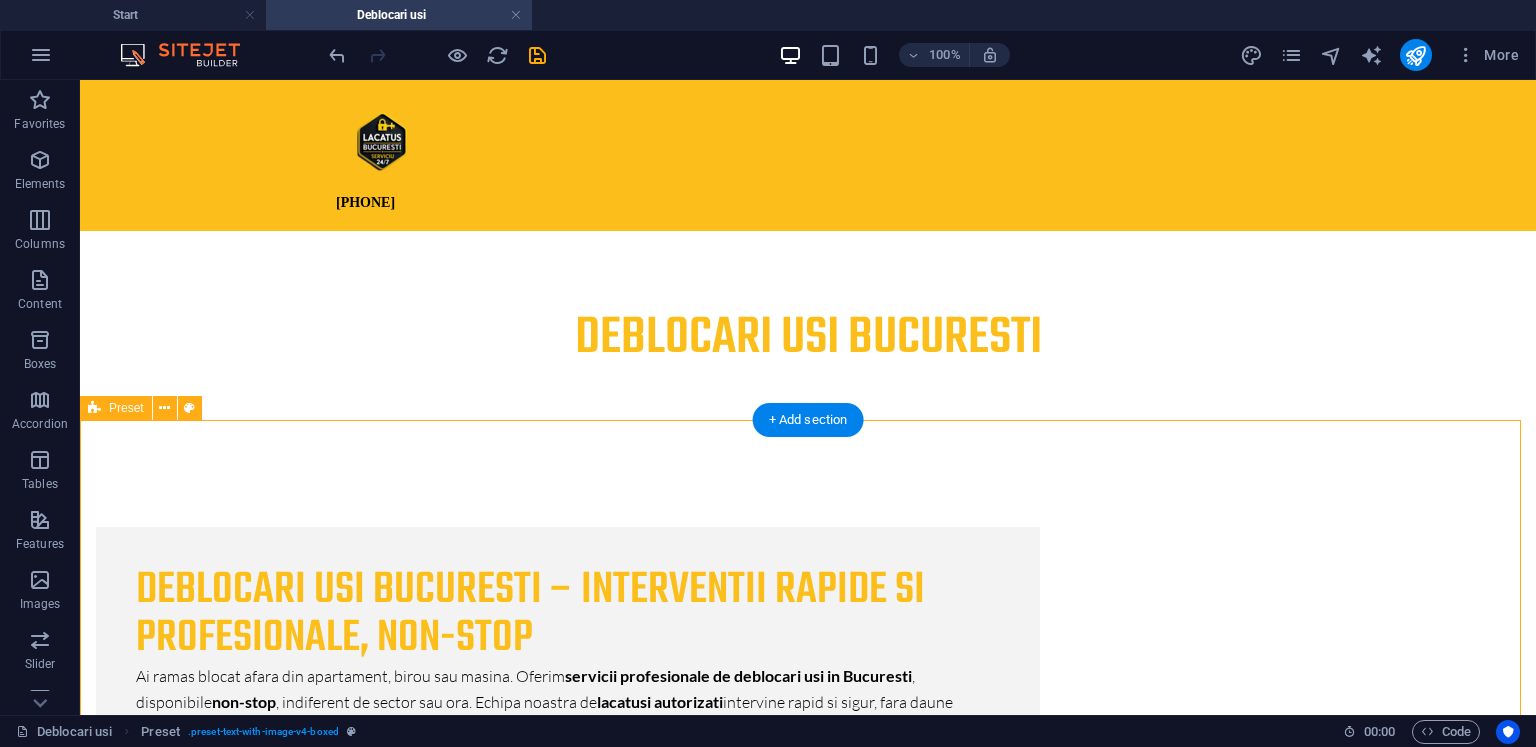 click on "Deblocari usi [CITY] – Interventii rapide si profesionale, non-stop Ai ramas blocat afara din apartament, birou sau masina. Oferim servicii profesionale de deblocari usi in [CITY] , disponibile non-stop , indiferent de sector sau ora. Echipa noastra de lacatusi autorizati intervine rapid si sigur, fara daune asupra usii sau yalei. Servicii oferite: Deblocari usi apartament Deblocari usi metalice si termopan Deblocari yale blocate Schimbare butuc sau incuietoare Deschidere usi fara cheie Deblocari usi auto Drop content here or Add elements Paste clipboard" at bounding box center [808, 1278] 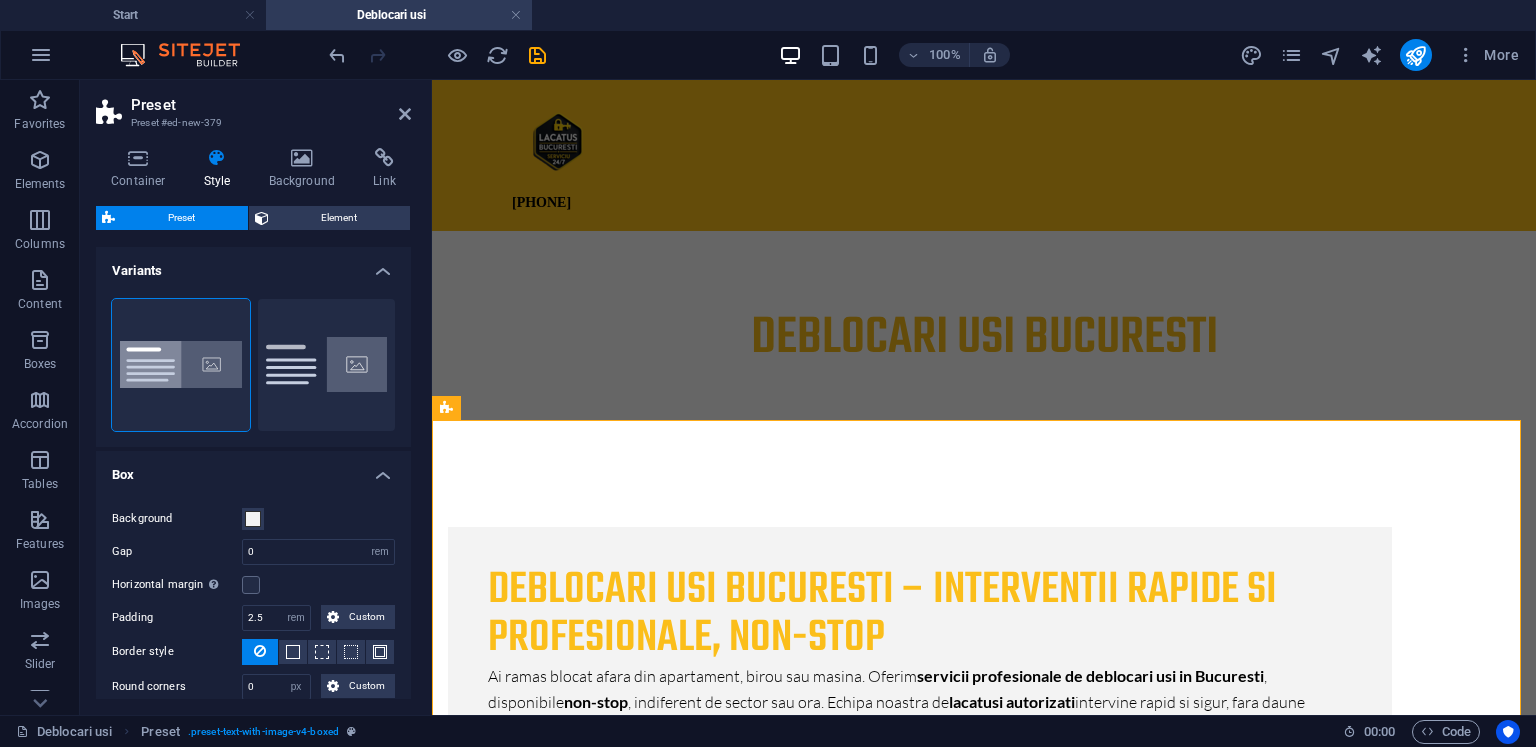 scroll, scrollTop: 184, scrollLeft: 0, axis: vertical 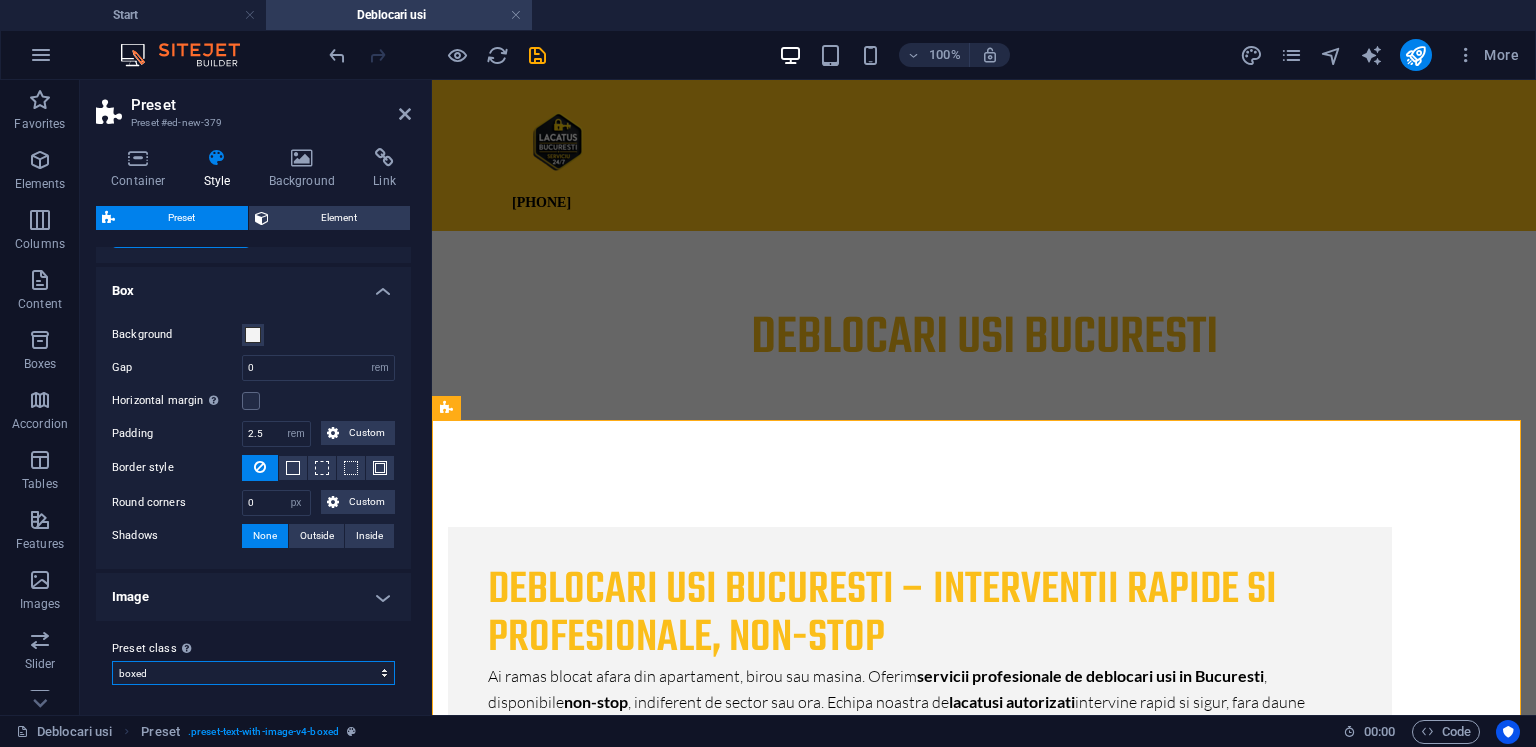 click on "boxed Add preset class" at bounding box center (253, 673) 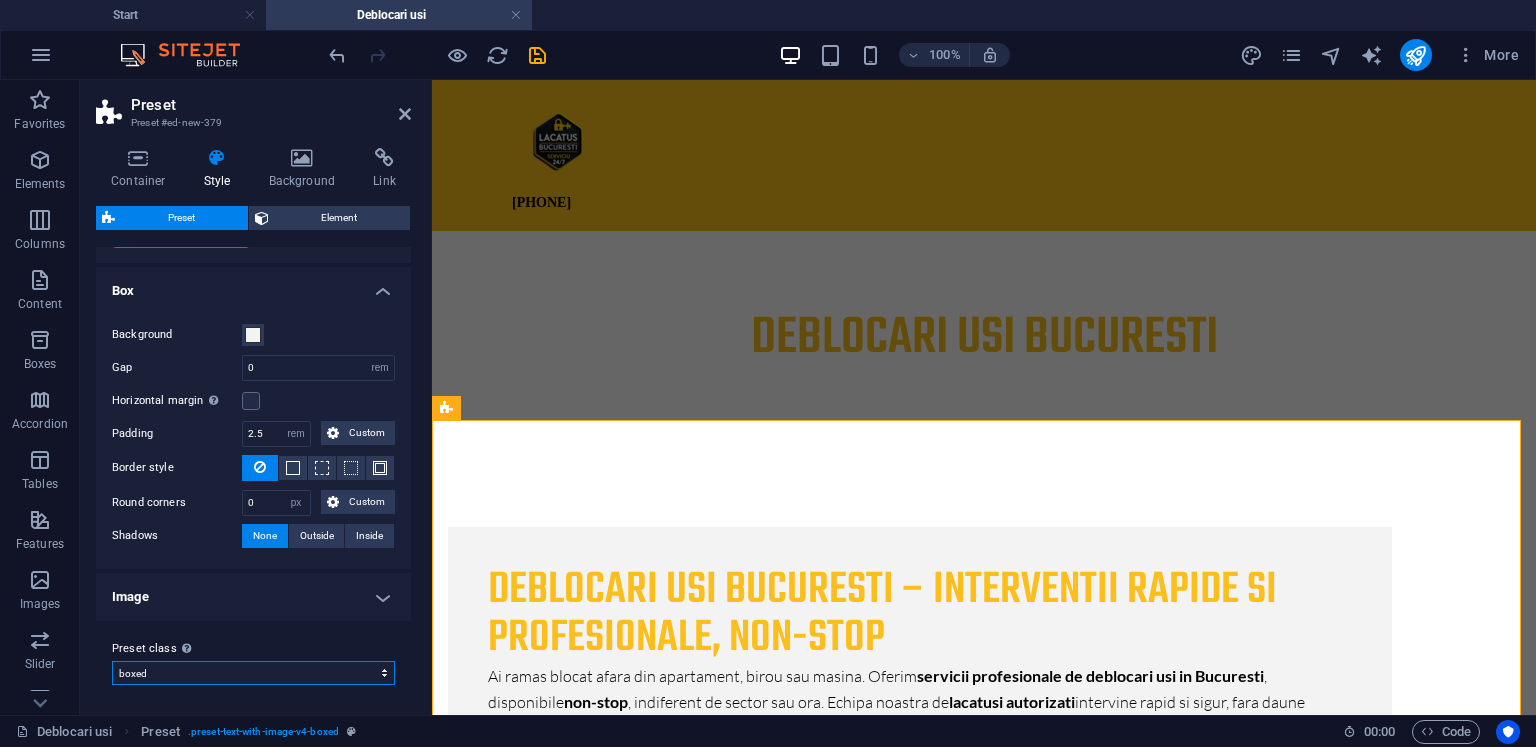 click on "boxed Add preset class" at bounding box center [253, 673] 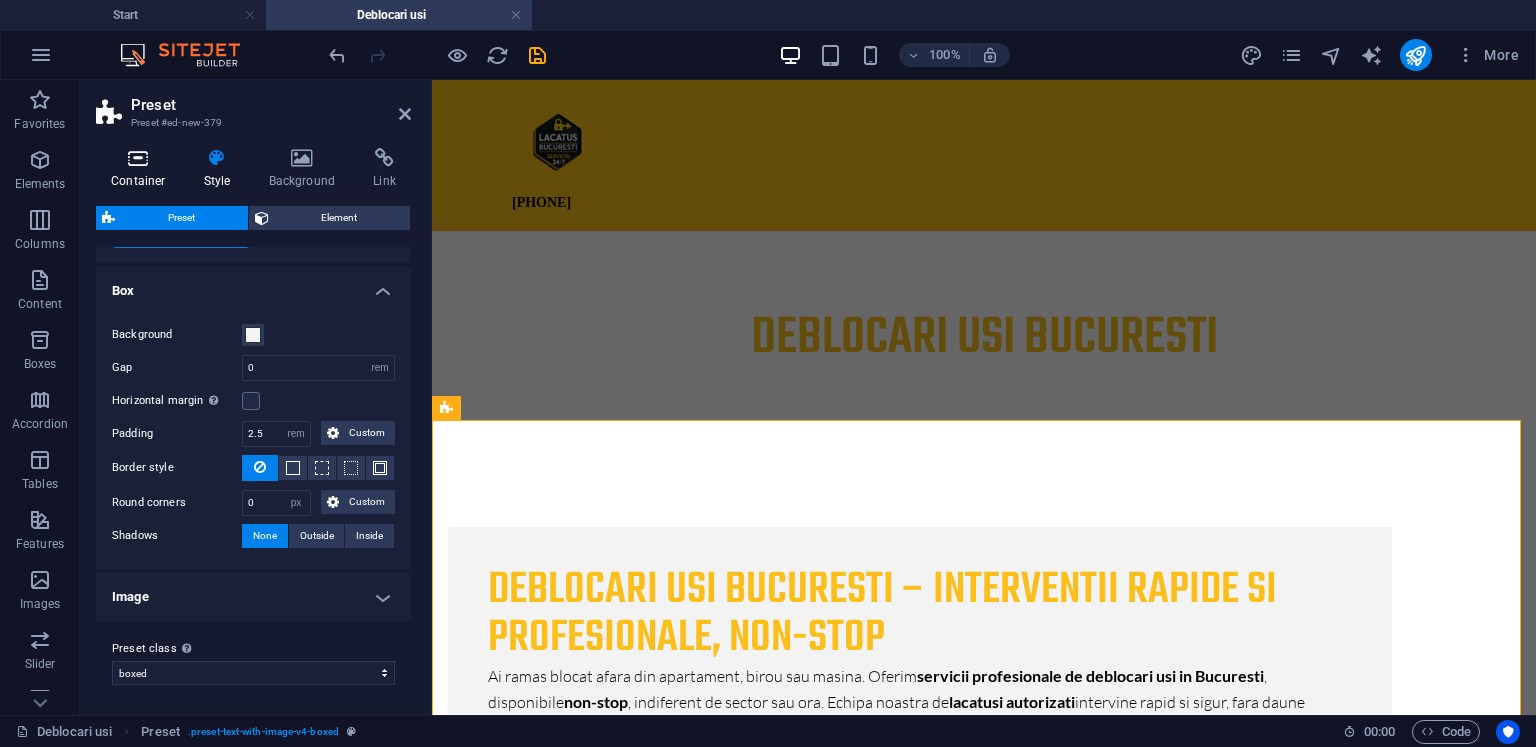 click at bounding box center (138, 158) 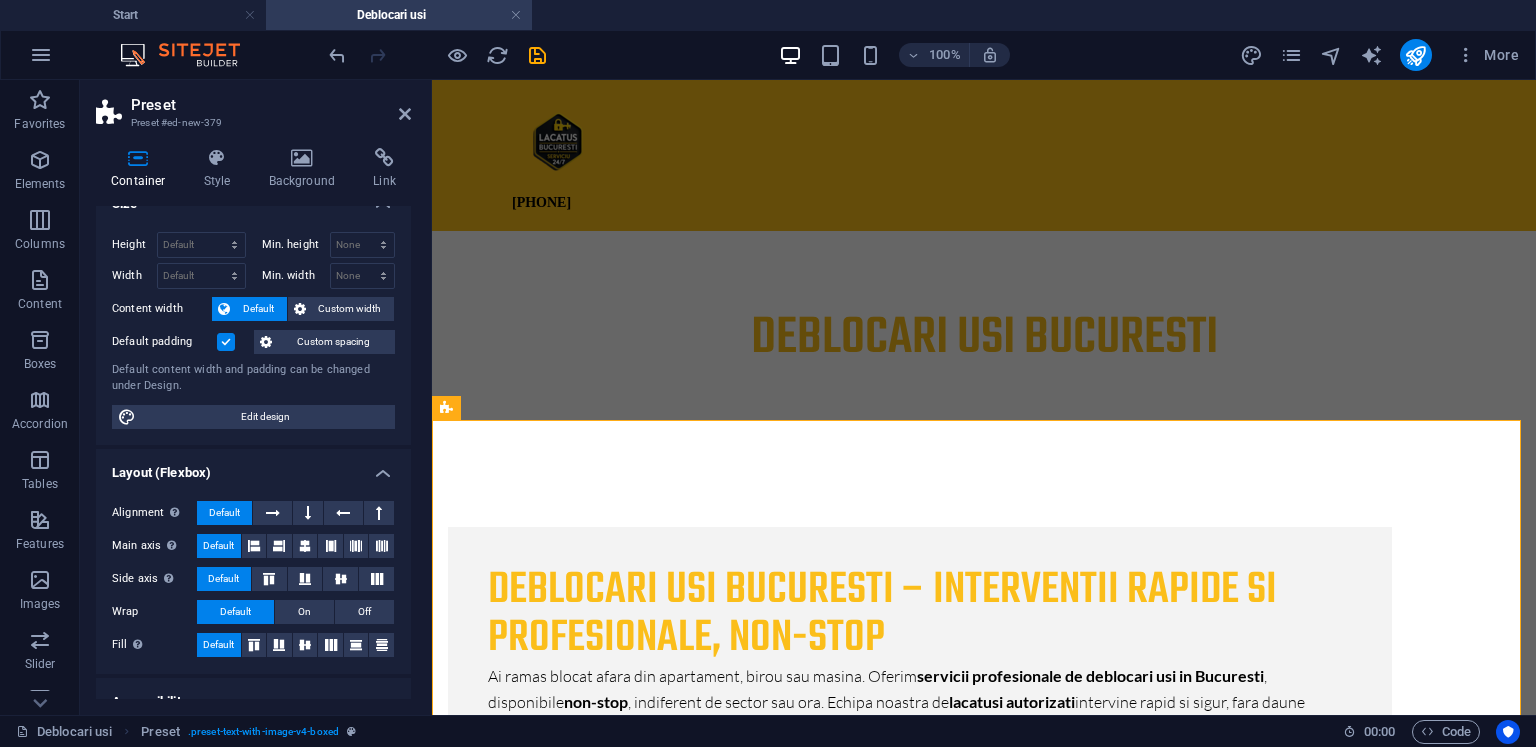 scroll, scrollTop: 100, scrollLeft: 0, axis: vertical 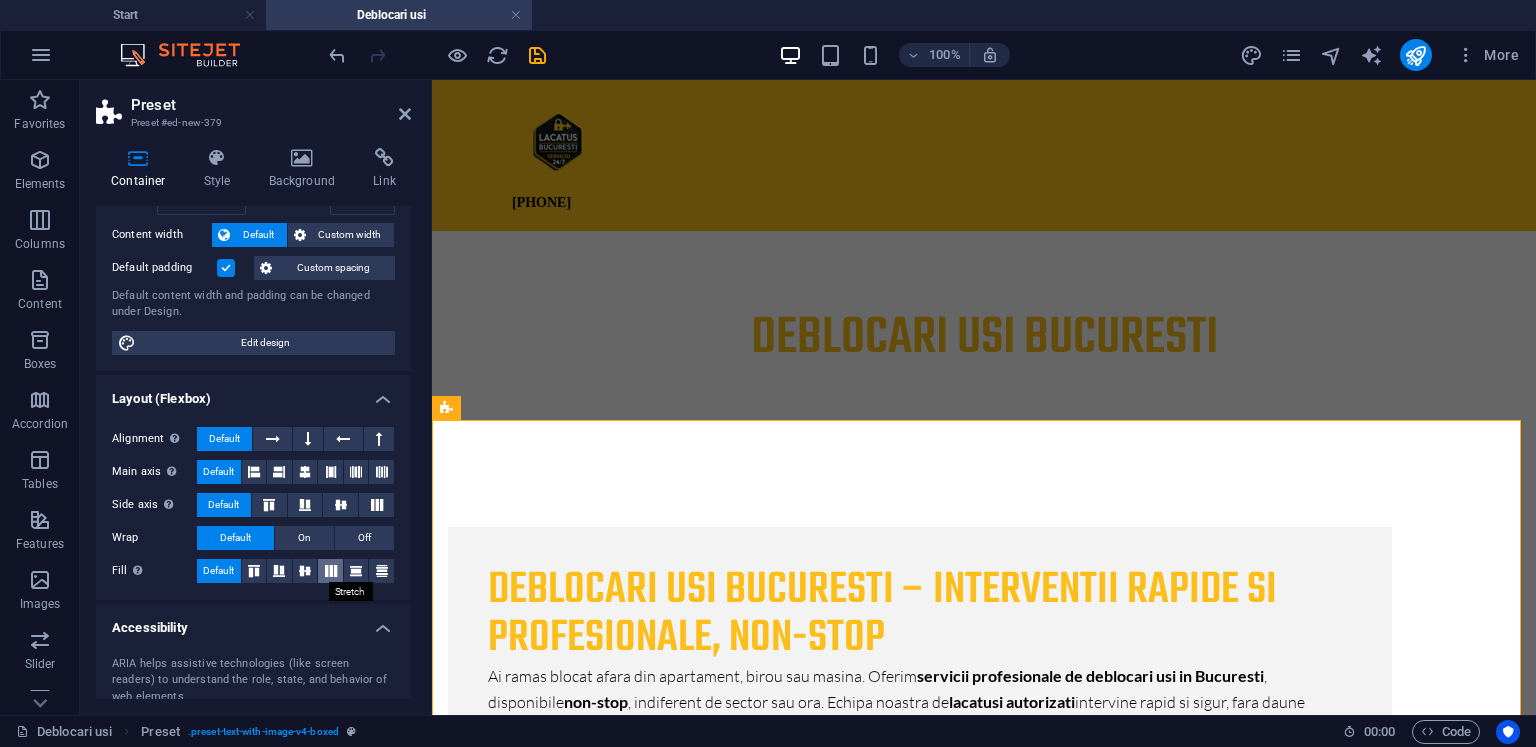 click at bounding box center (331, 571) 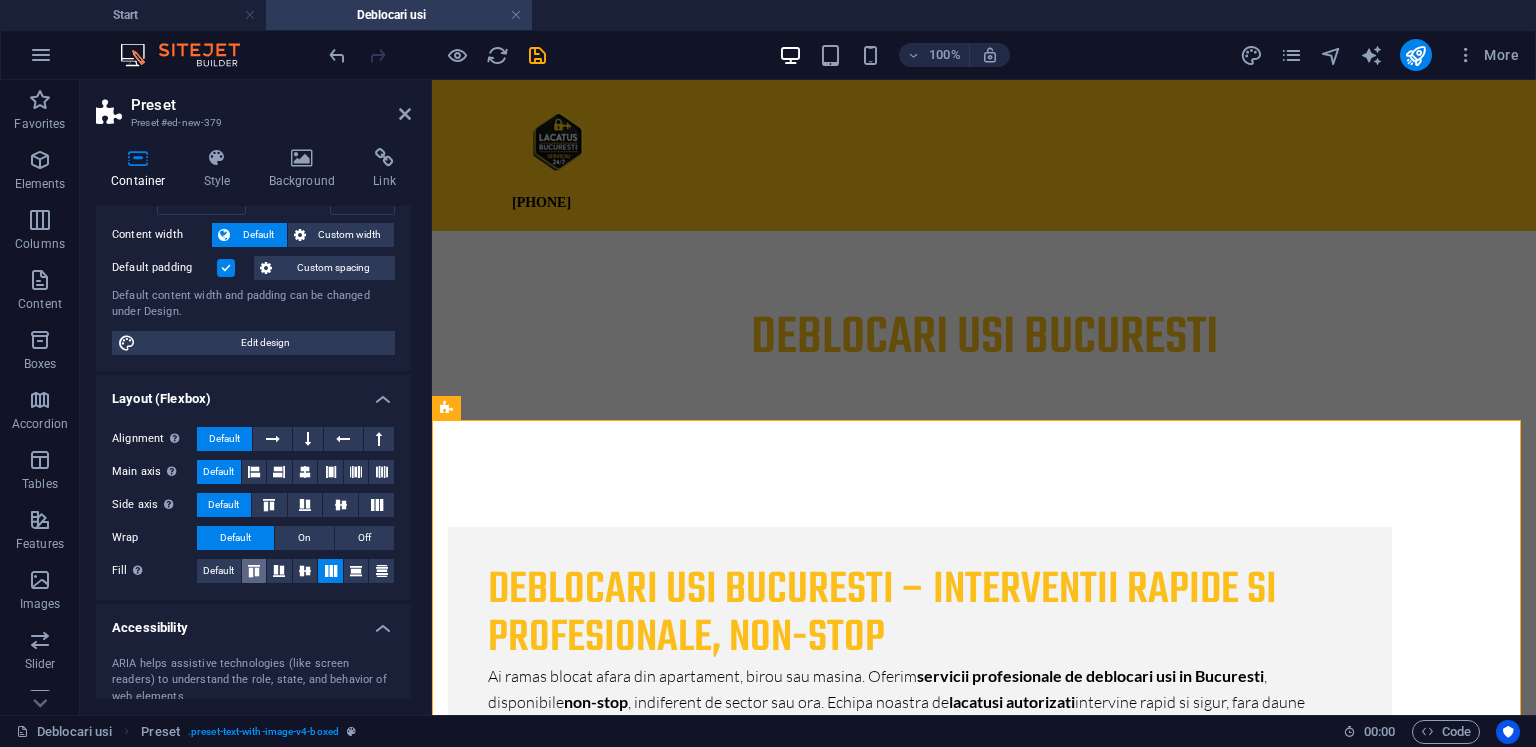 click at bounding box center [254, 571] 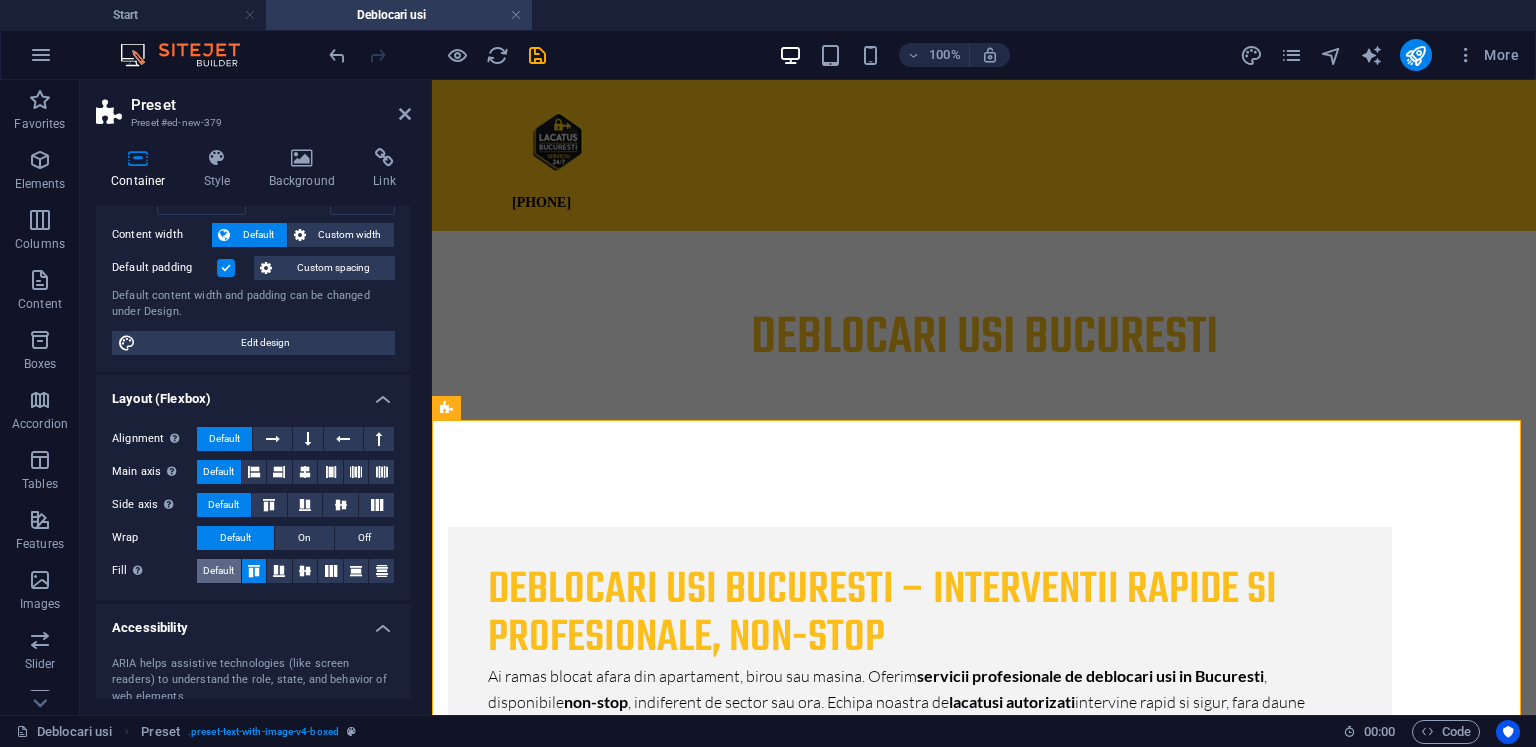 click on "Default" at bounding box center (218, 571) 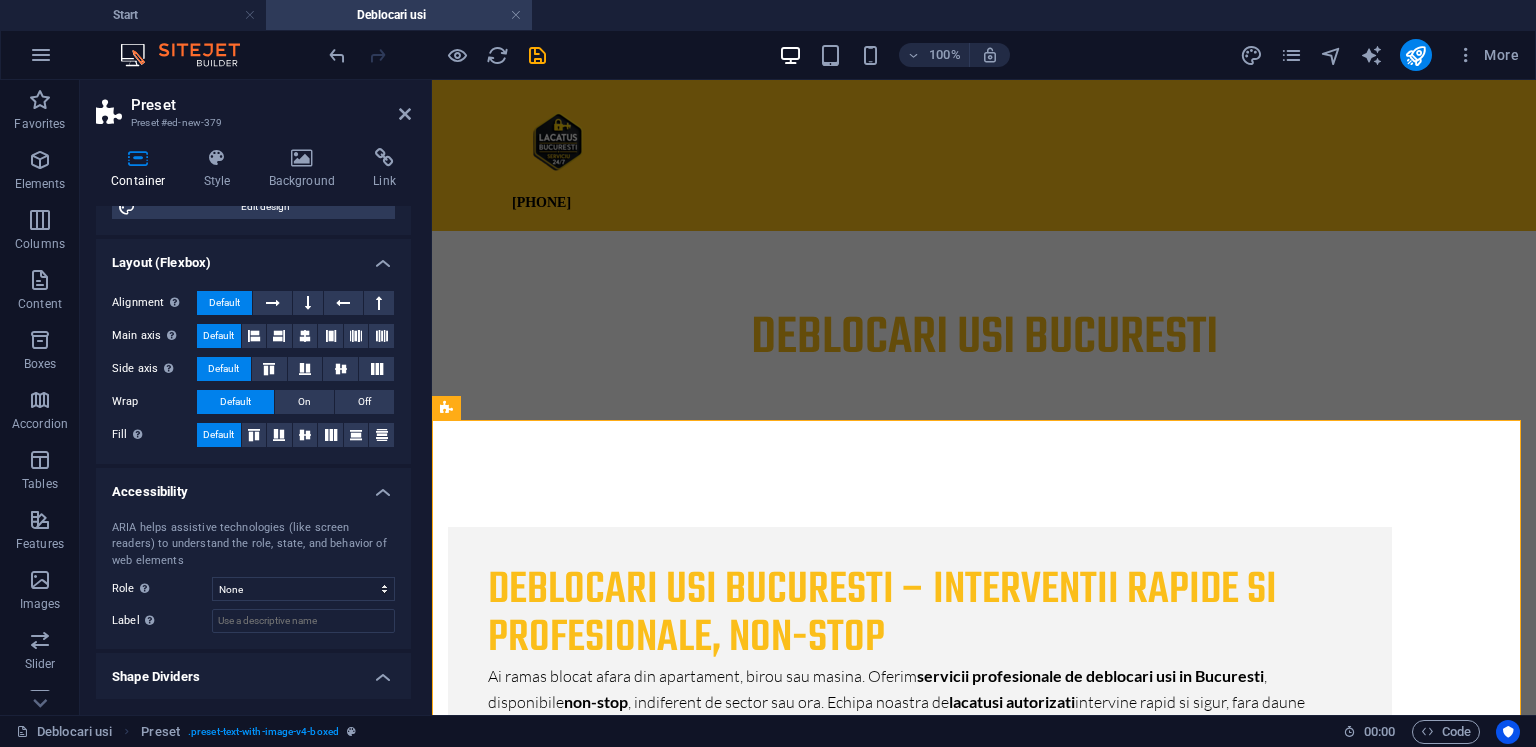 scroll, scrollTop: 280, scrollLeft: 0, axis: vertical 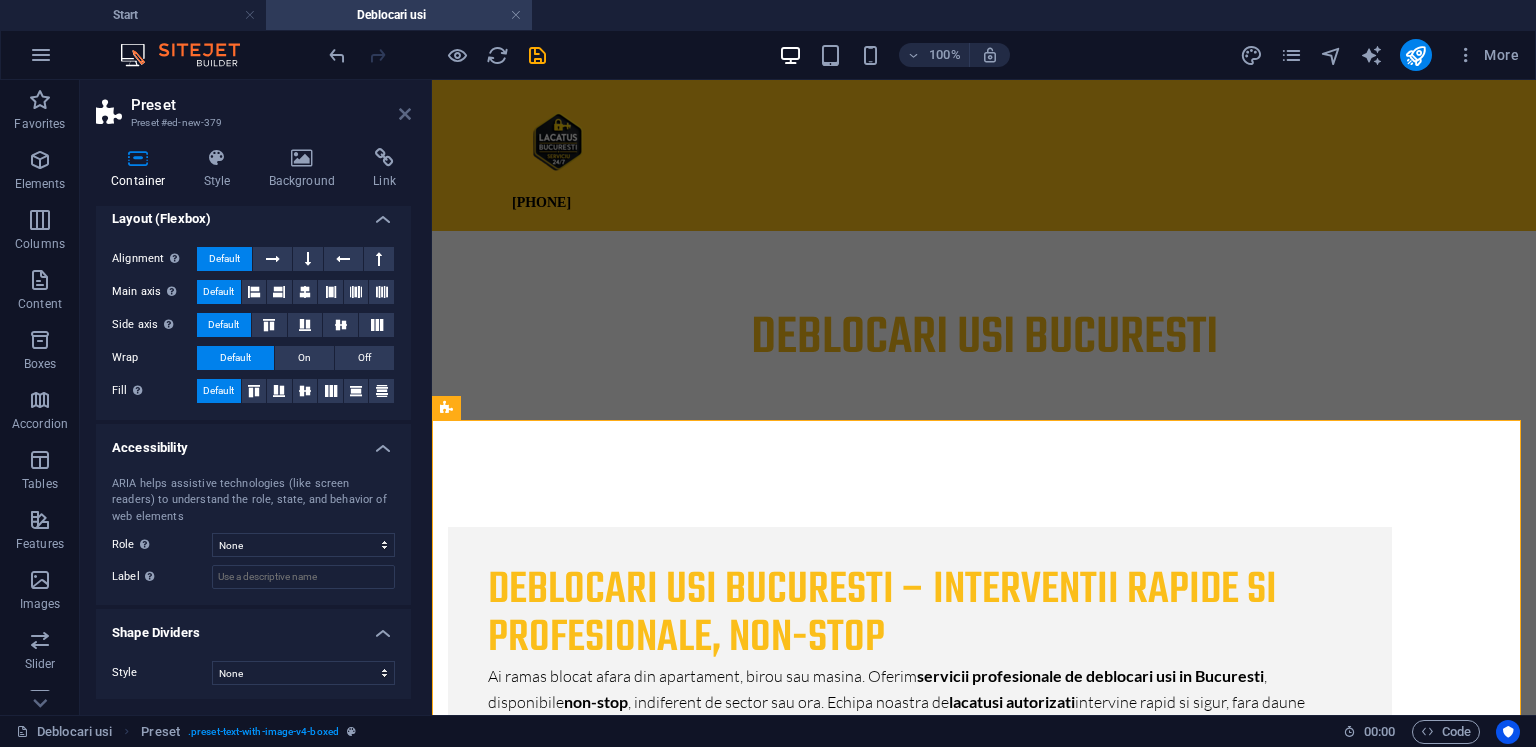 click at bounding box center [405, 114] 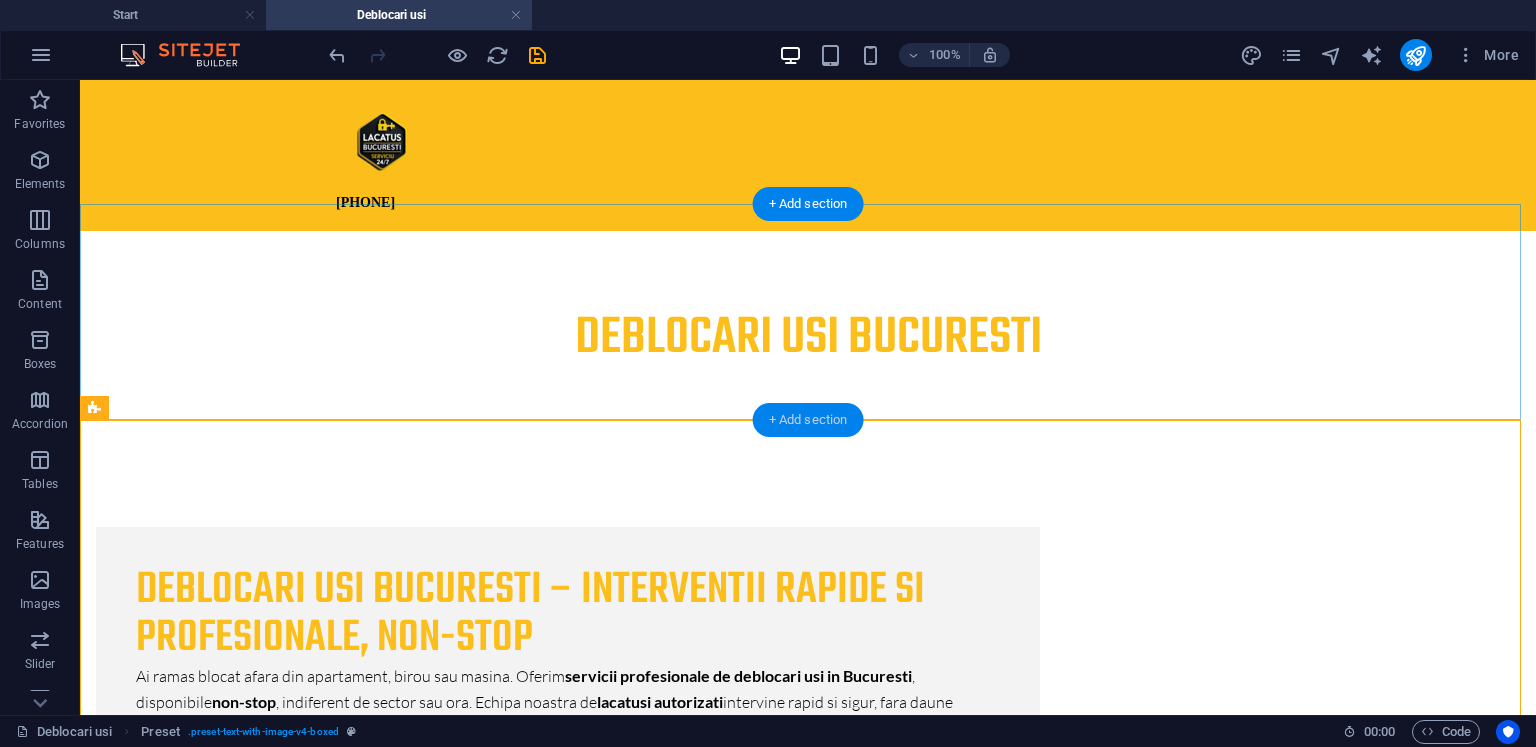 click on "+ Add section" at bounding box center (808, 420) 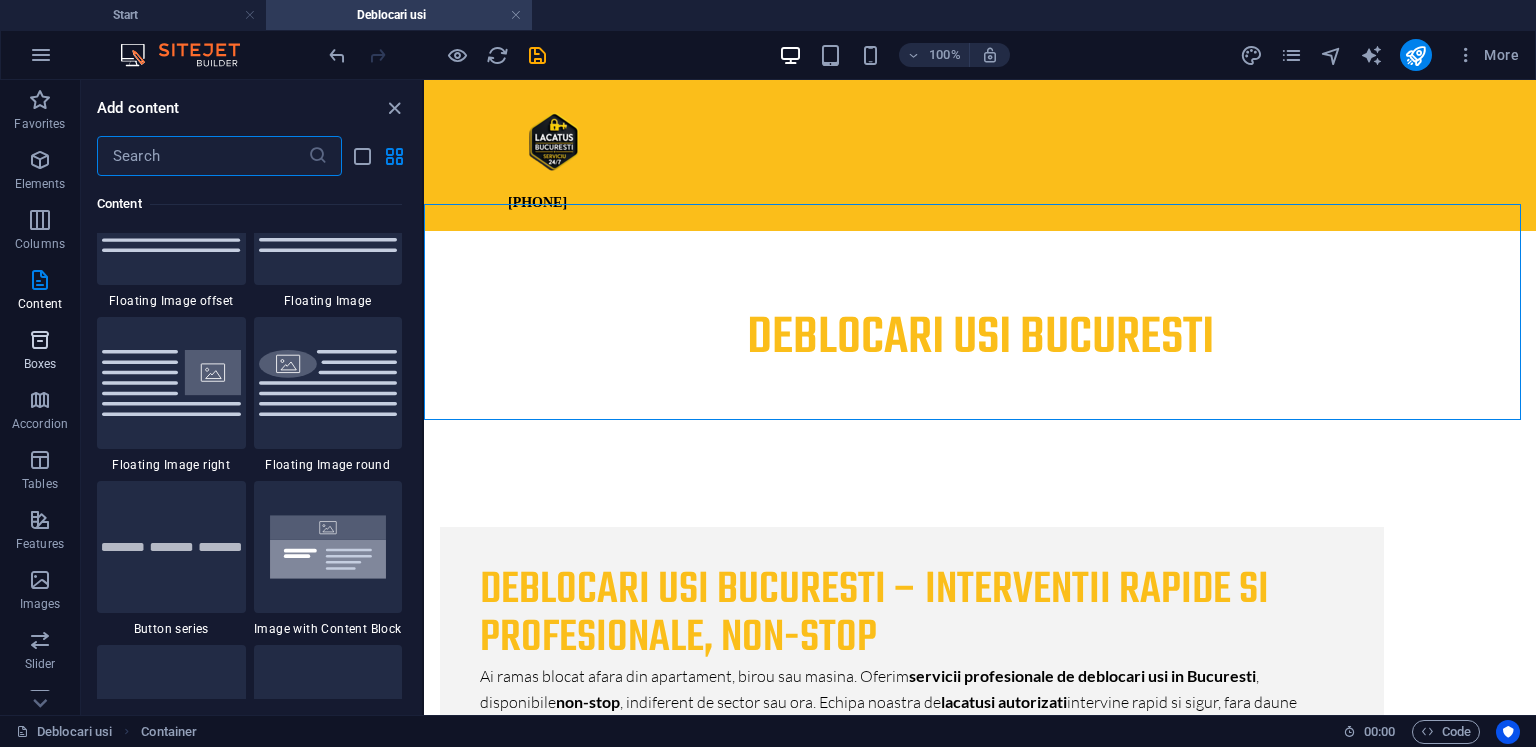 click on "Boxes" at bounding box center [40, 364] 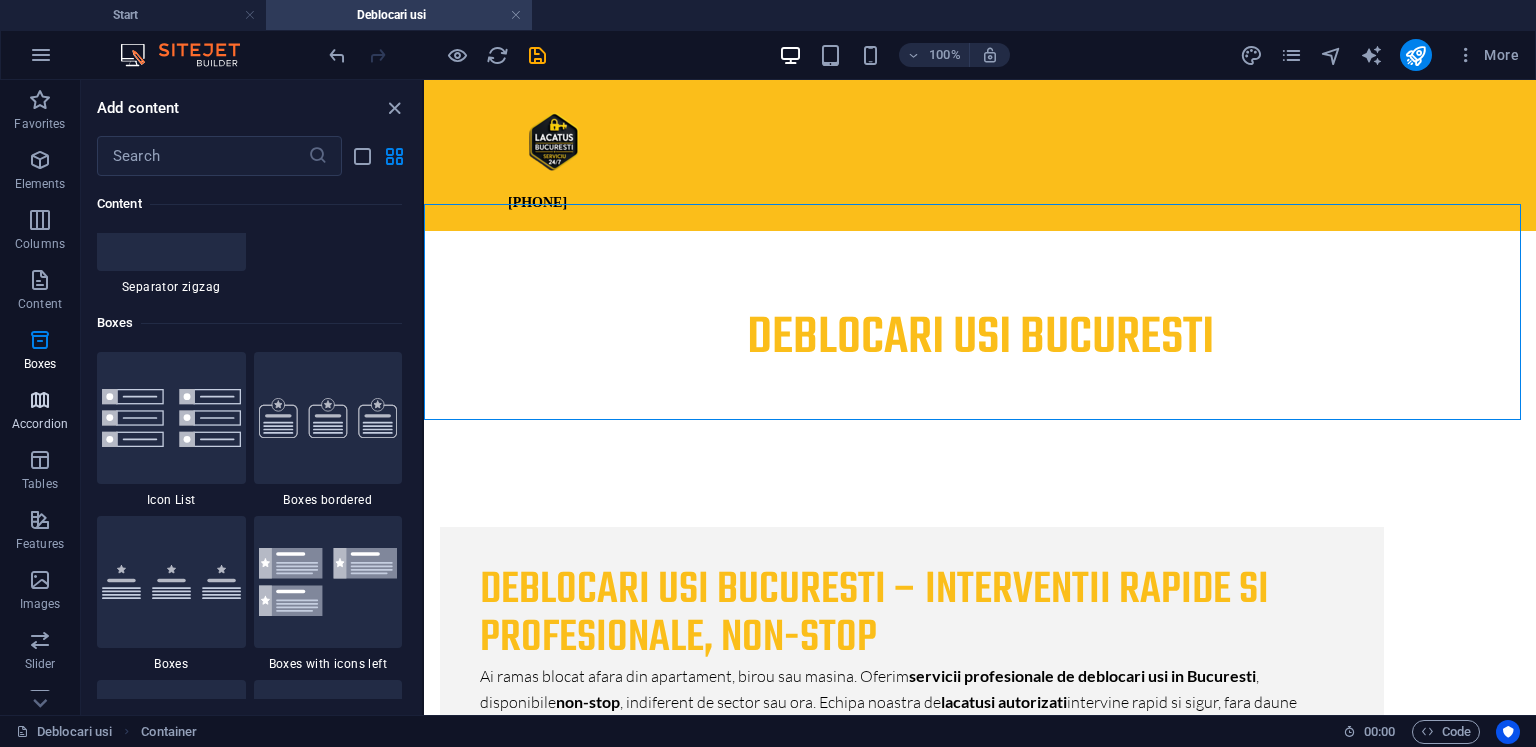 scroll, scrollTop: 5516, scrollLeft: 0, axis: vertical 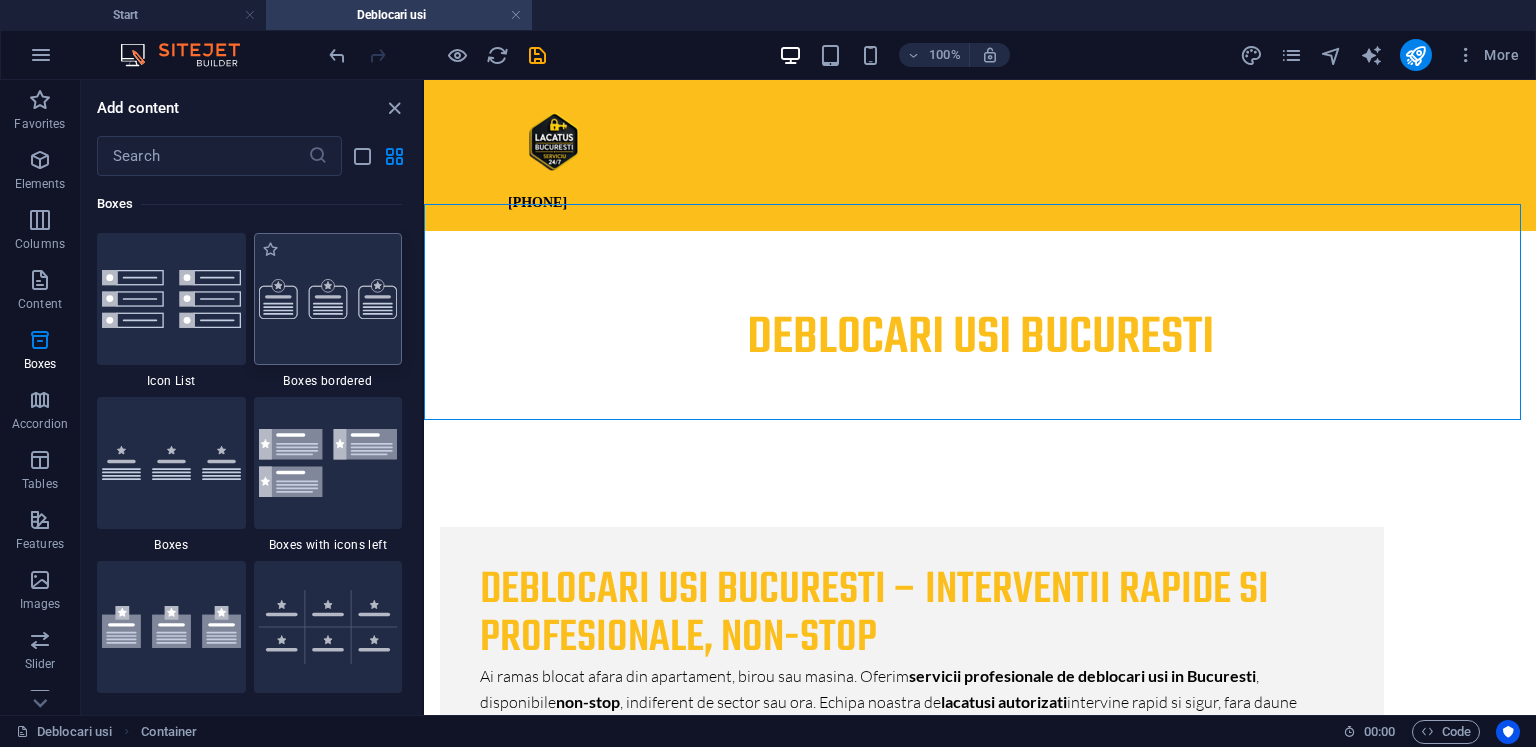 click at bounding box center [328, 299] 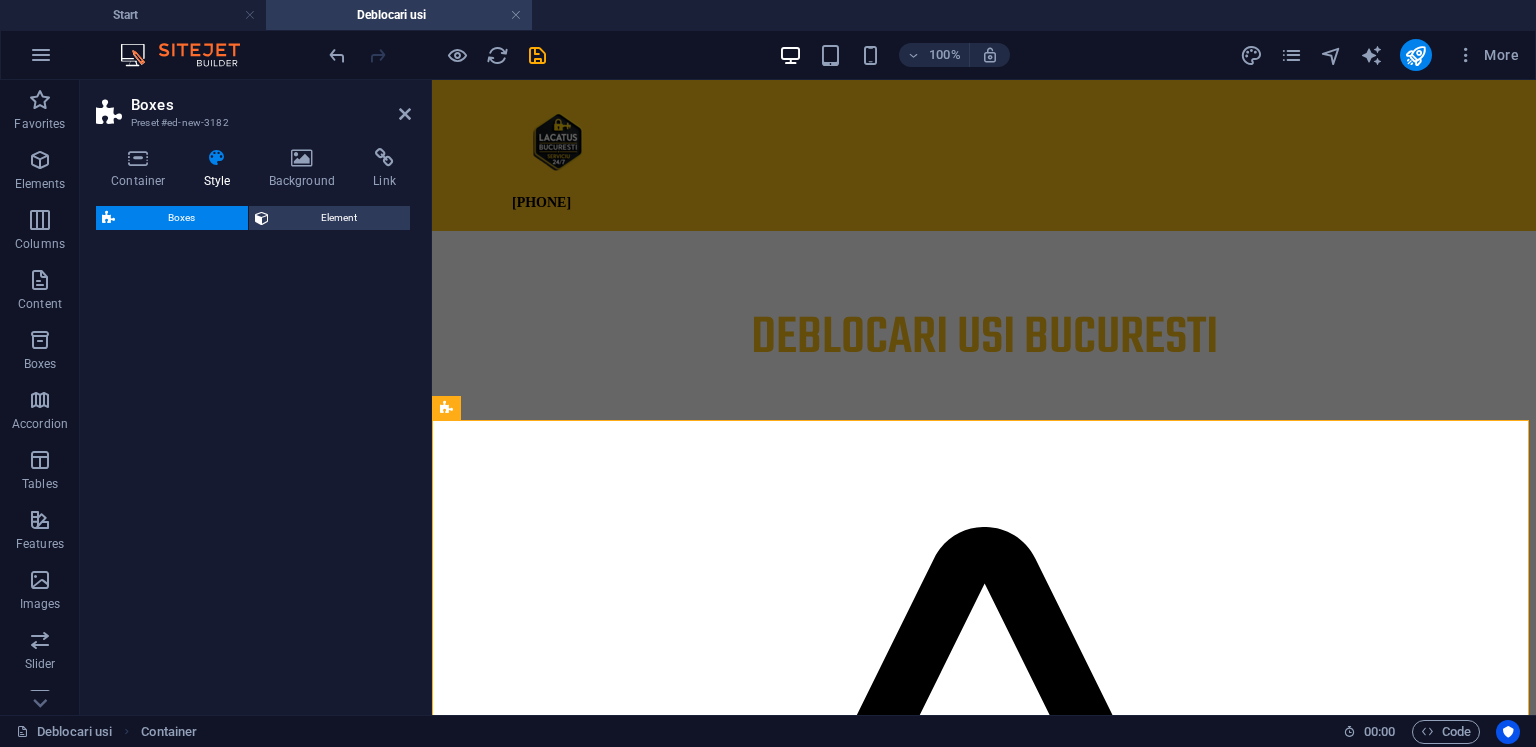 select on "rem" 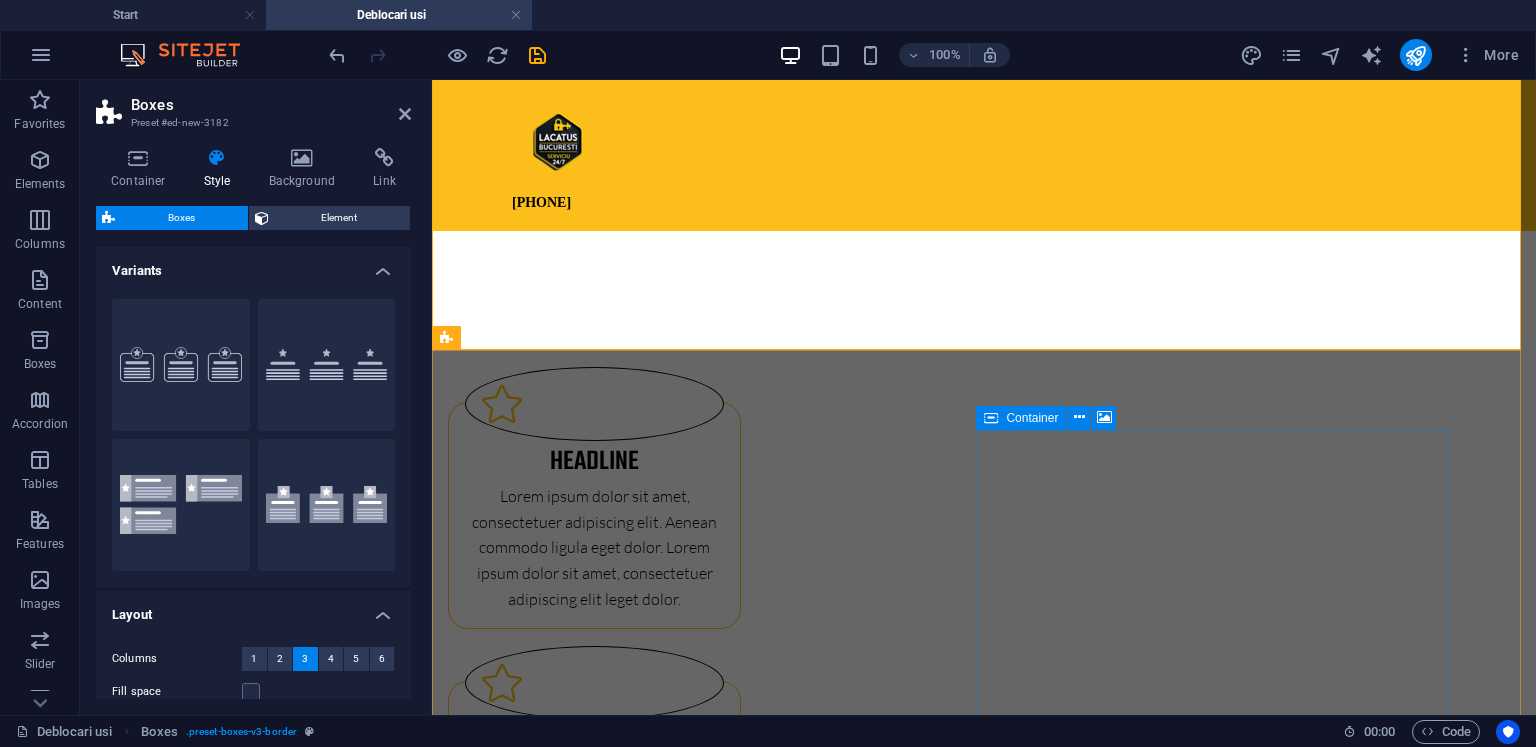 scroll, scrollTop: 100, scrollLeft: 0, axis: vertical 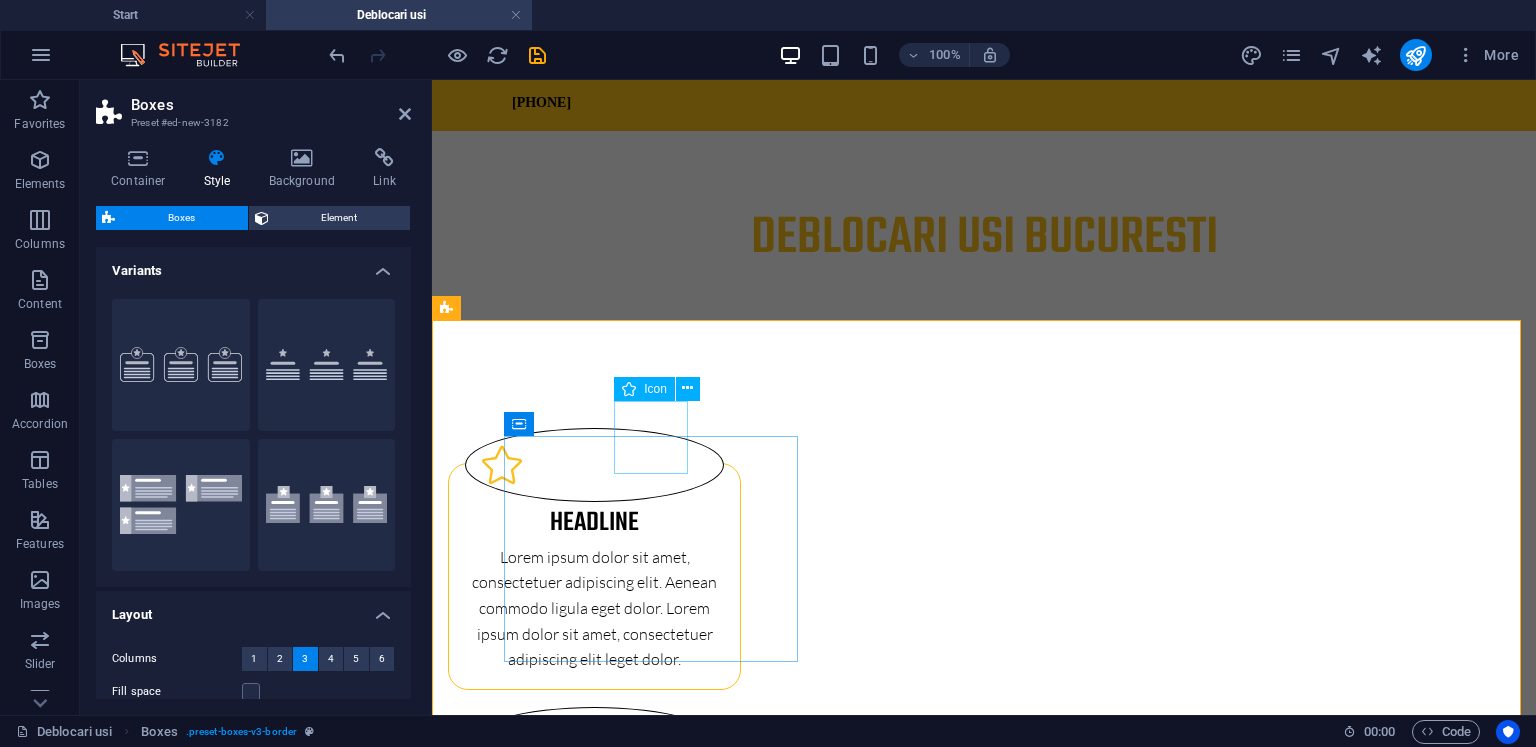 click at bounding box center [594, 465] 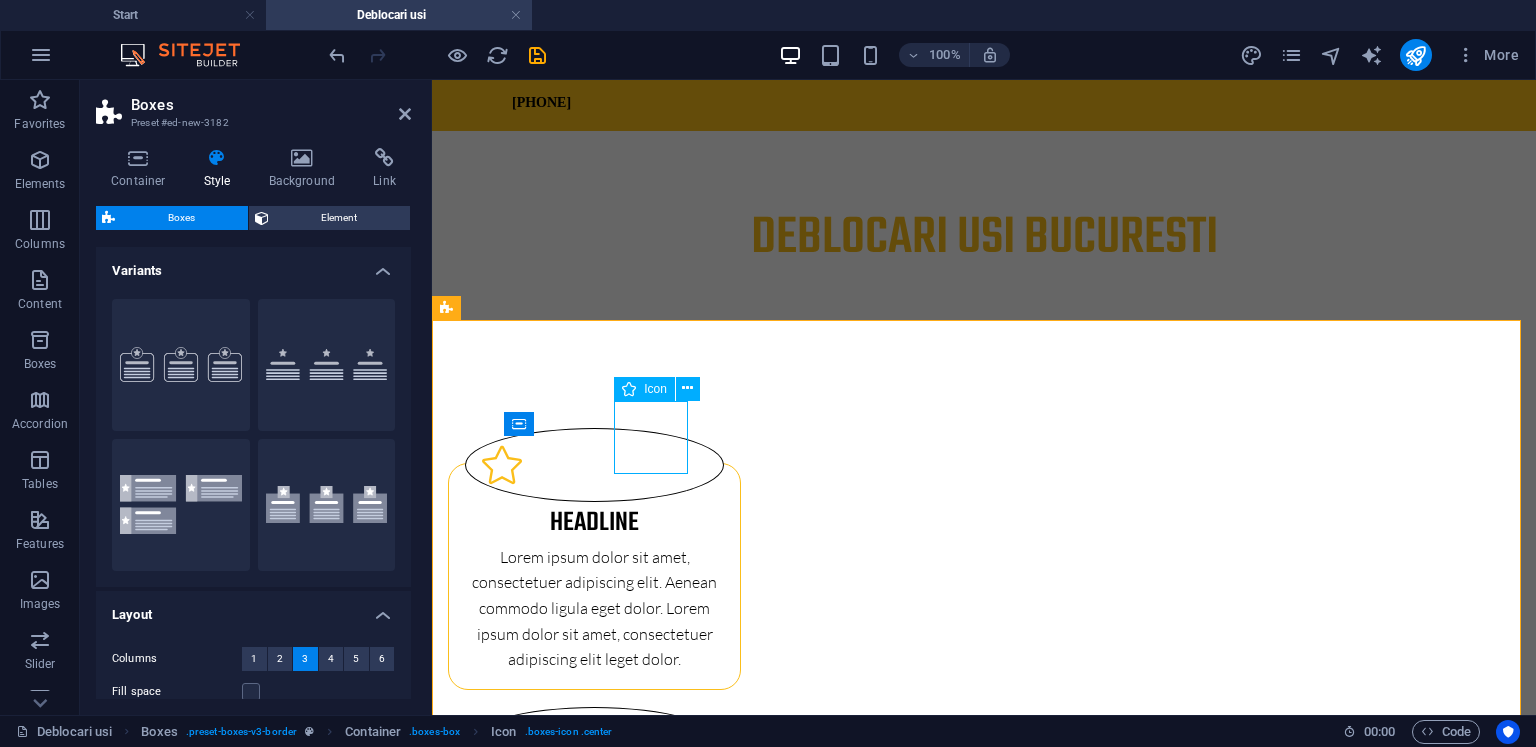 click at bounding box center [594, 465] 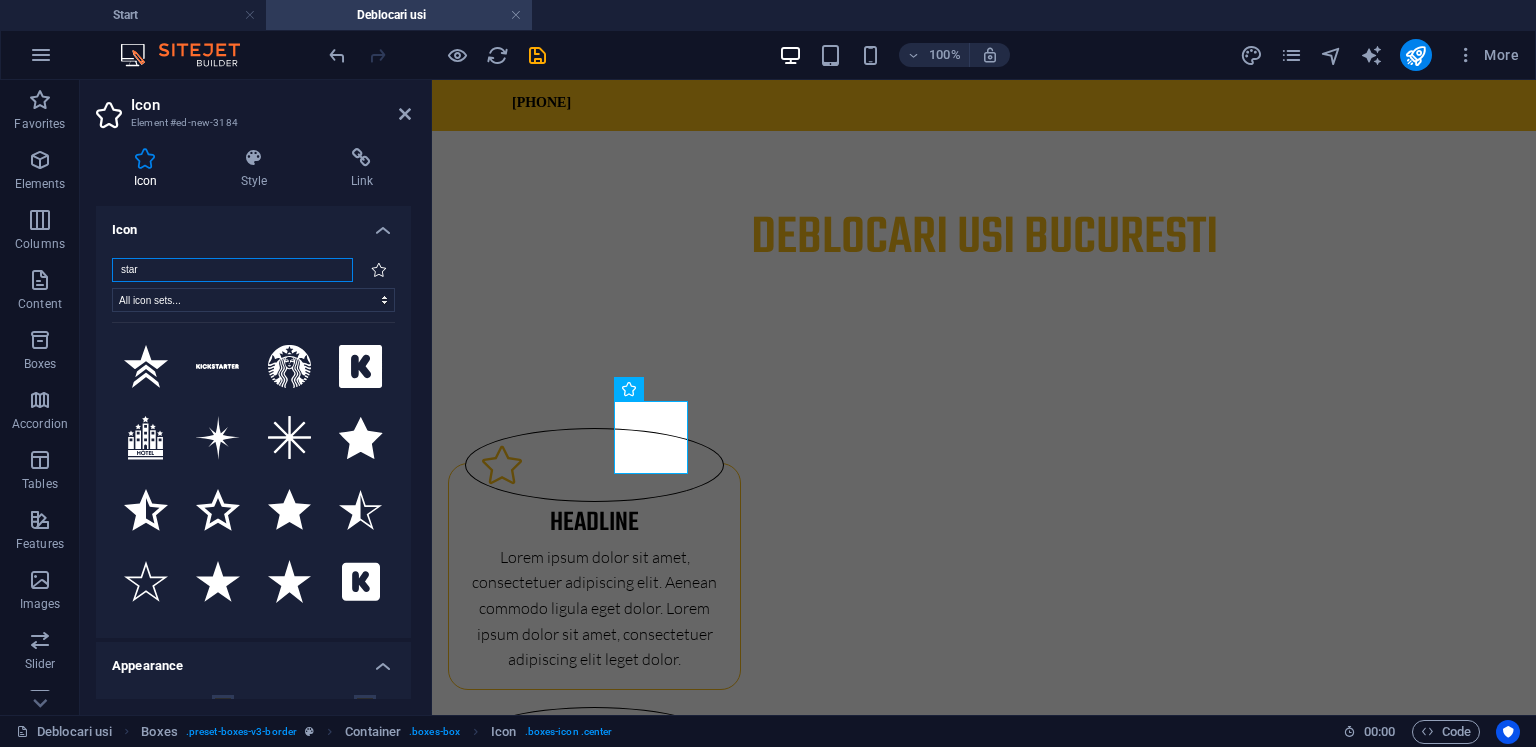 click on "star" at bounding box center (232, 270) 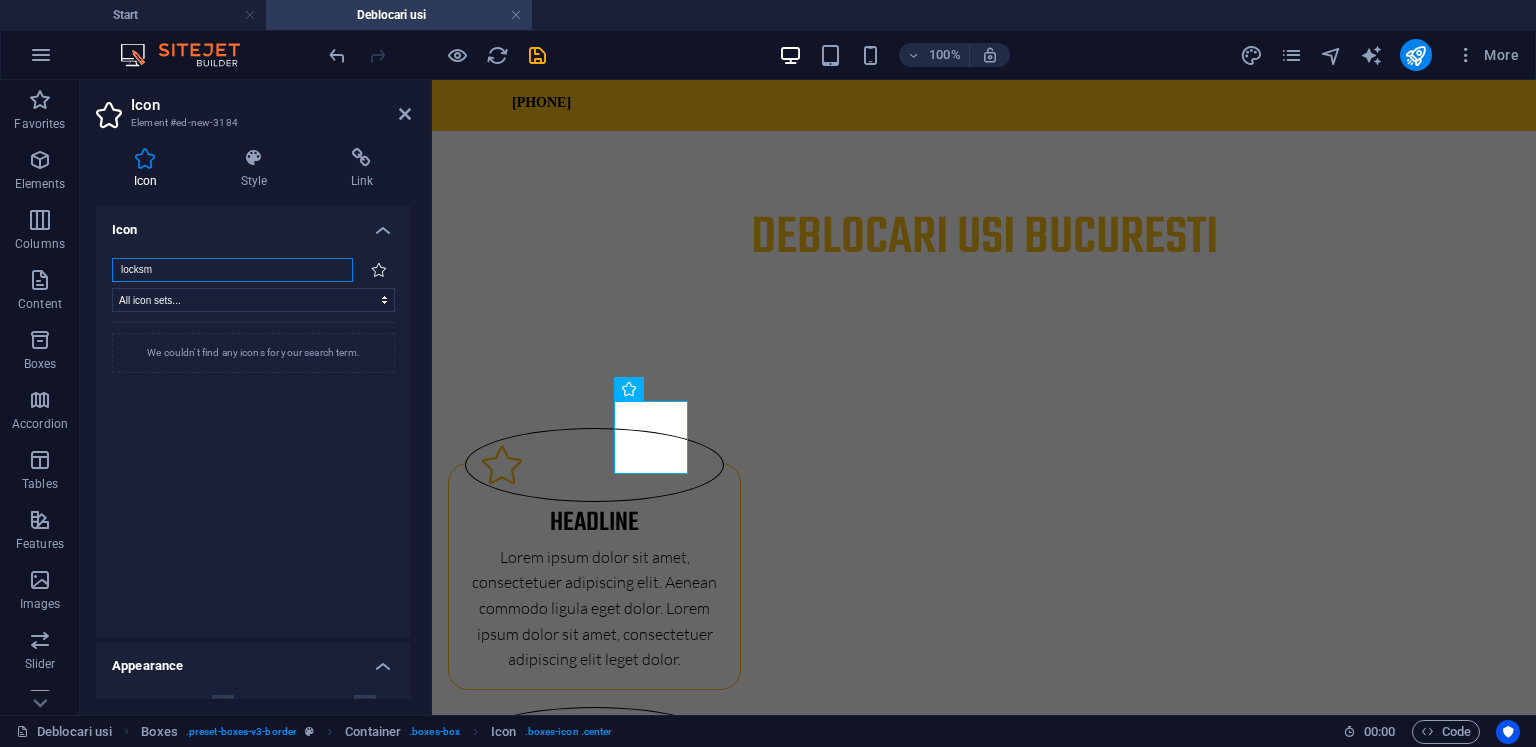 type on "locksmi" 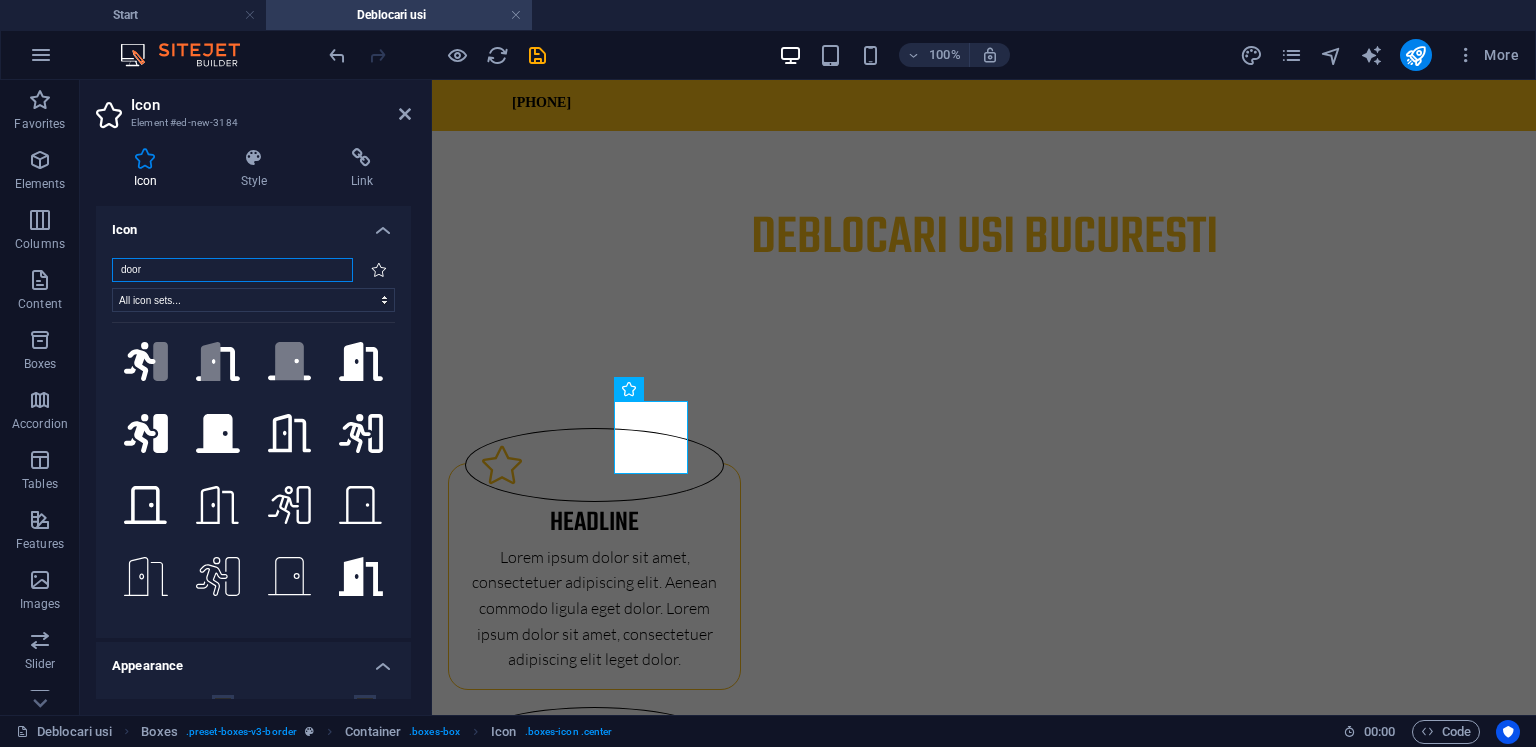 scroll, scrollTop: 0, scrollLeft: 0, axis: both 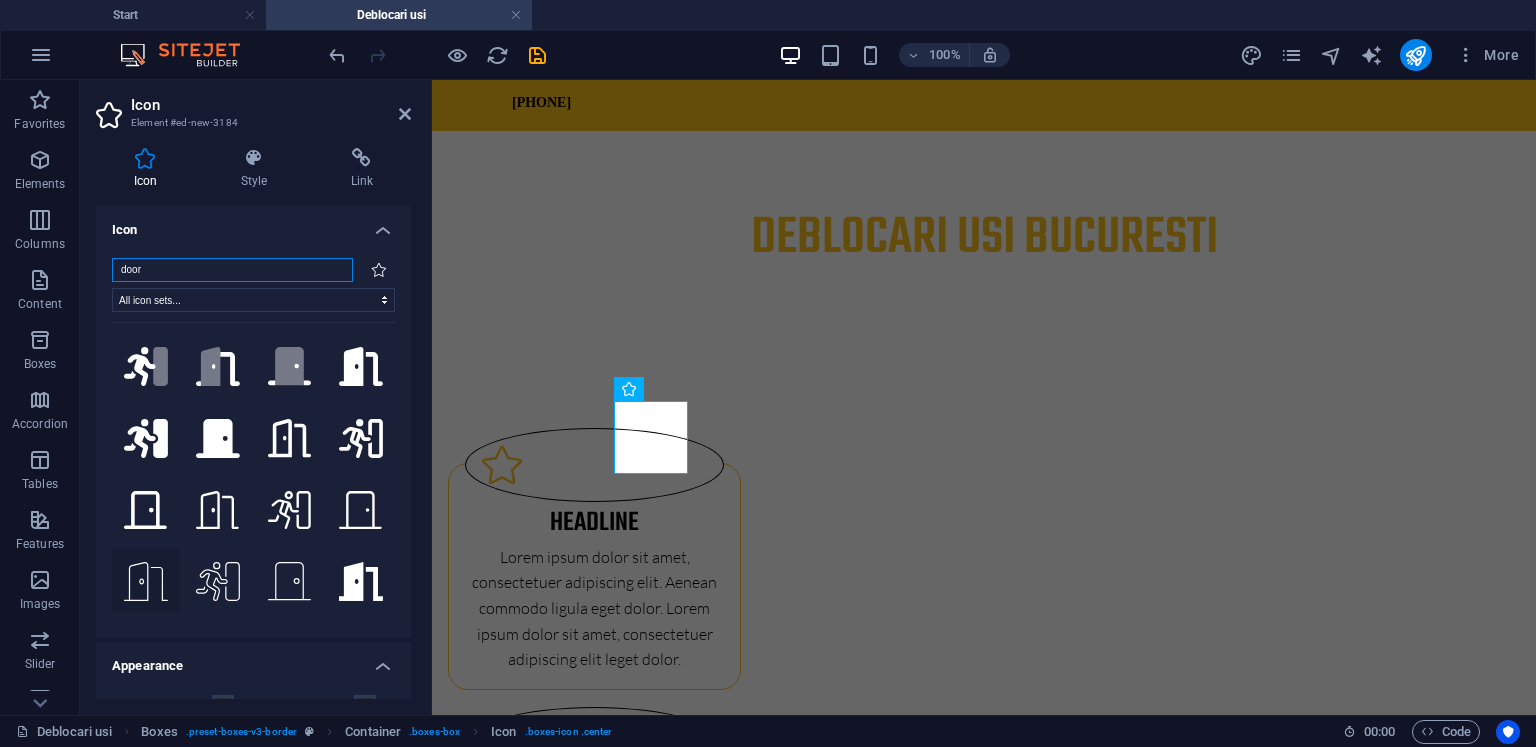 type on "door" 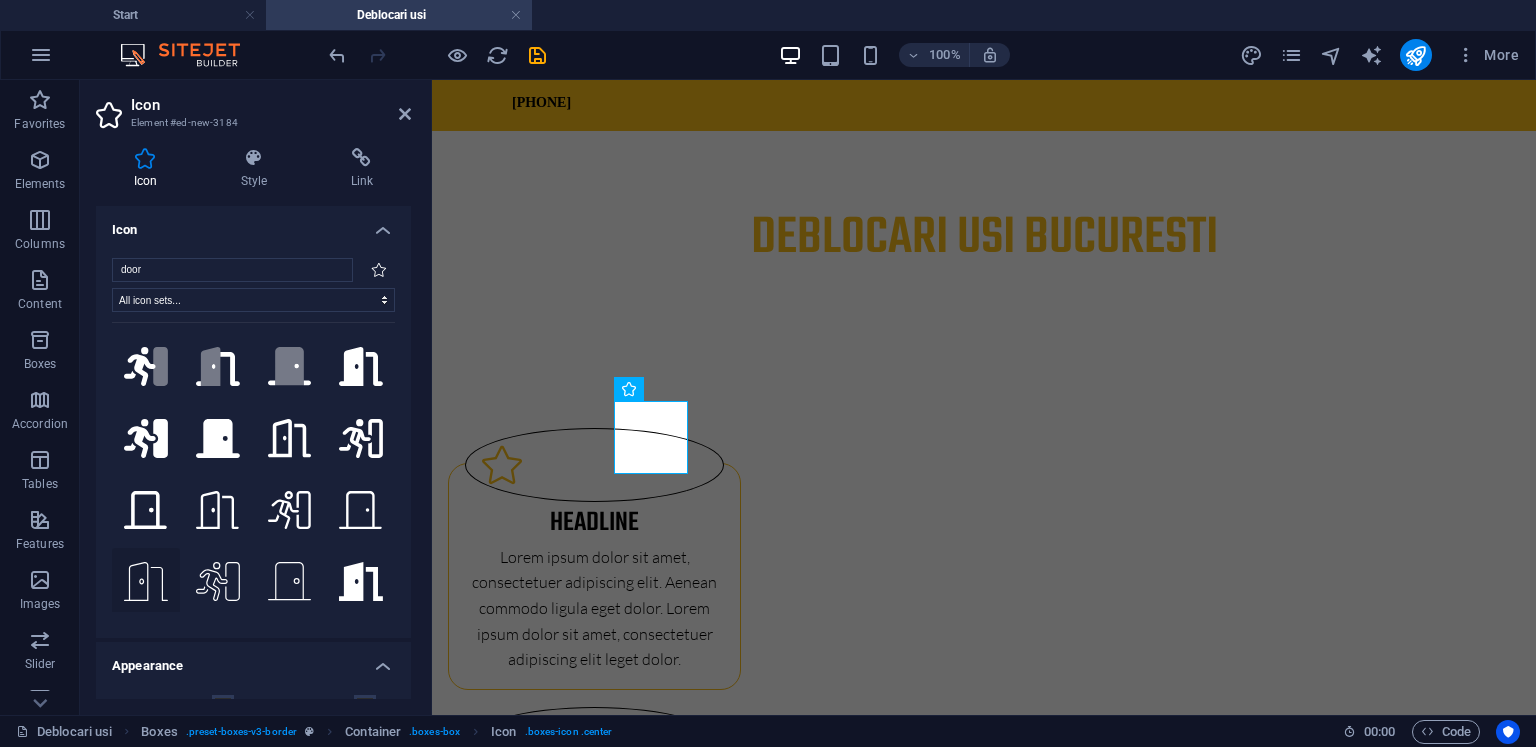 click 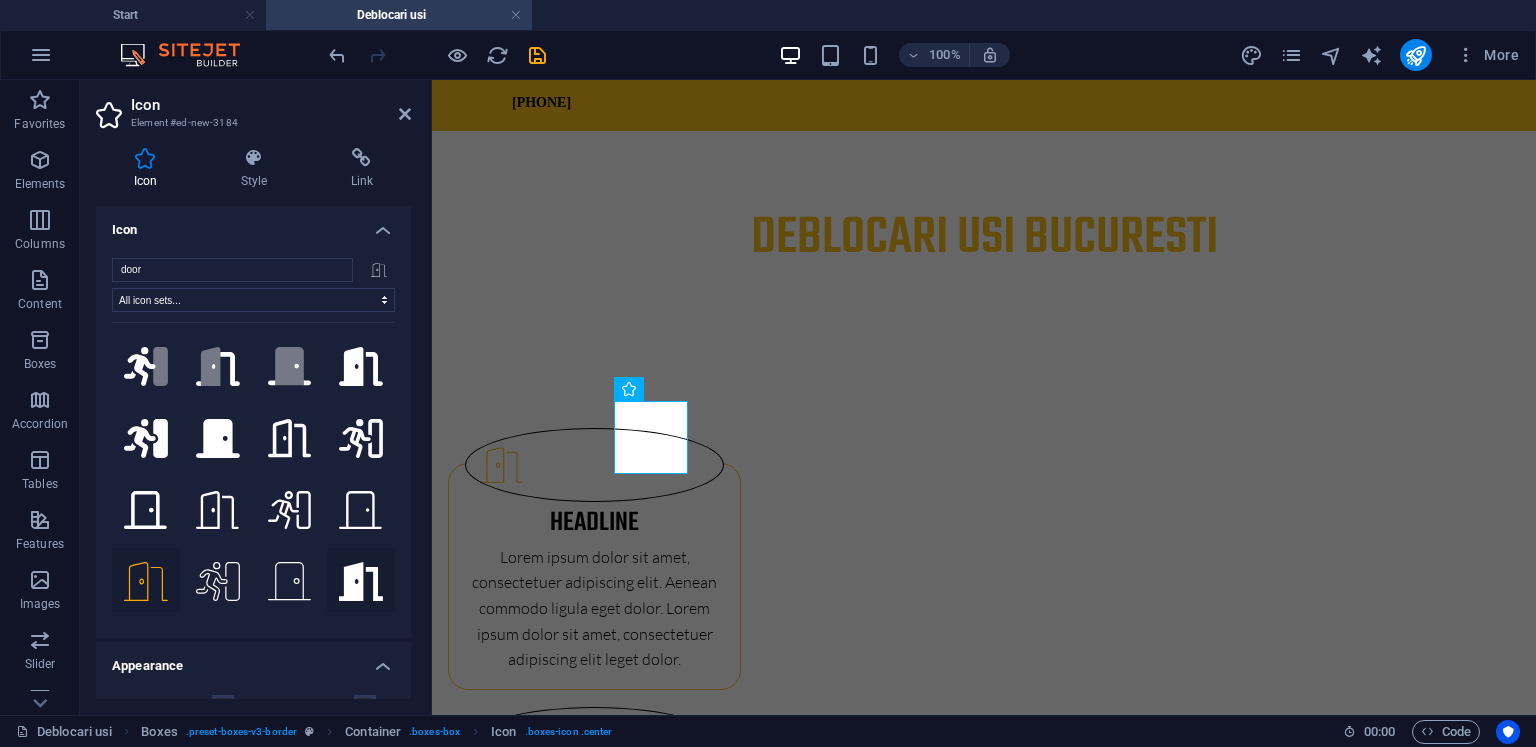 click 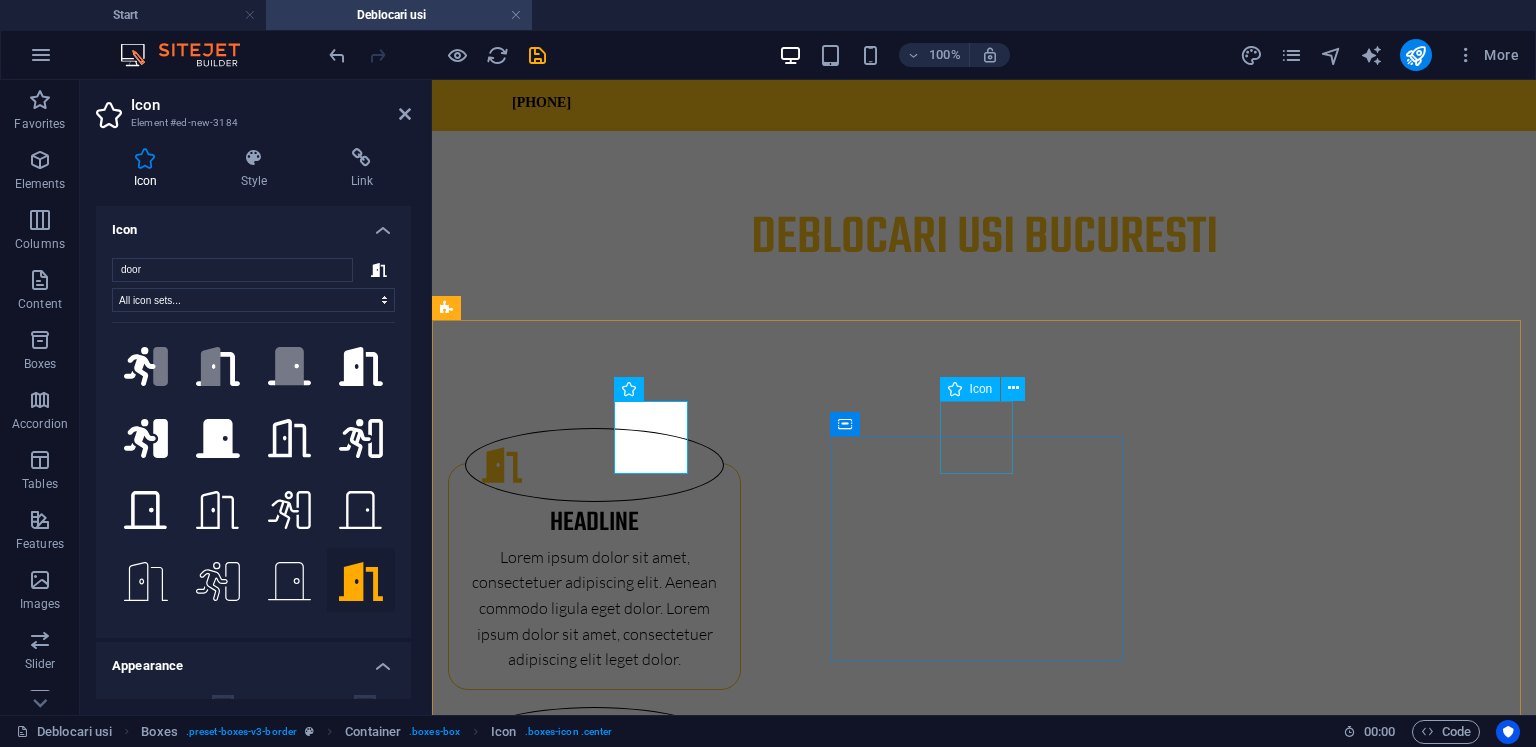 click at bounding box center [594, 744] 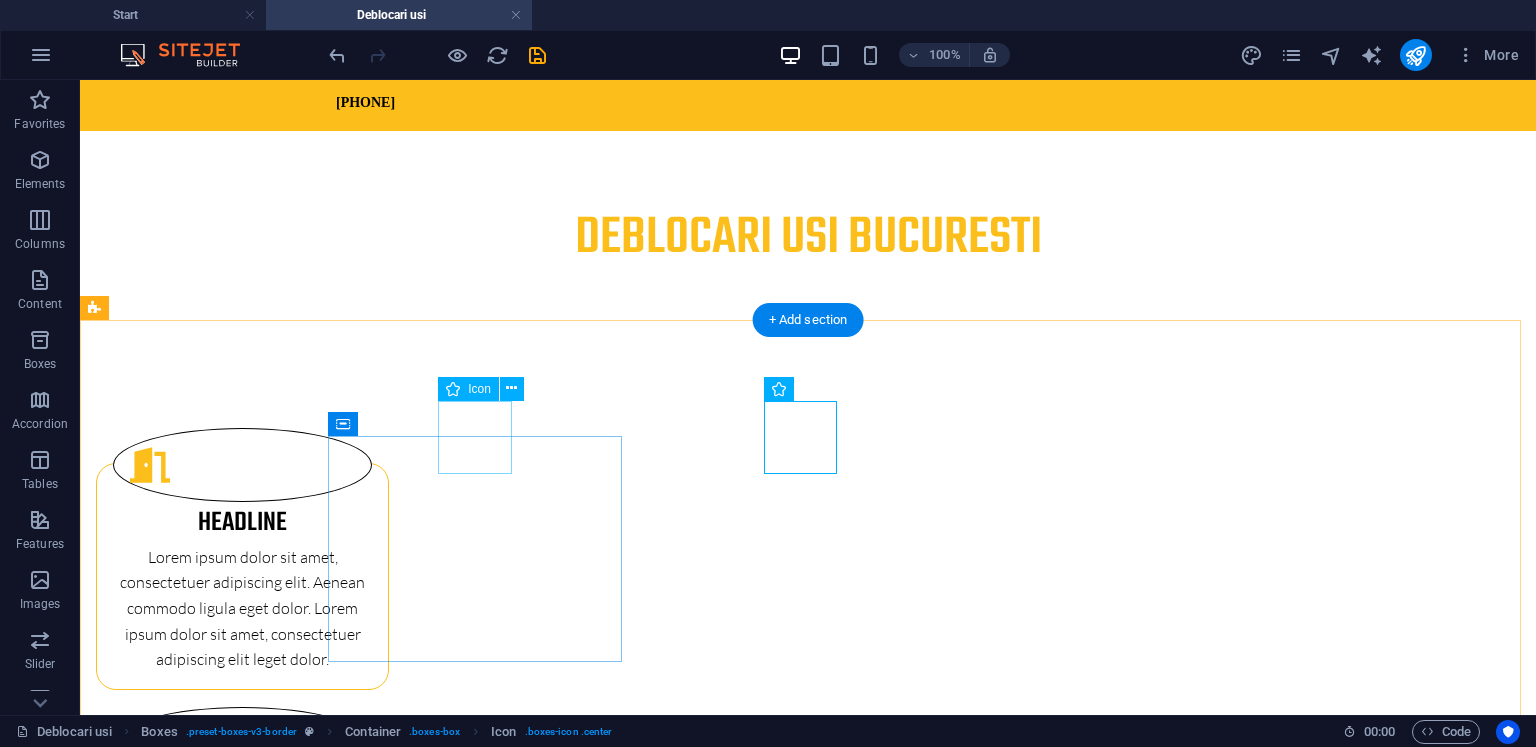 click at bounding box center [242, 465] 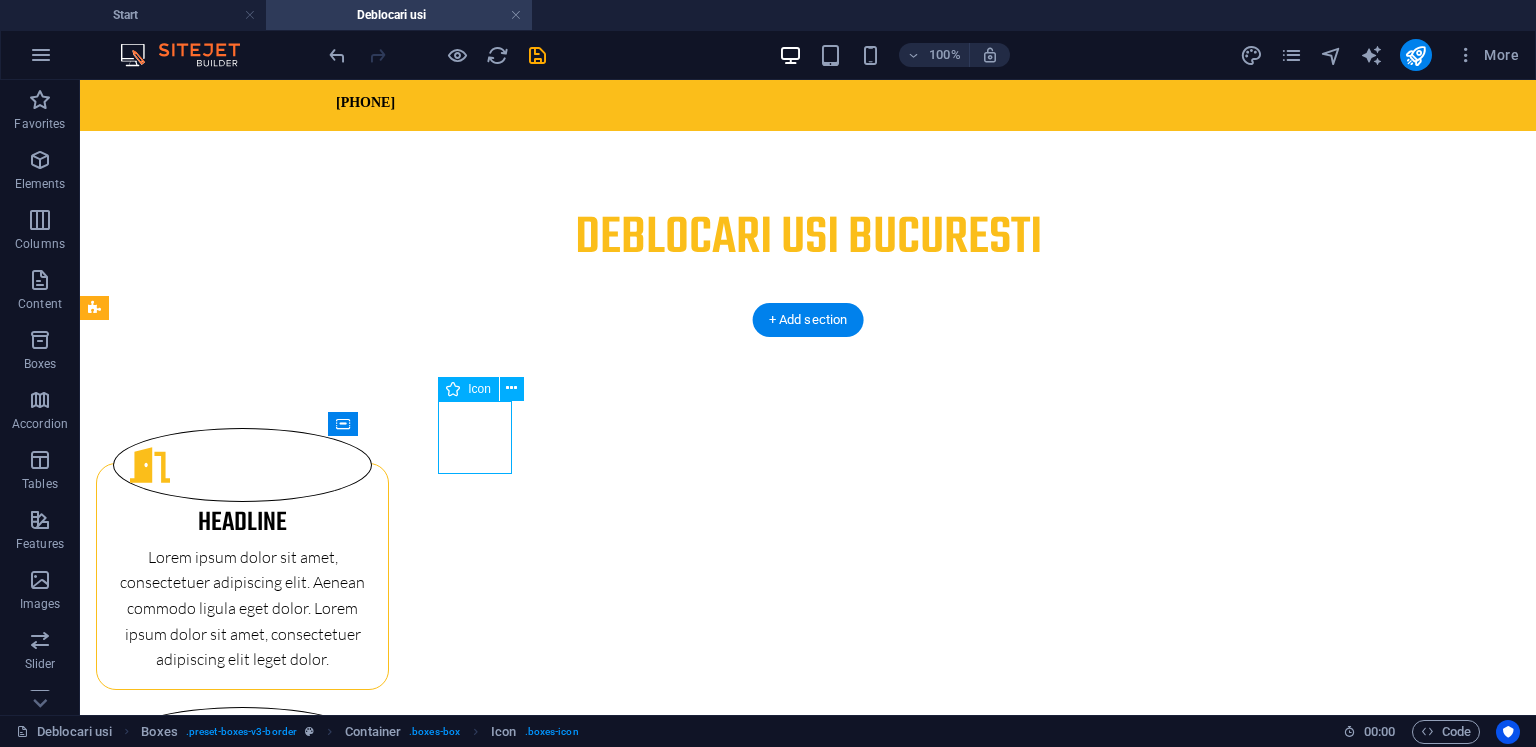 click at bounding box center (242, 465) 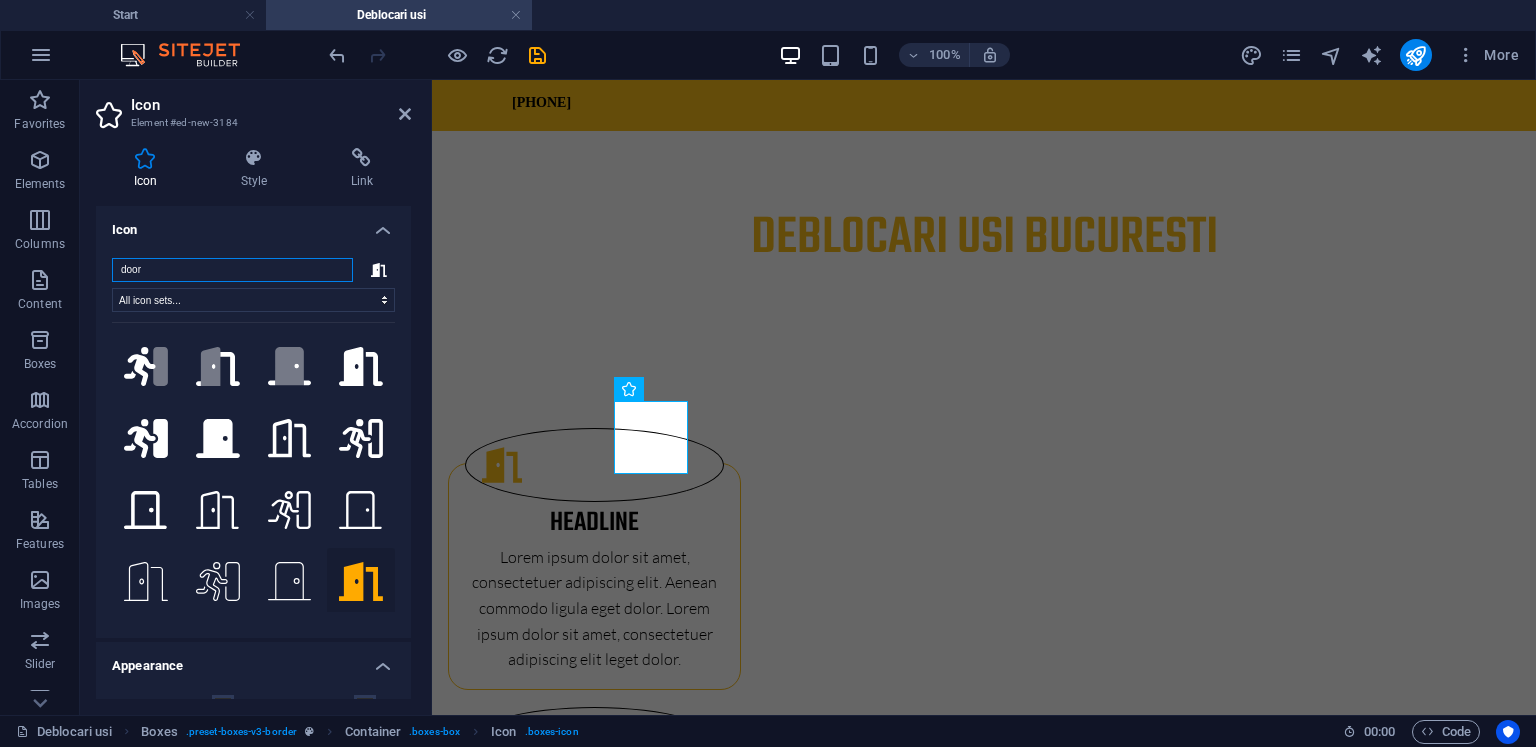click on "door" at bounding box center (232, 270) 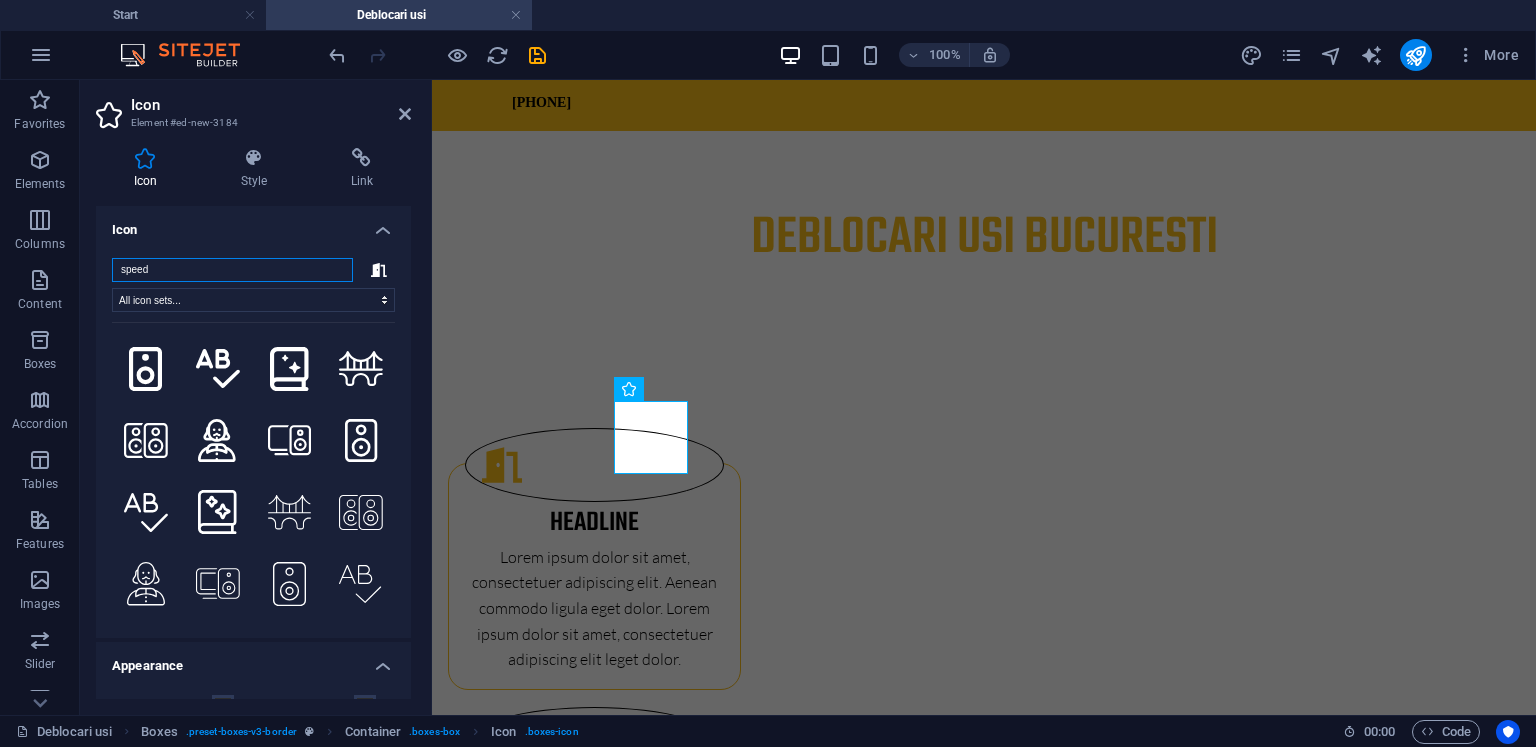 scroll, scrollTop: 0, scrollLeft: 0, axis: both 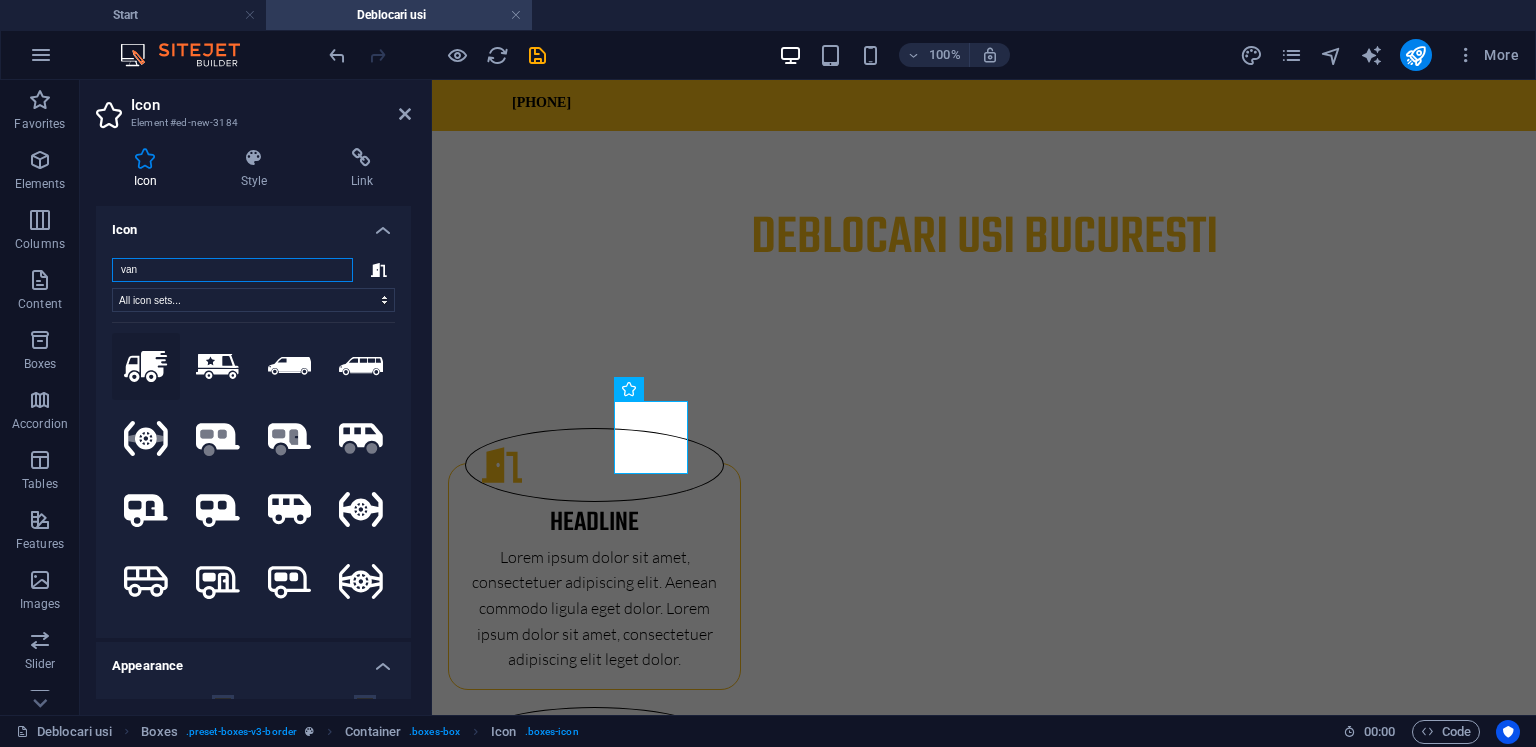 type on "van" 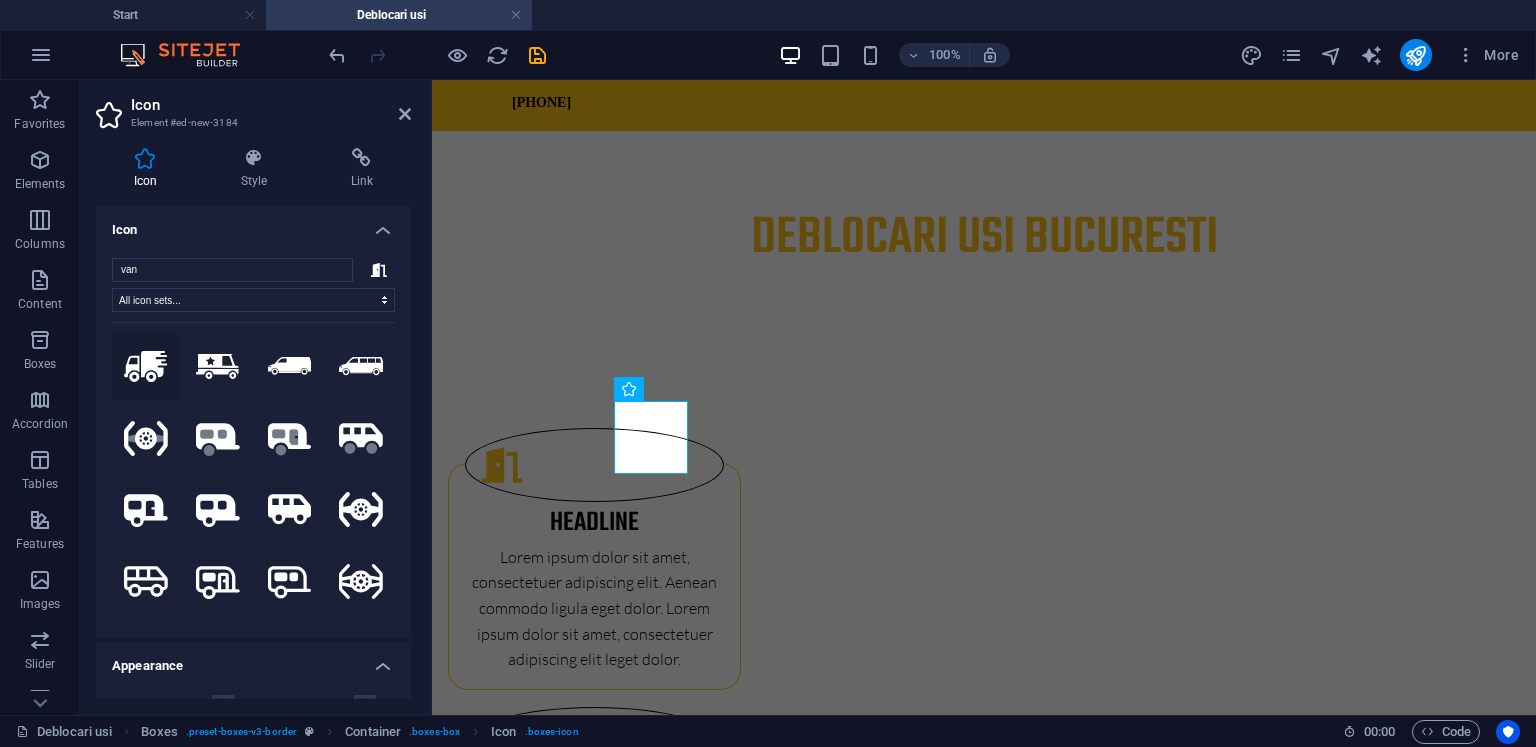 click 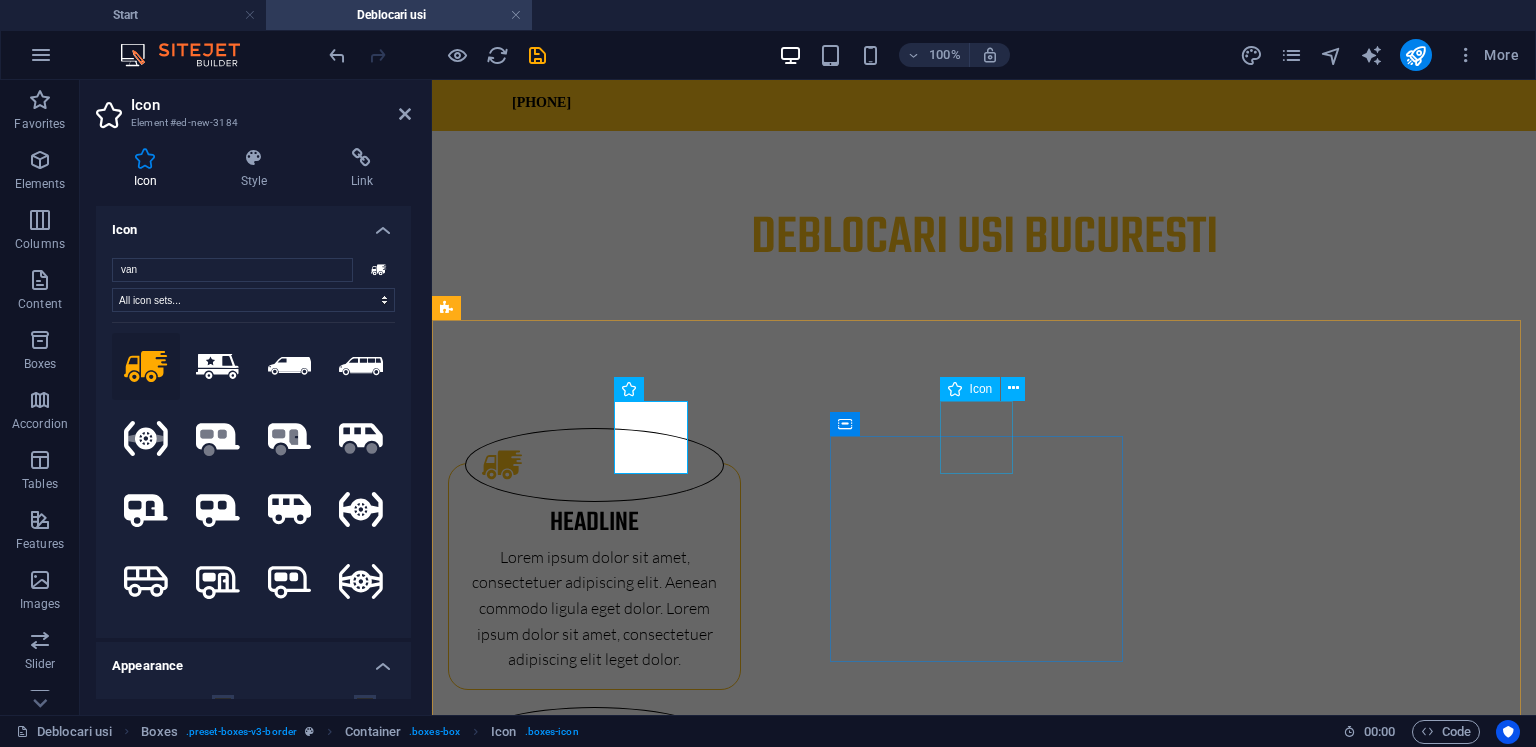 click at bounding box center (594, 744) 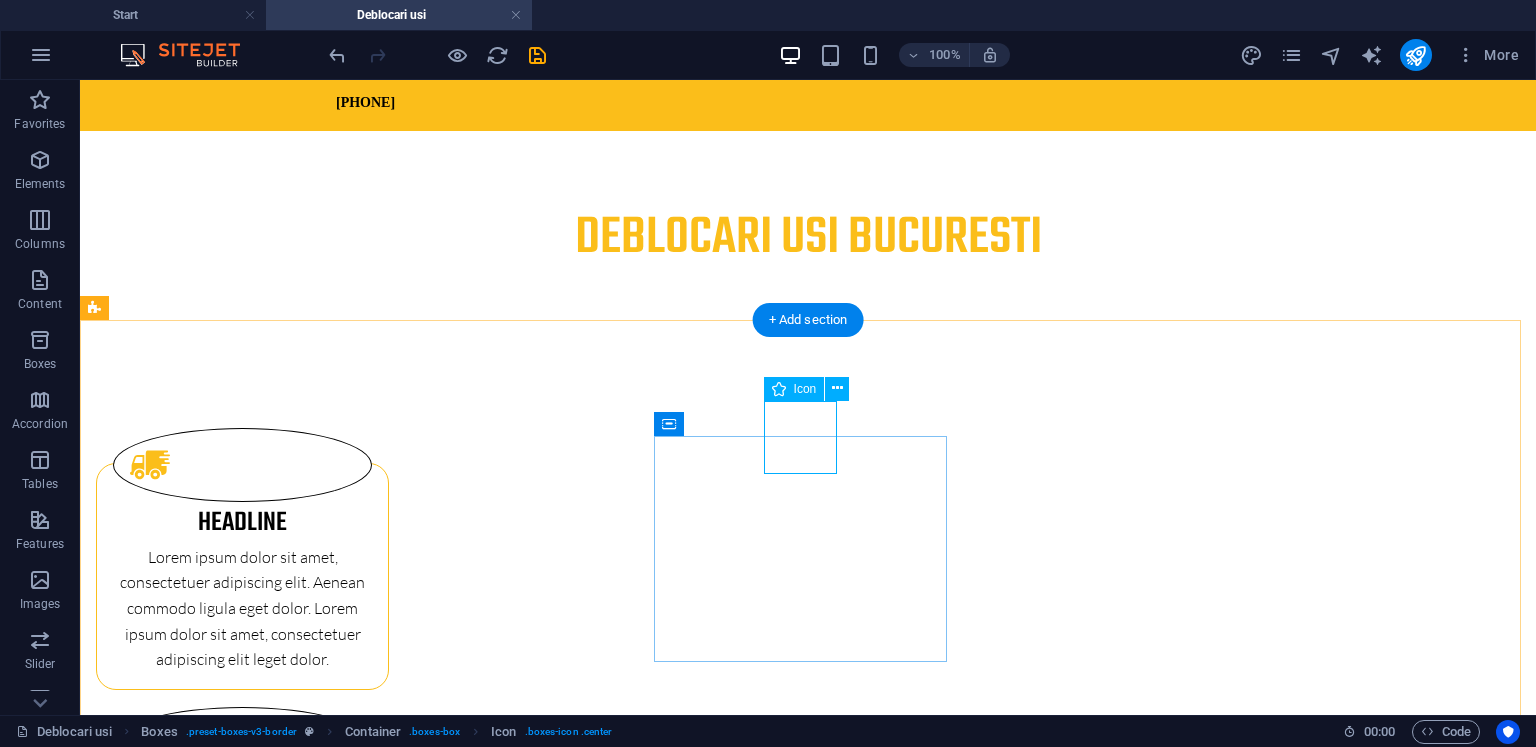 click at bounding box center [242, 744] 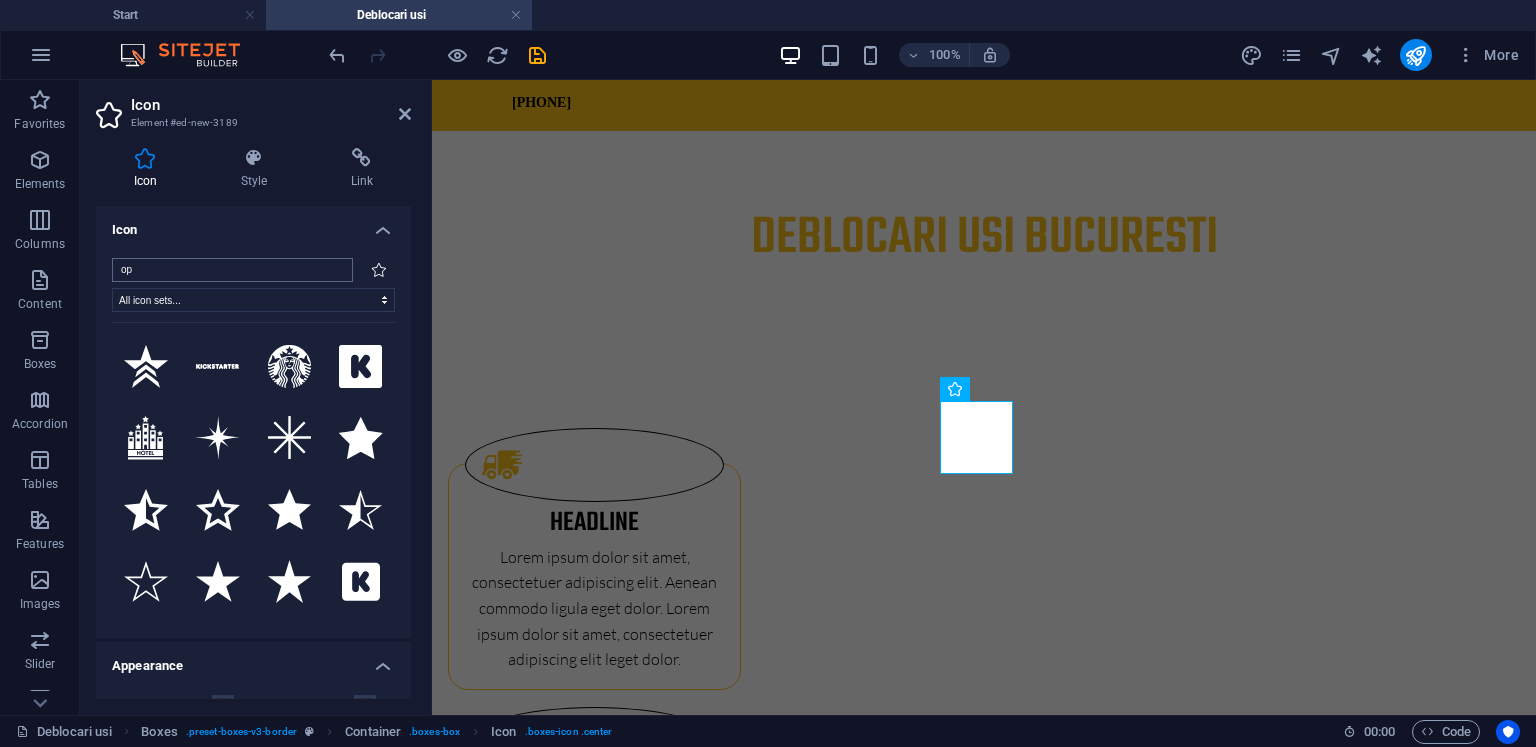 type on "ope" 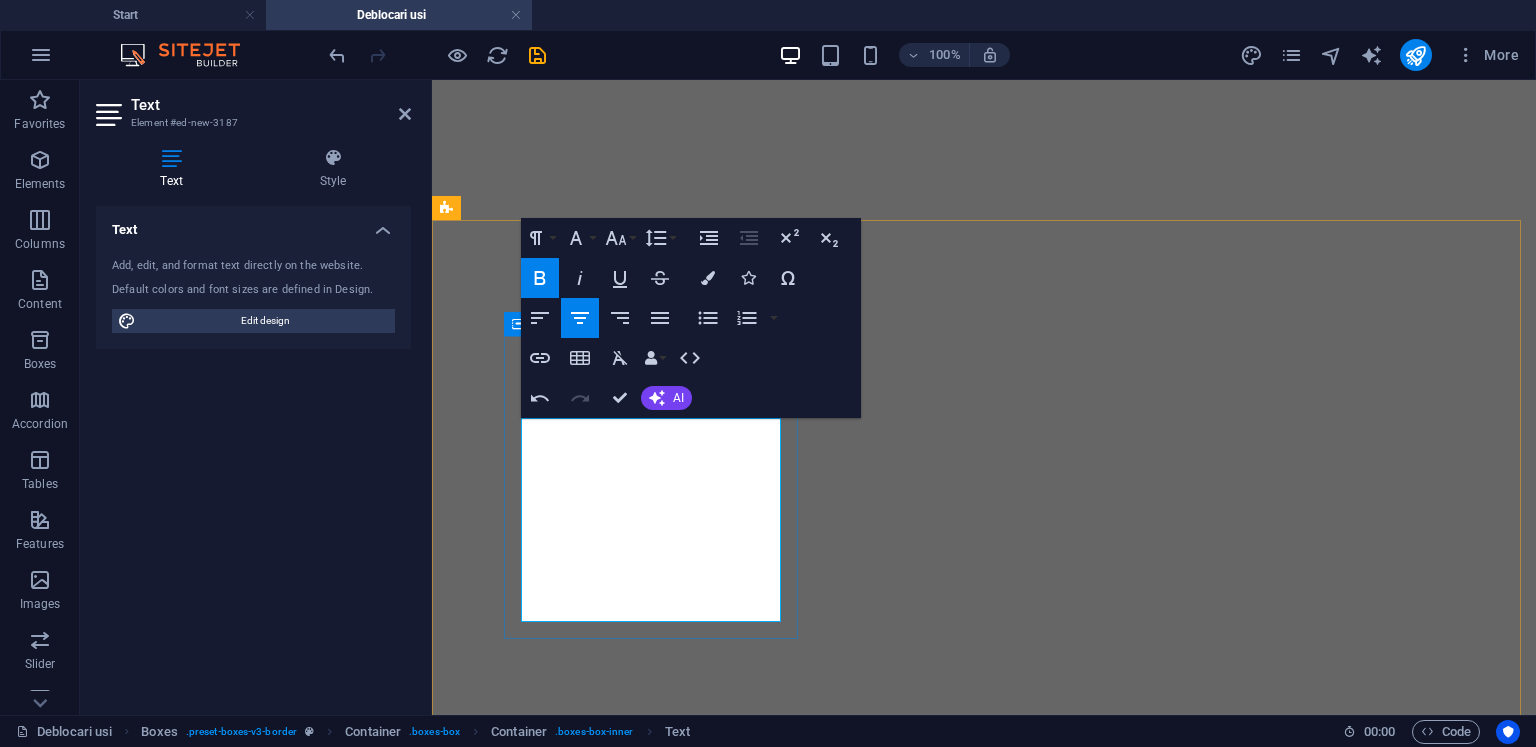 scroll, scrollTop: 0, scrollLeft: 0, axis: both 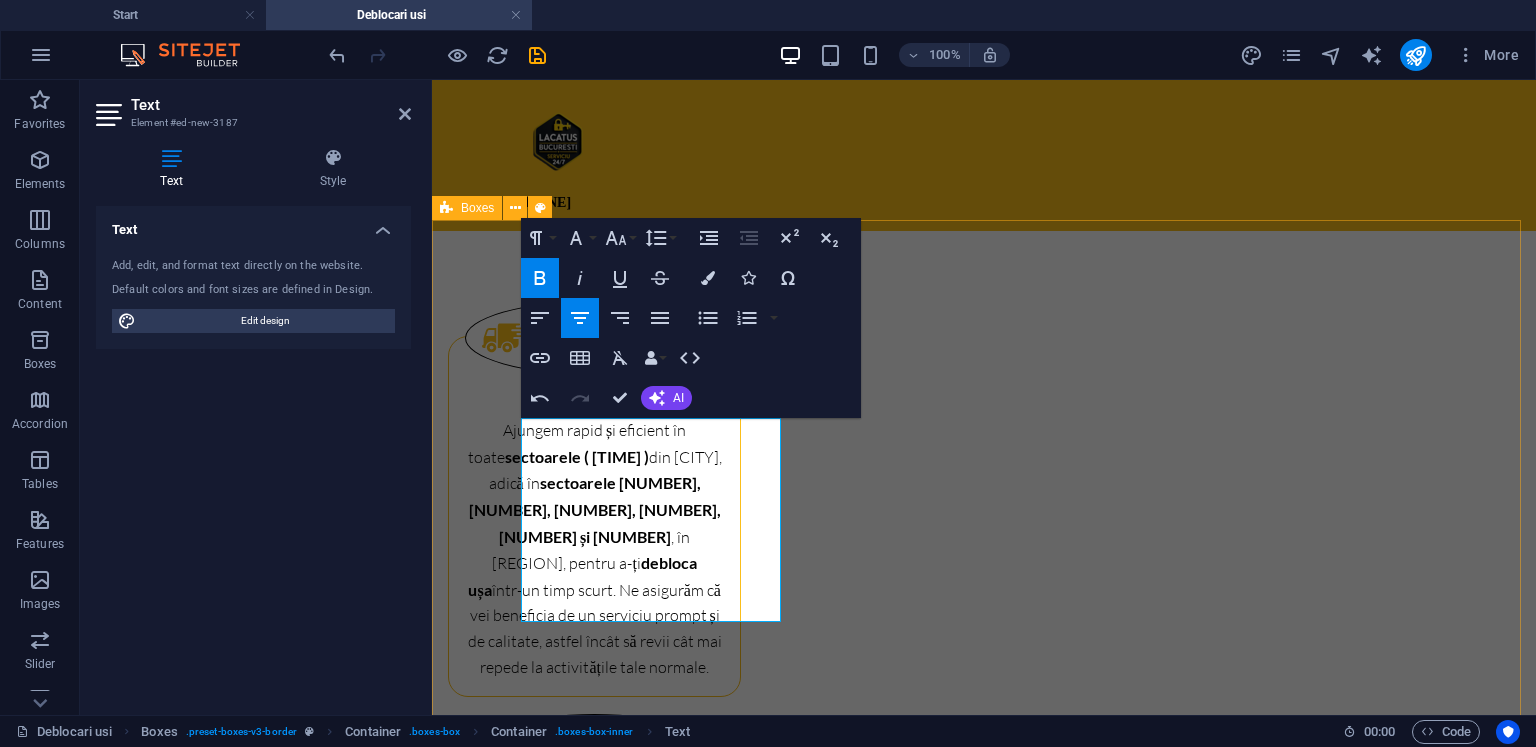 click on "Venim Ajungem rapid și eficient în toate  sectoarele ( 35 minute)  din București, adică în  sectoarele 1, 2, 3, 4, 5 și 6 , dar și în județul Ilfov, pentru a-ți  debloca ușa  într-un timp scurt. Ne asigurăm că vei beneficia de un serviciu prompt și de calitate, astfel încât să revii cât mai repede la activitățile tale normale. Deblocam Lorem ipsum dolor sit amet, consectetuer adipiscing elit. Aenean commodo ligula eget dolor. Lorem ipsum dolor sit amet, consectetuer adipiscing elit leget dolor. Tu esti fericit! Lorem ipsum dolor sit amet, consectetuer adipiscing elit. Aenean commodo ligula eget dolor. Lorem ipsum dolor sit amet, consectetuer adipiscing elit leget dolor." at bounding box center [984, 777] 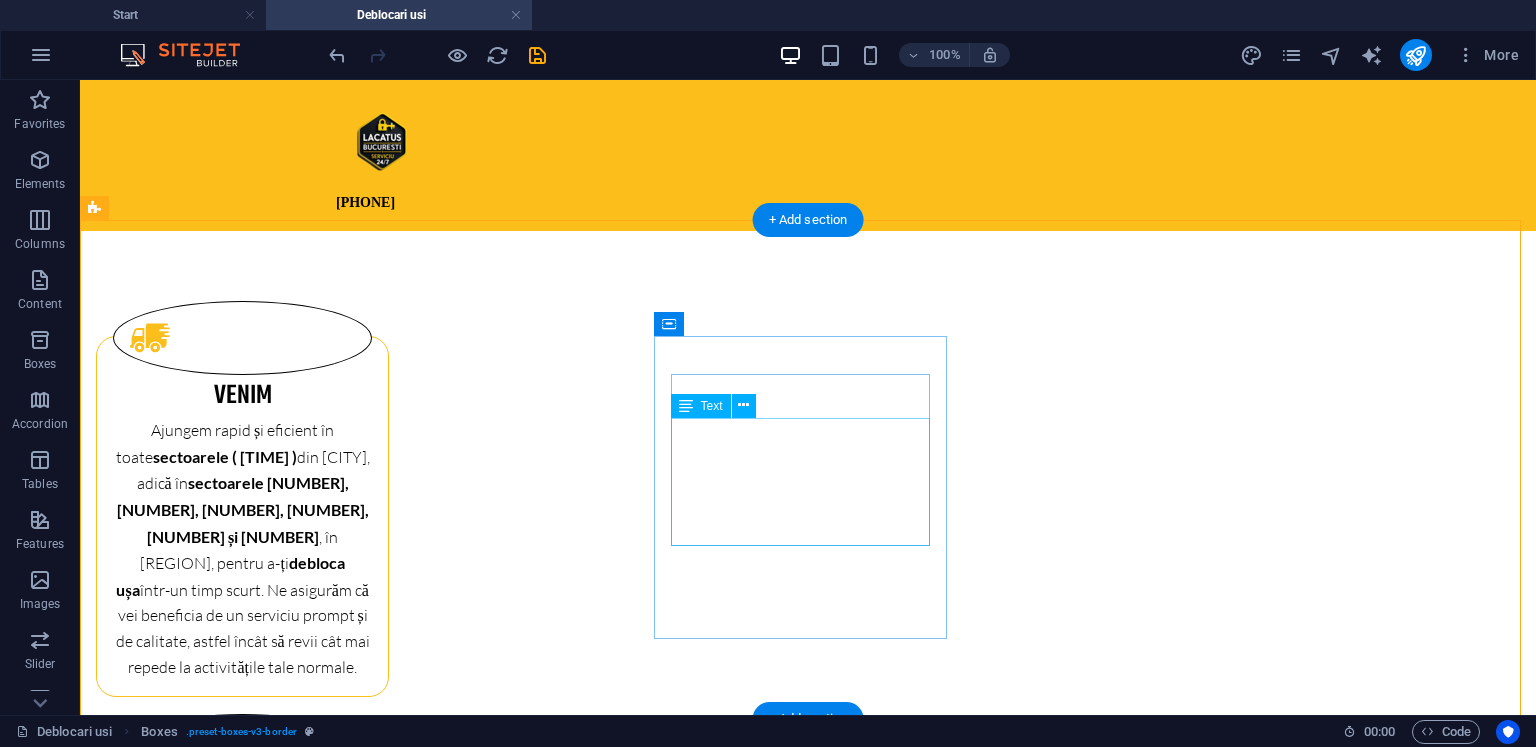 click on "Lorem ipsum dolor sit amet, consectetuer adipiscing elit. Aenean commodo ligula eget dolor. Lorem ipsum dolor sit amet, consectetuer adipiscing elit leget dolor." at bounding box center [242, 895] 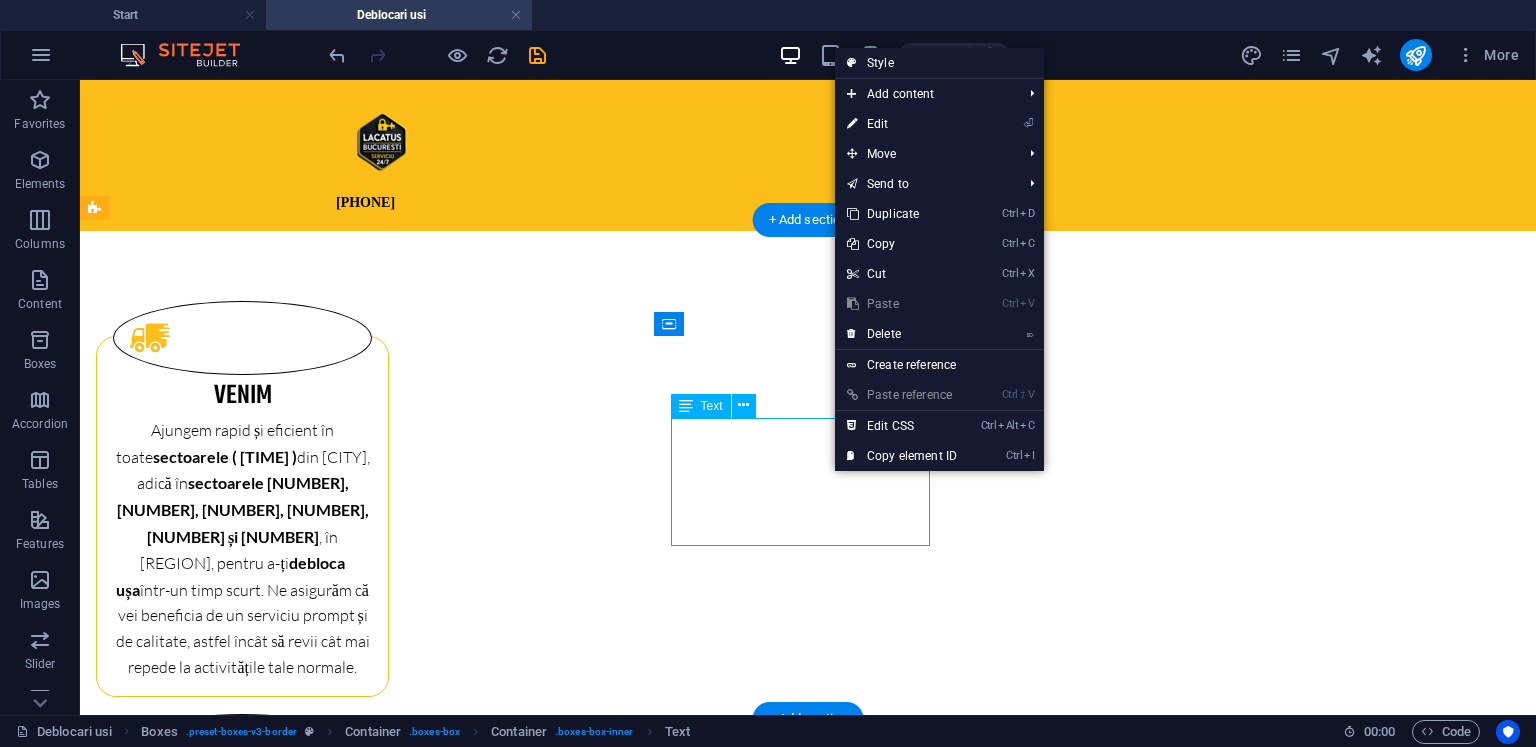 click on "Lorem ipsum dolor sit amet, consectetuer adipiscing elit. Aenean commodo ligula eget dolor. Lorem ipsum dolor sit amet, consectetuer adipiscing elit leget dolor." at bounding box center (242, 895) 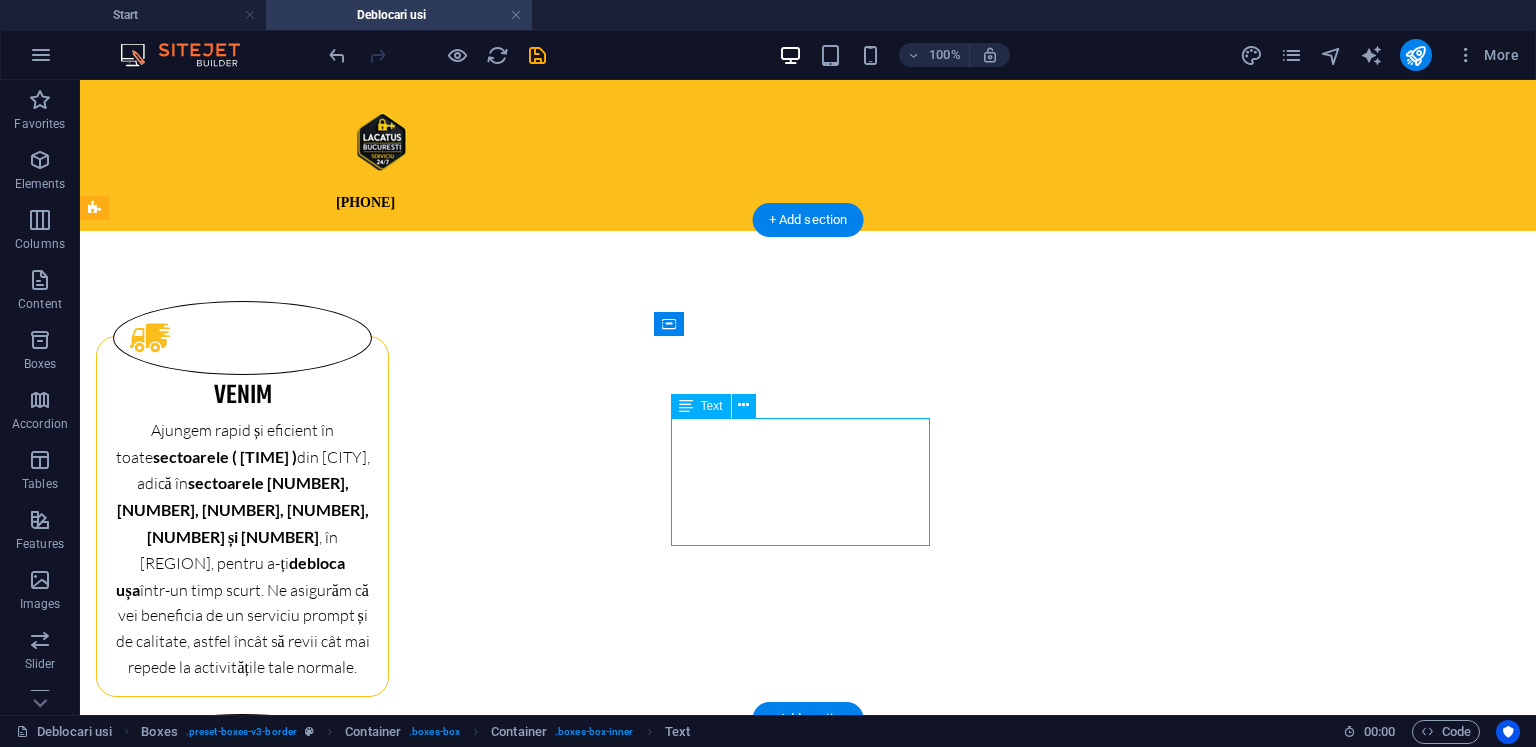 click on "Lorem ipsum dolor sit amet, consectetuer adipiscing elit. Aenean commodo ligula eget dolor. Lorem ipsum dolor sit amet, consectetuer adipiscing elit leget dolor." at bounding box center (242, 895) 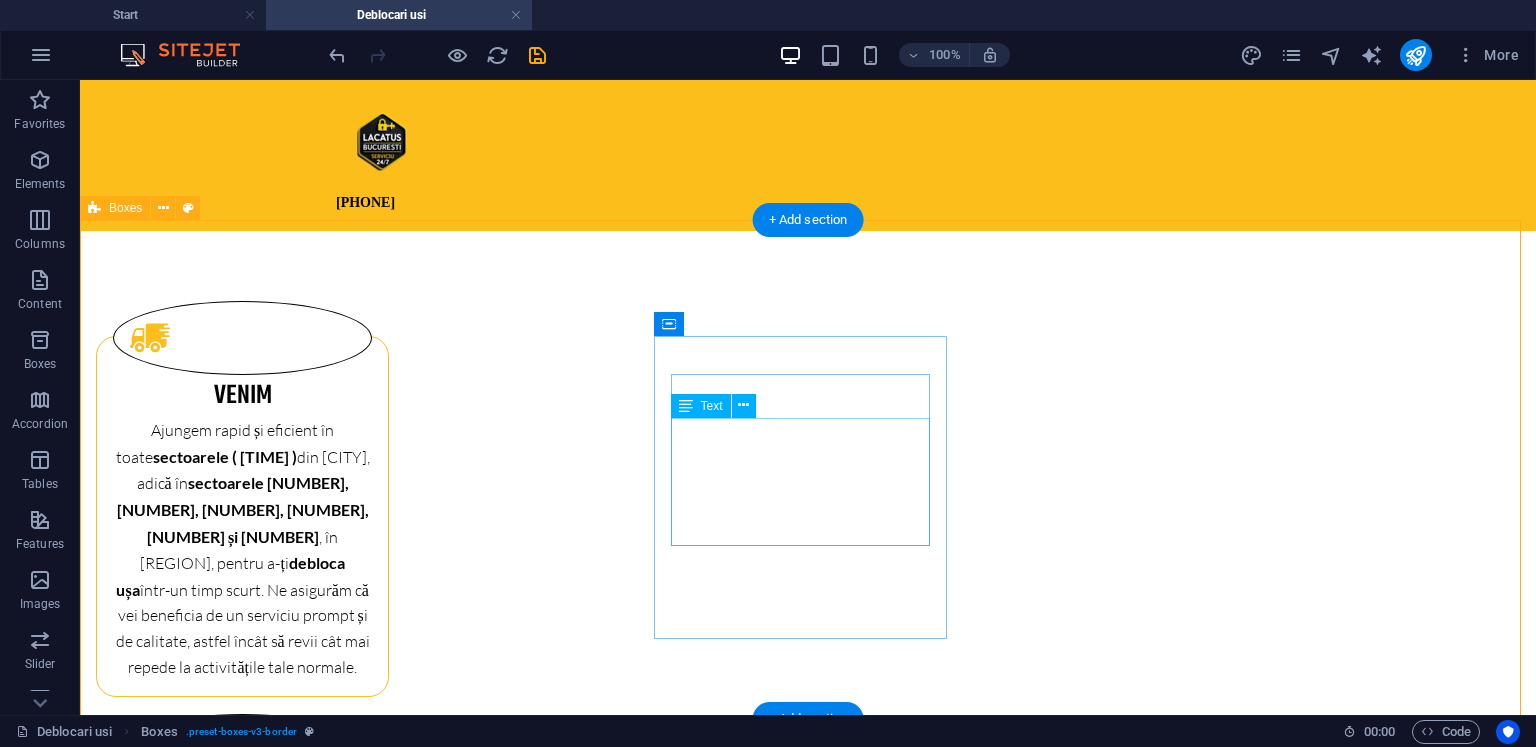 click on "Venim Ajungem rapid și eficient în toate  sectoarele ( 35 minute)  din București, adică în  sectoarele 1, 2, 3, 4, 5 și 6 , dar și în județul Ilfov, pentru a-ți  debloca ușa  într-un timp scurt. Ne asigurăm că vei beneficia de un serviciu prompt și de calitate, astfel încât să revii cât mai repede la activitățile tale normale. Deblocam Lorem ipsum dolor sit amet, consectetuer adipiscing elit. Aenean commodo ligula eget dolor. Lorem ipsum dolor sit amet, consectetuer adipiscing elit leget dolor. Tu esti fericit! Lorem ipsum dolor sit amet, consectetuer adipiscing elit. Aenean commodo ligula eget dolor. Lorem ipsum dolor sit amet, consectetuer adipiscing elit leget dolor." at bounding box center [808, 777] 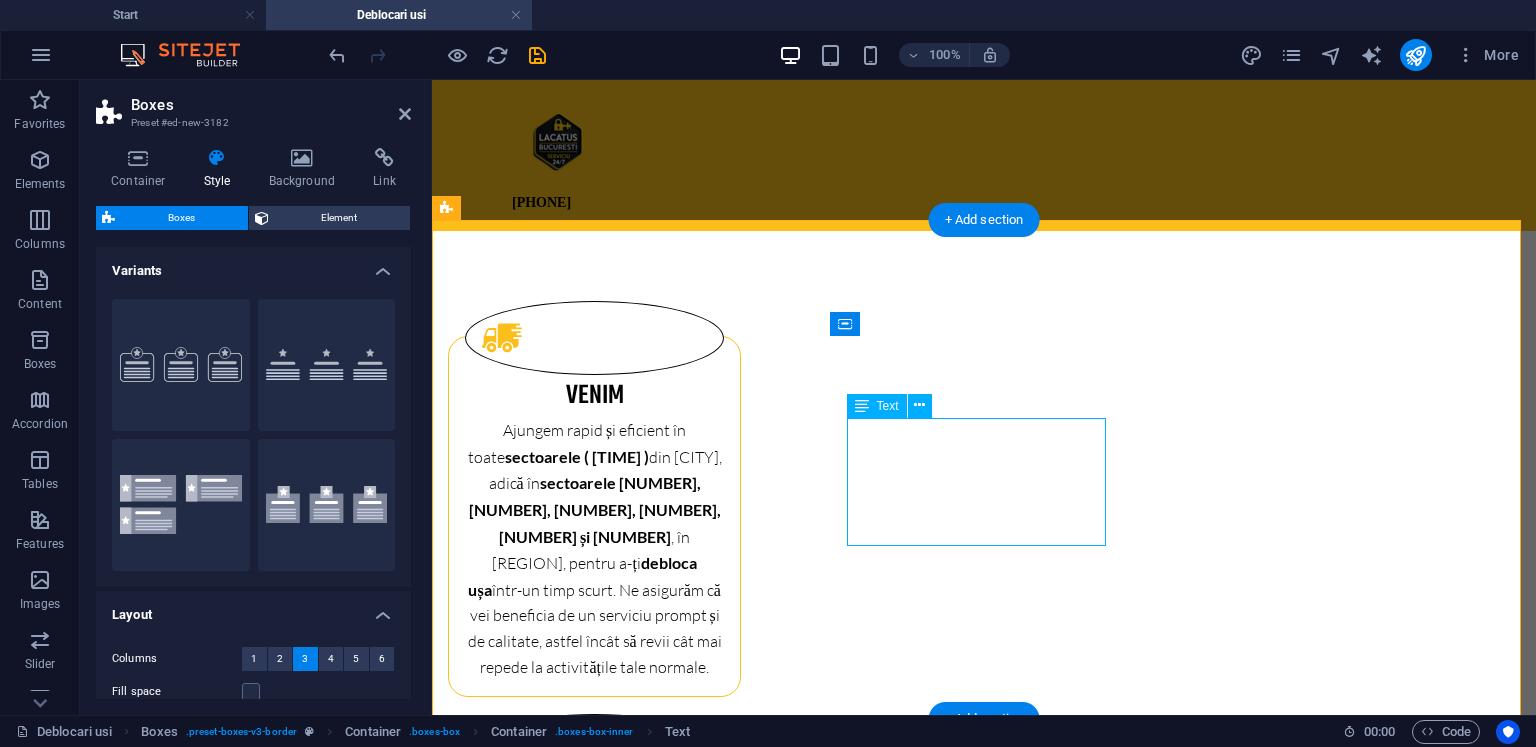 click on "Lorem ipsum dolor sit amet, consectetuer adipiscing elit. Aenean commodo ligula eget dolor. Lorem ipsum dolor sit amet, consectetuer adipiscing elit leget dolor." at bounding box center (594, 895) 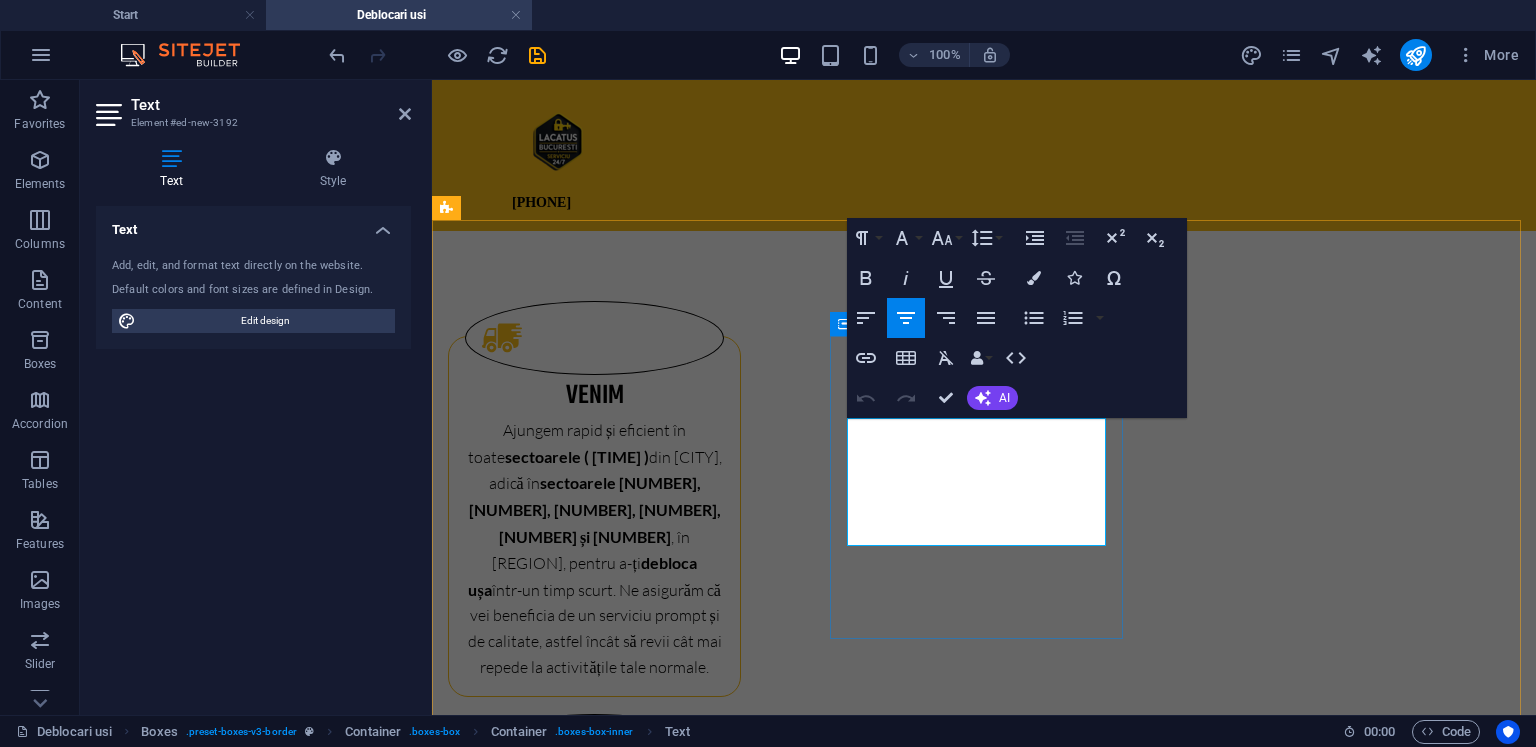 type 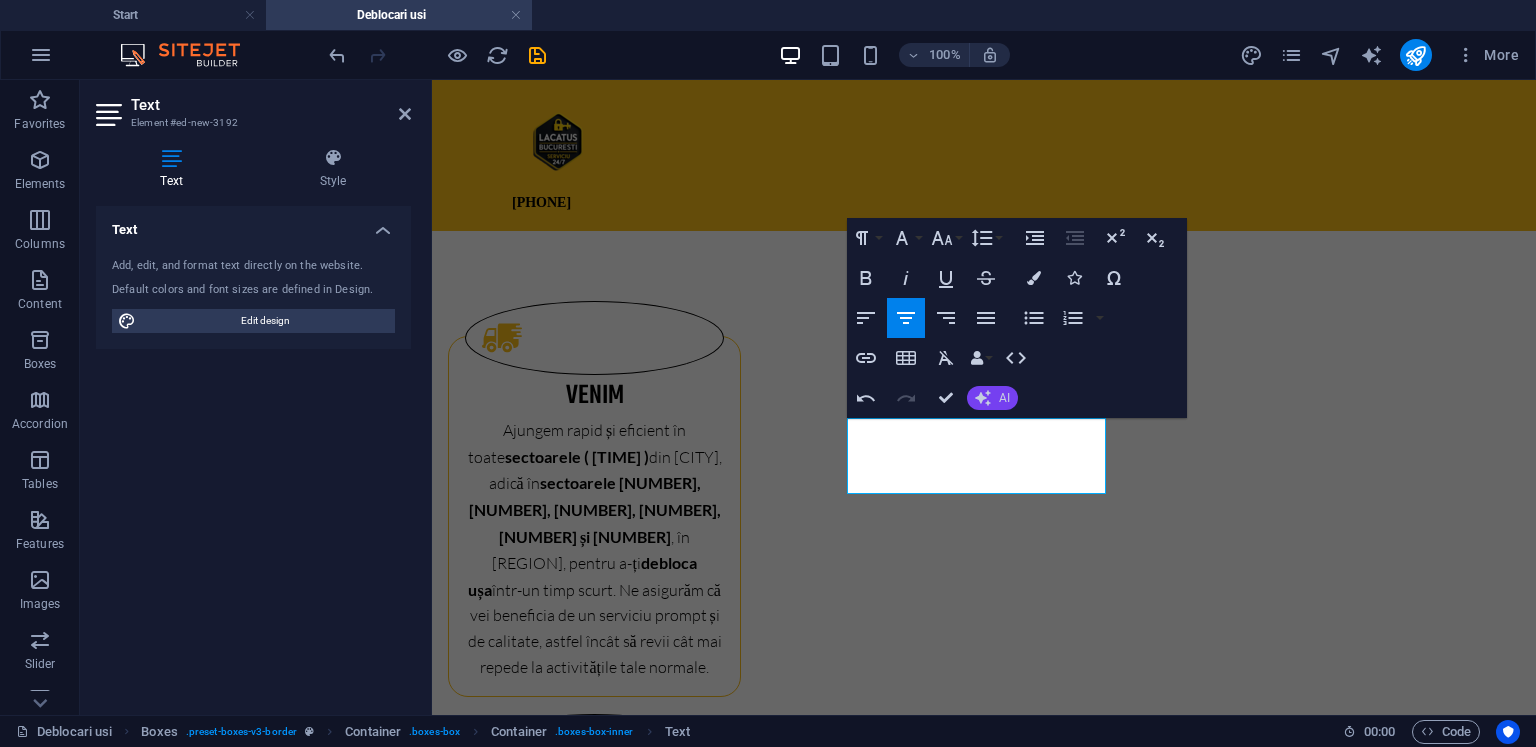 click 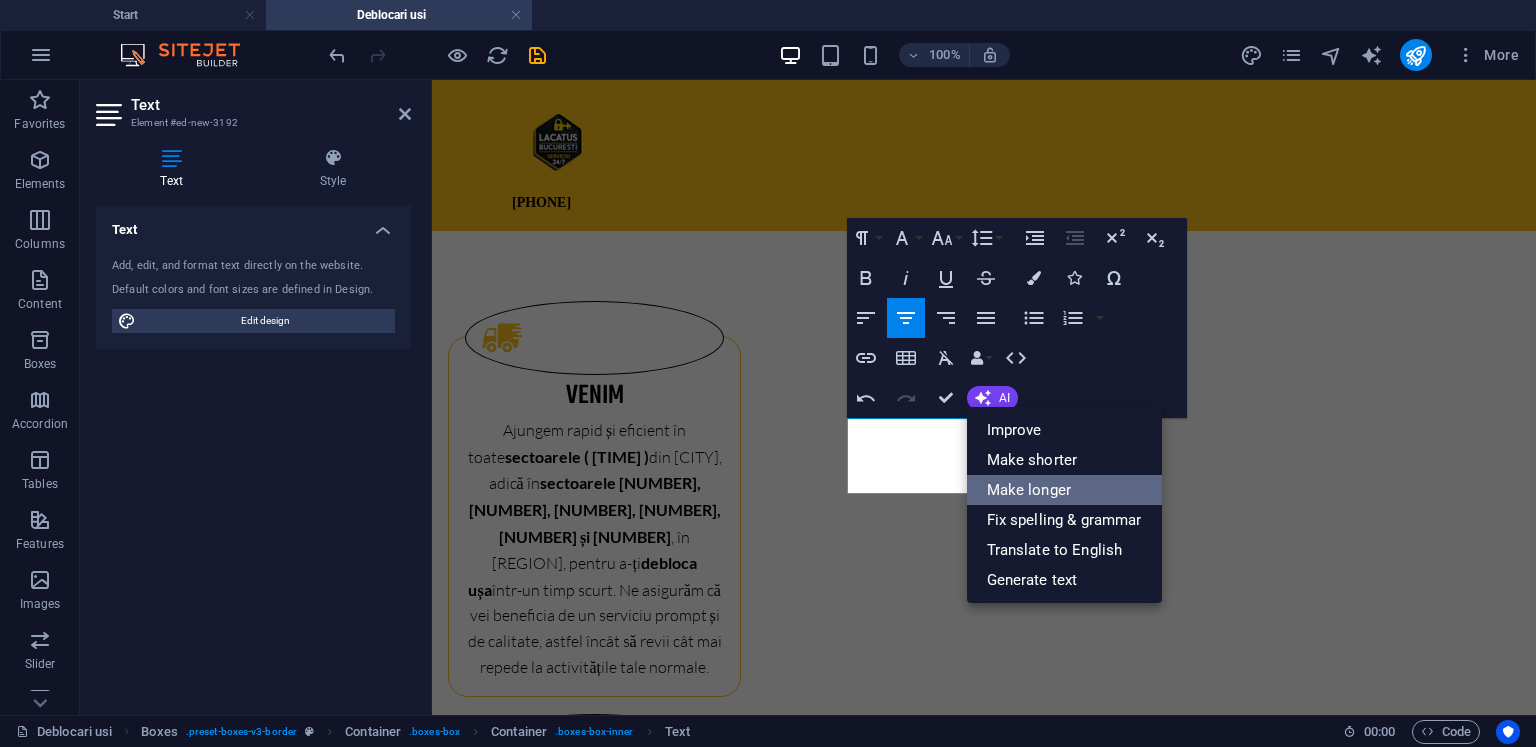 click on "Make longer" at bounding box center (1064, 490) 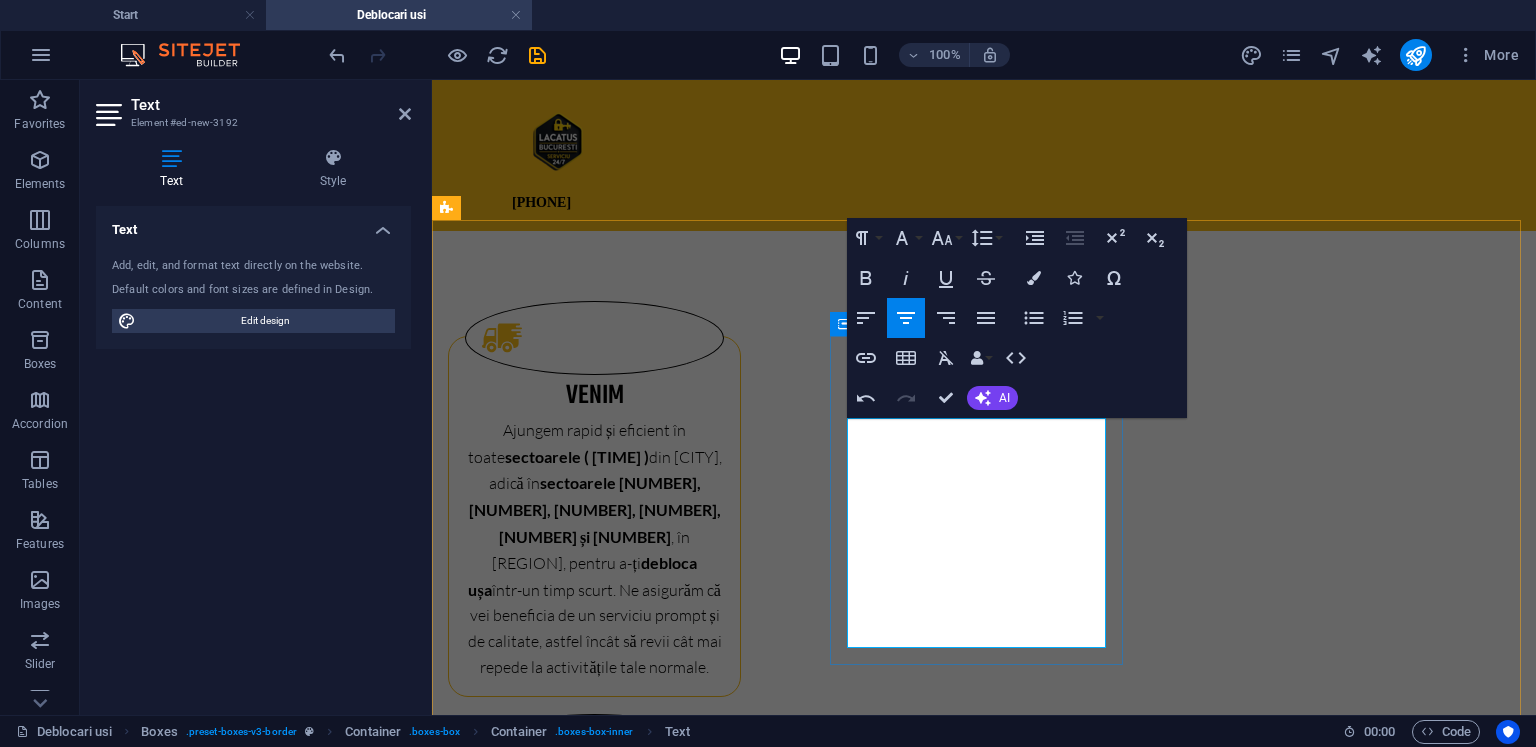 drag, startPoint x: 869, startPoint y: 429, endPoint x: 932, endPoint y: 437, distance: 63.505905 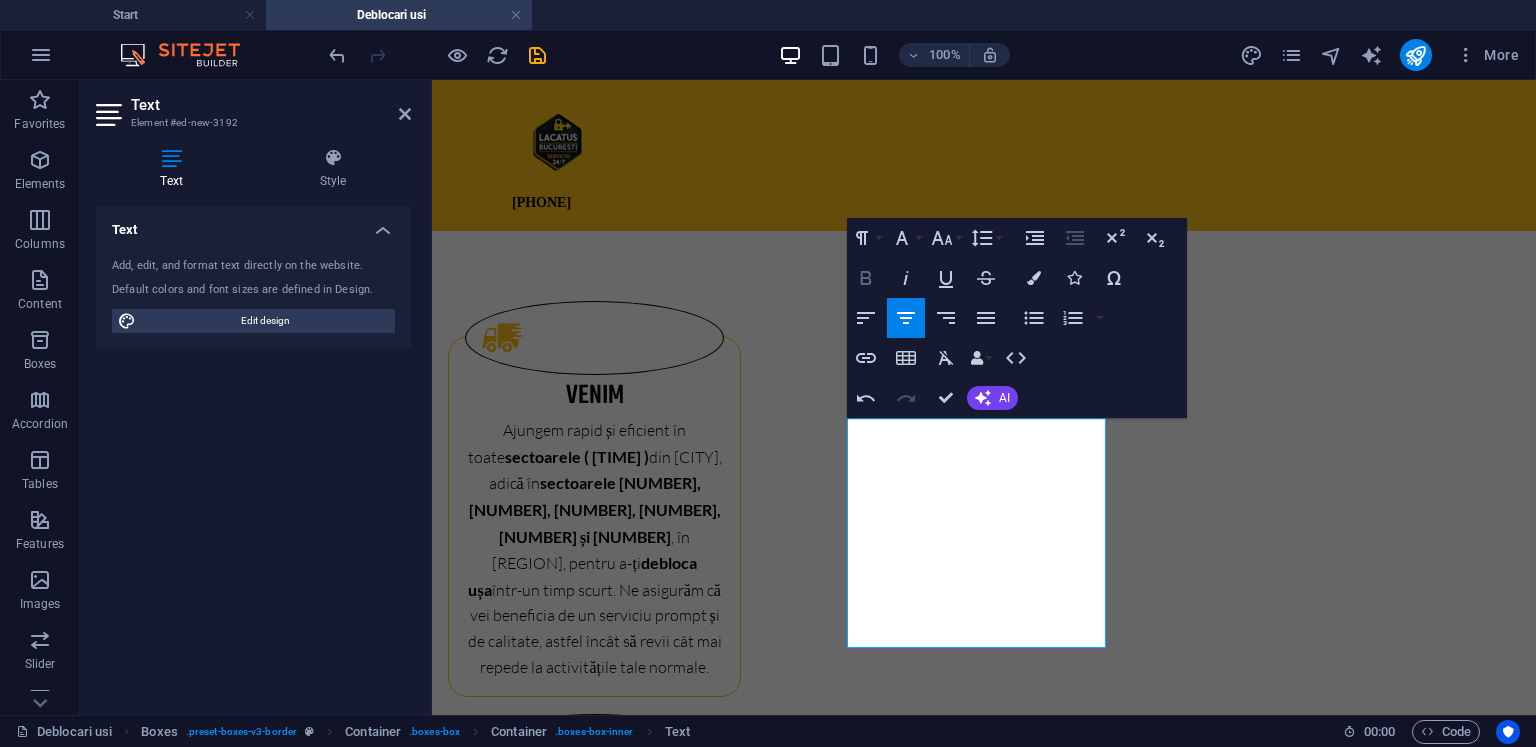 click 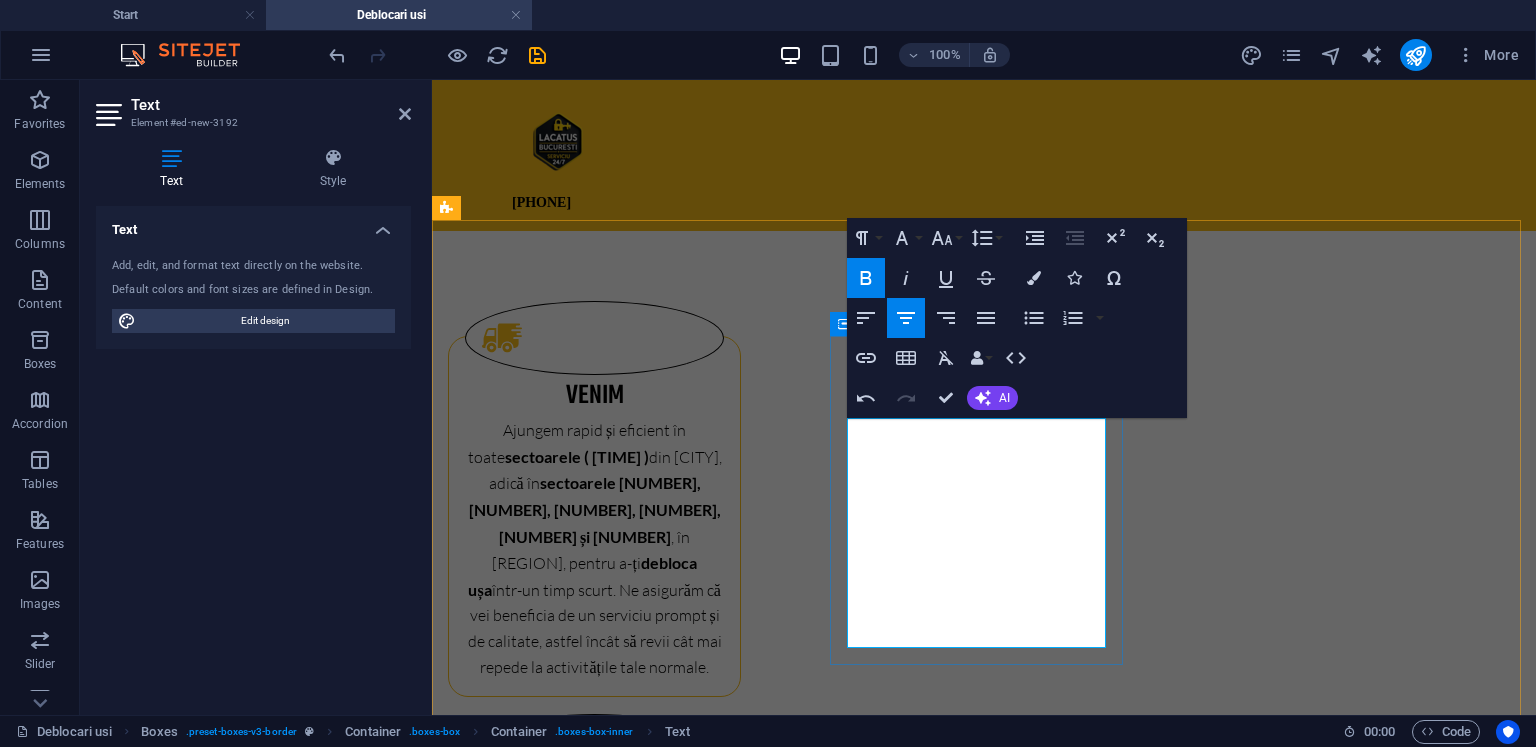 click on "Iti  deblocam  rapid usa, asigurandu-ne in acelasi timp ca nu vor exista daune. Prin aceasta metoda, ne propunem sa te ajutam sa recapeti accesul in locuinta ta intr-un timp cat mai scurt. Fie ca ai ramas blocat afara, fie ca ai gresit cheile, suntem aici sa rezolvam problema in cel mai eficient mod posibil." at bounding box center (594, 946) 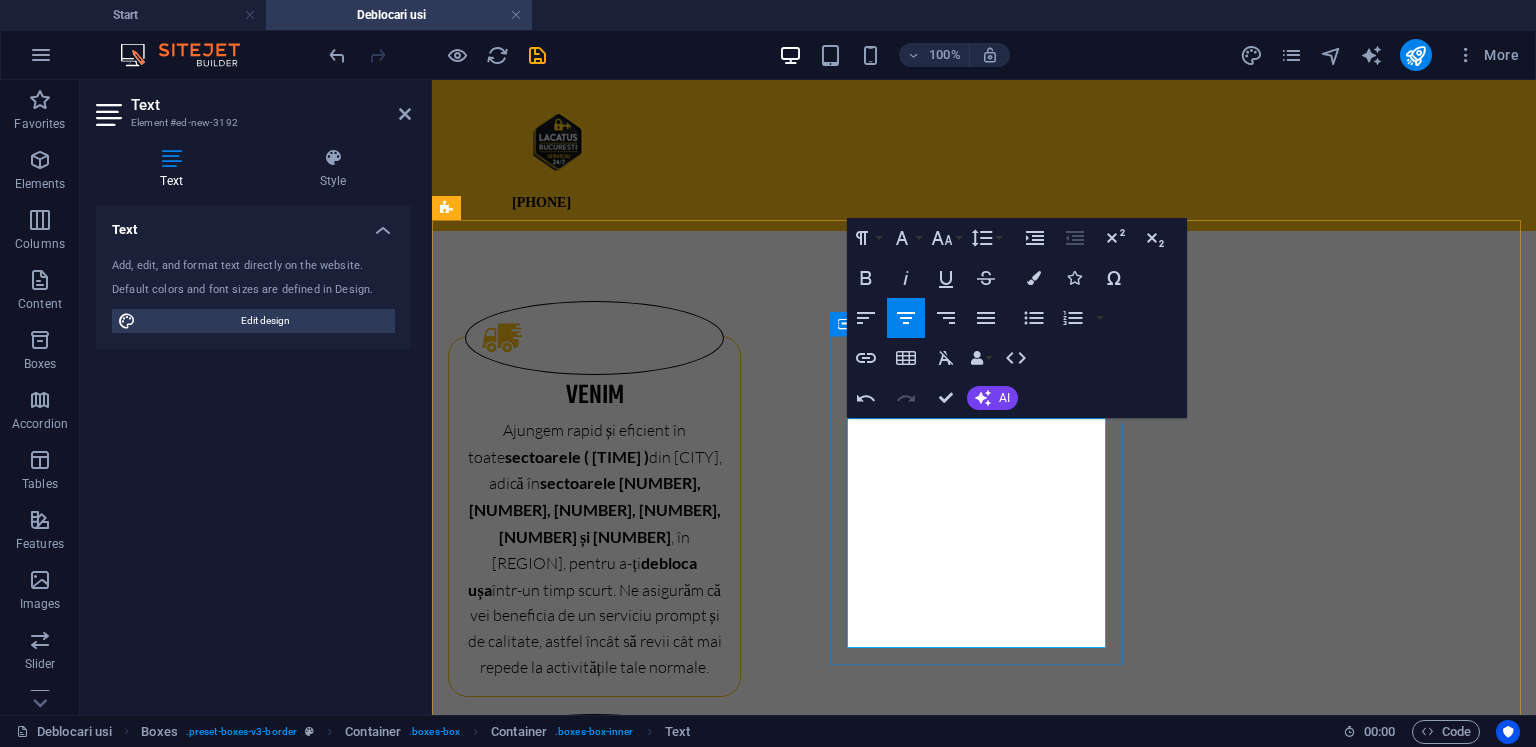 drag, startPoint x: 976, startPoint y: 433, endPoint x: 996, endPoint y: 432, distance: 20.024984 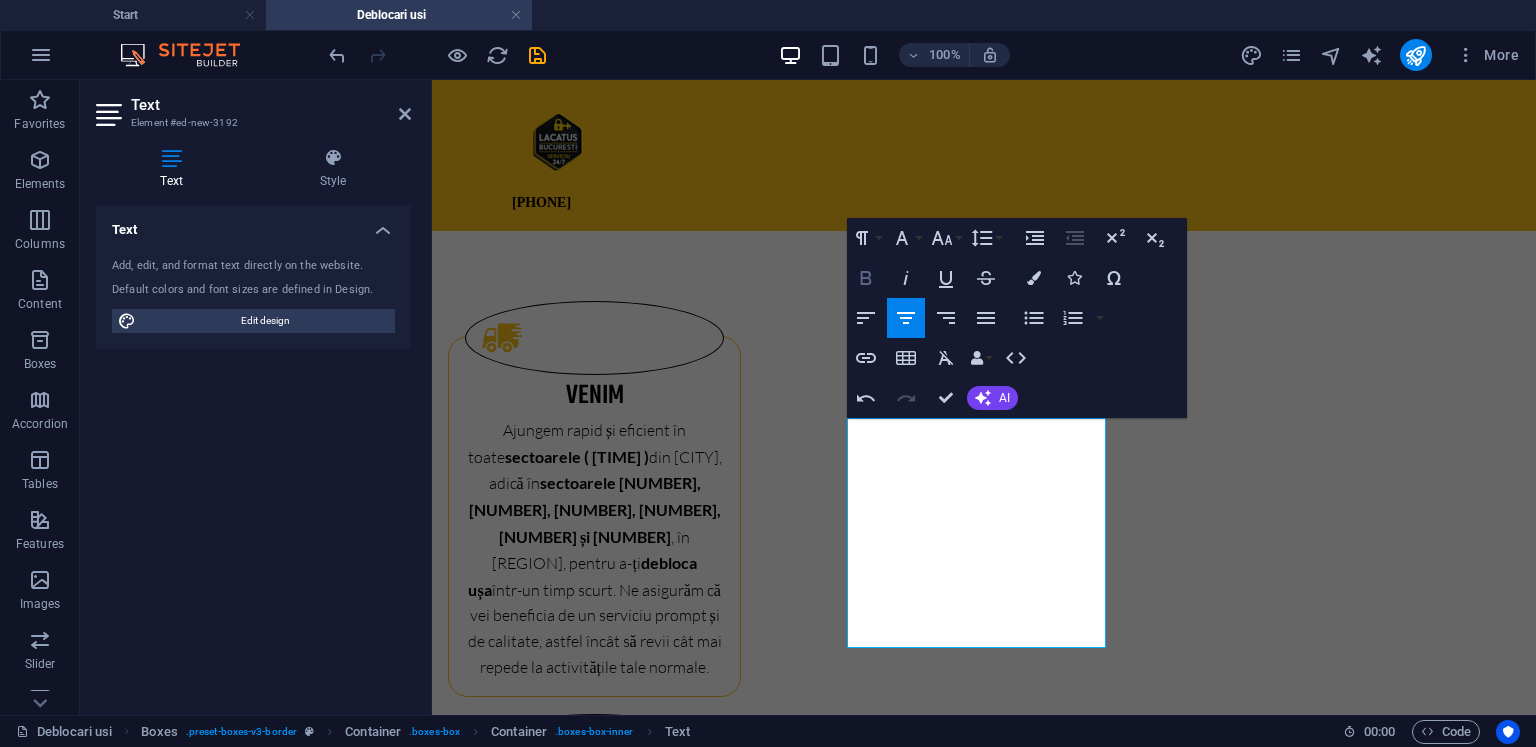 click 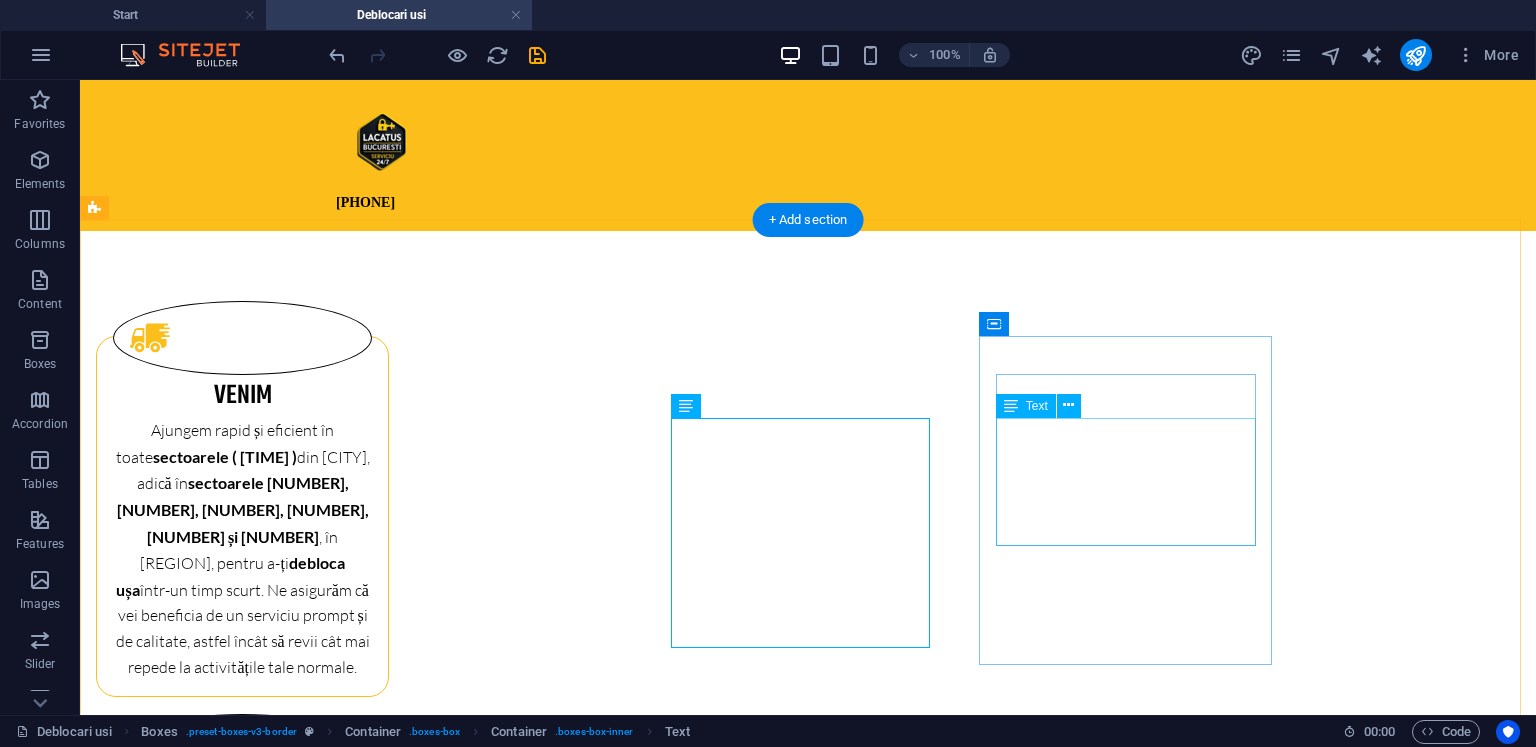 click on "Lorem ipsum dolor sit amet, consectetuer adipiscing elit. Aenean commodo ligula eget dolor. Lorem ipsum dolor sit amet, consectetuer adipiscing elit leget dolor." at bounding box center (242, 1278) 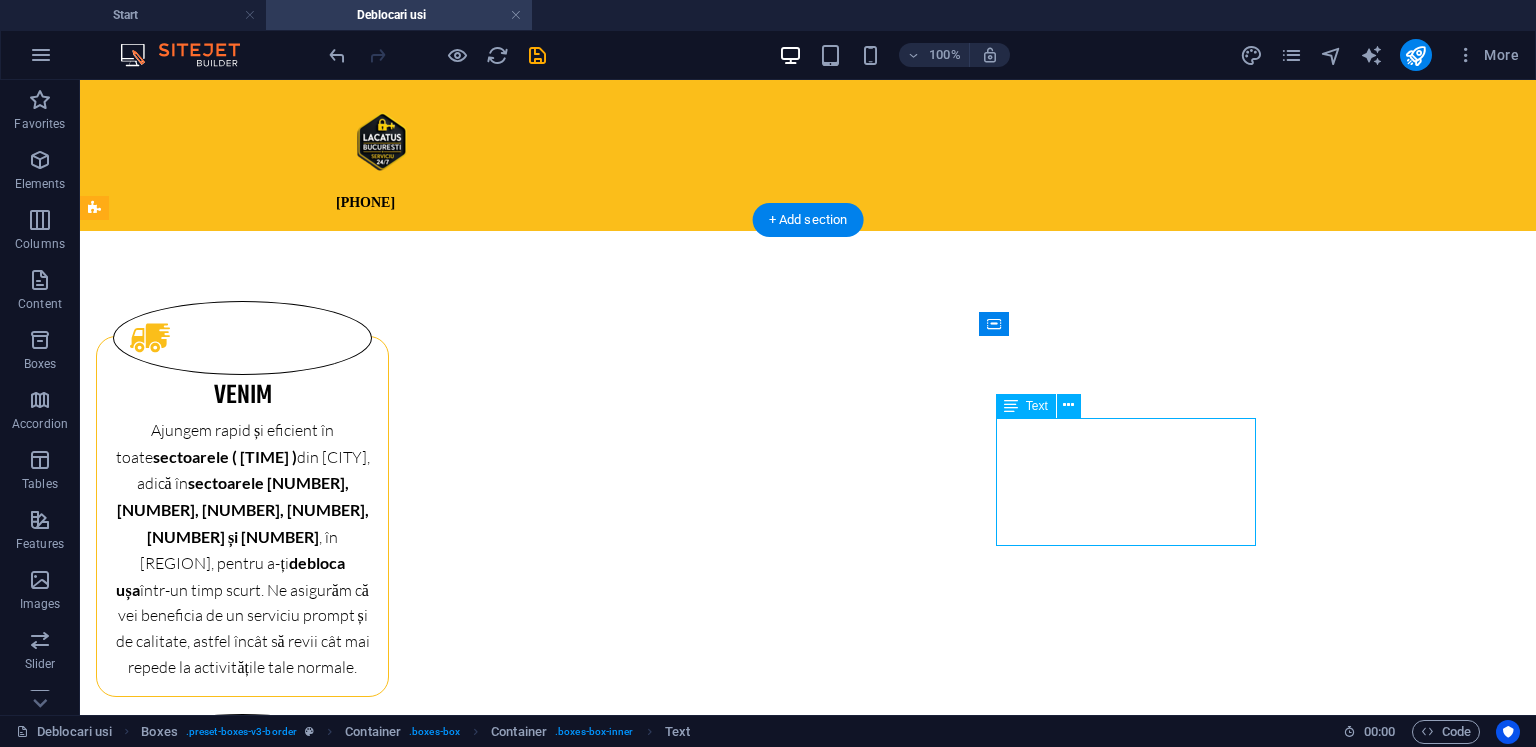 click on "Lorem ipsum dolor sit amet, consectetuer adipiscing elit. Aenean commodo ligula eget dolor. Lorem ipsum dolor sit amet, consectetuer adipiscing elit leget dolor." at bounding box center [242, 1278] 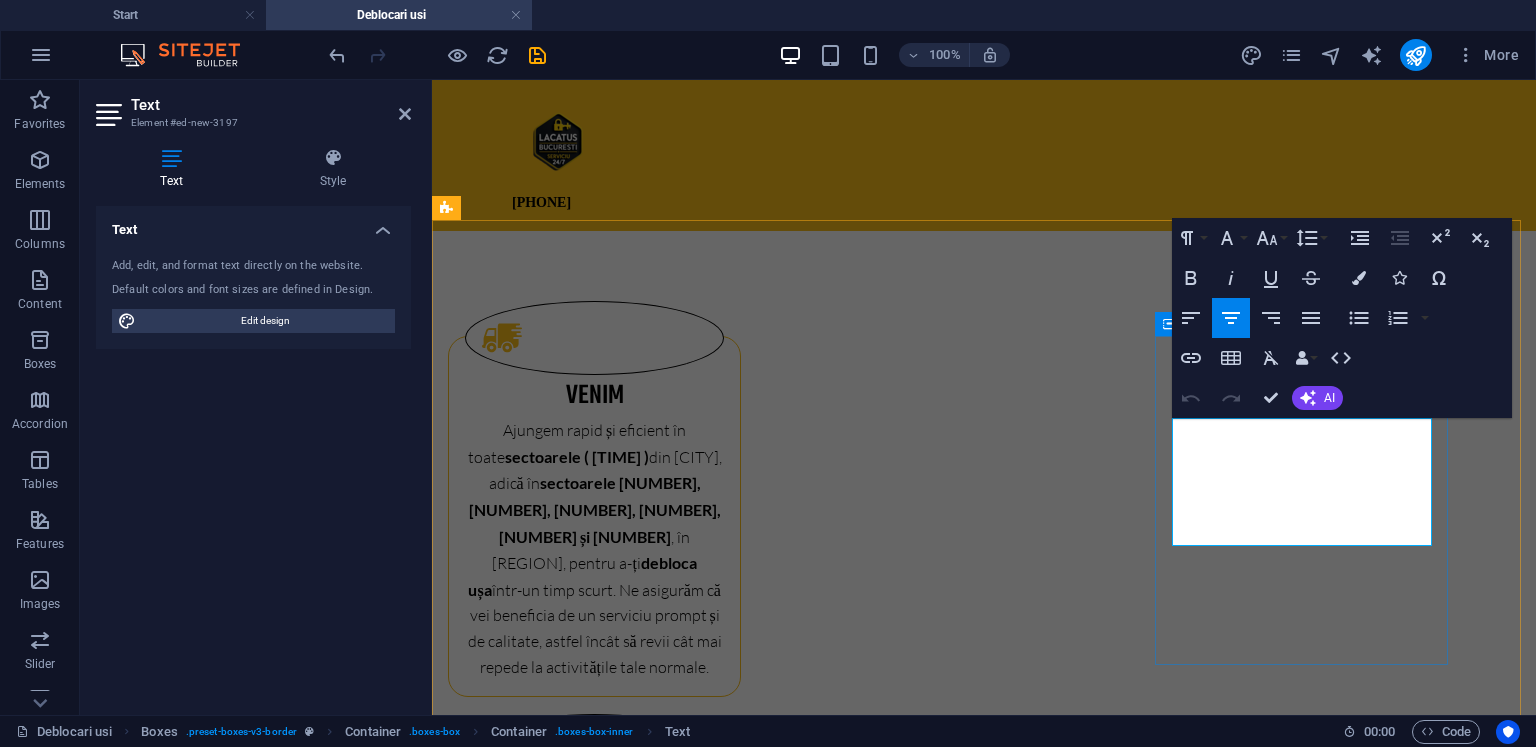 click on "Lorem ipsum dolor sit amet, consectetuer adipiscing elit. Aenean commodo ligula eget dolor. Lorem ipsum dolor sit amet, consectetuer adipiscing elit leget dolor." at bounding box center (594, 1278) 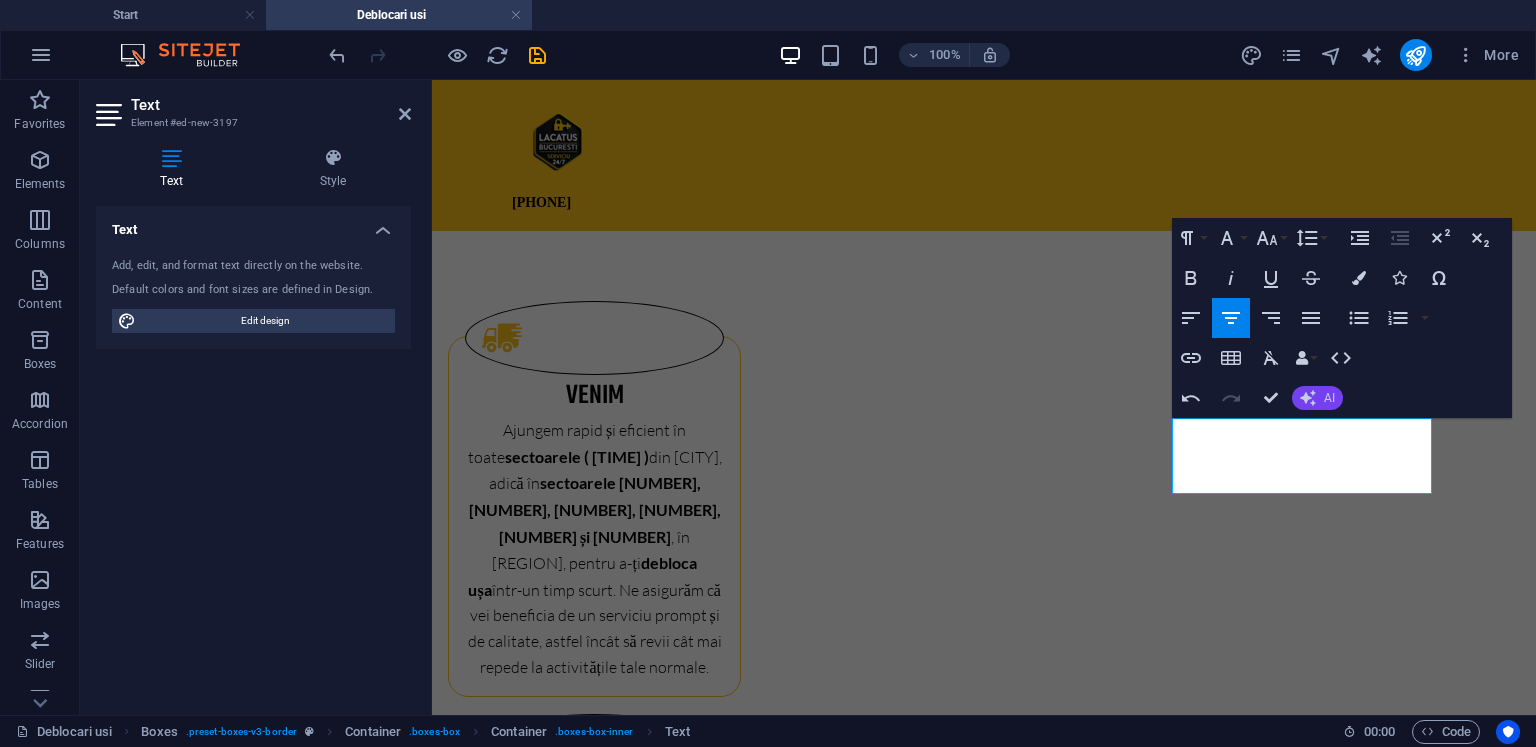 click on "AI" at bounding box center [1317, 398] 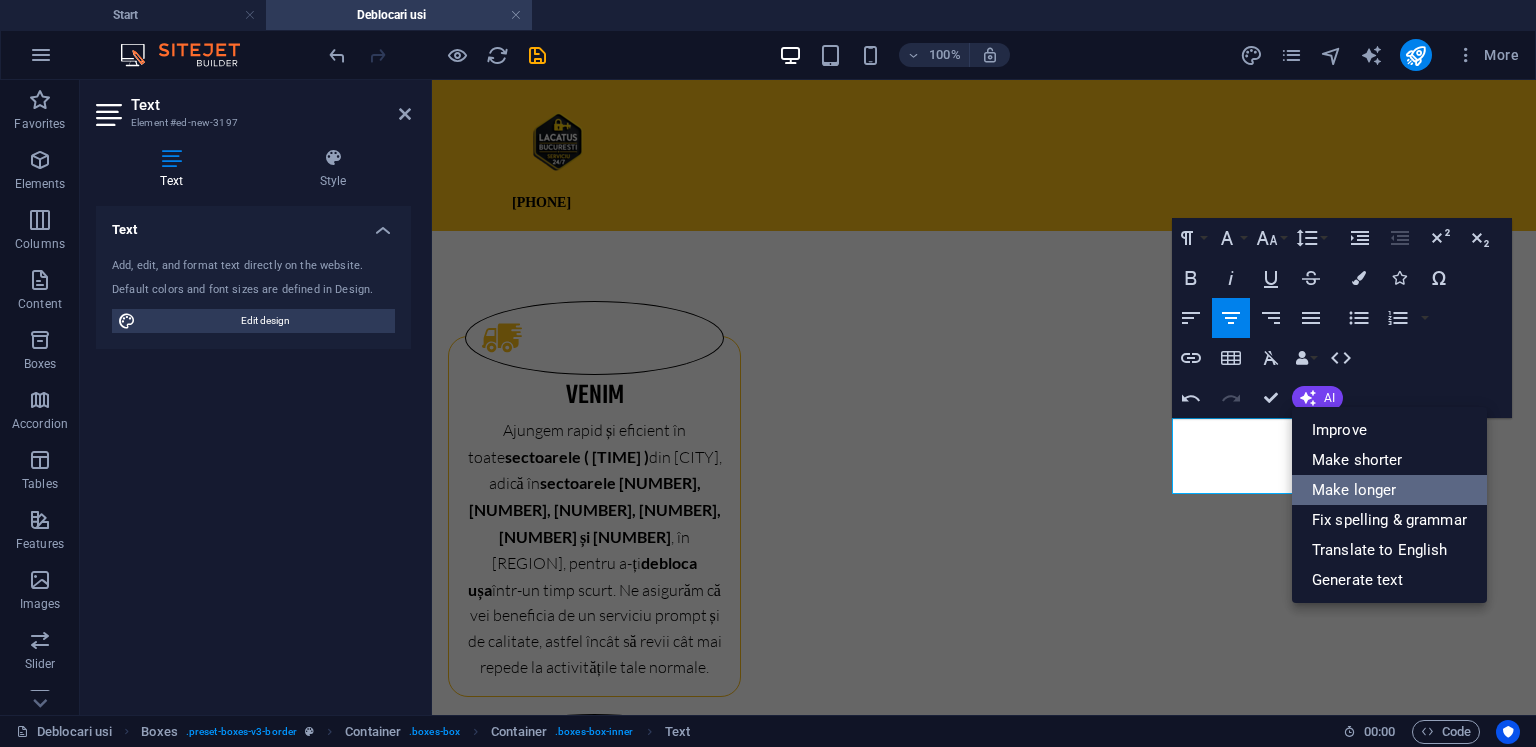 click on "Make longer" at bounding box center [1389, 490] 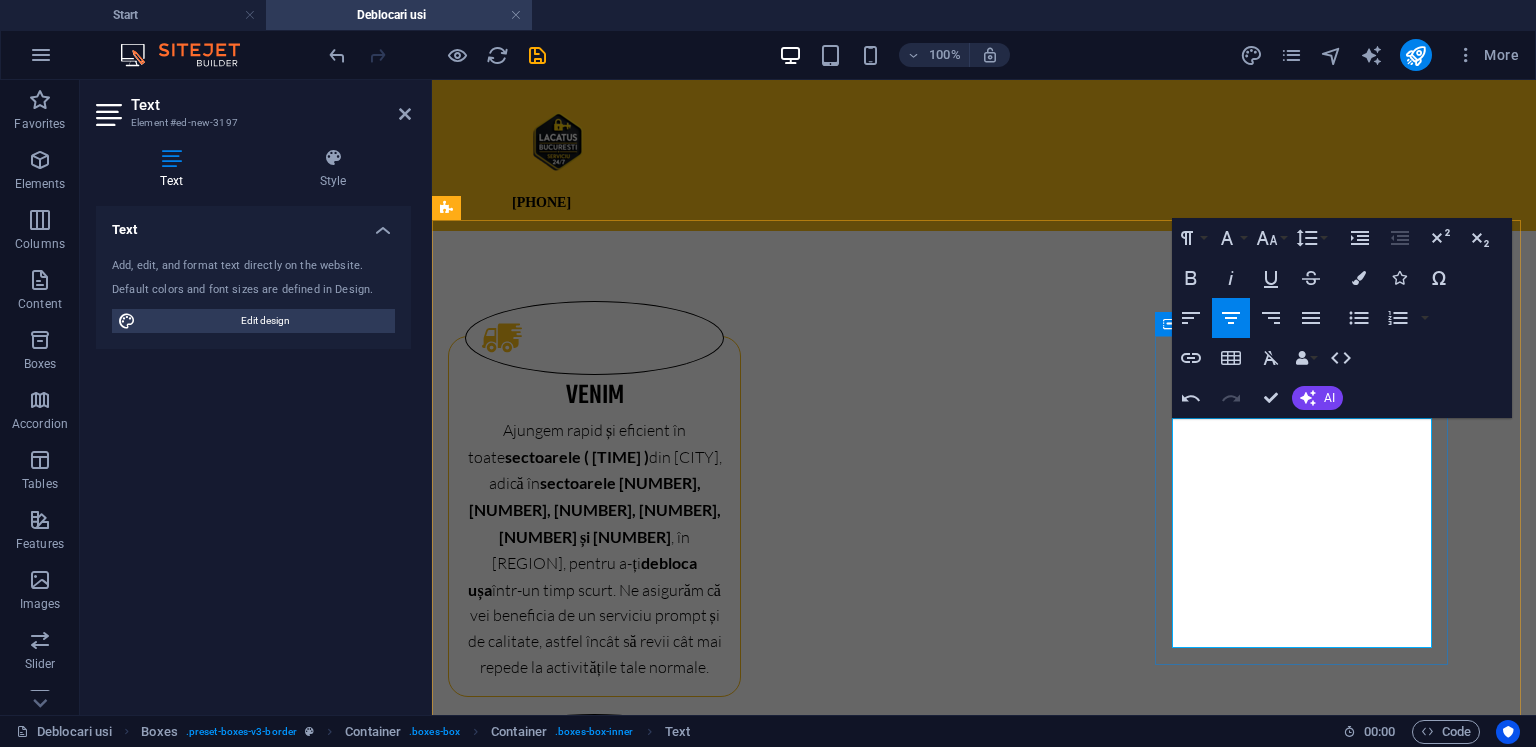 drag, startPoint x: 1212, startPoint y: 507, endPoint x: 1332, endPoint y: 510, distance: 120.03749 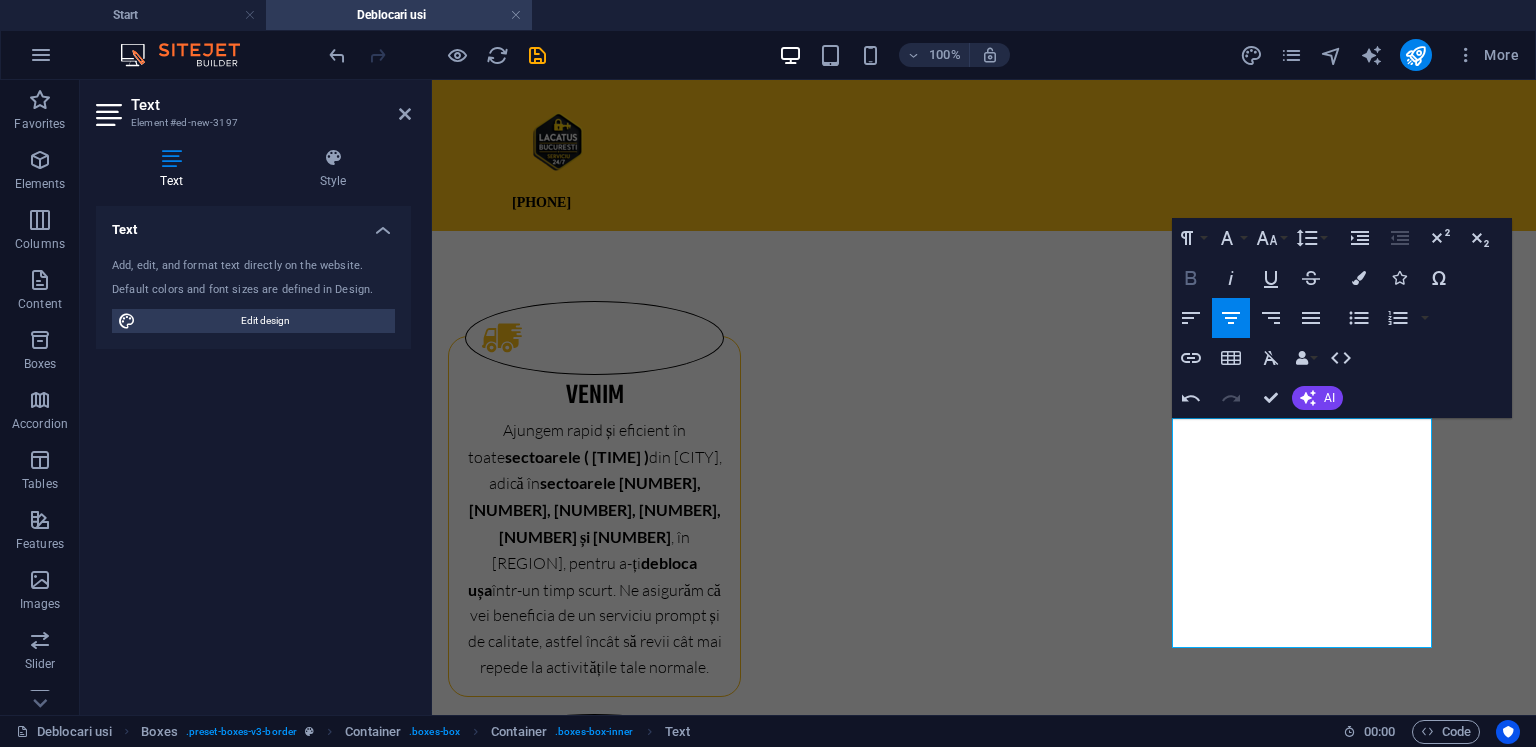 click 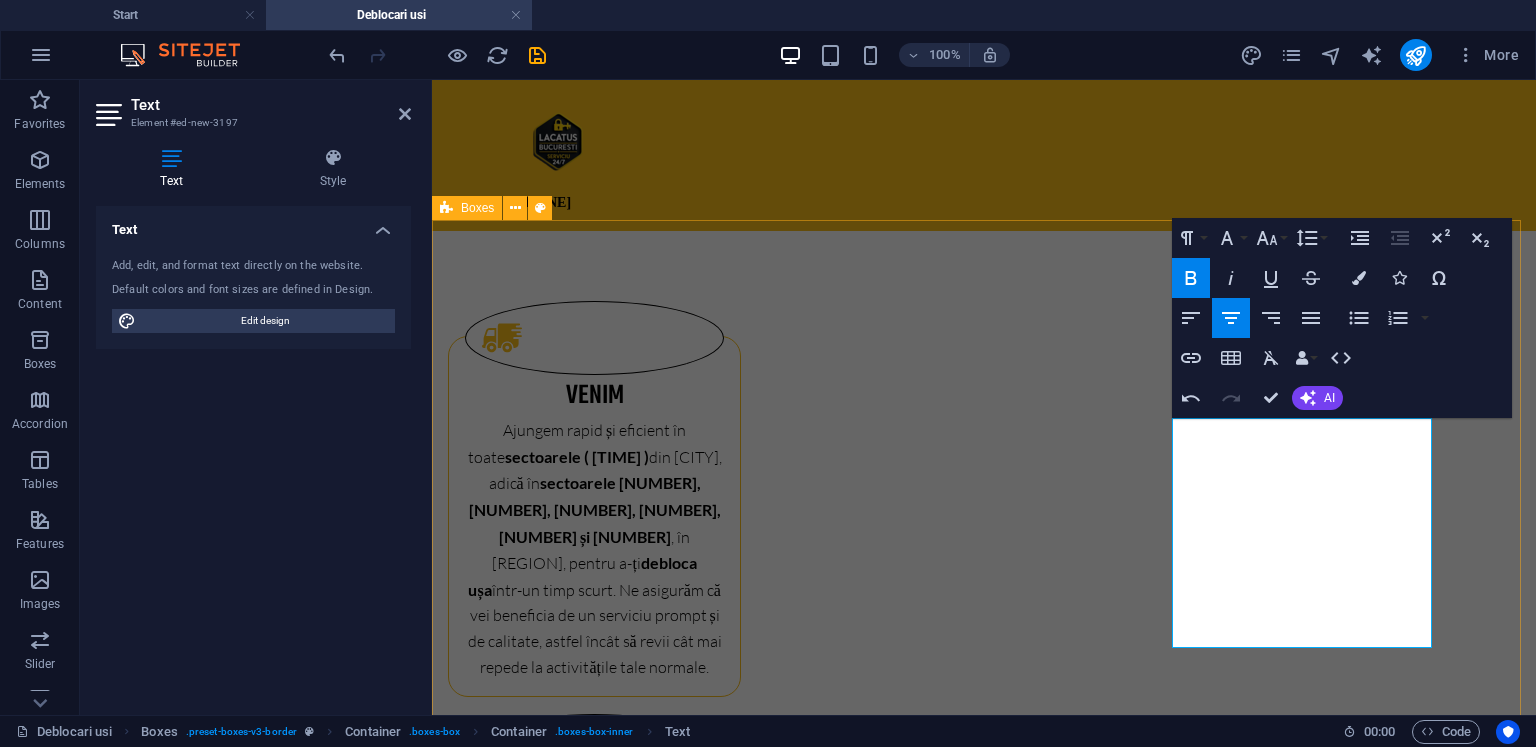 click on "Venim Ajungem rapid și eficient în toate  sectoarele ( 35 minute)  din București, adică în  sectoarele 1, 2, 3, 4, 5 și 6 , dar și în județul Ilfov, pentru a-ți  debloca ușa  într-un timp scurt. Ne asigurăm că vei beneficia de un serviciu prompt și de calitate, astfel încât să revii cât mai repede la activitățile tale normale. Deblocam Iti  deblocam  rapid  usa , asigurandu-ne in acelasi timp ca nu vor exista daune. Prin aceasta metoda, ne propunem sa te ajutam sa recapeti accesul in locuinta ta intr-un timp cat mai scurt. Fie ca ai ramas blocat afara, fie ca ai gresit cheile, suntem aici sa rezolvam problema in cel mai eficient mod posibil. Tu esti fericit! În cele din urmă, faci o alegere înțeleaptă și plătești cu încredere, simțindu-te fericit pentru că ai apelat la  Deblocari-247.Ro" at bounding box center (984, 868) 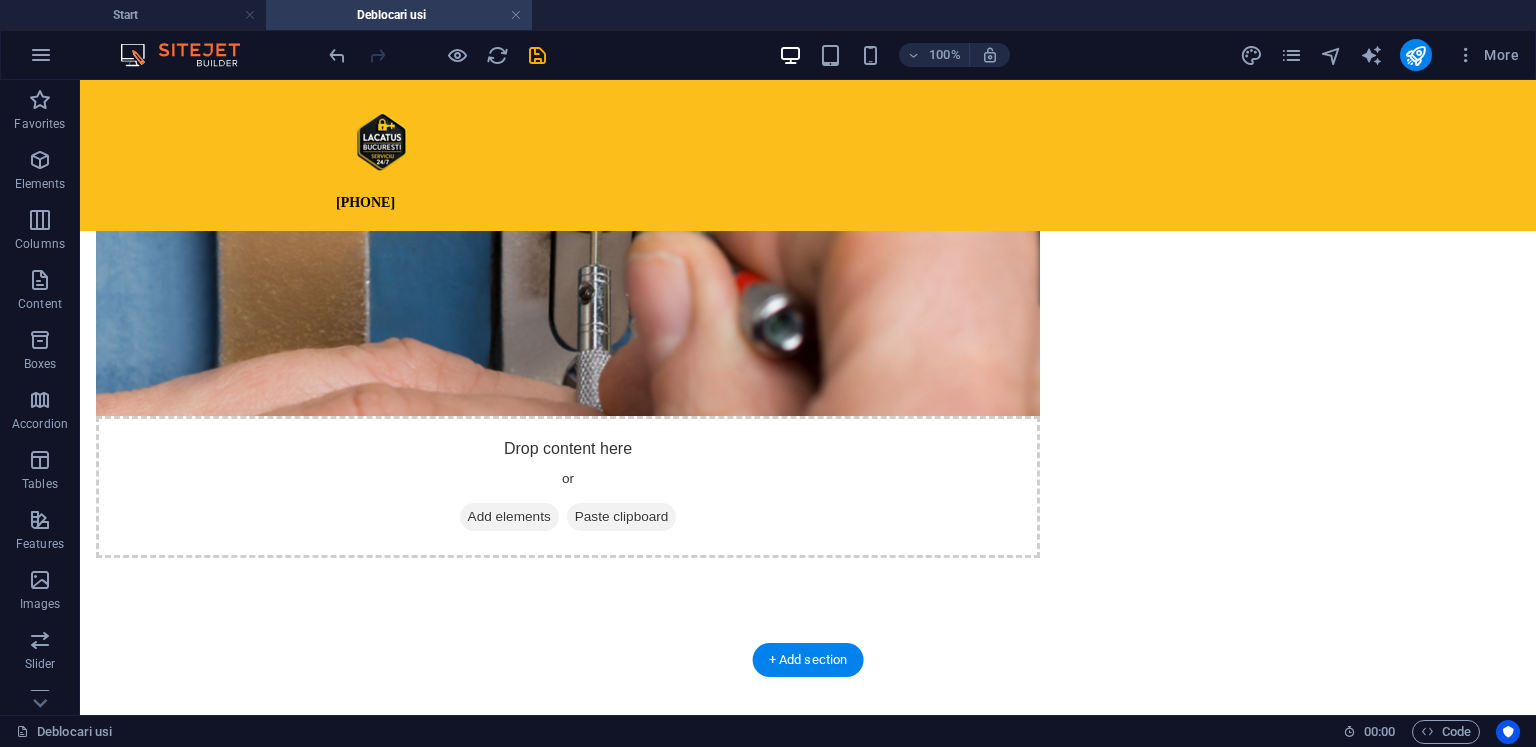 scroll, scrollTop: 3042, scrollLeft: 0, axis: vertical 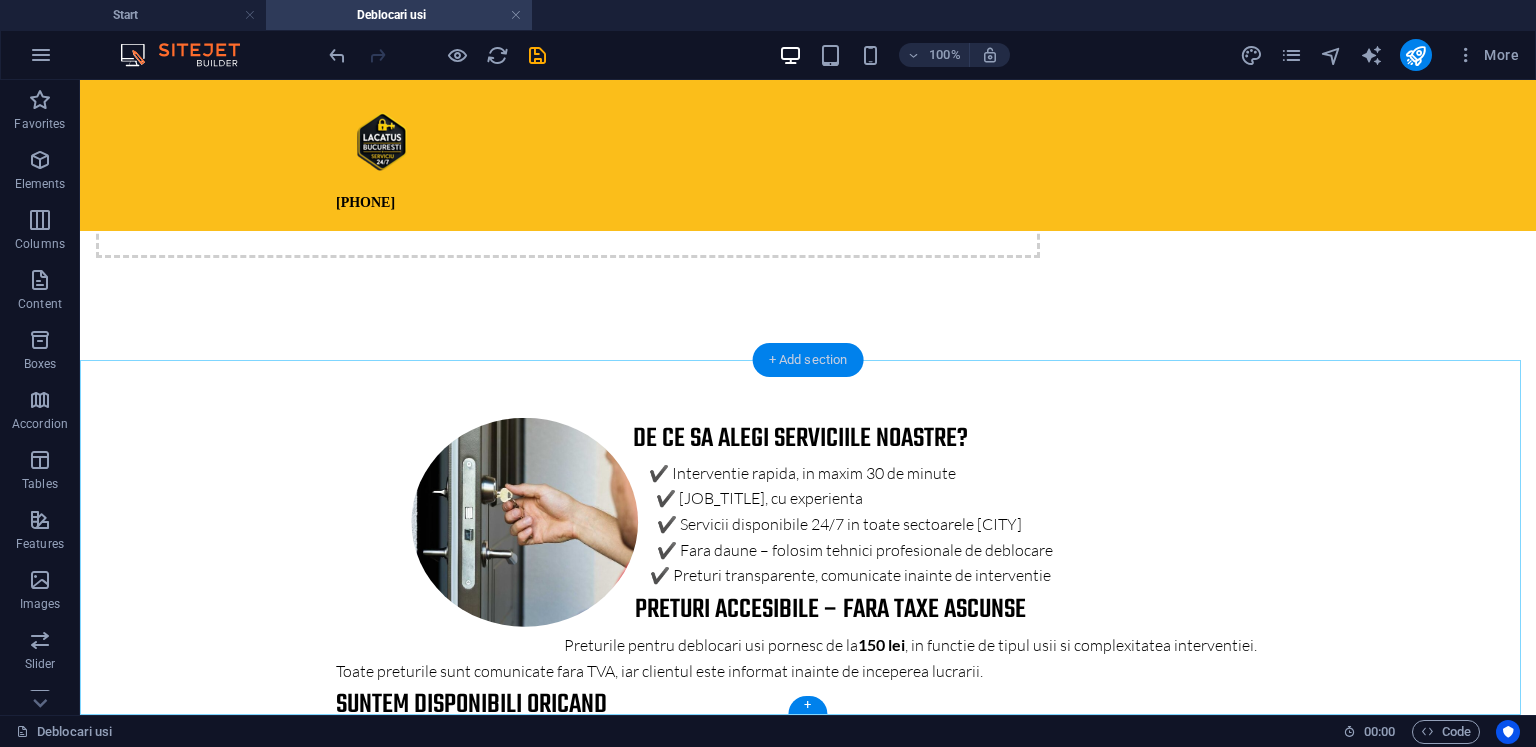 click on "+ Add section" at bounding box center [808, 360] 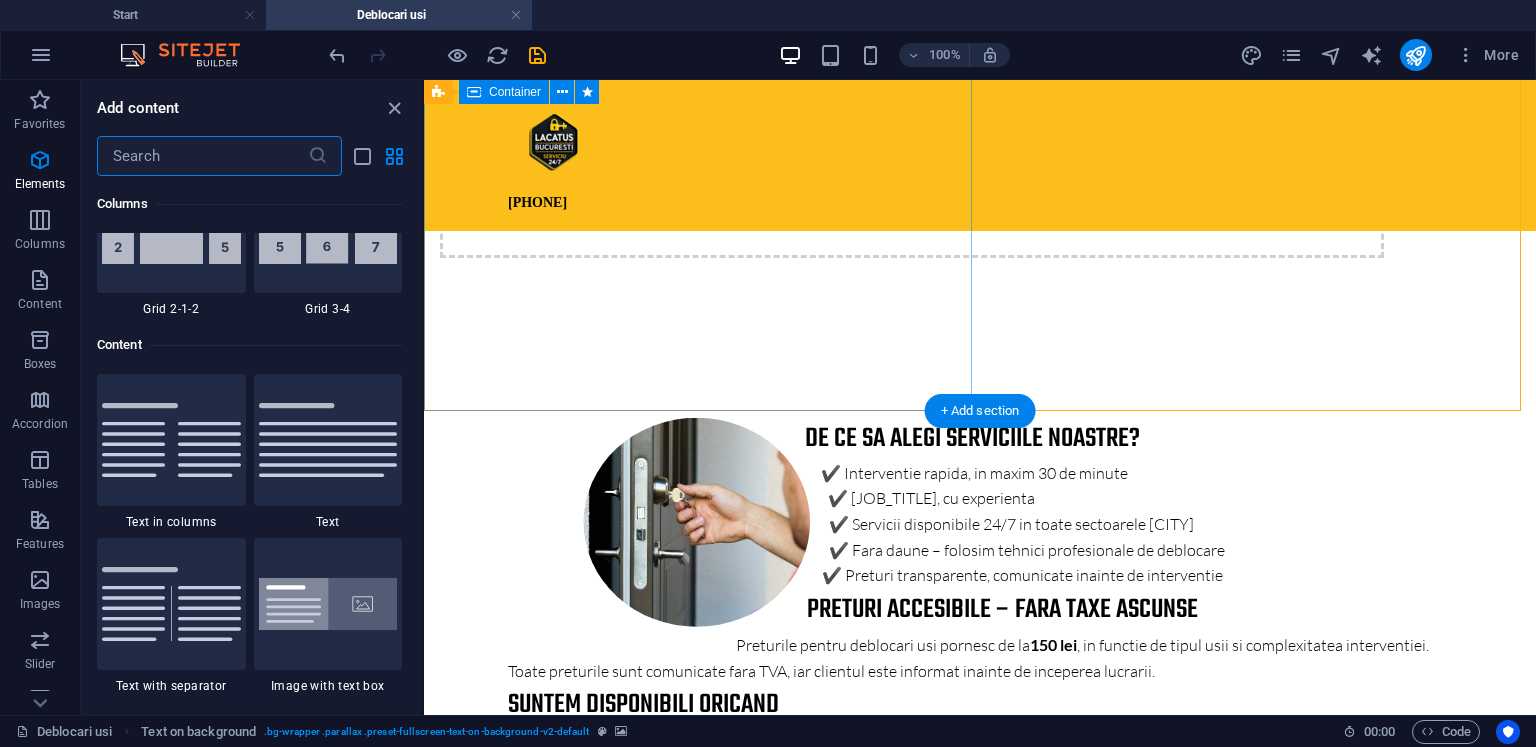 scroll, scrollTop: 3499, scrollLeft: 0, axis: vertical 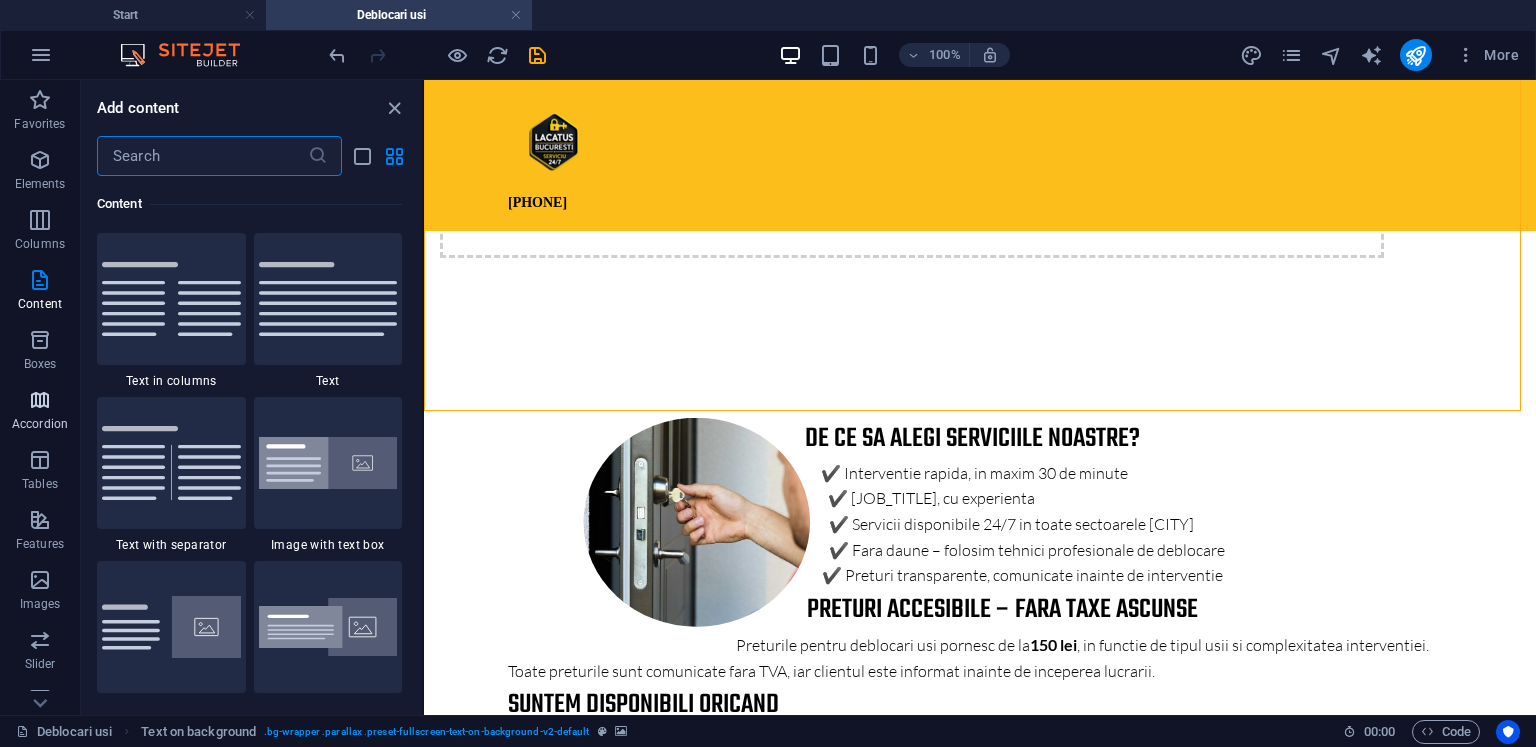 click at bounding box center (40, 400) 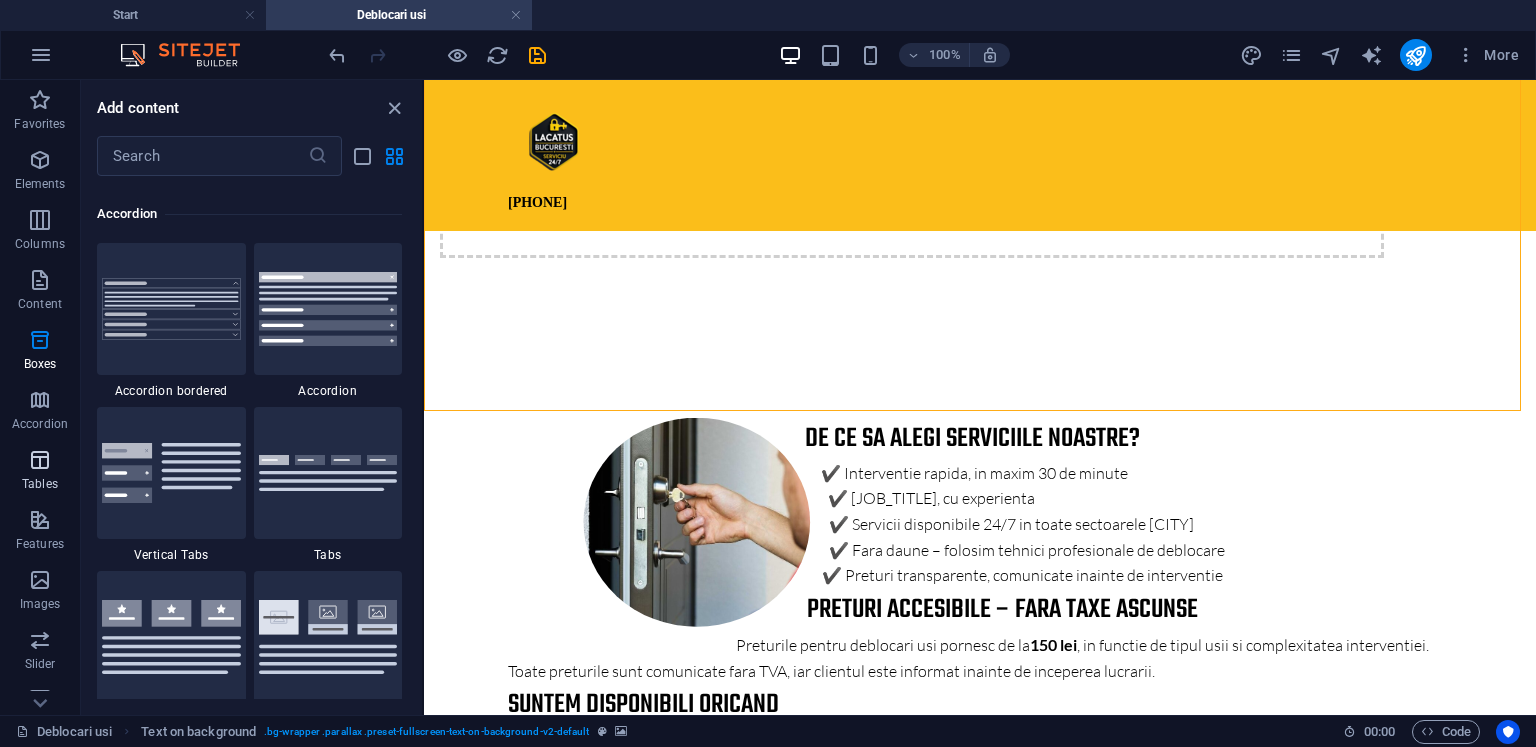 click at bounding box center [40, 460] 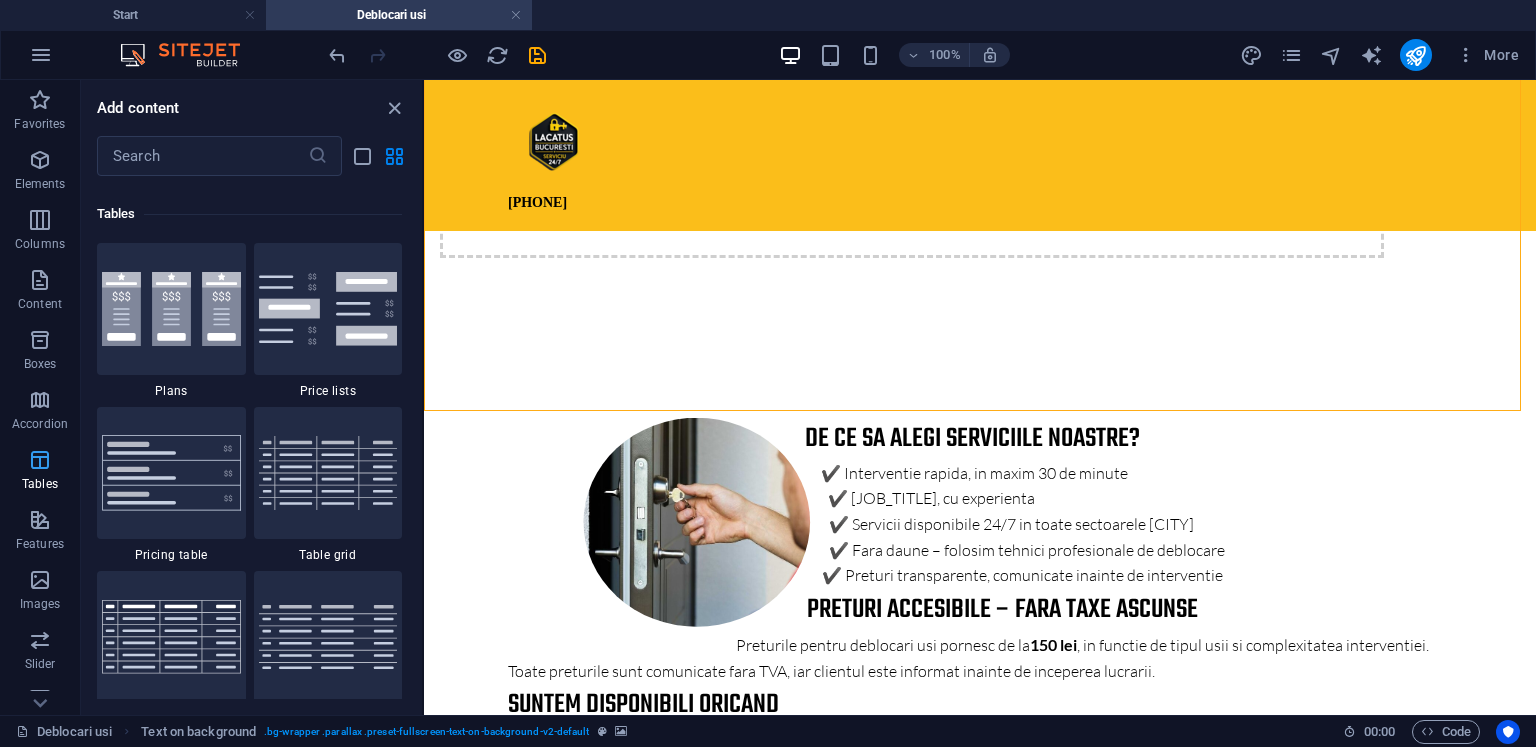 scroll, scrollTop: 6926, scrollLeft: 0, axis: vertical 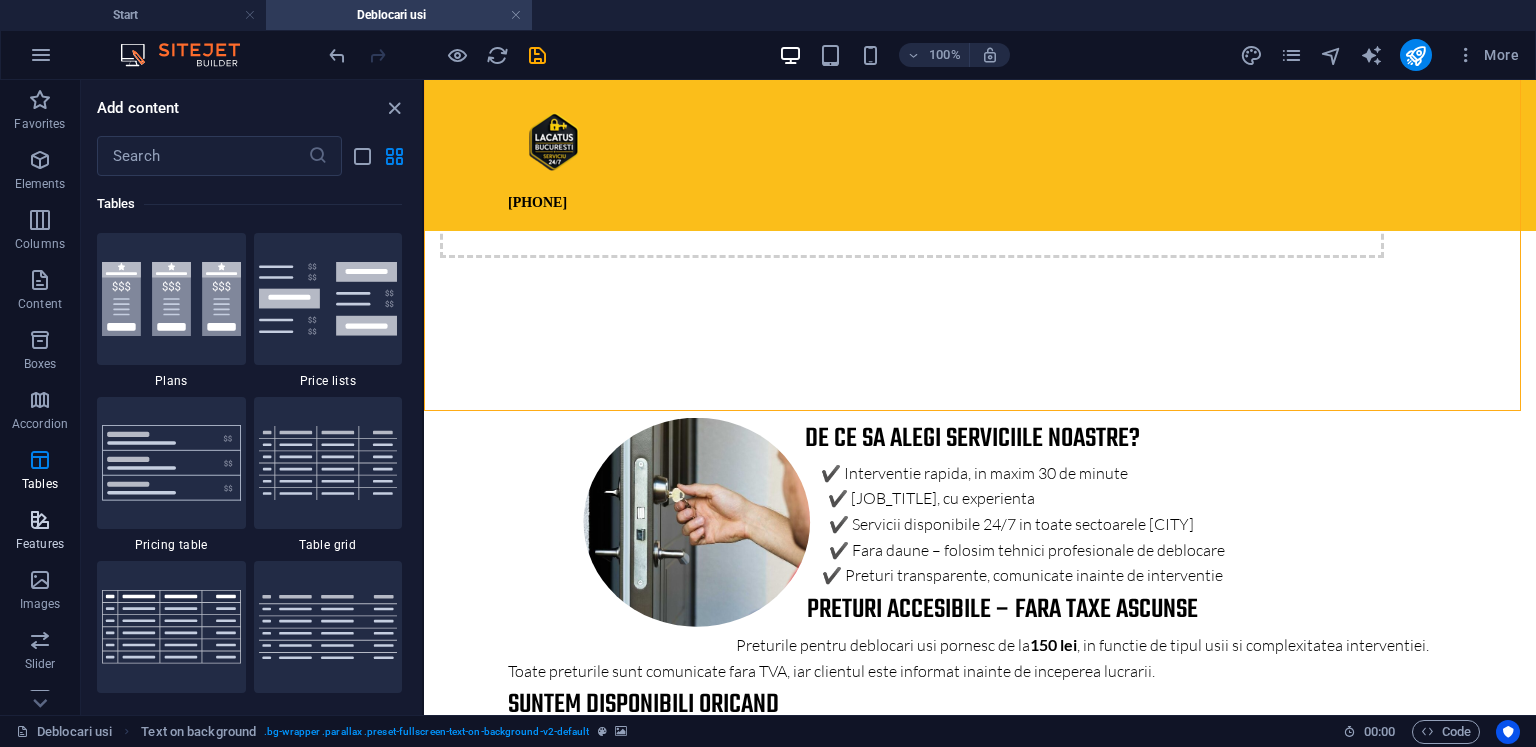 click at bounding box center [40, 520] 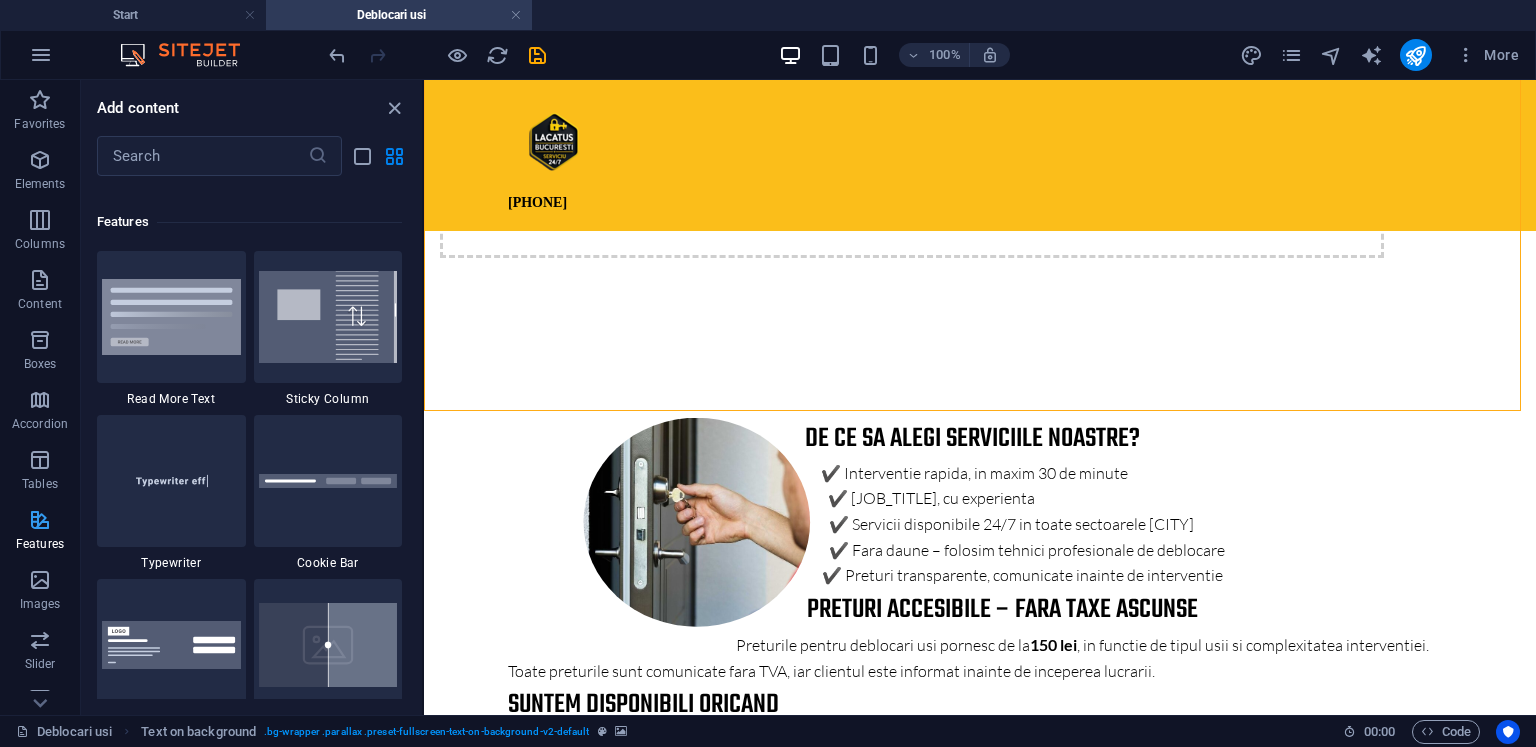 scroll, scrollTop: 7795, scrollLeft: 0, axis: vertical 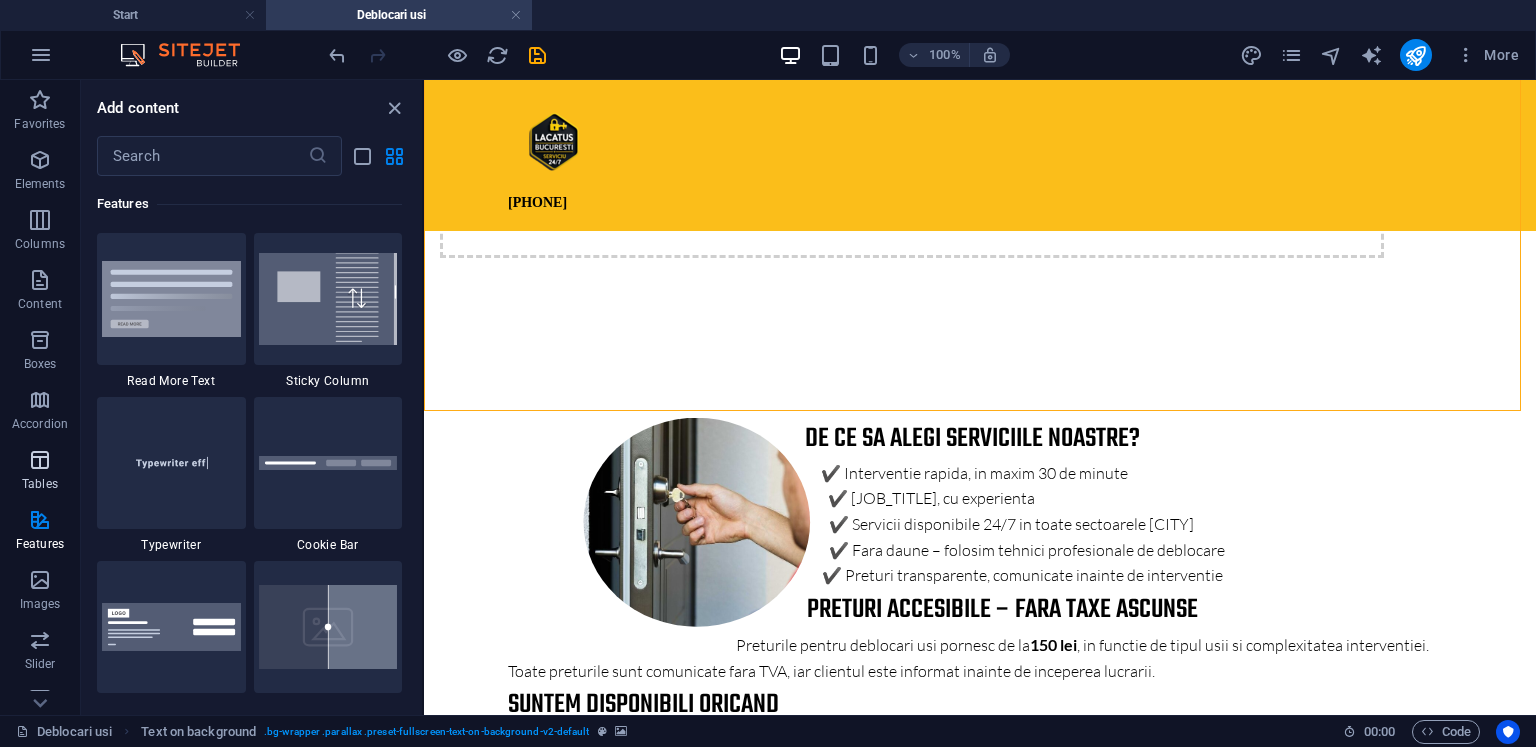 click on "Tables" at bounding box center [40, 470] 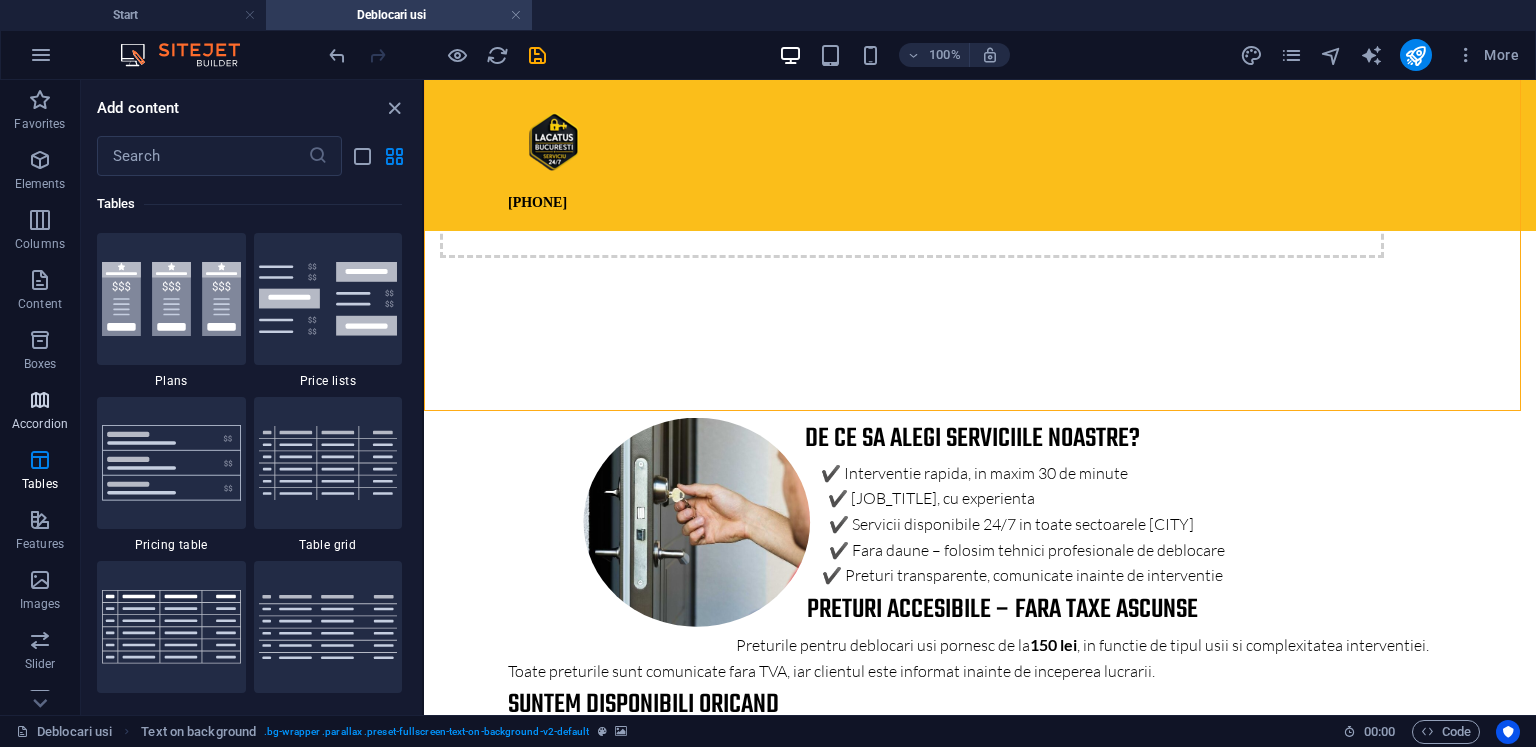click at bounding box center [40, 400] 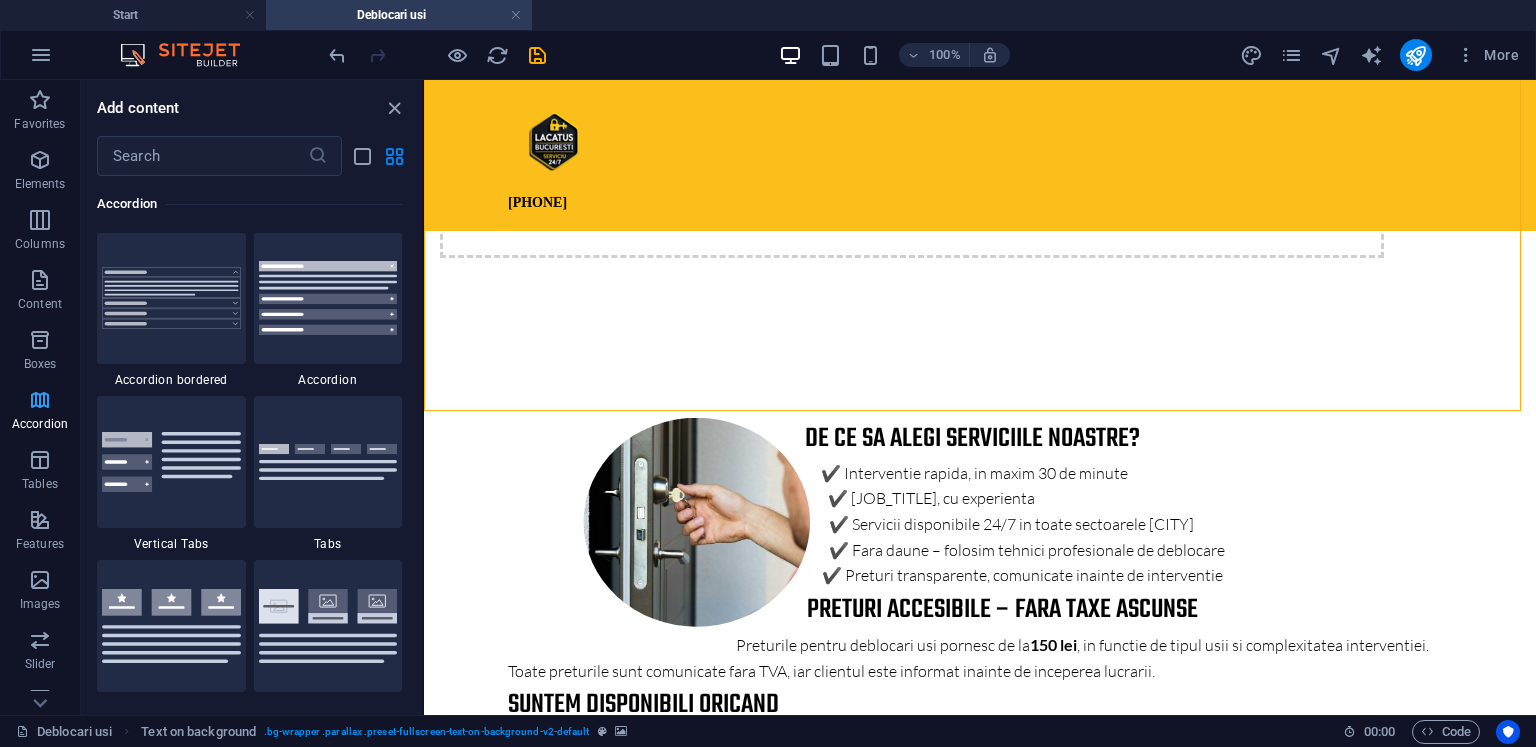 scroll, scrollTop: 6385, scrollLeft: 0, axis: vertical 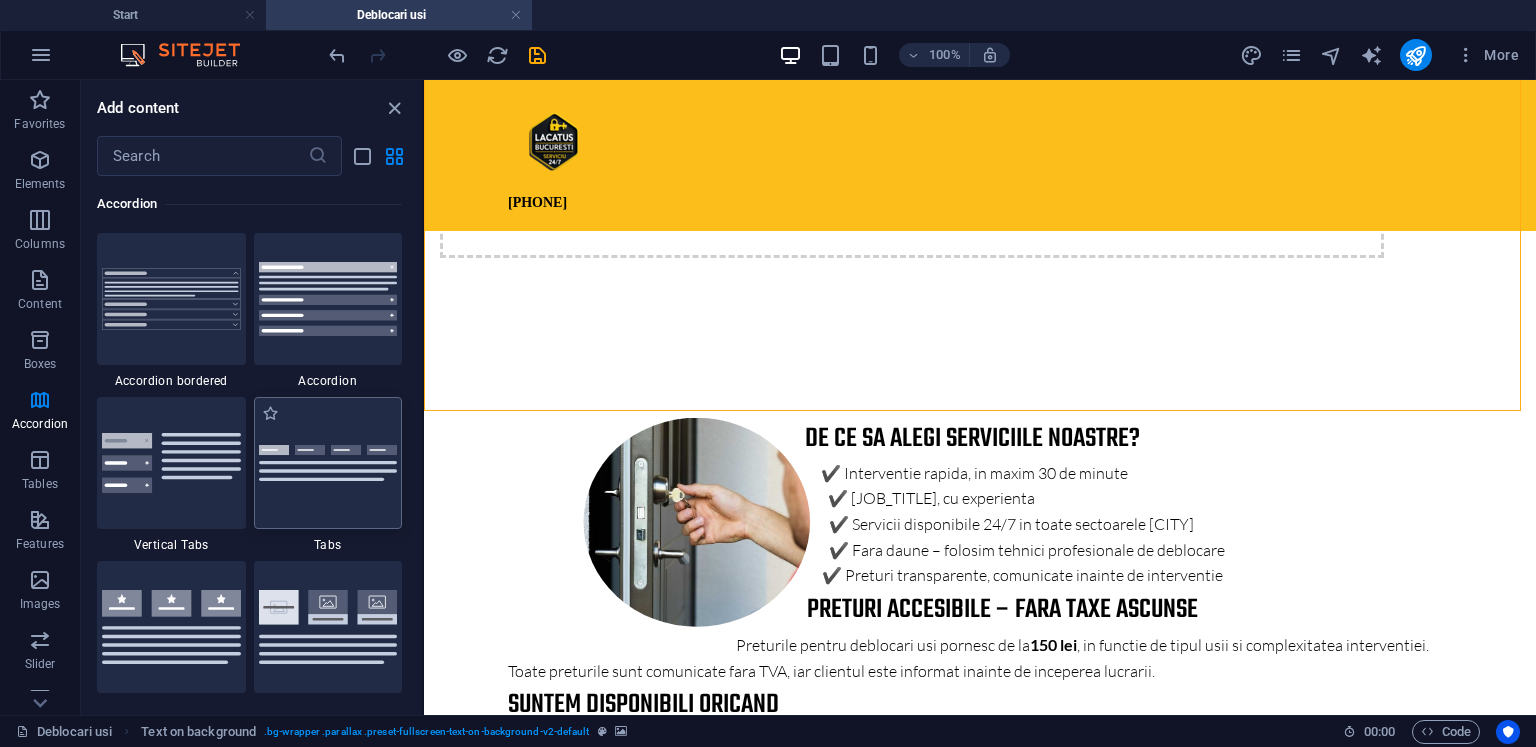 click at bounding box center [328, 463] 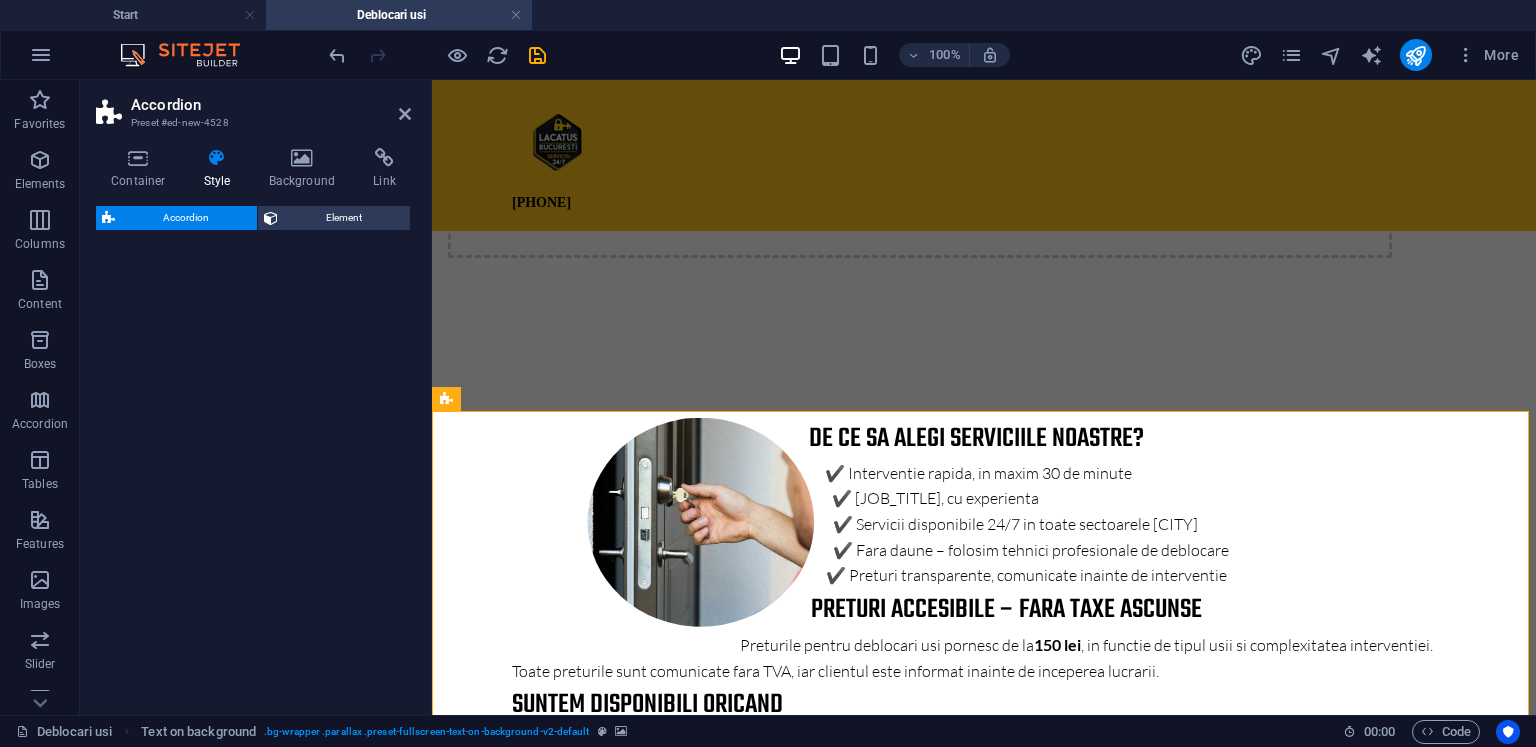 select on "rem" 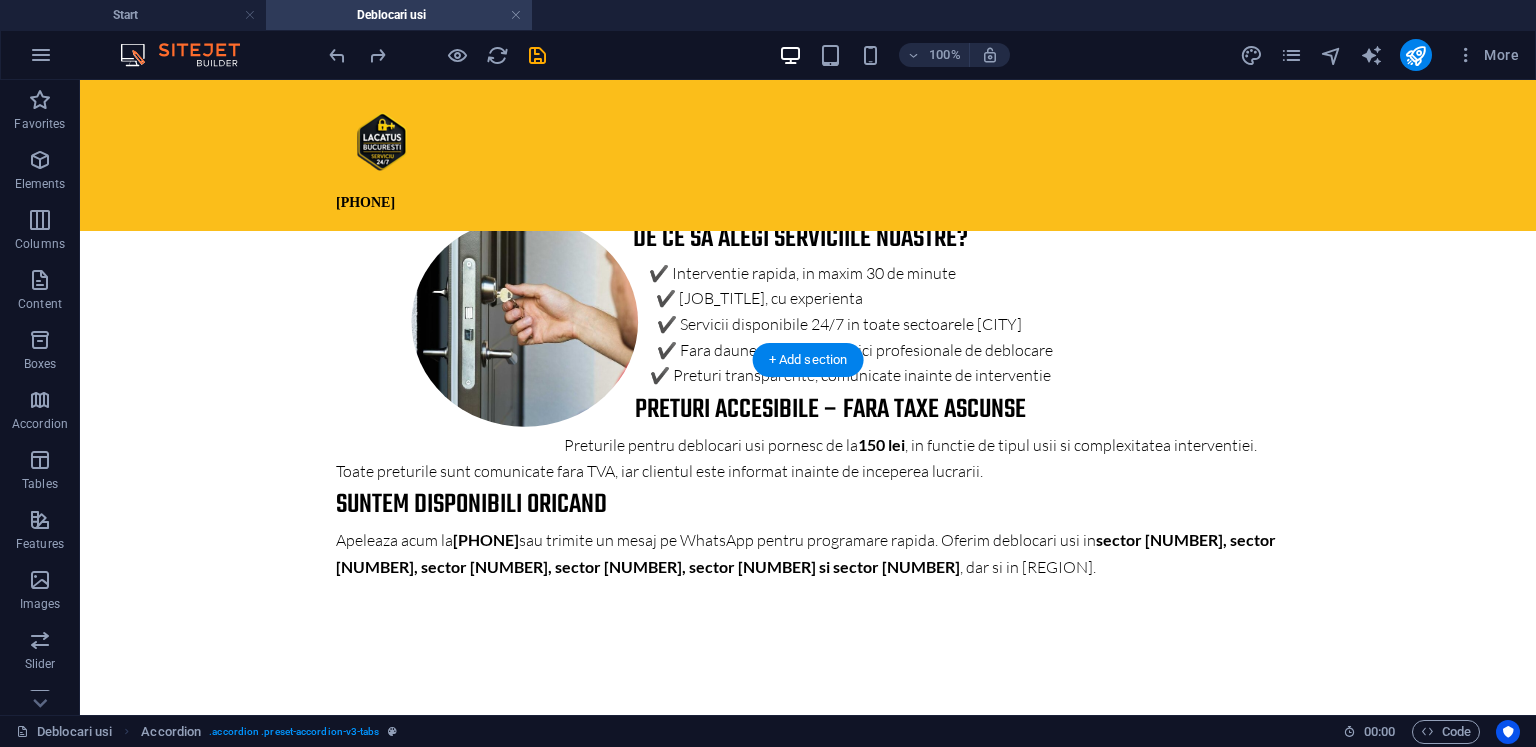 scroll, scrollTop: 3042, scrollLeft: 0, axis: vertical 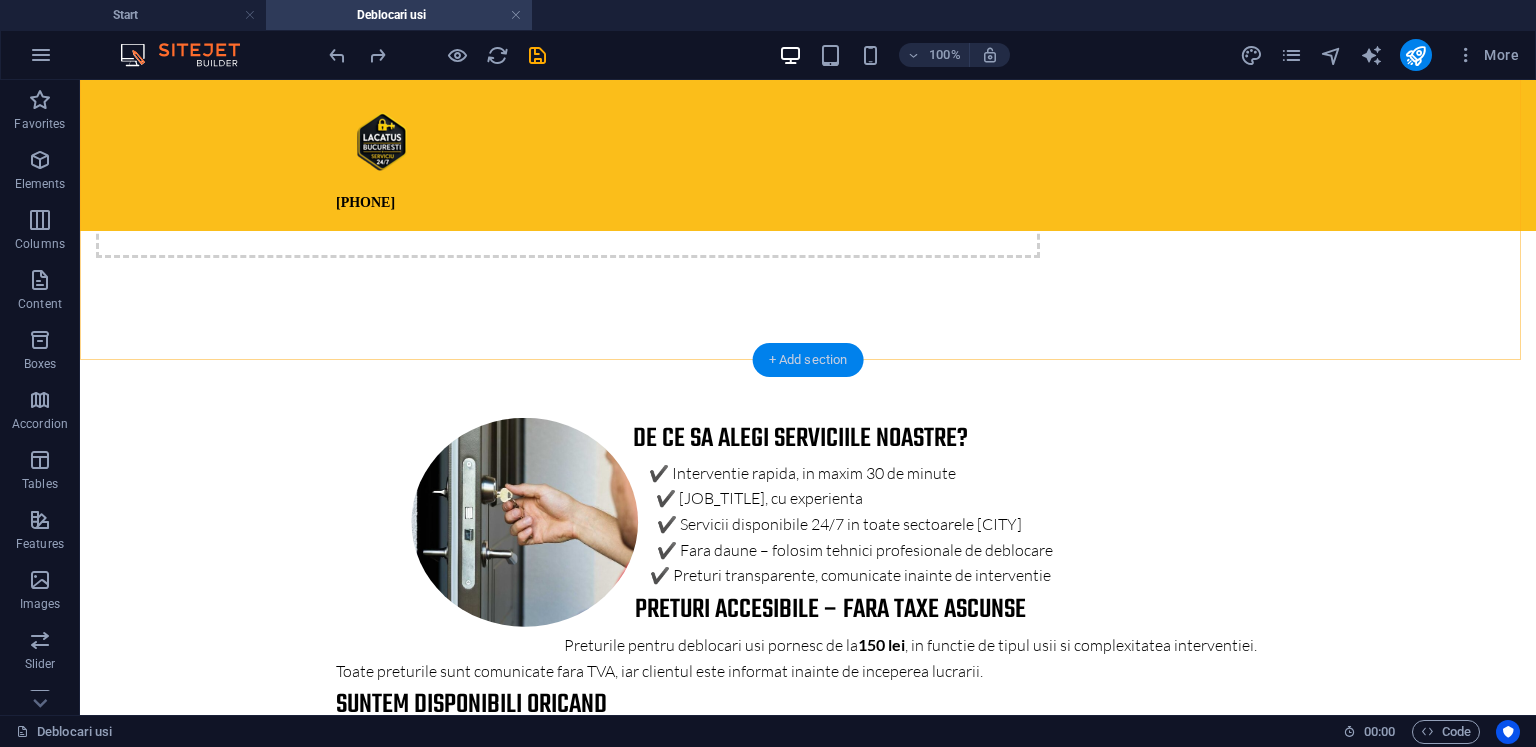 click on "+ Add section" at bounding box center (808, 360) 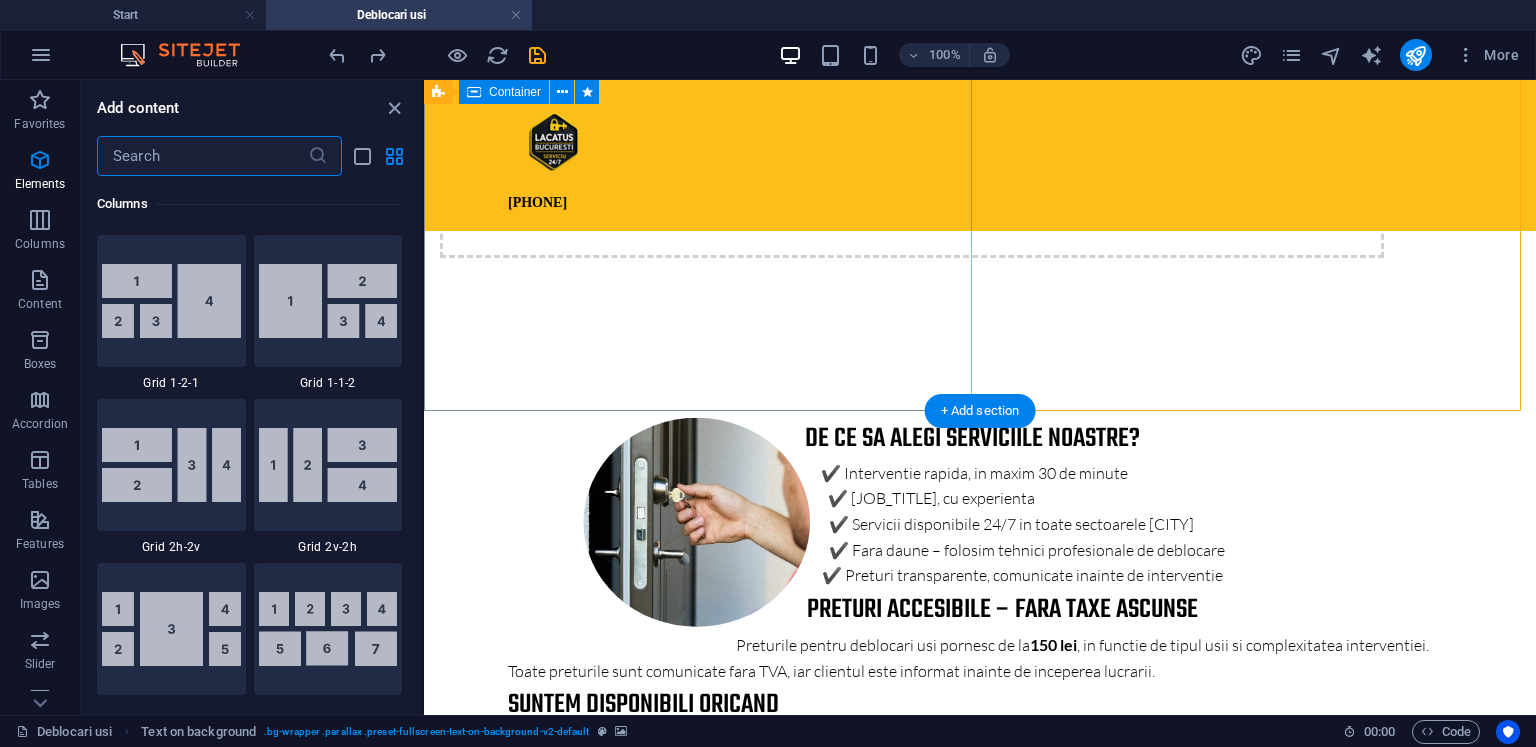scroll, scrollTop: 3499, scrollLeft: 0, axis: vertical 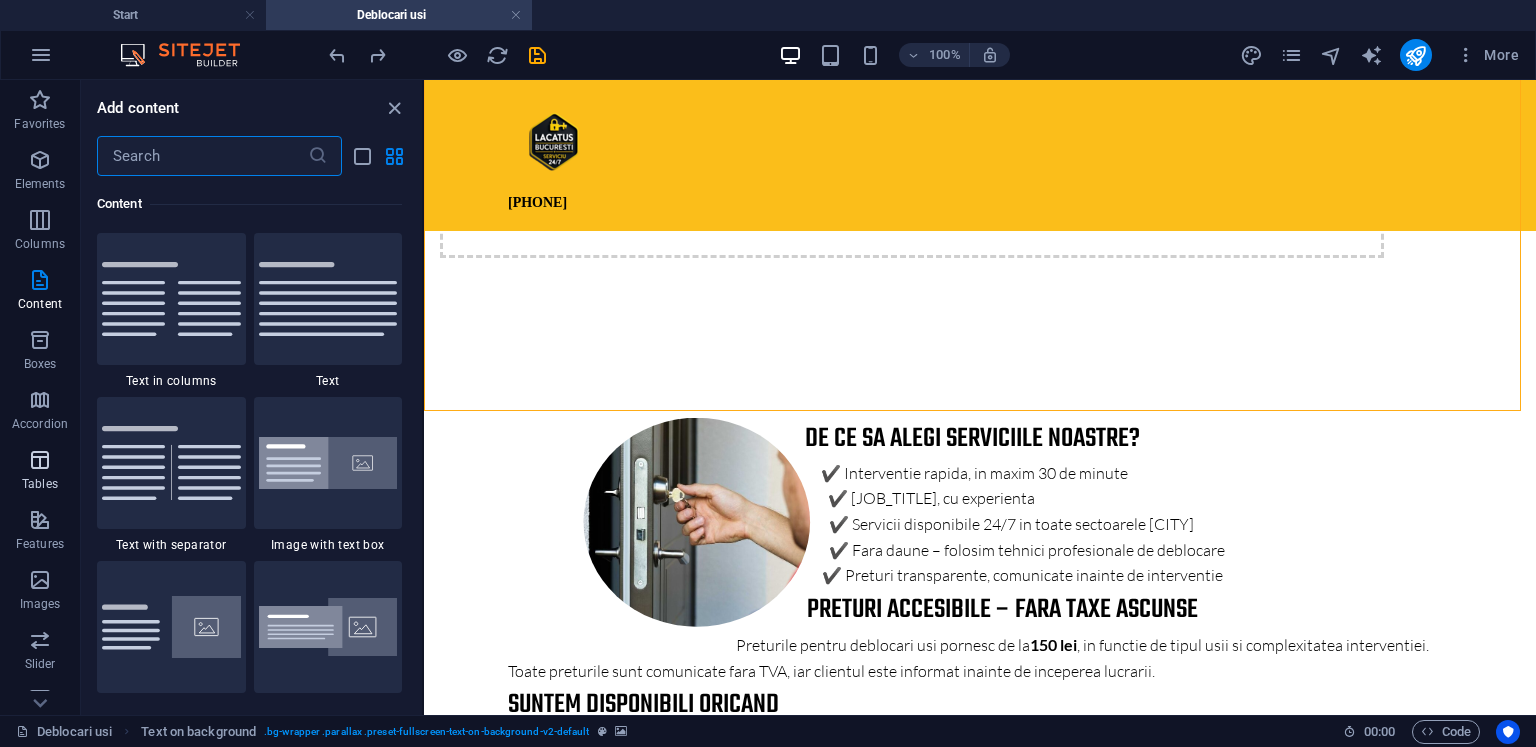 click at bounding box center [40, 460] 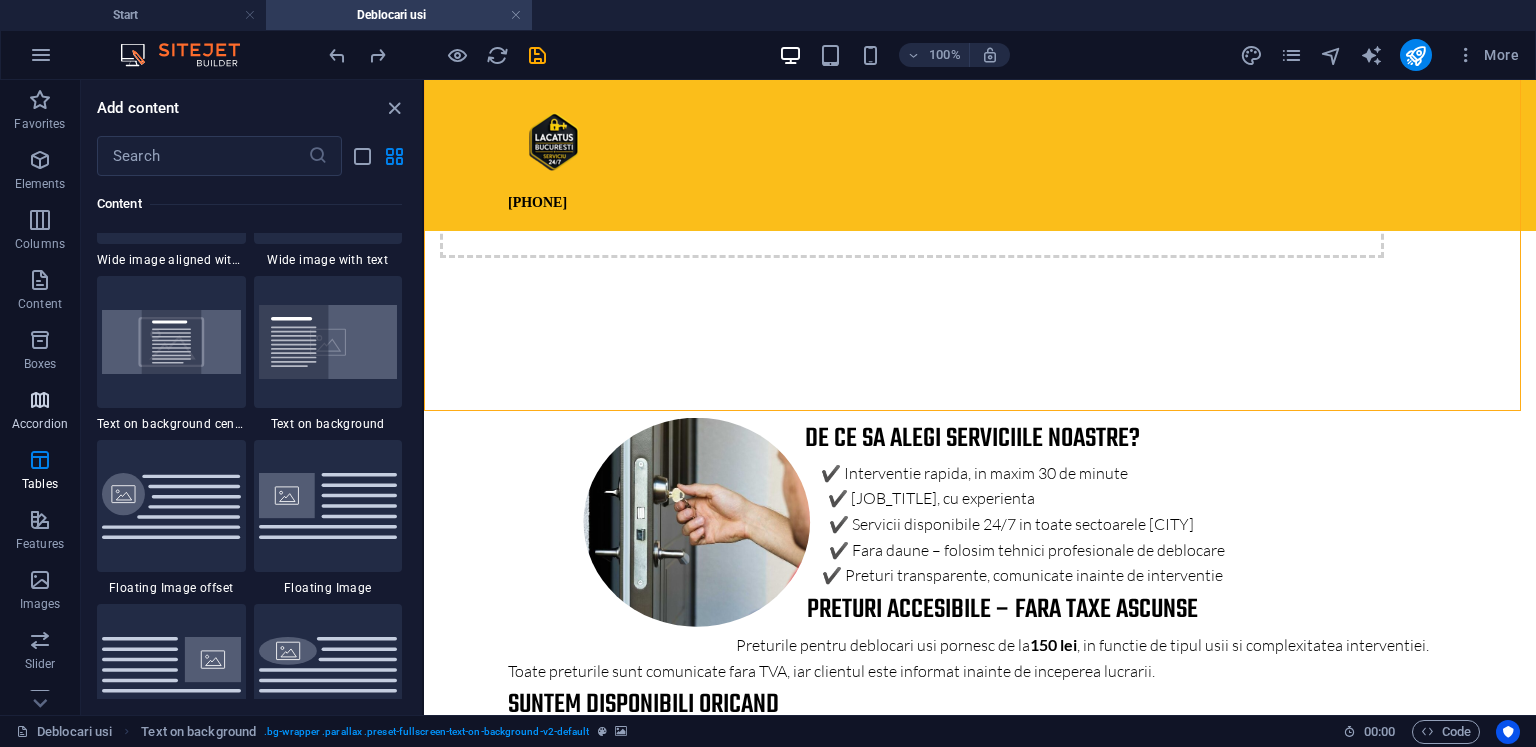 click on "Accordion" at bounding box center [40, 412] 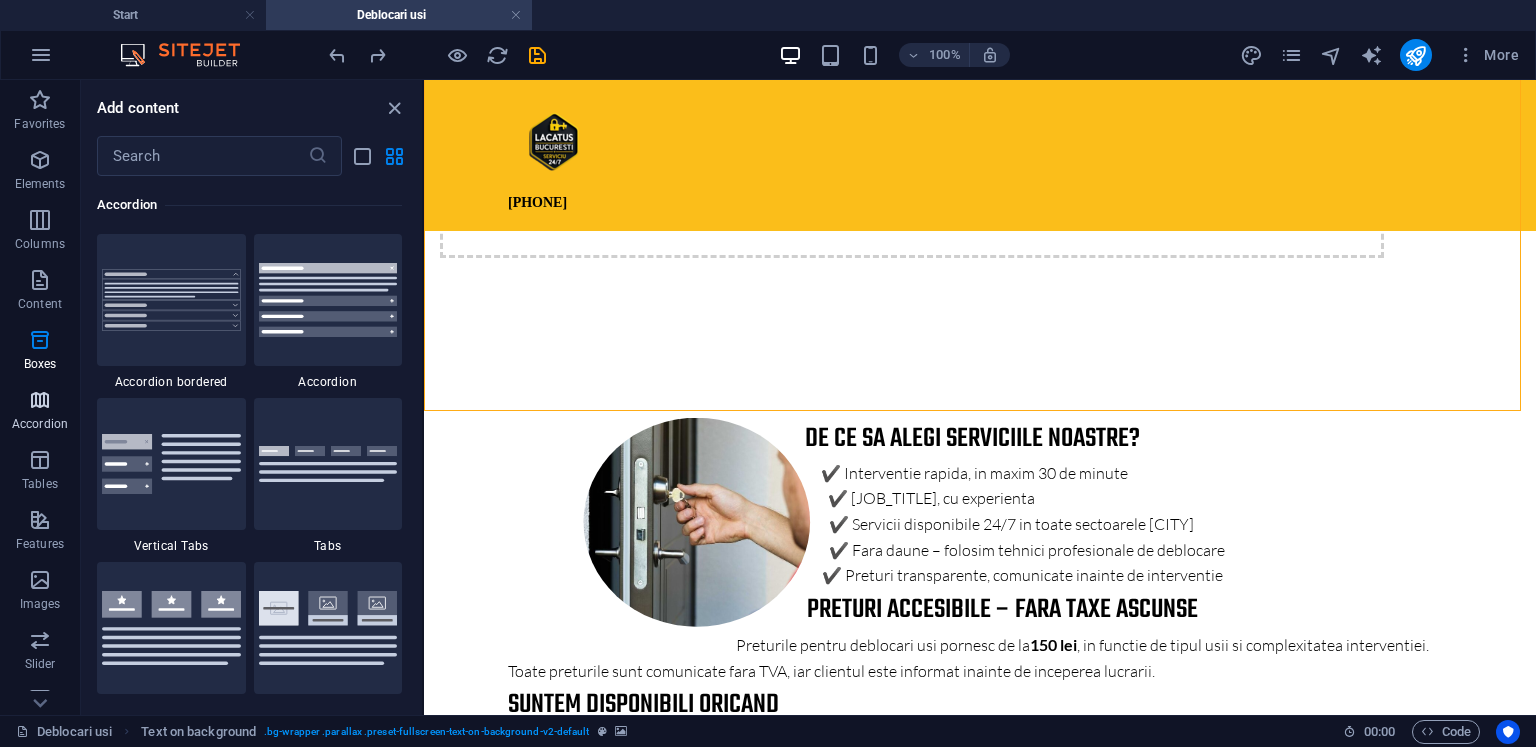 scroll, scrollTop: 6384, scrollLeft: 0, axis: vertical 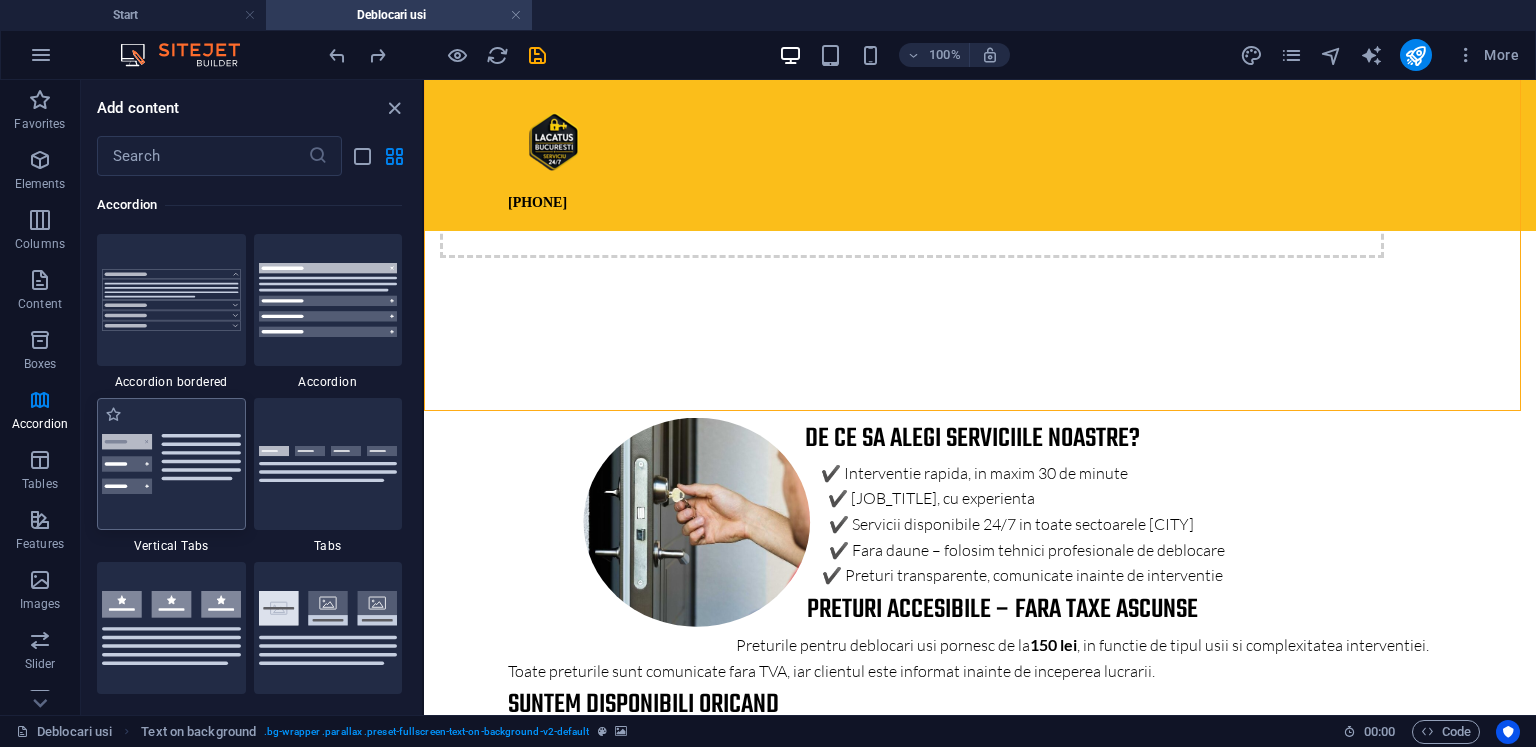 click at bounding box center (171, 464) 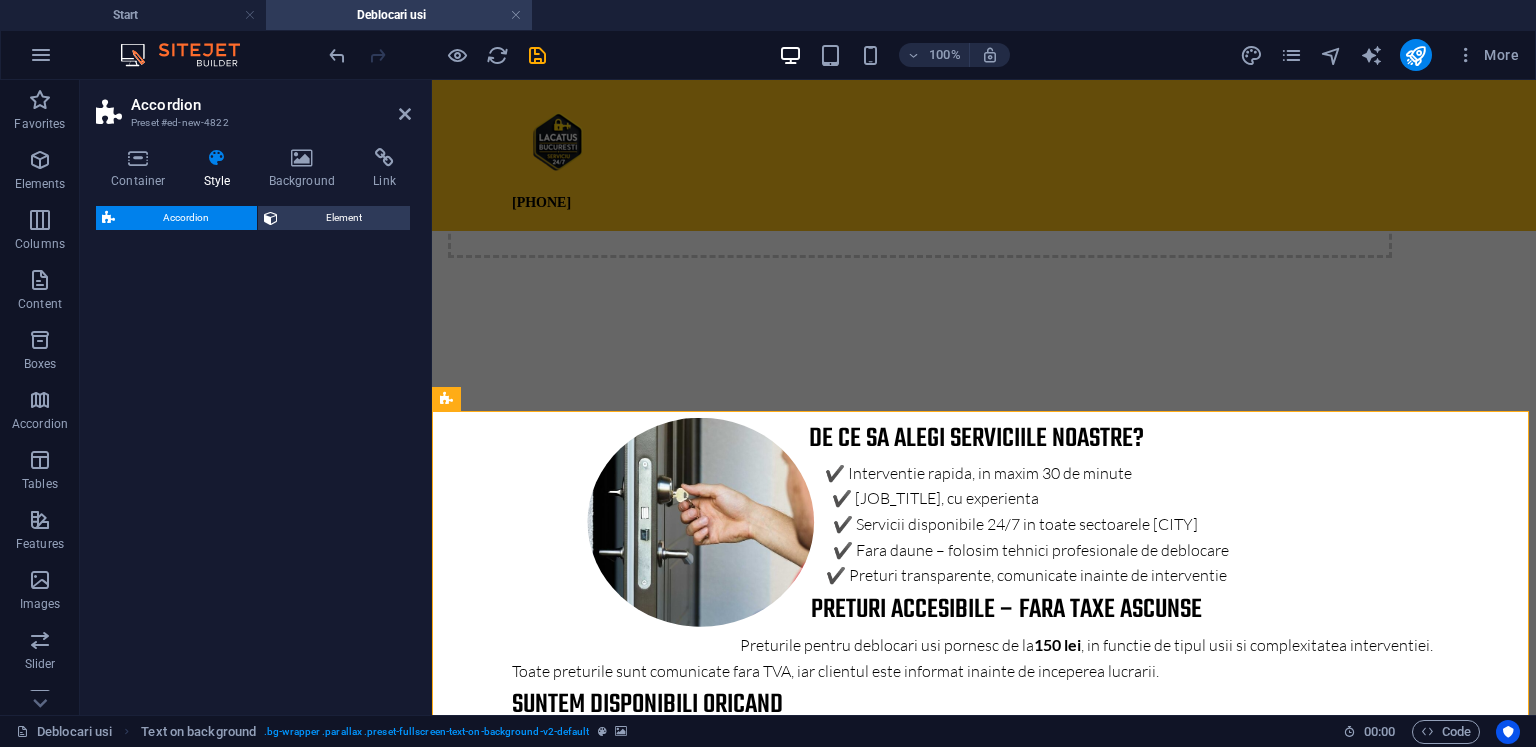 select on "rem" 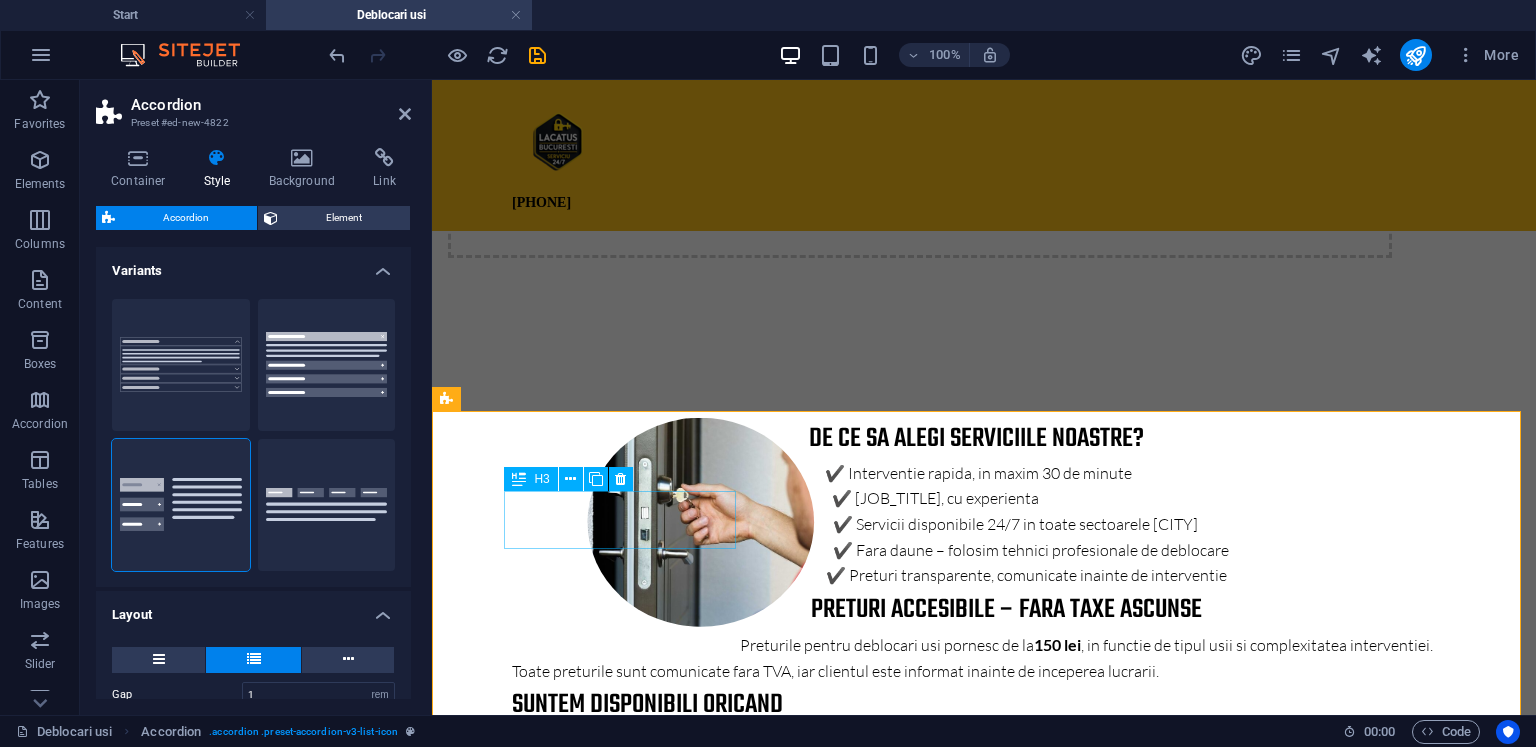 click on "Headline" at bounding box center (628, 2797) 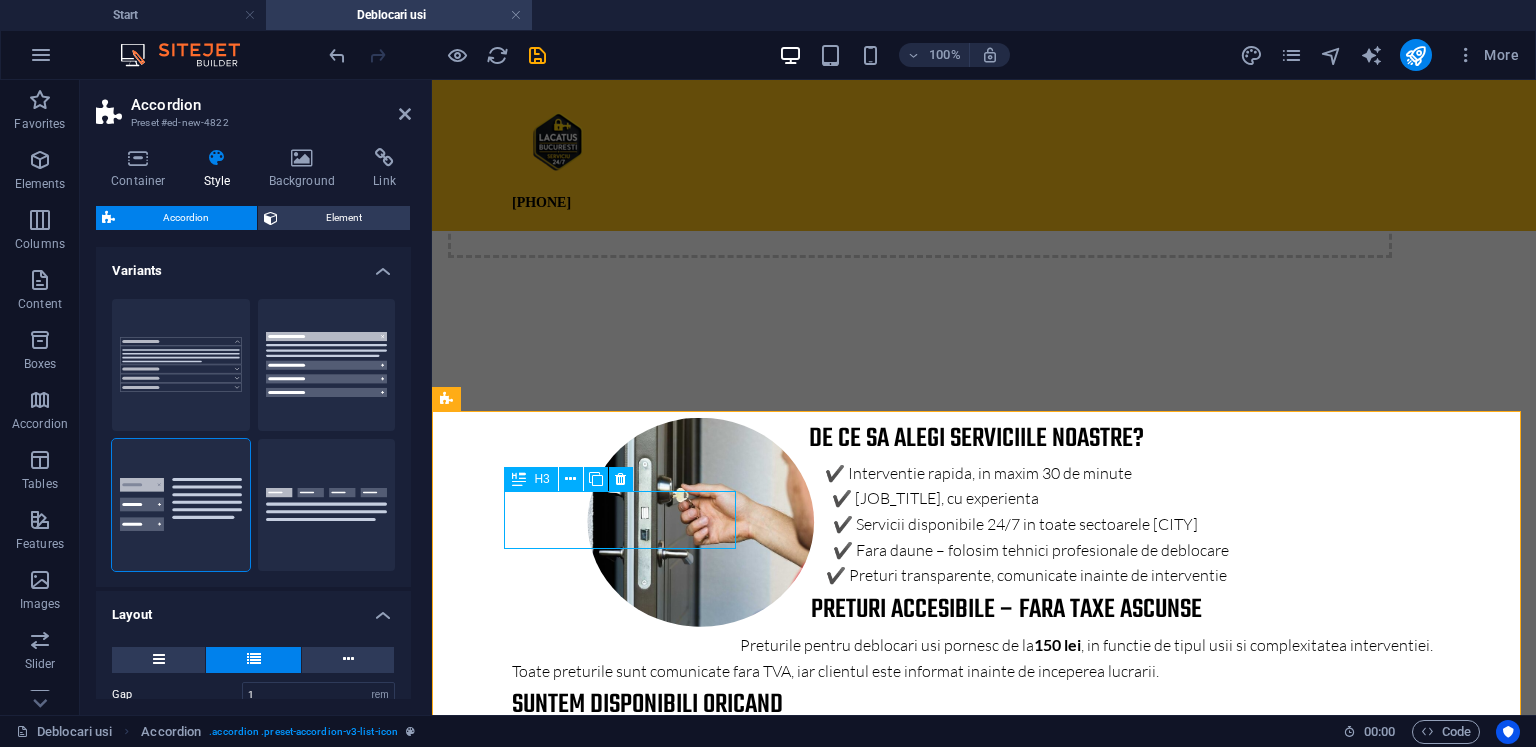 click on "Headline" at bounding box center (628, 2797) 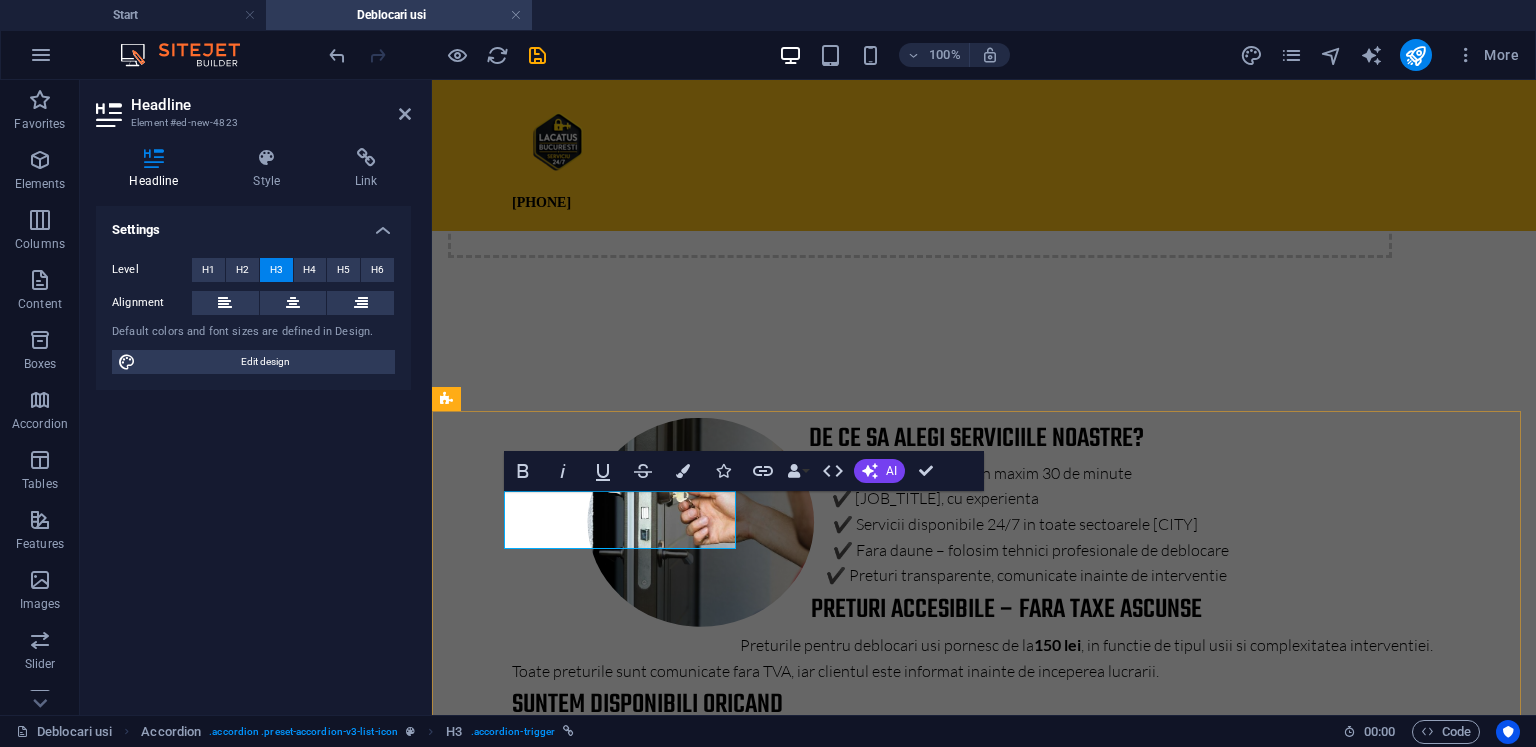 type 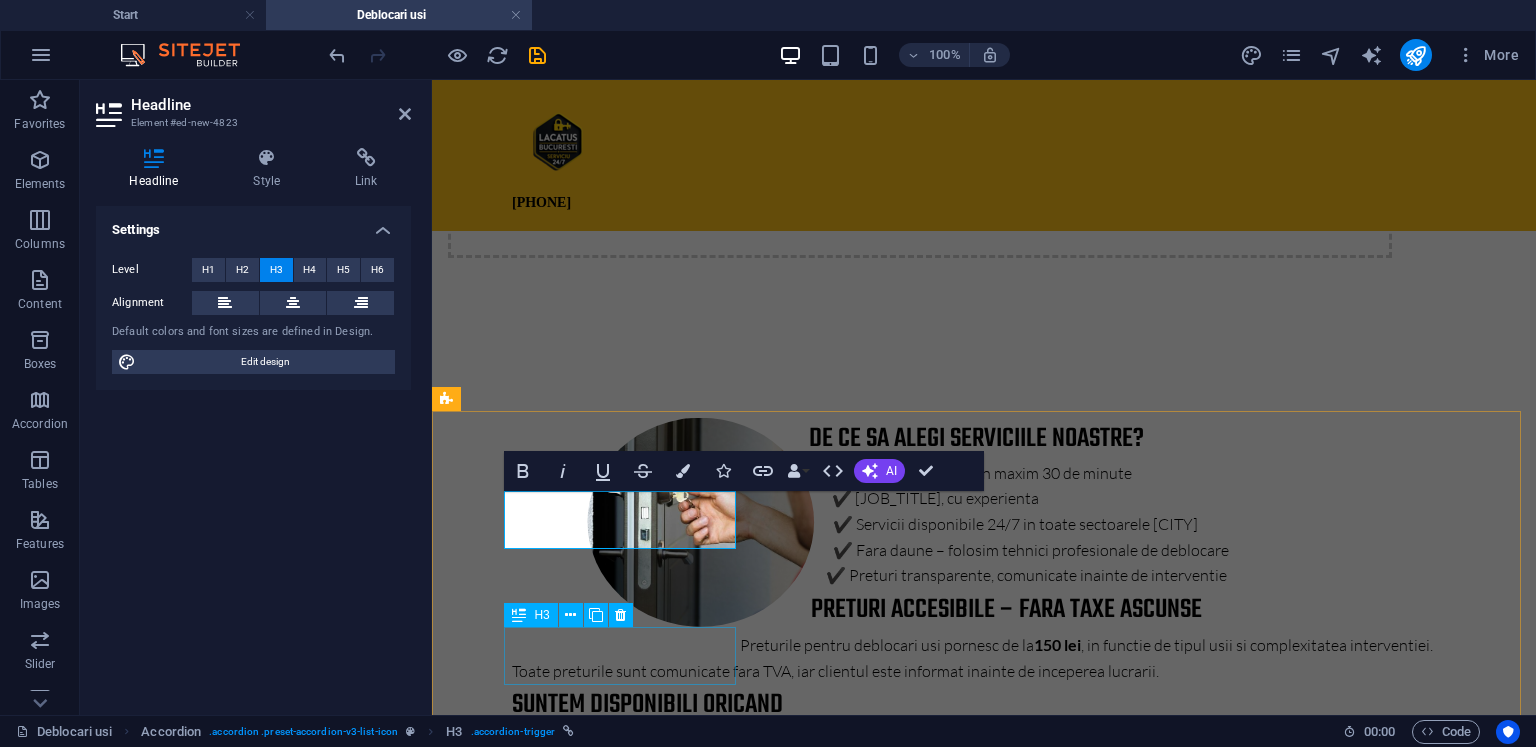 click on "Headline" at bounding box center (628, 2933) 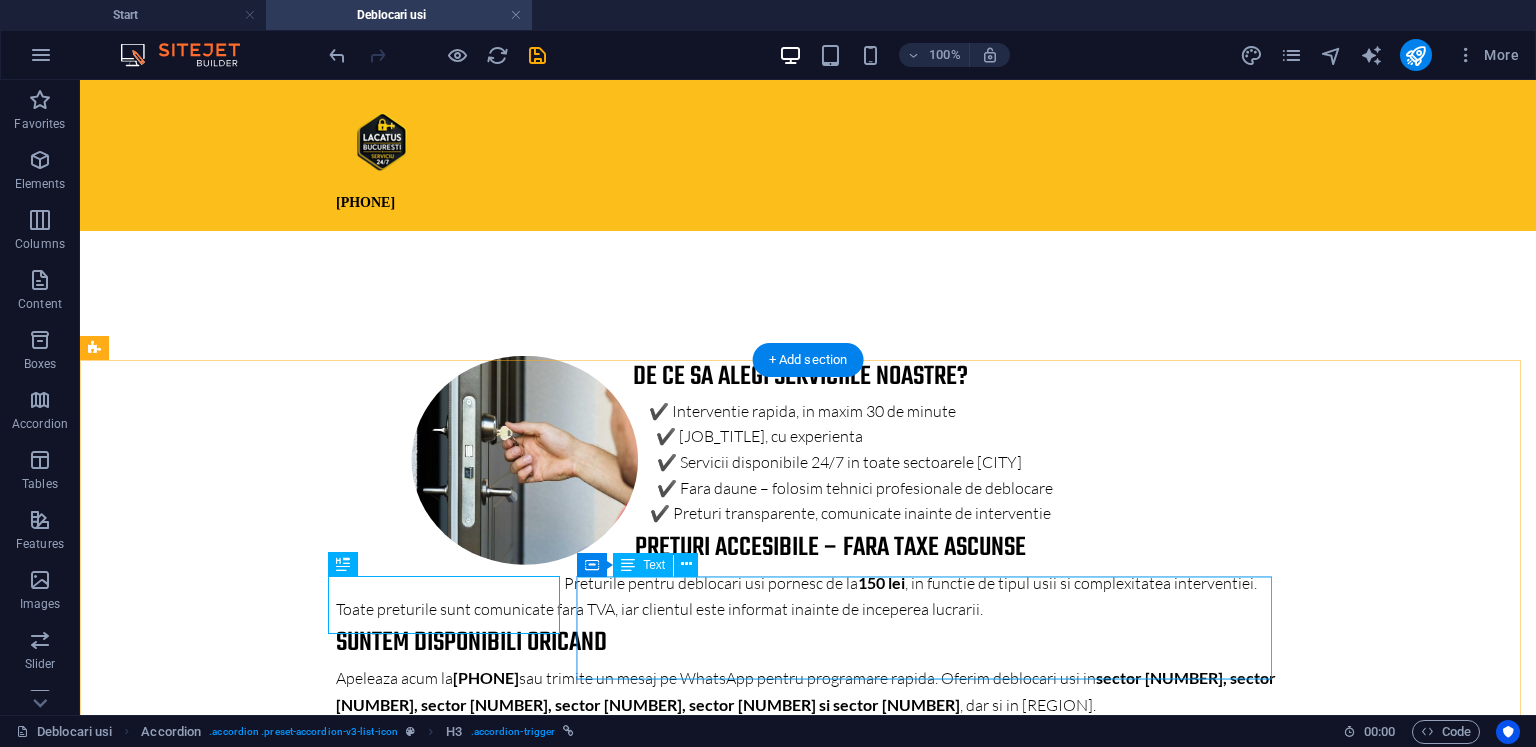 scroll, scrollTop: 3142, scrollLeft: 0, axis: vertical 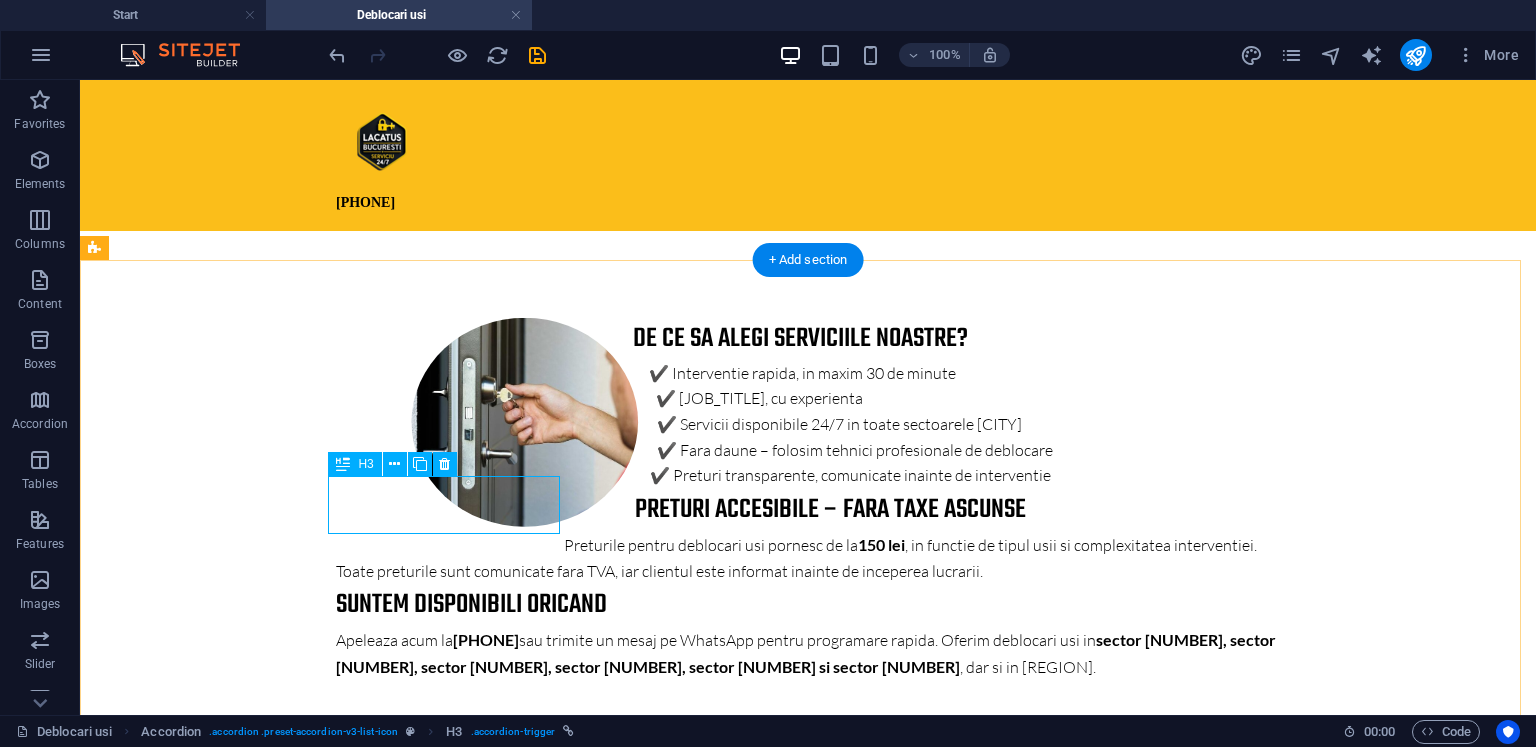 click on "Headline" at bounding box center [452, 2780] 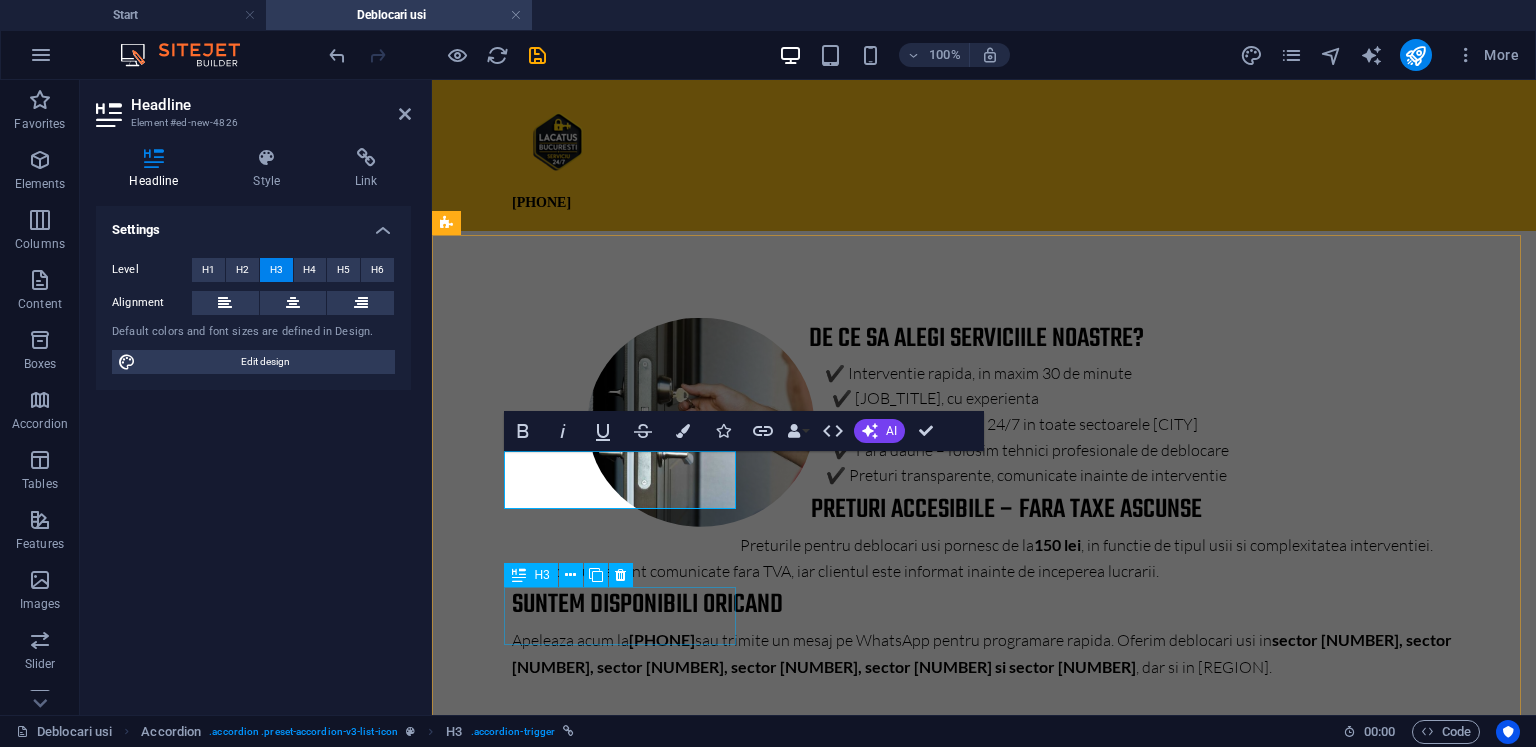 scroll, scrollTop: 3242, scrollLeft: 0, axis: vertical 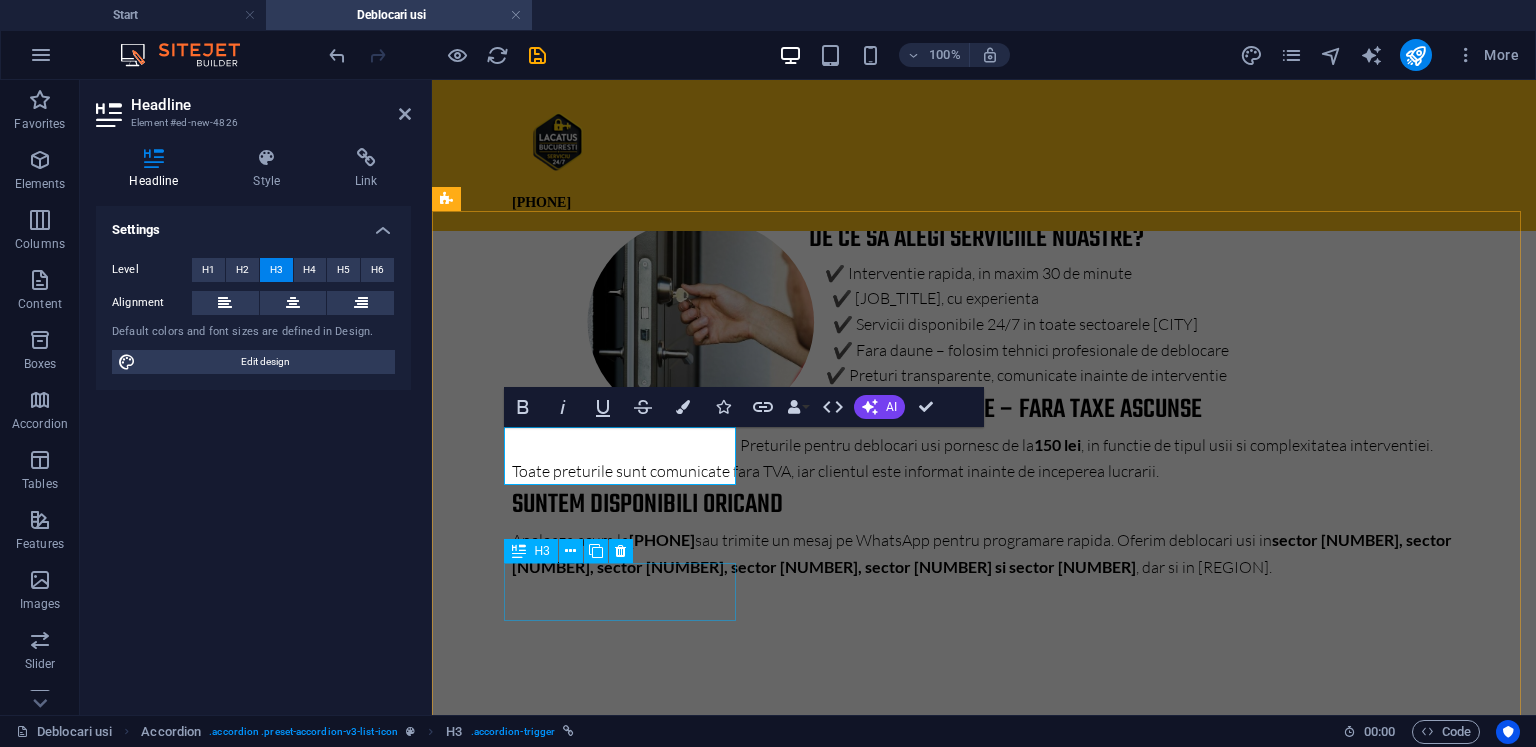 click on "Headline" at bounding box center (628, 2869) 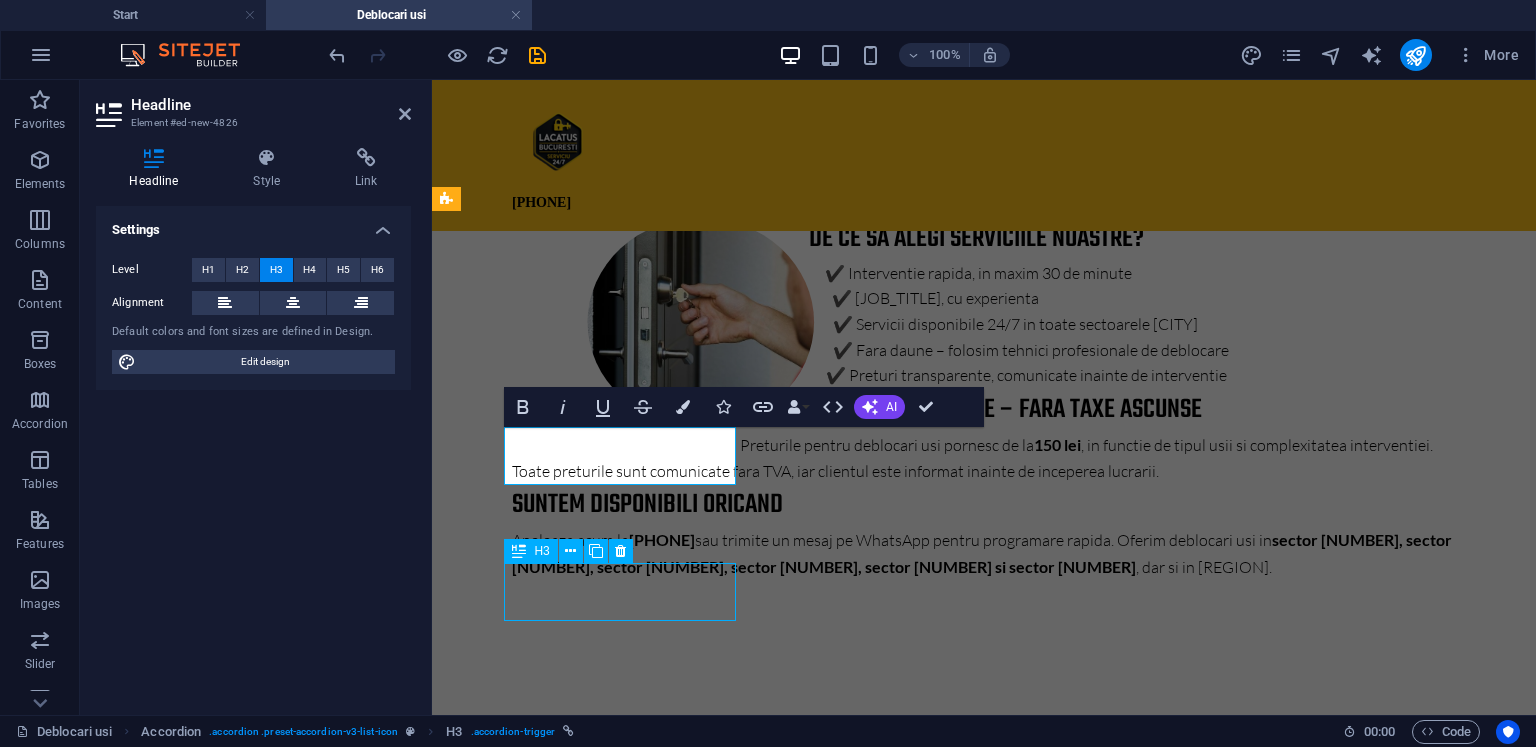 click on "Headline" at bounding box center (628, 2869) 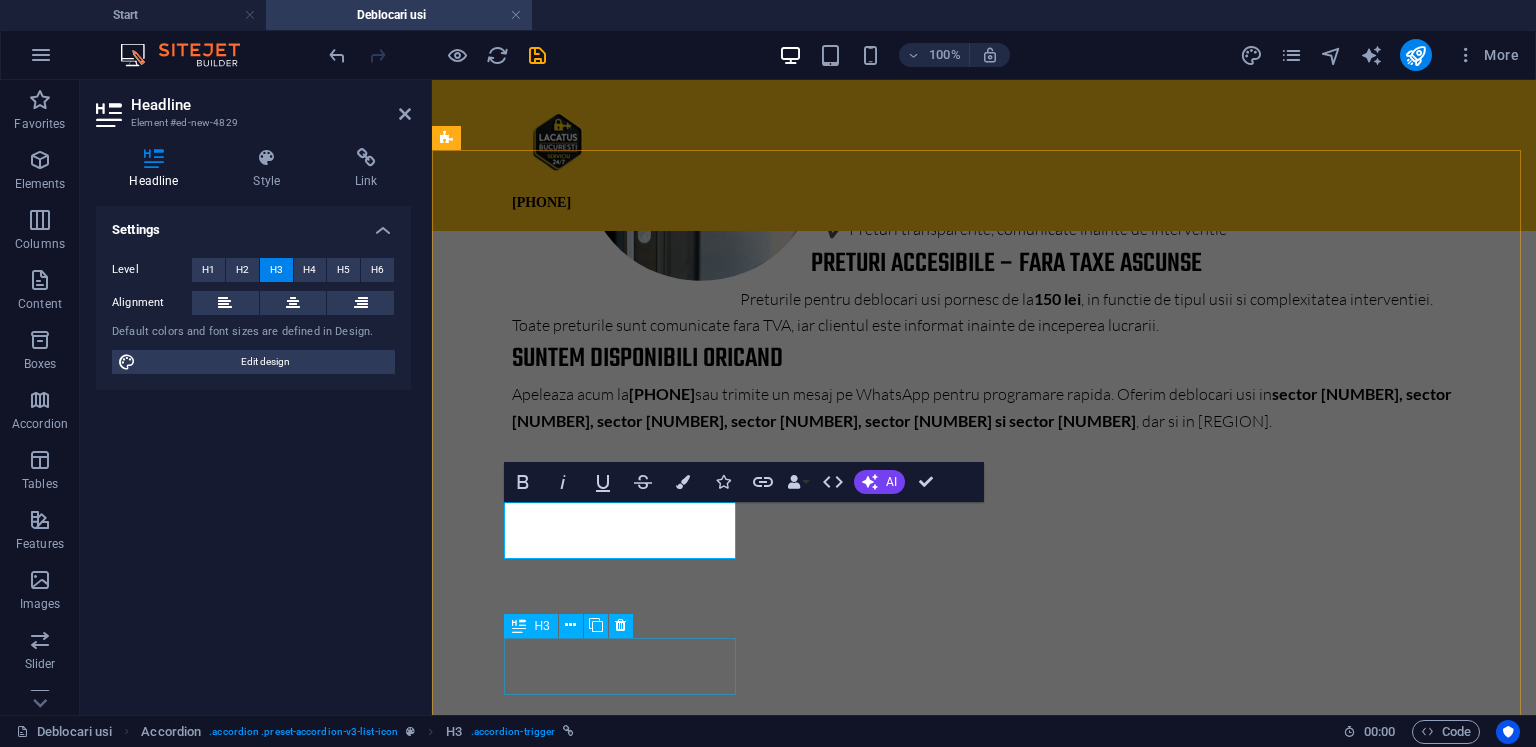 scroll, scrollTop: 3442, scrollLeft: 0, axis: vertical 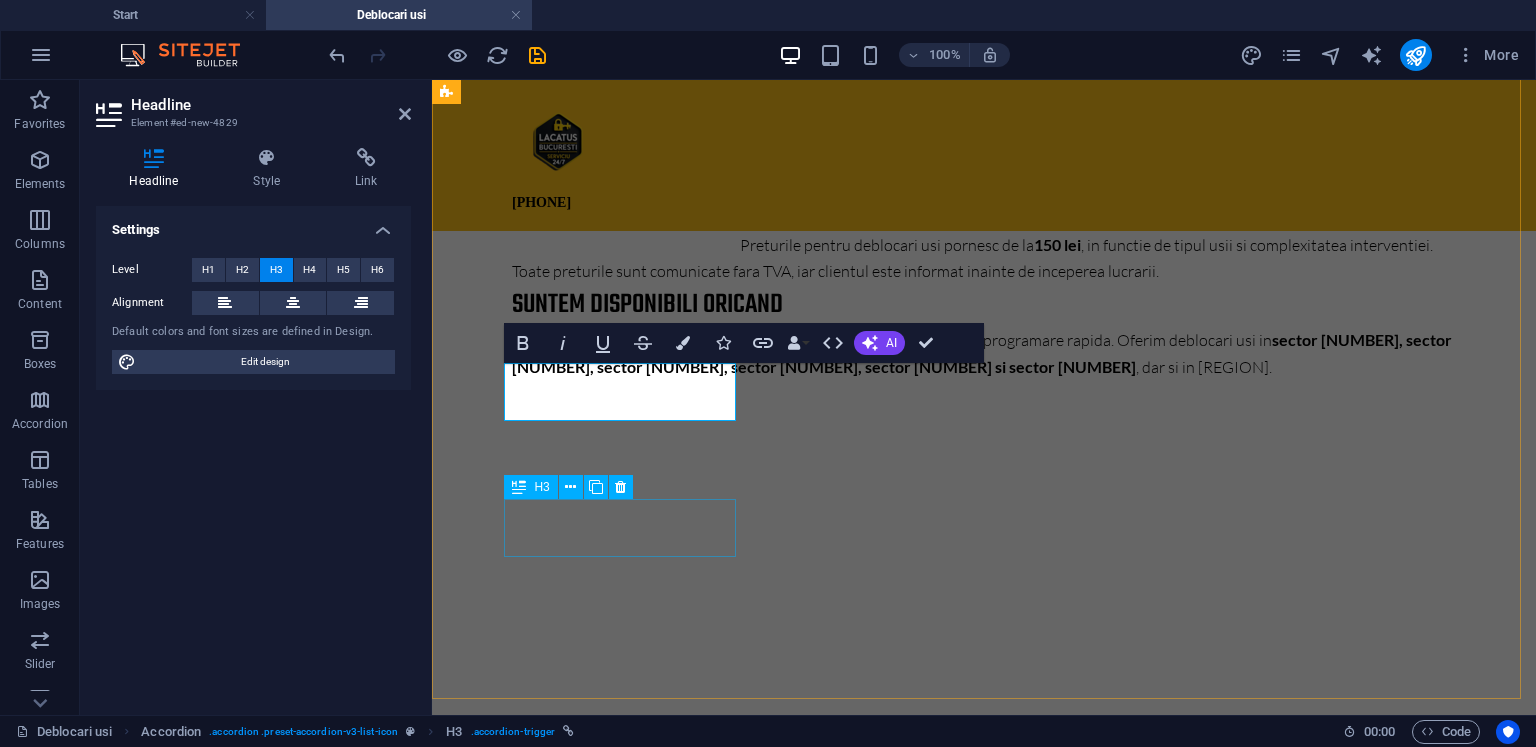 click on "Headline" at bounding box center [628, 2806] 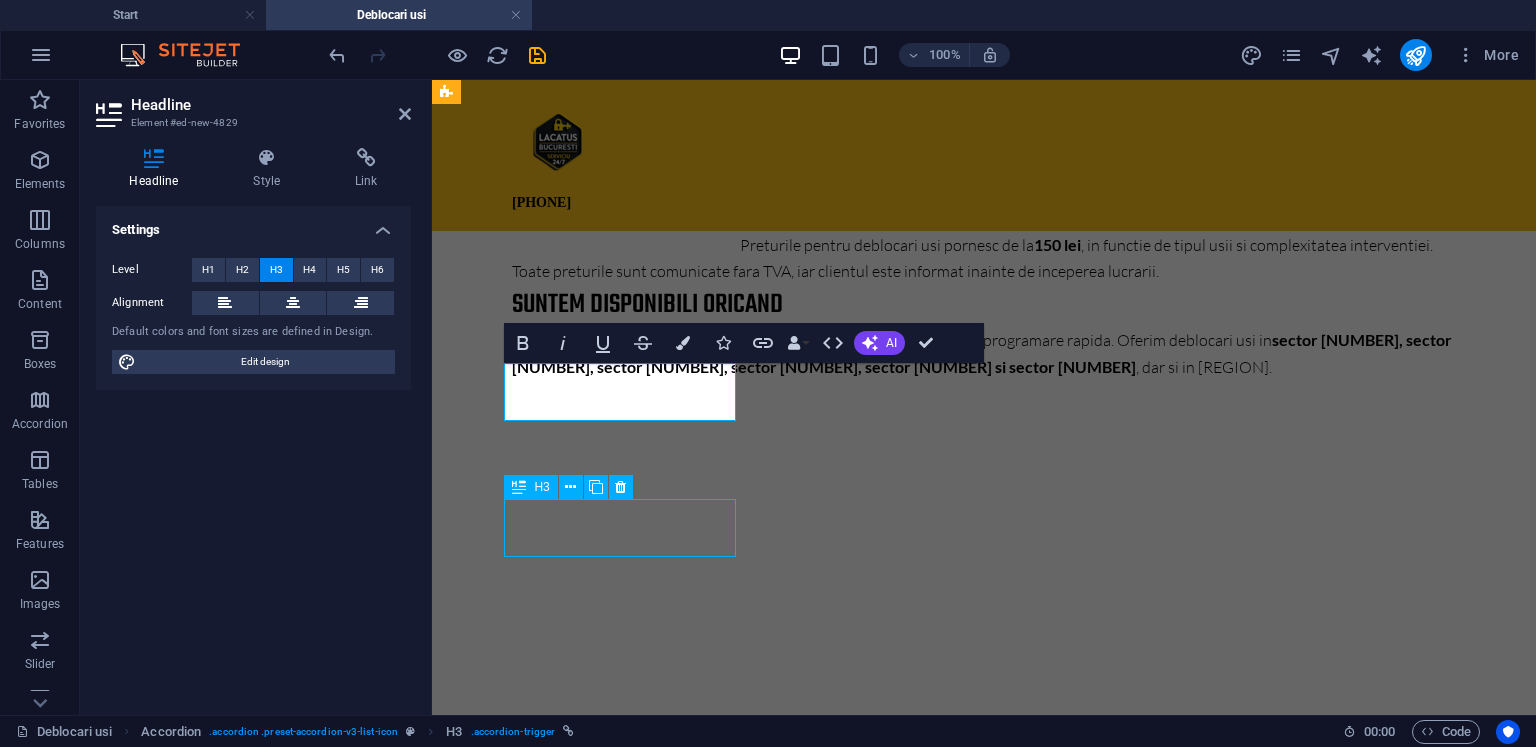 click on "Headline" at bounding box center [628, 2806] 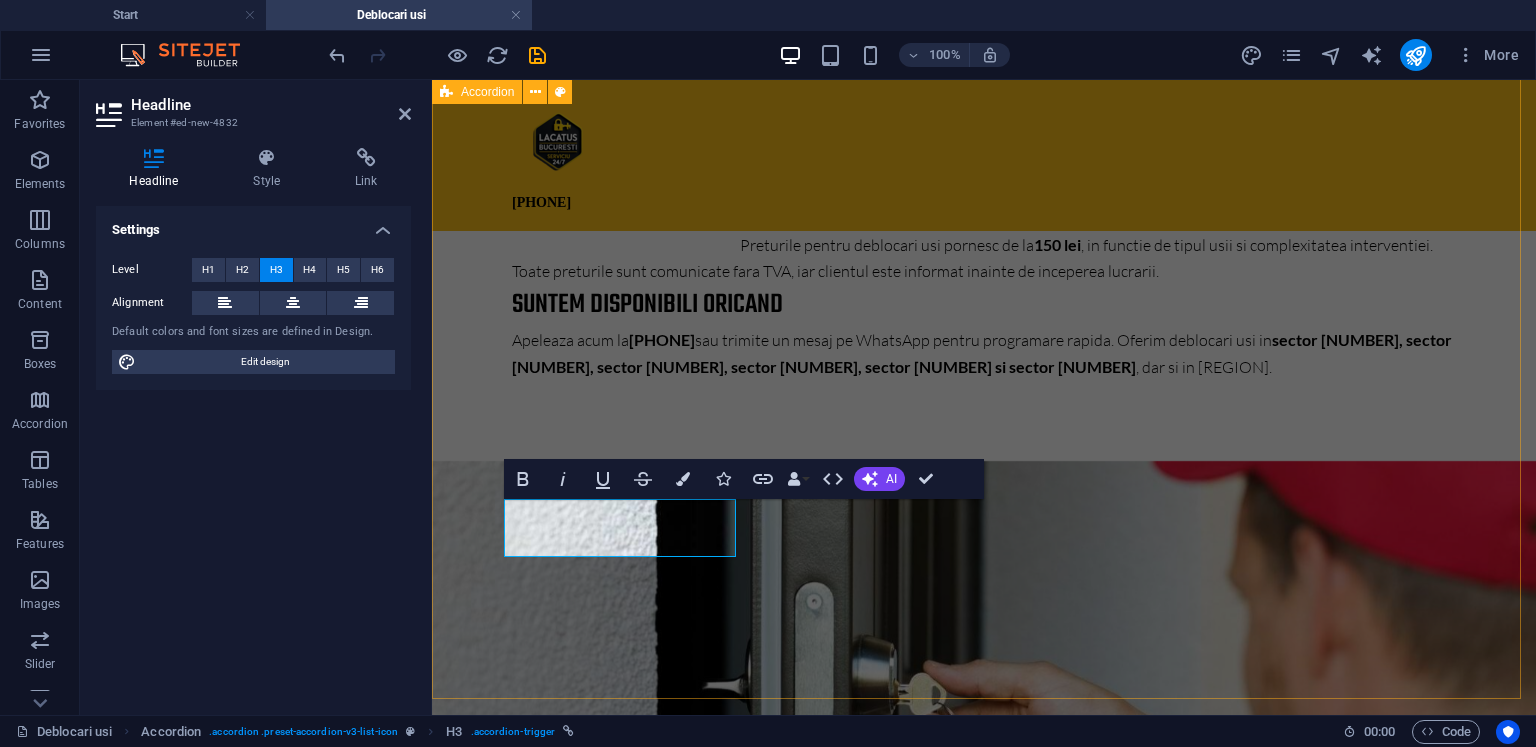 click on "Sector 1 Bucuresti Lorem ipsum dolor sit amet, consectetur adipisicing elit. Maiores ipsum repellat minus nihil. Labore, delectus, nam dignissimos ea repudiandae minima voluptatum magni pariatur possimus quia accusamus harum facilis corporis animi nisi. Enim, pariatur, impedit quia repellat harum ipsam laboriosam voluptas dicta illum nisi obcaecati reprehenderit quis placeat recusandae tenetur aperiam. Sector 1 Bucuresti Lorem ipsum dolor sit amet, consectetur adipisicing elit. Maiores ipsum repellat minus nihil. Labore, delectus, nam dignissimos ea repudiandae minima voluptatum magni pariatur possimus quia accusamus harum facilis corporis animi nisi. Enim, pariatur, impedit quia repellat harum ipsam laboriosam voluptas dicta illum nisi obcaecati reprehenderit quis placeat recusandae tenetur aperiam. Sector 1 Bucuresti Sector 1 Bucuresti" at bounding box center [984, 2602] 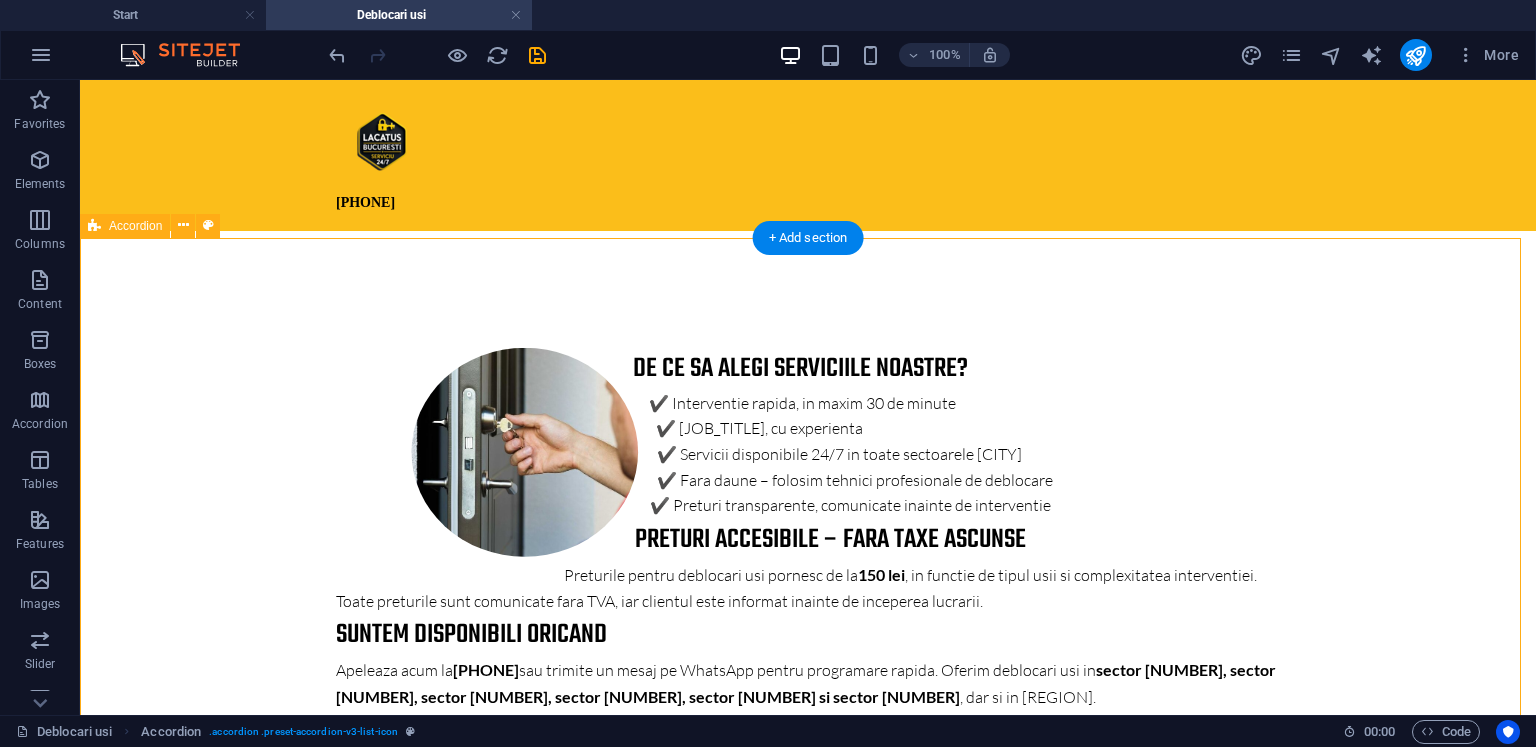 scroll, scrollTop: 3091, scrollLeft: 0, axis: vertical 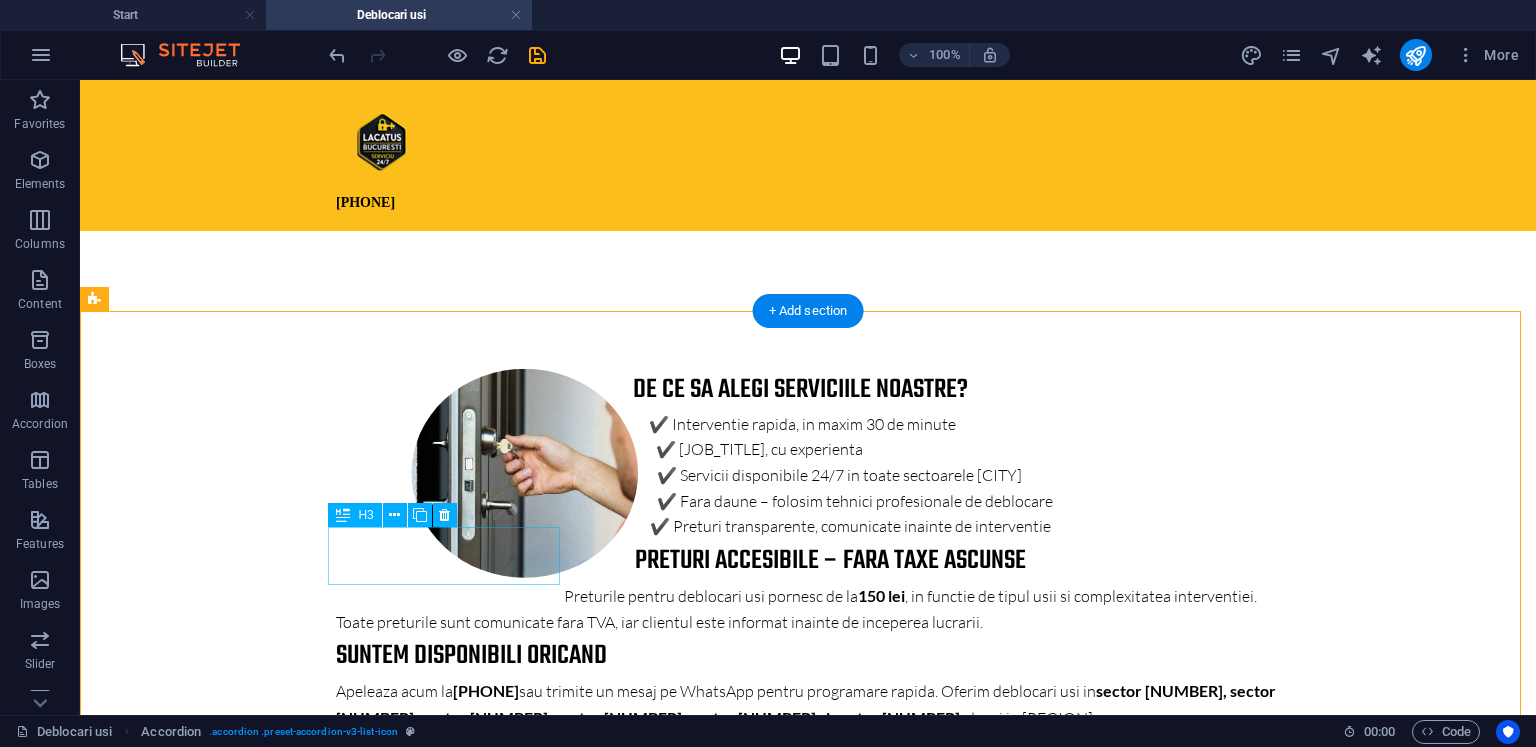 click on "Sector 1 Bucuresti" at bounding box center [452, 2831] 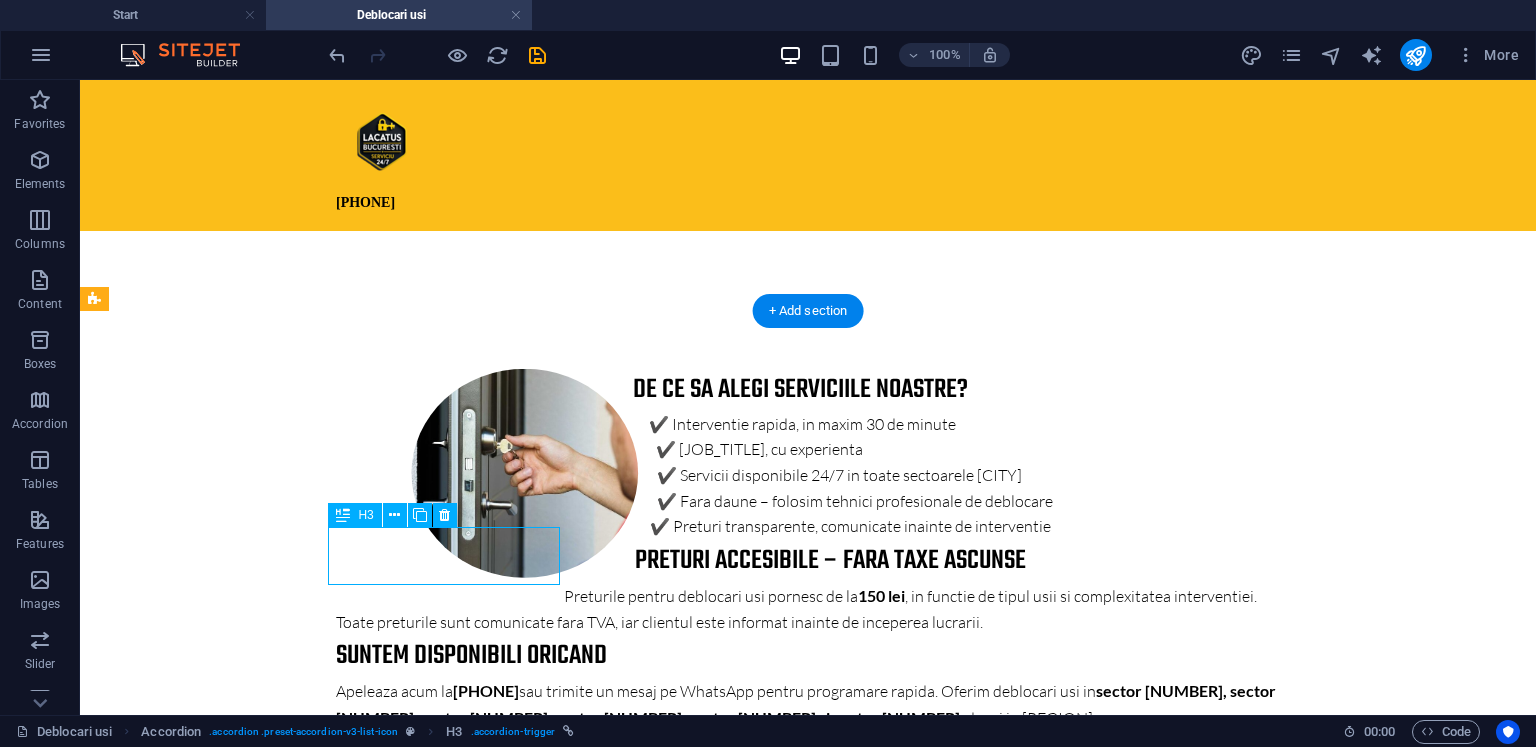 click on "Sector 1 Bucuresti" at bounding box center (452, 2831) 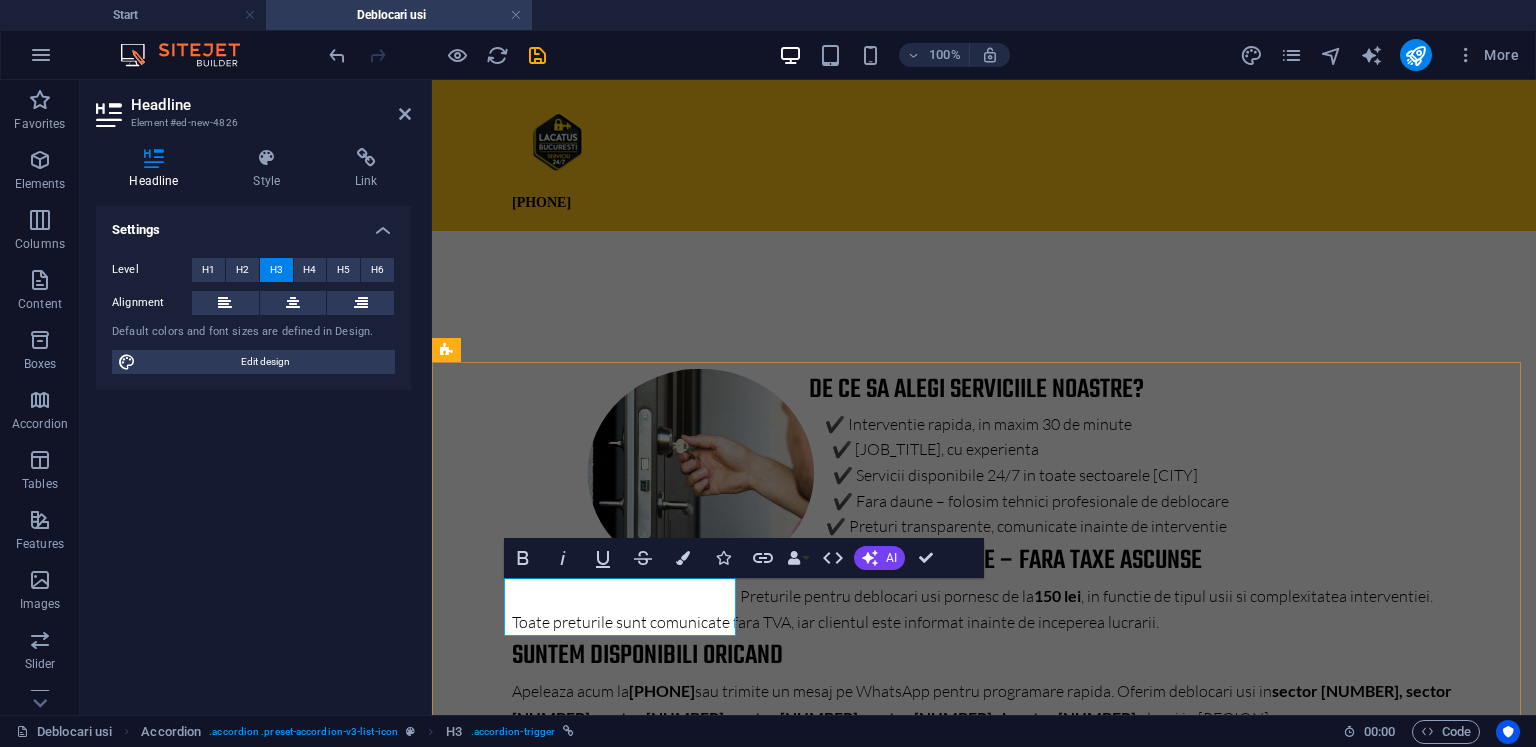 click on "Sector 1 Bucuresti" at bounding box center (628, 2827) 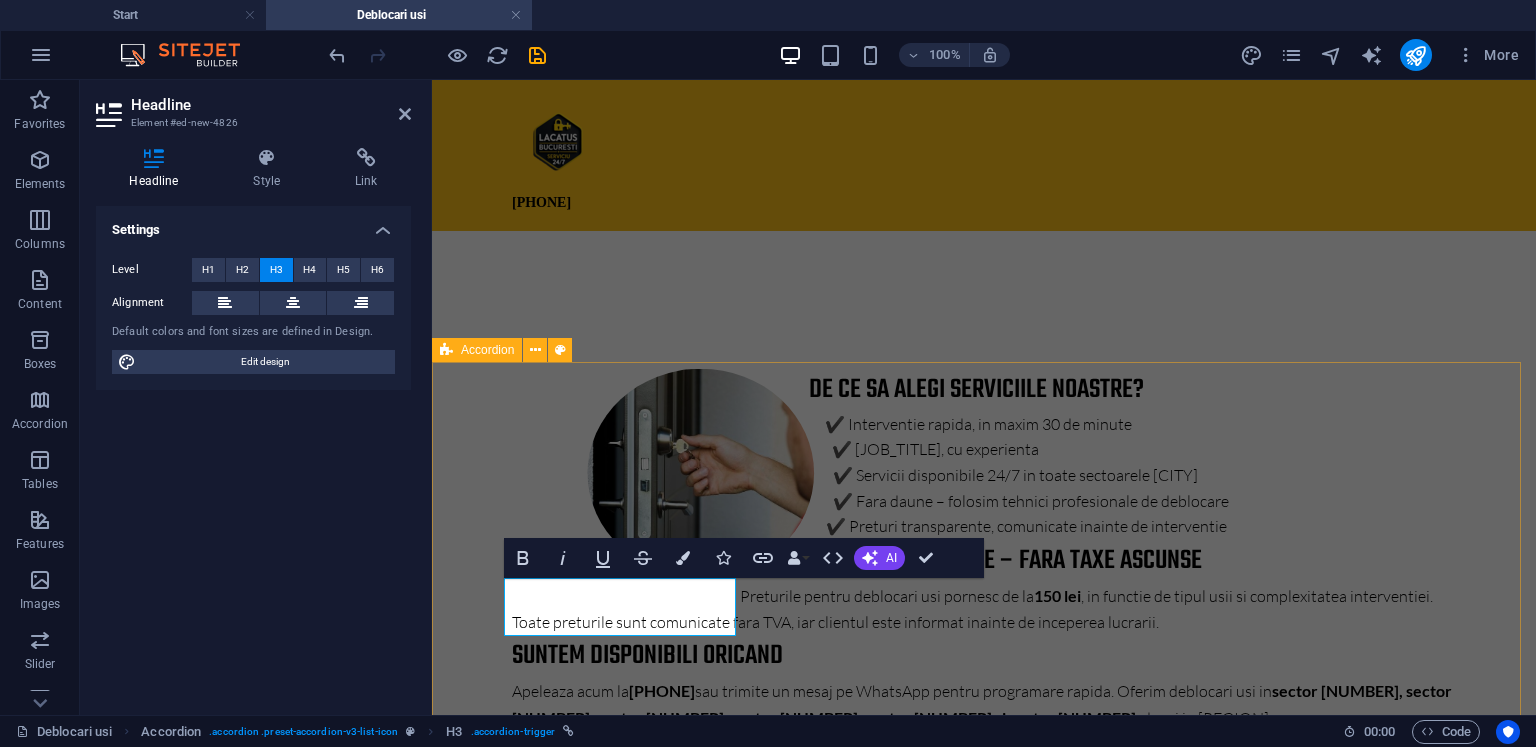 click on "Sector 1 Bucuresti Lorem ipsum dolor sit amet, consectetur adipisicing elit. Maiores ipsum repellat minus nihil. Labore, delectus, nam dignissimos ea repudiandae minima voluptatum magni pariatur possimus quia accusamus harum facilis corporis animi nisi. Enim, pariatur, impedit quia repellat harum ipsam laboriosam voluptas dicta illum nisi obcaecati reprehenderit quis placeat recusandae tenetur aperiam. Sector 2 Bucuresti Lorem ipsum dolor sit amet, consectetur adipisicing elit. Maiores ipsum repellat minus nihil. Labore, delectus, nam dignissimos ea repudiandae minima voluptatum magni pariatur possimus quia accusamus harum facilis corporis animi nisi. Enim, pariatur, impedit quia repellat harum ipsam laboriosam voluptas dicta illum nisi obcaecati reprehenderit quis placeat recusandae tenetur aperiam. Sector 1 Bucuresti Sector 1 Bucuresti" at bounding box center (984, 2953) 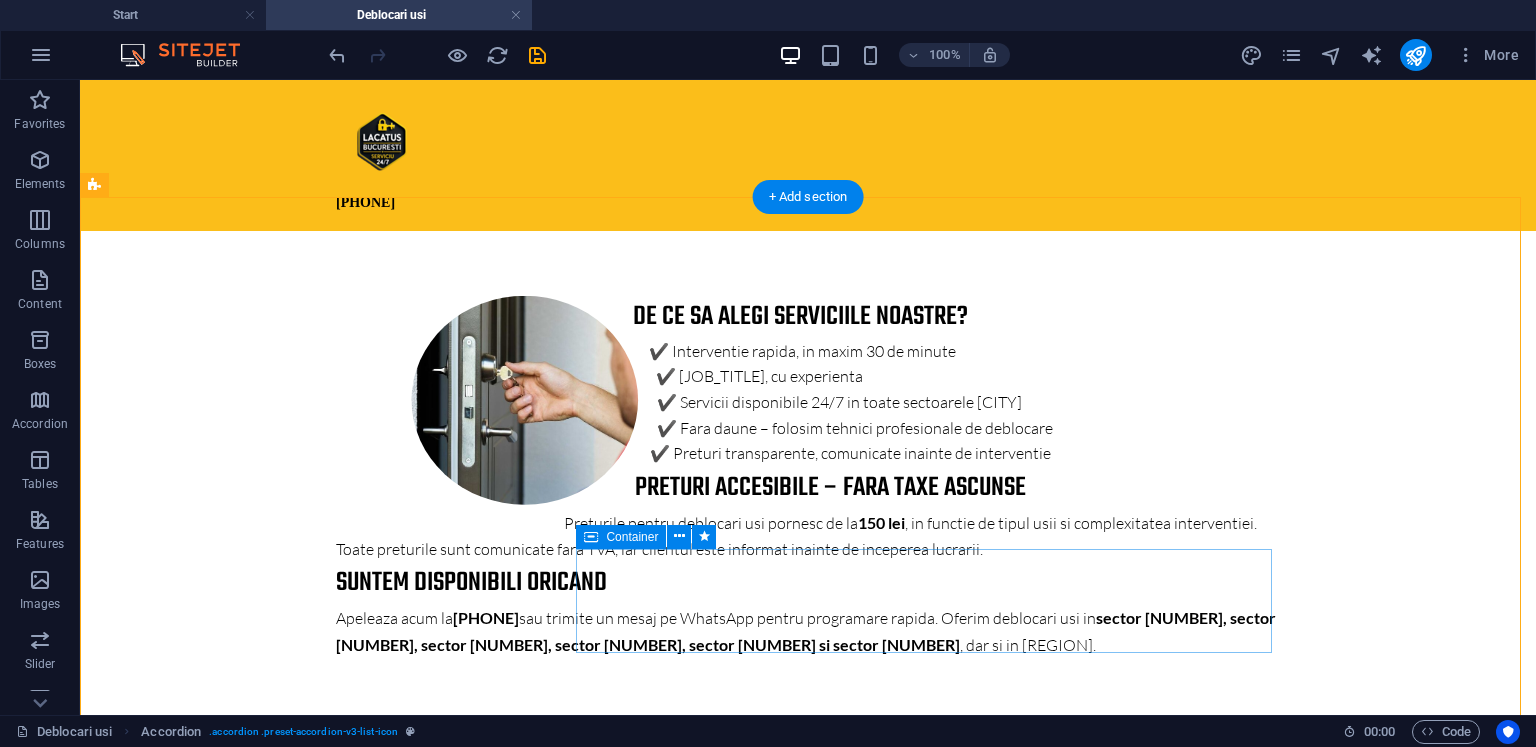 scroll, scrollTop: 3291, scrollLeft: 0, axis: vertical 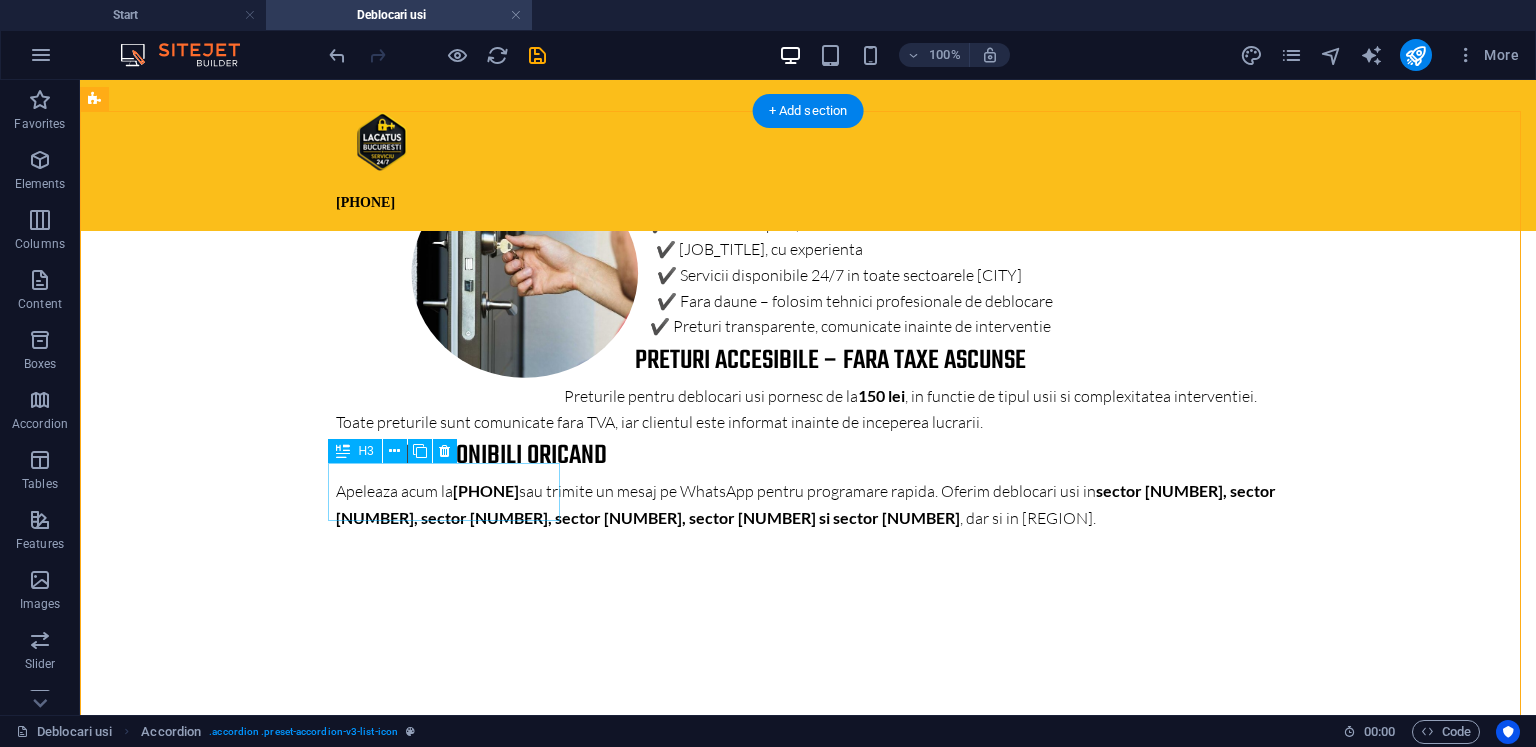 click on "Sector 1 Bucuresti" at bounding box center (452, 2768) 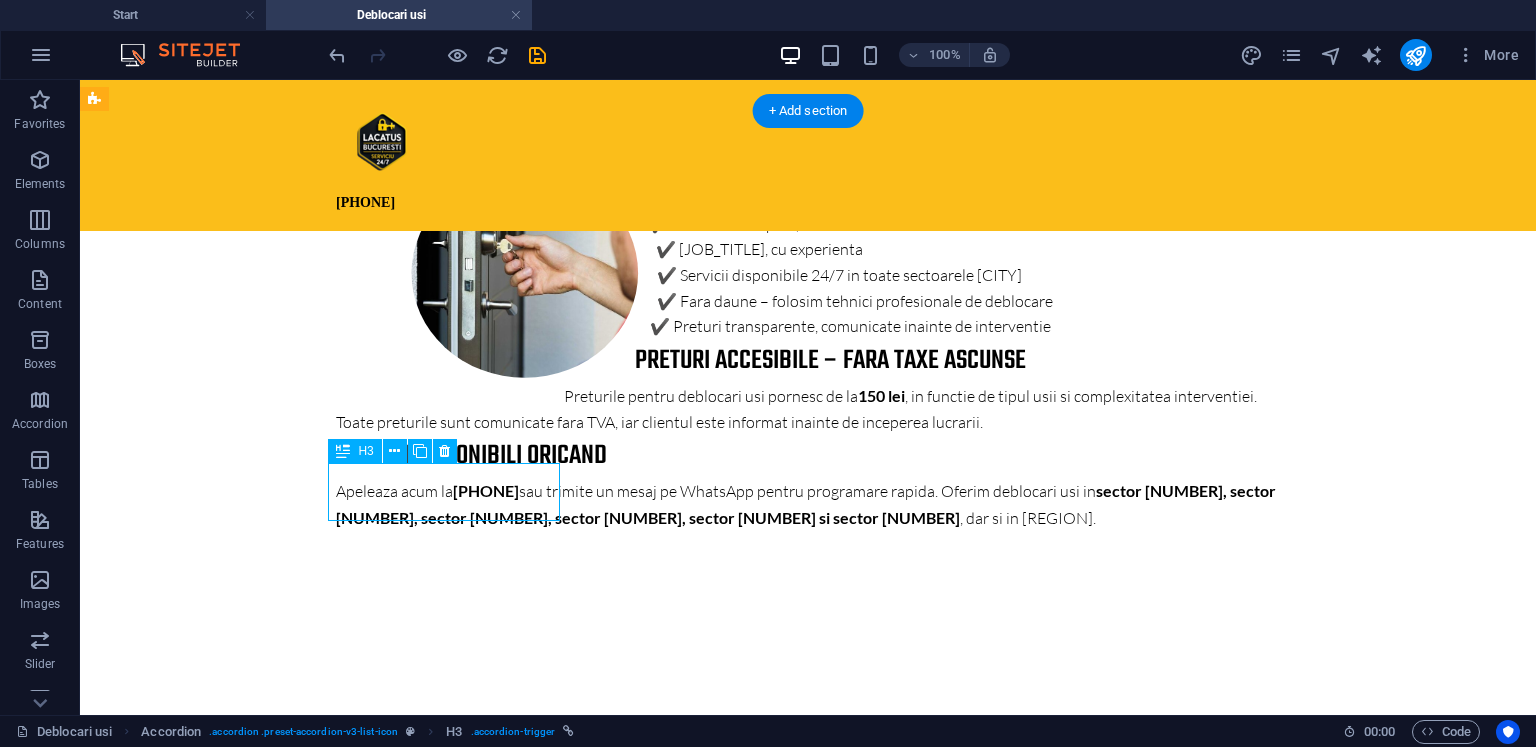 click on "Sector 1 Bucuresti" at bounding box center (452, 2768) 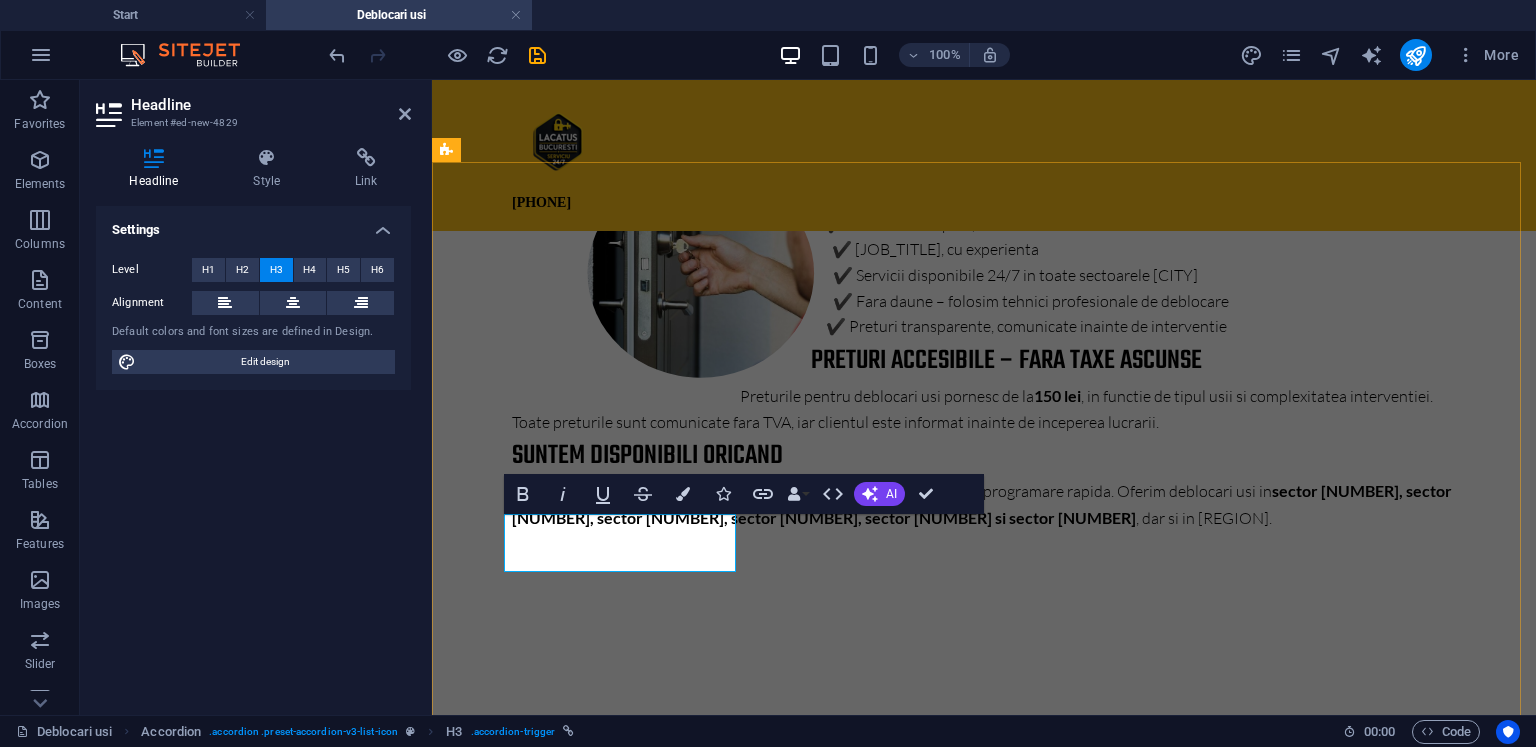 click on "Sector 1 Bucuresti" at bounding box center [628, 2763] 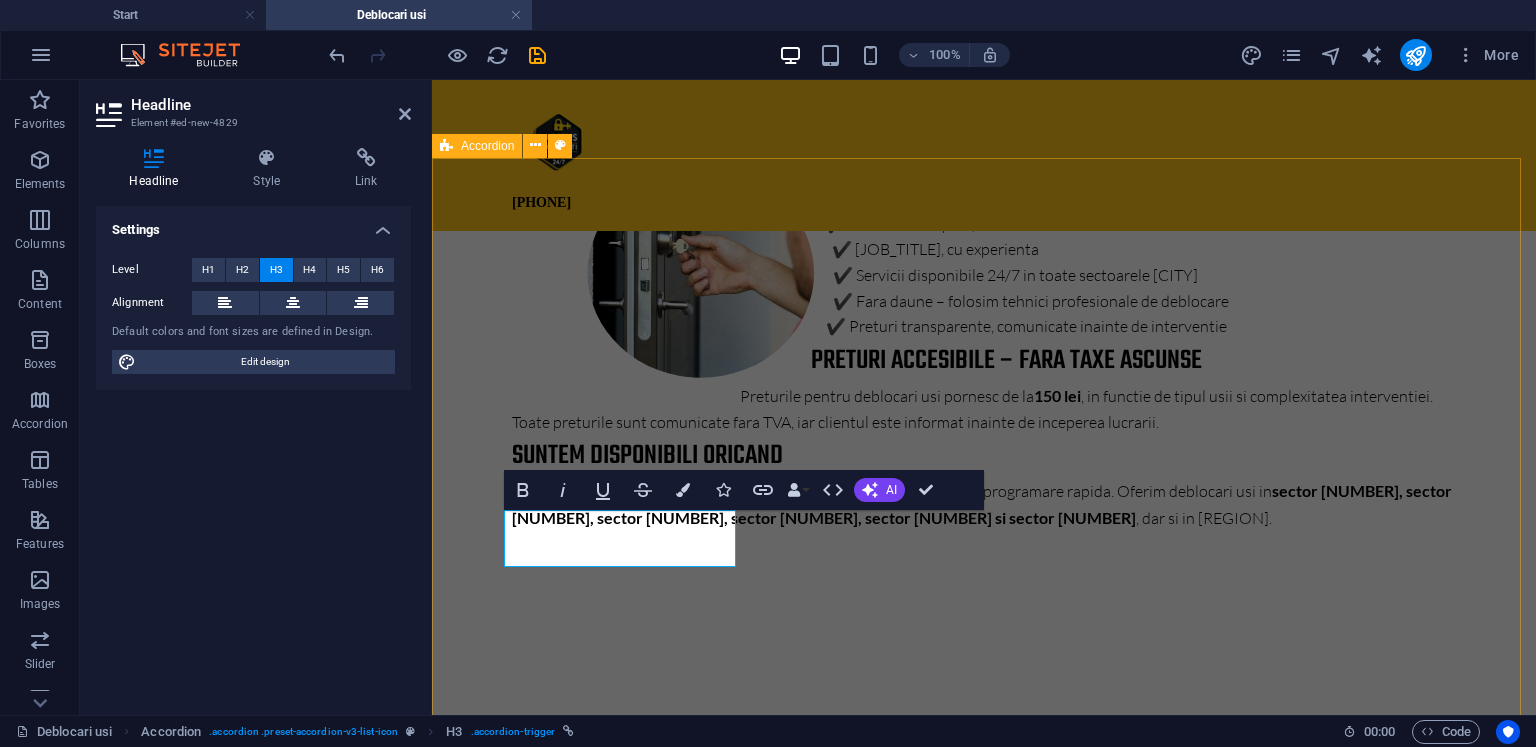 scroll, scrollTop: 3391, scrollLeft: 0, axis: vertical 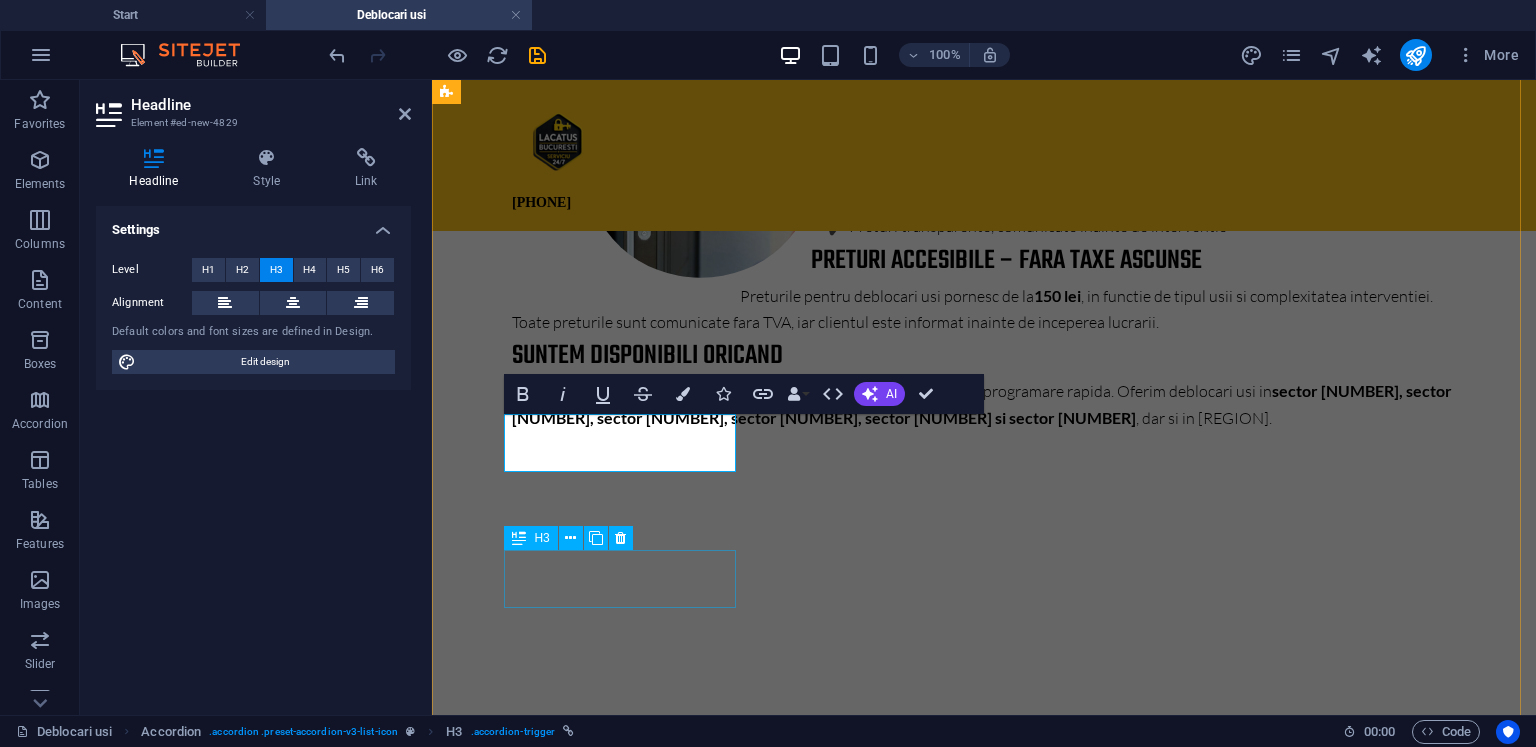 click on "Sector 1 Bucuresti" at bounding box center [628, 2857] 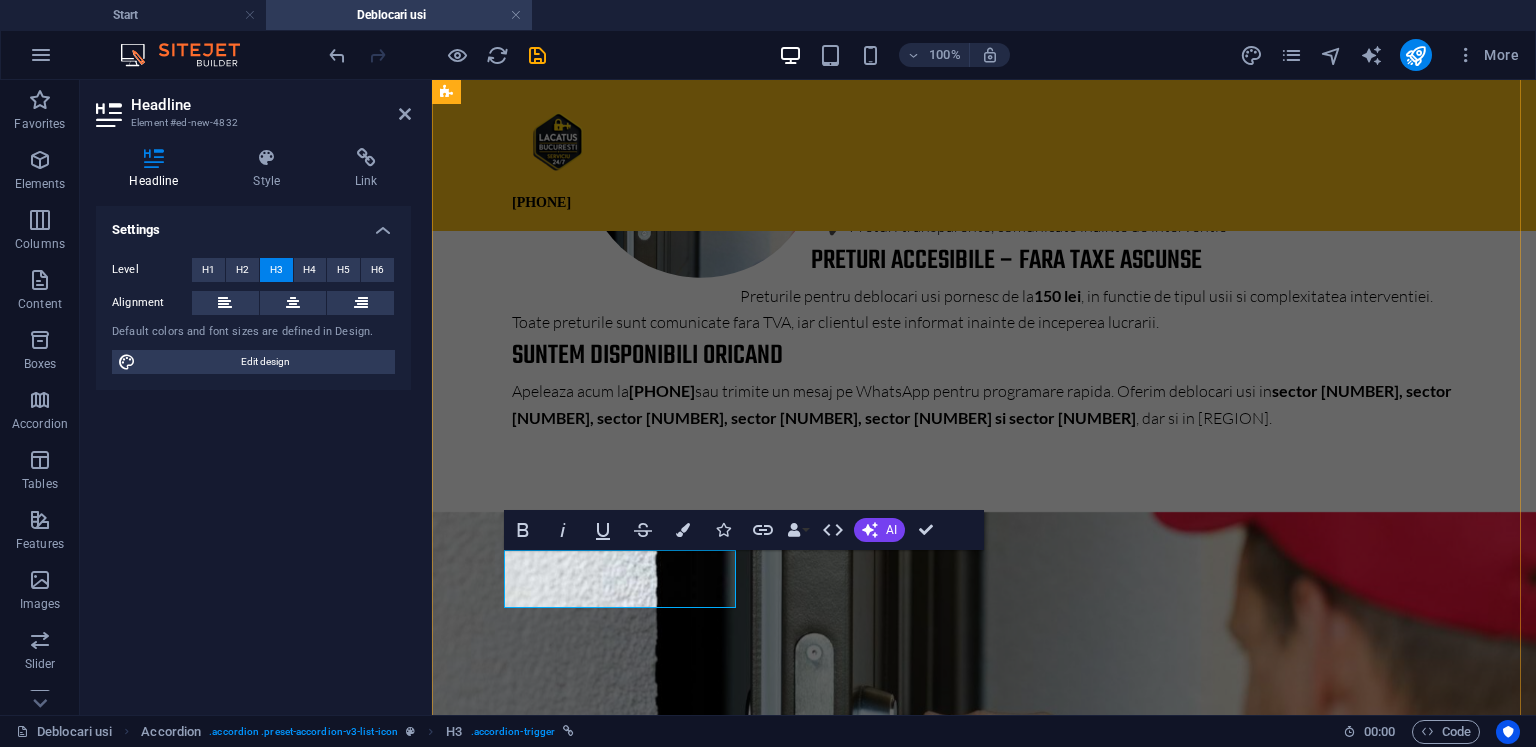 click on "Sector 1 Bucuresti" at bounding box center (628, 2800) 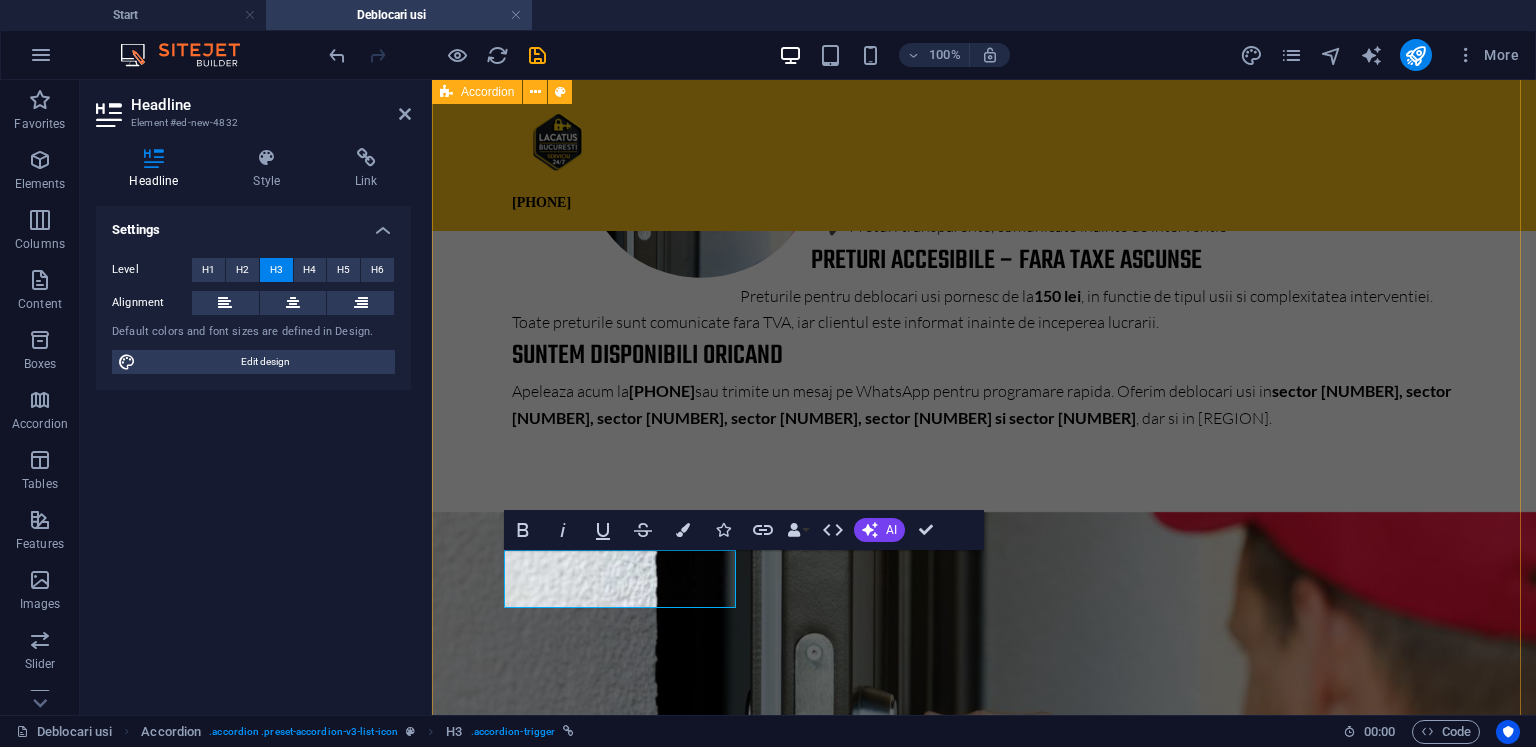 click on "Sector 1 Bucuresti Lorem ipsum dolor sit amet, consectetur adipisicing elit. Maiores ipsum repellat minus nihil. Labore, delectus, nam dignissimos ea repudiandae minima voluptatum magni pariatur possimus quia accusamus harum facilis corporis animi nisi. Enim, pariatur, impedit quia repellat harum ipsam laboriosam voluptas dicta illum nisi obcaecati reprehenderit quis placeat recusandae tenetur aperiam. Sector 2 Bucuresti Lorem ipsum dolor sit amet, consectetur adipisicing elit. Maiores ipsum repellat minus nihil. Labore, delectus, nam dignissimos ea repudiandae minima voluptatum magni pariatur possimus quia accusamus harum facilis corporis animi nisi. Enim, pariatur, impedit quia repellat harum ipsam laboriosam voluptas dicta illum nisi obcaecati reprehenderit quis placeat recusandae tenetur aperiam. Sector 3 Bucuresti Sector 4 Bucuresti" at bounding box center [984, 2653] 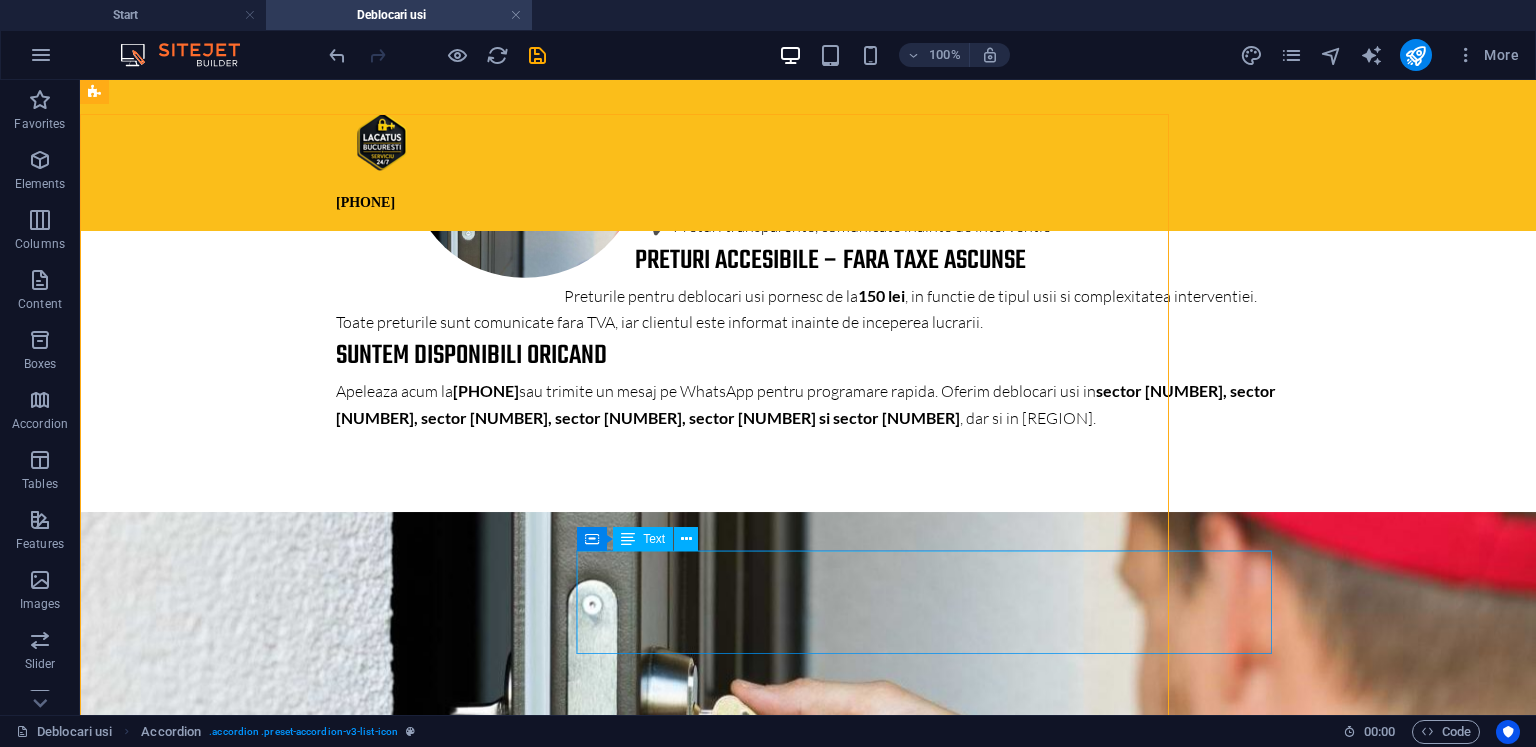 scroll, scrollTop: 3340, scrollLeft: 0, axis: vertical 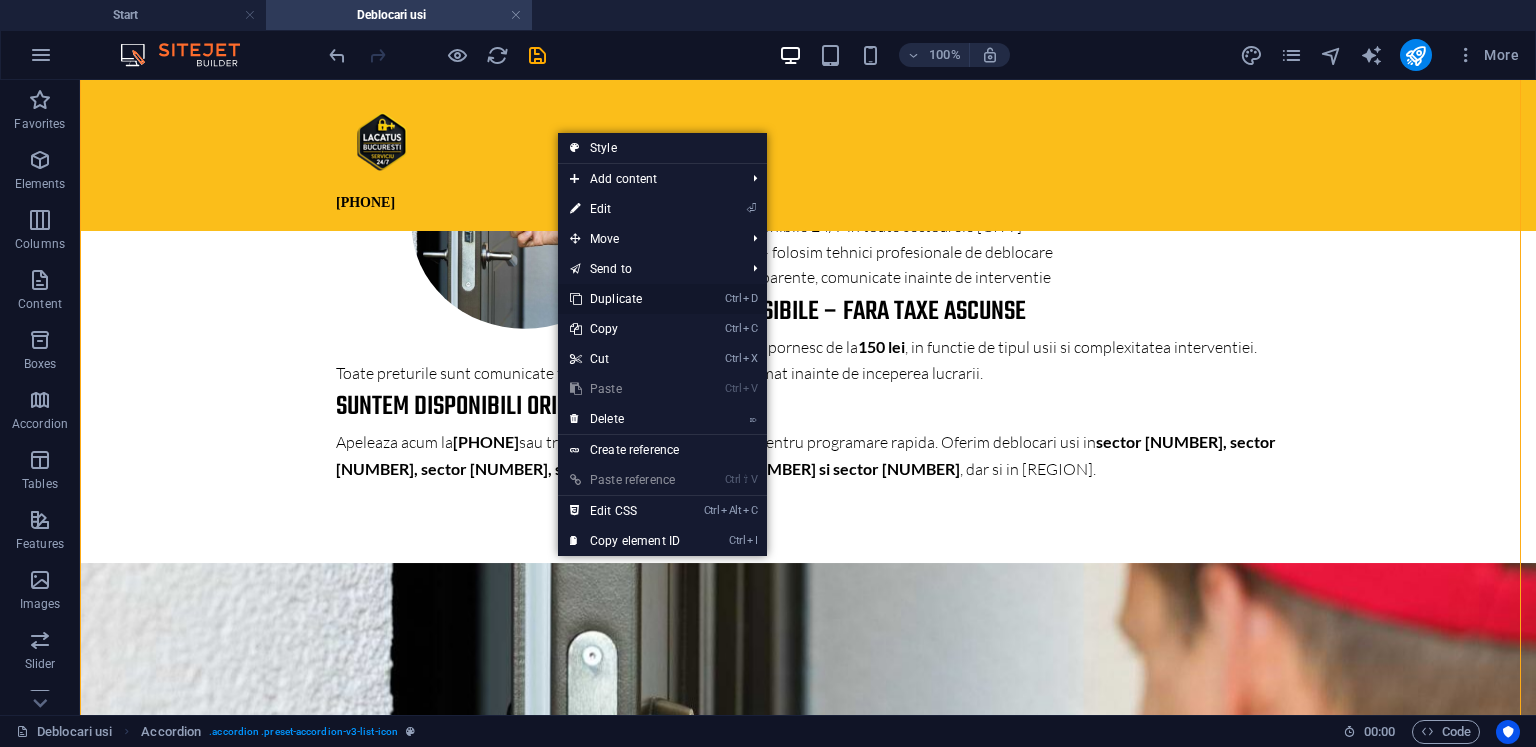 click on "Ctrl D  Duplicate" at bounding box center (625, 299) 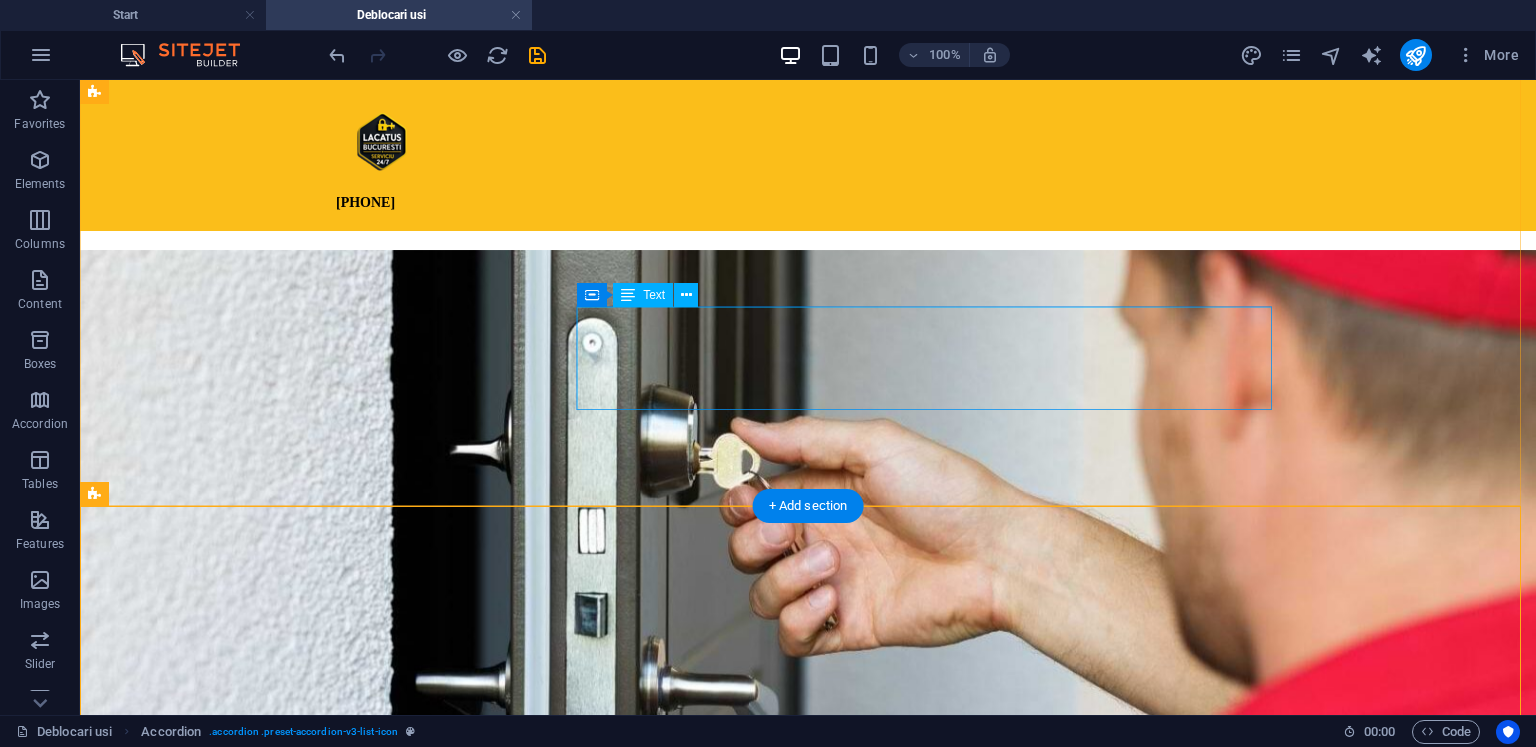 scroll, scrollTop: 3736, scrollLeft: 0, axis: vertical 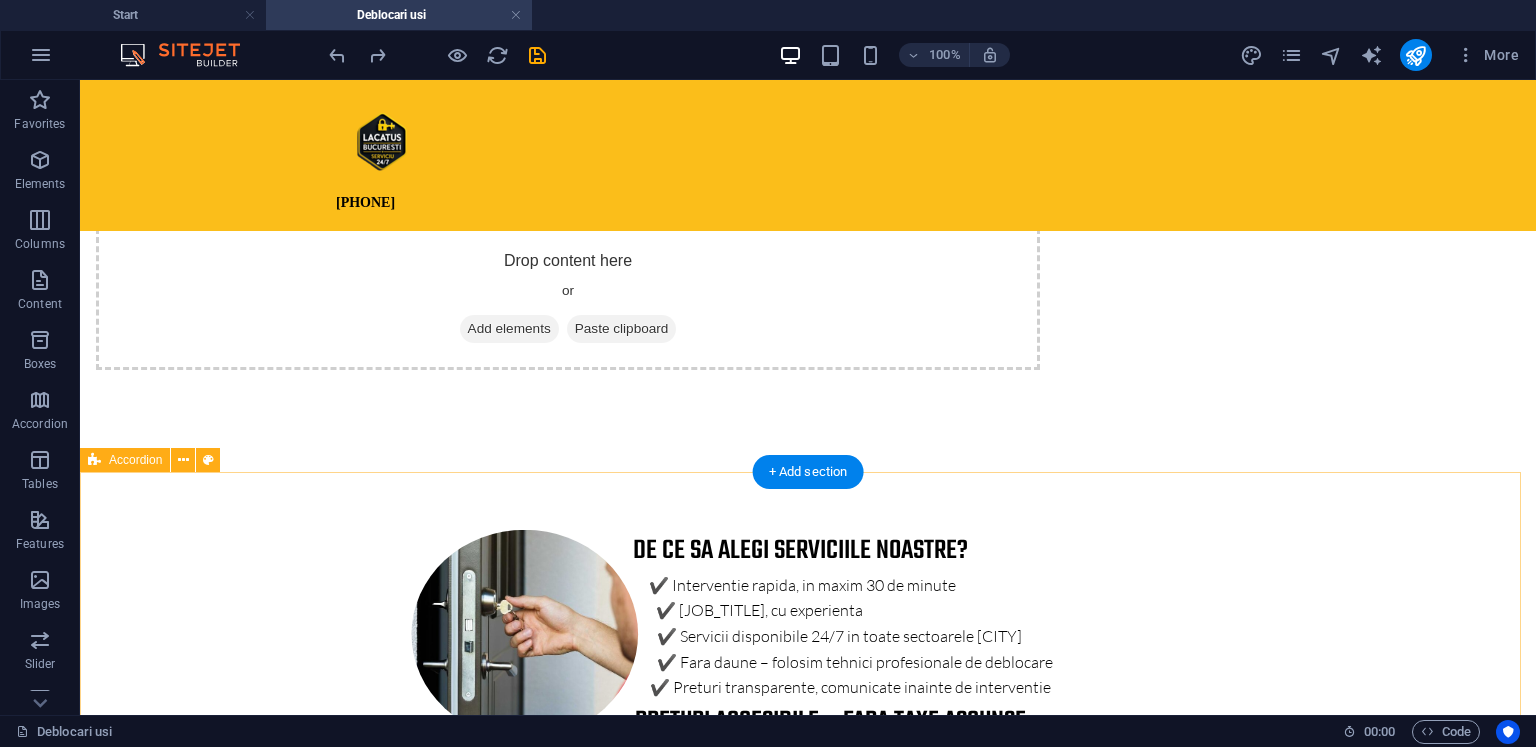 click on "Sector 1 Bucuresti Lorem ipsum dolor sit amet, consectetur adipisicing elit. Maiores ipsum repellat minus nihil. Labore, delectus, nam dignissimos ea repudiandae minima voluptatum magni pariatur possimus quia accusamus harum facilis corporis animi nisi. Enim, pariatur, impedit quia repellat harum ipsam laboriosam voluptas dicta illum nisi obcaecati reprehenderit quis placeat recusandae tenetur aperiam. Sector 2 Bucuresti Lorem ipsum dolor sit amet, consectetur adipisicing elit. Maiores ipsum repellat minus nihil. Labore, delectus, nam dignissimos ea repudiandae minima voluptatum magni pariatur possimus quia accusamus harum facilis corporis animi nisi. Enim, pariatur, impedit quia repellat harum ipsam laboriosam voluptas dicta illum nisi obcaecati reprehenderit quis placeat recusandae tenetur aperiam. Sector 3 Bucuresti Sector 4 Bucuresti" at bounding box center (808, 3061) 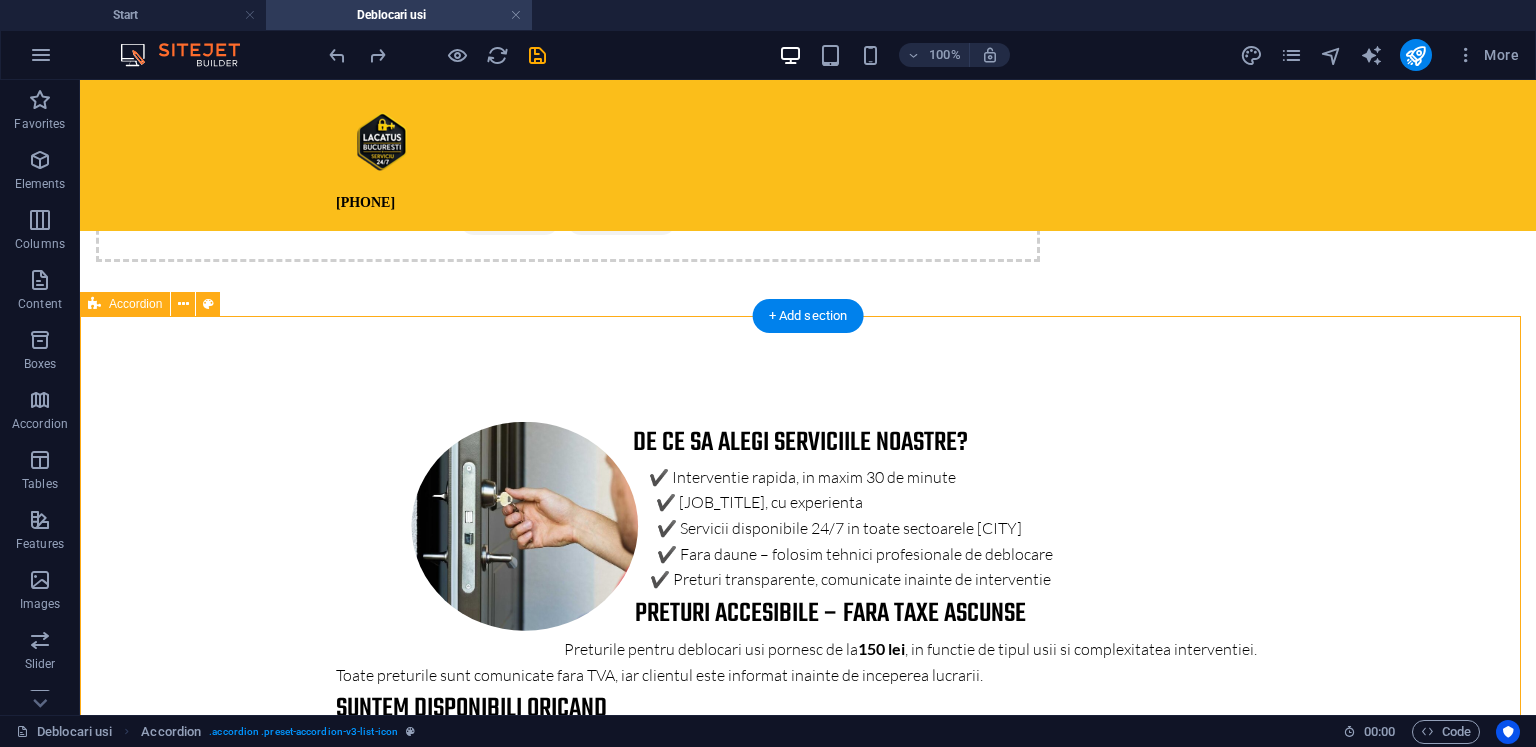 scroll, scrollTop: 3130, scrollLeft: 0, axis: vertical 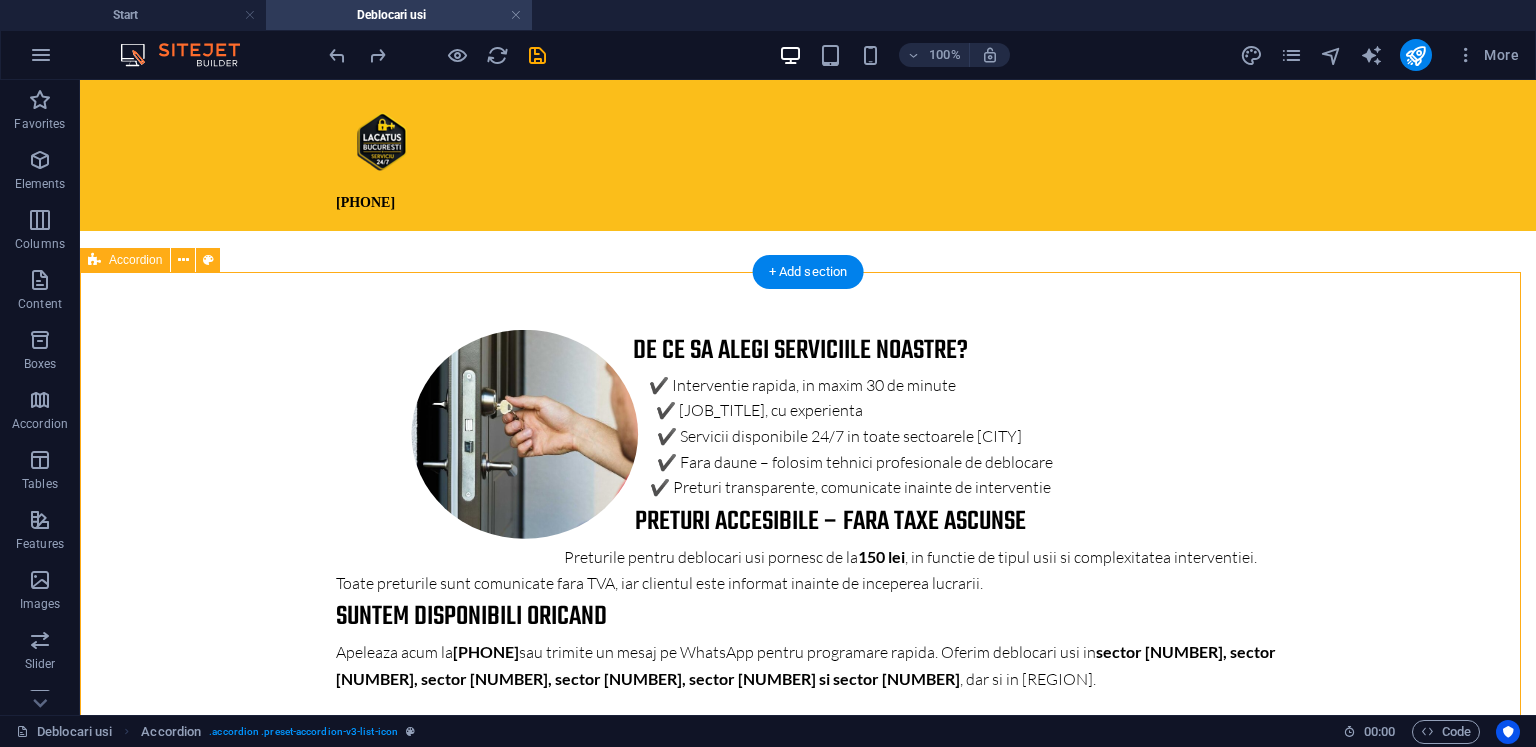 click on "Sector 1 Bucuresti Lorem ipsum dolor sit amet, consectetur adipisicing elit. Maiores ipsum repellat minus nihil. Labore, delectus, nam dignissimos ea repudiandae minima voluptatum magni pariatur possimus quia accusamus harum facilis corporis animi nisi. Enim, pariatur, impedit quia repellat harum ipsam laboriosam voluptas dicta illum nisi obcaecati reprehenderit quis placeat recusandae tenetur aperiam. Sector 2 Bucuresti Lorem ipsum dolor sit amet, consectetur adipisicing elit. Maiores ipsum repellat minus nihil. Labore, delectus, nam dignissimos ea repudiandae minima voluptatum magni pariatur possimus quia accusamus harum facilis corporis animi nisi. Enim, pariatur, impedit quia repellat harum ipsam laboriosam voluptas dicta illum nisi obcaecati reprehenderit quis placeat recusandae tenetur aperiam. Sector 3 Bucuresti Sector 4 Bucuresti" at bounding box center [808, 2861] 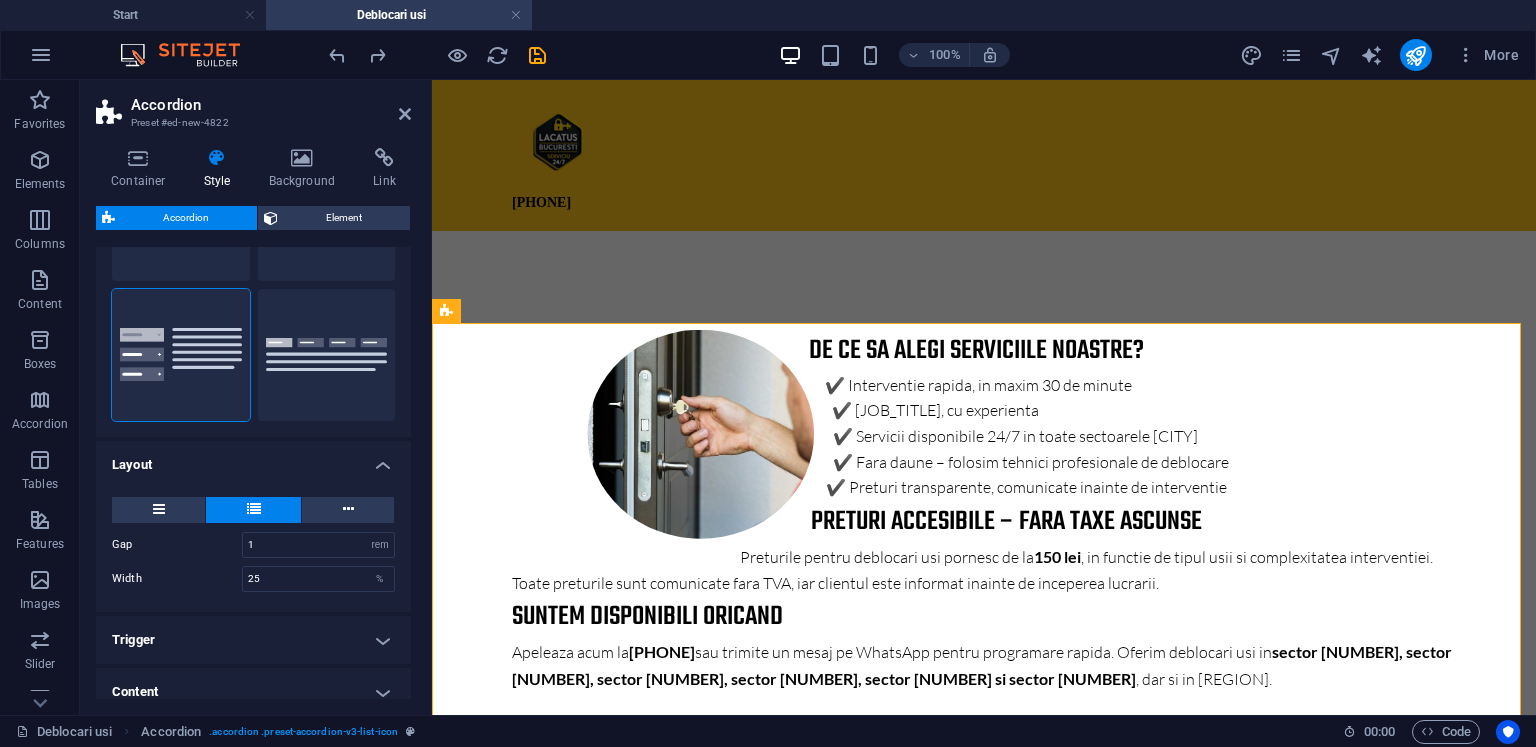 scroll, scrollTop: 200, scrollLeft: 0, axis: vertical 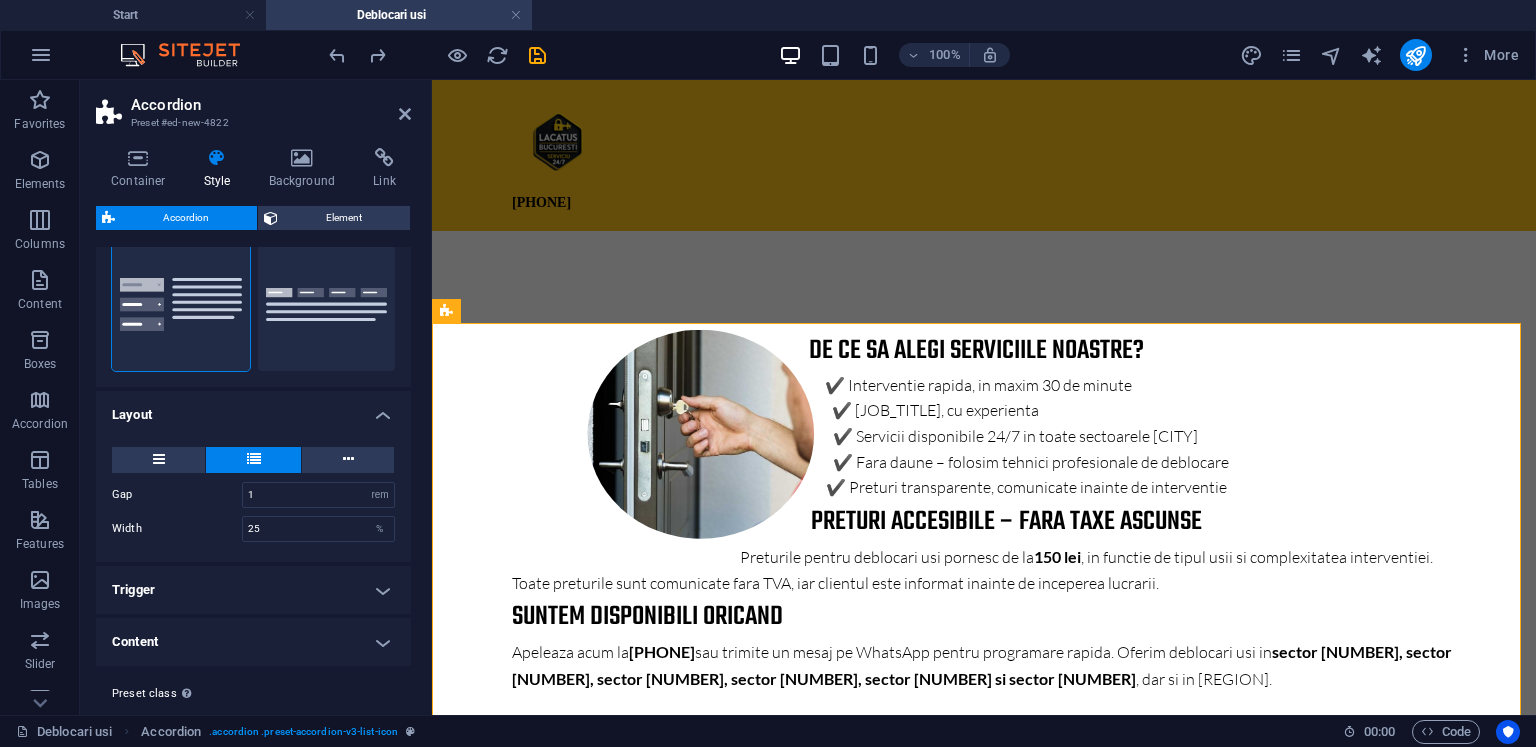 click on "Content" at bounding box center [253, 642] 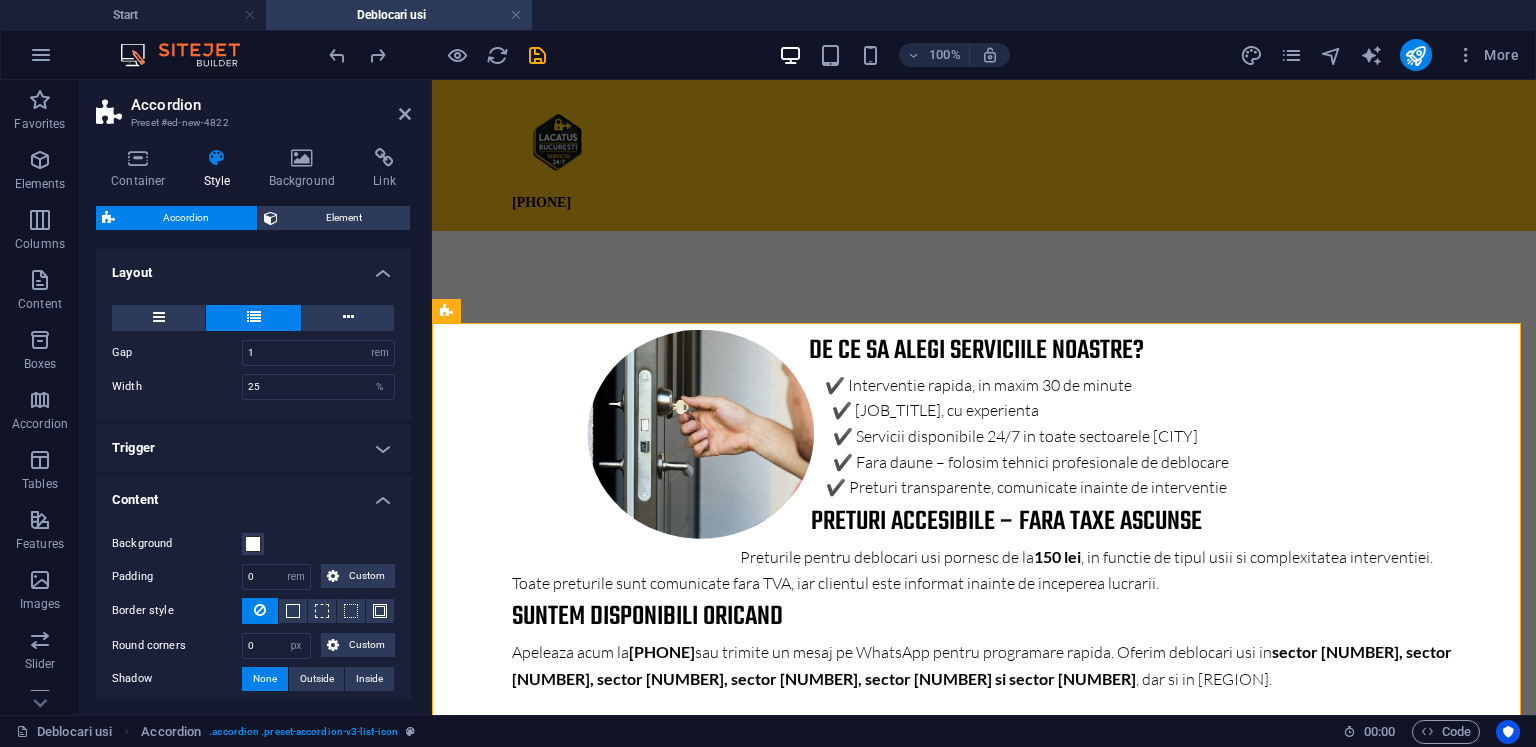 scroll, scrollTop: 400, scrollLeft: 0, axis: vertical 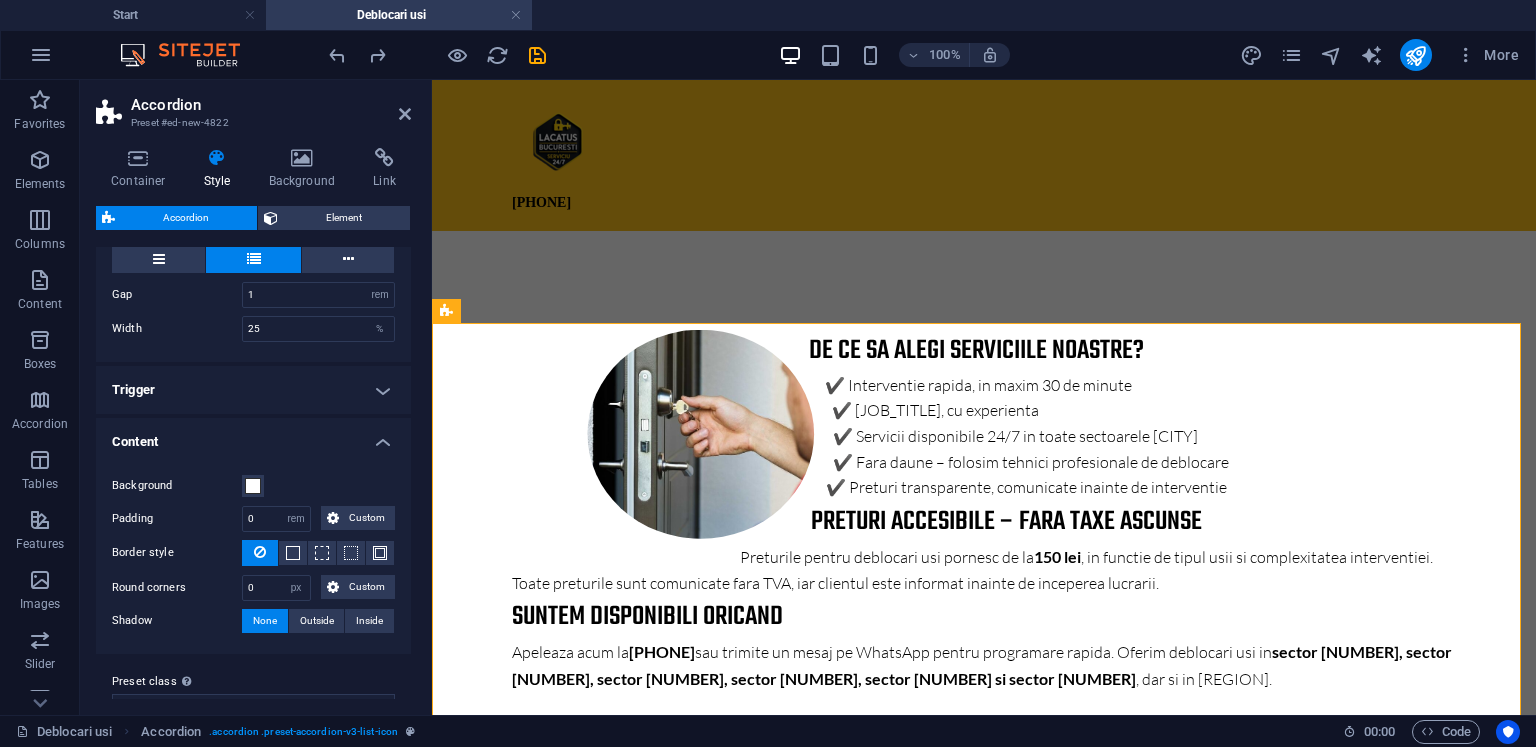 click on "Trigger" at bounding box center (253, 390) 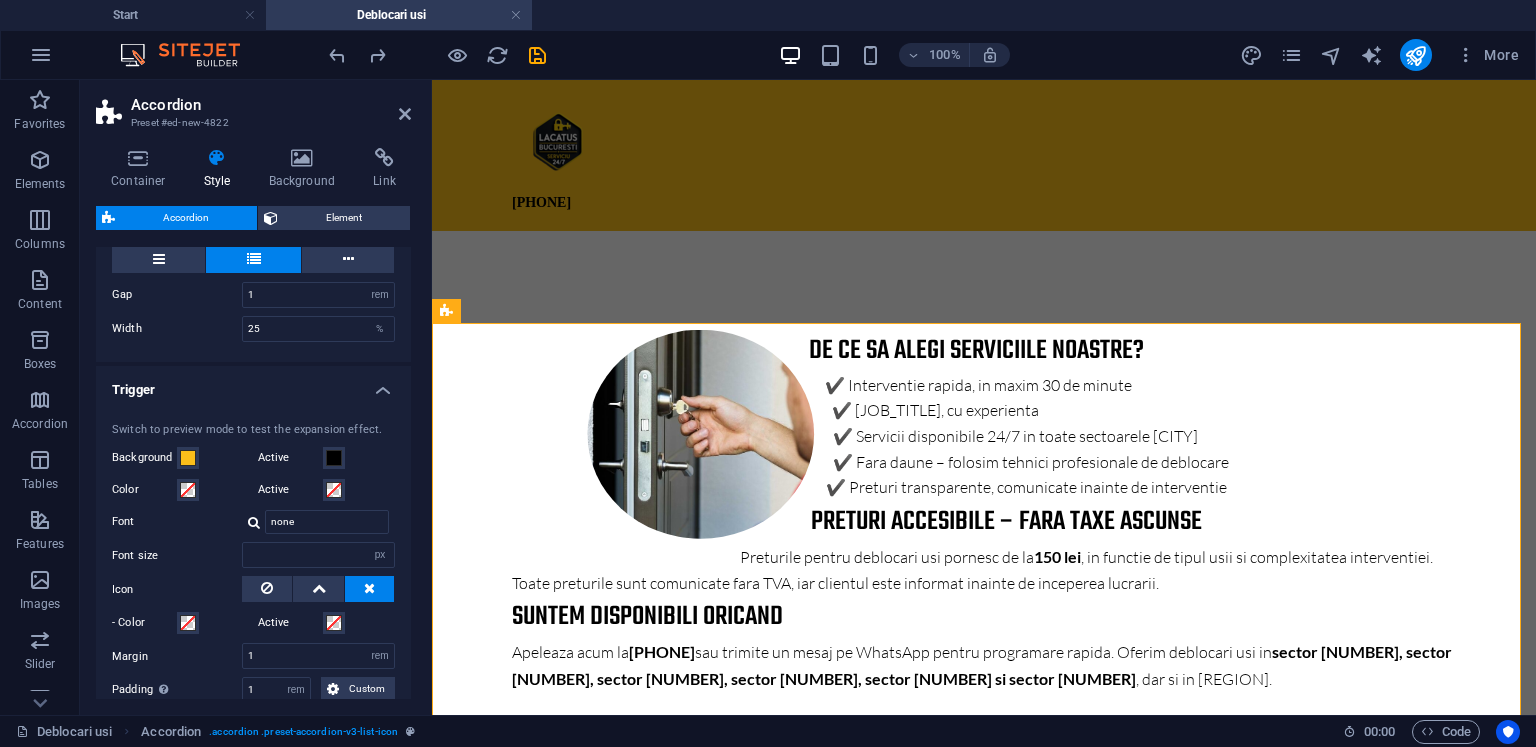 click on "Trigger" at bounding box center (253, 384) 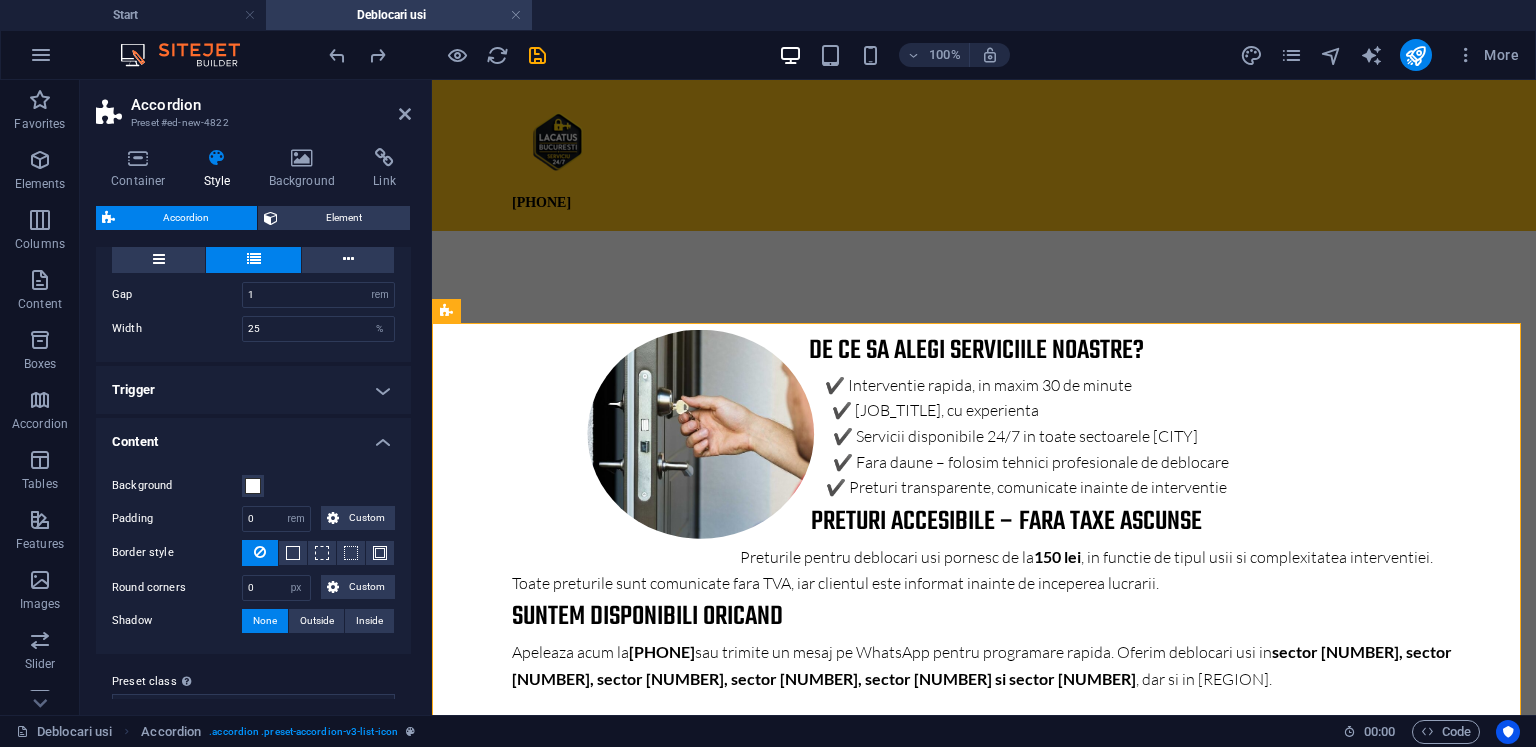 scroll, scrollTop: 432, scrollLeft: 0, axis: vertical 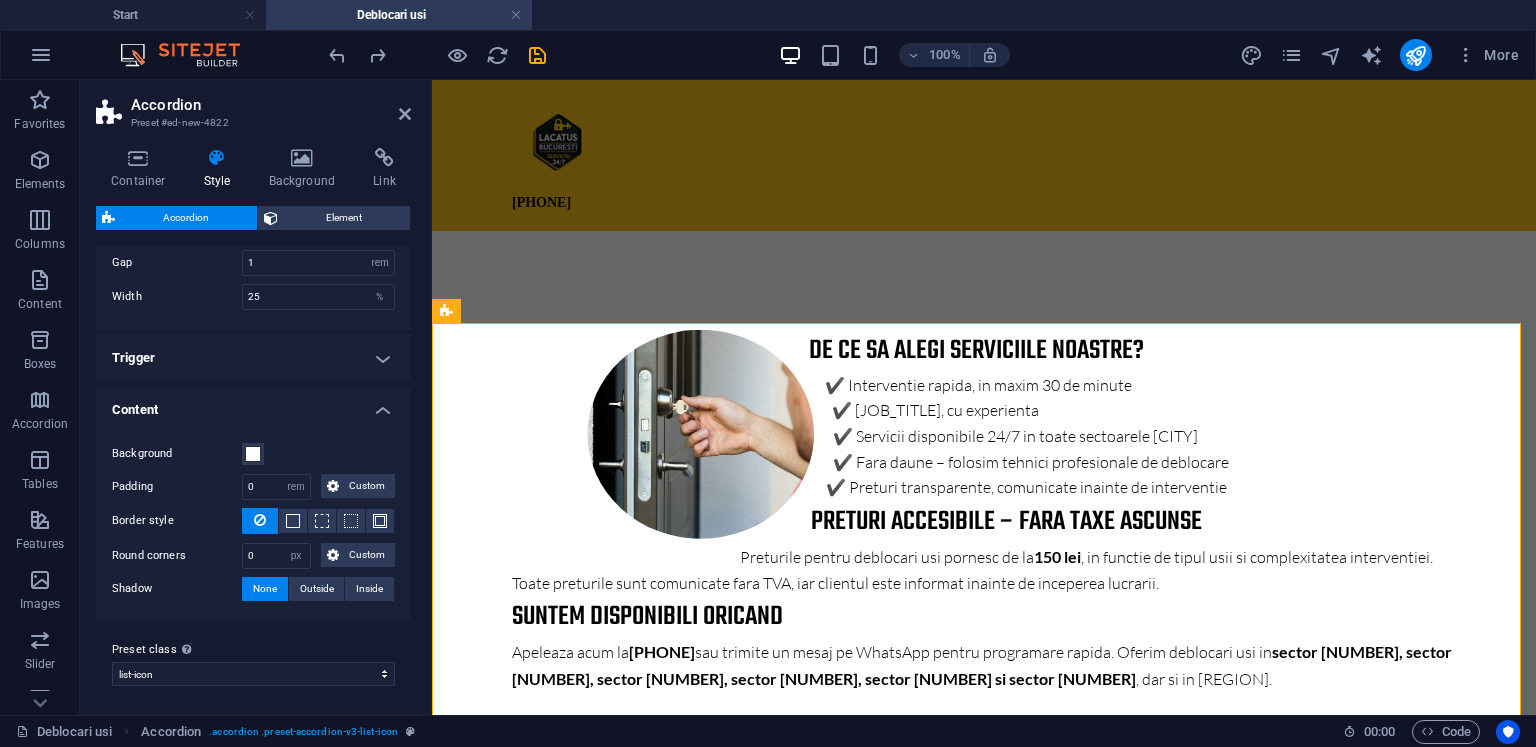 click on "Layout Gap 1 px rem % vh vw Width 25 % Fill space Only for Desktop- and Tabletmode Trigger Switch to preview mode to test the expansion effect. Background Active Color Active Font none Font size px rem vh vw Icon  - Color Active Margin 1 px rem % vh vw Padding Only when "In box" is activated 1 px rem % vh vw Custom Custom 1 px rem % vh vw 1 px rem % vh vw 1 px rem % vh vw 1 px rem % vh vw Border style              - Width 1 px rem vh vw Custom Custom 1 px rem vh vw 1 px rem vh vw 1 px rem vh vw 1 px rem vh vw  - Color Active Round corners 0 px rem % vh vw Custom Custom 0 px rem % vh vw 0 px rem % vh vw 0 px rem % vh vw 0 px rem % vh vw Shadows None Outside Inside Color X offset 0 px rem vh vw Y offset 0 px rem vh vw Blur 0 px rem % vh vw Spread 0 px rem vh vw Content Background Padding 0 px rem % vh vw Custom Custom 0 px rem % vh vw 0 px rem % vh vw 0 px rem % vh vw 0 px rem % vh vw Border style              - Width 1 px rem vh vw Custom Custom 1 px rem vh vw 1 px rem vh vw 1 px rem vh vw" at bounding box center (253, 390) 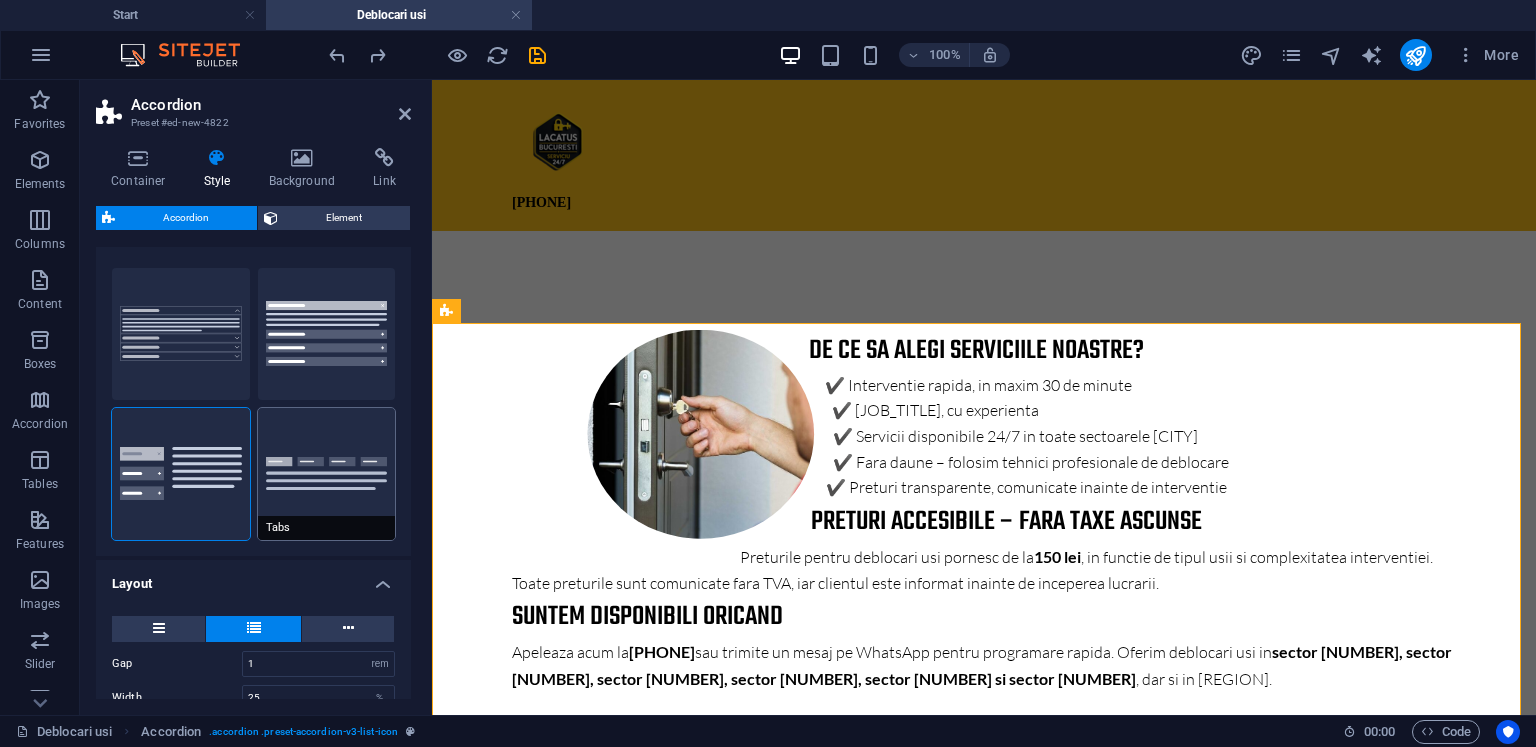 scroll, scrollTop: 0, scrollLeft: 0, axis: both 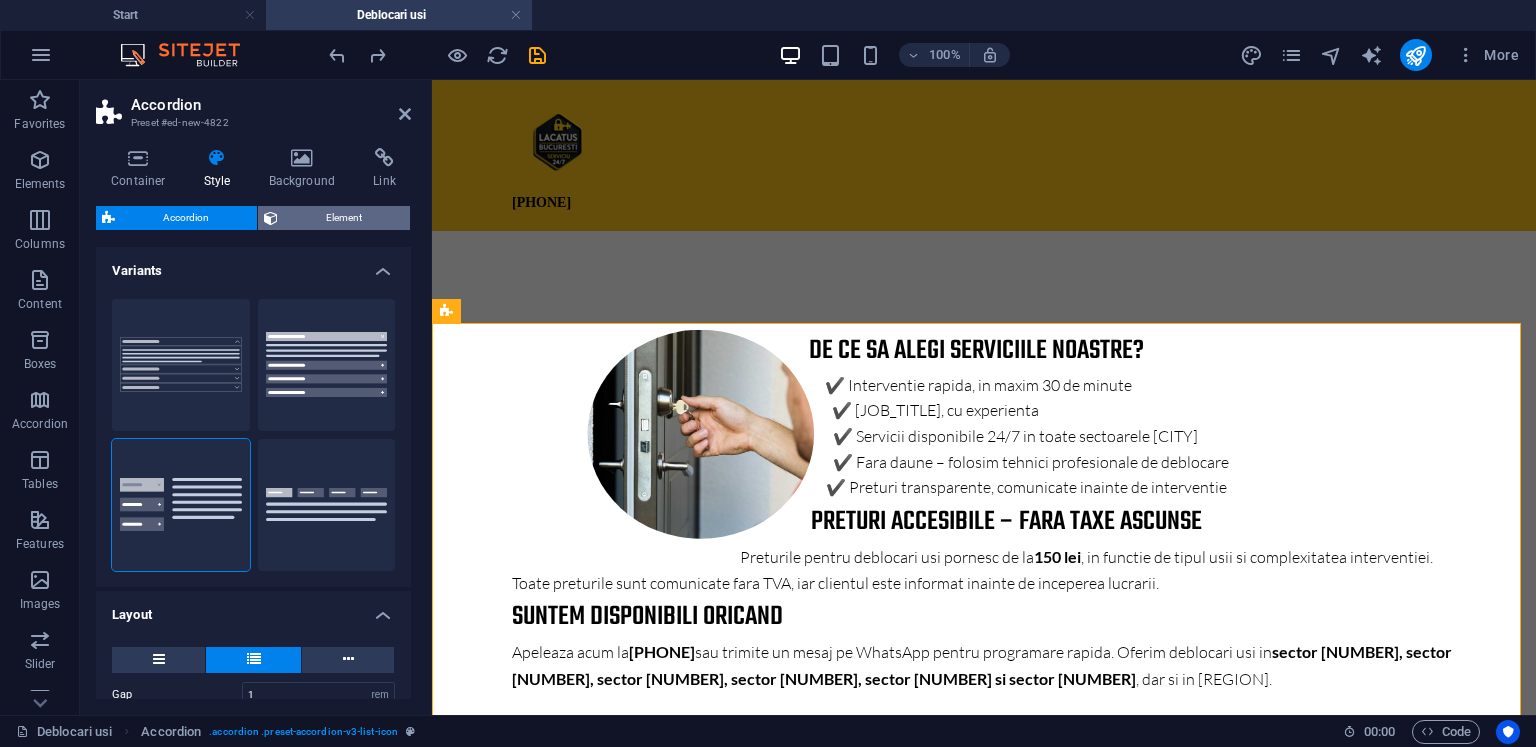 click on "Element" at bounding box center (344, 218) 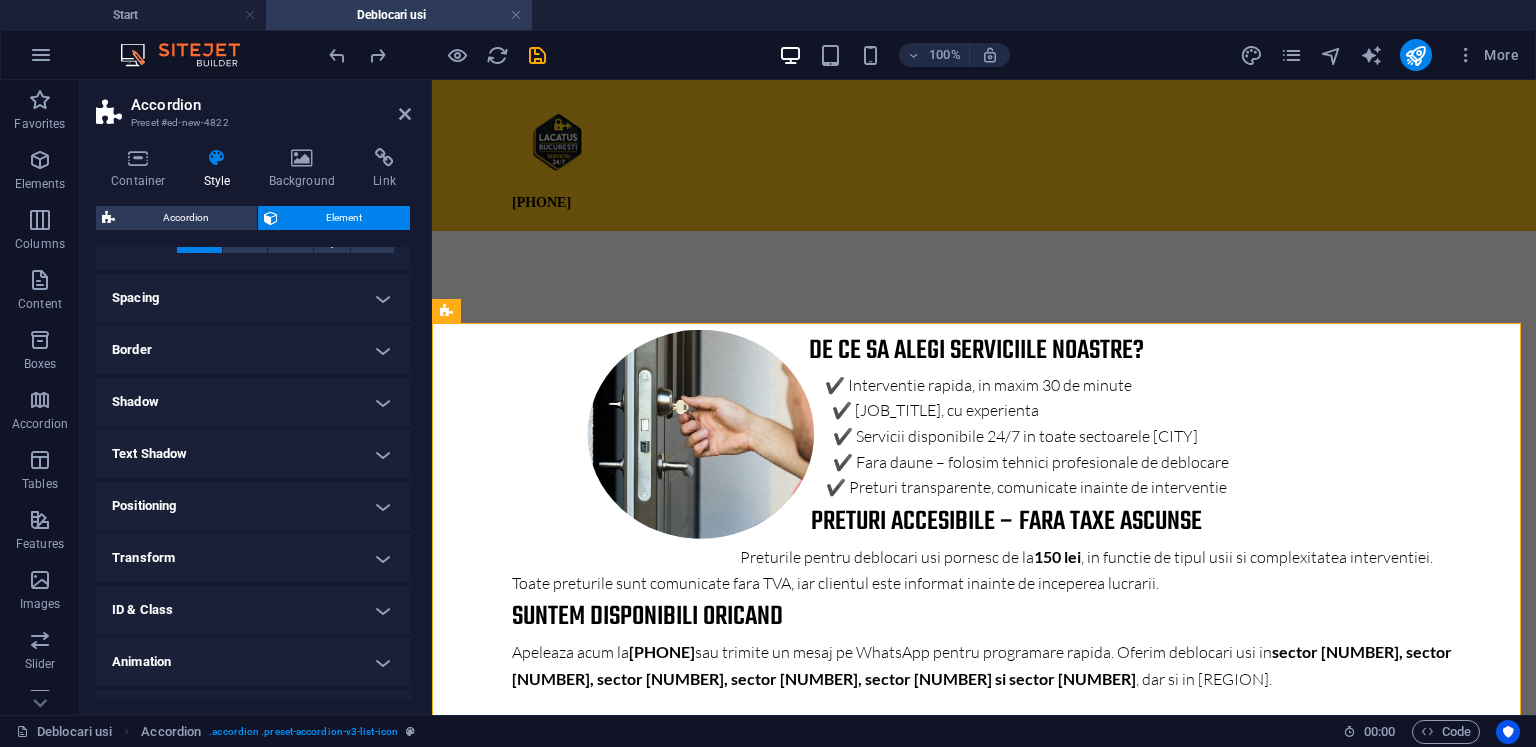 scroll, scrollTop: 178, scrollLeft: 0, axis: vertical 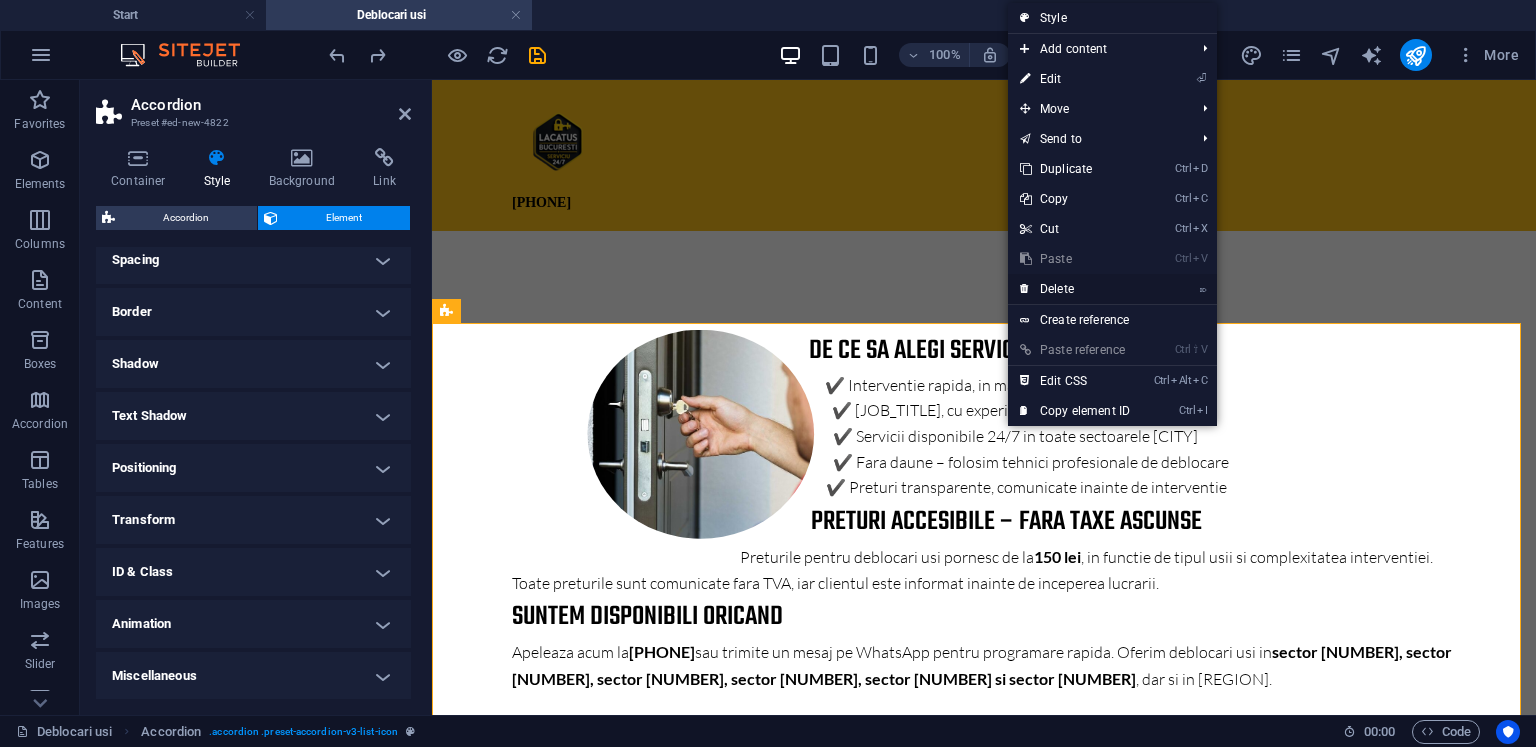 click on "⌦  Delete" at bounding box center [1075, 289] 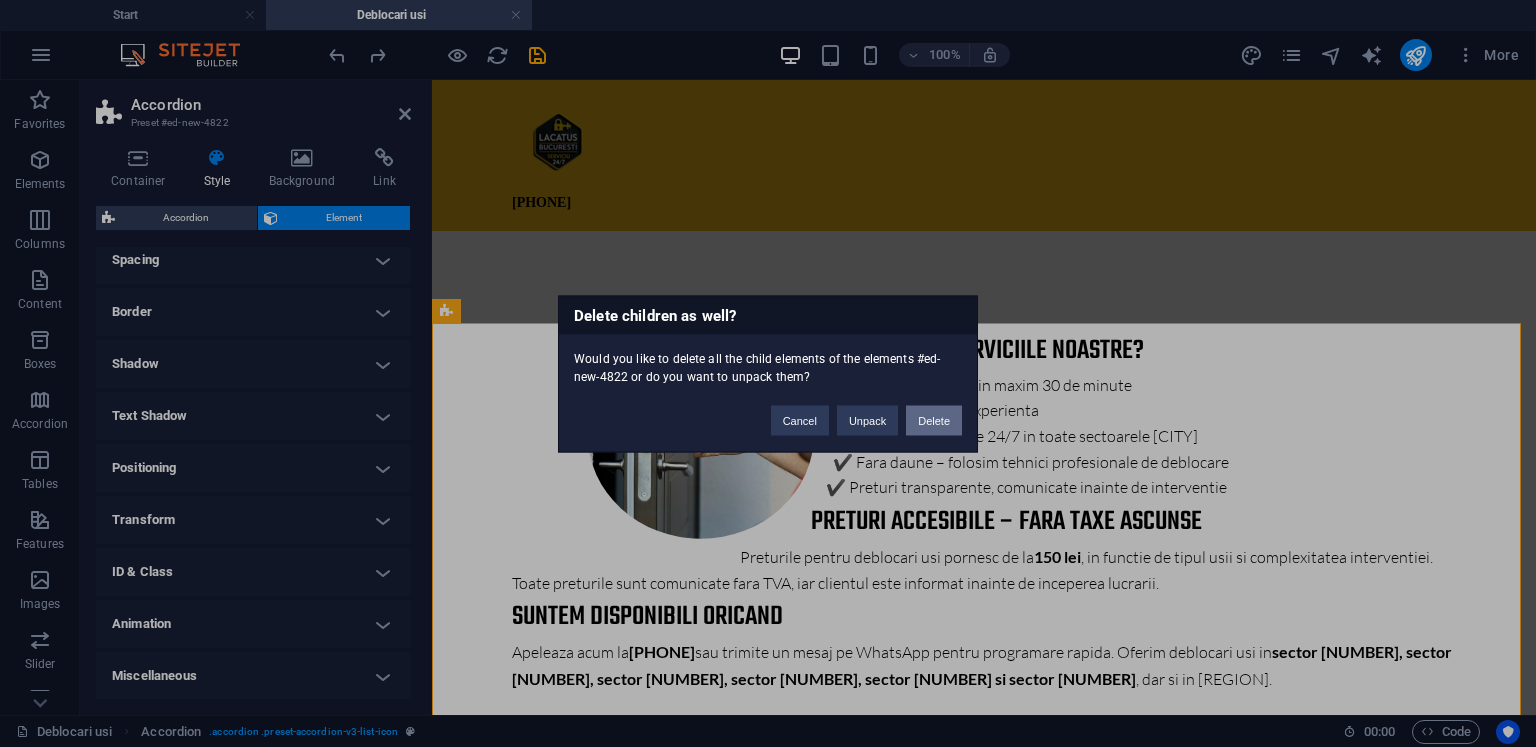 click on "Delete" at bounding box center [934, 420] 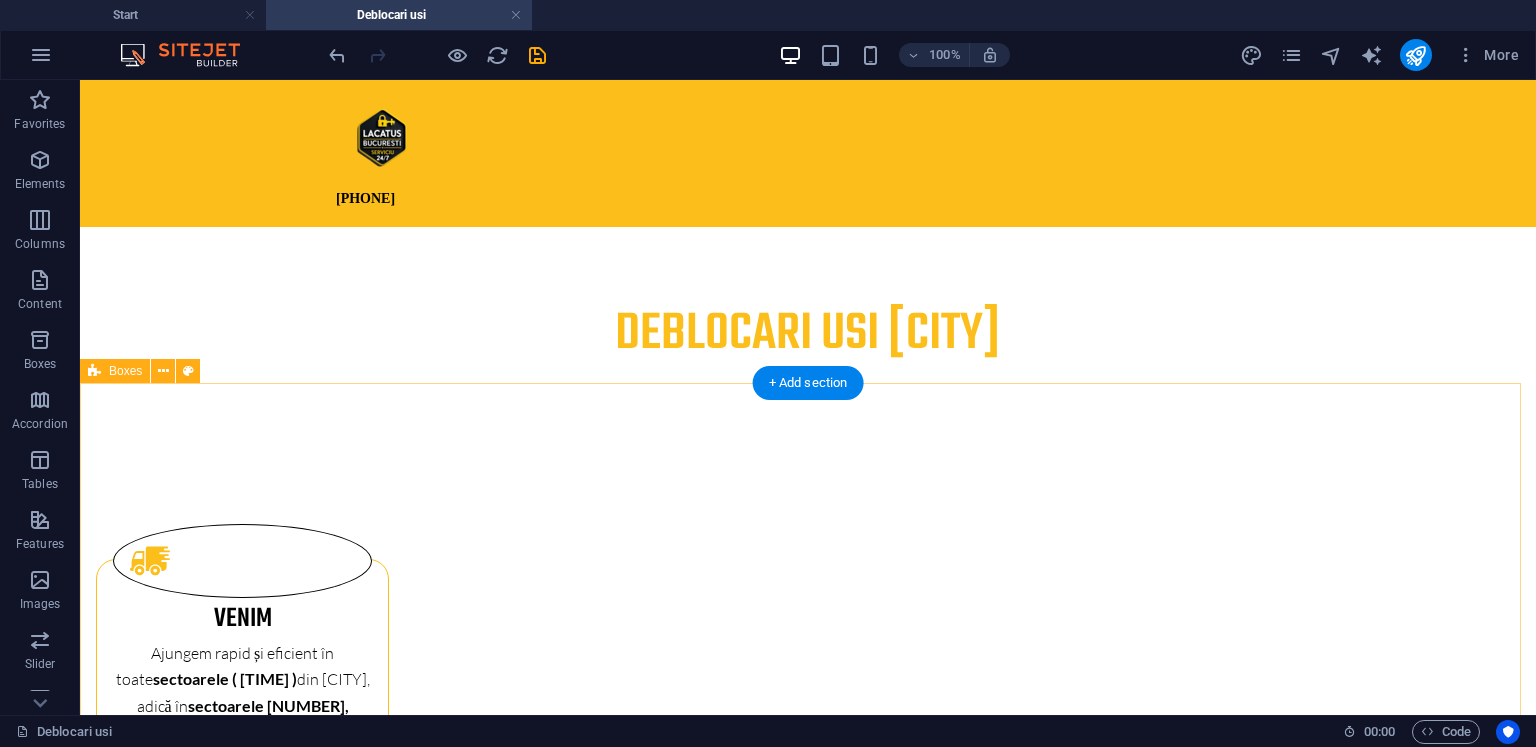 scroll, scrollTop: 0, scrollLeft: 0, axis: both 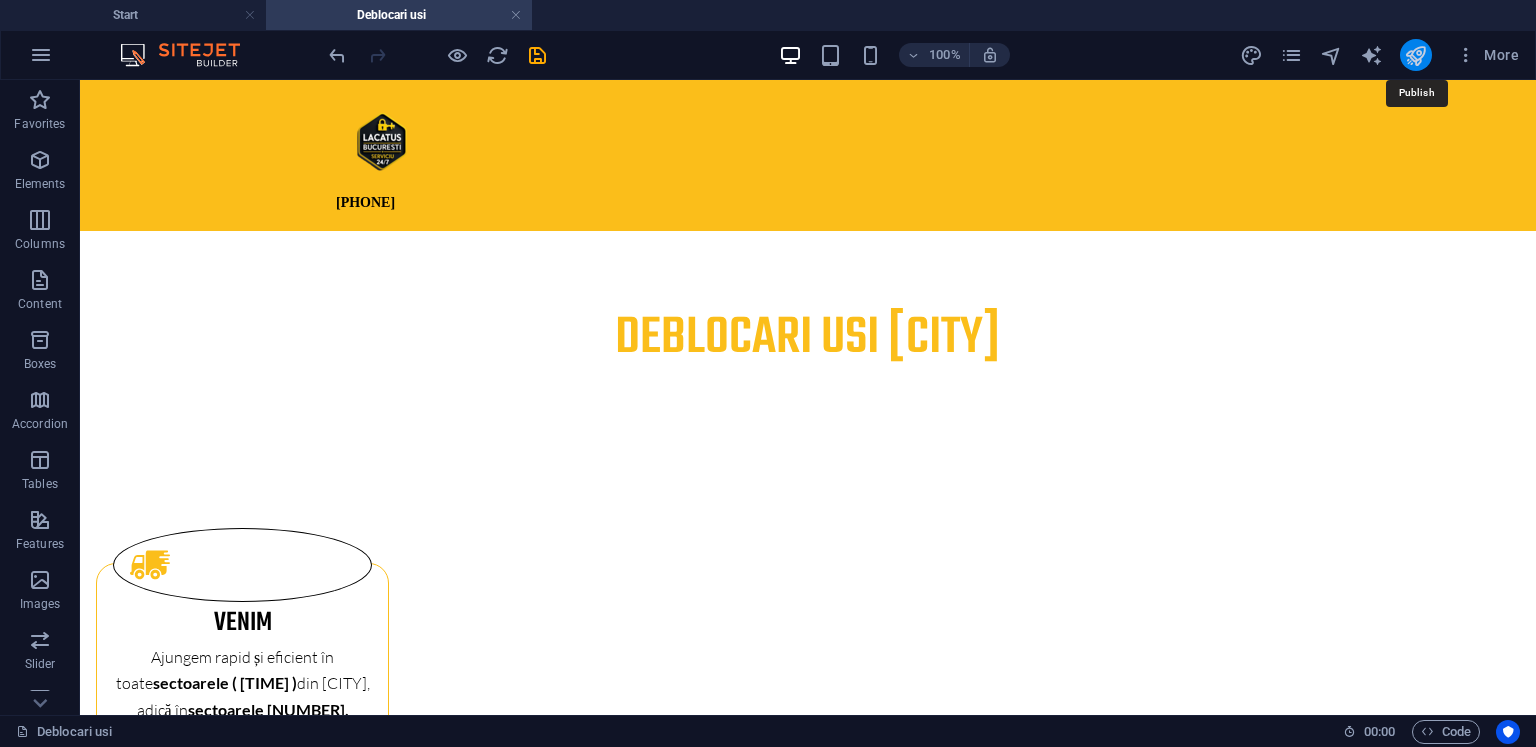 click at bounding box center [1415, 55] 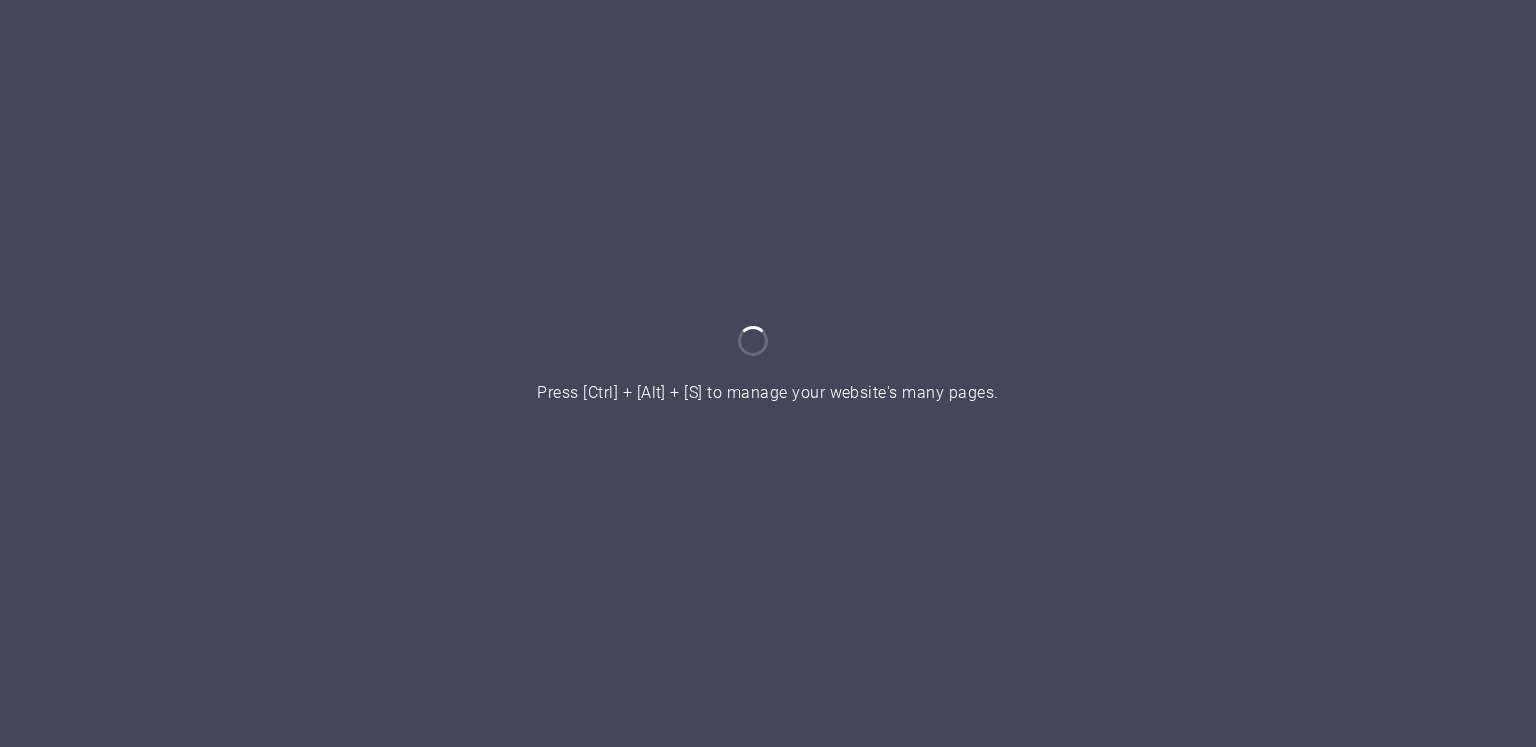 scroll, scrollTop: 0, scrollLeft: 0, axis: both 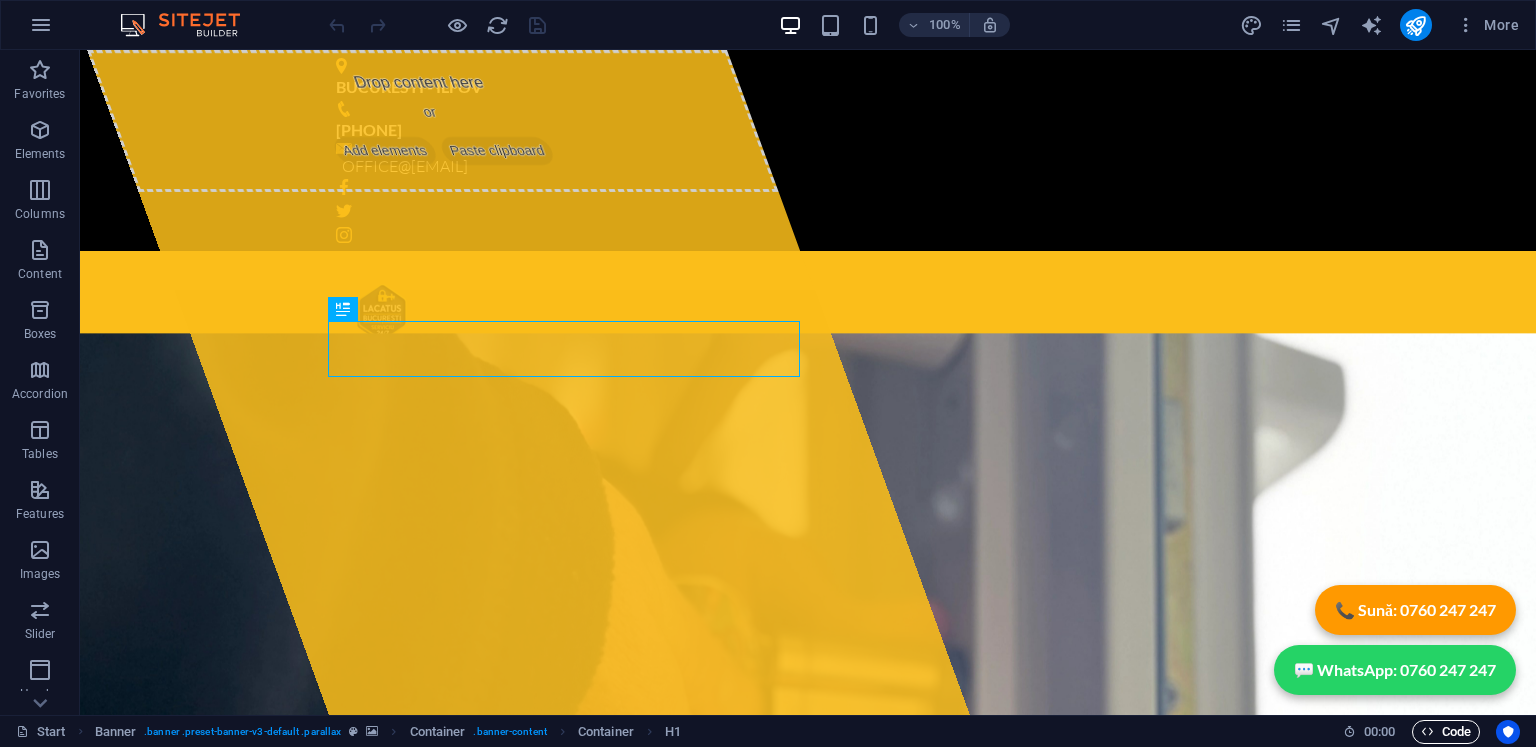 click on "Code" at bounding box center [1446, 732] 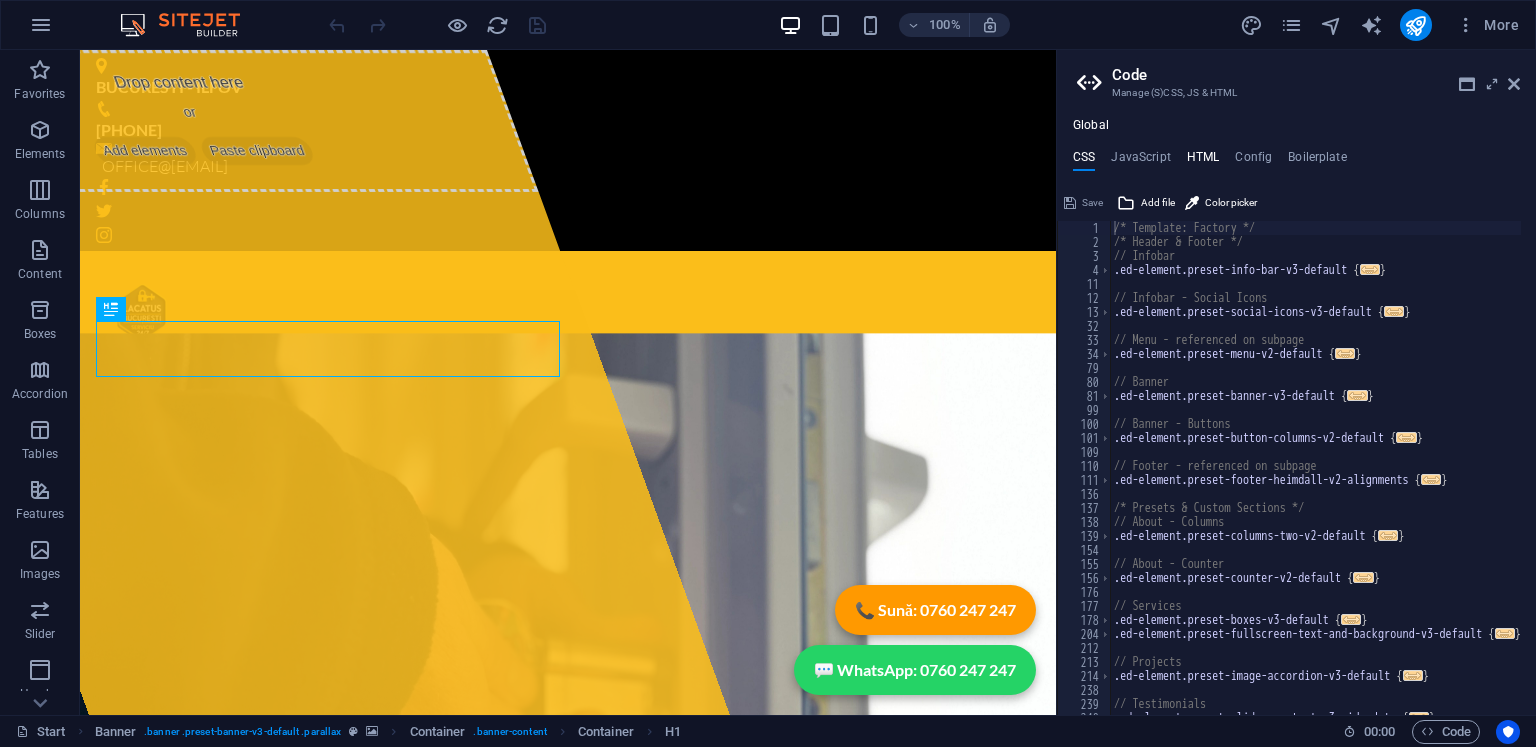 click on "HTML" at bounding box center (1203, 161) 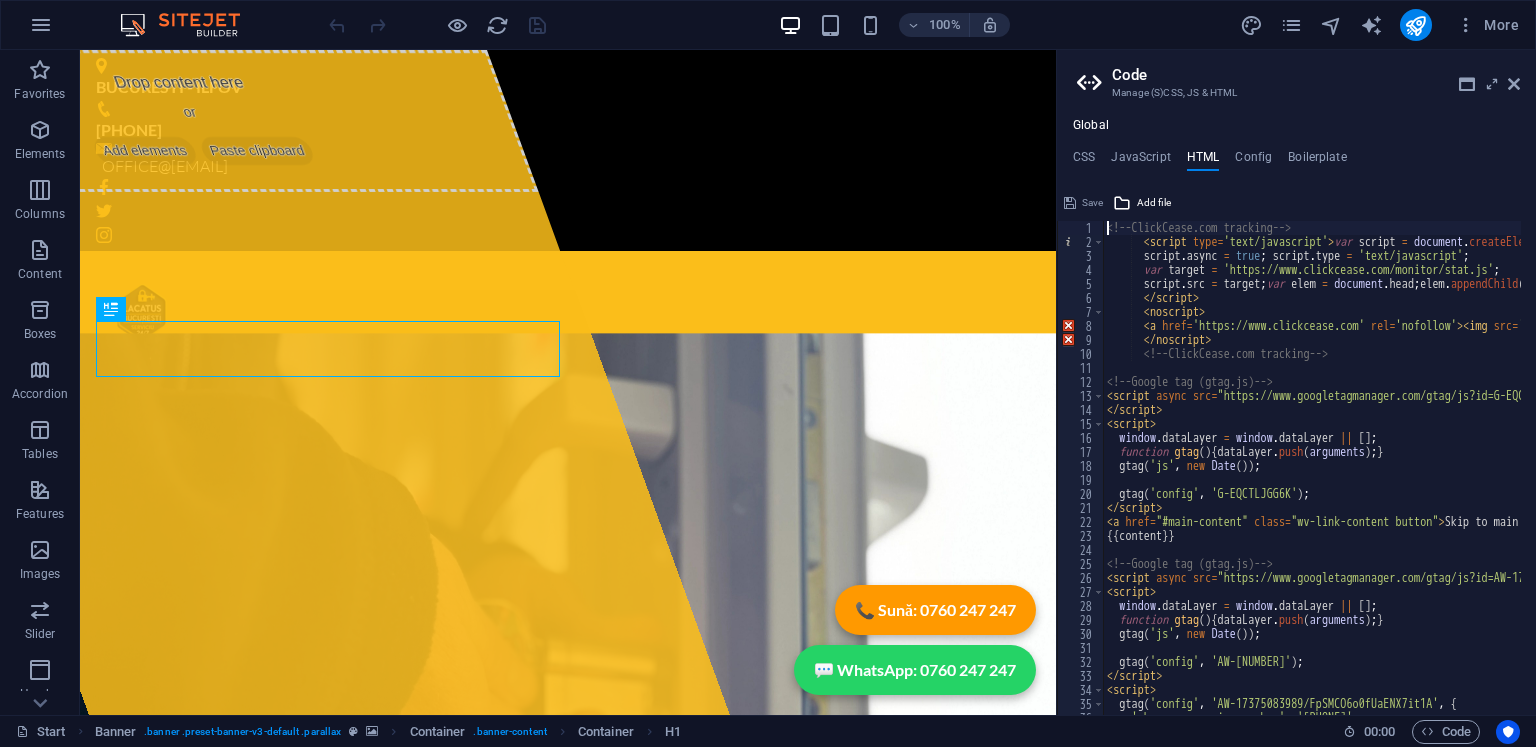 type on "<script id="Cookiebot" src="https://consent.cookiebot.com/uc.js" data-cbid="af4ecf42-bc7c-4e98-958f-a3ea86816f1e" data-blockingmode="auto" type="text/javascript"></script>" 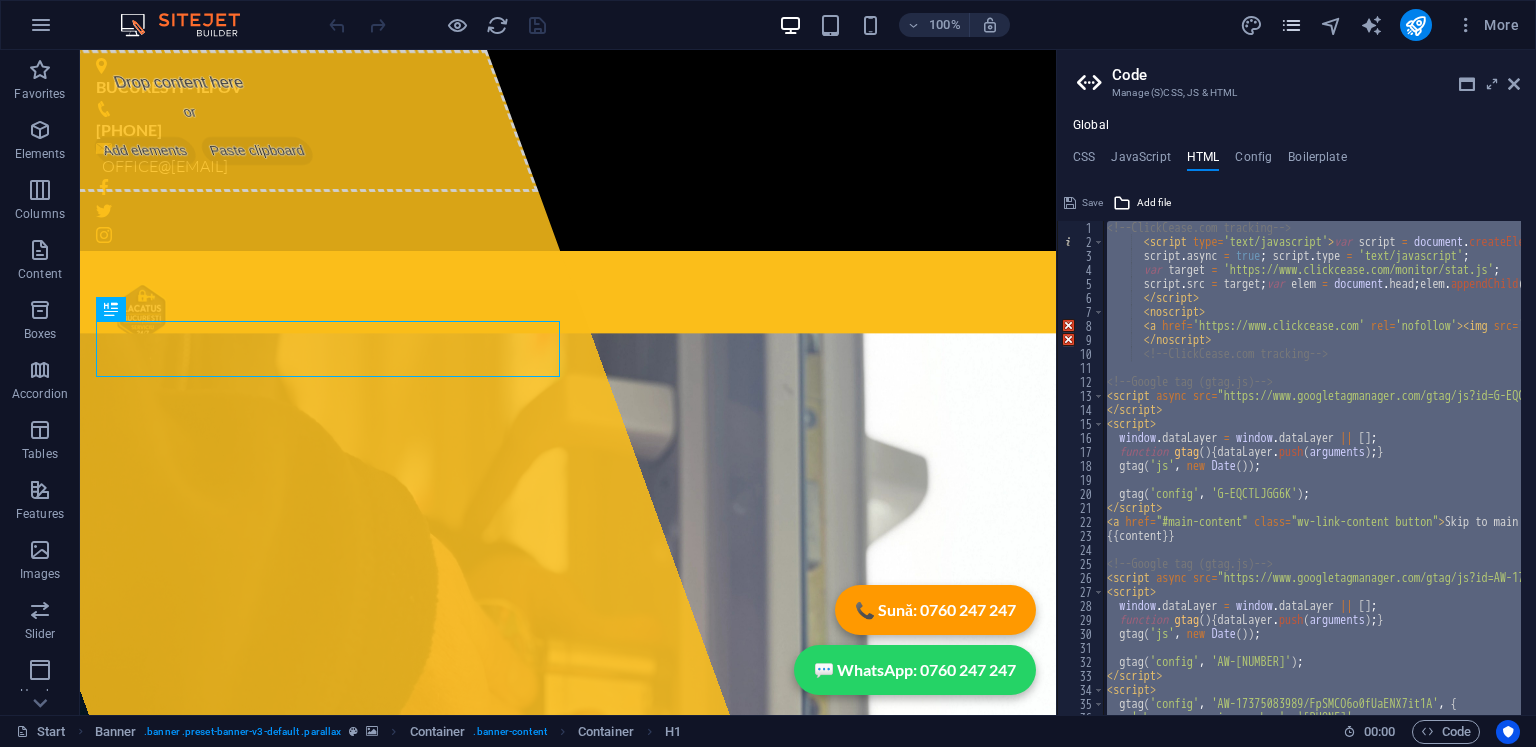 click at bounding box center [1291, 25] 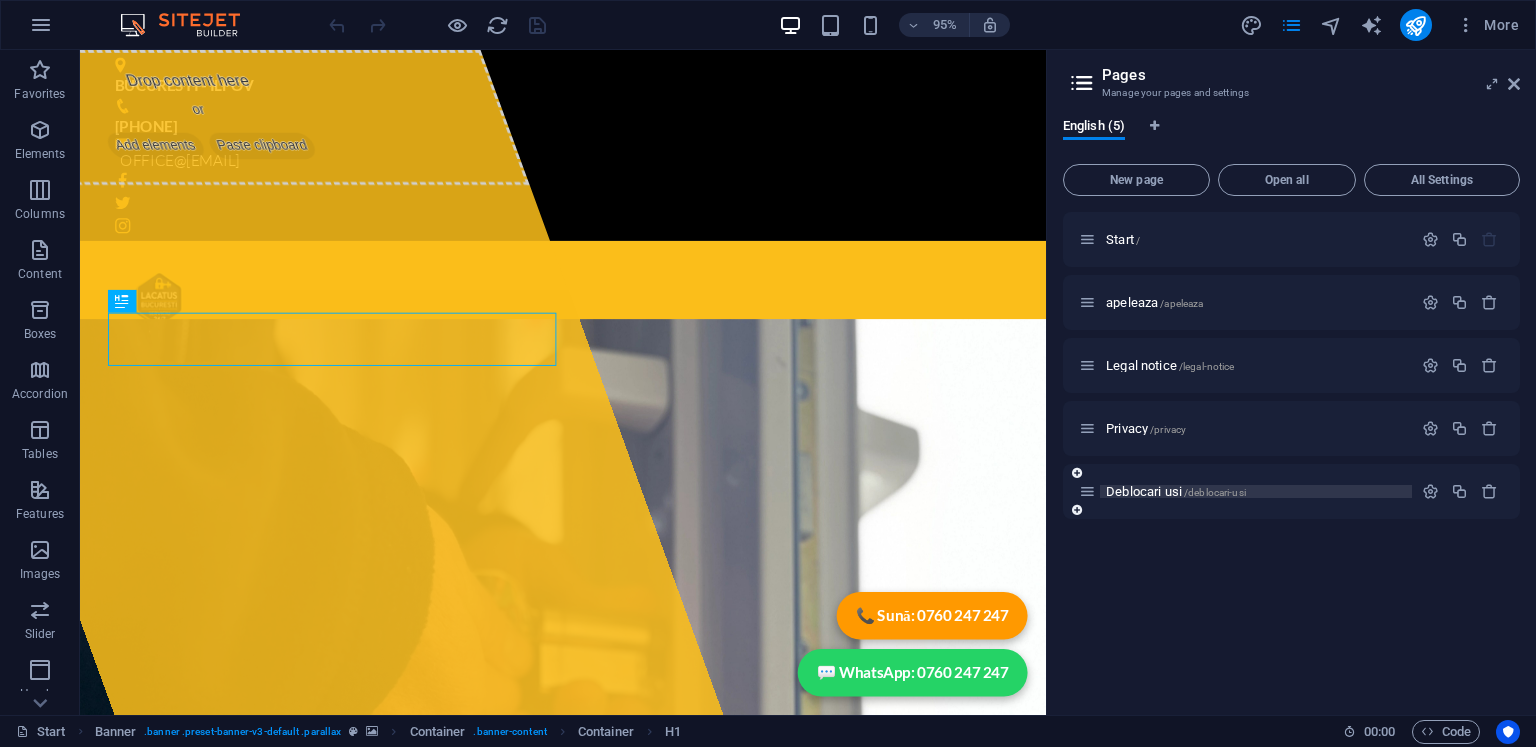 click on "Deblocari usi /deblocari-usi" at bounding box center (1256, 491) 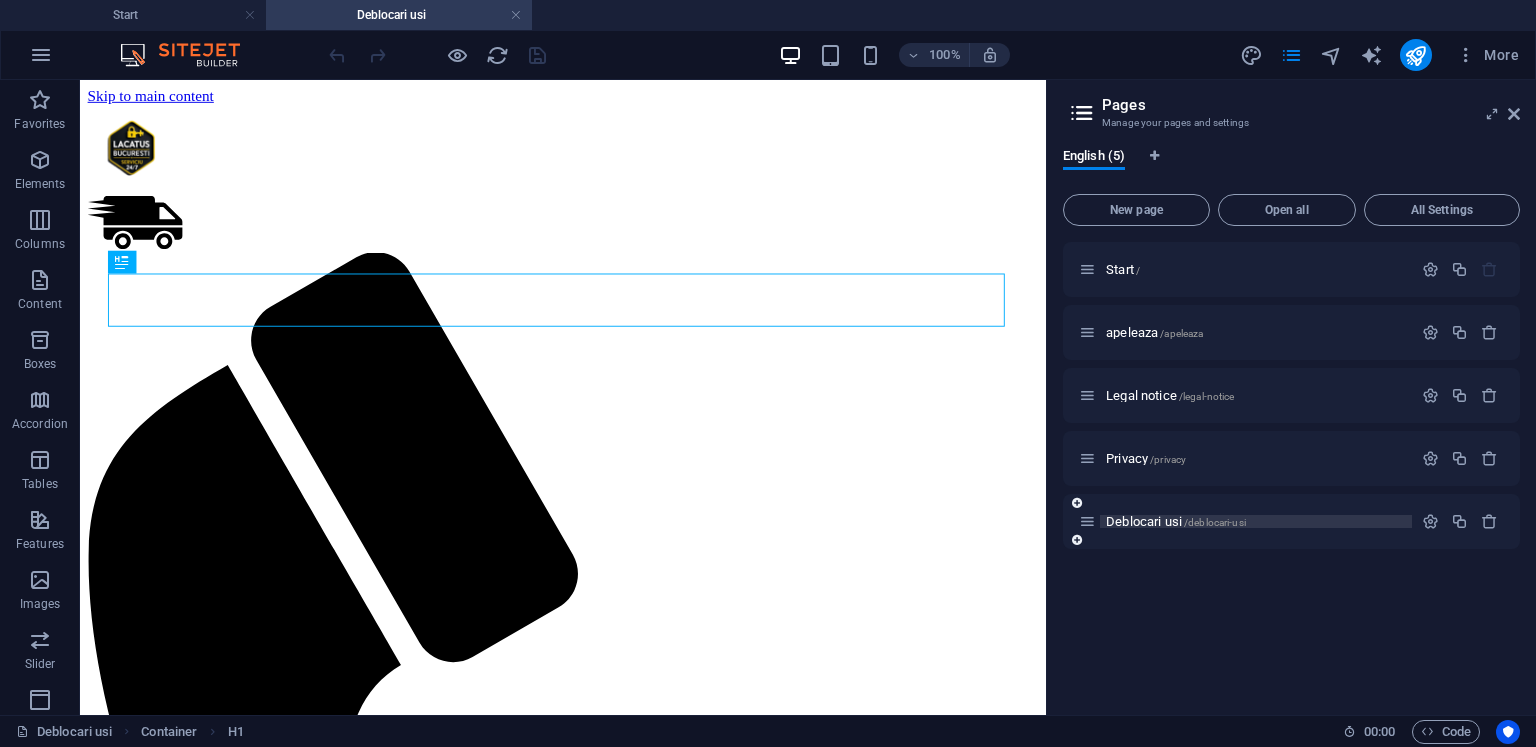 scroll, scrollTop: 0, scrollLeft: 0, axis: both 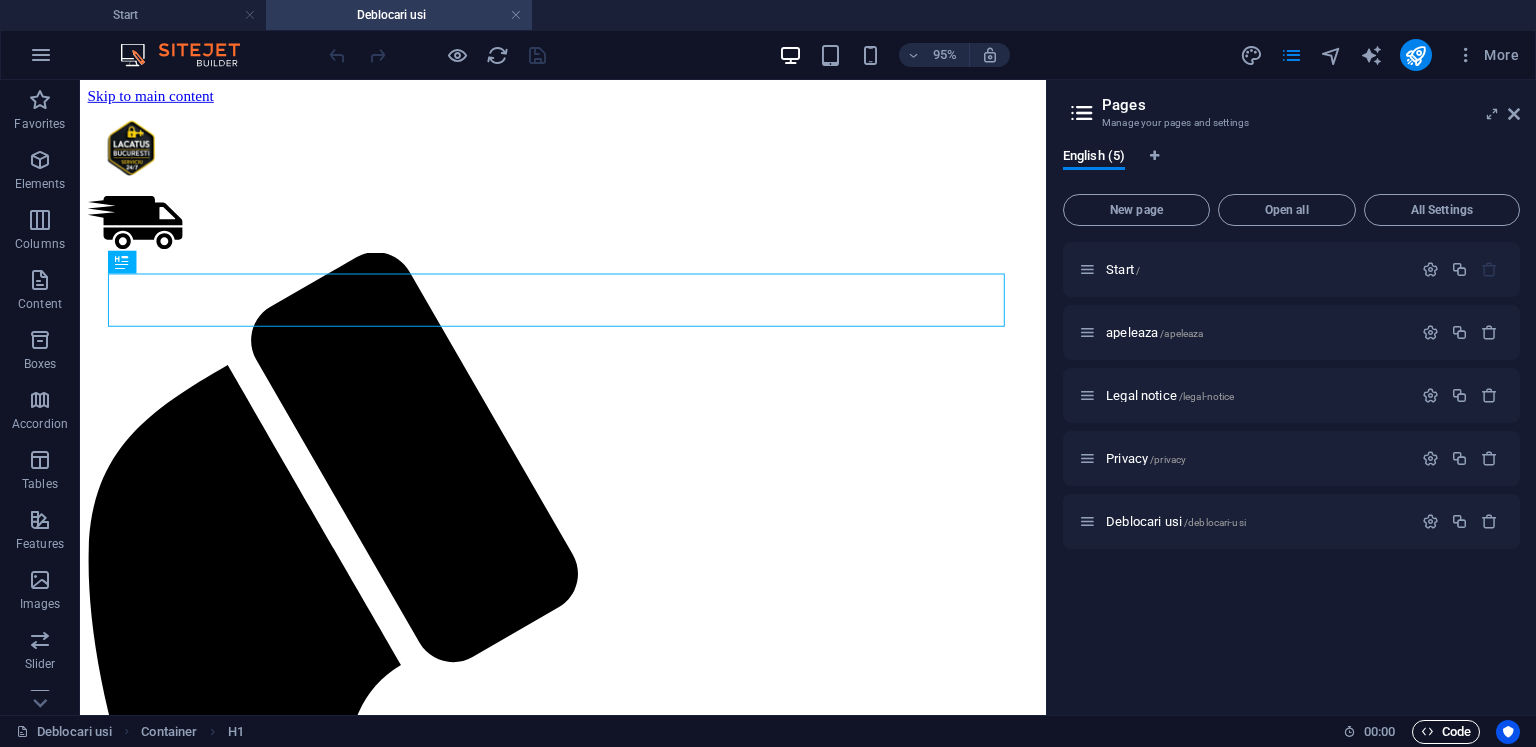 click on "Code" at bounding box center [1446, 732] 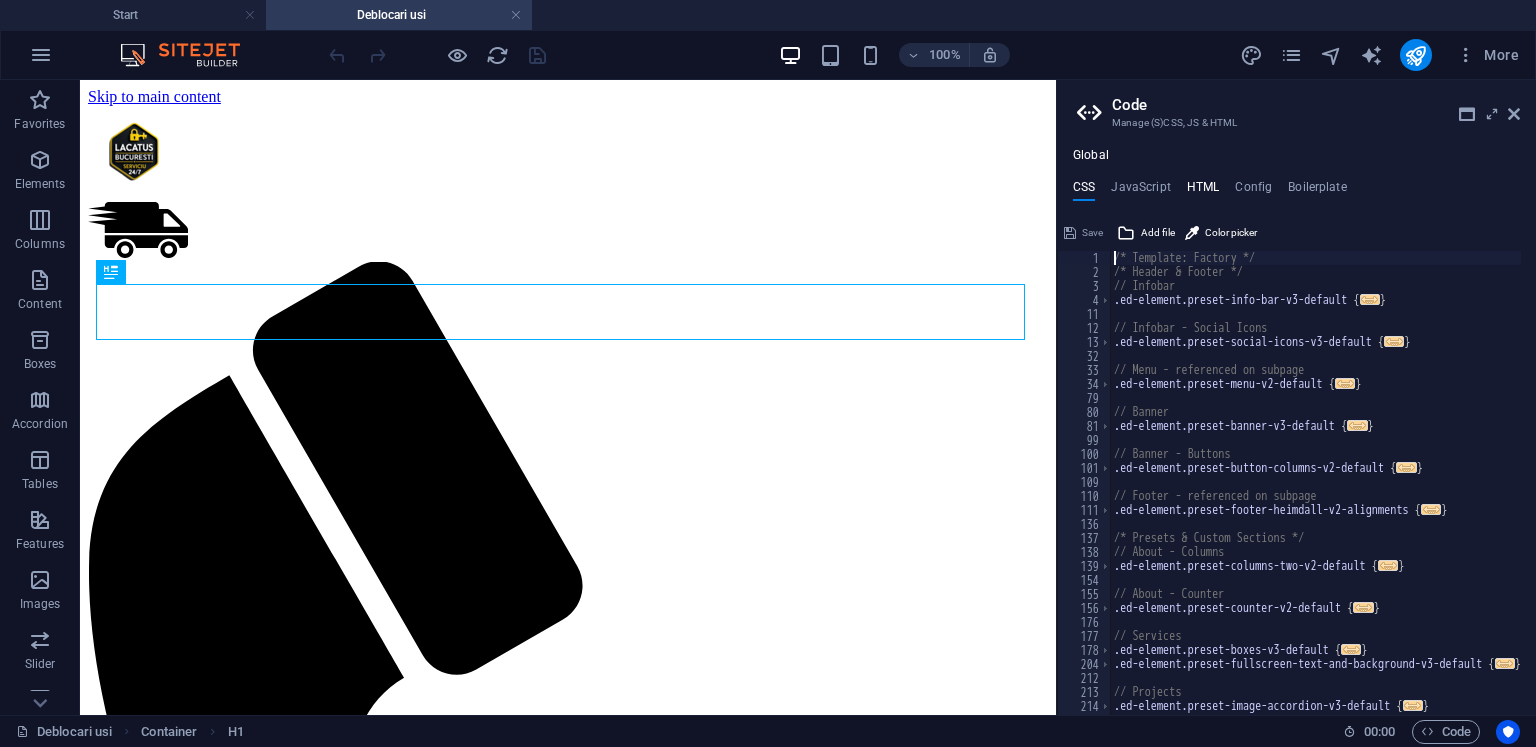 click on "HTML" at bounding box center [1203, 191] 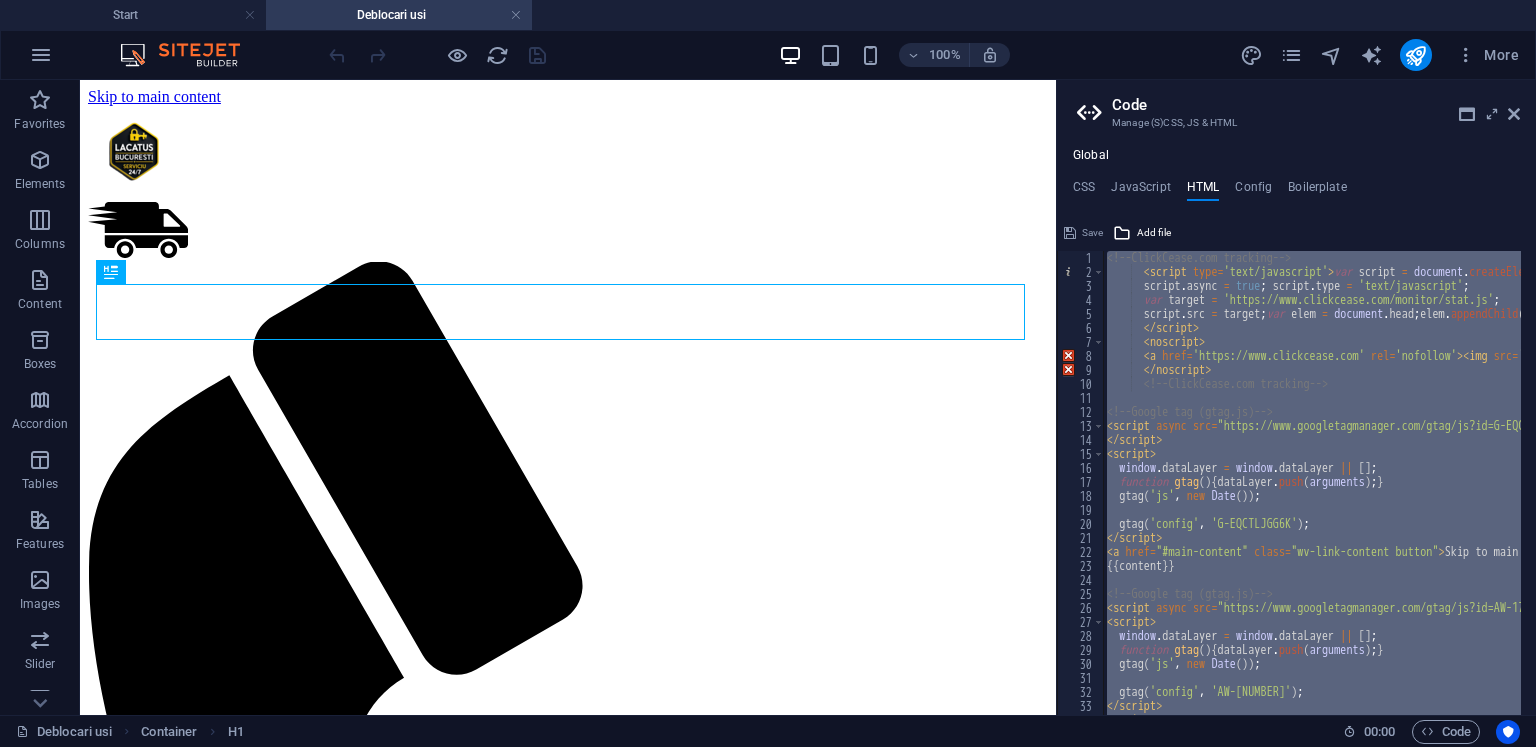 click on "<!--   ClickCease.com tracking -->         < script   type = 'text/javascript' > var   script   =   document . createElement ( 'script' ) ;         script . async   =   true ;   script . type   =   'text/javascript' ;         var   target   =   'https://www.clickcease.com/monitor/stat.js' ;         script . src   =   target ; var   elem   =   document . head ; elem . appendChild ( script ) ;         </ script >         < noscript >         < a   href = 'https://www.clickcease.com'   rel = 'nofollow' > < img   src = 'https://monitor.clickcease.com'   alt = 'ClickCease' /> </ a >         </ noscript >         <!--   ClickCease.com tracking --> <!--  Google tag (gtag.js)  --> < script   async   src = "https://www.googletagmanager.com/gtag/js?id=G-EQCTLJGG6K" > </ script > < script >    window . dataLayer   =   window . dataLayer   ||   [ ] ;    function   gtag ( ) { dataLayer . push ( arguments ) ; }    gtag ( 'js' ,   new   Date ( )) ;    gtag ( 'config' ,   'G-EQCTLJGG6K' ) ; </ script > < a   href =   class =" at bounding box center (1312, 483) 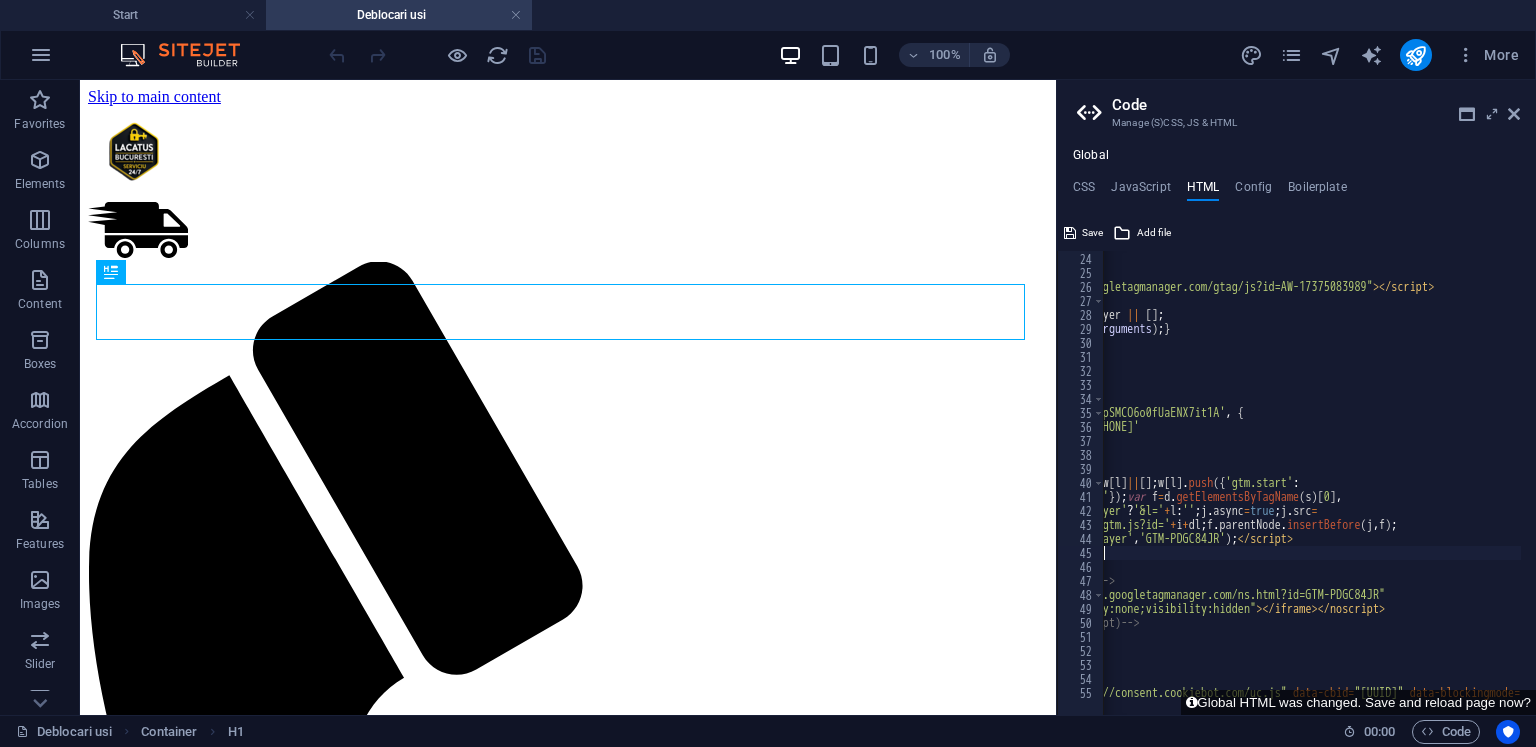 scroll, scrollTop: 0, scrollLeft: 212, axis: horizontal 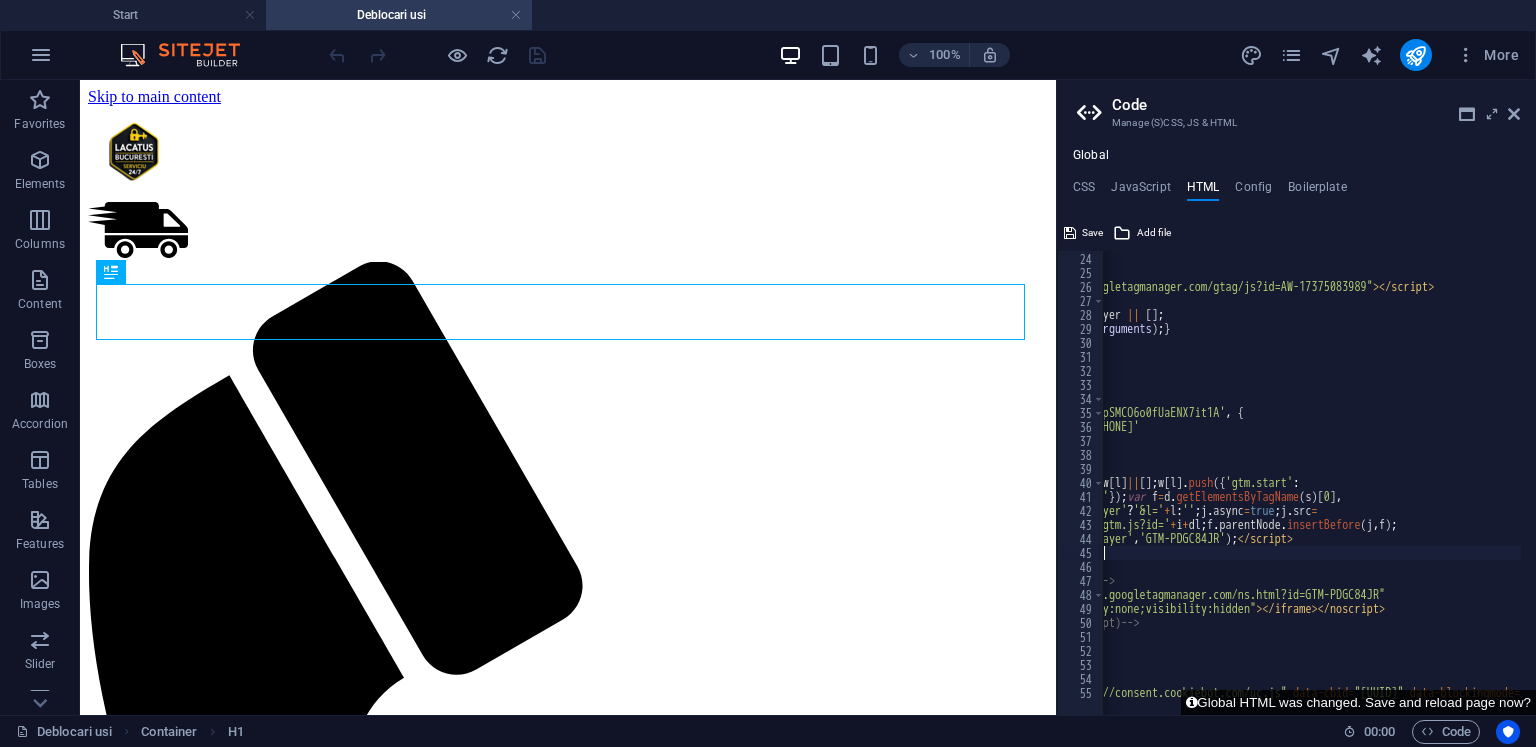 click on "Global HTML was changed. Save and reload page now?" at bounding box center (1358, 702) 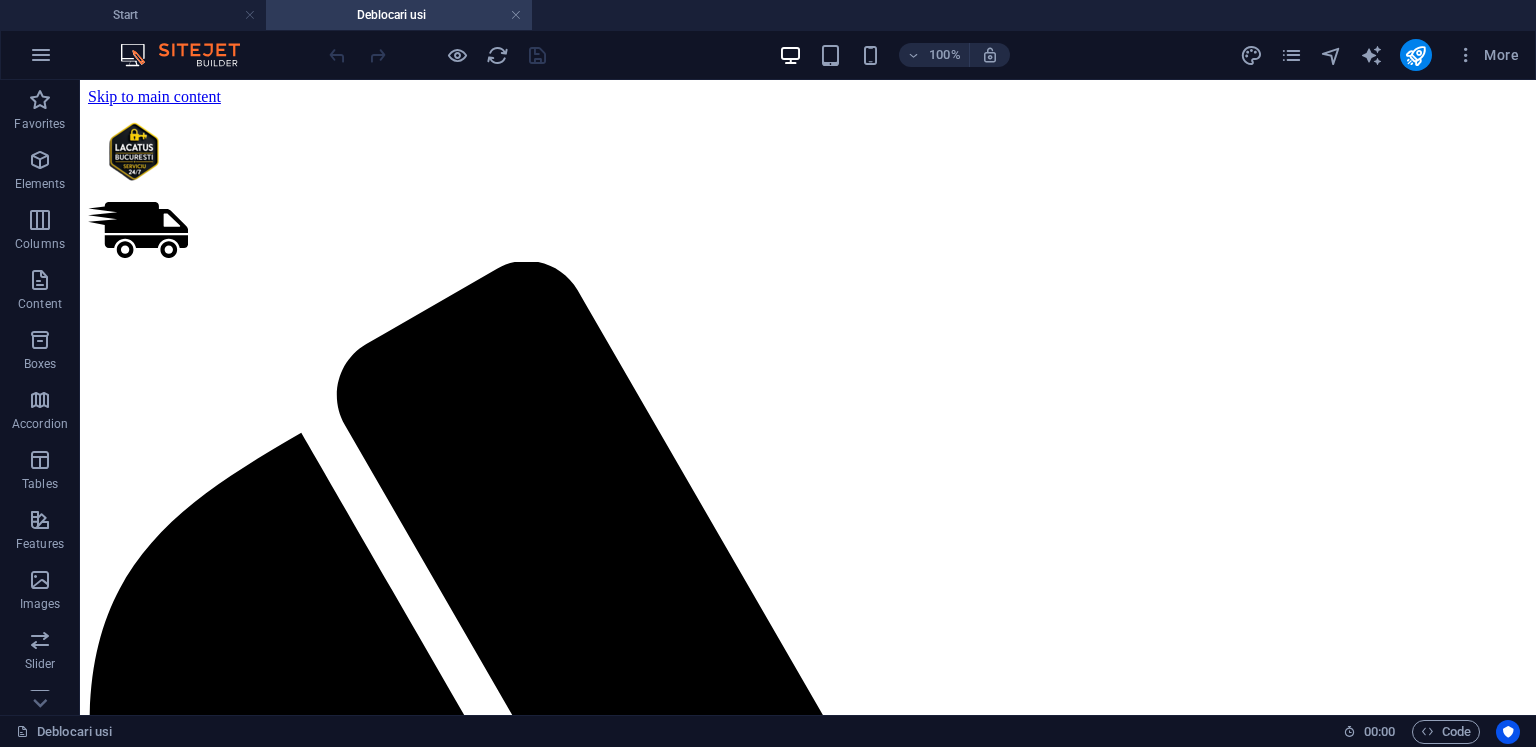 scroll, scrollTop: 0, scrollLeft: 0, axis: both 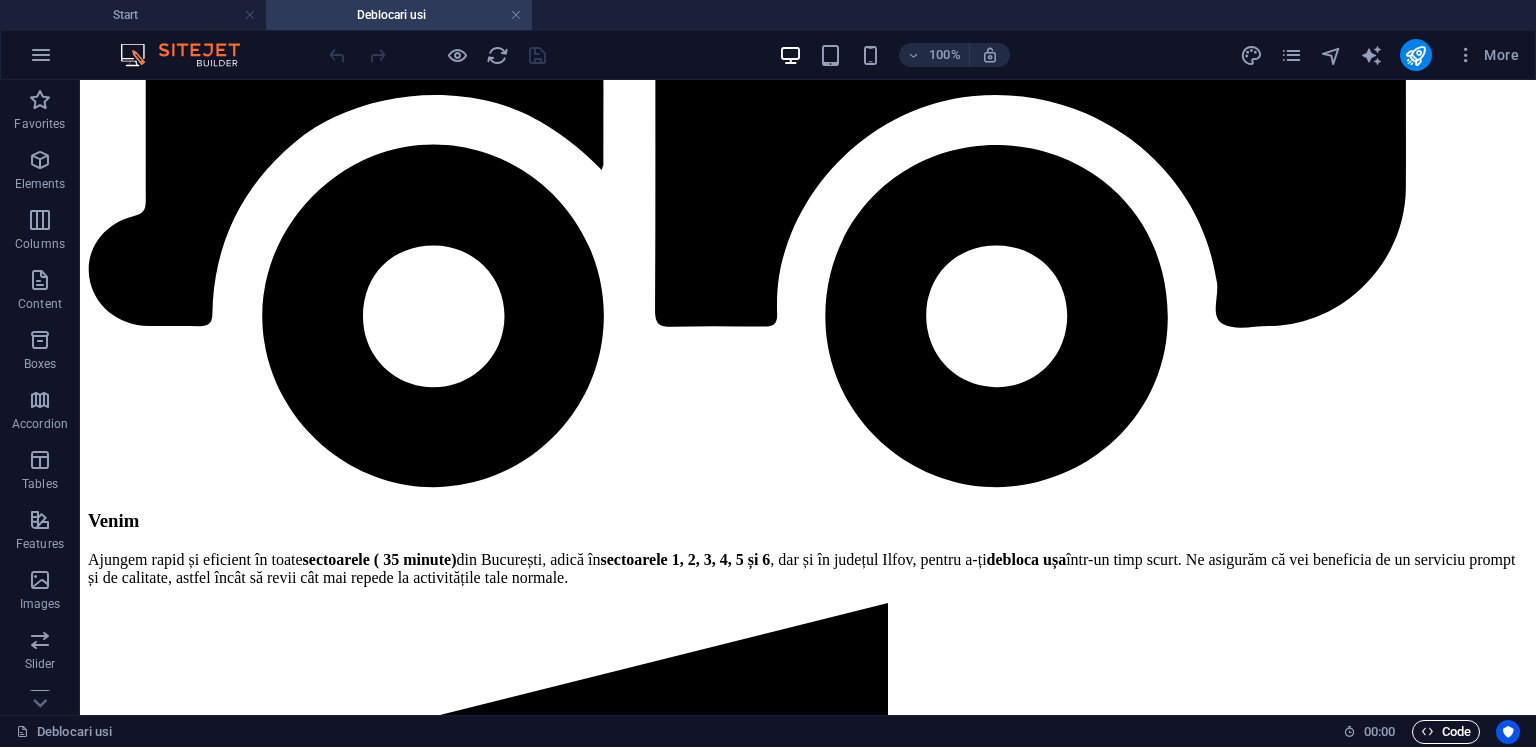 click on "Code" at bounding box center [1446, 732] 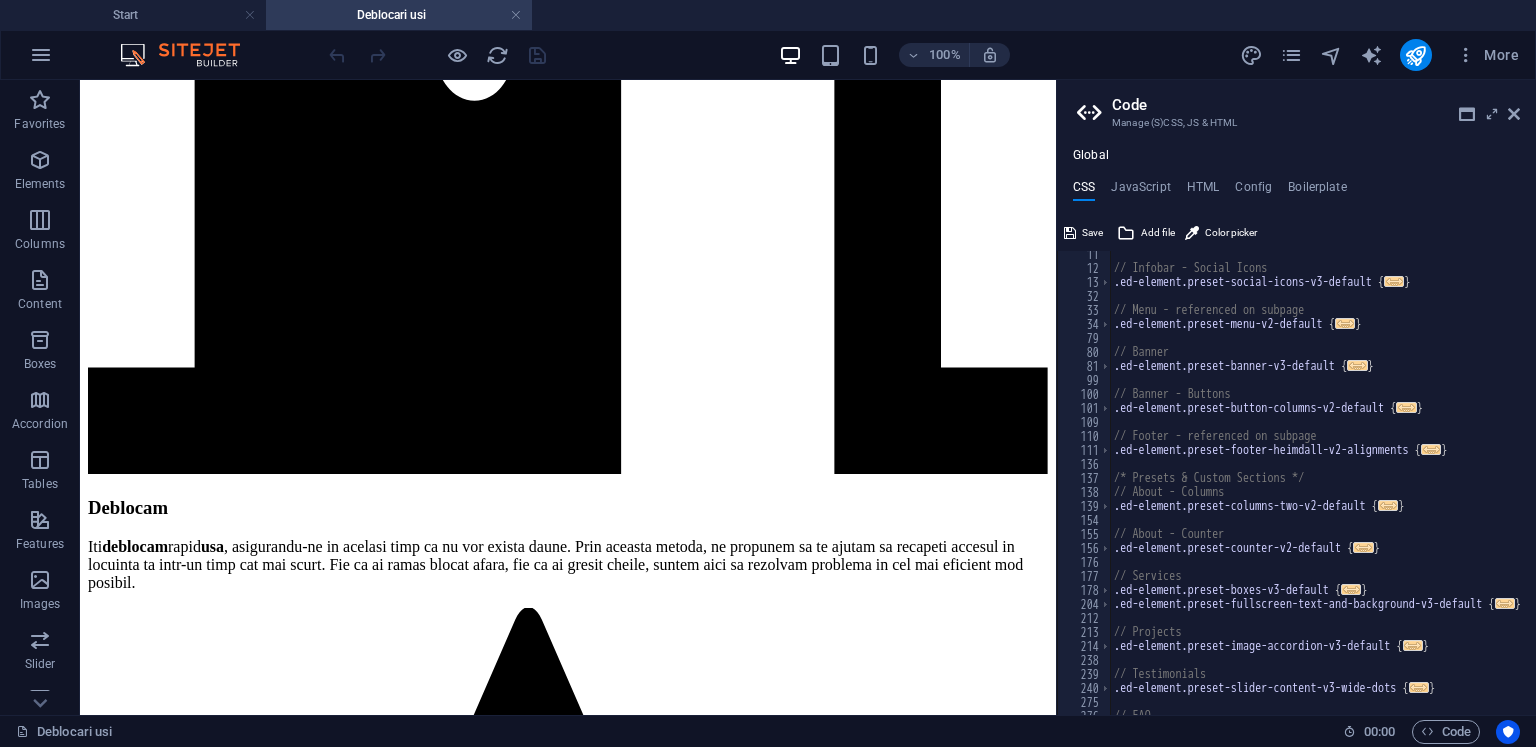 scroll, scrollTop: 120, scrollLeft: 0, axis: vertical 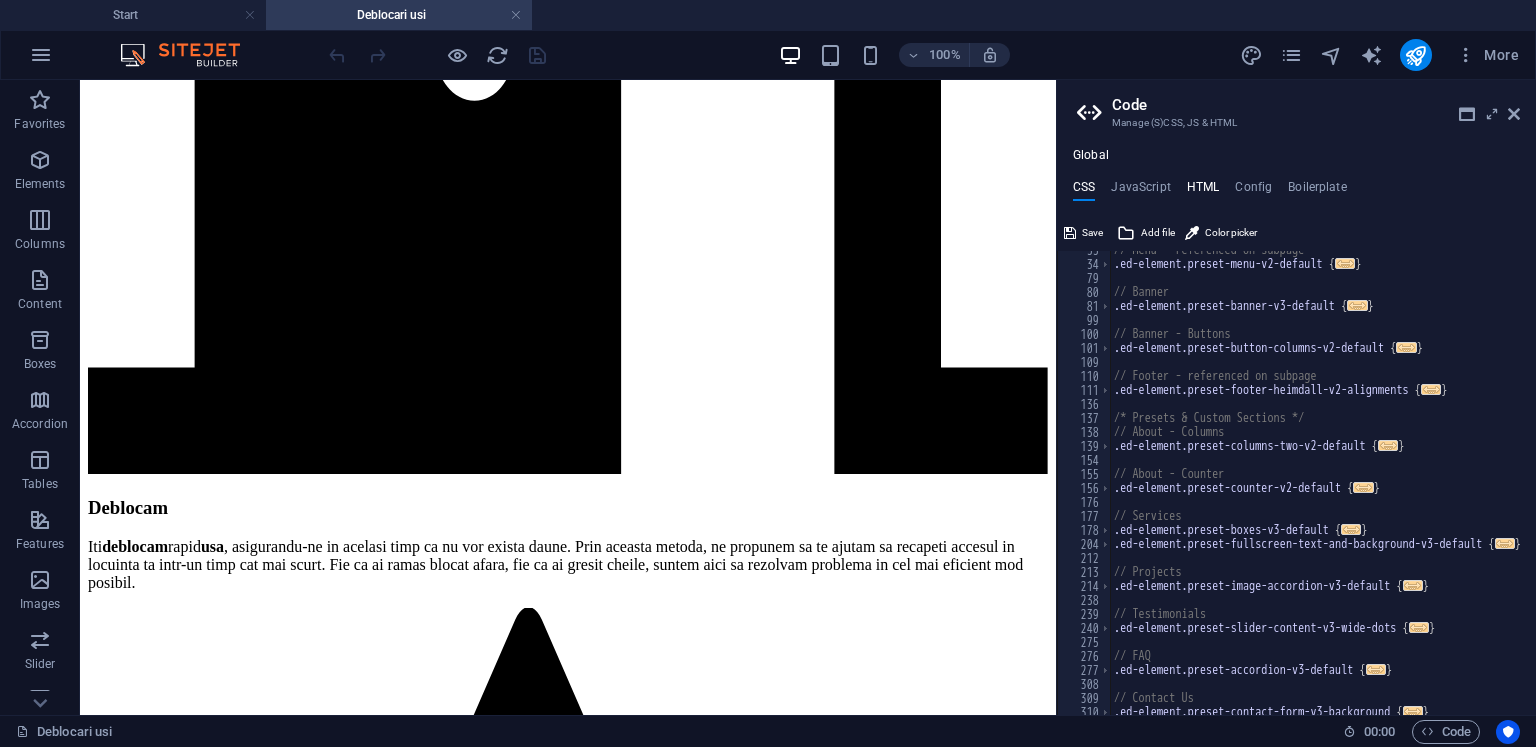click on "HTML" at bounding box center [1203, 191] 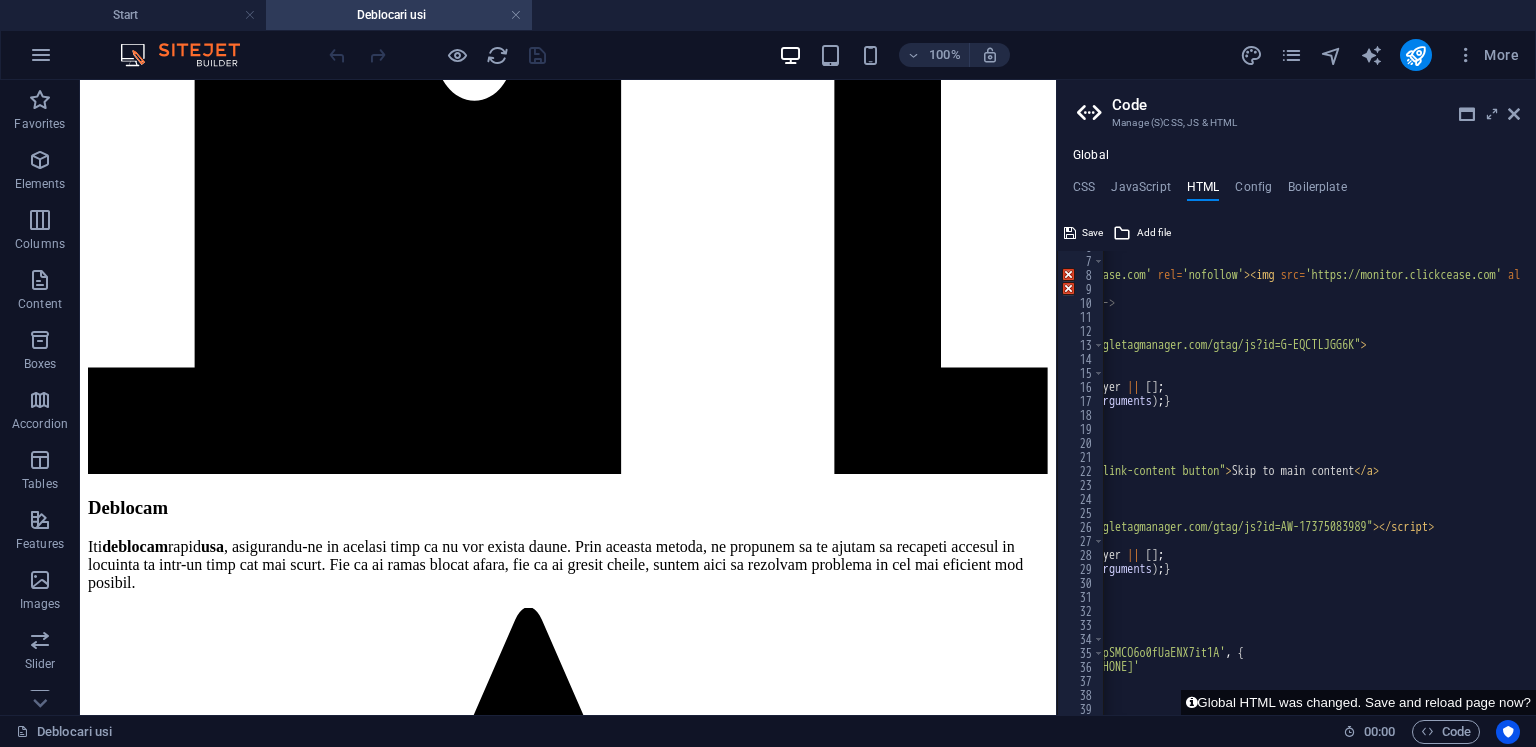 scroll, scrollTop: 0, scrollLeft: 0, axis: both 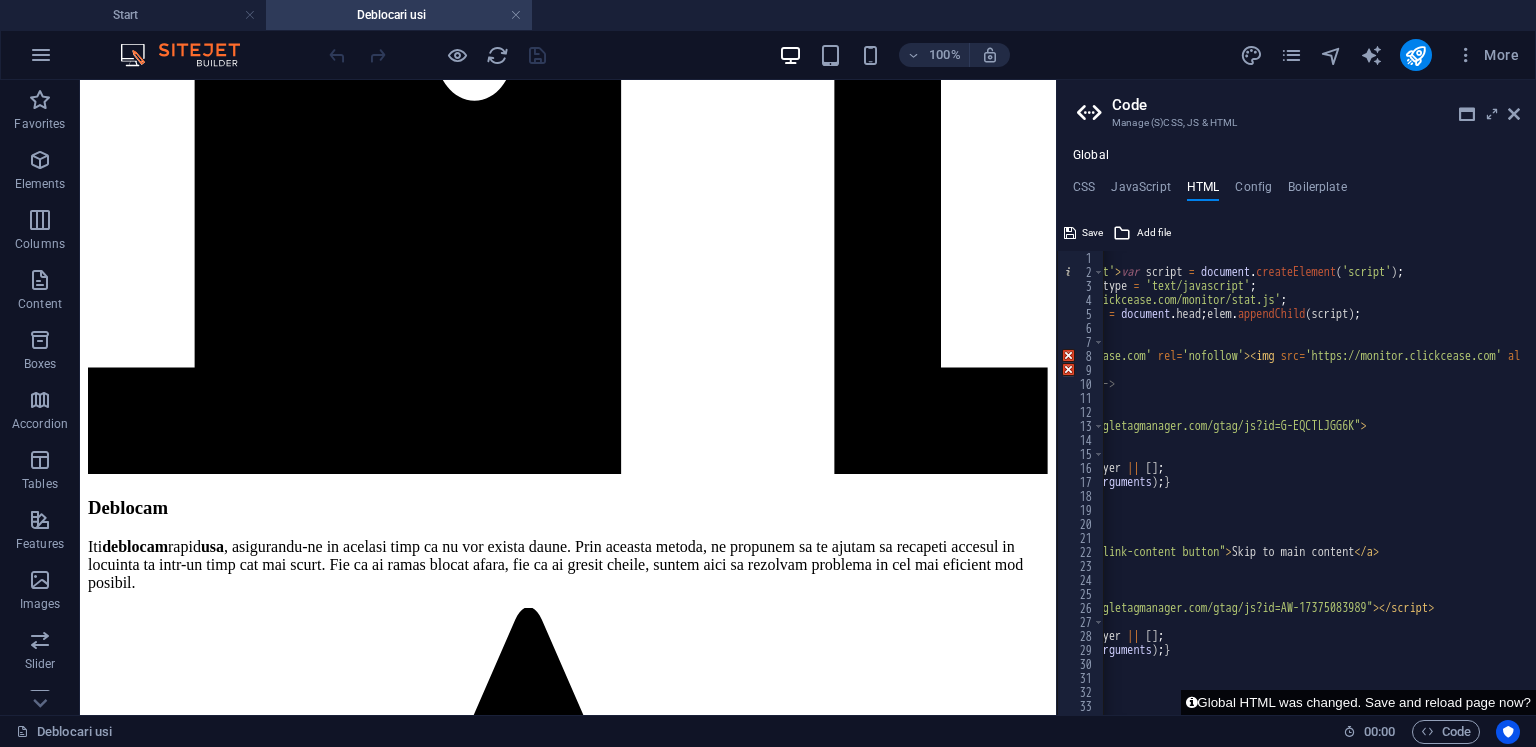 click on "Global HTML was changed. Save and reload page now?" at bounding box center (1358, 702) 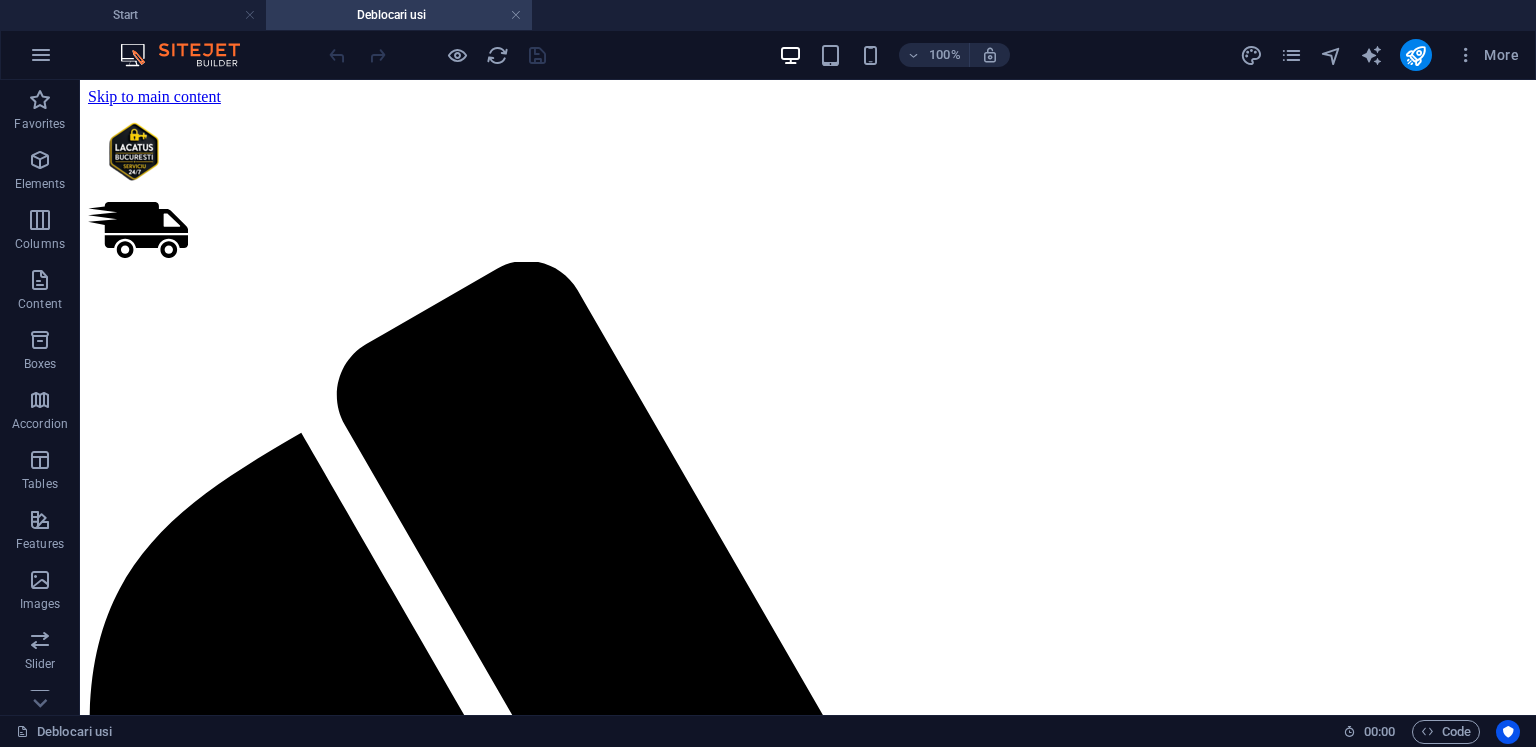 scroll, scrollTop: 0, scrollLeft: 0, axis: both 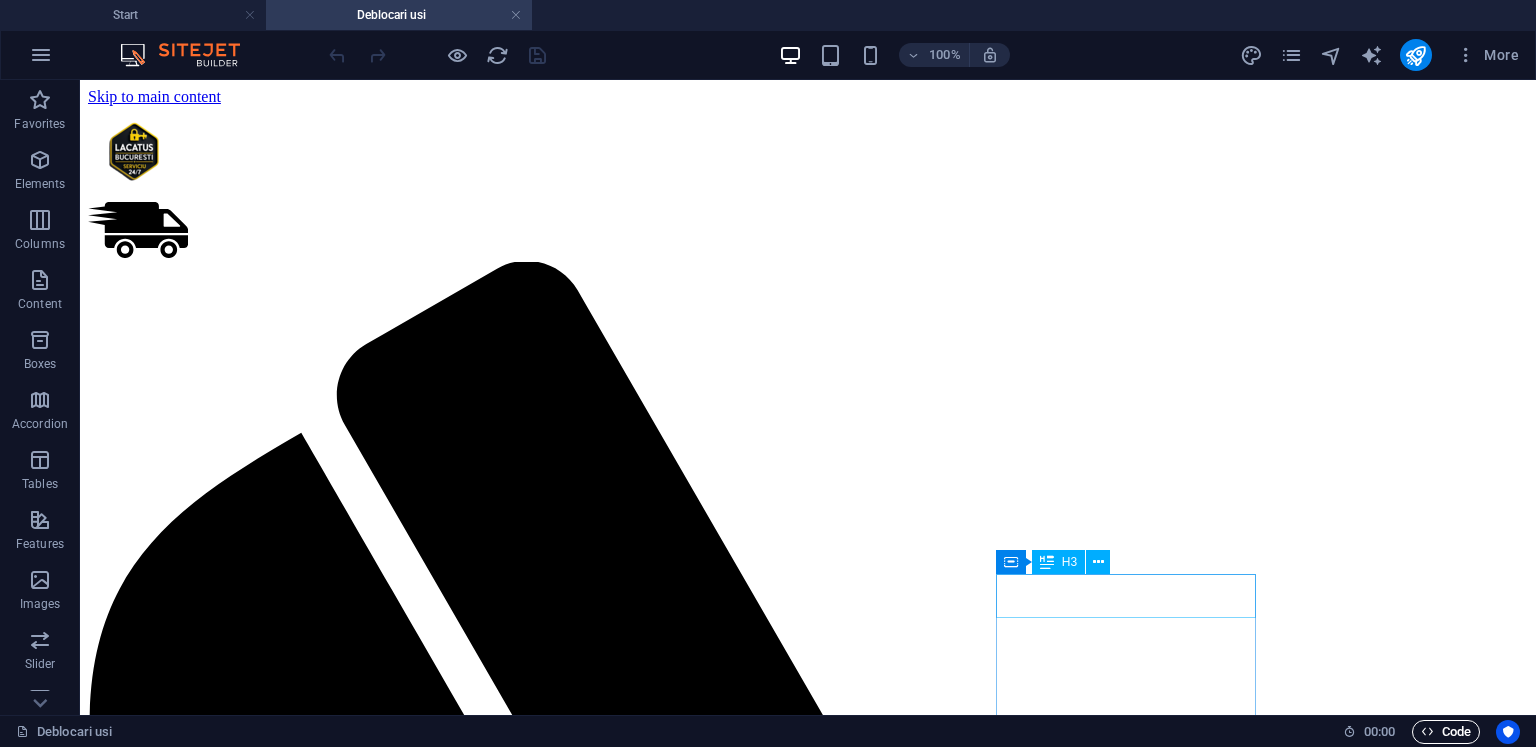 click at bounding box center (1427, 731) 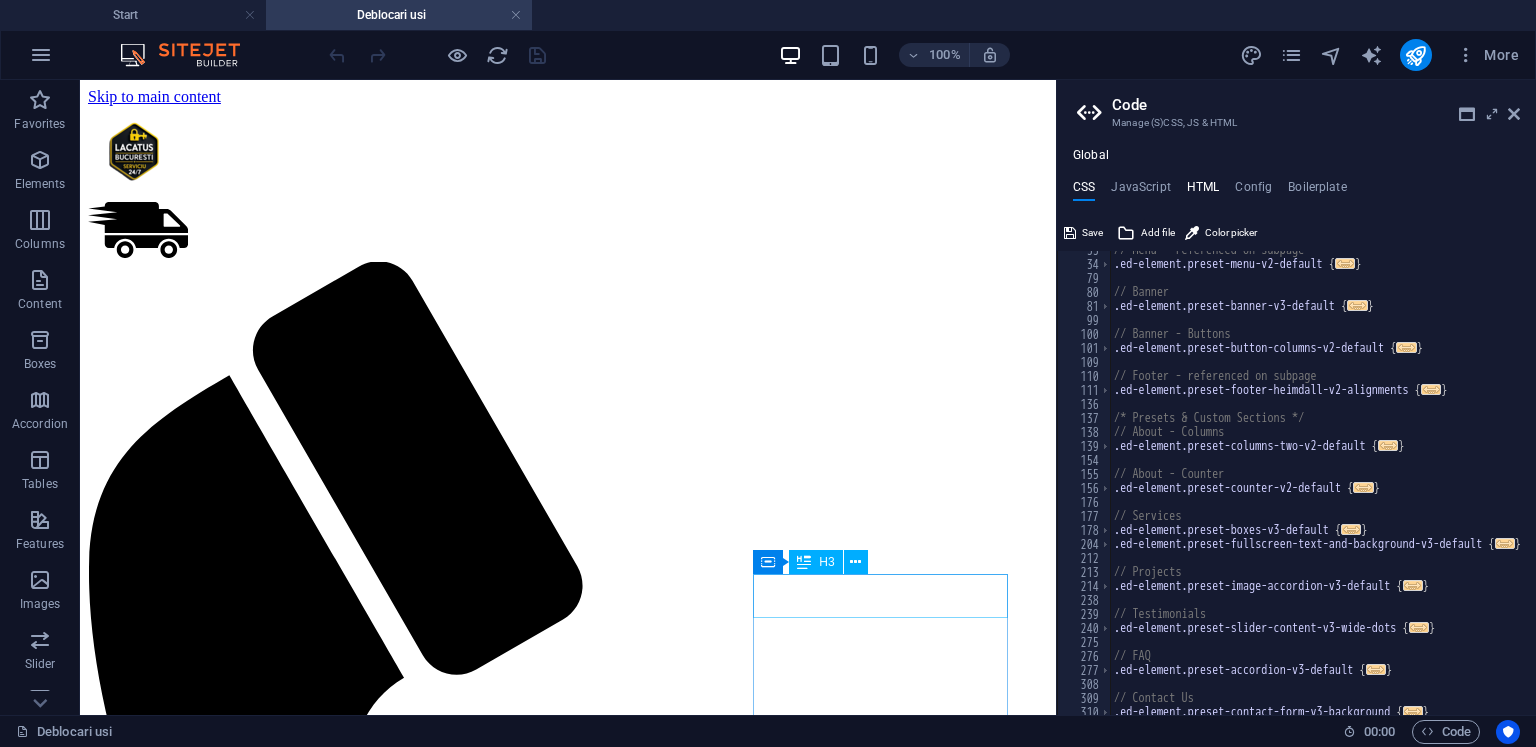 click on "HTML" at bounding box center (1203, 191) 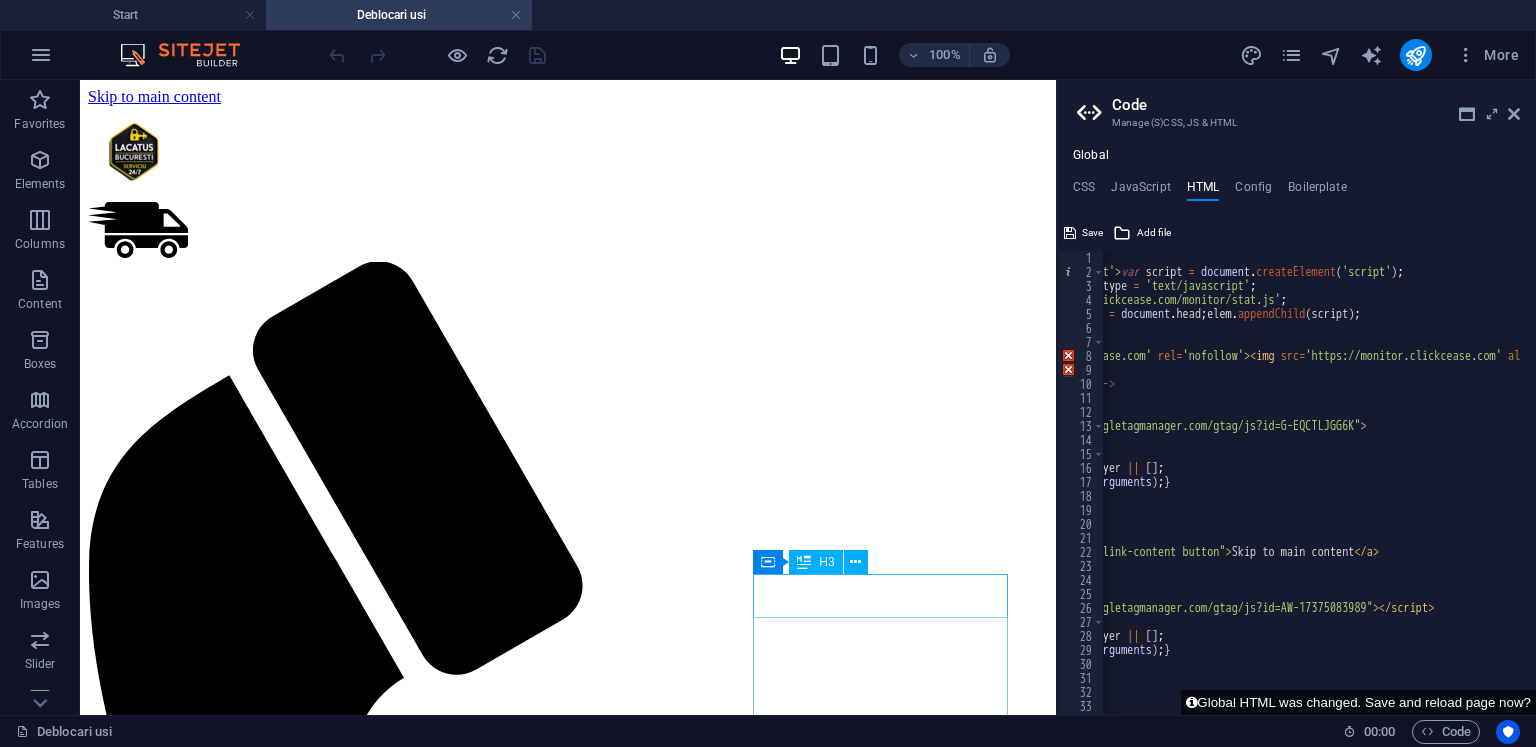 scroll, scrollTop: 0, scrollLeft: 0, axis: both 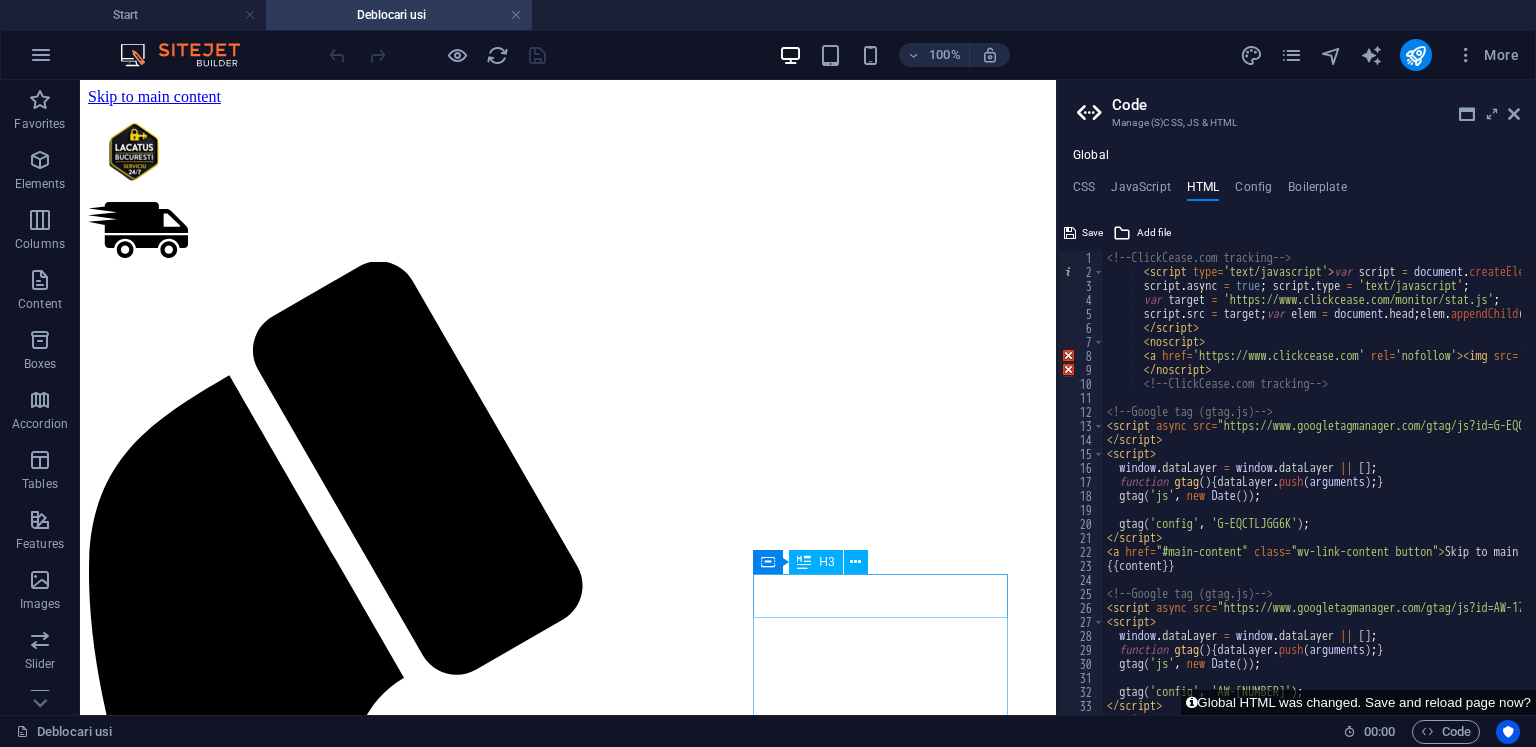 click on "<!--   ClickCease.com tracking -->         < script   type = 'text/javascript' > var   script   =   document . createElement ( 'script' ) ;         script . async   =   true ;   script . type   =   'text/javascript' ;         var   target   =   'https://www.clickcease.com/monitor/stat.js' ;         script . src   =   target ; var   elem   =   document . head ; elem . appendChild ( script ) ;         </ script >         < noscript >         < a   href = 'https://www.clickcease.com'   rel = 'nofollow' > < img   src = 'https://monitor.clickcease.com'   alt = 'ClickCease' /> </ a >         </ noscript >         <!--   ClickCease.com tracking --> <!--  Google tag (gtag.js)  --> < script   async   src = "https://www.googletagmanager.com/gtag/js?id=G-EQCTLJGG6K" > </ script > < script >    window . dataLayer   =   window . dataLayer   ||   [ ] ;    function   gtag ( ) { dataLayer . push ( arguments ) ; }    gtag ( 'js' ,   new   Date ( )) ;    gtag ( 'config' ,   'G-EQCTLJGG6K' ) ; </ script > < a   href =   class =" at bounding box center [1683, 489] 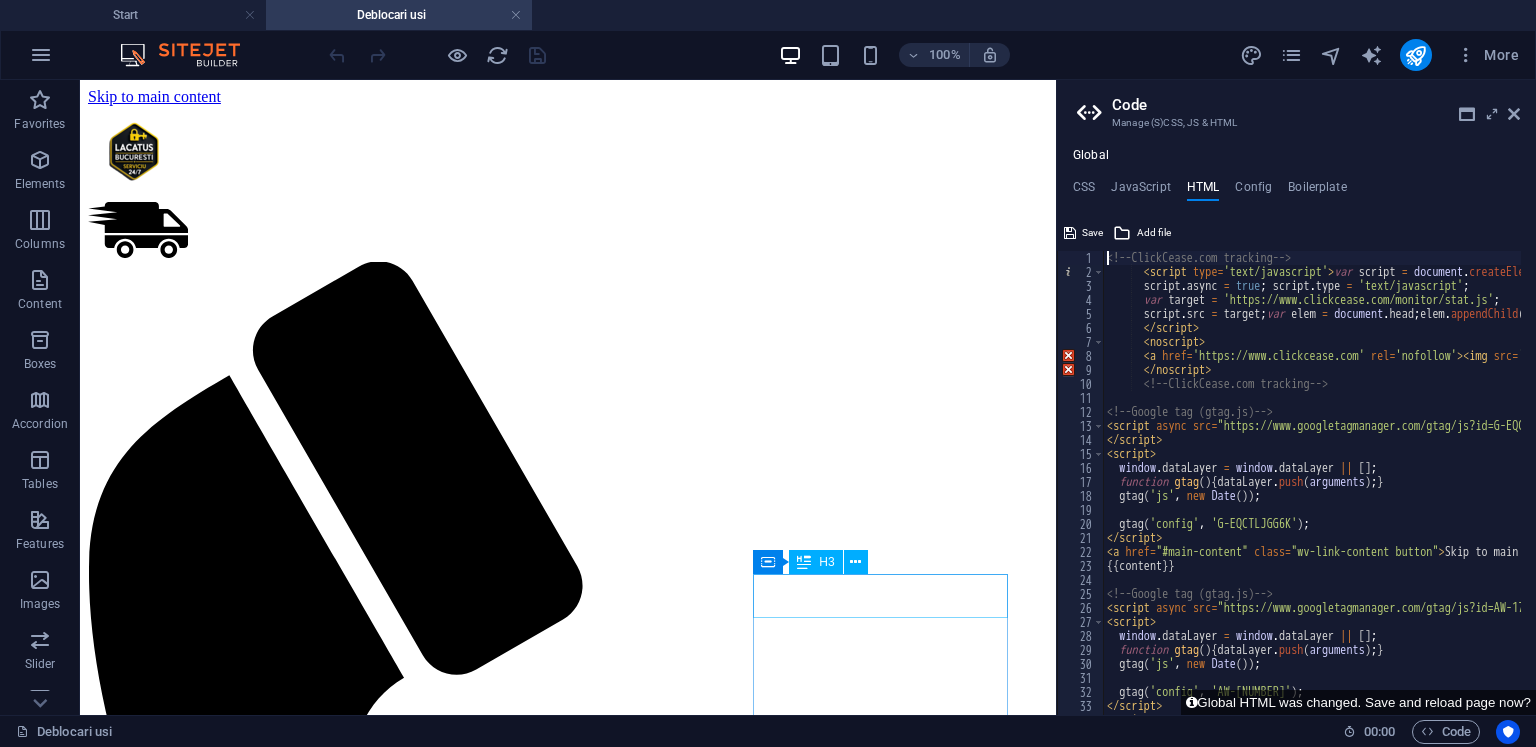 type on "<!--  ClickCease.com tracking-->" 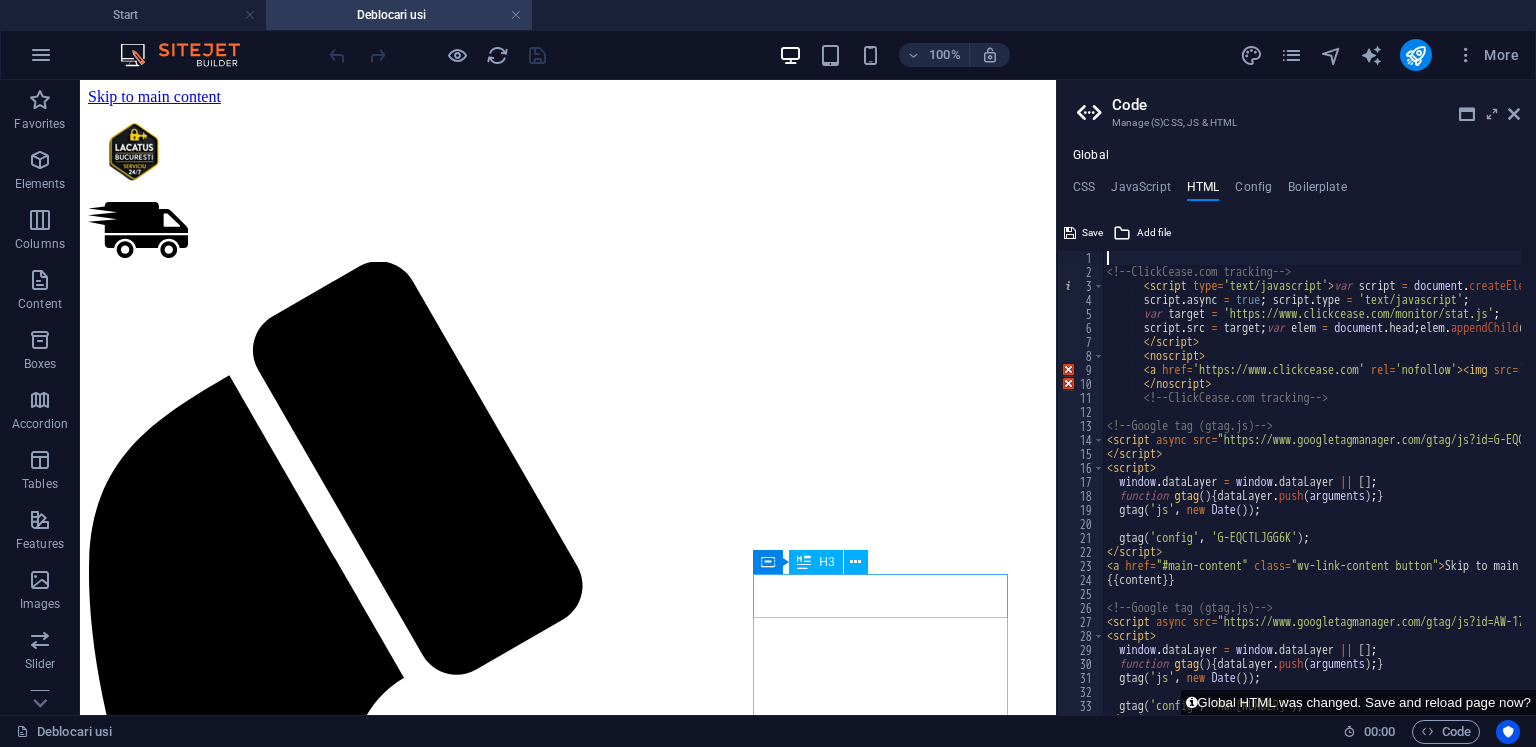 paste 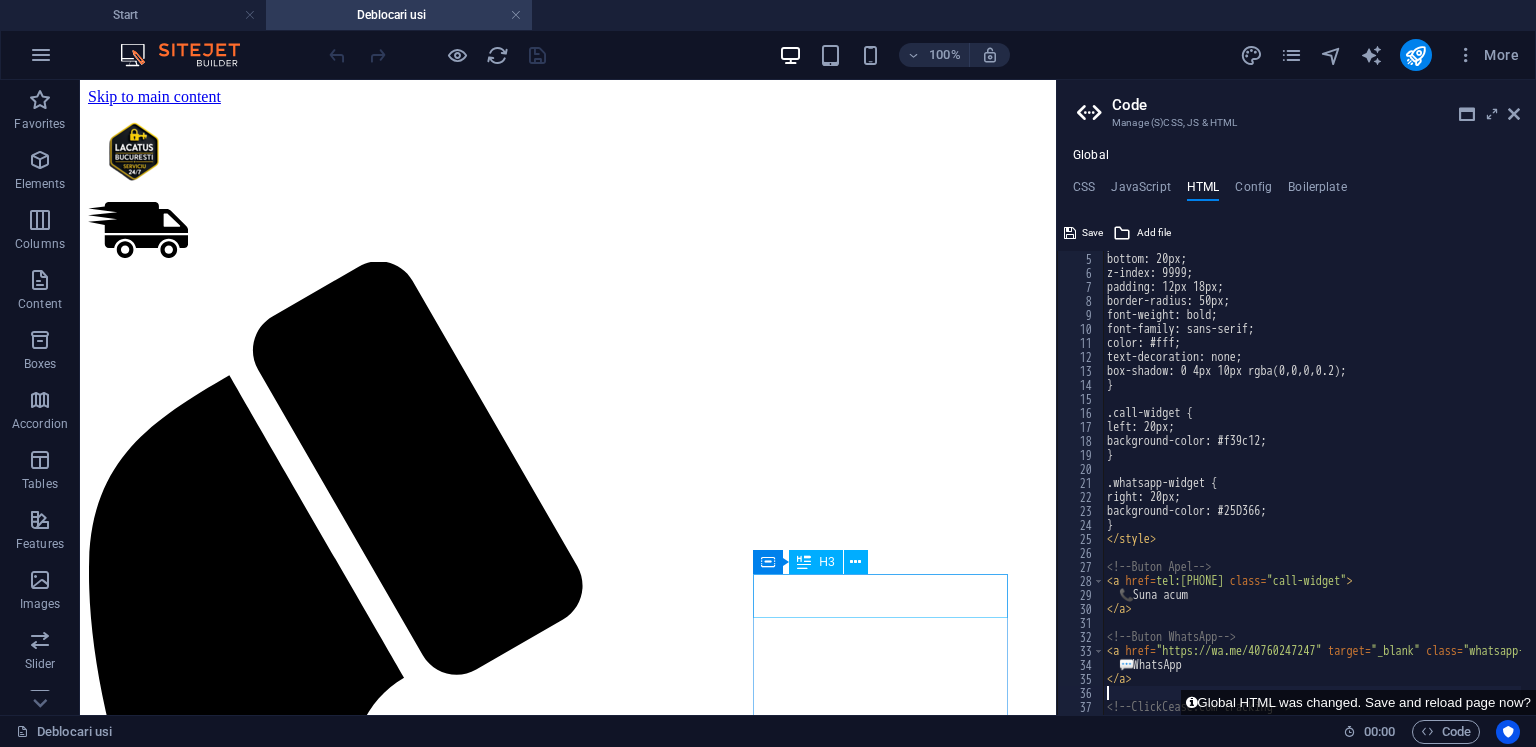 scroll, scrollTop: 55, scrollLeft: 0, axis: vertical 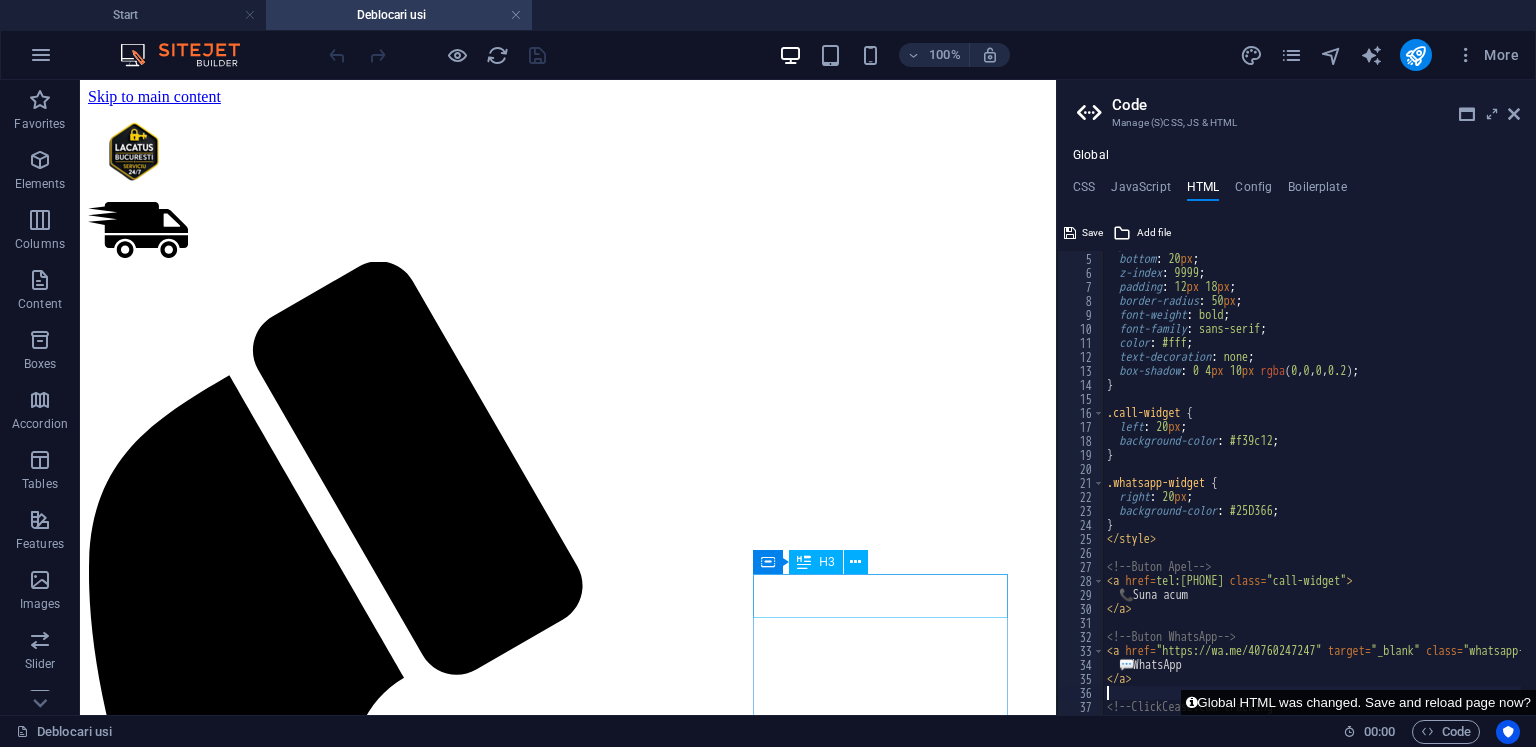 type 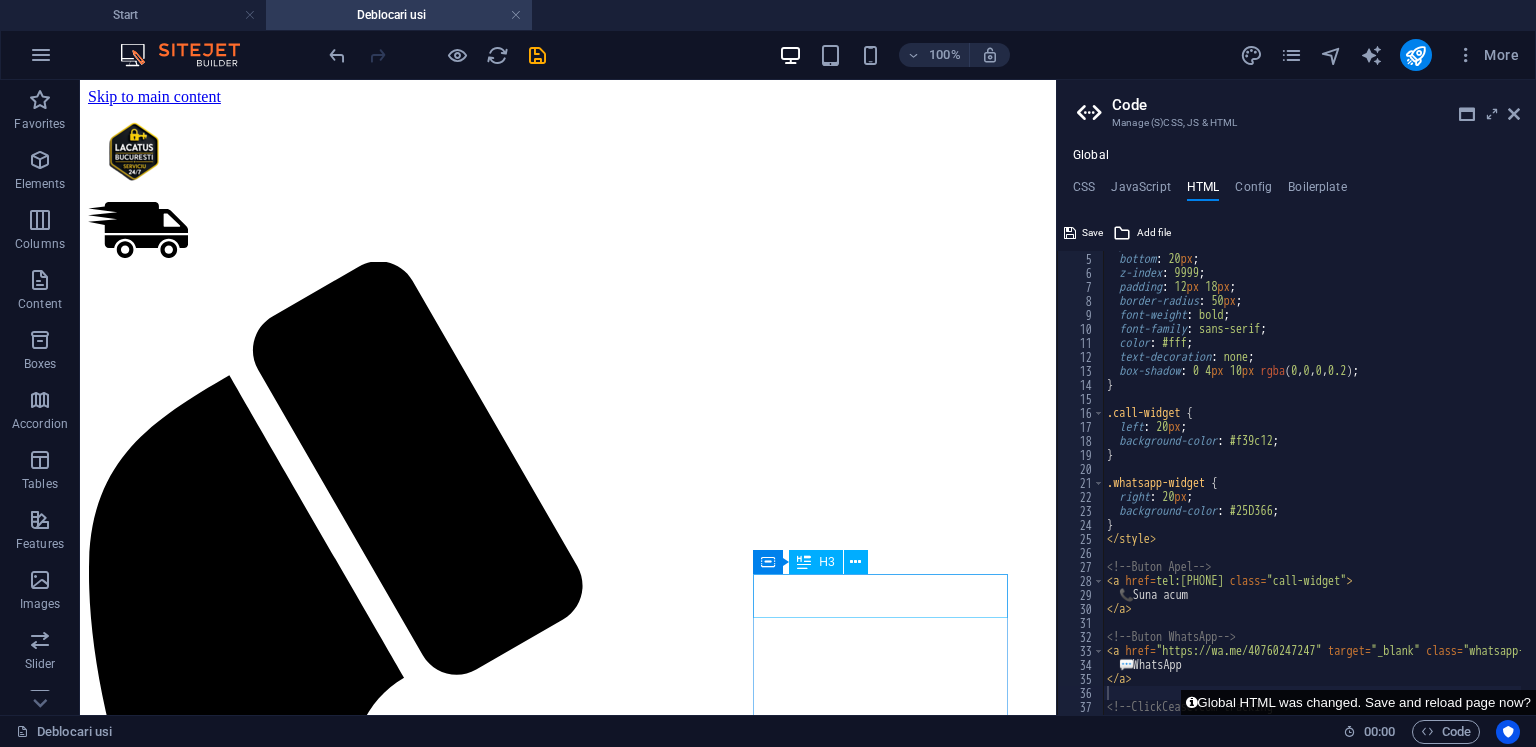 click on "Global HTML was changed. Save and reload page now?" at bounding box center [1358, 702] 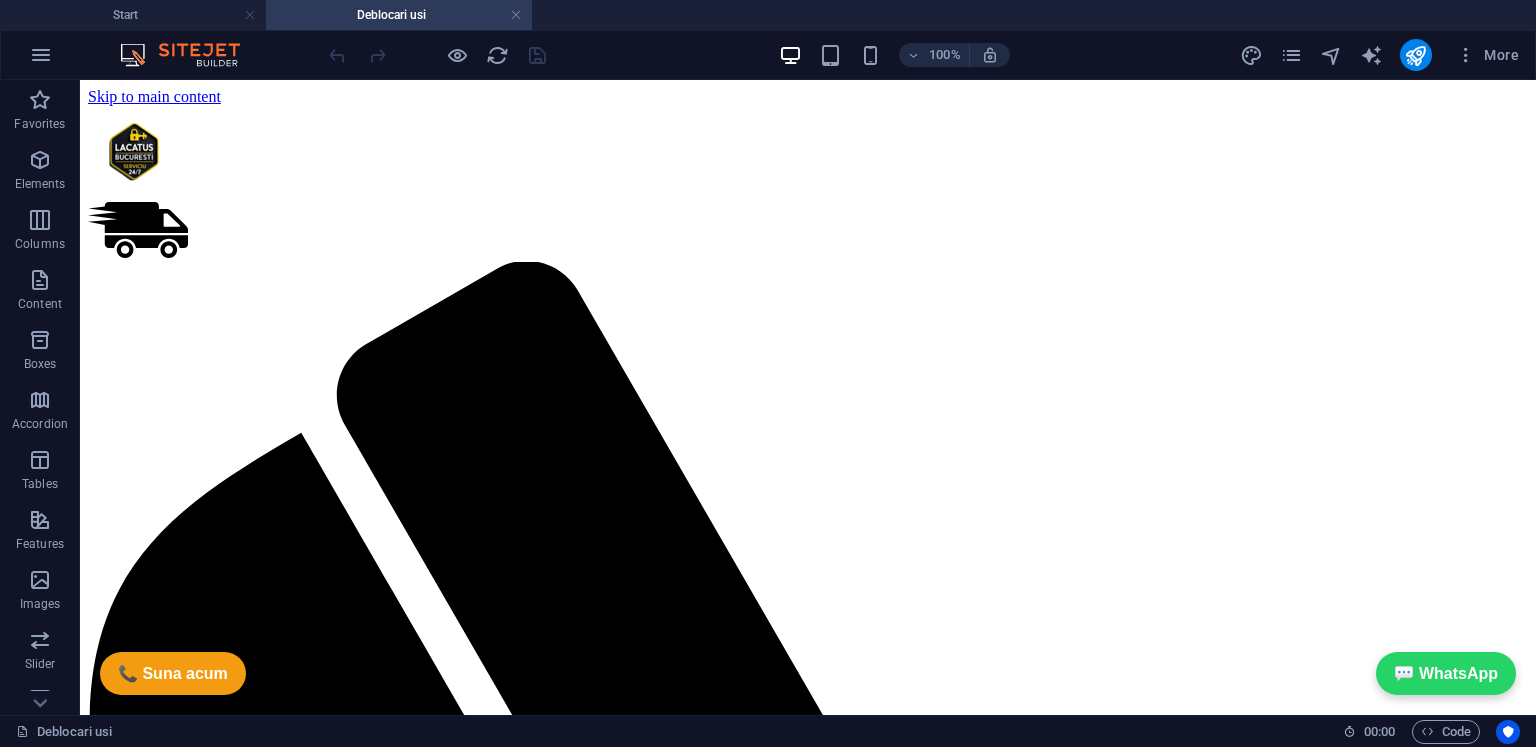 scroll, scrollTop: 0, scrollLeft: 0, axis: both 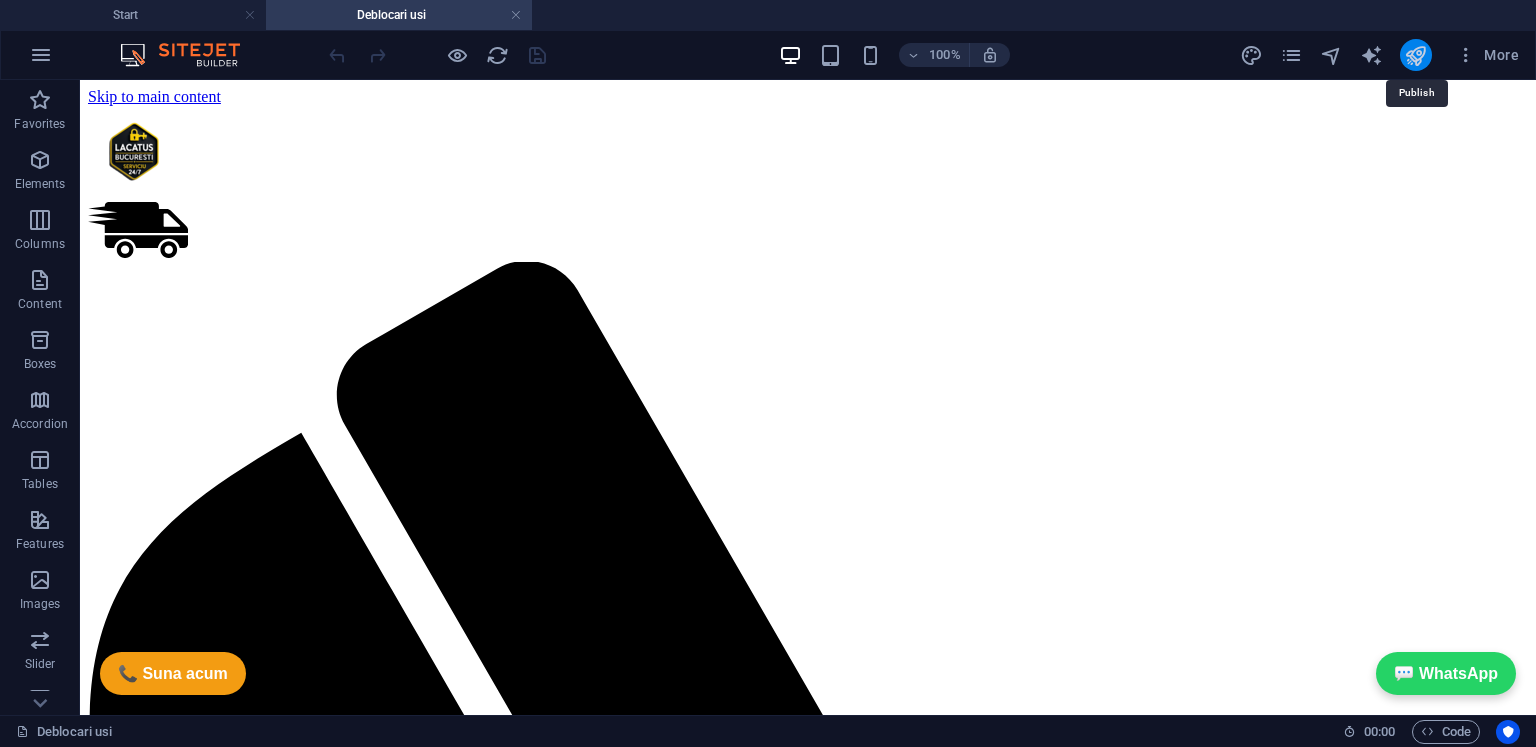 click at bounding box center (1415, 55) 